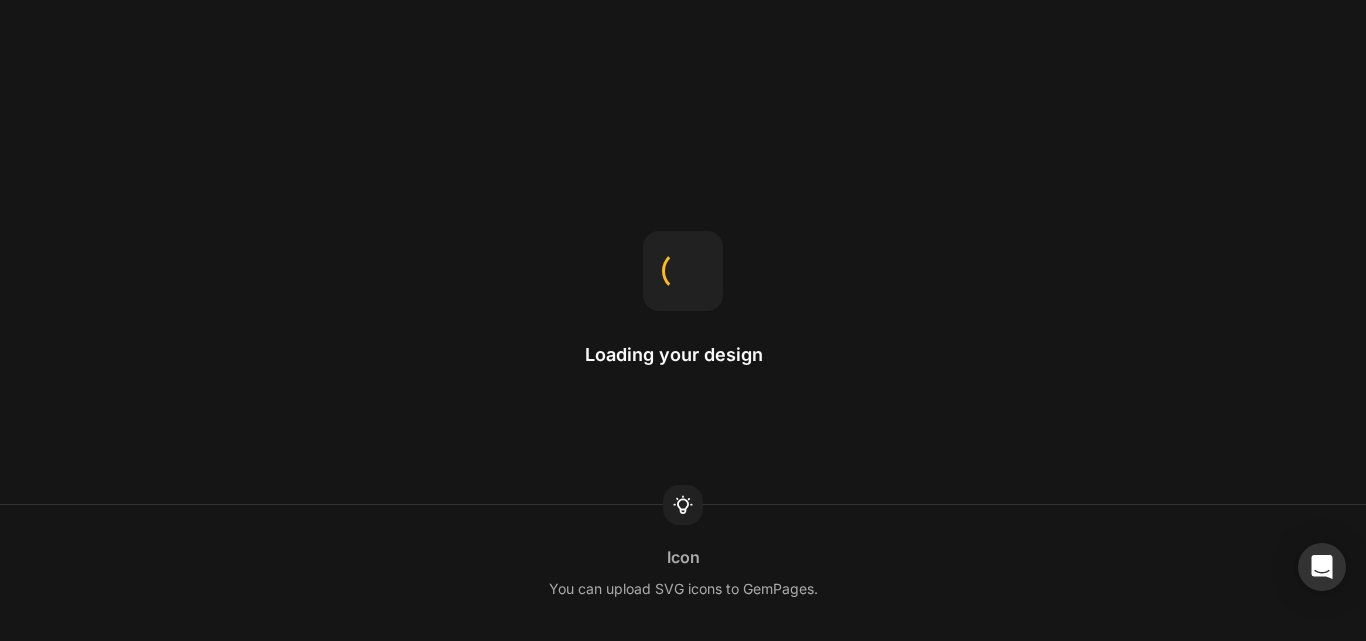 scroll, scrollTop: 0, scrollLeft: 0, axis: both 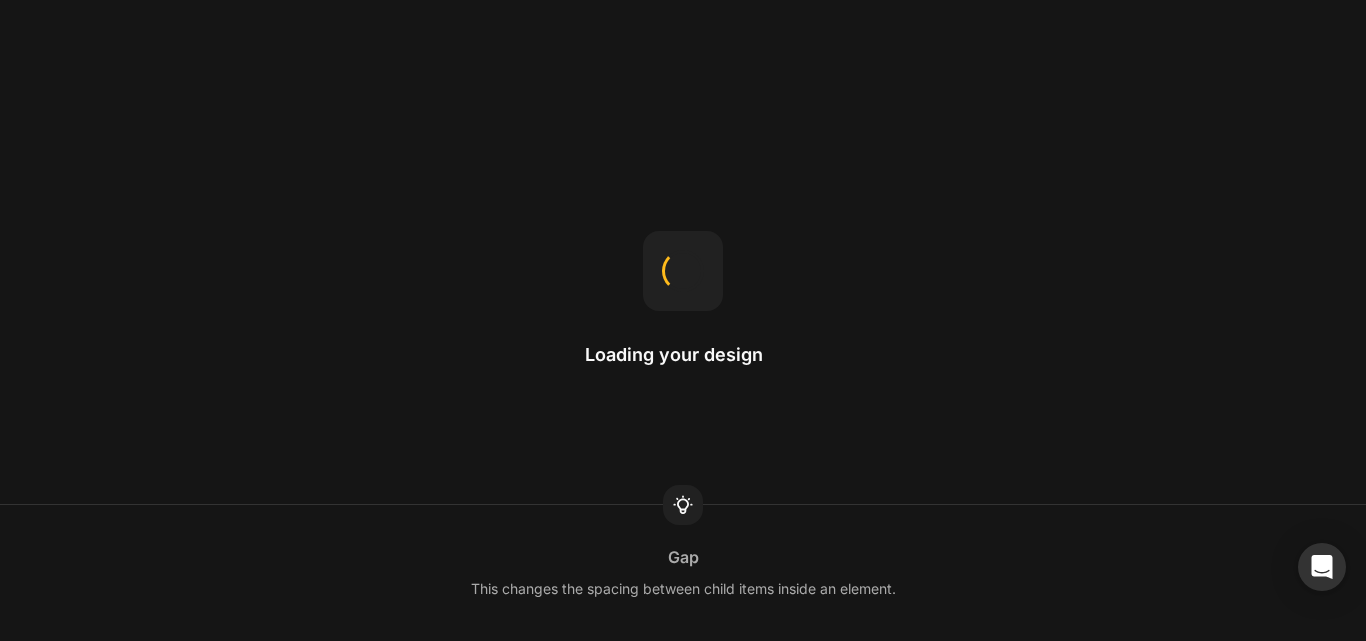 click 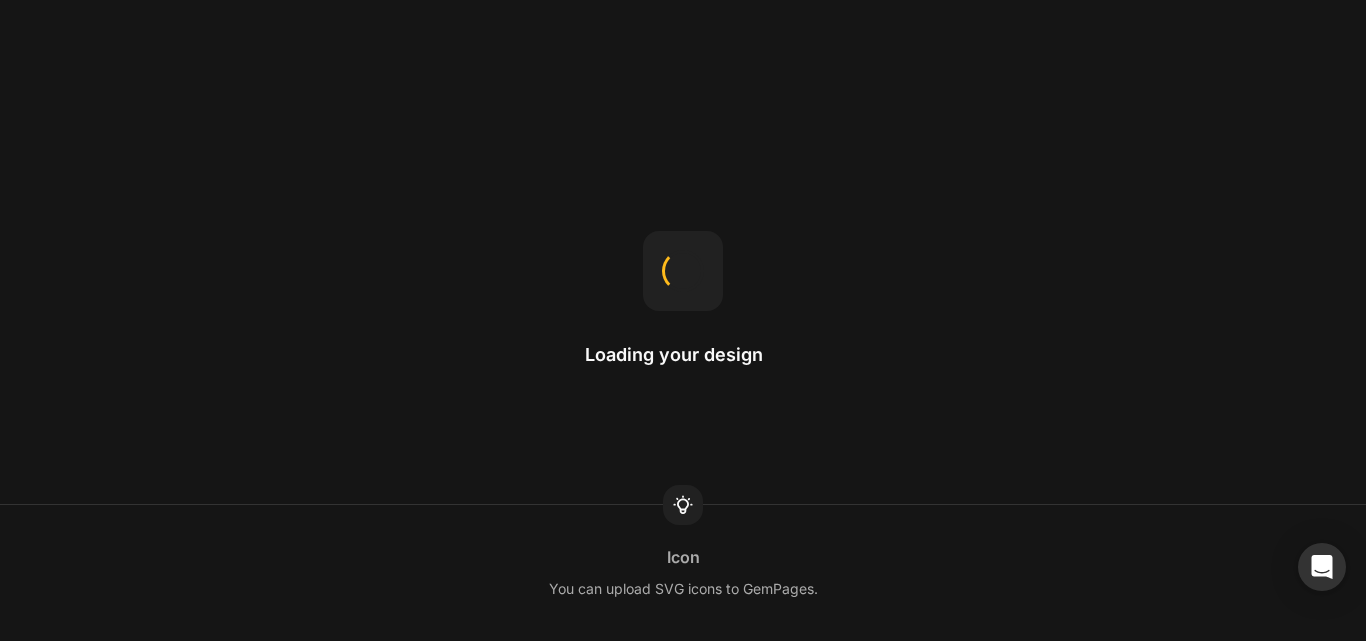 click 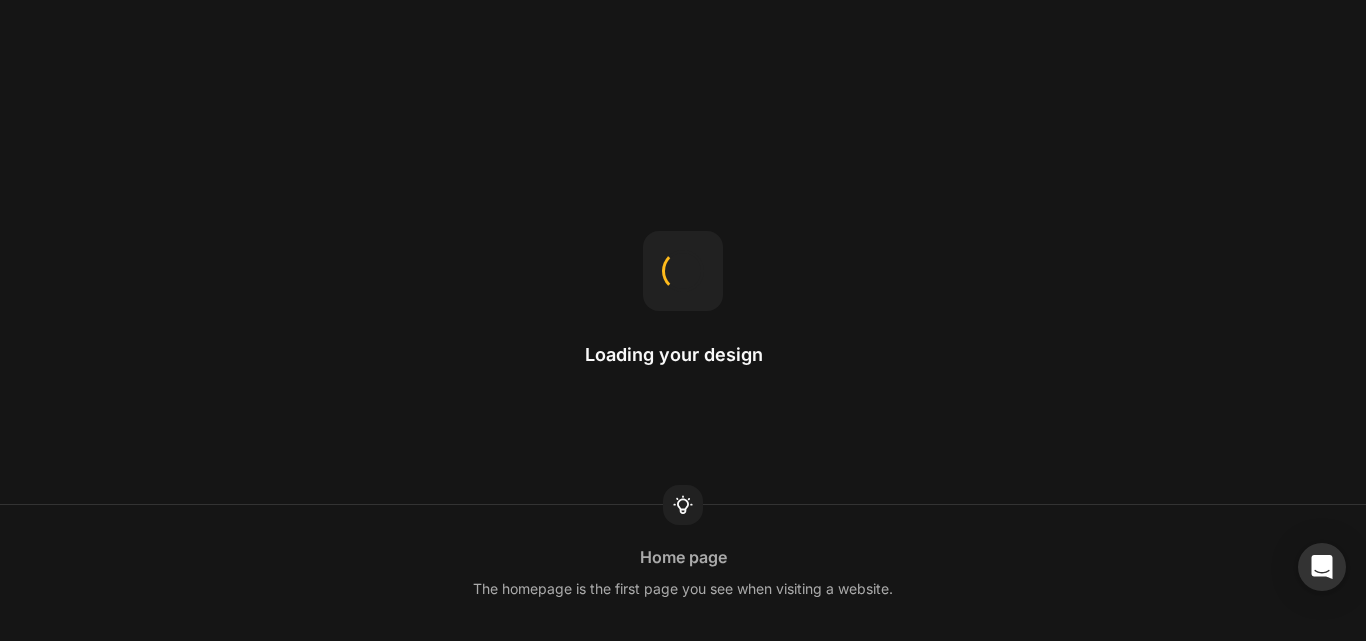 click 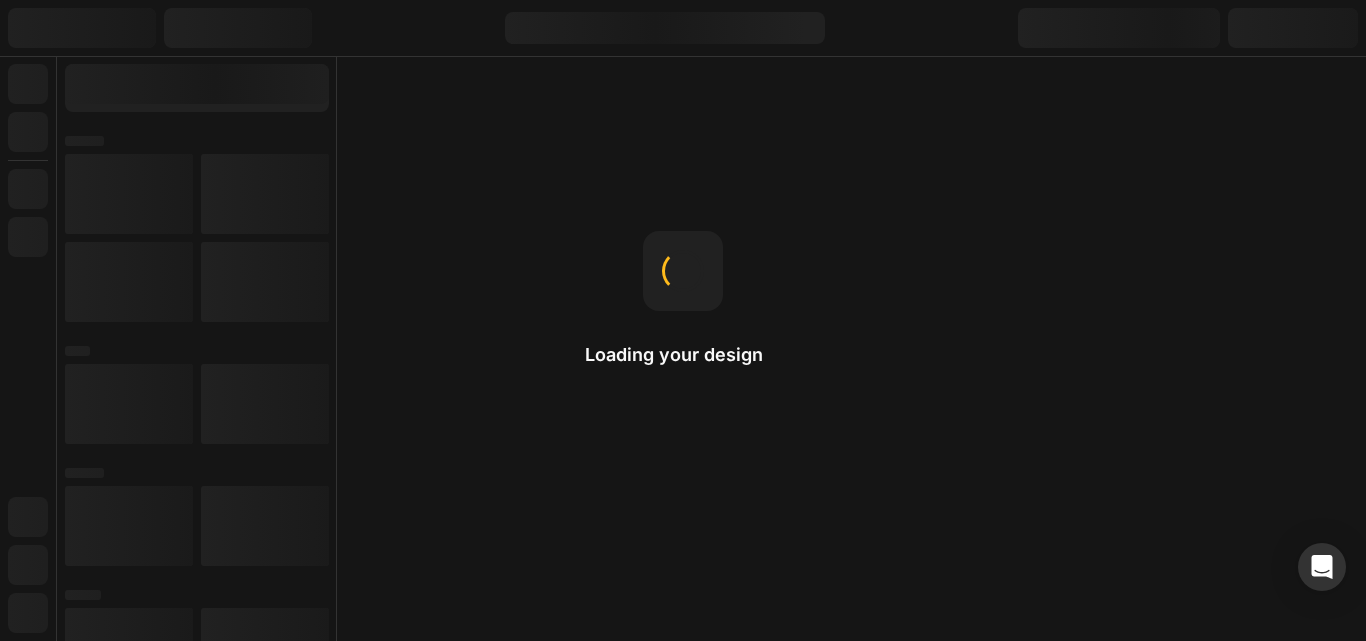 click 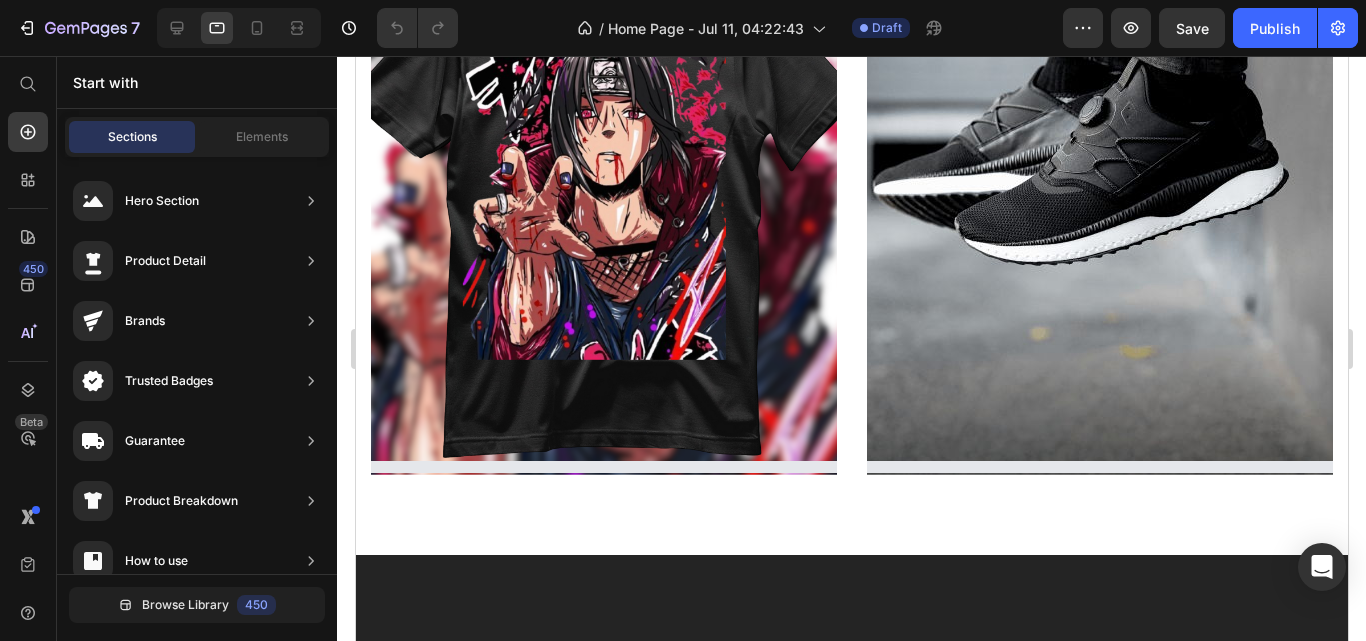 scroll, scrollTop: 1847, scrollLeft: 0, axis: vertical 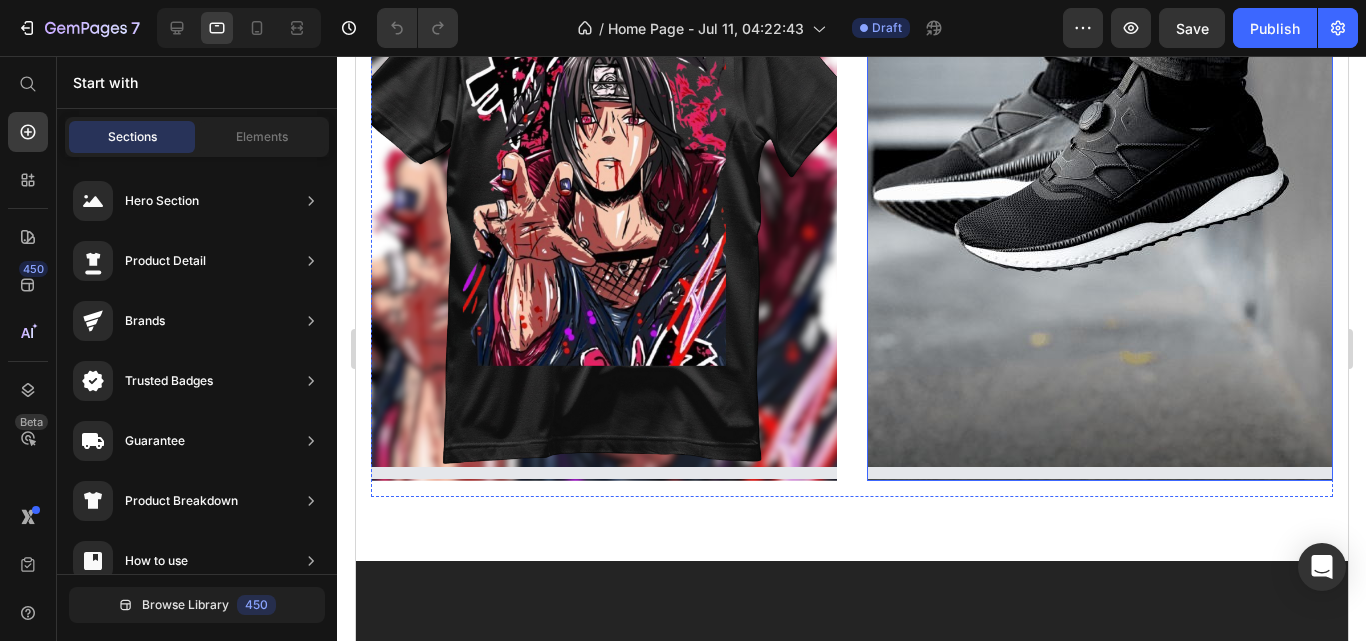 click at bounding box center (1099, 196) 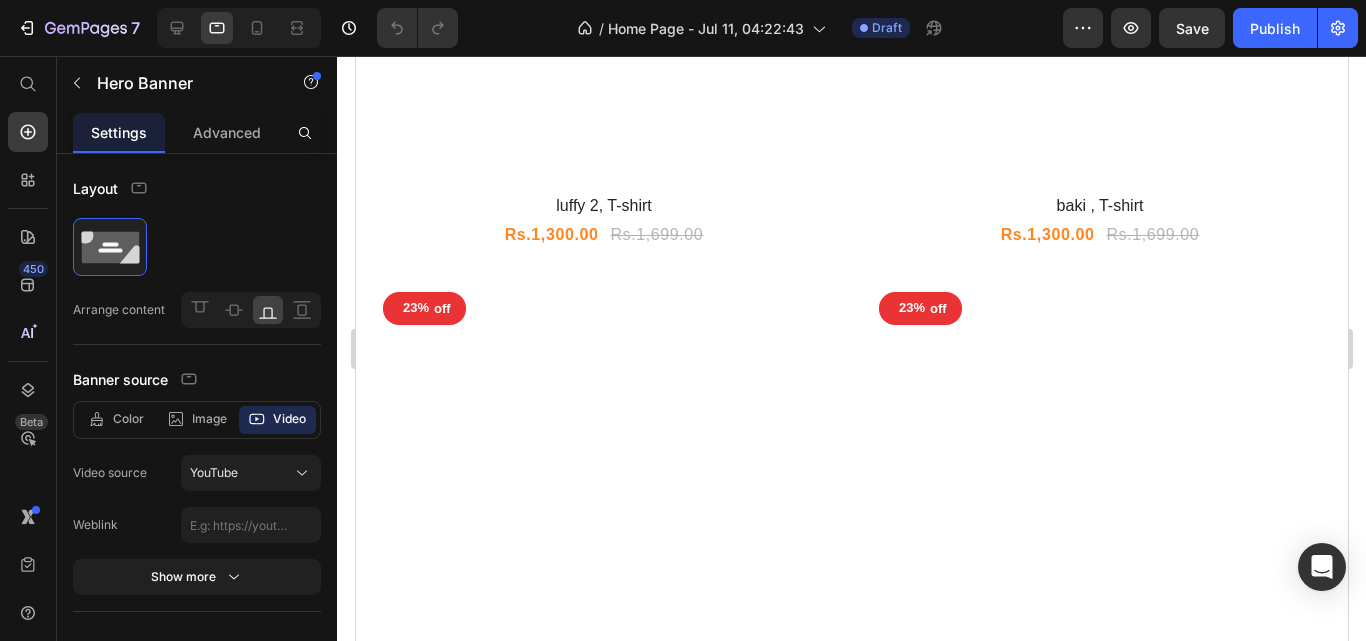scroll, scrollTop: 2903, scrollLeft: 0, axis: vertical 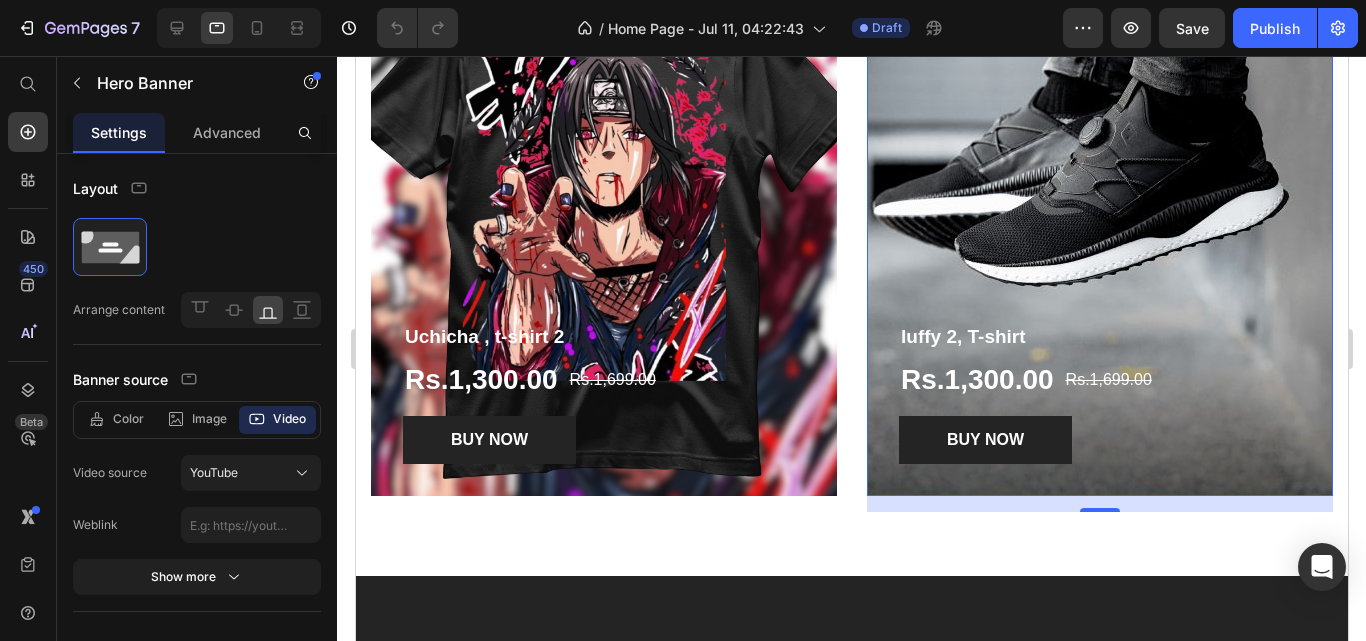 click at bounding box center (1099, 211) 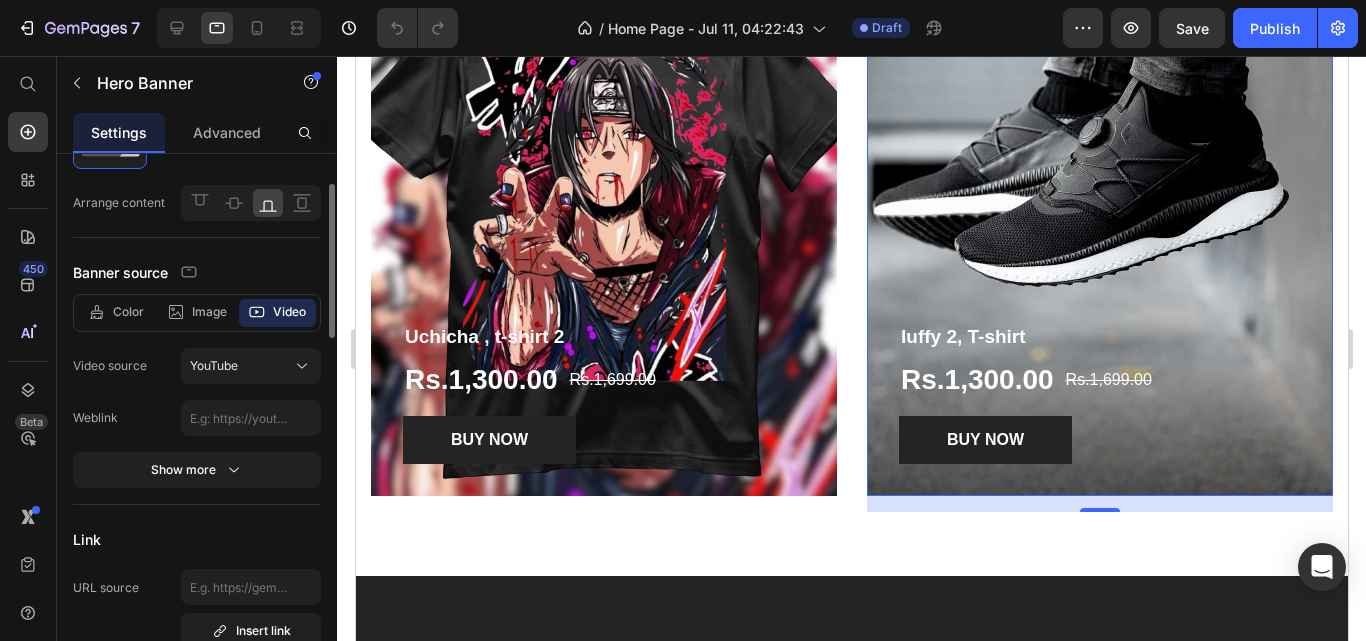 scroll, scrollTop: 114, scrollLeft: 0, axis: vertical 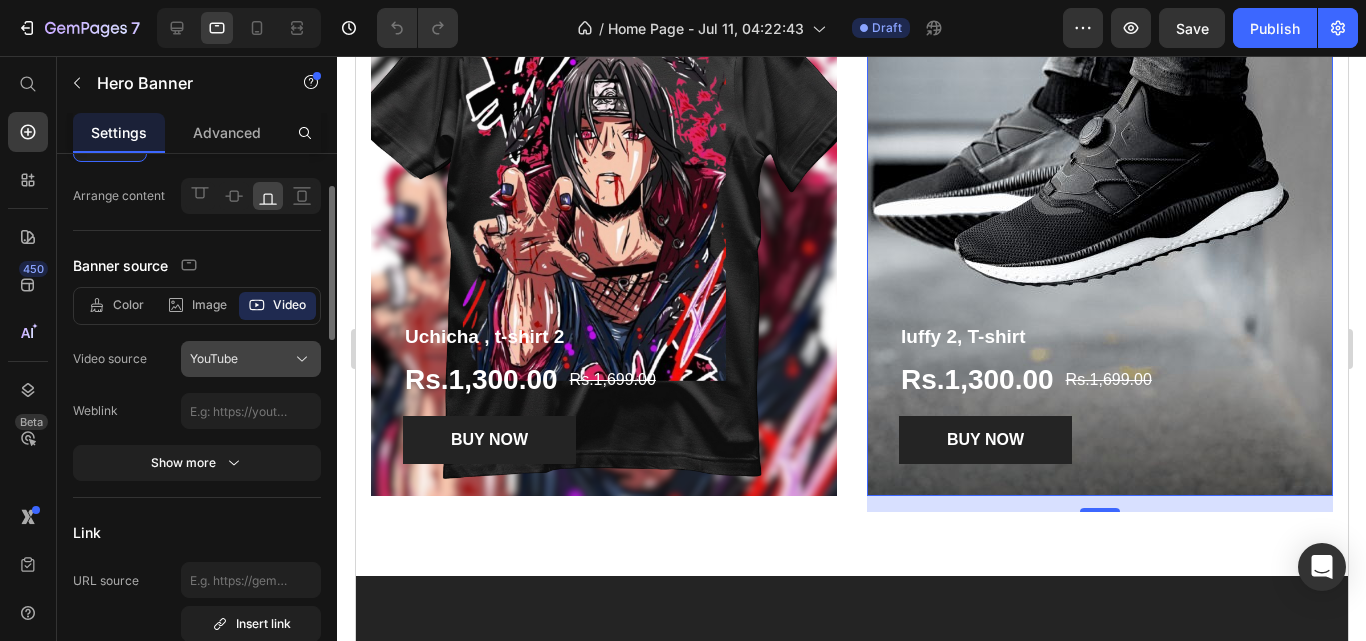 click on "YouTube" at bounding box center (214, 359) 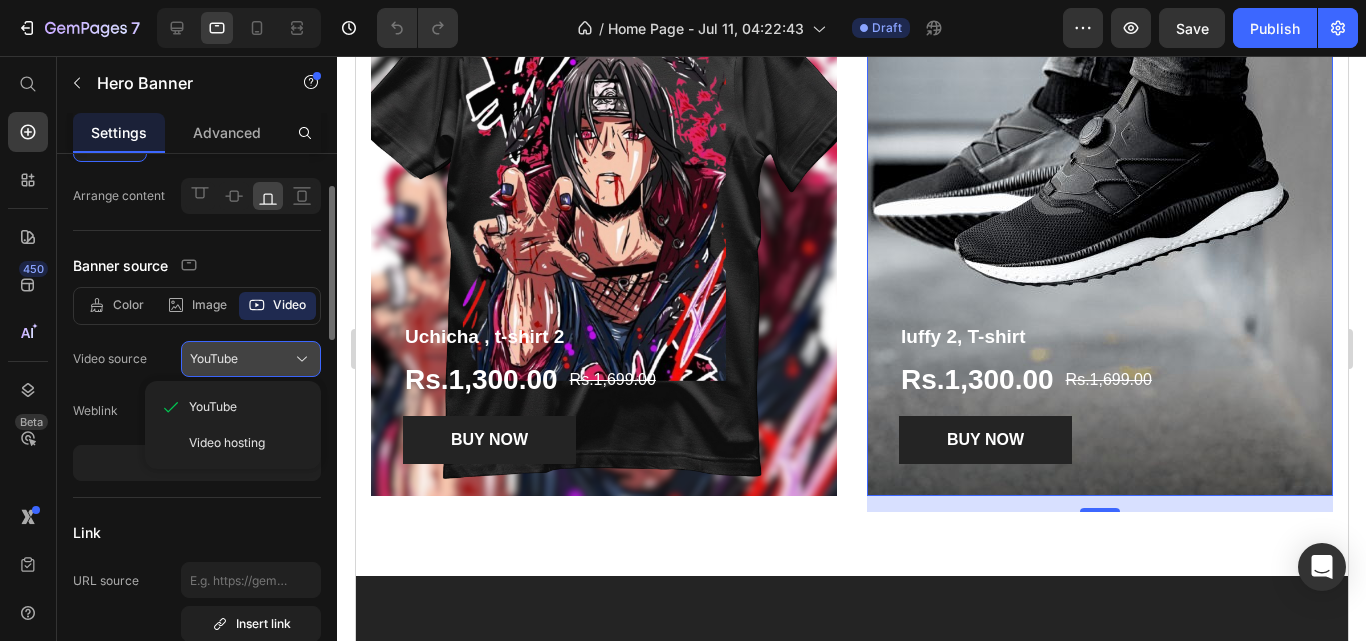 click on "YouTube" at bounding box center (214, 359) 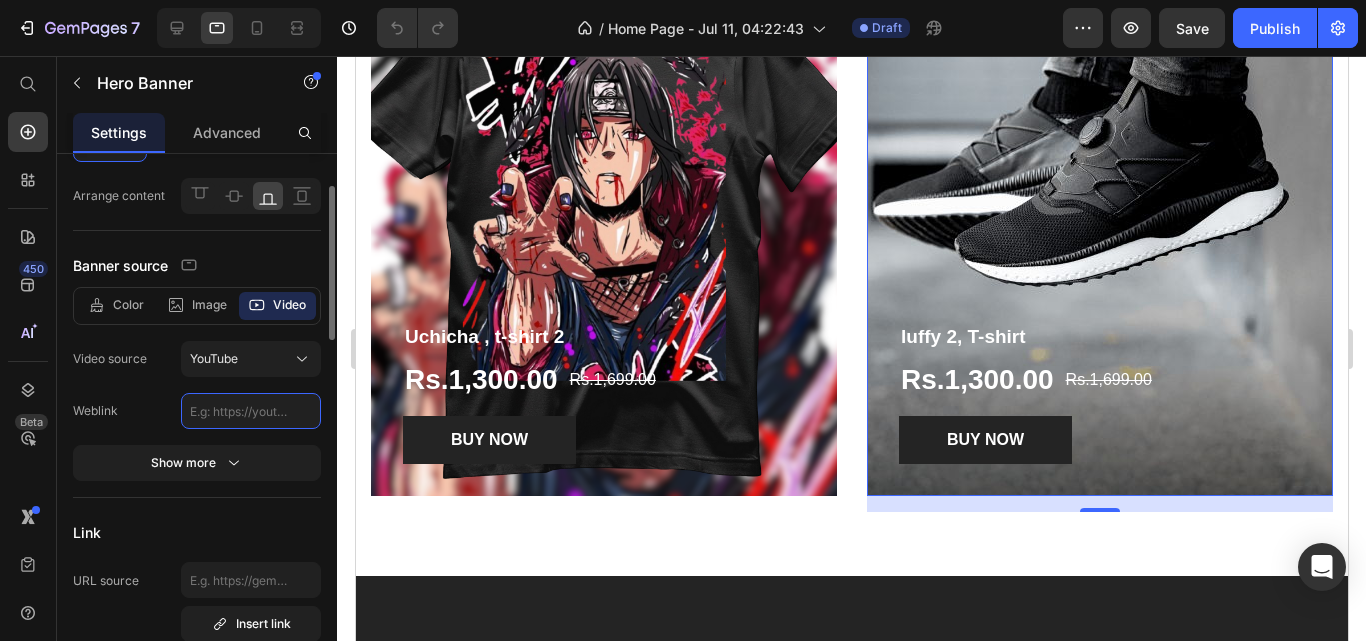 click 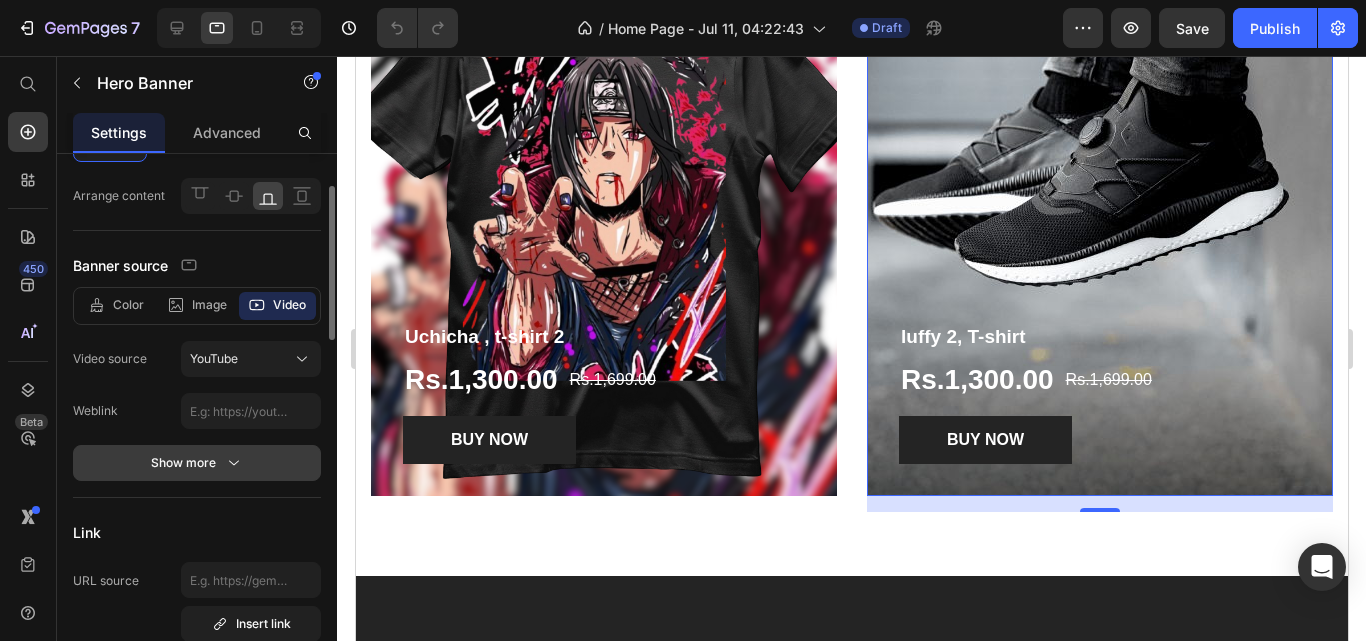 click on "Show more" at bounding box center (197, 463) 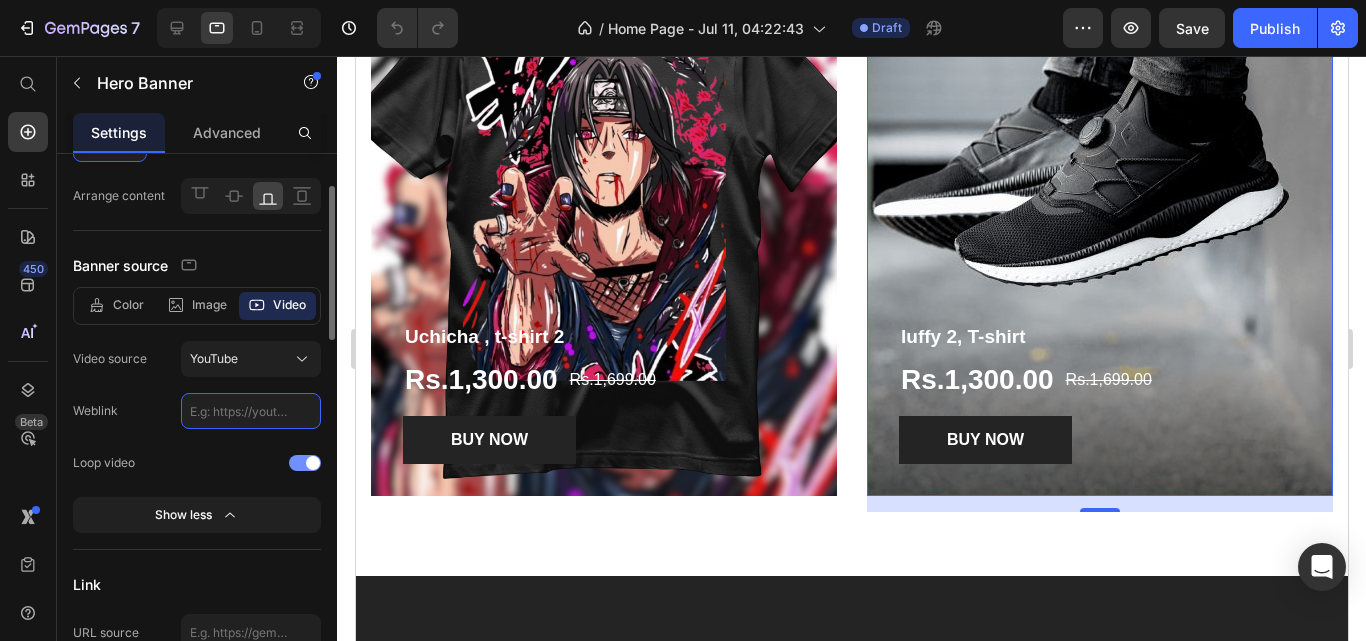 click 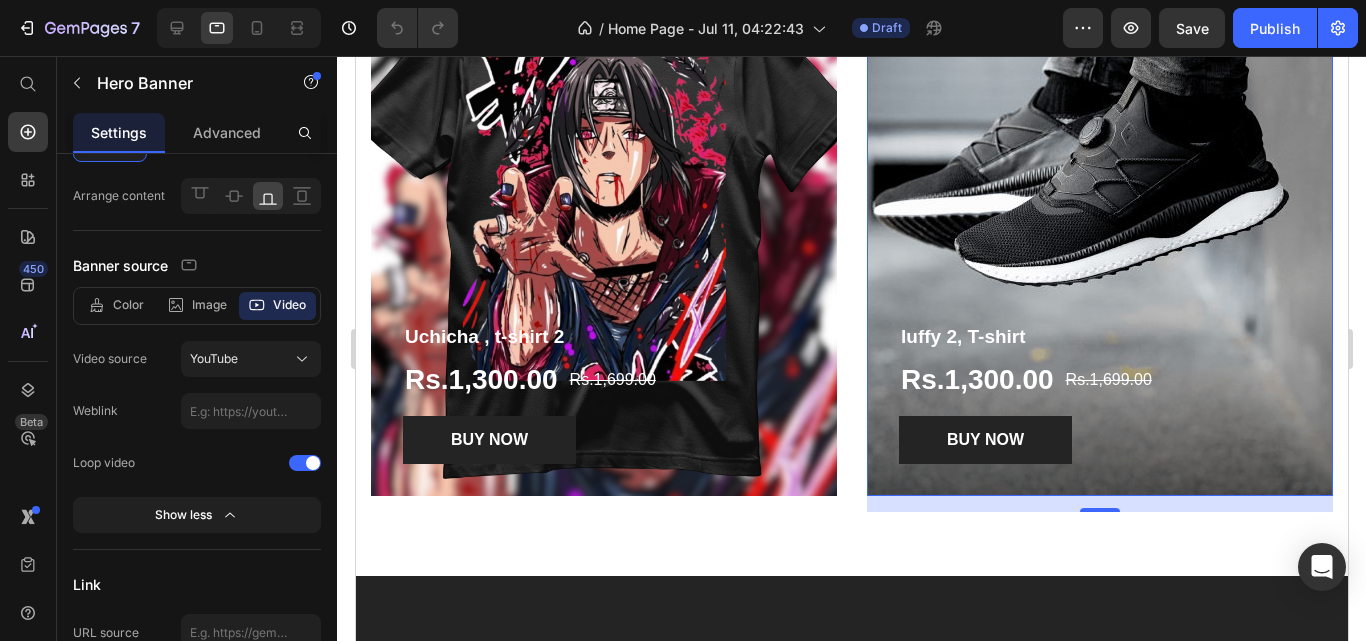 click at bounding box center (1099, 211) 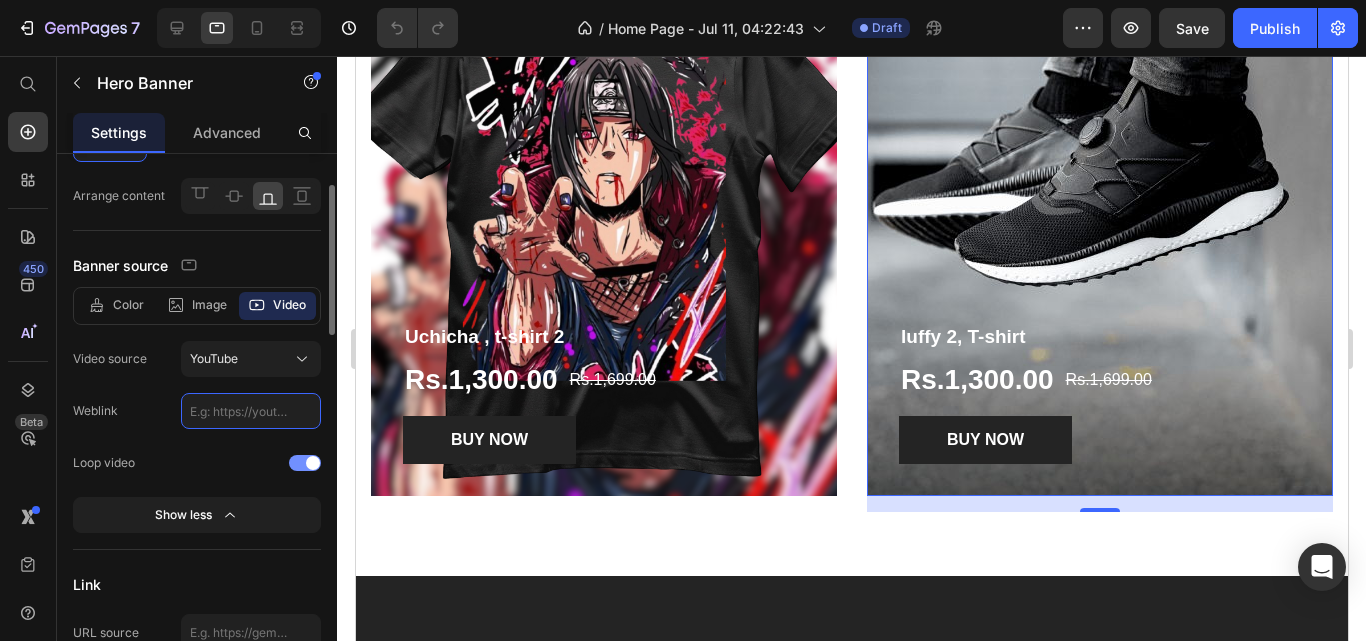 click 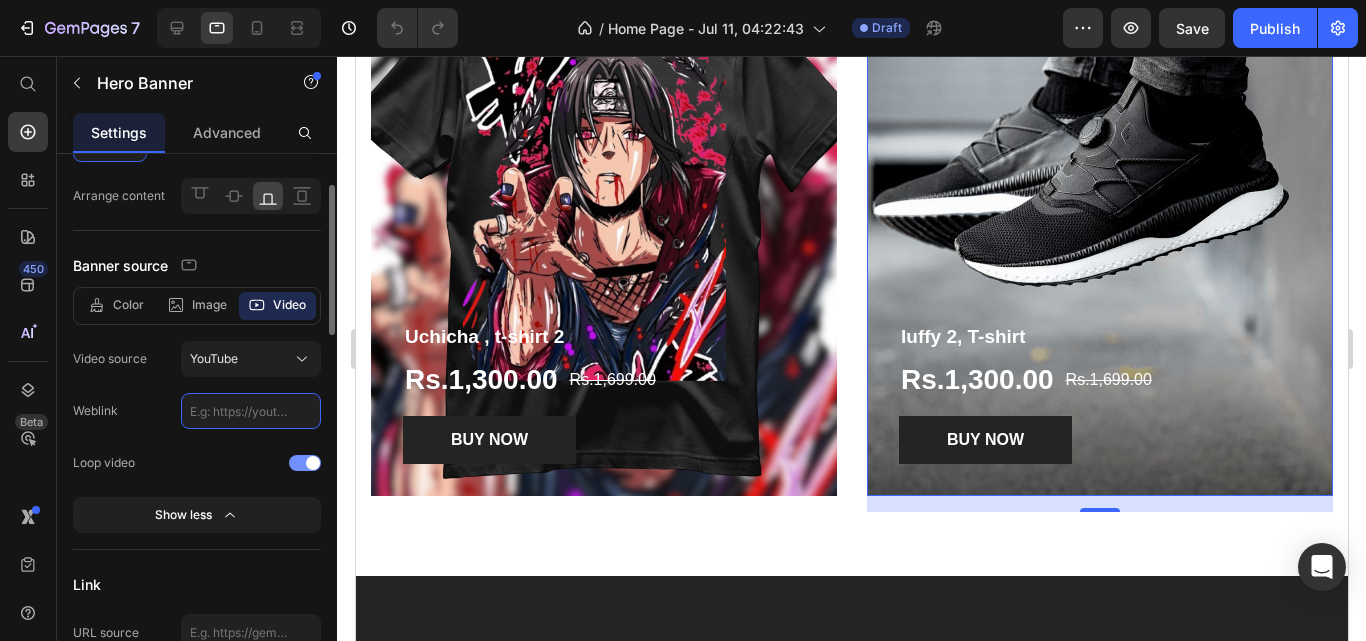 paste on "https://assets.pinterest.com/ext/embed.html?id=36380709483598622" 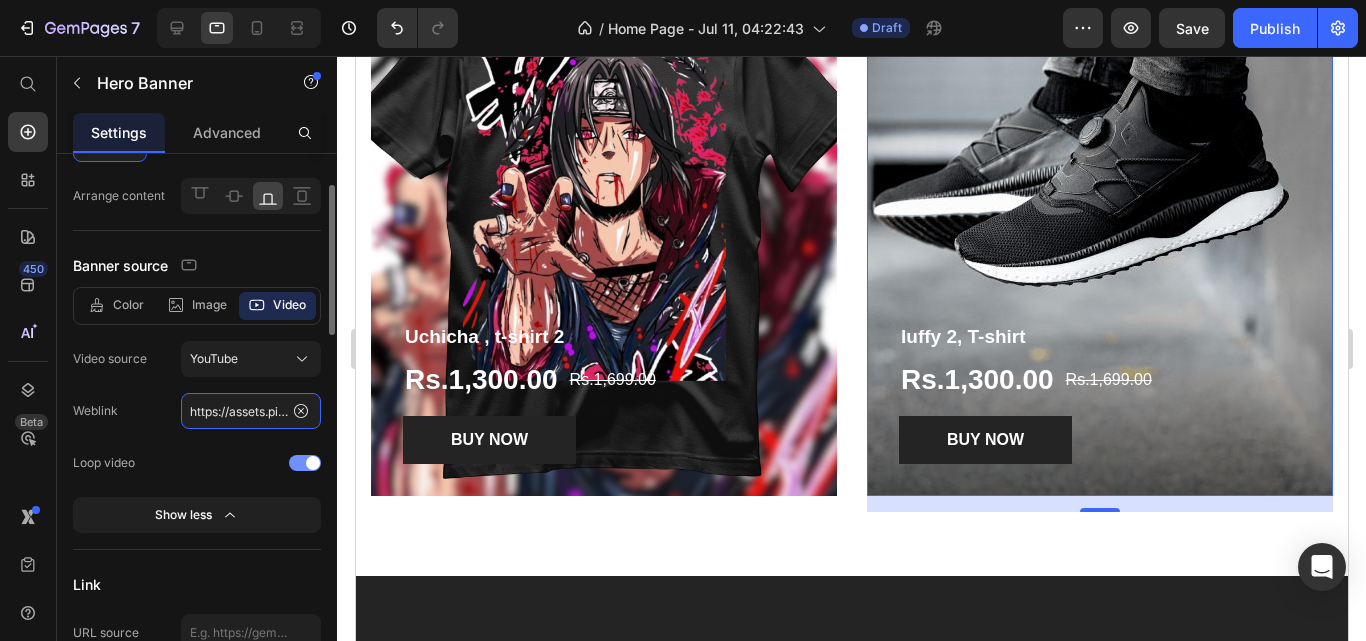 scroll, scrollTop: 0, scrollLeft: 303, axis: horizontal 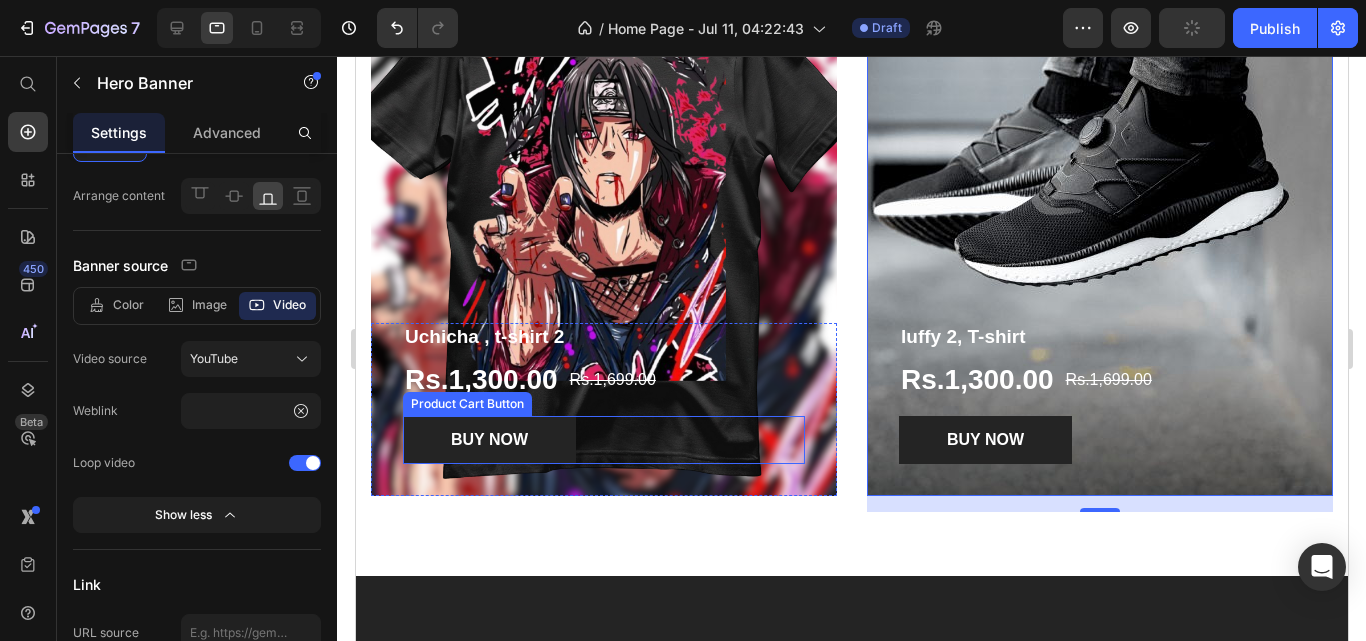 click on "BUY NOW" at bounding box center (984, 440) 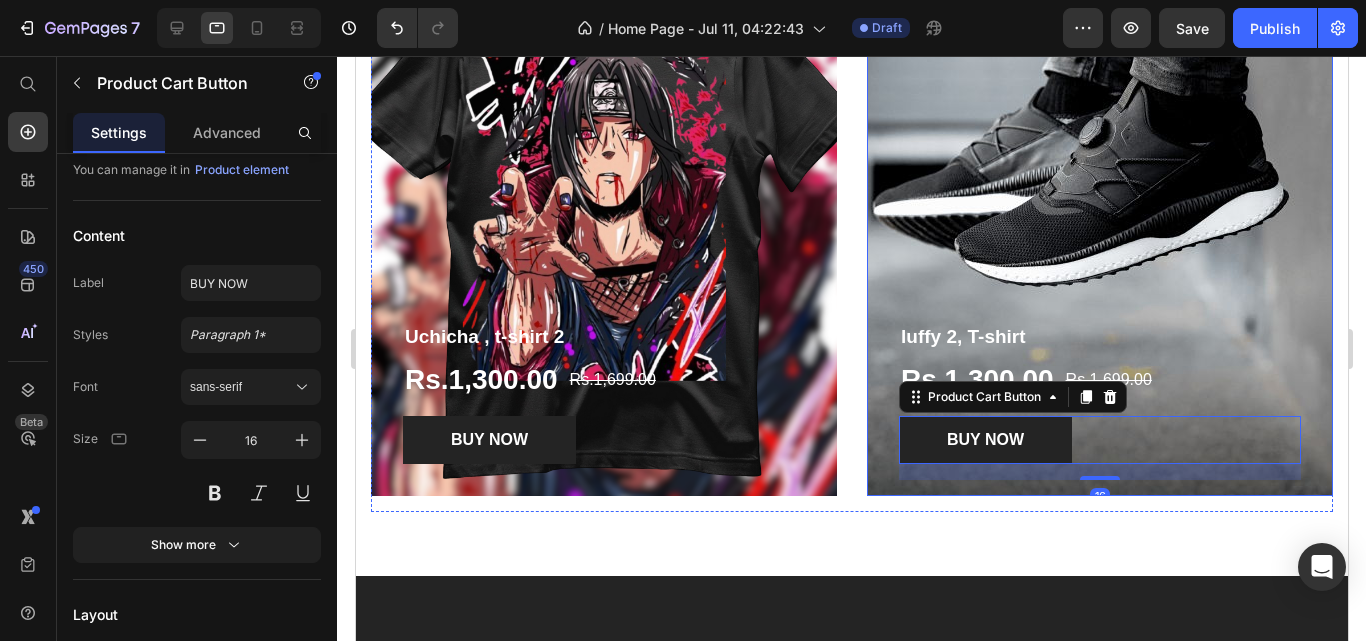scroll, scrollTop: 2812, scrollLeft: 0, axis: vertical 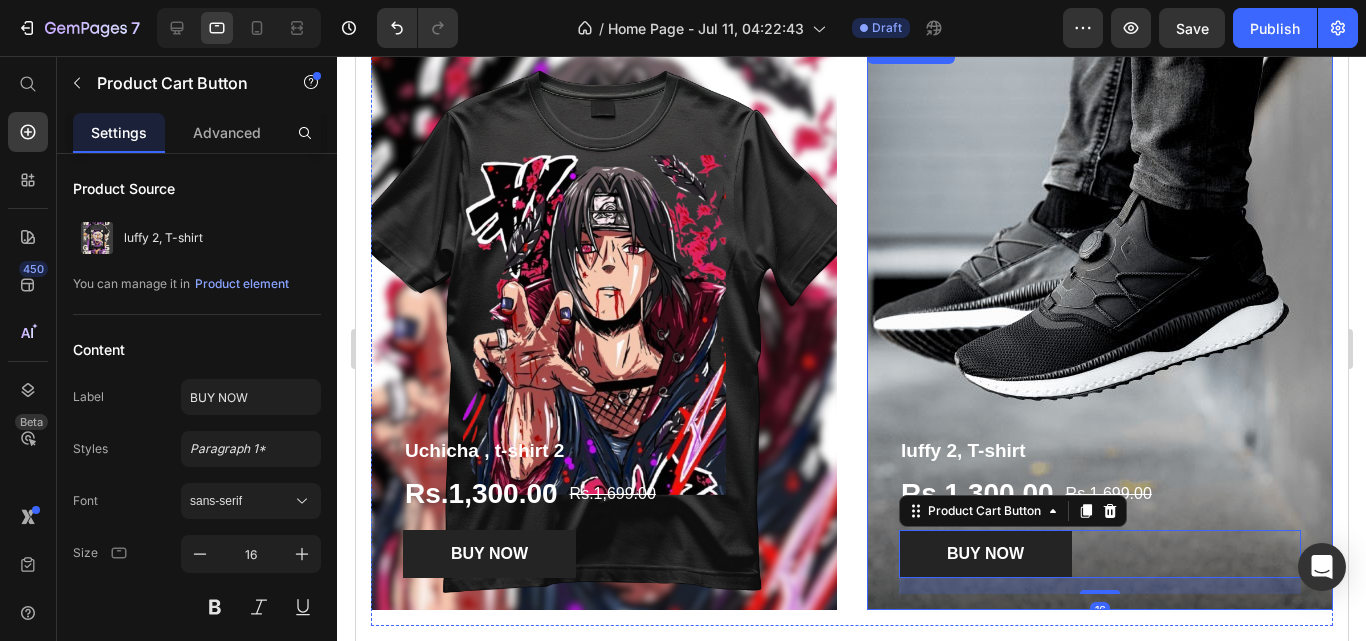 click at bounding box center (1099, 325) 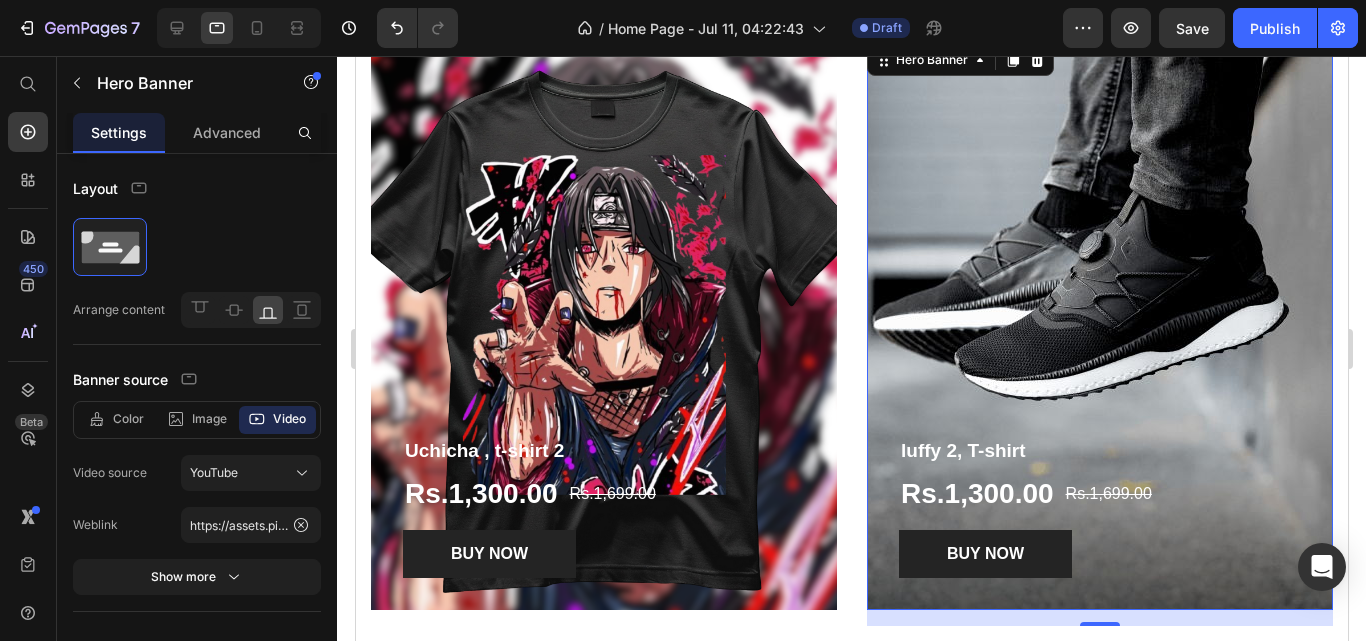 click at bounding box center (1099, 325) 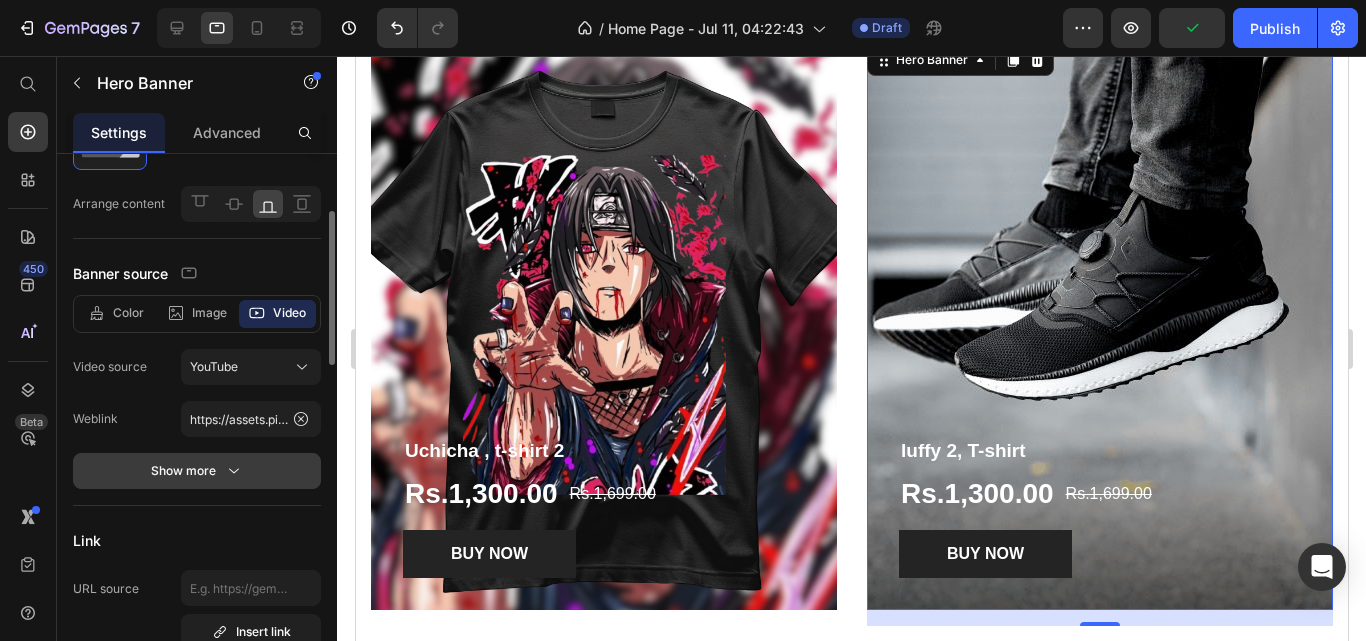 scroll, scrollTop: 127, scrollLeft: 0, axis: vertical 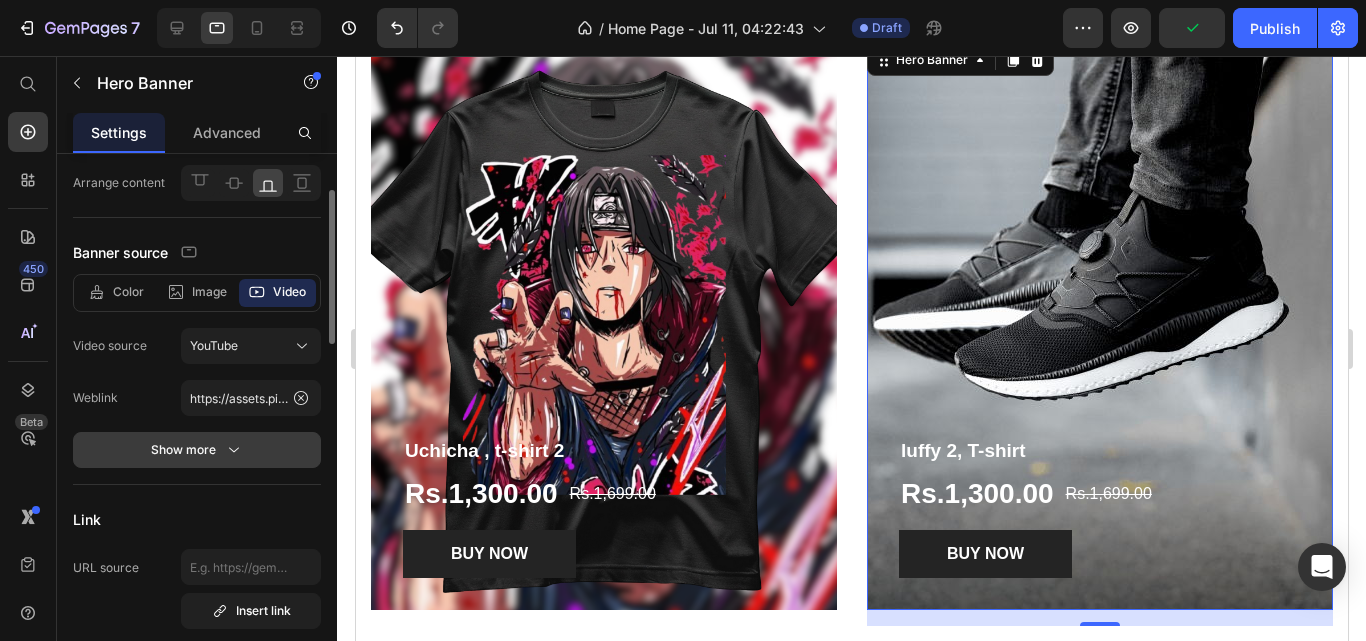 click on "Show more" at bounding box center [197, 450] 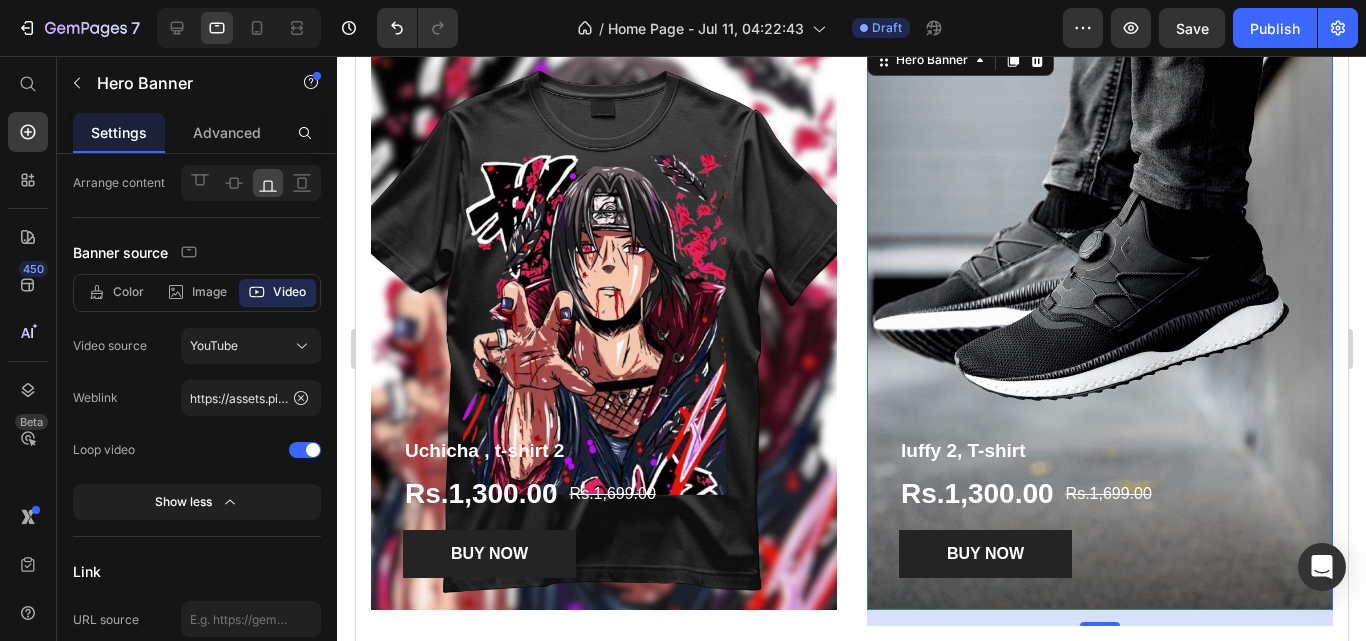 drag, startPoint x: 1050, startPoint y: 242, endPoint x: 504, endPoint y: 545, distance: 624.43976 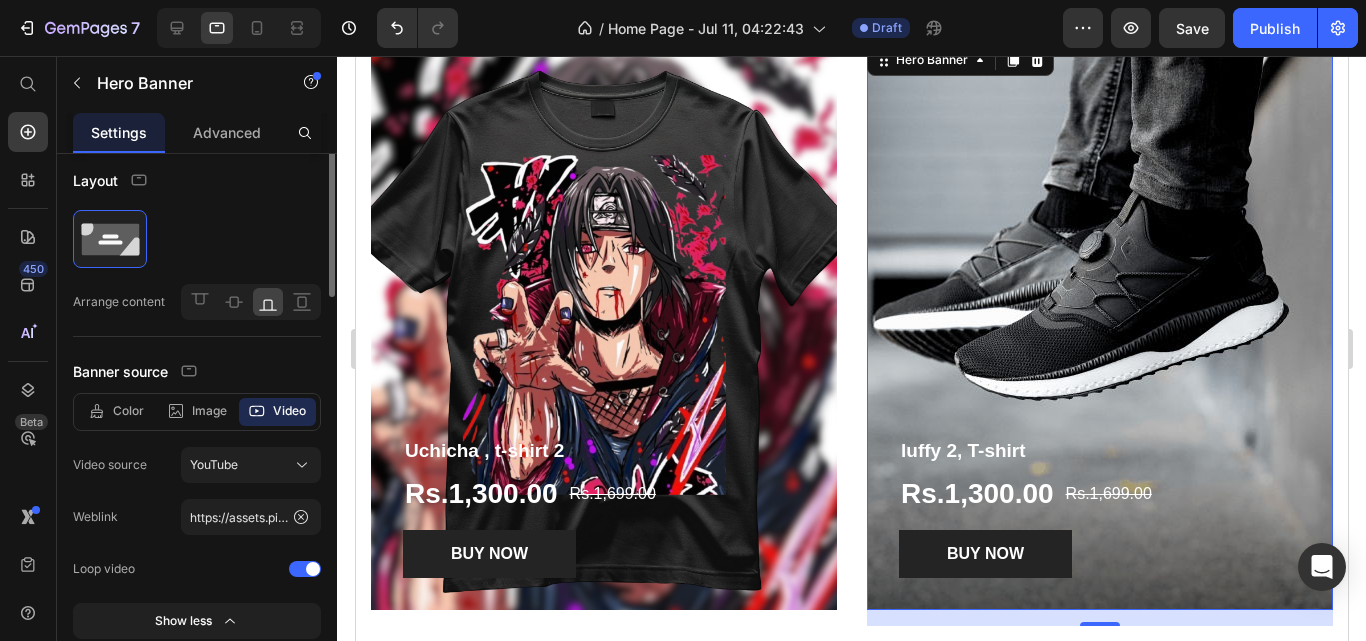 scroll, scrollTop: 1, scrollLeft: 0, axis: vertical 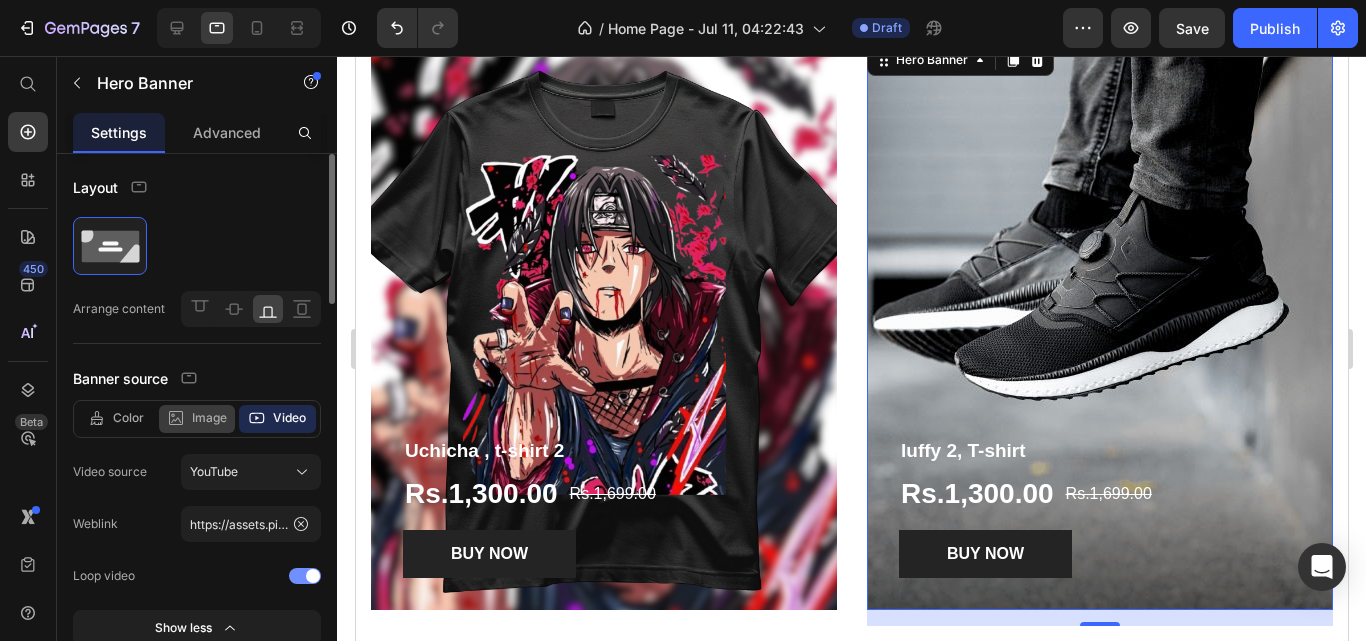 click on "Image" at bounding box center [209, 418] 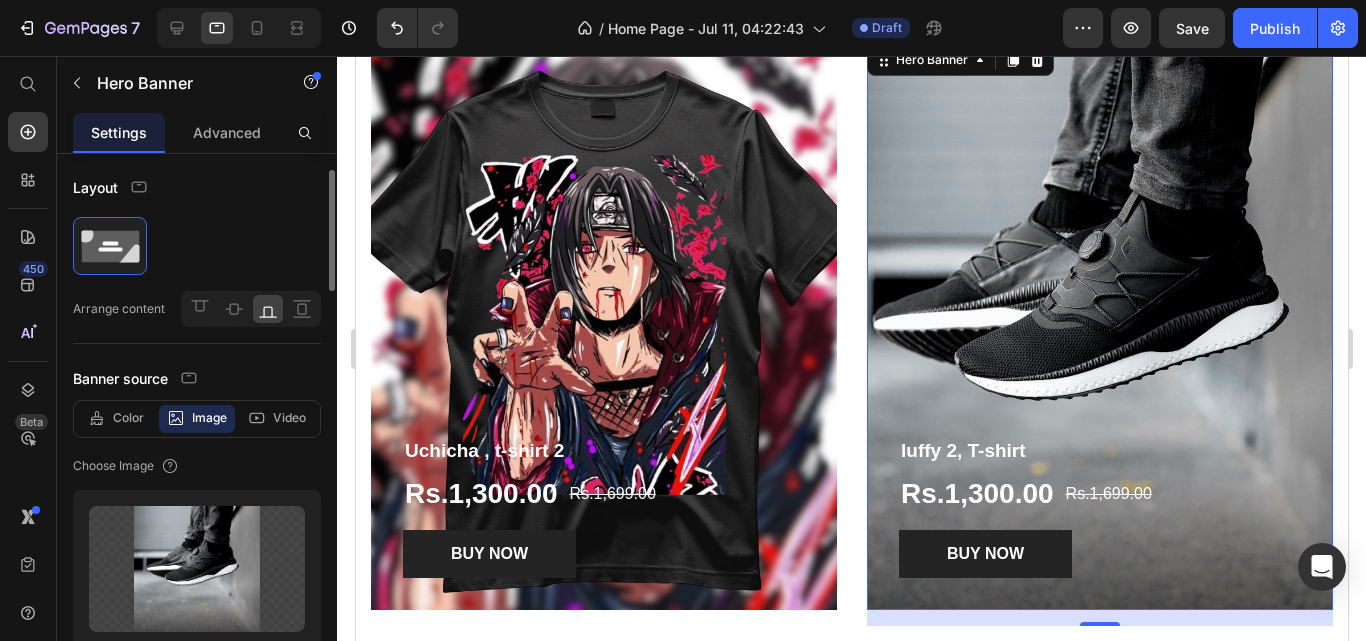 scroll, scrollTop: 247, scrollLeft: 0, axis: vertical 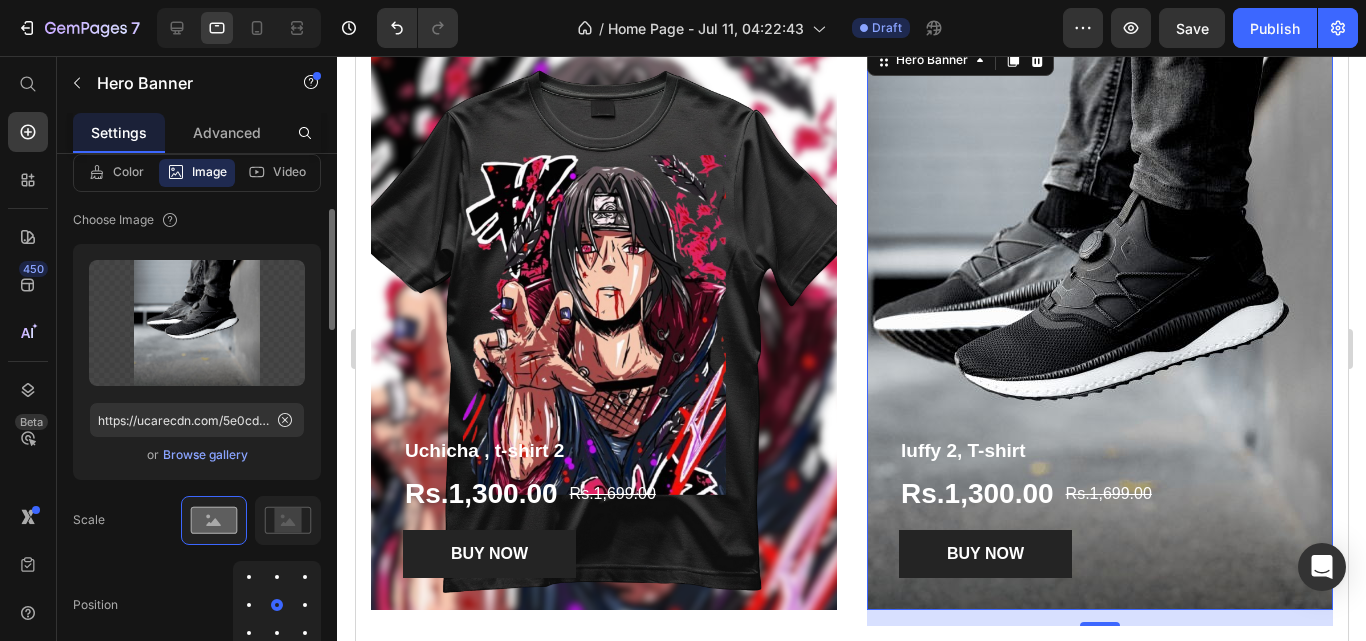 click on "Browse gallery" at bounding box center (205, 455) 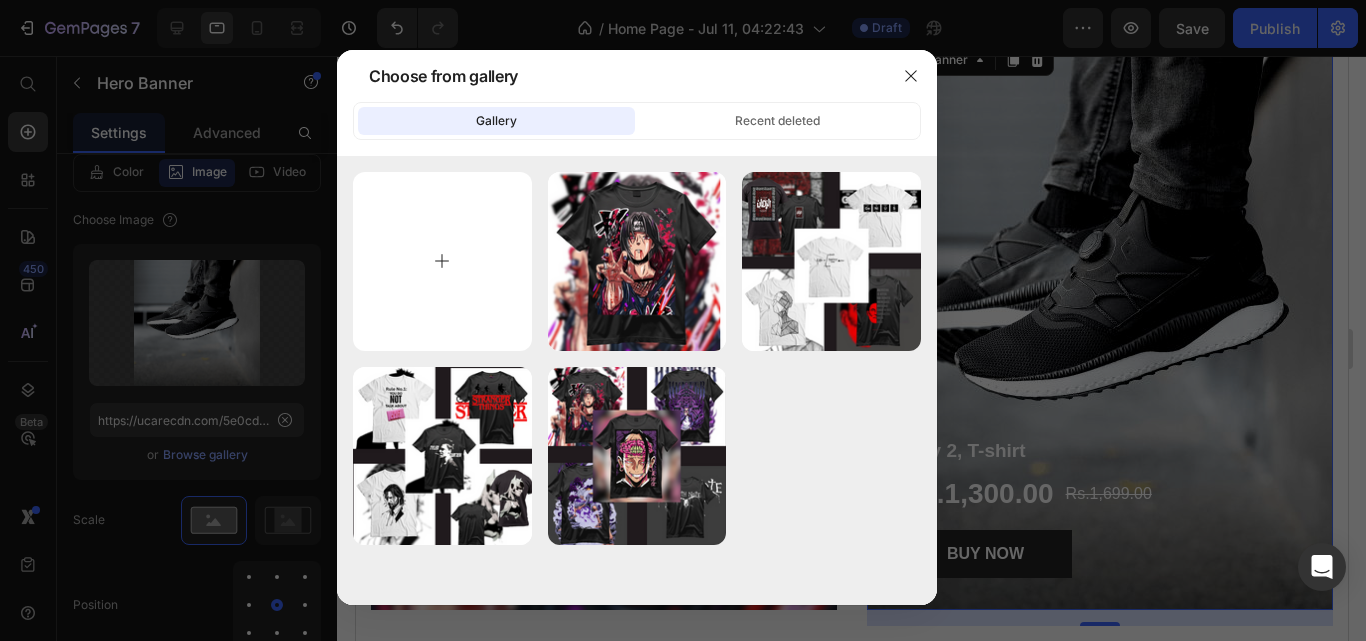 click at bounding box center [442, 261] 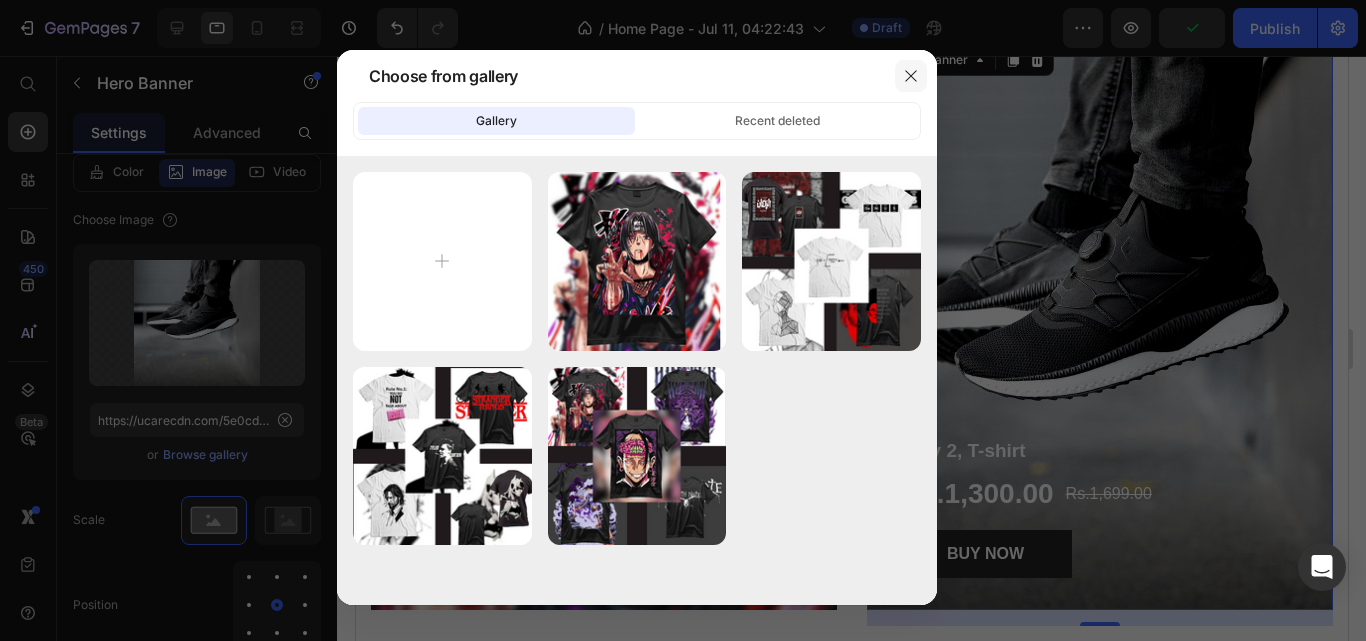 click at bounding box center (911, 76) 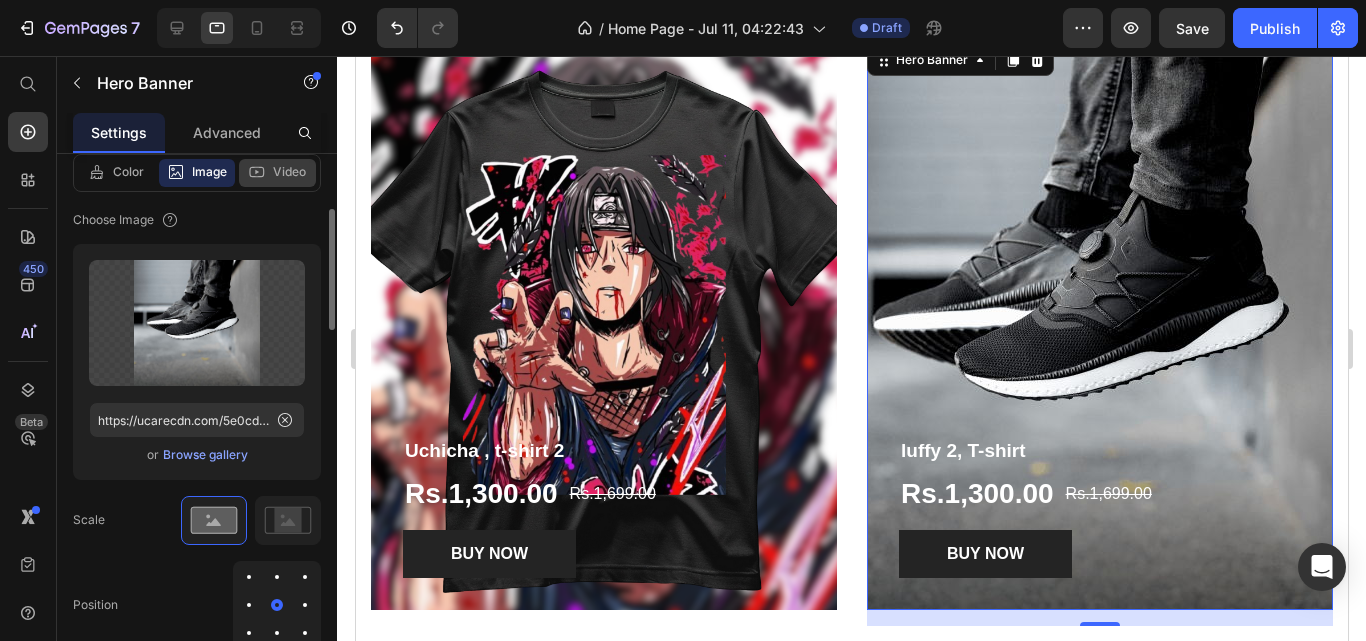 click on "Video" at bounding box center [289, 172] 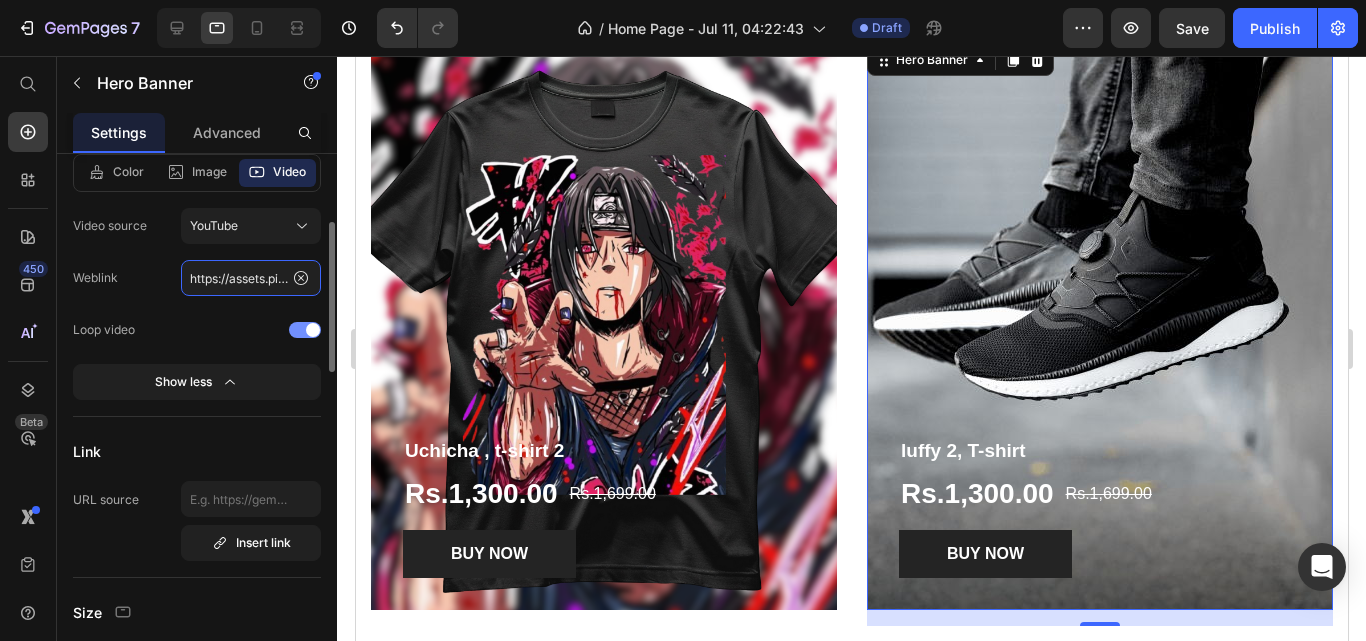 click on "https://assets.pinterest.com/ext/embed.html?id=36380709483598622" 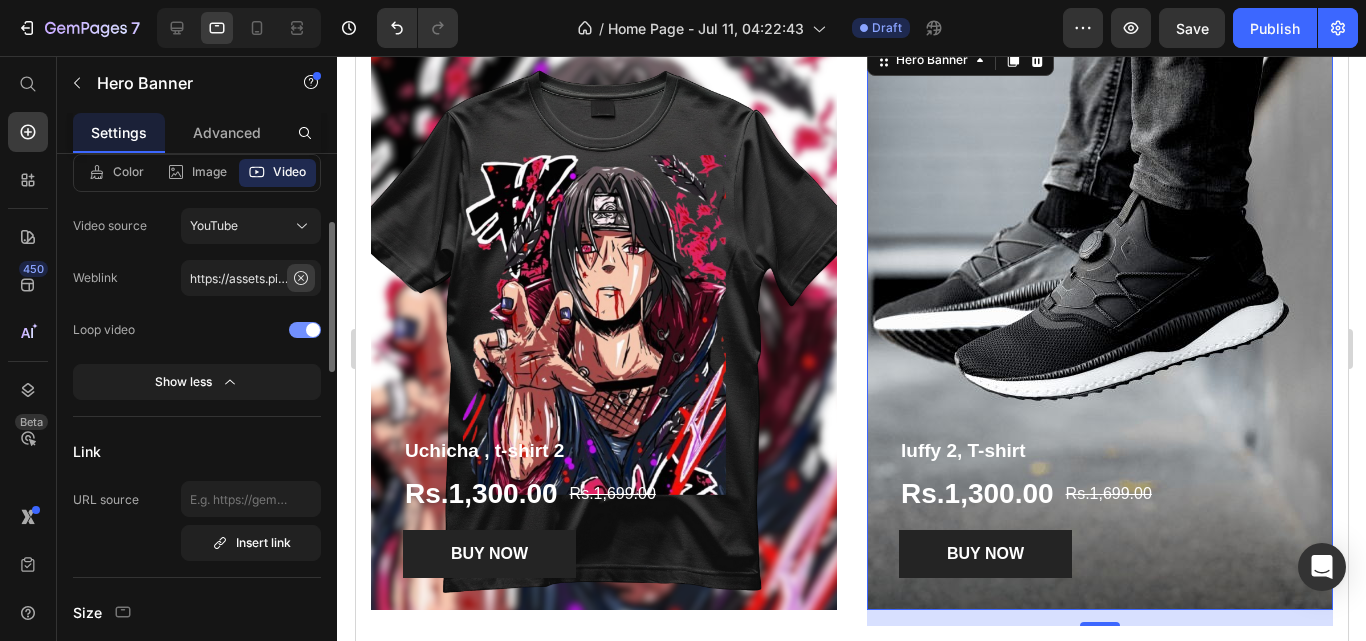 click 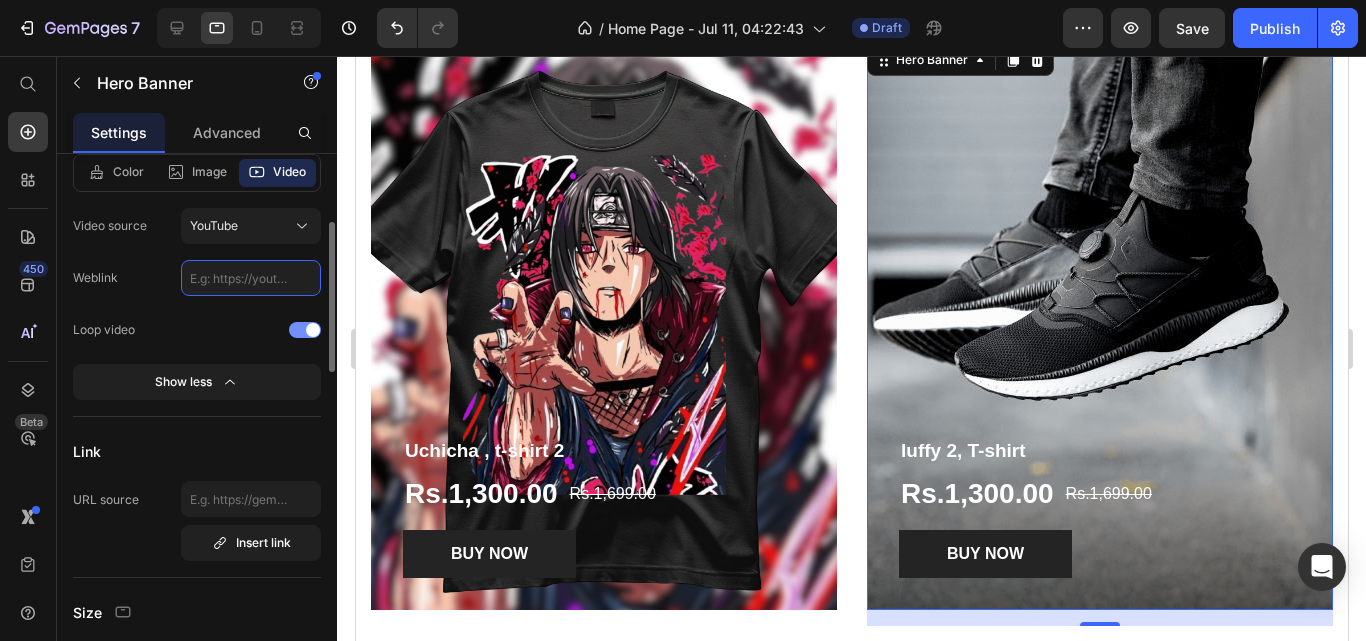 click 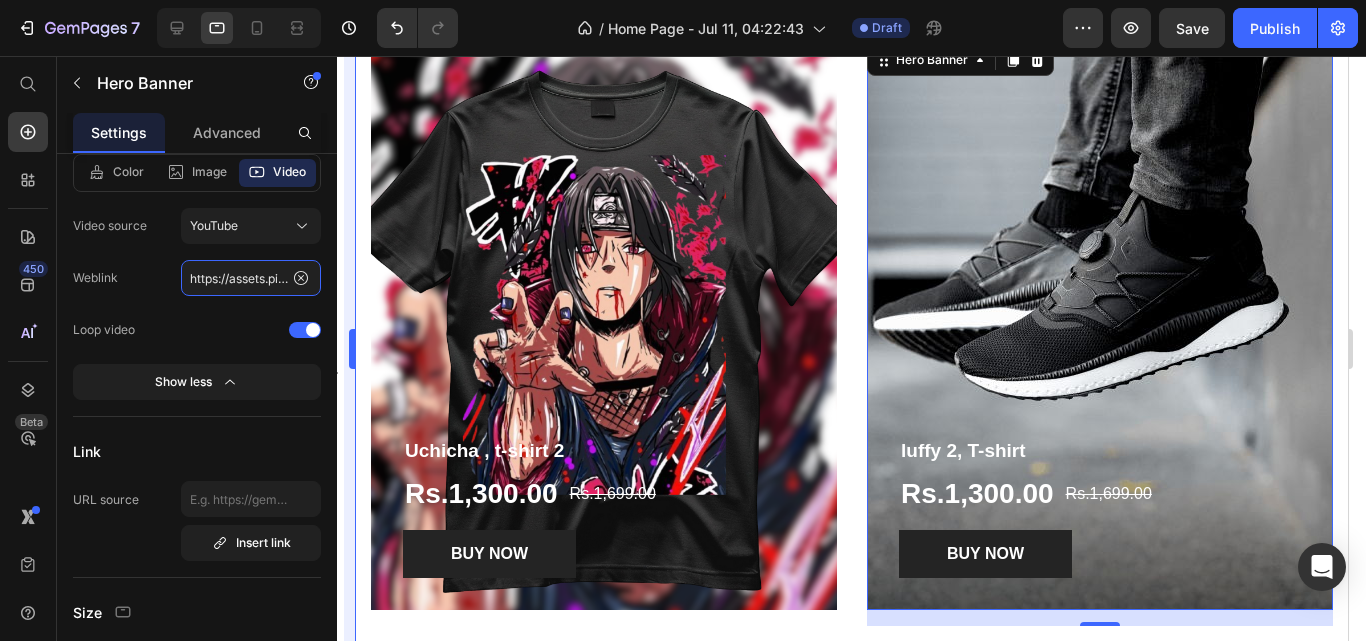 scroll, scrollTop: 0, scrollLeft: 303, axis: horizontal 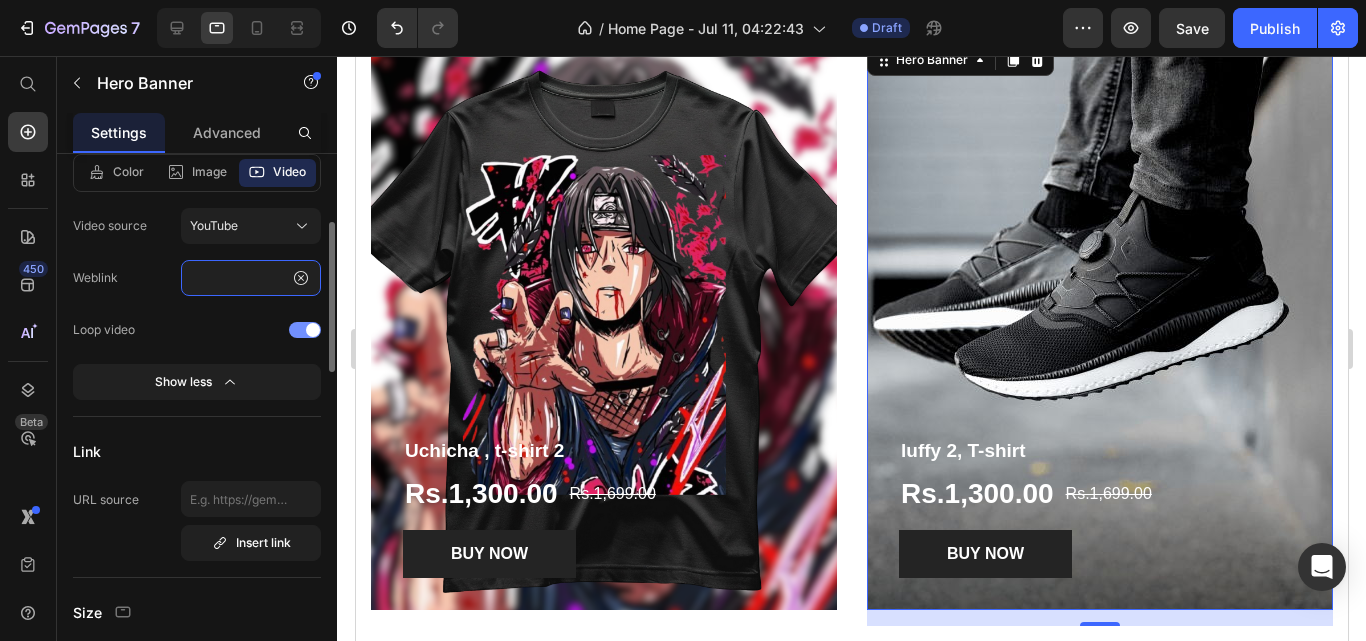 type on "https://assets.pinterest.com/ext/embed.html?id=36380709483598622" 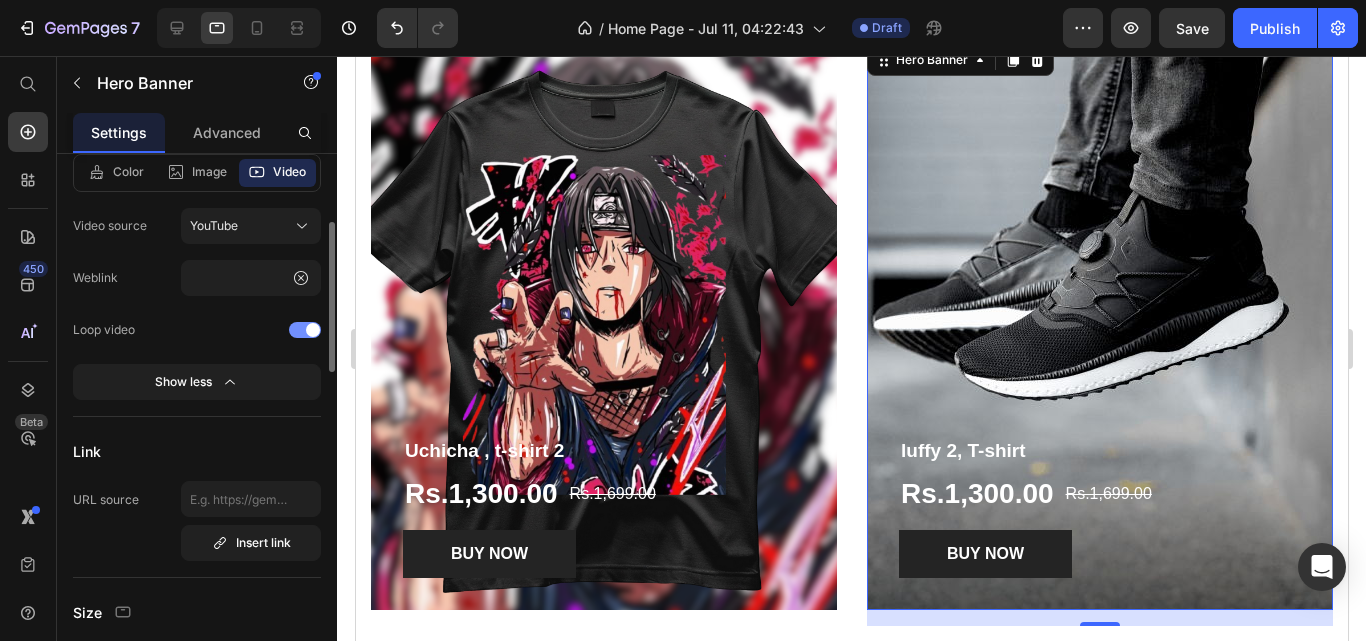 click on "Loop video" at bounding box center [197, 330] 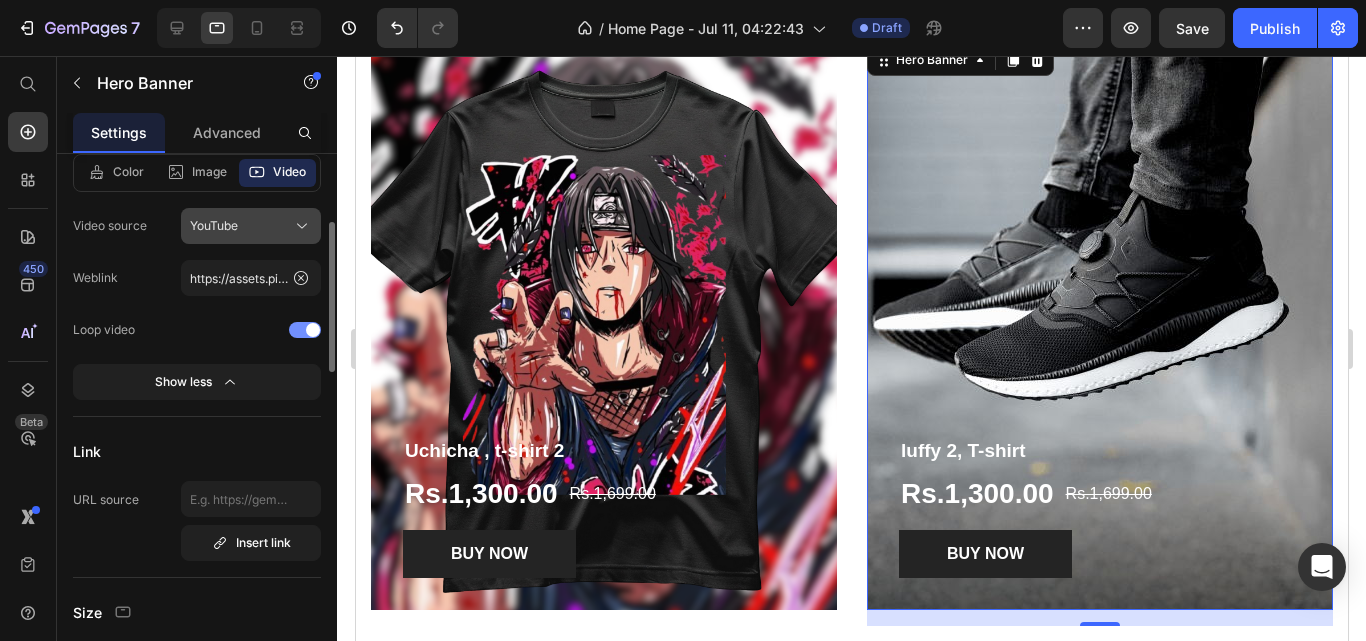click on "YouTube" at bounding box center (251, 226) 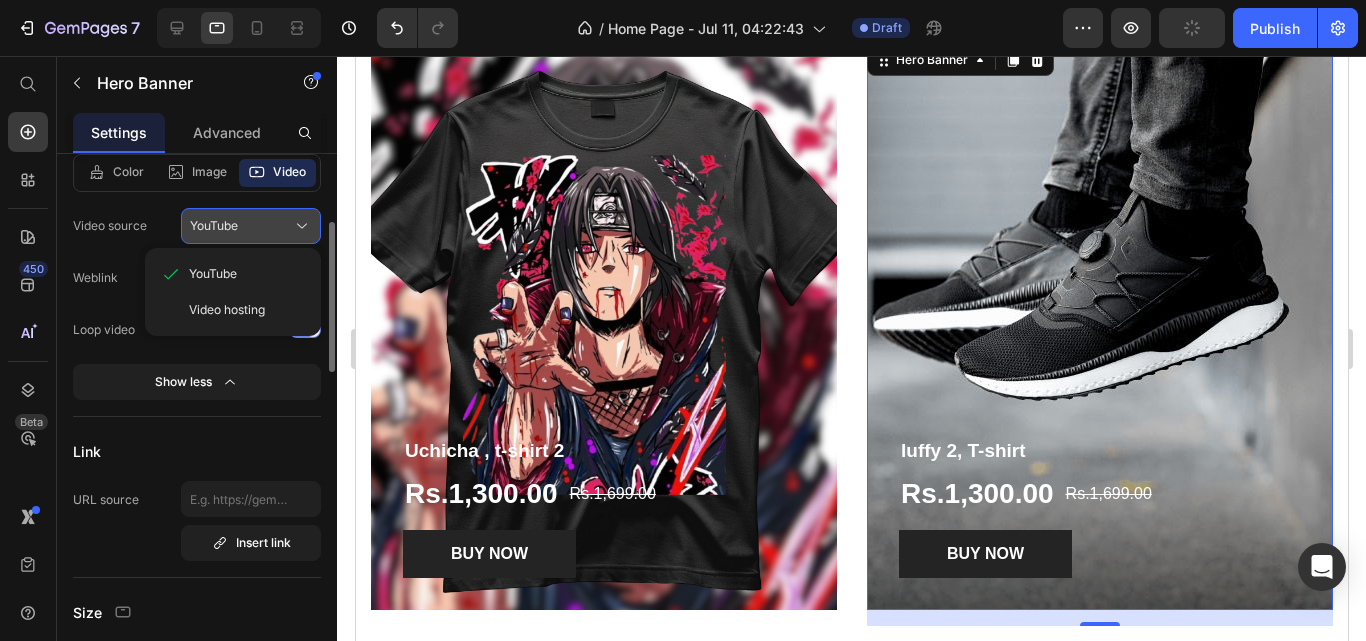 click on "YouTube" at bounding box center (251, 226) 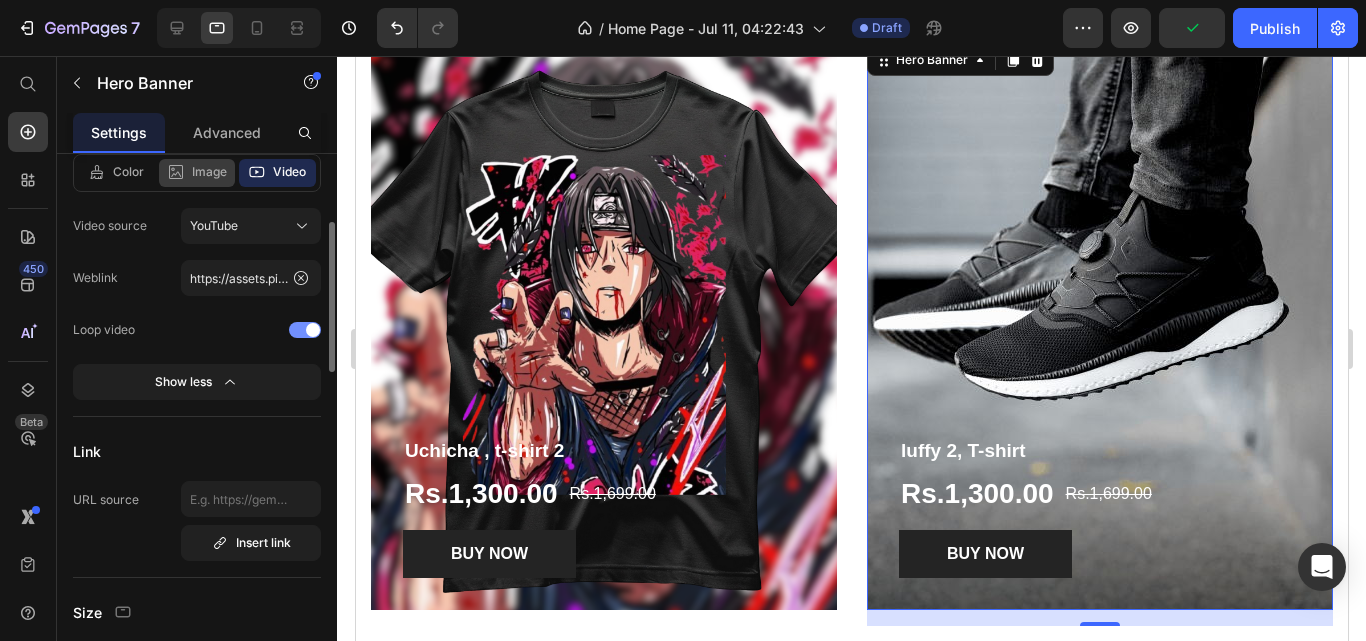 click on "Image" 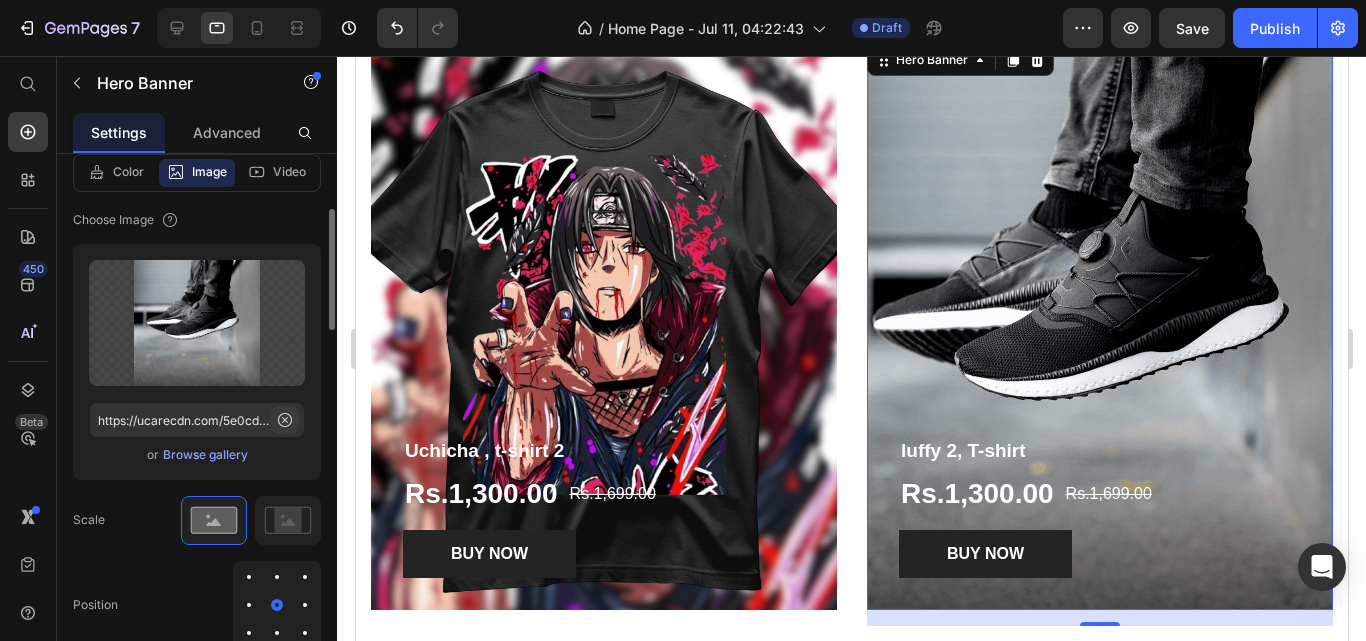 click 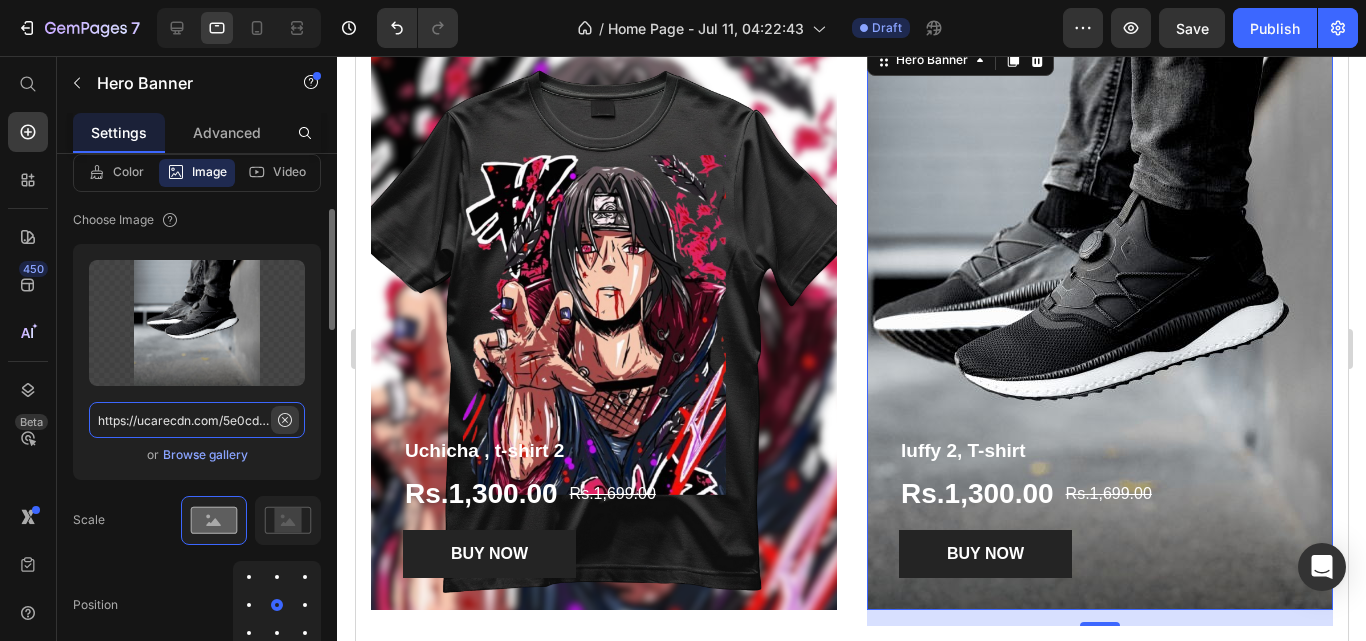type 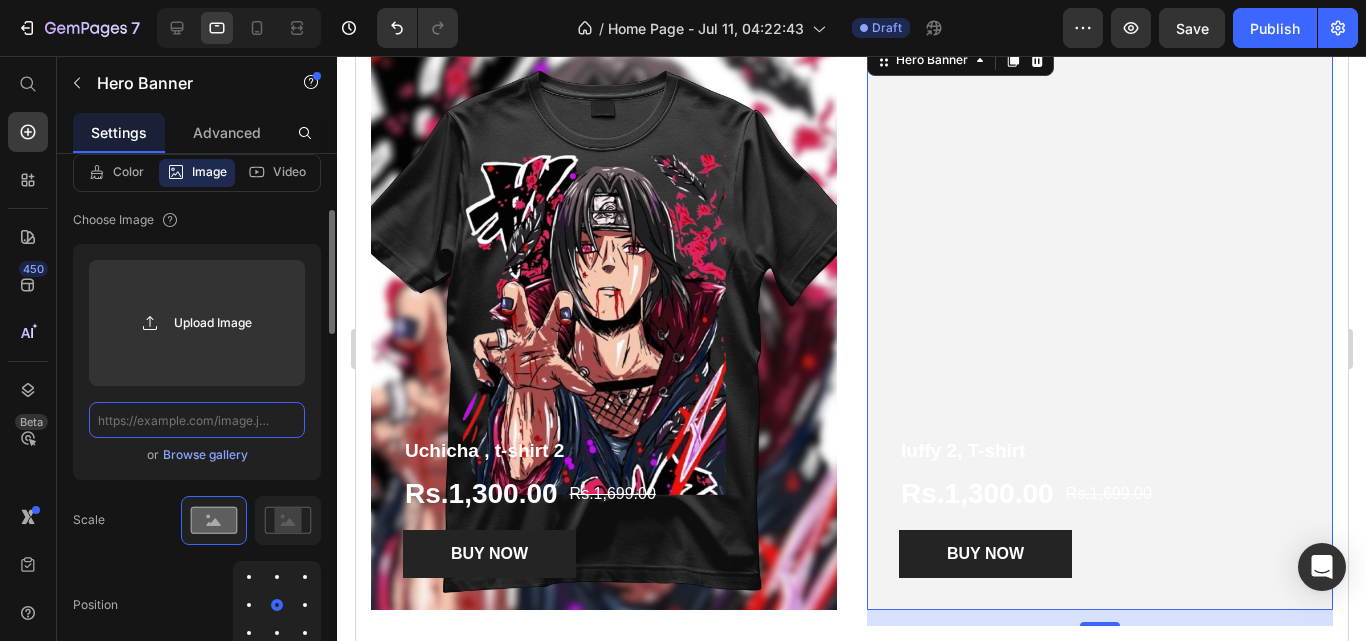 scroll, scrollTop: 0, scrollLeft: 0, axis: both 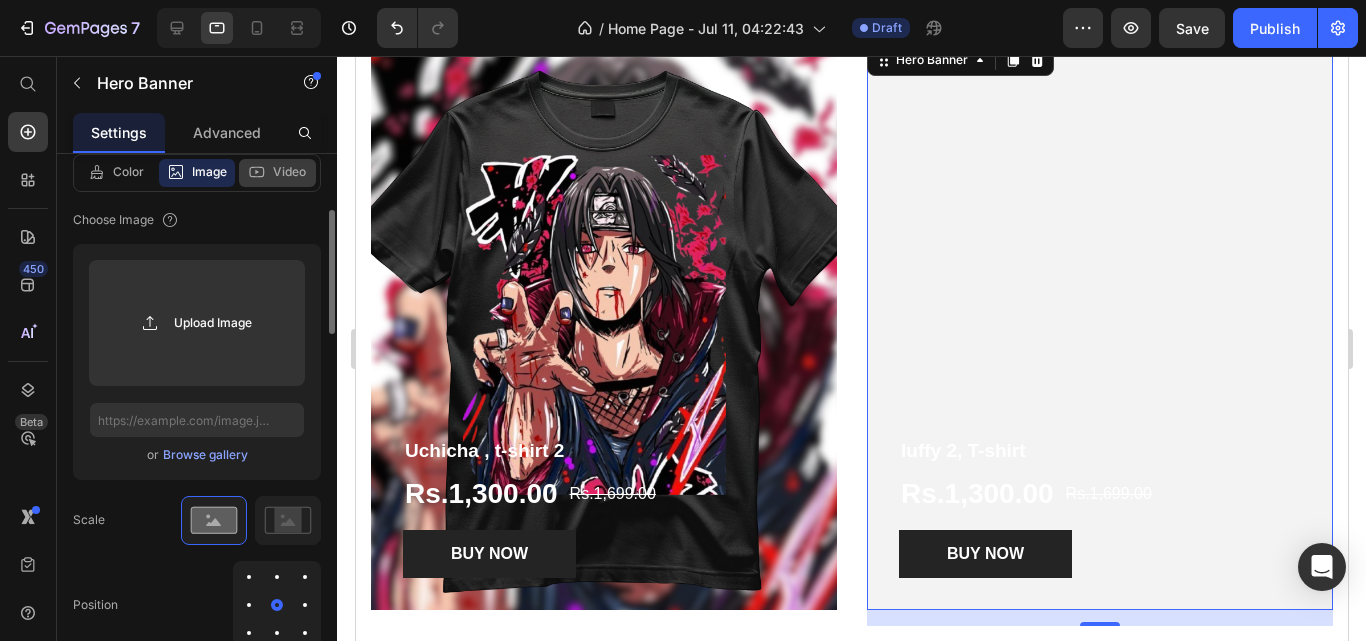 click on "Video" at bounding box center (289, 172) 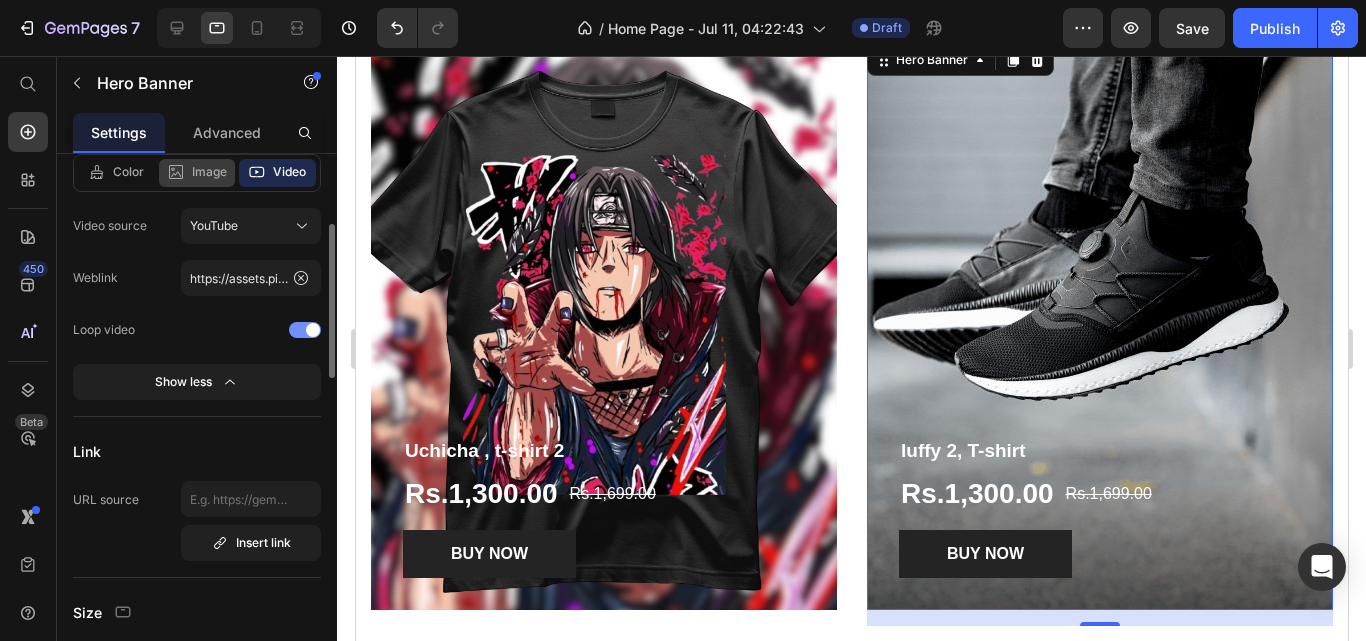 click on "Image" 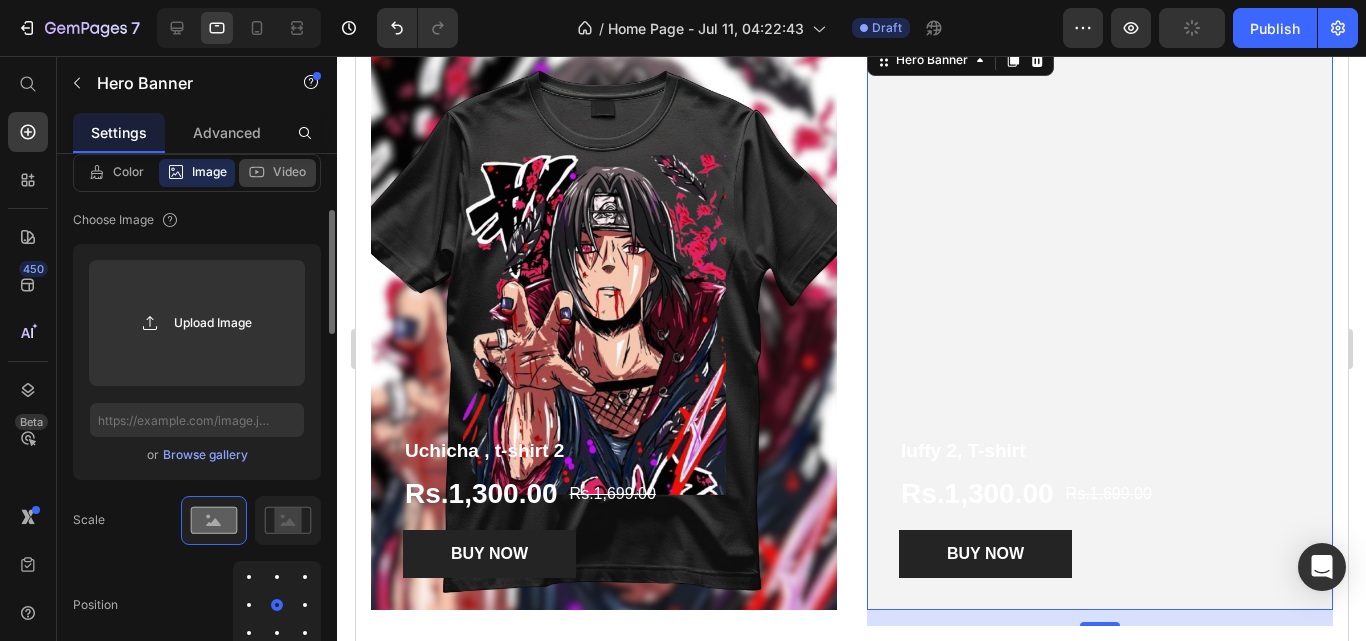 click on "Video" at bounding box center [289, 172] 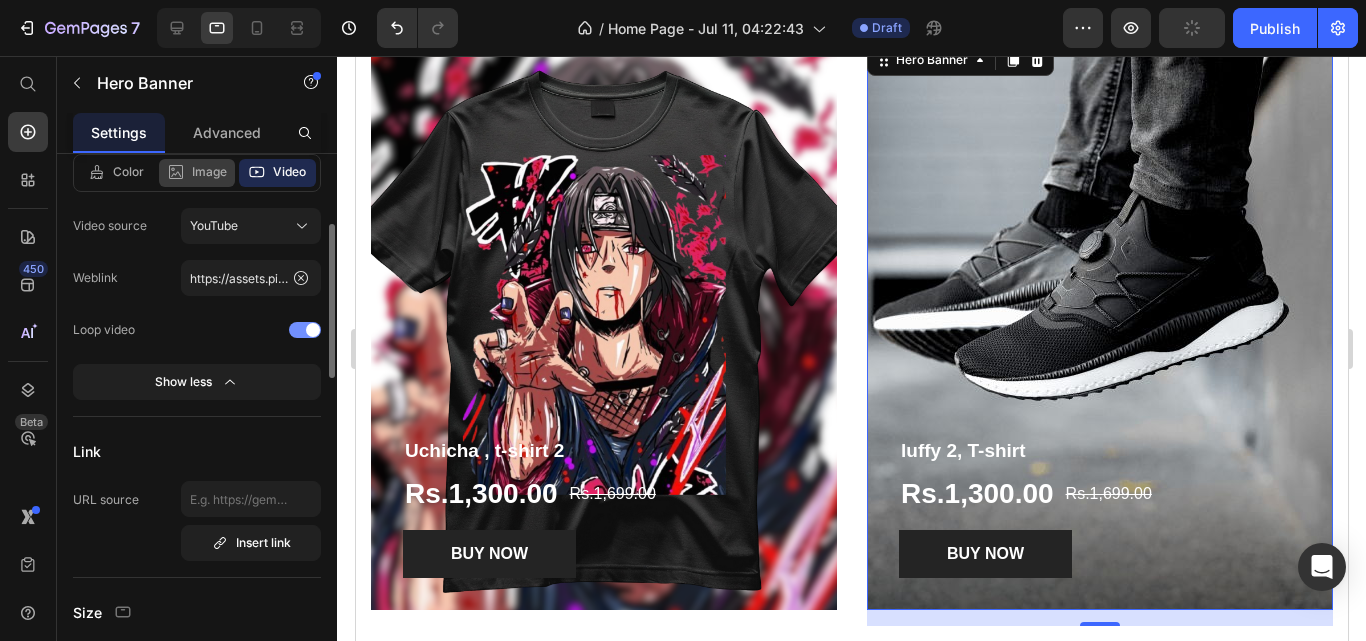 click on "Image" at bounding box center [209, 172] 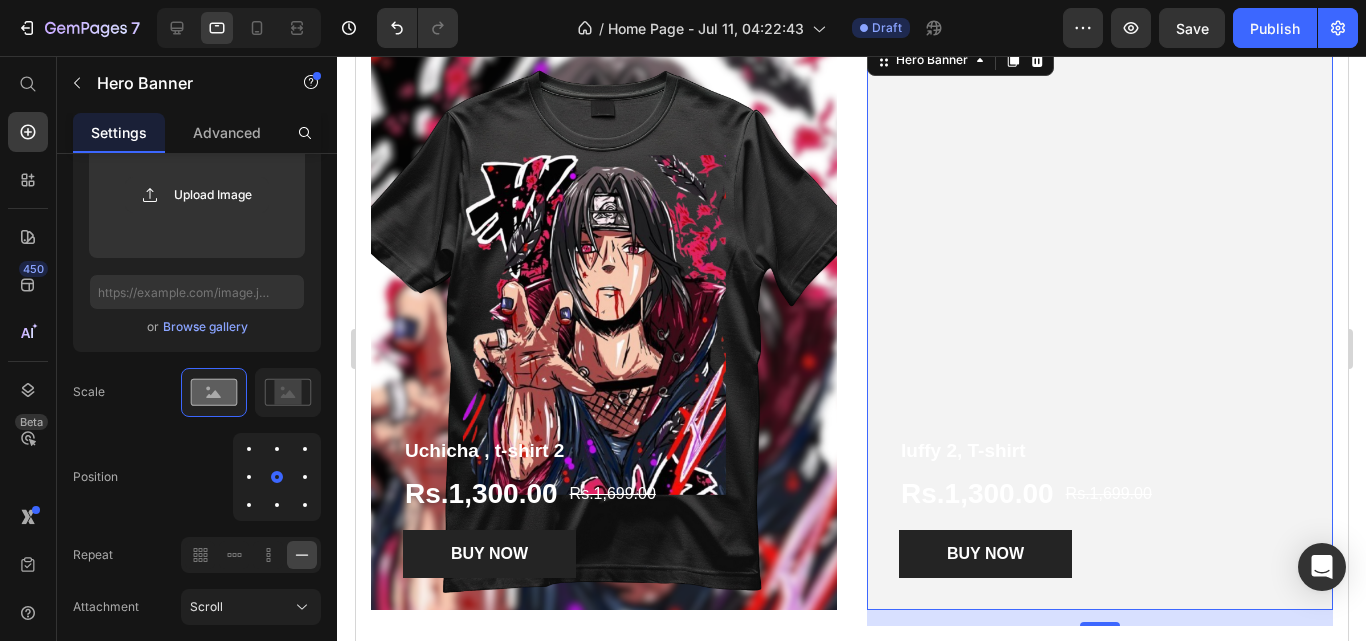 scroll, scrollTop: 0, scrollLeft: 0, axis: both 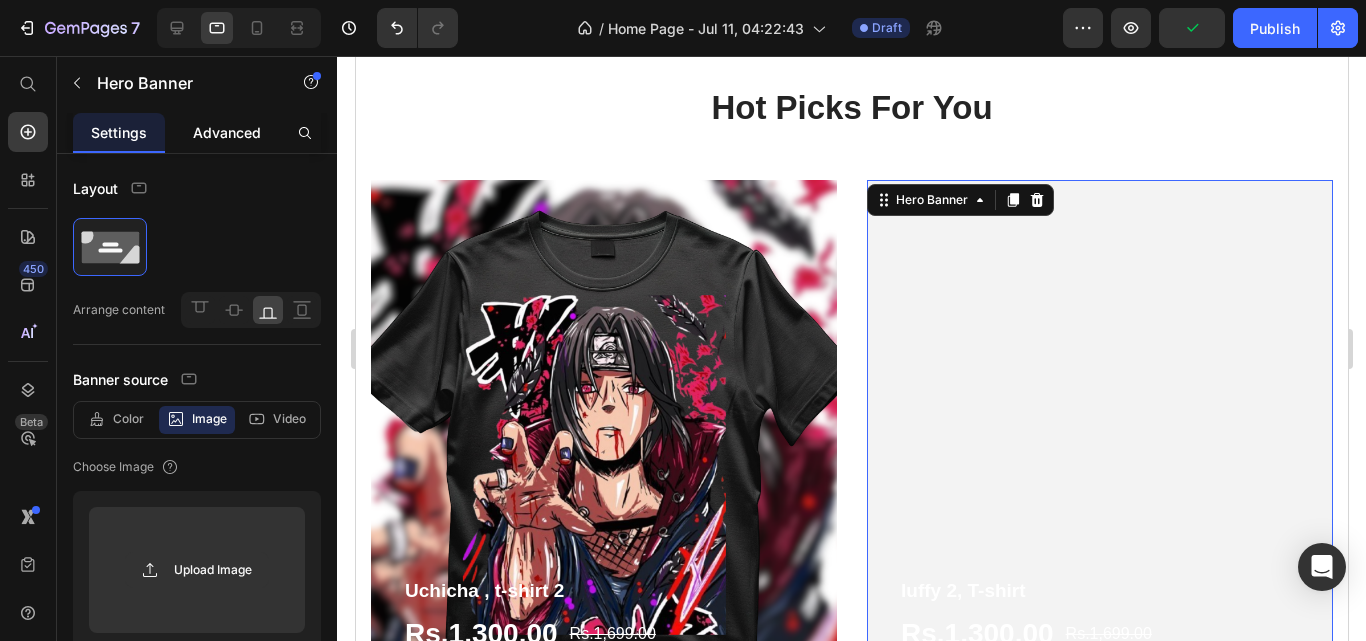 click on "Advanced" at bounding box center [227, 132] 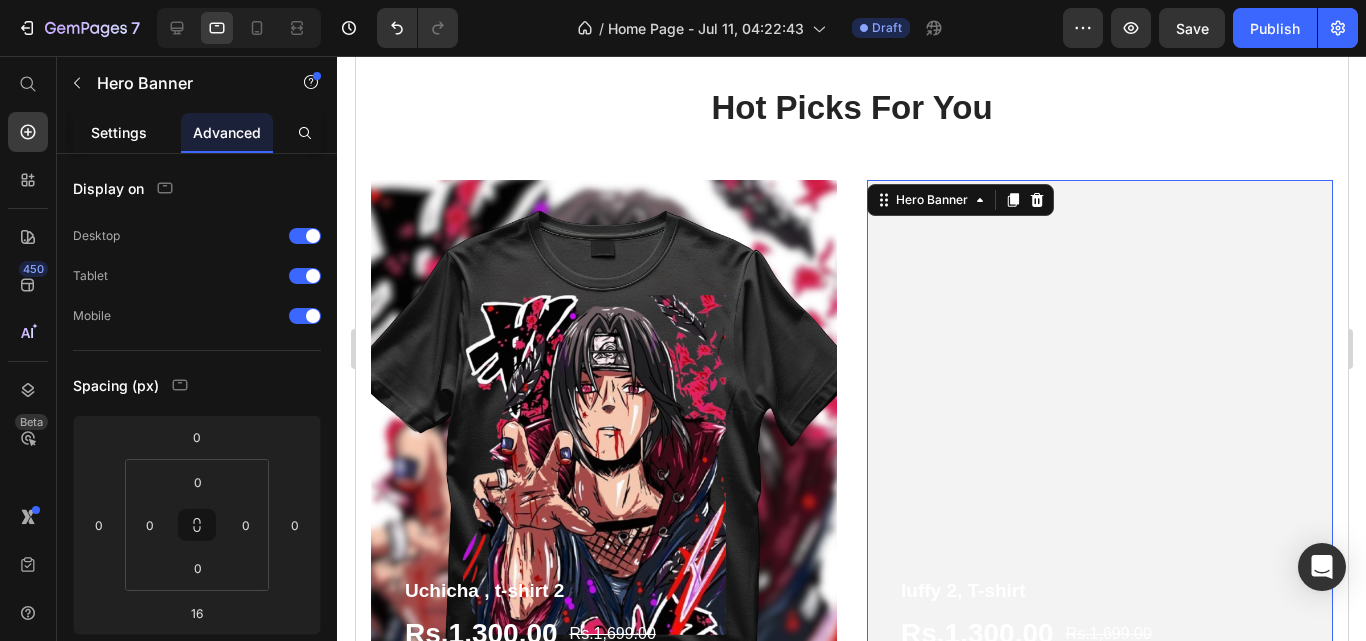 click on "Settings" 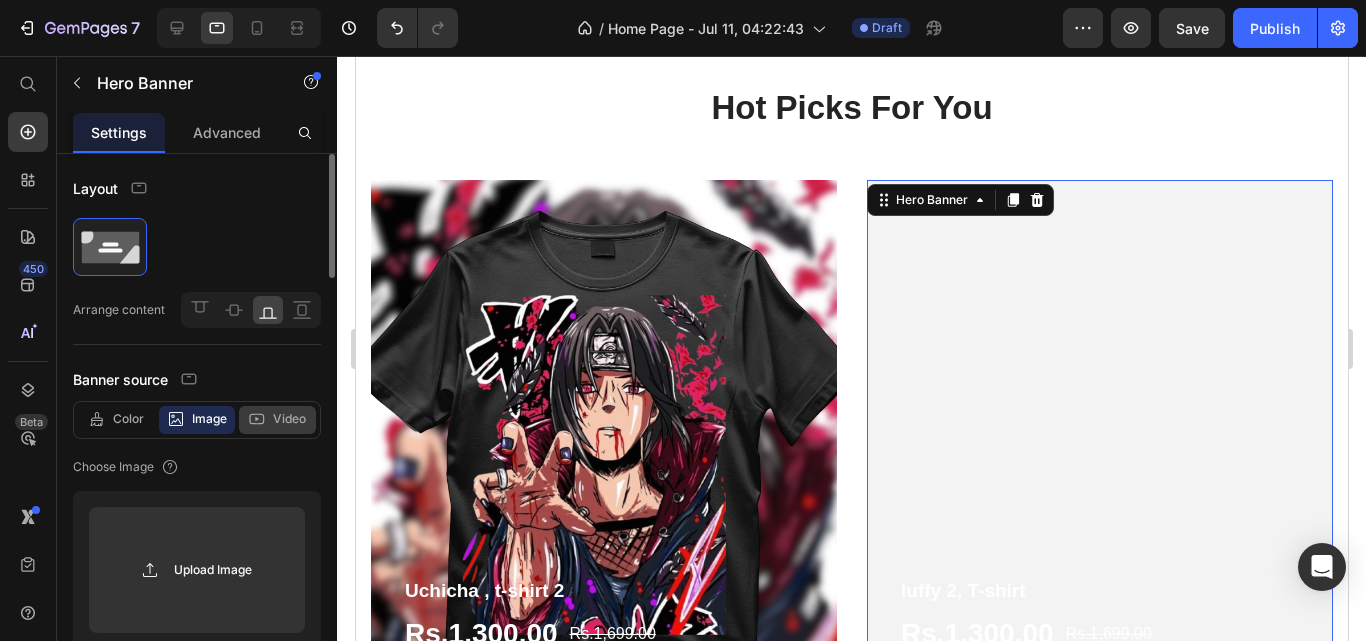 click on "Video" 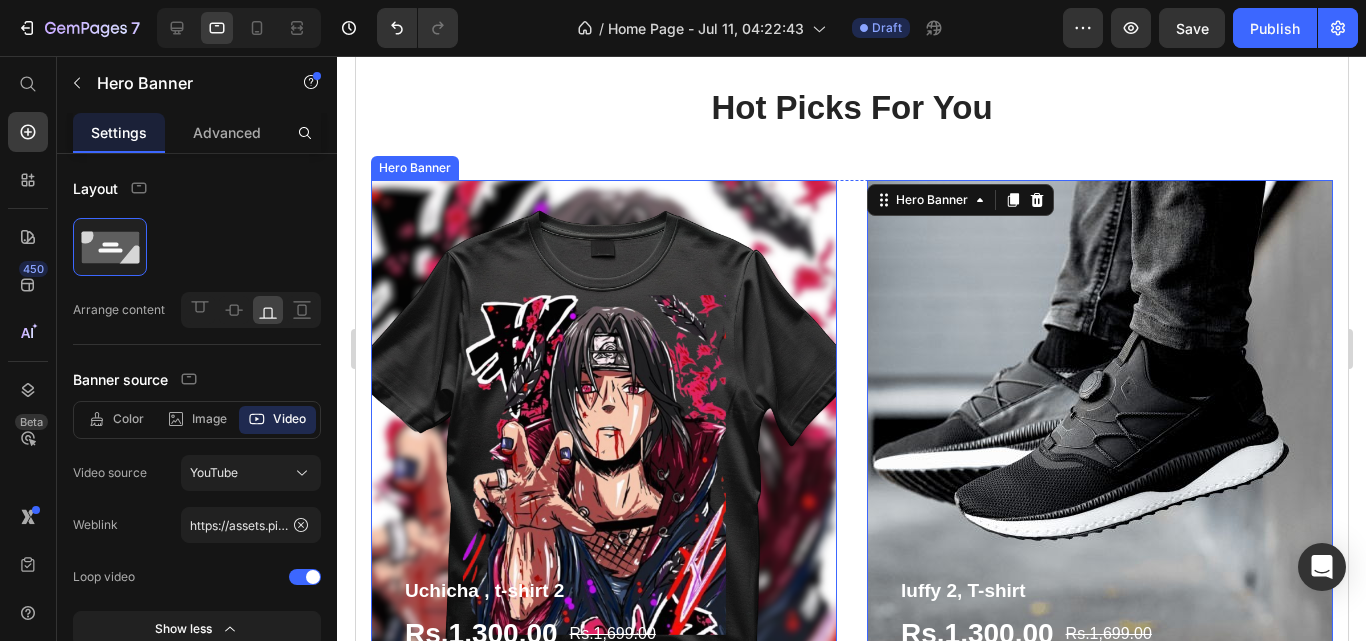click at bounding box center [603, 465] 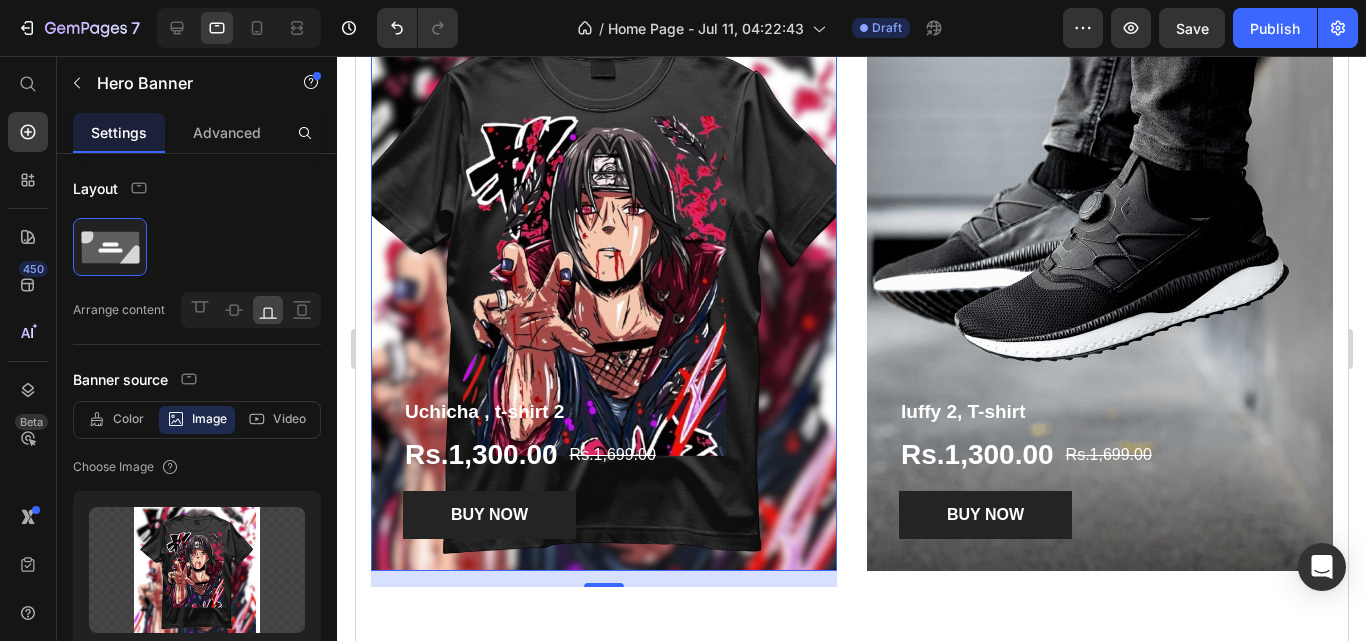 scroll, scrollTop: 2889, scrollLeft: 0, axis: vertical 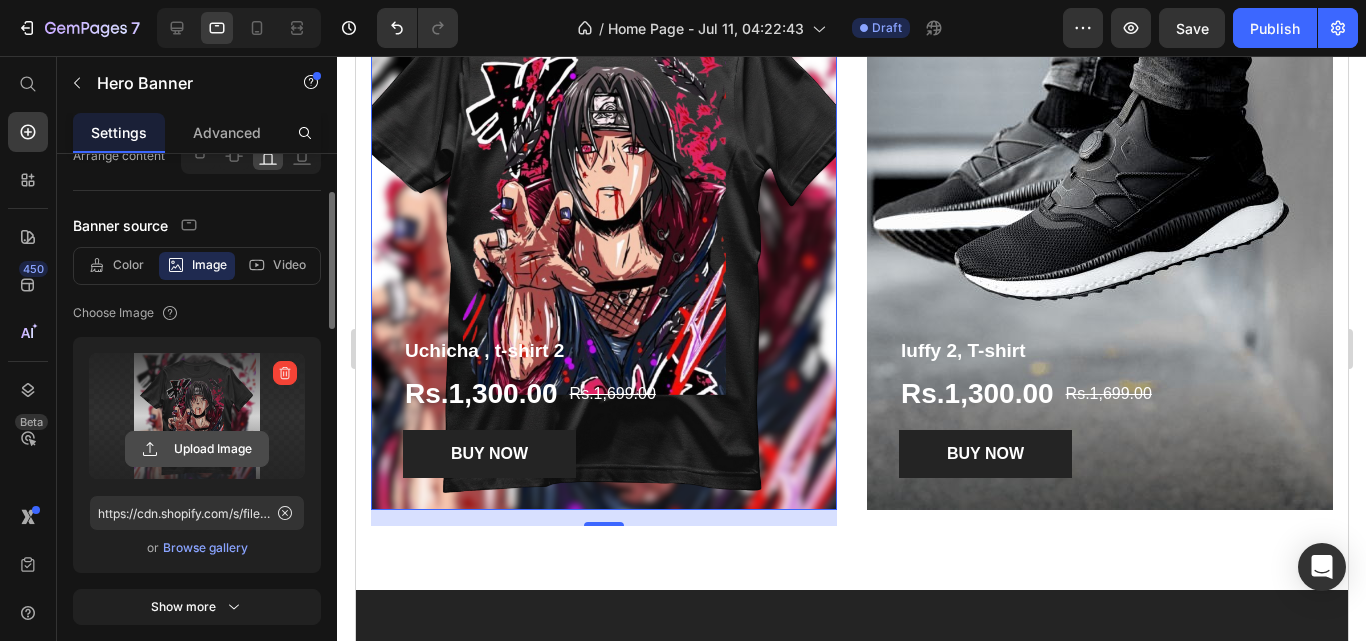 click 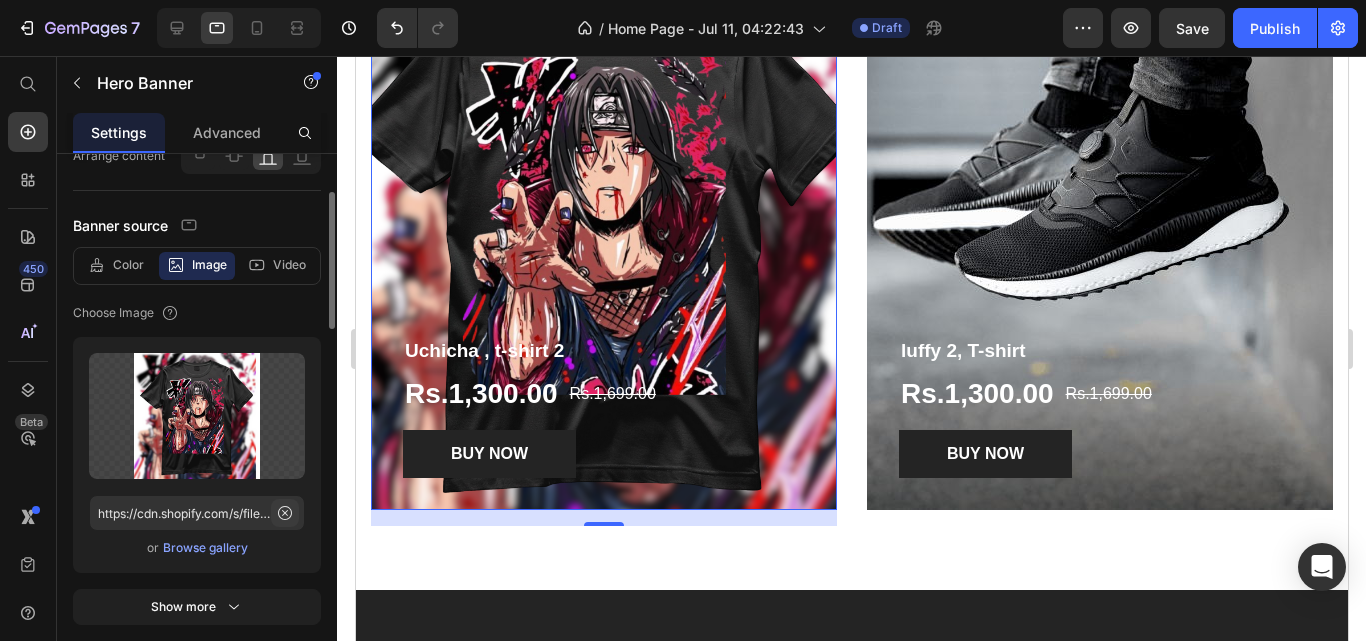 click 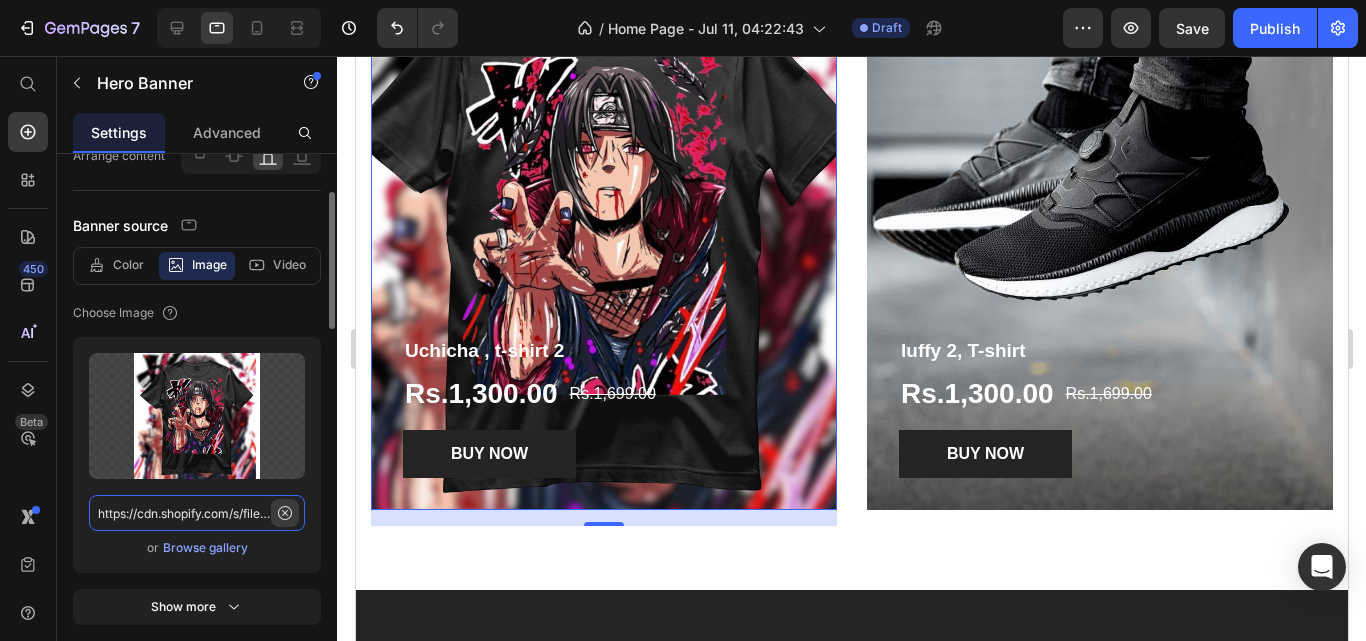 type 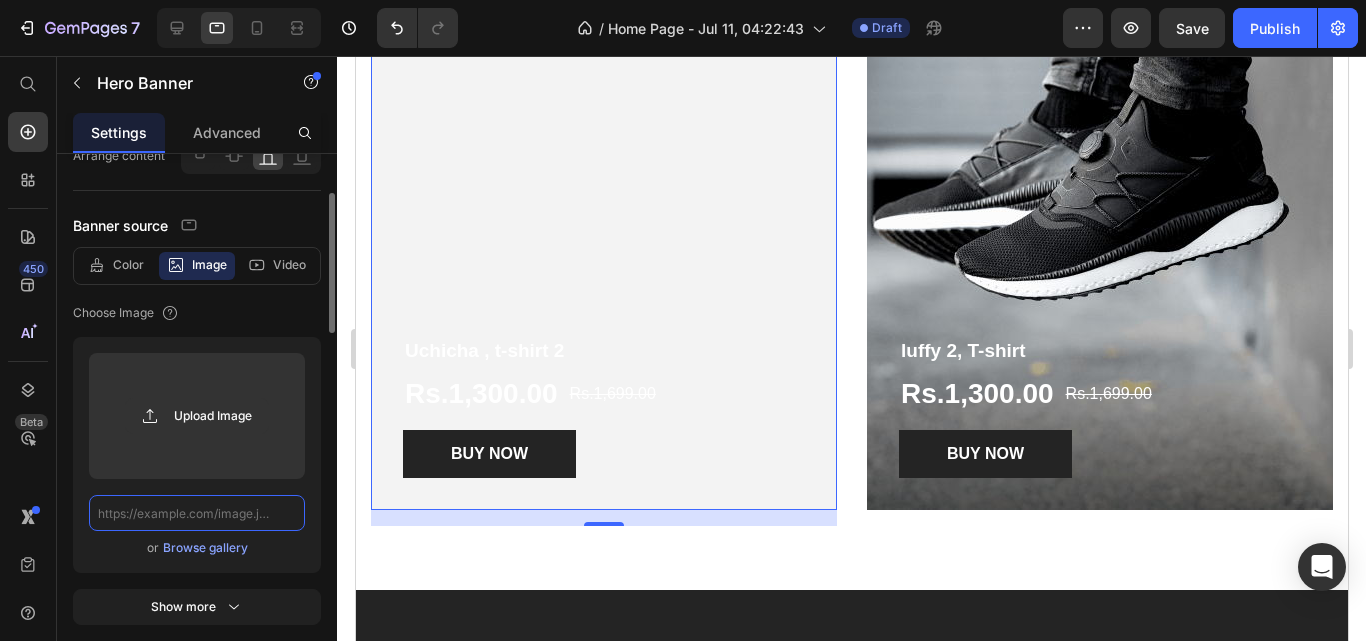 scroll, scrollTop: 0, scrollLeft: 0, axis: both 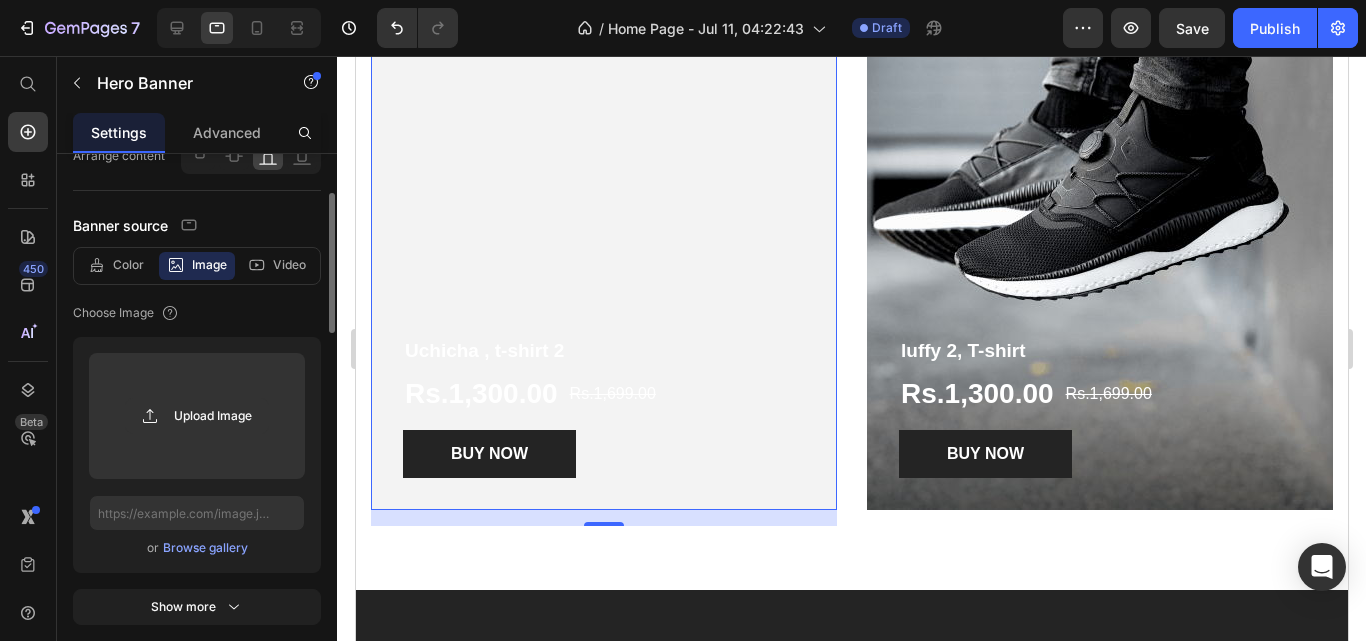 click on "Browse gallery" at bounding box center [205, 548] 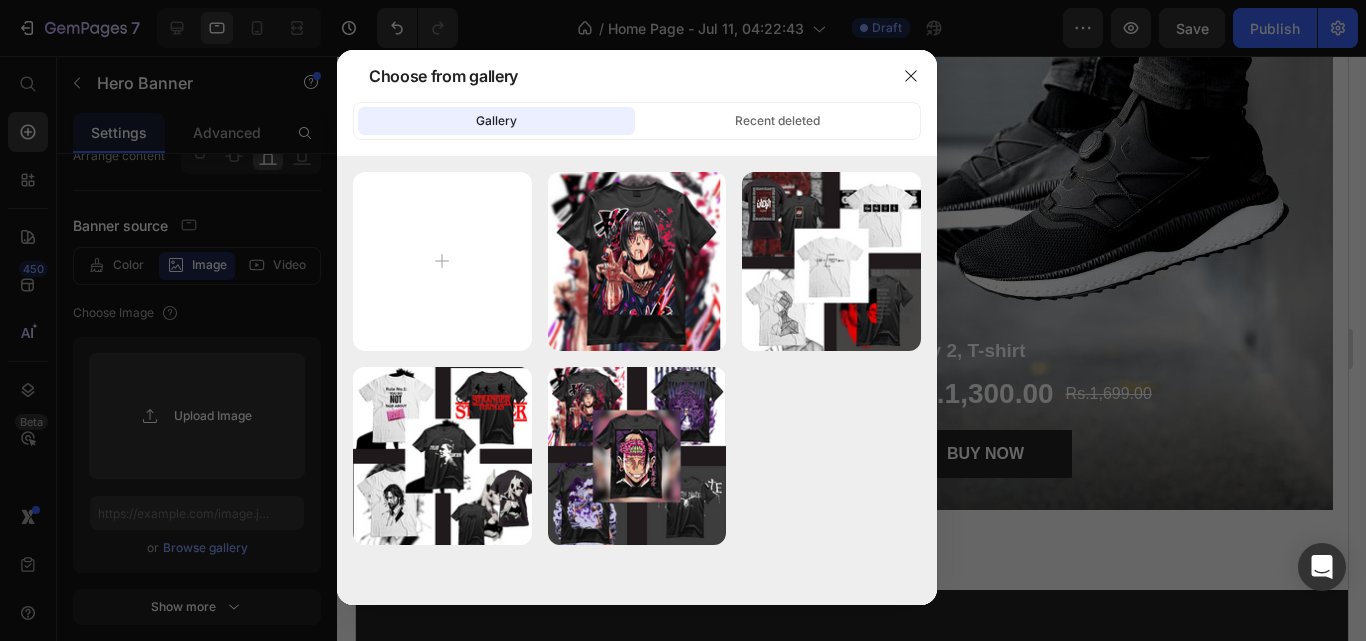 type on "C:\fakepath\[FILENAME].jpeg" 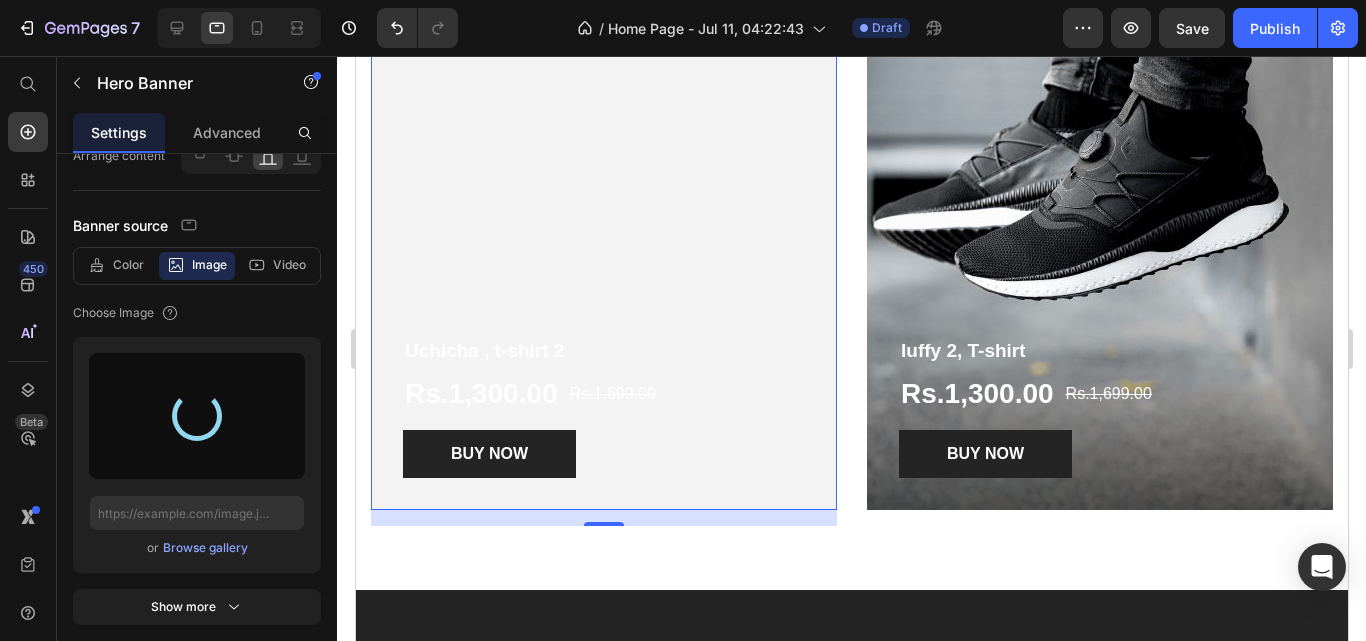 type on "https://cdn.shopify.com/s/files/1/0764/4227/2001/files/gempages_574883946479748325-67f6f8ec-abda-4093-9415-f215a4452d81.jpg" 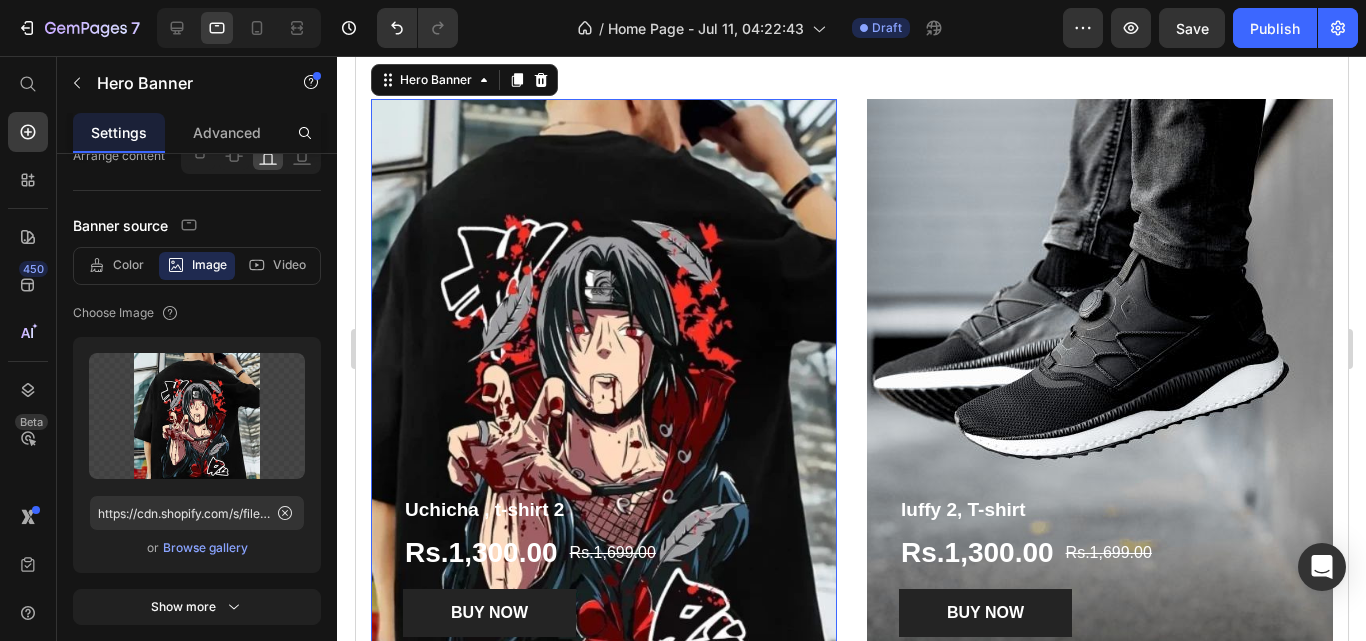 scroll, scrollTop: 2729, scrollLeft: 0, axis: vertical 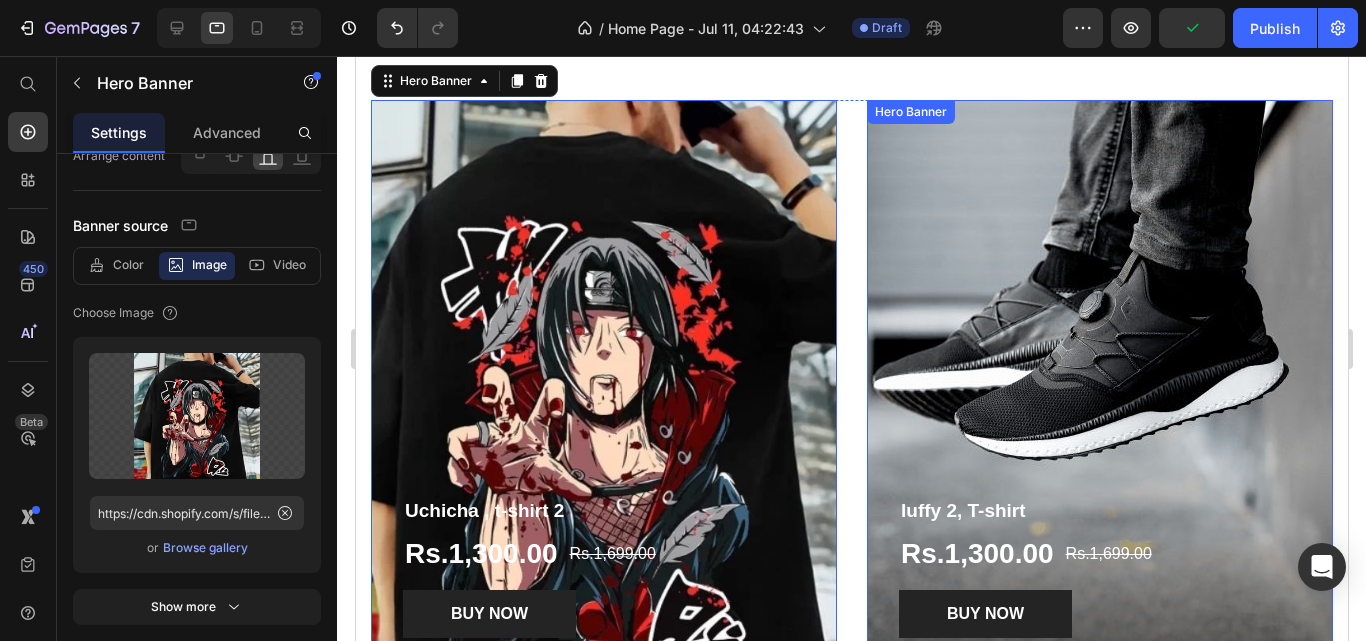 click at bounding box center (1099, 385) 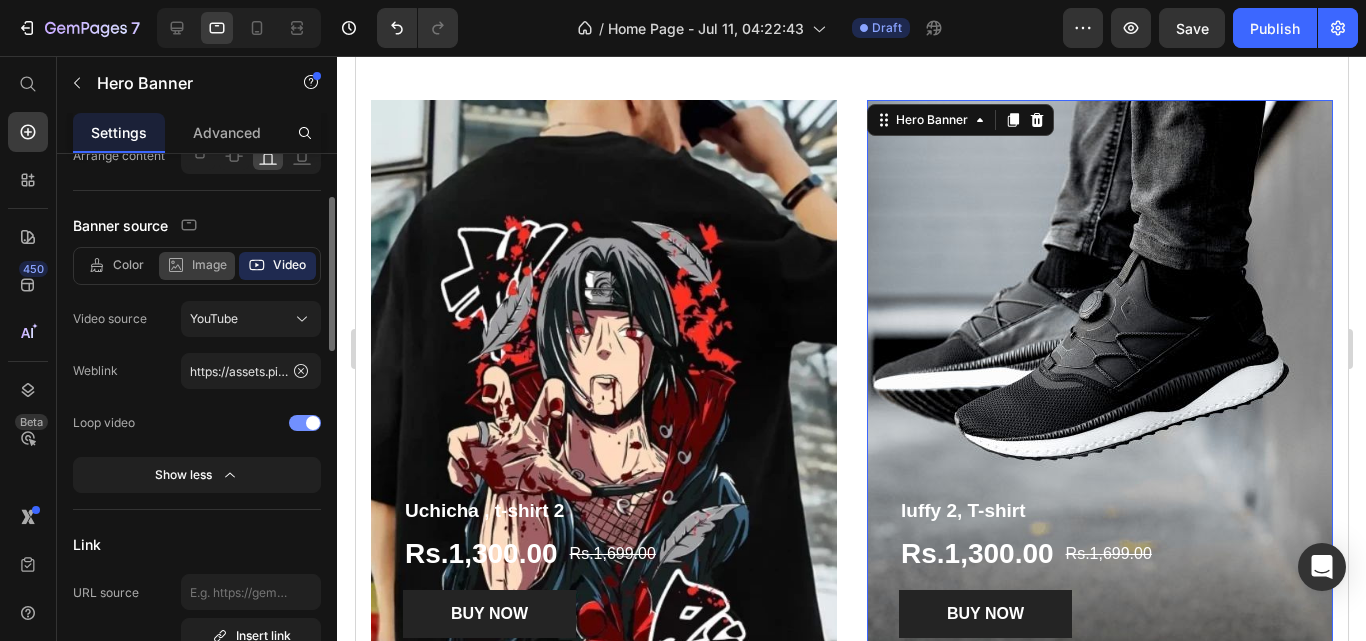 click on "Image" at bounding box center [209, 265] 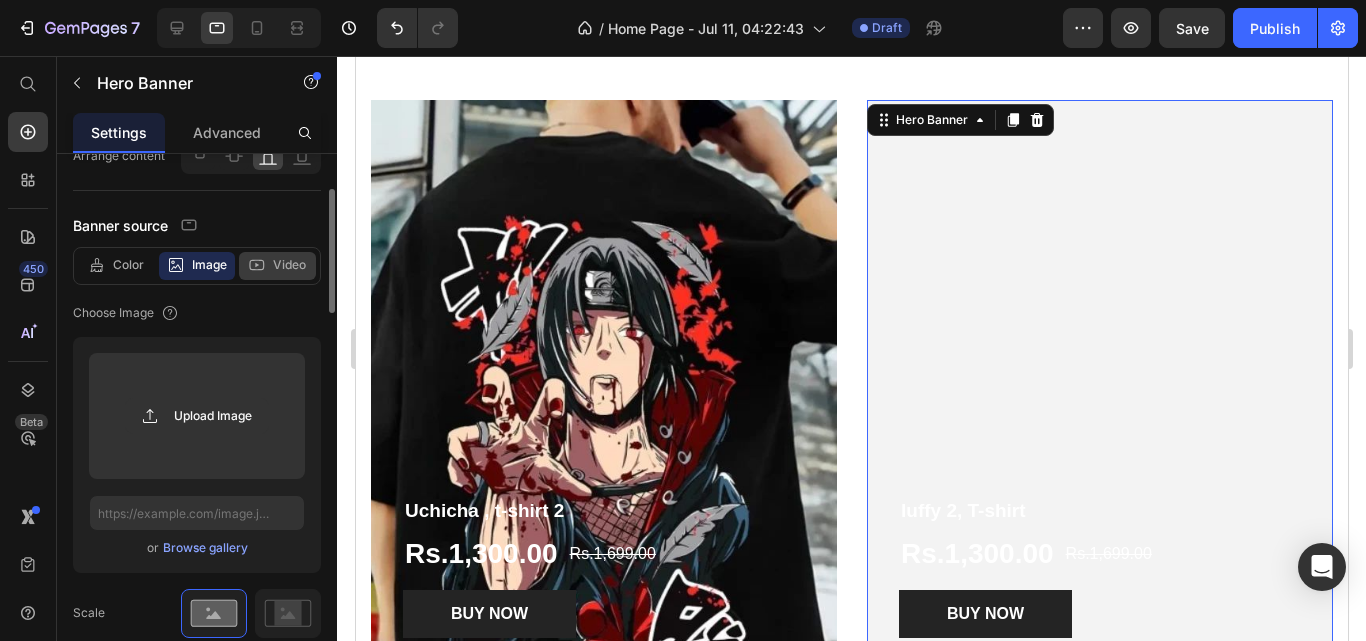 click on "Video" 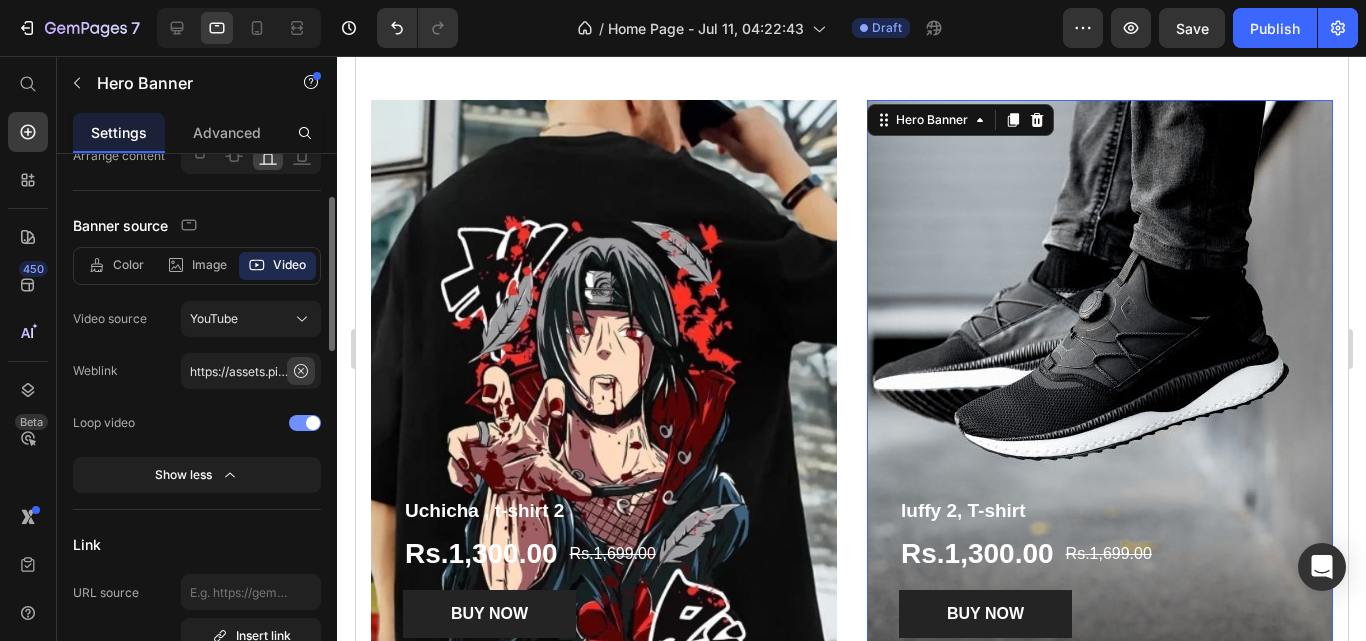 click 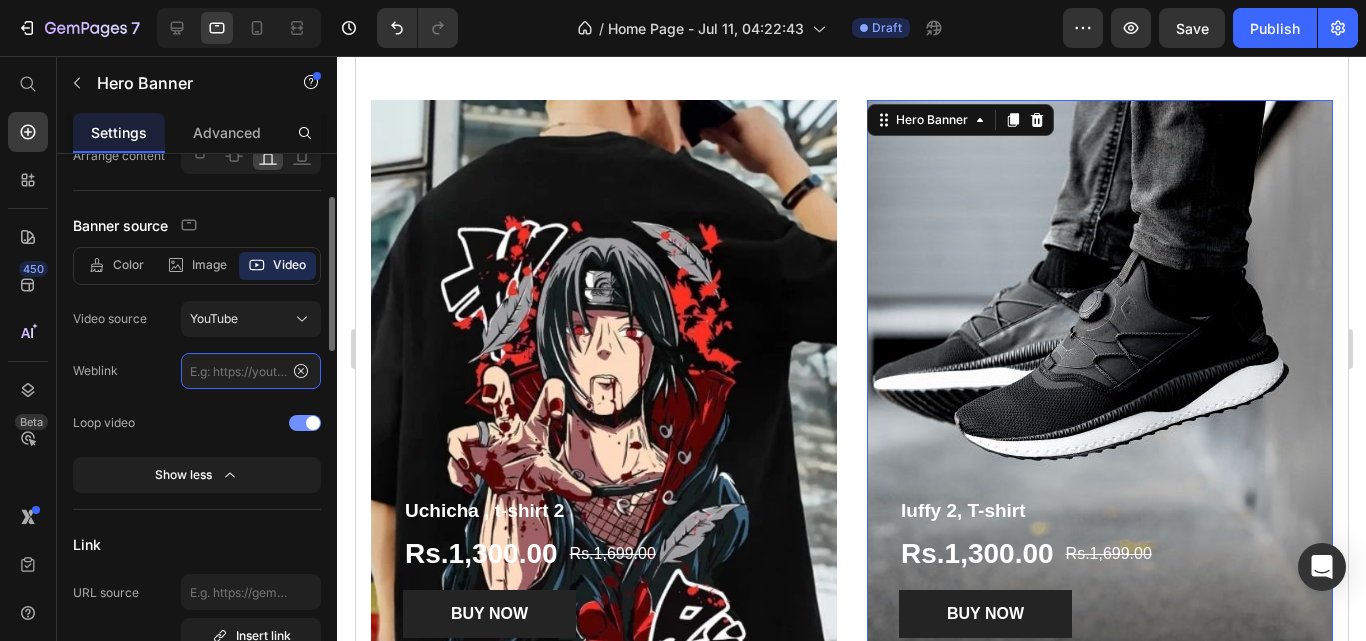 scroll, scrollTop: 0, scrollLeft: 0, axis: both 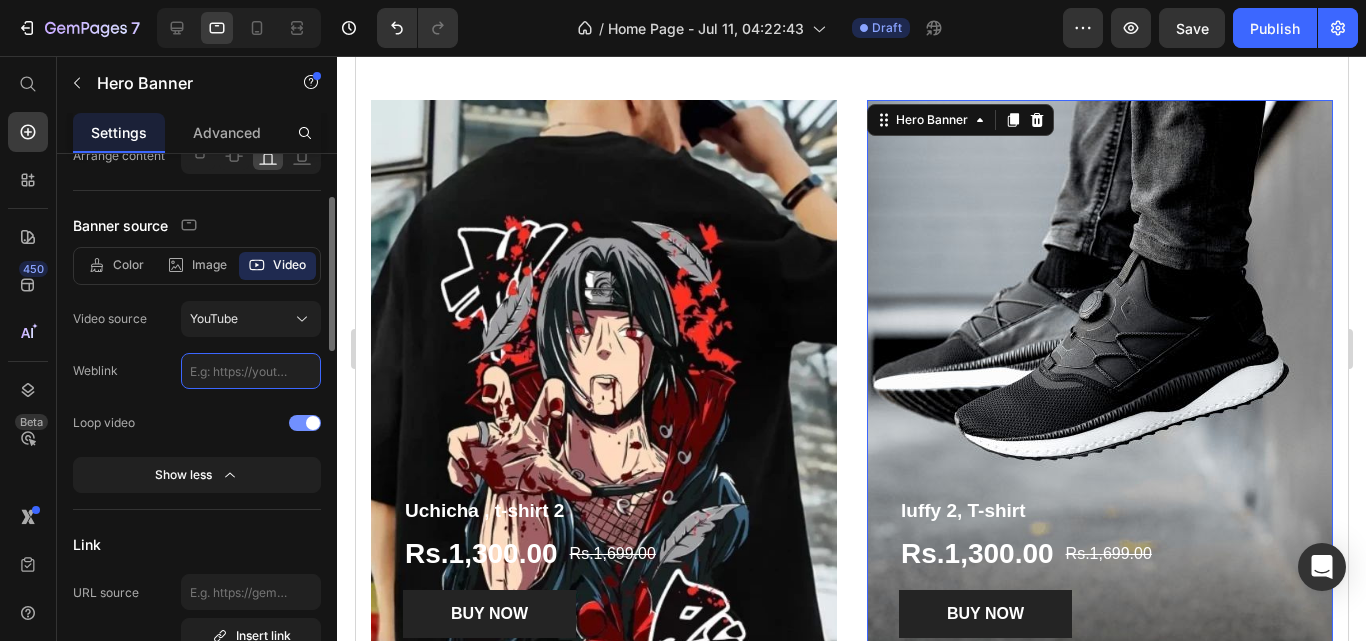 click 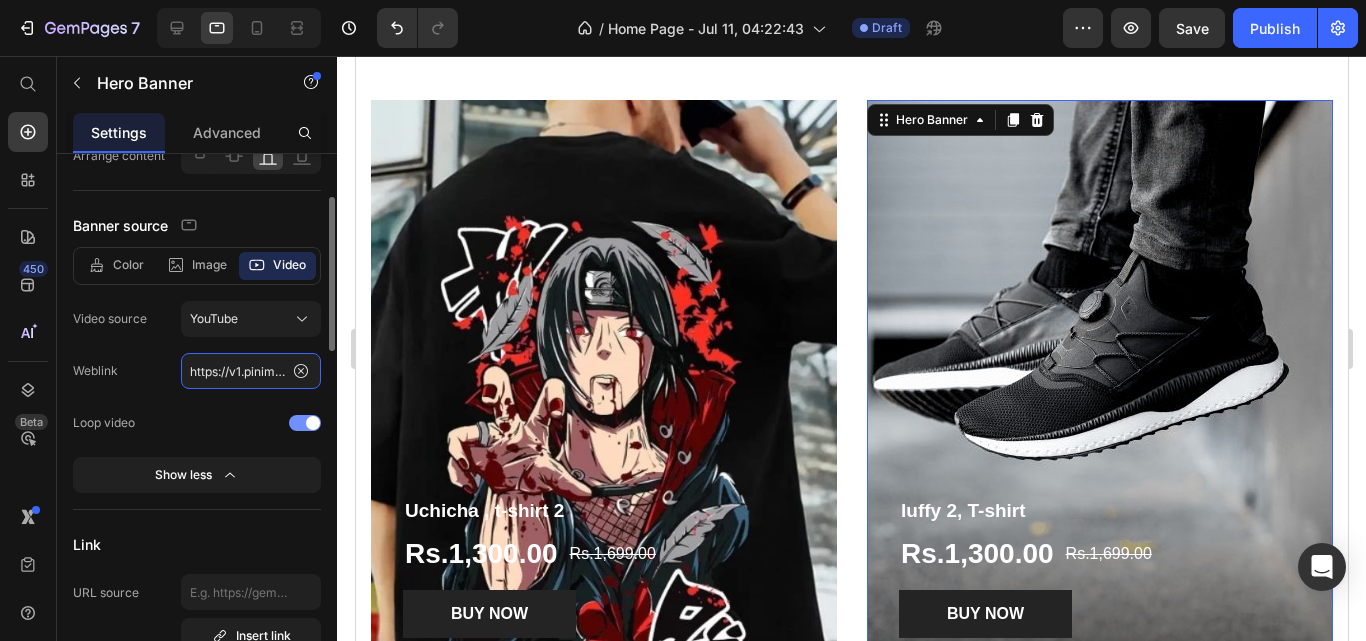scroll, scrollTop: 0, scrollLeft: 451, axis: horizontal 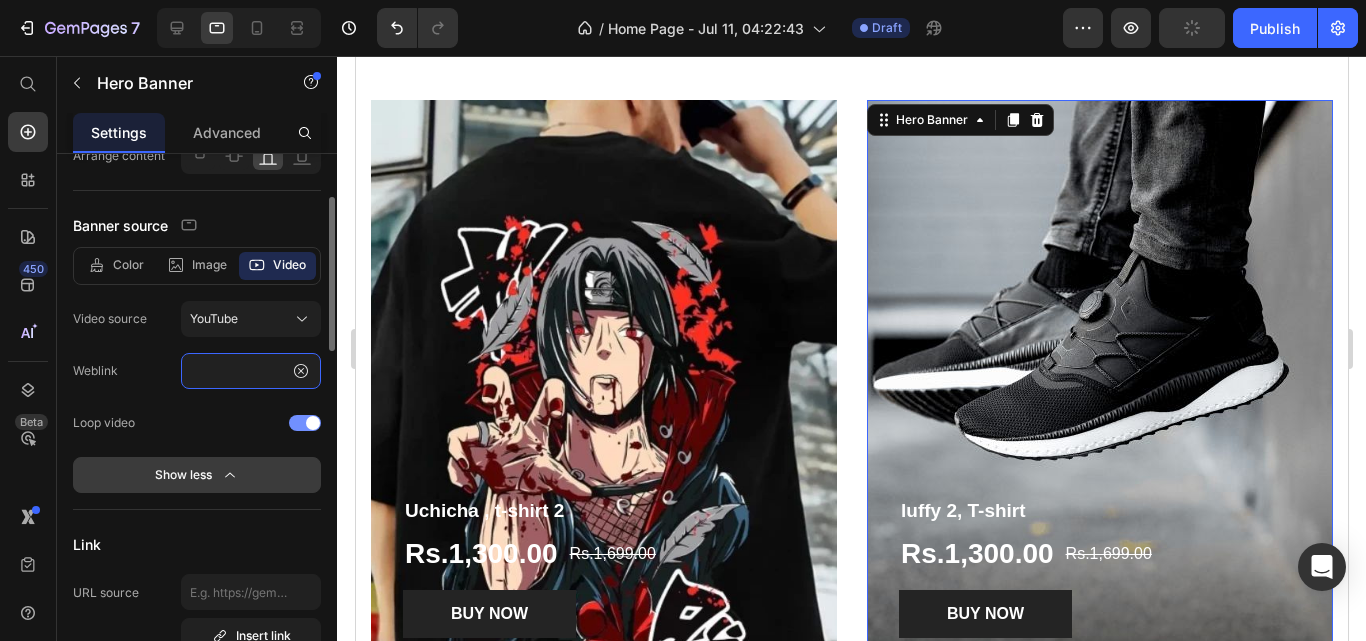 type on "https://v1.pinimg.com/videos/iht/hls/1b/ac/27/1bac27a07b0c151351de488d4c4a163b_720w.m3u8" 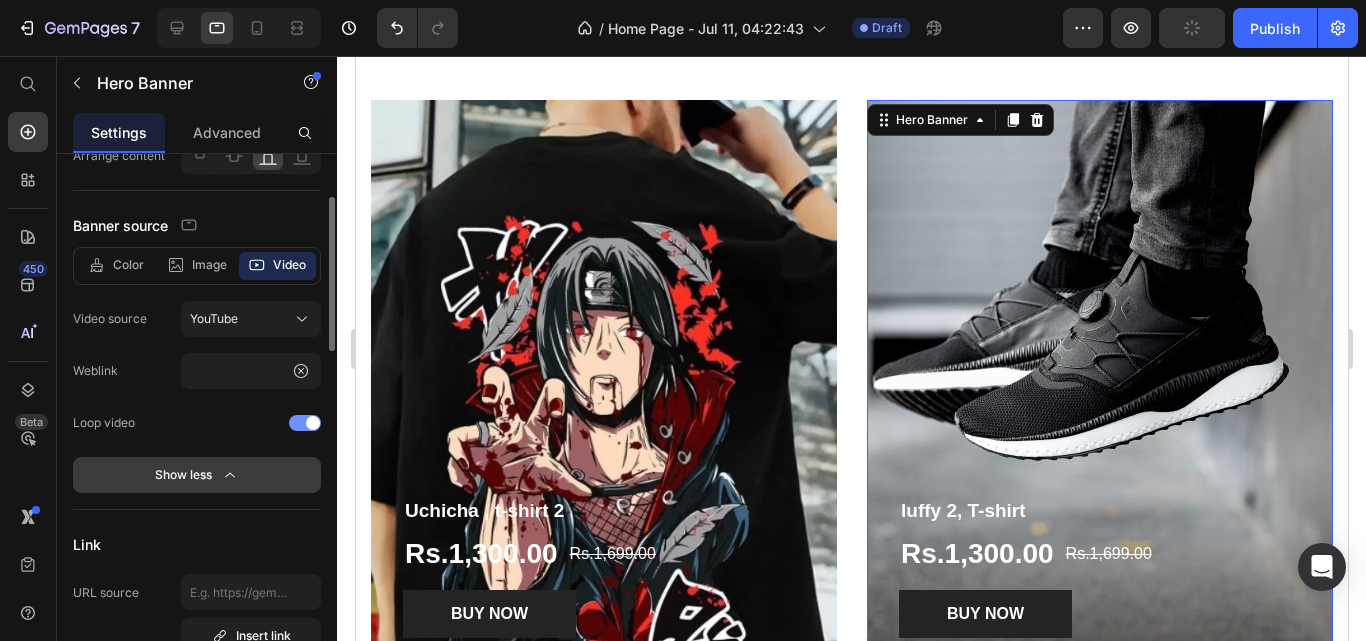 scroll, scrollTop: 0, scrollLeft: 0, axis: both 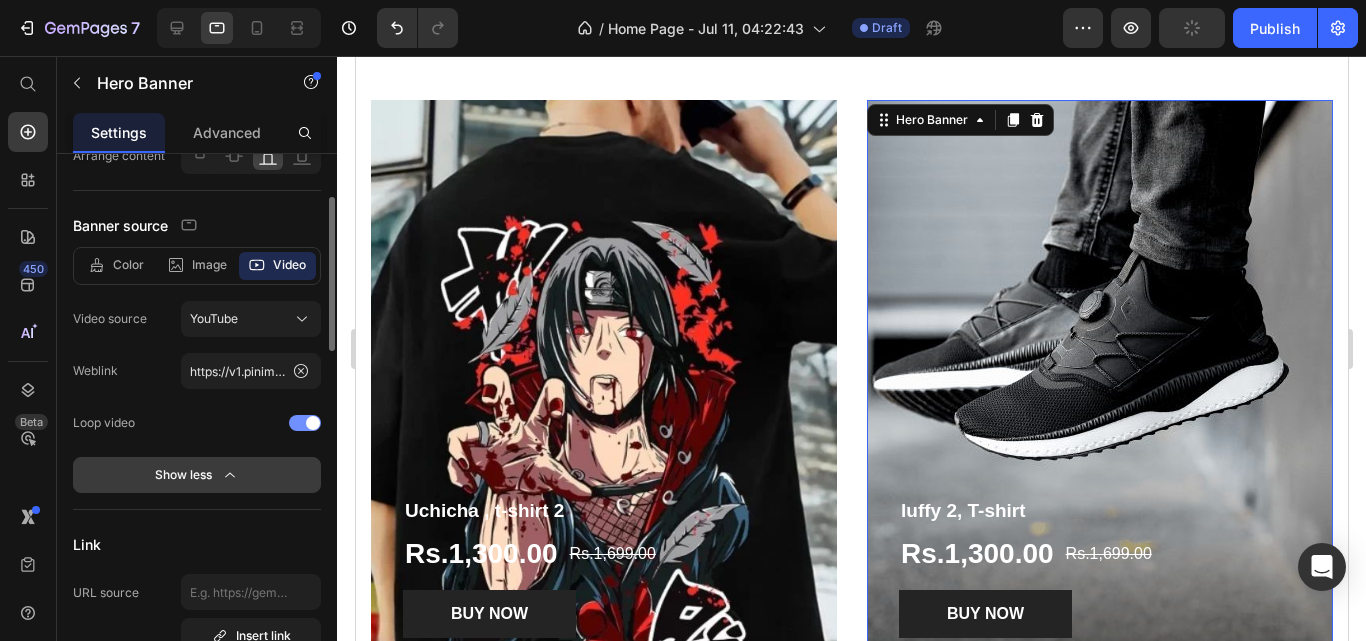 click on "Show less" at bounding box center [197, 475] 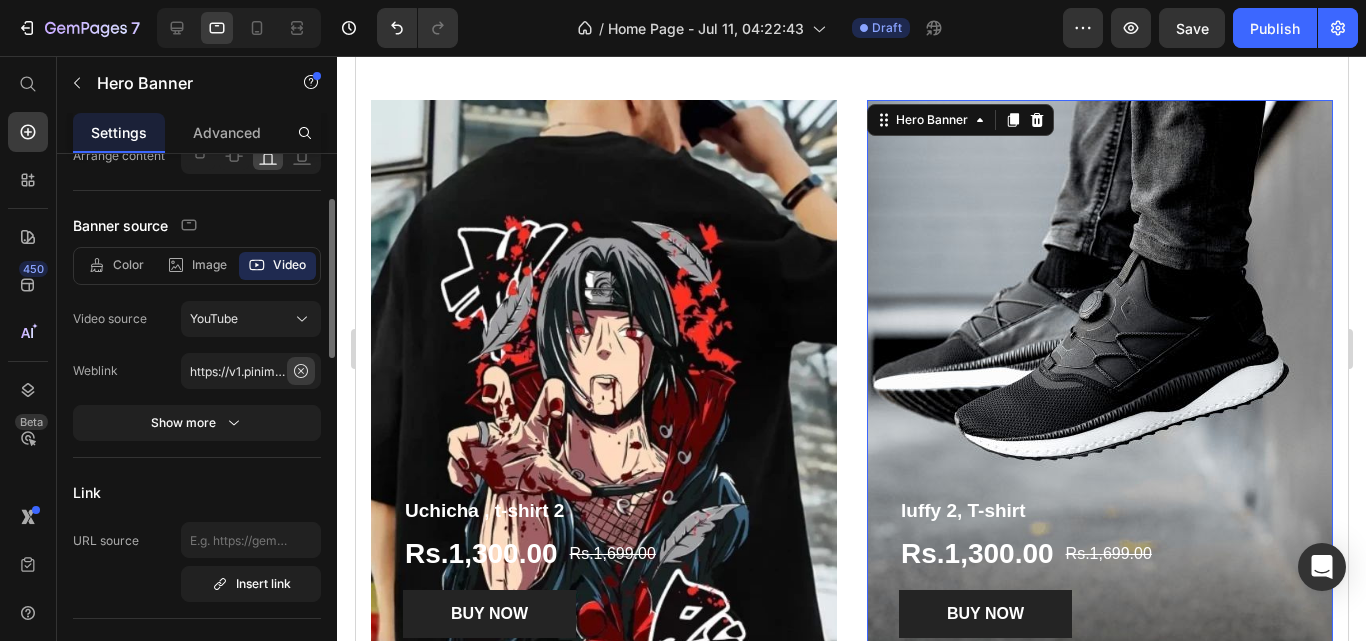 click 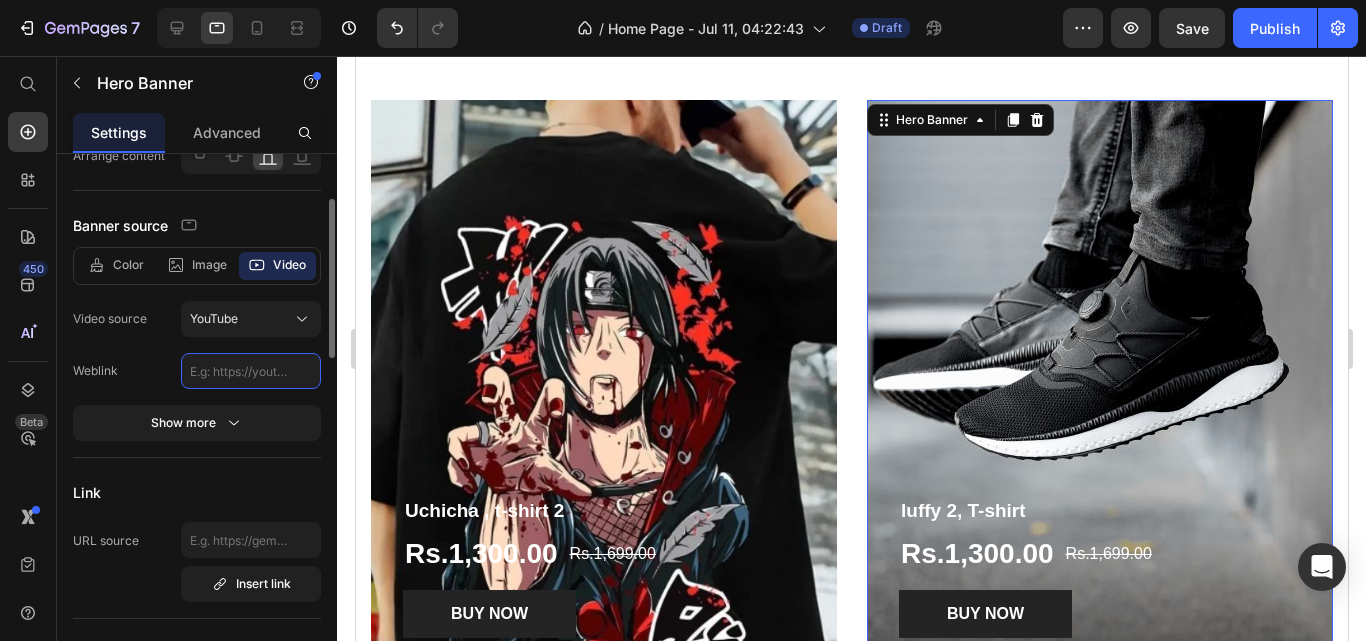 scroll, scrollTop: 0, scrollLeft: 0, axis: both 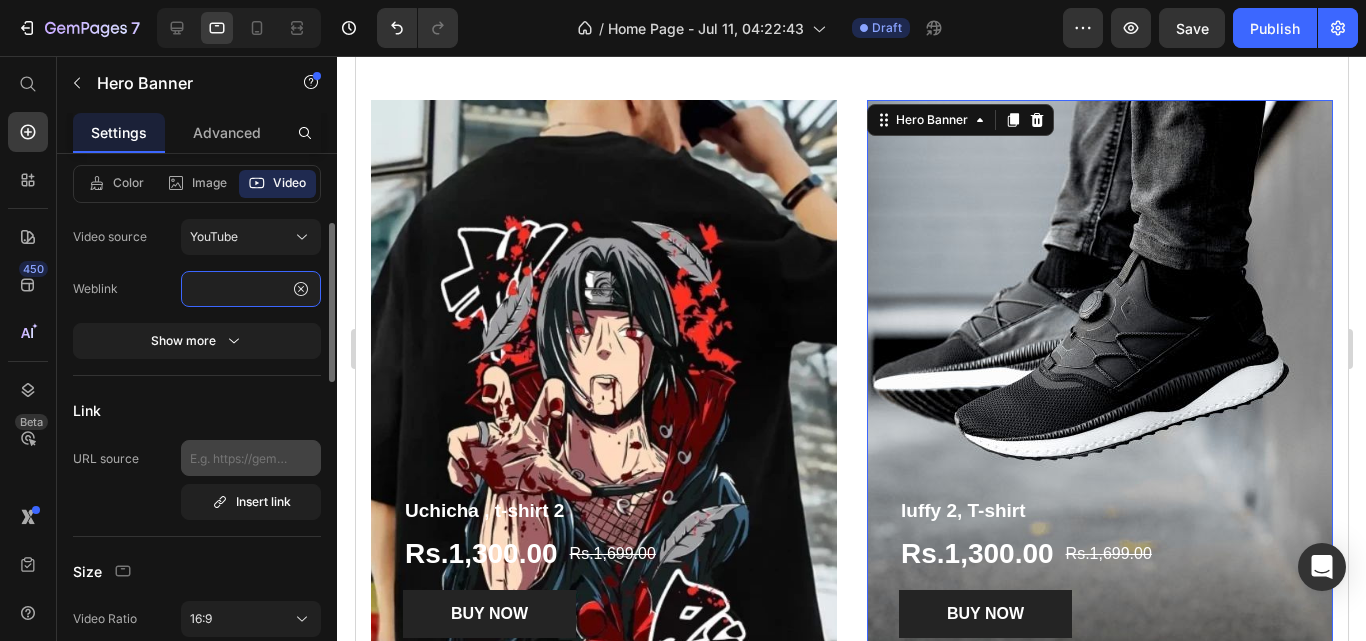 type on "https://assets.pinterest.com/ext/embed.html?id=36380709483598622" 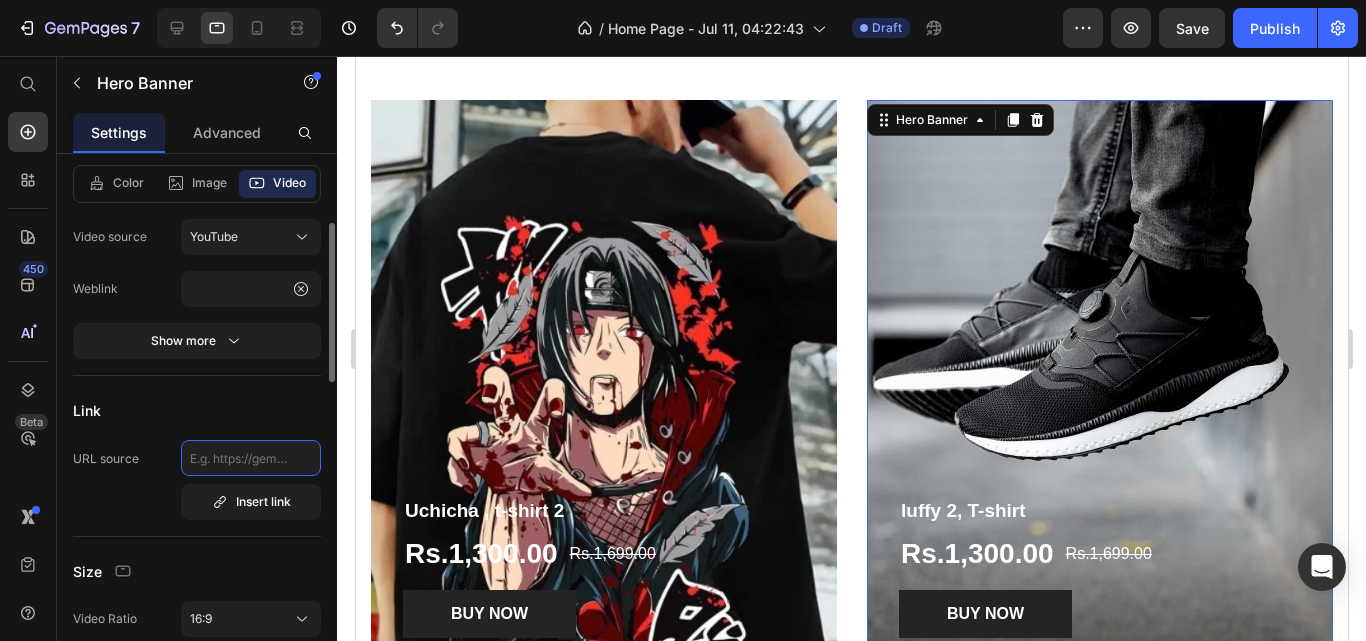 click 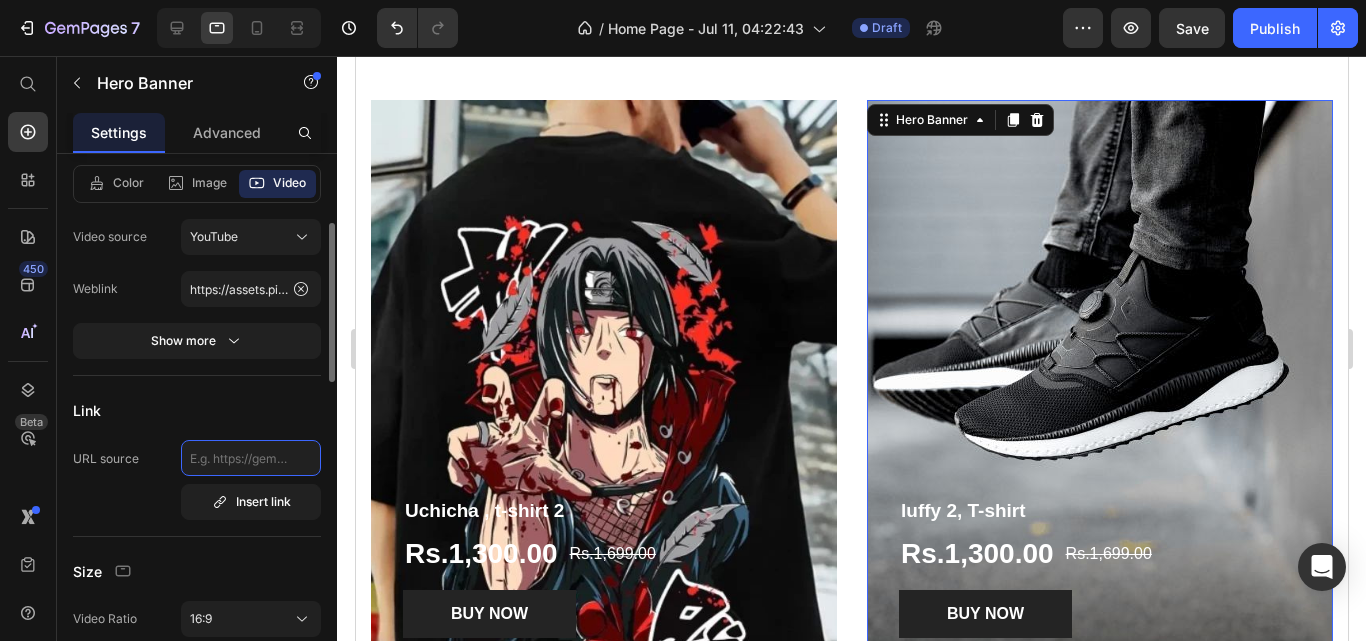 paste on "https://shirtrizz.store/products/one-piece-double-sided-sticker-t-shirt" 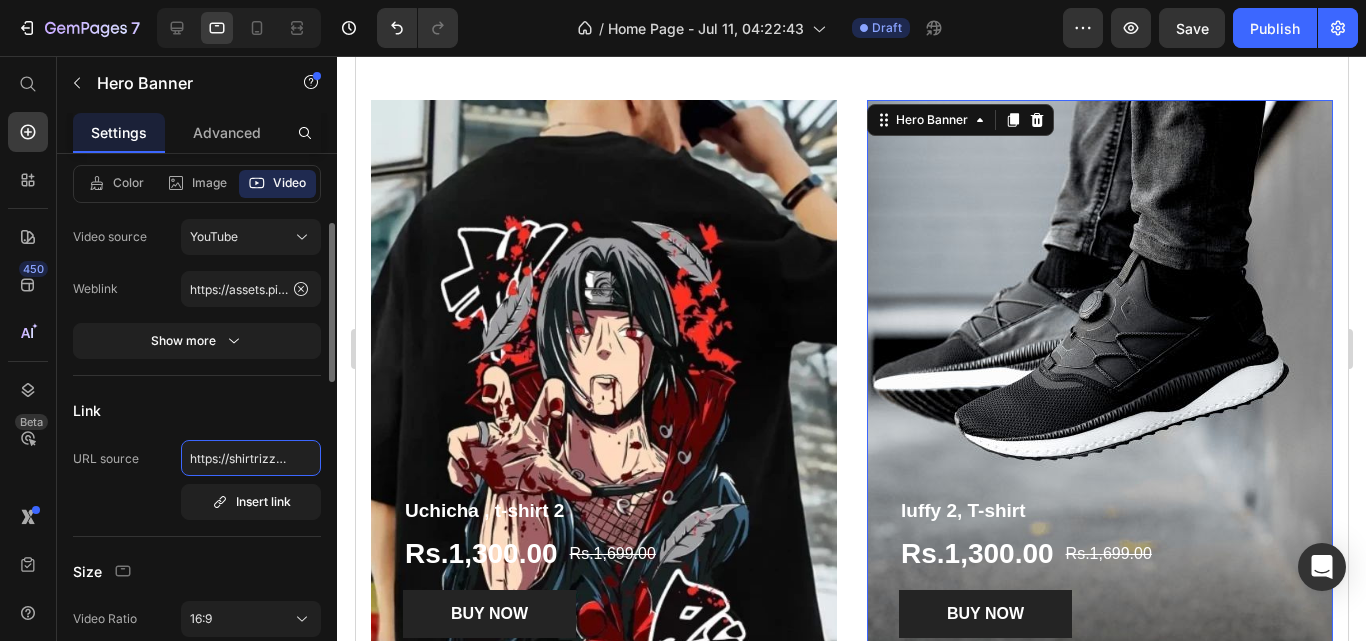 scroll, scrollTop: 0, scrollLeft: 300, axis: horizontal 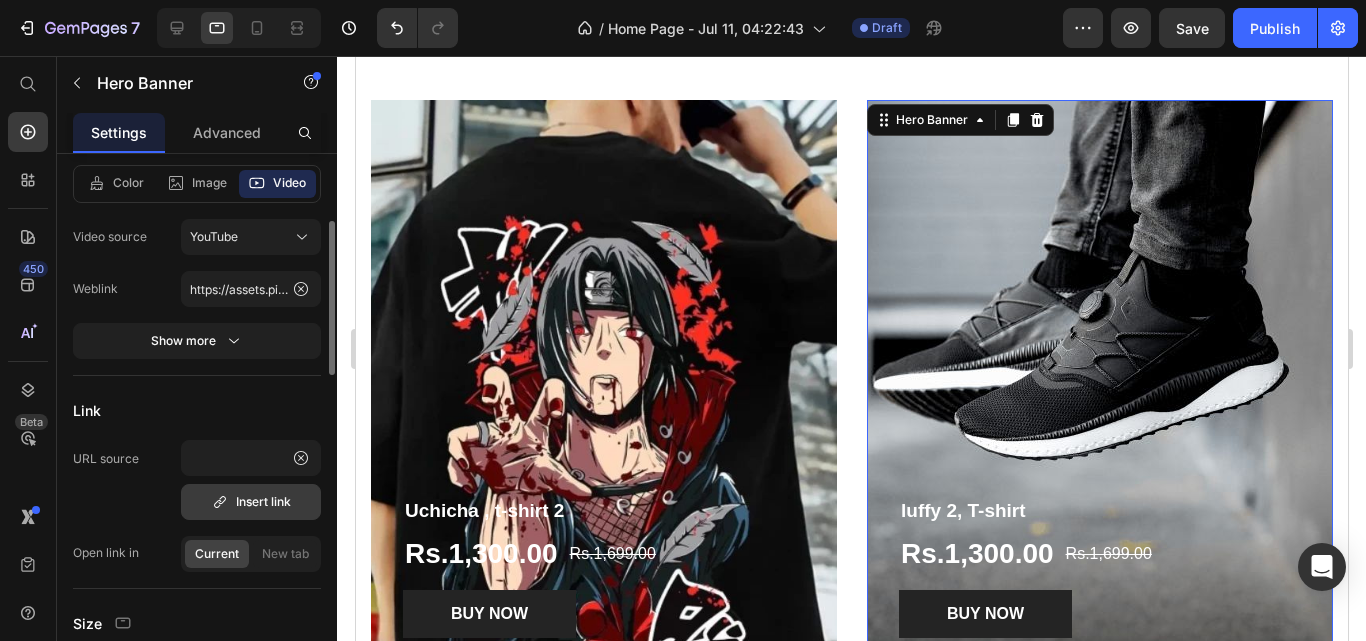 click on "Insert link" at bounding box center (251, 502) 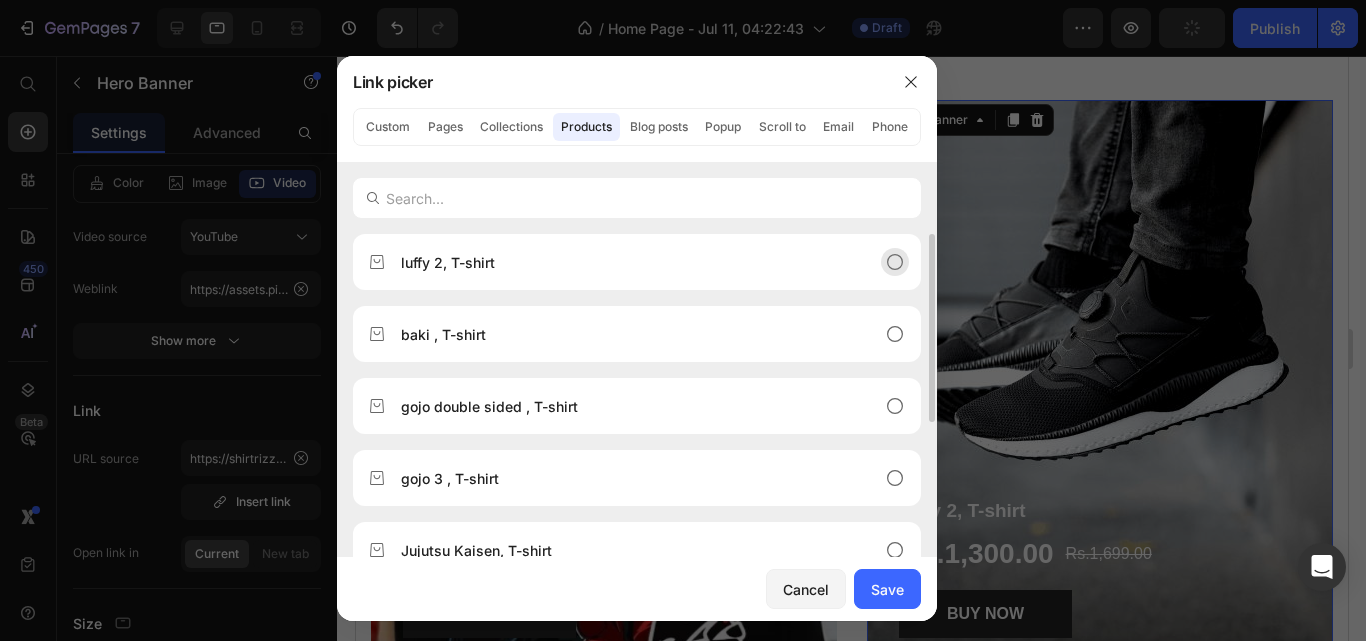 click on "luffy 2, T-shirt" at bounding box center (621, 262) 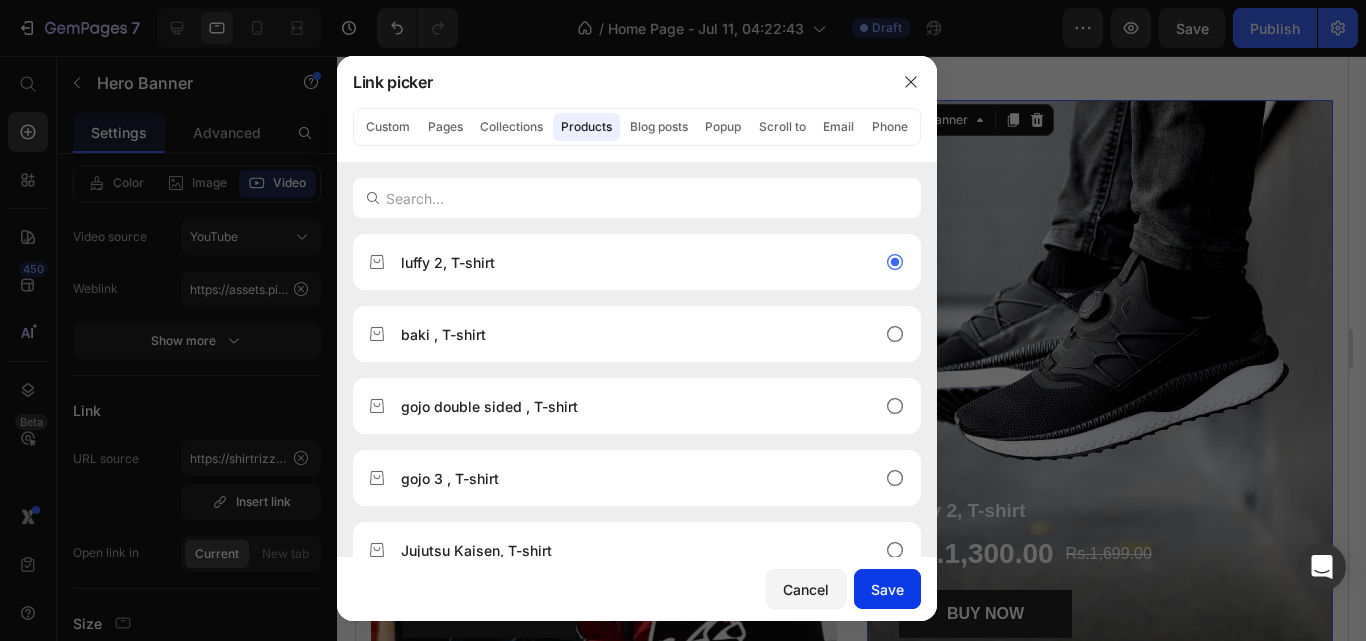 click on "Save" at bounding box center [887, 589] 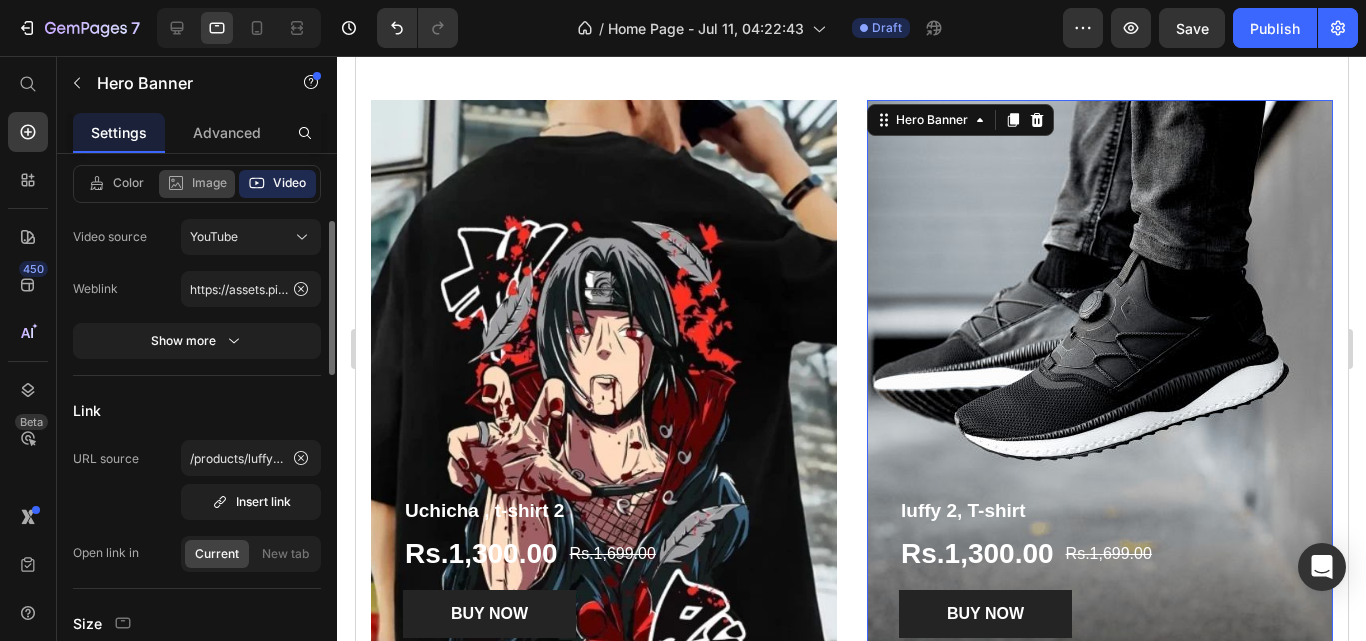 click on "Image" at bounding box center [209, 183] 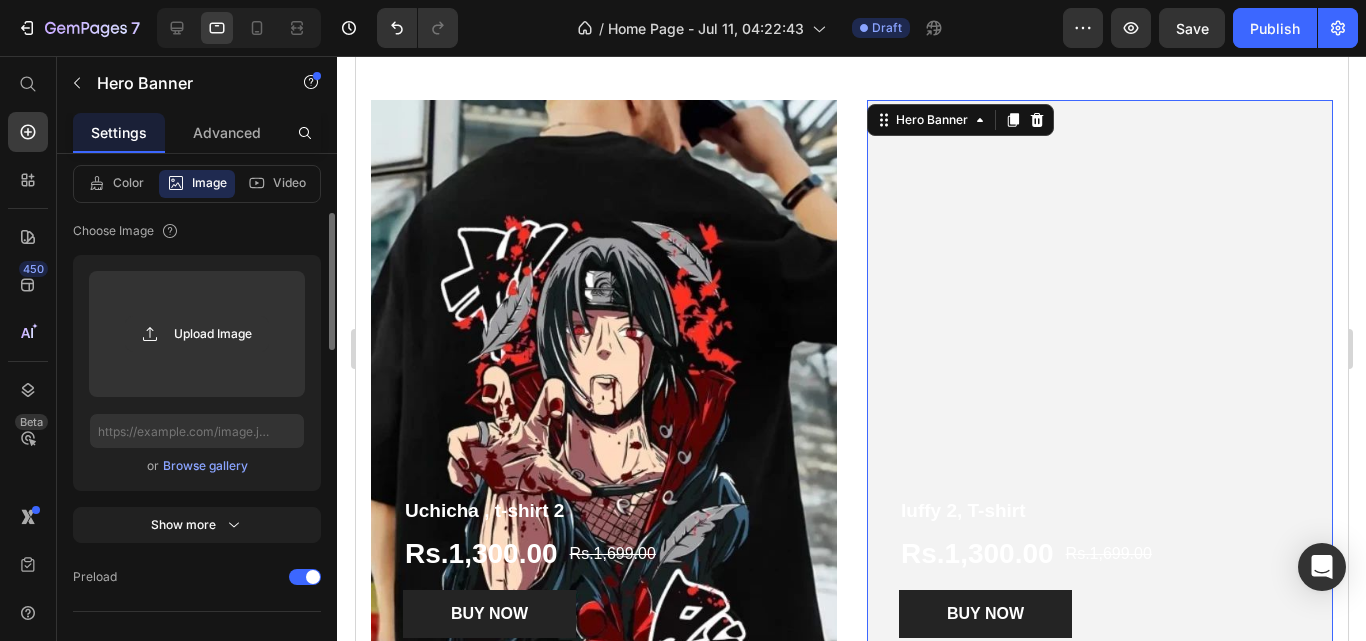 click on "Browse gallery" at bounding box center (205, 466) 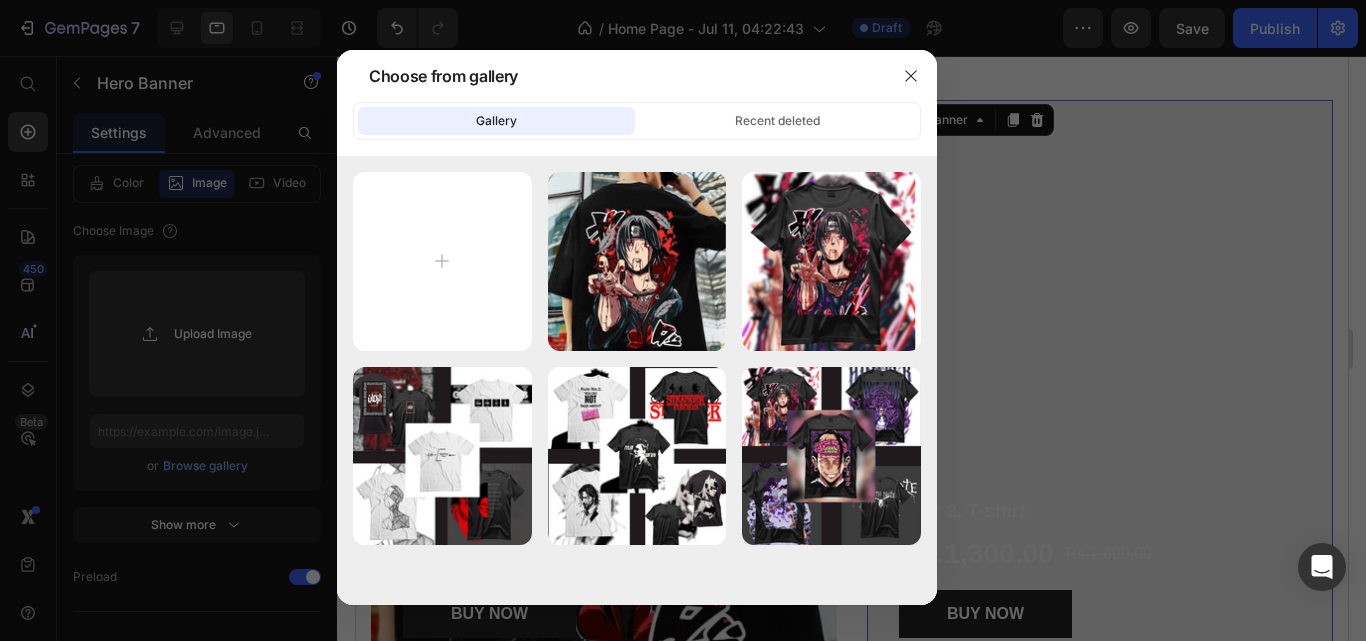 type on "C:\fakepath\48.png" 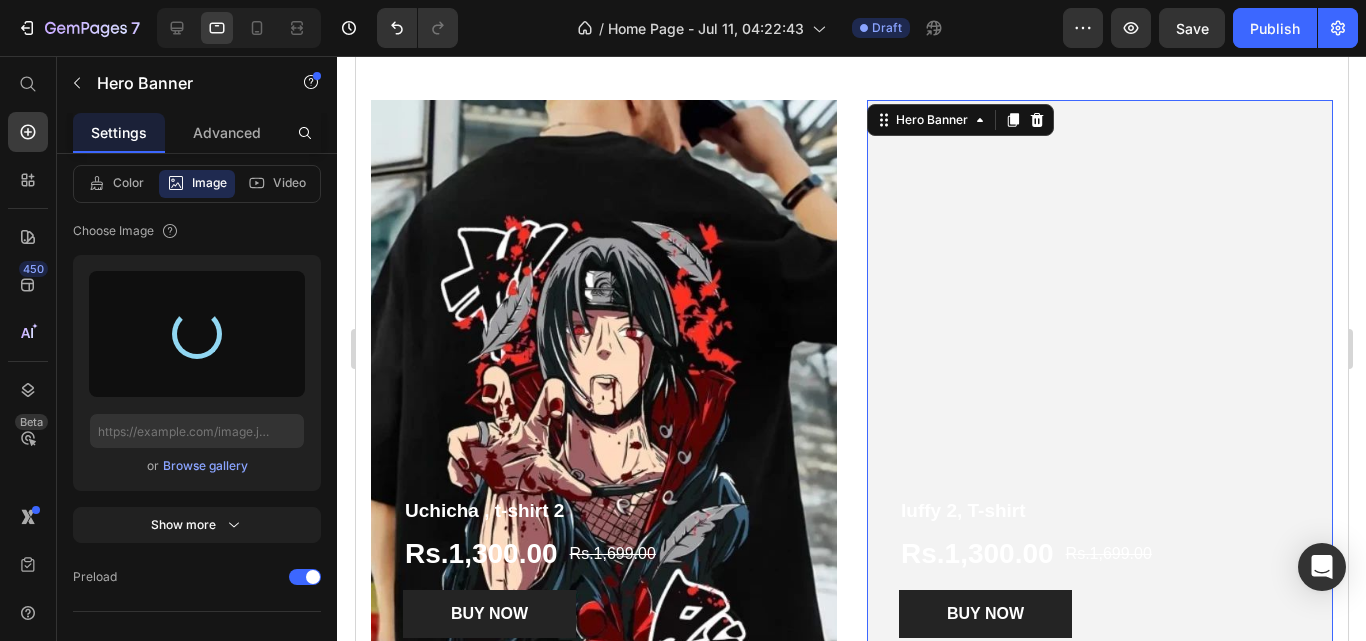 type on "https://cdn.shopify.com/s/files/1/0764/4227/2001/files/gempages_574883946479748325-685ccaaa-7be0-4d1d-8f79-78bfa351869c.png" 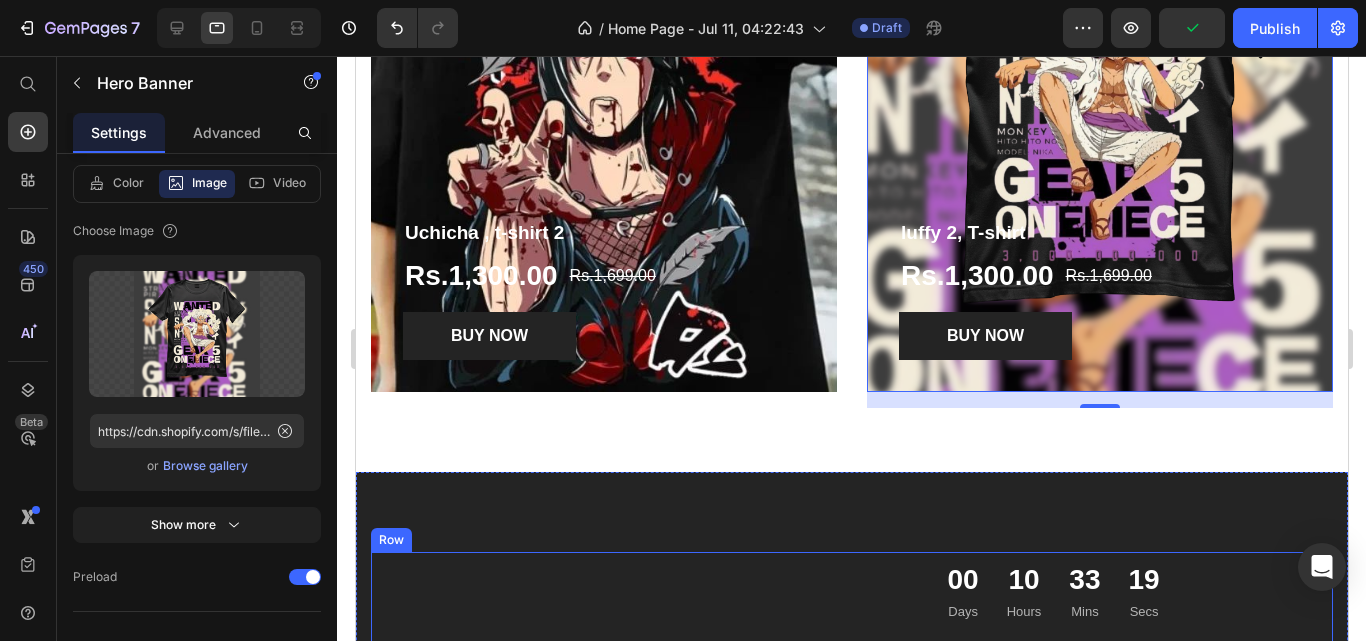 scroll, scrollTop: 2823, scrollLeft: 0, axis: vertical 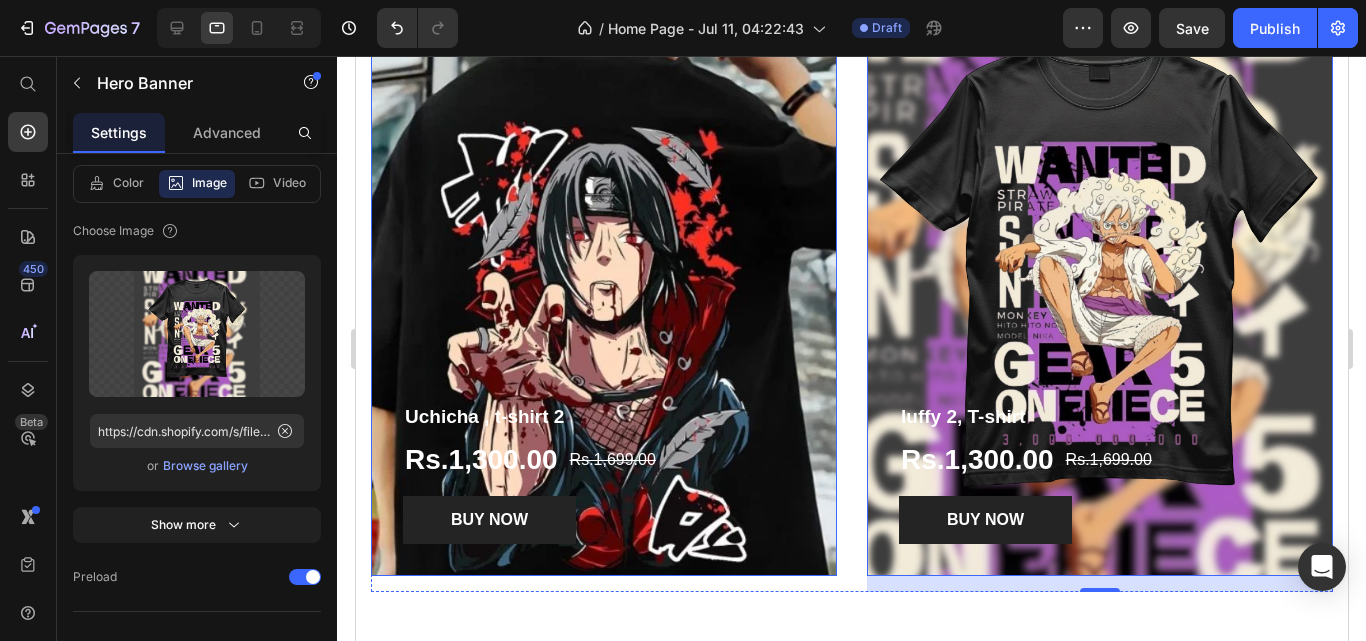 click at bounding box center (603, 291) 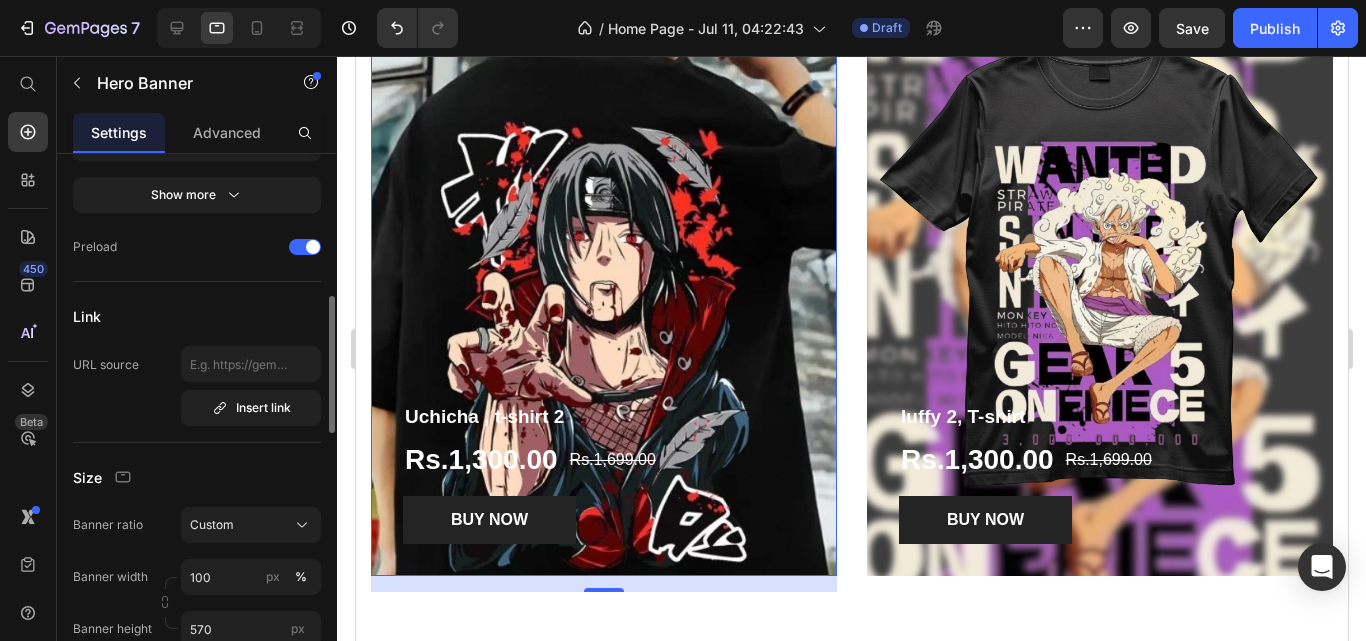 scroll, scrollTop: 573, scrollLeft: 0, axis: vertical 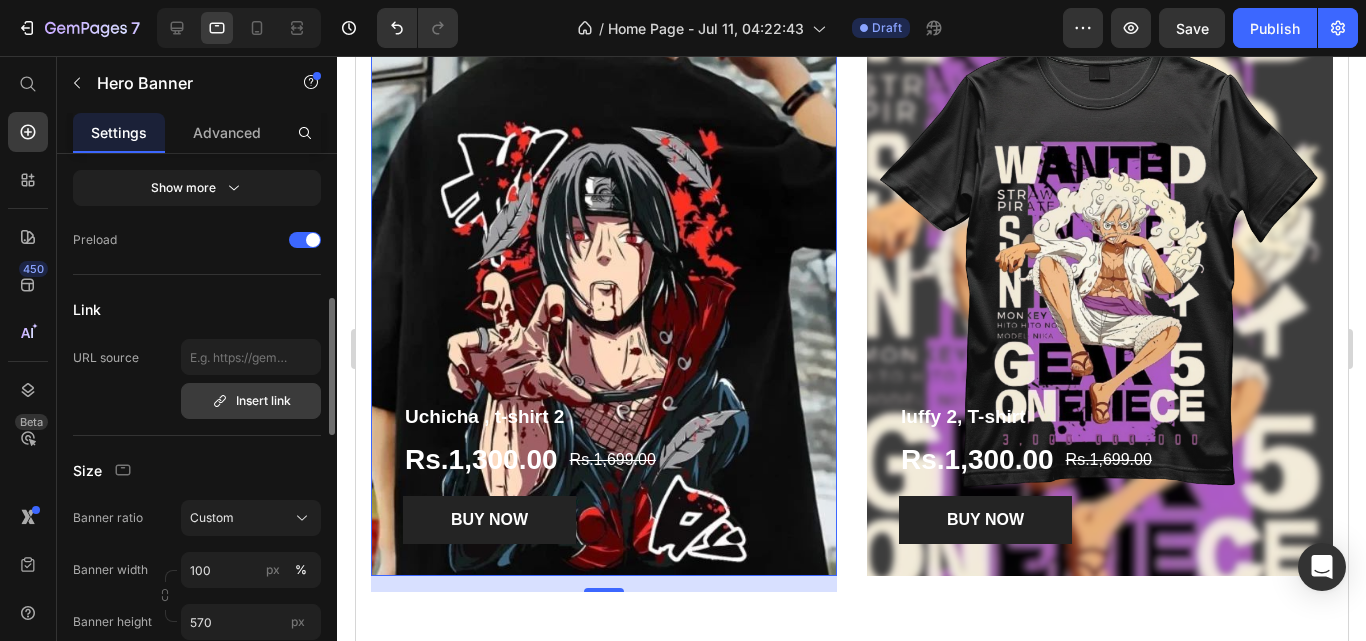 click on "Insert link" at bounding box center [251, 401] 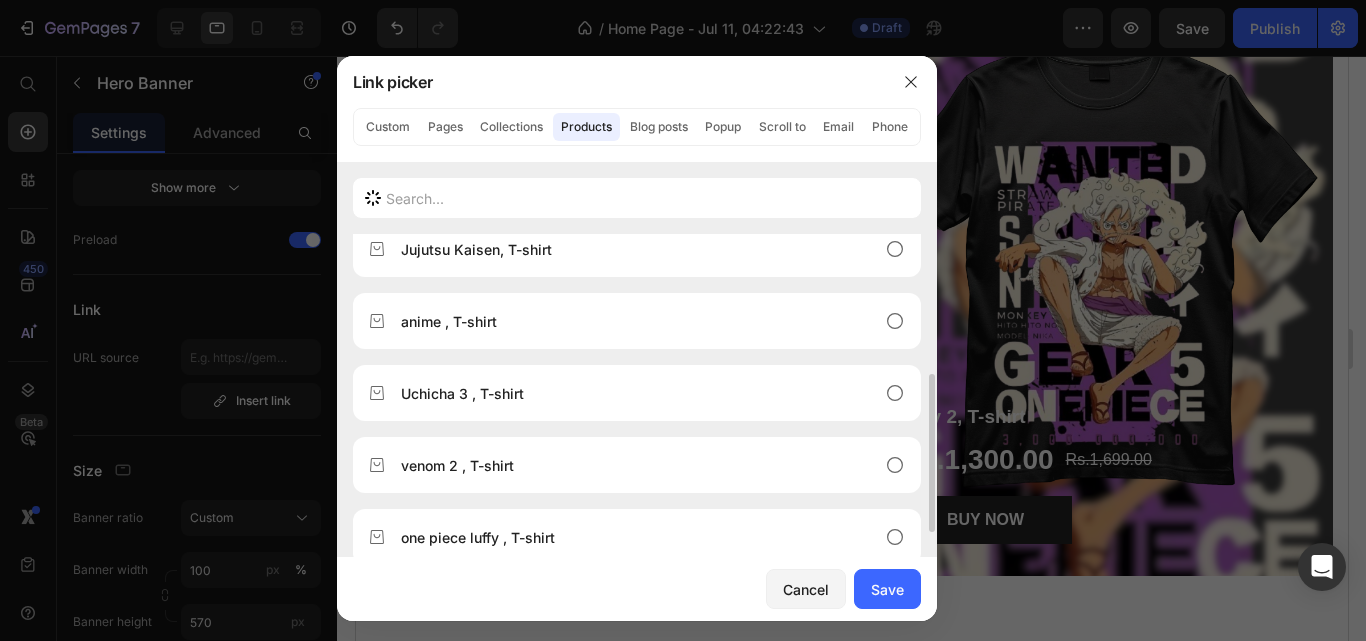 scroll, scrollTop: 308, scrollLeft: 0, axis: vertical 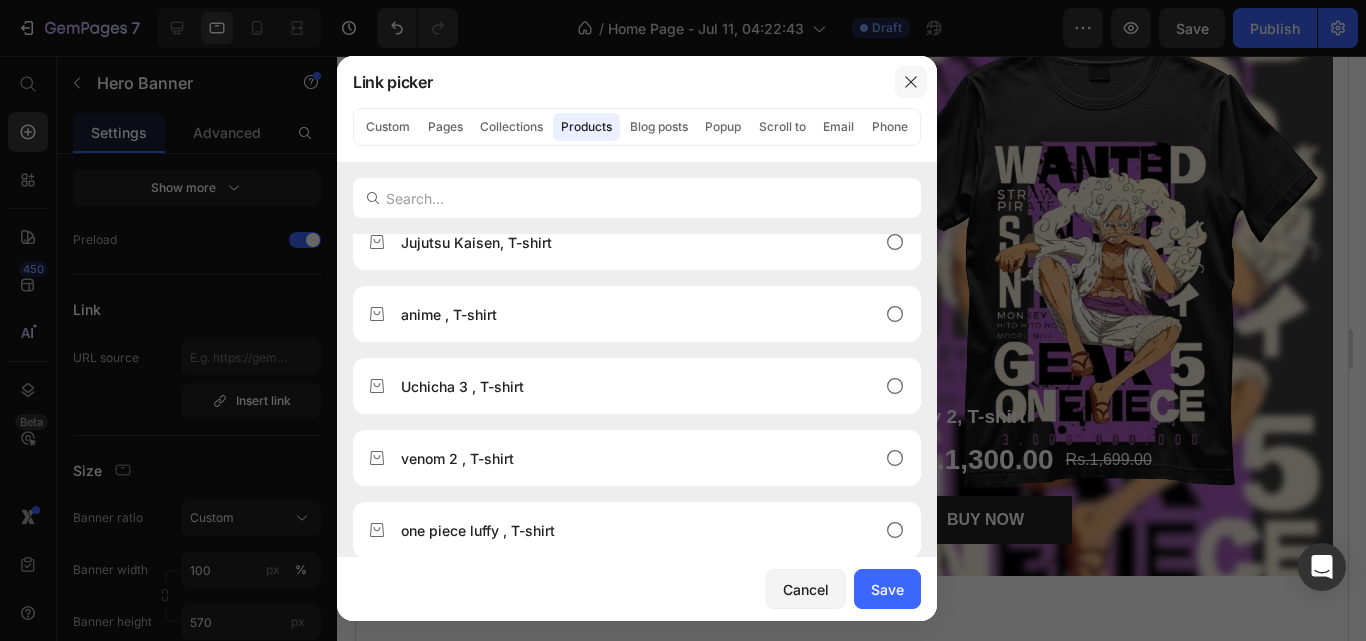 click 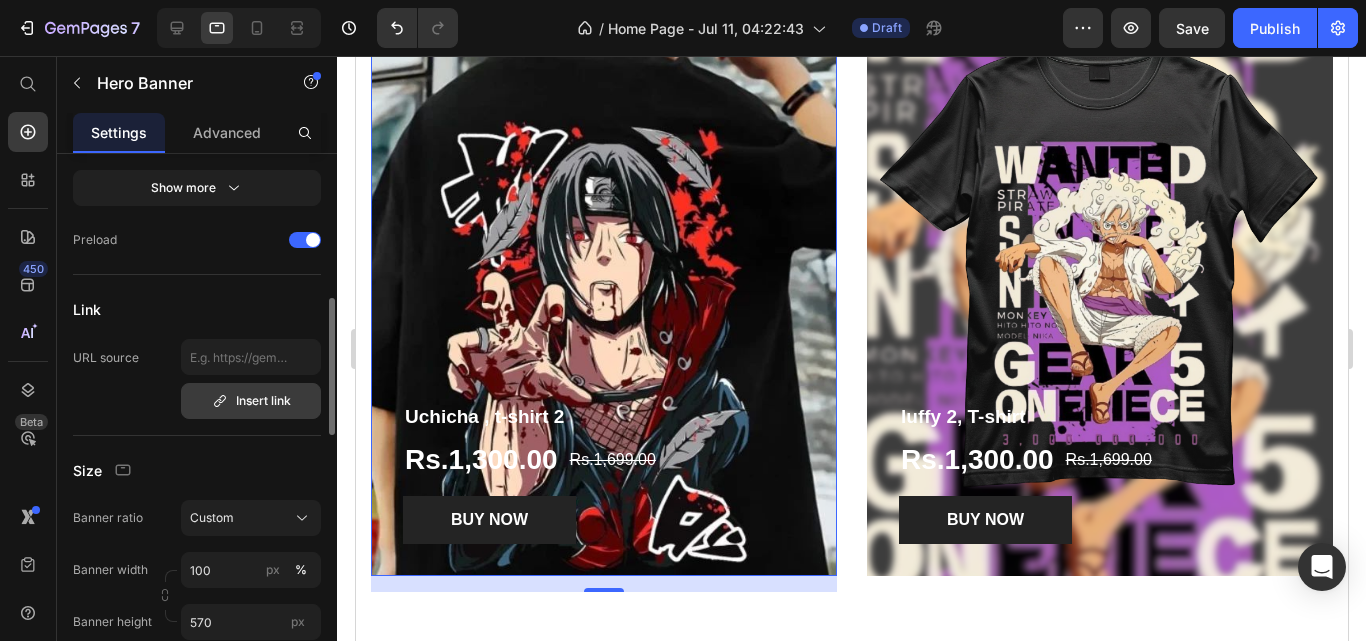 click on "Insert link" at bounding box center (251, 401) 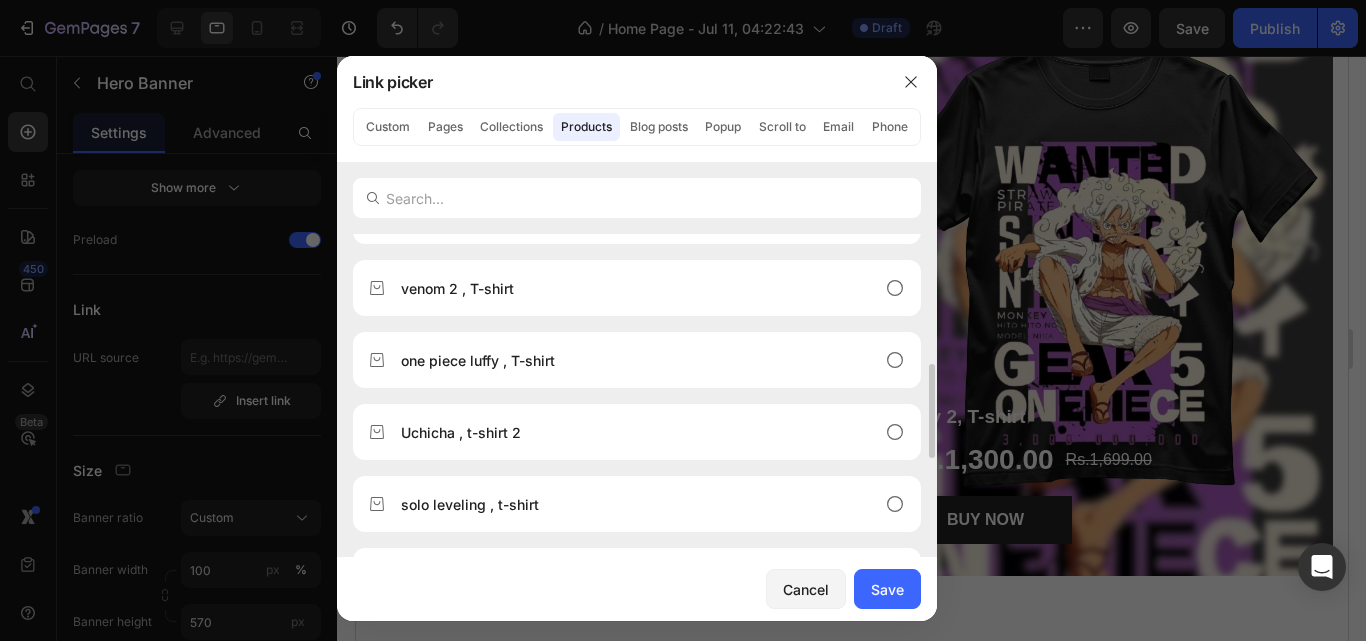 scroll, scrollTop: 579, scrollLeft: 0, axis: vertical 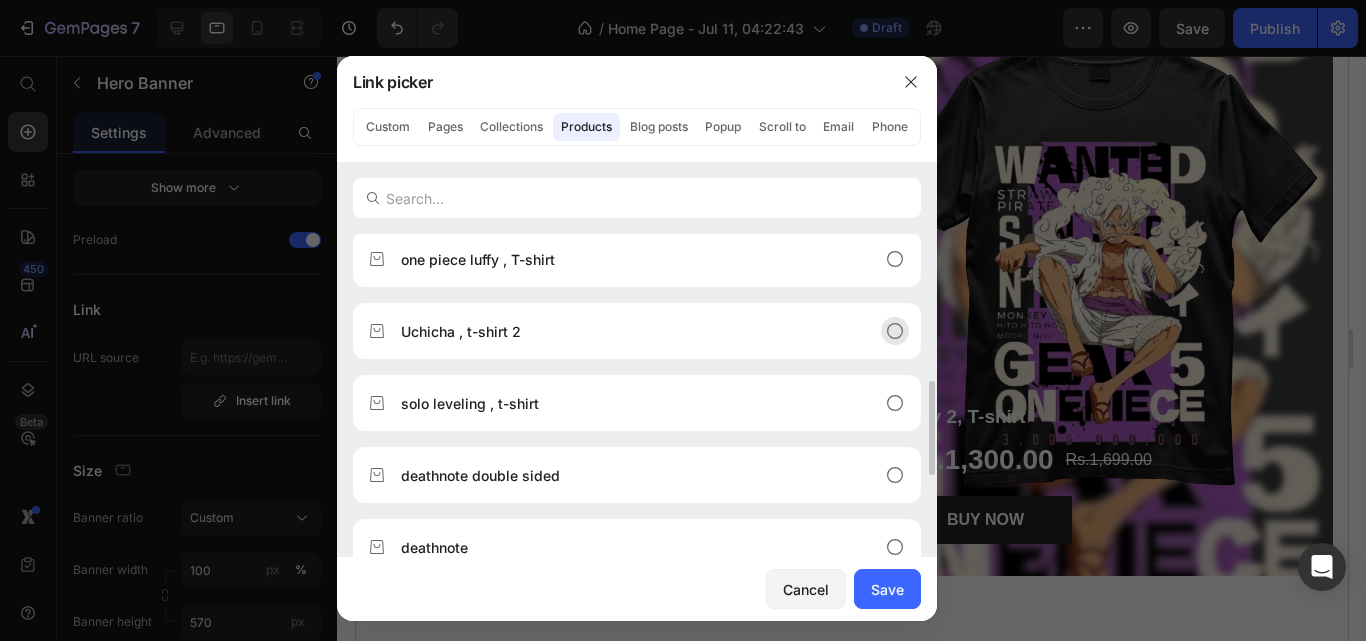 click on "Uchicha , t-shirt 2" 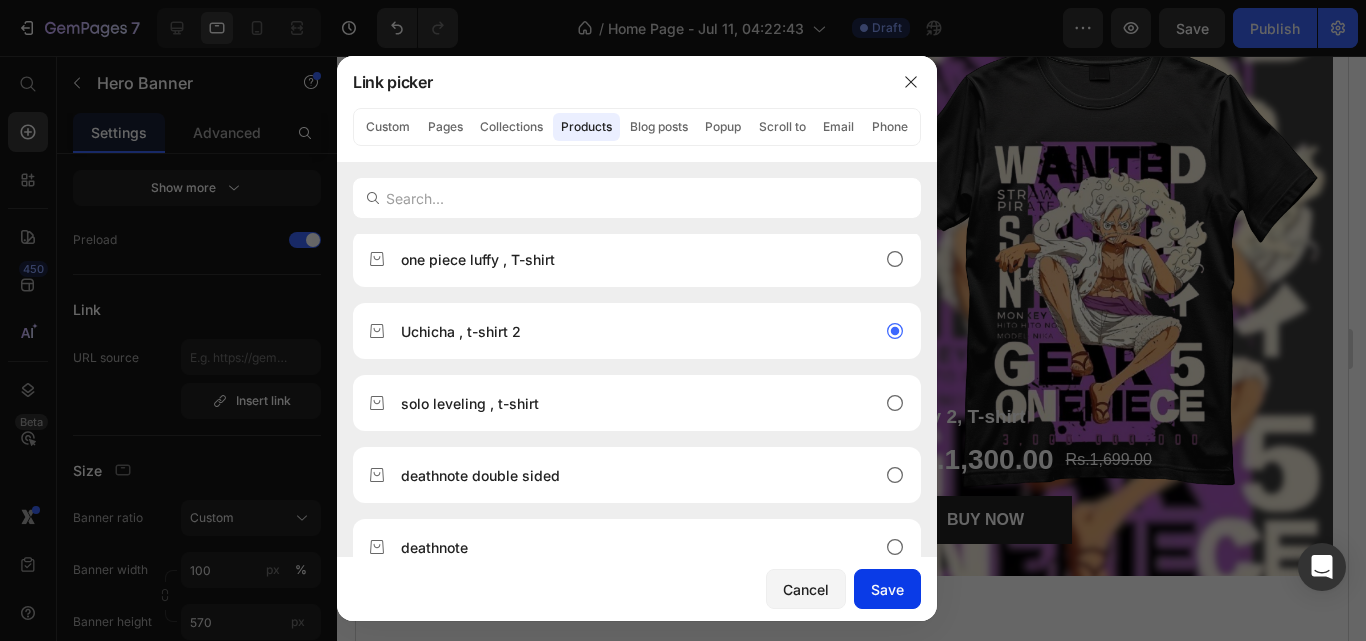 click on "Save" at bounding box center [887, 589] 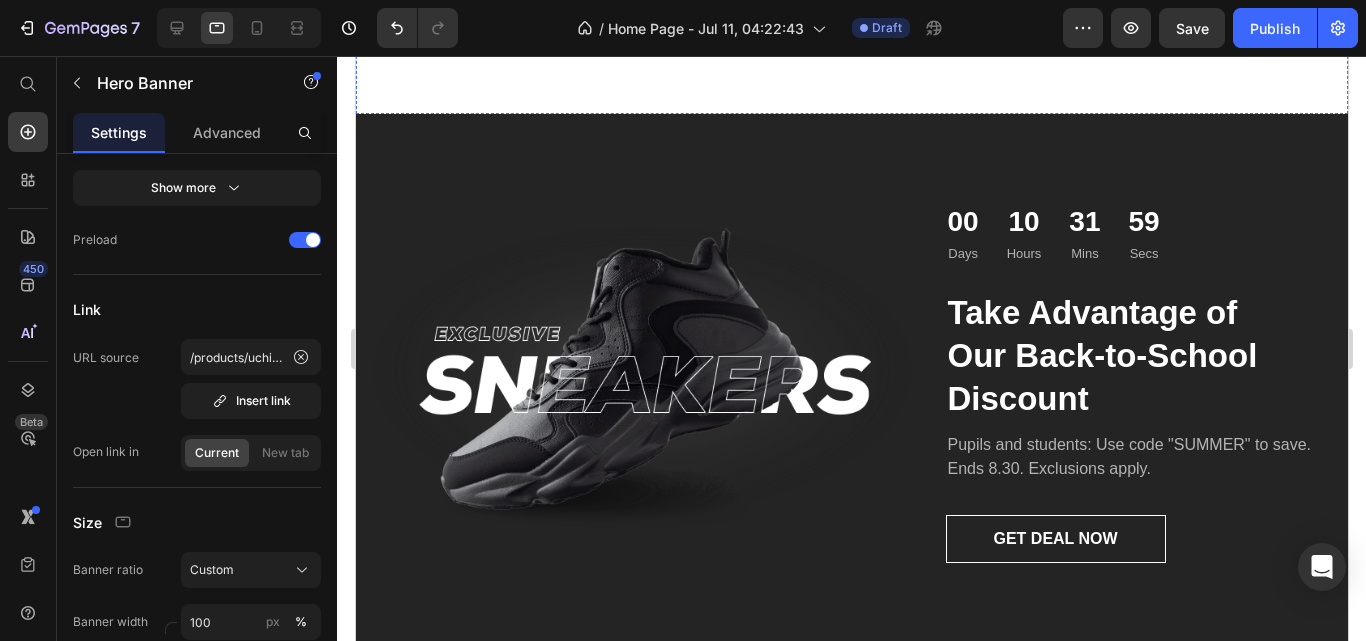 scroll, scrollTop: 3363, scrollLeft: 0, axis: vertical 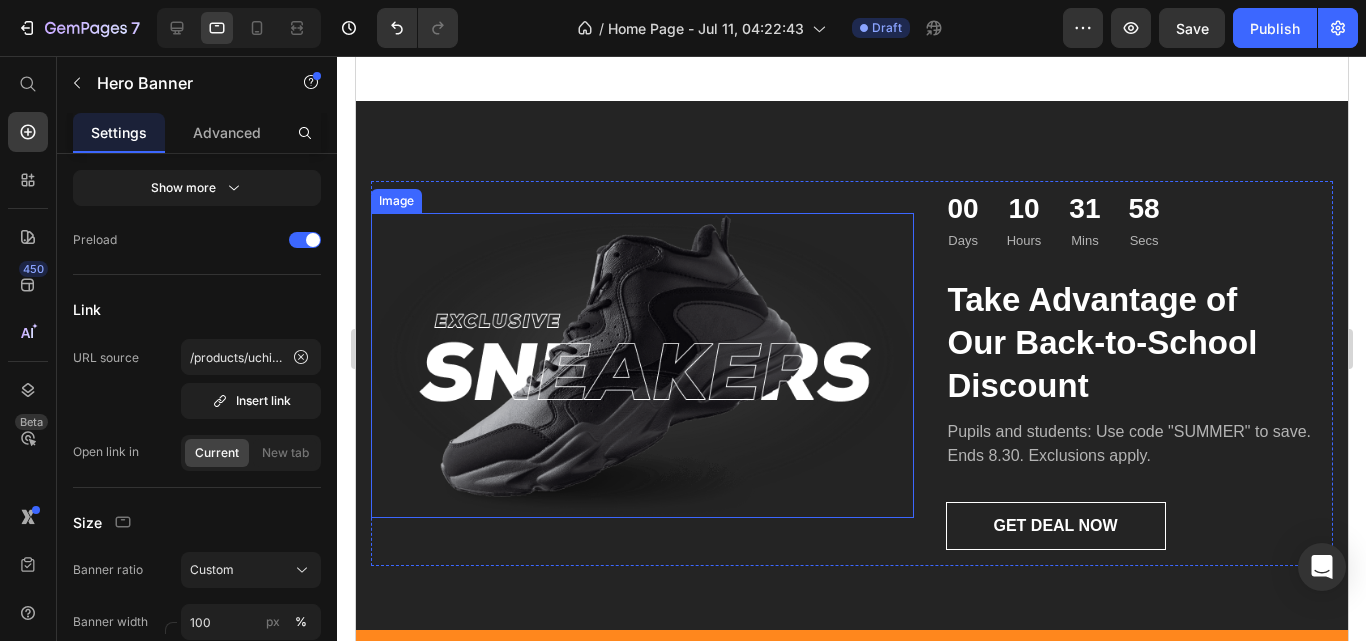 click at bounding box center (641, 365) 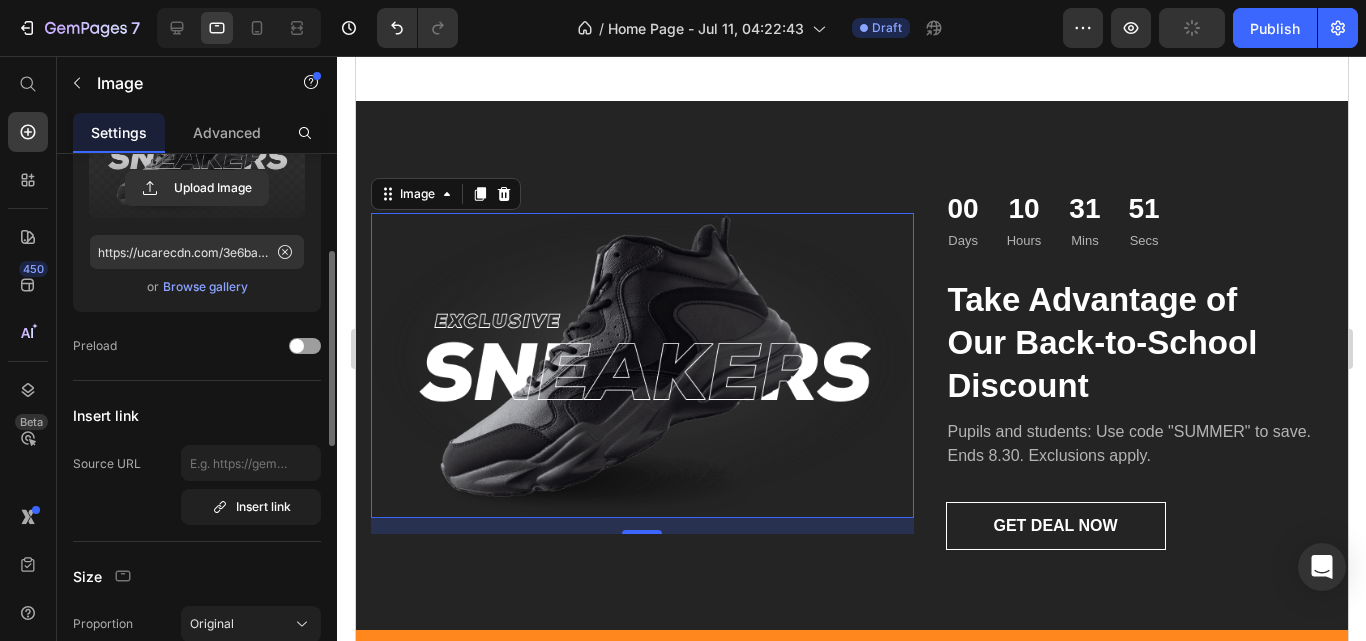 scroll, scrollTop: 197, scrollLeft: 0, axis: vertical 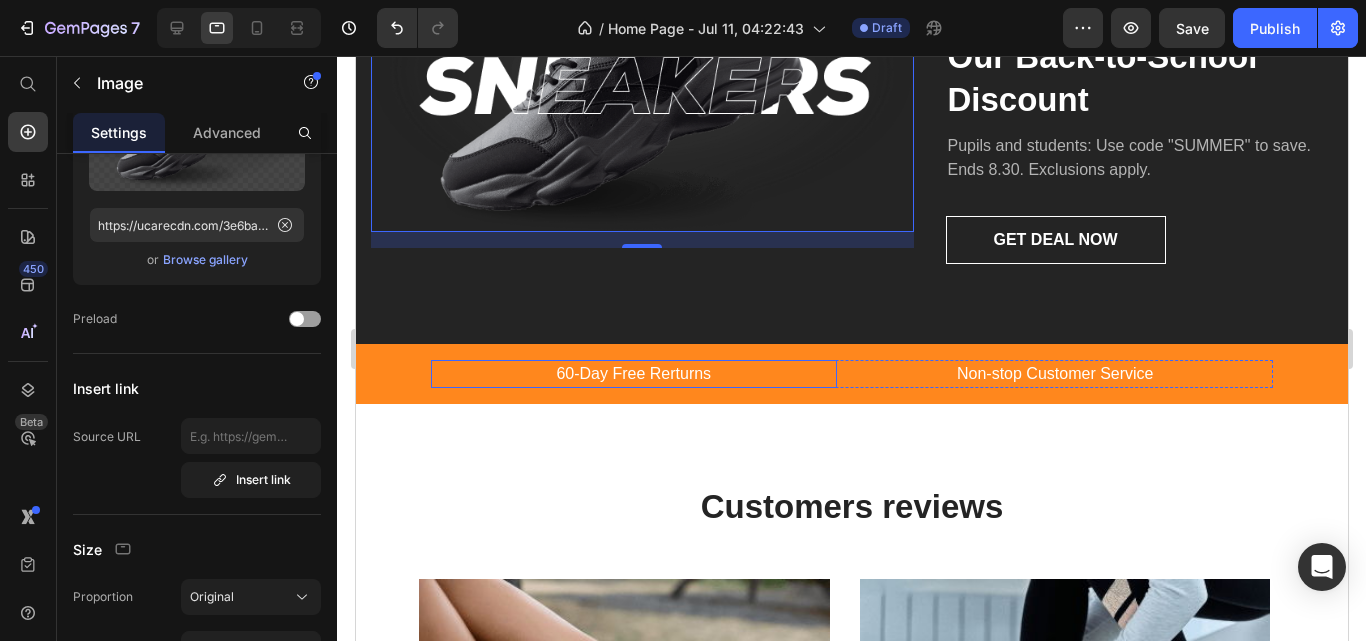 click on "60-Day Free Rerturns" at bounding box center [633, 374] 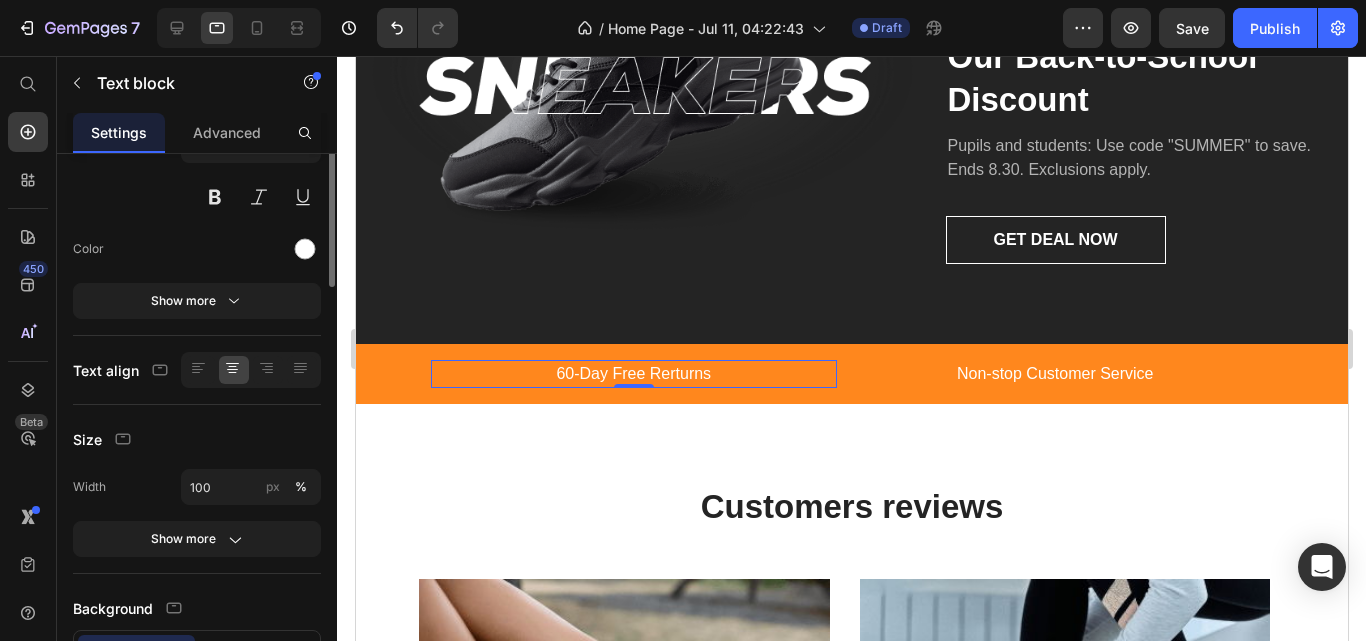 scroll, scrollTop: 0, scrollLeft: 0, axis: both 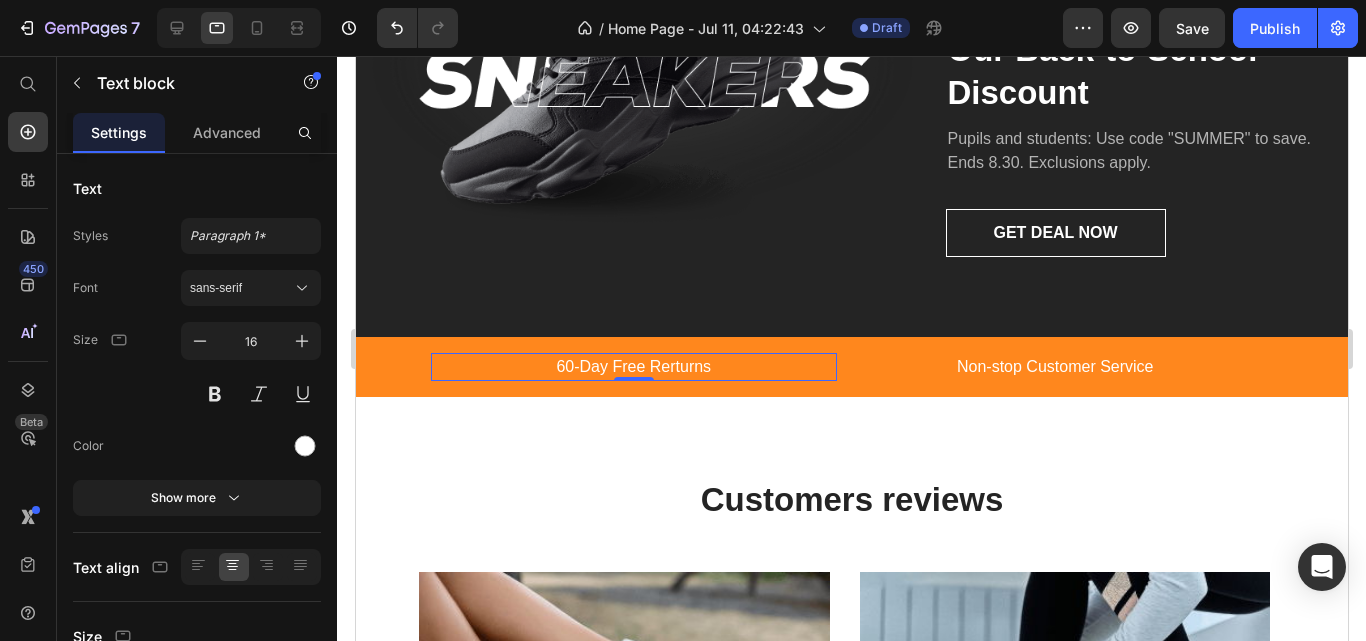 click on "60-Day Free Rerturns" at bounding box center [633, 367] 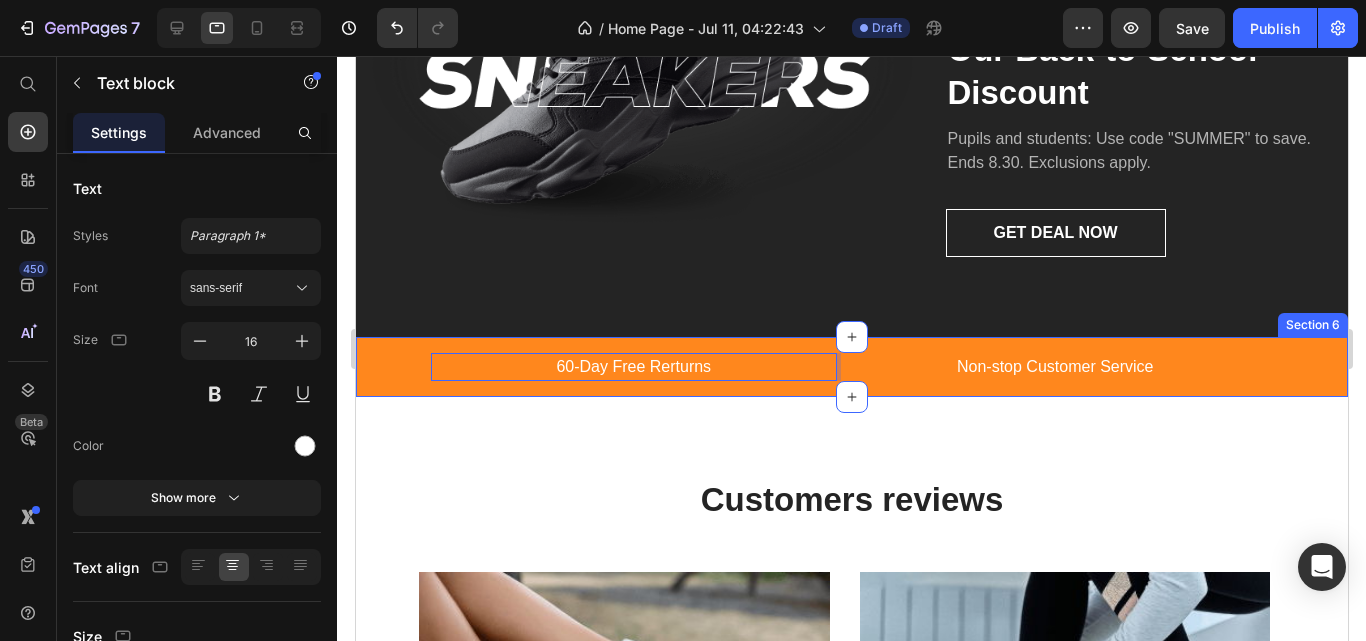 click on "60-Day Free Rerturns Text block   0 Non-stop Customer Service Text block Free Shipping. Orders Over $150 Text block 100% Secure Checkout Text block Carousel Row Section 6" at bounding box center (851, 367) 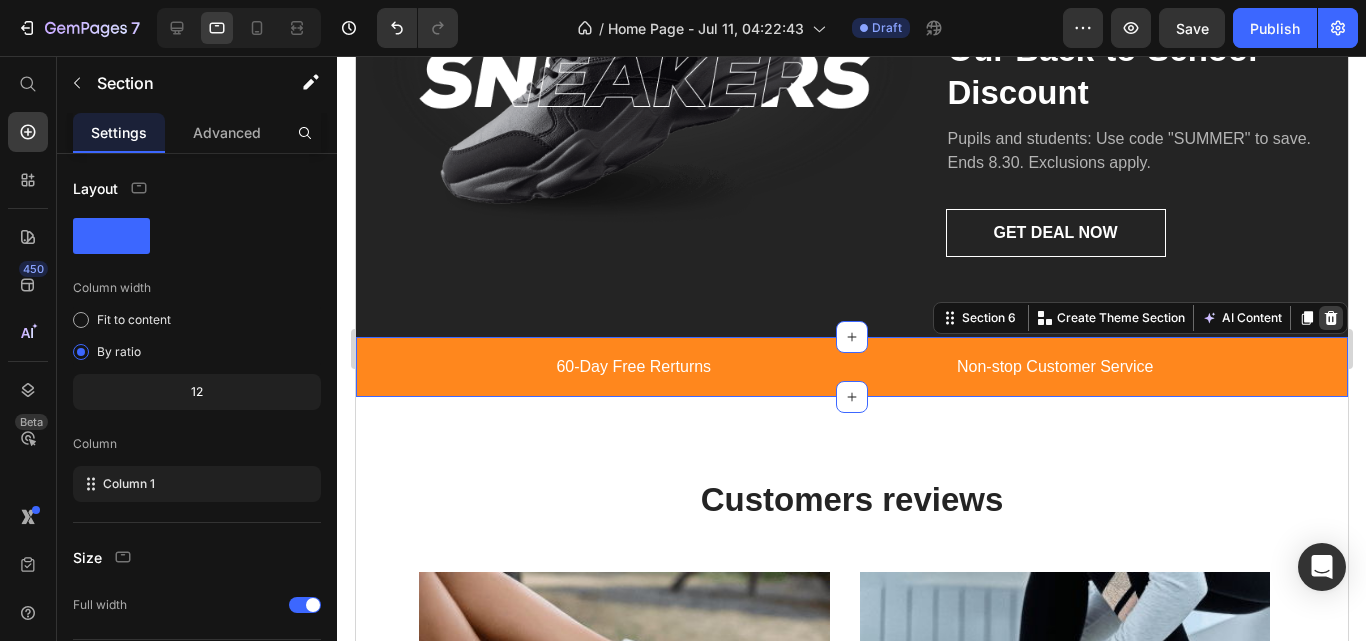 click 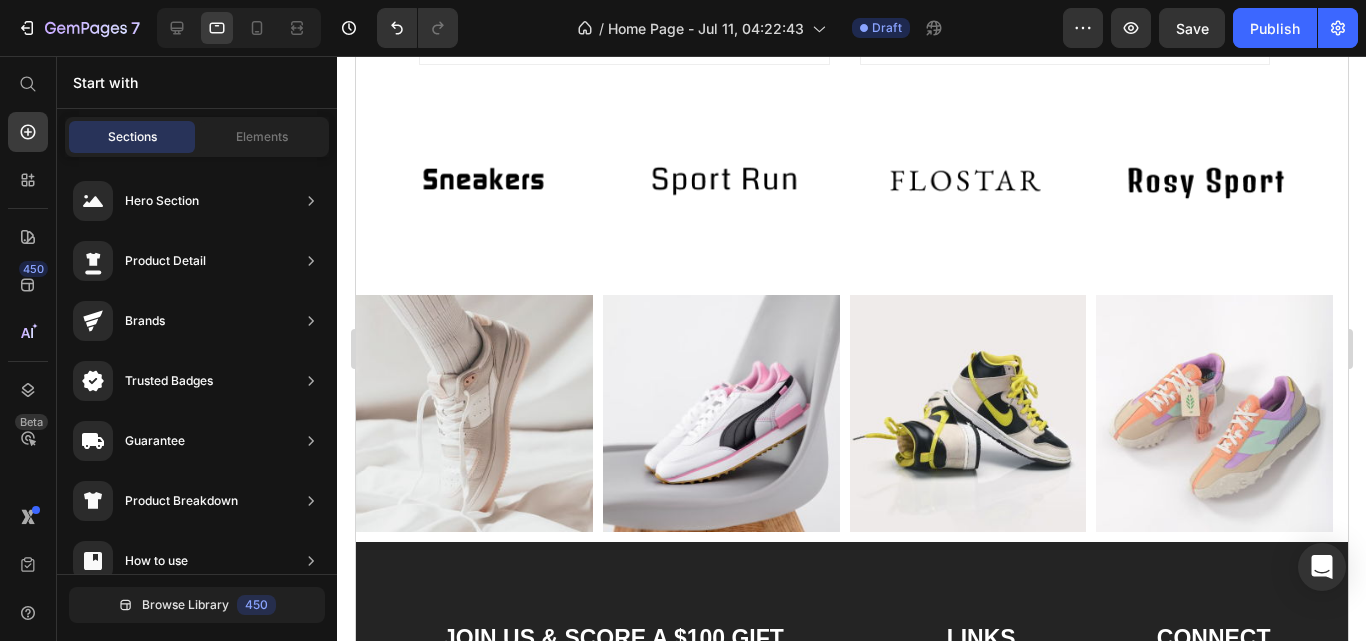 scroll, scrollTop: 4558, scrollLeft: 0, axis: vertical 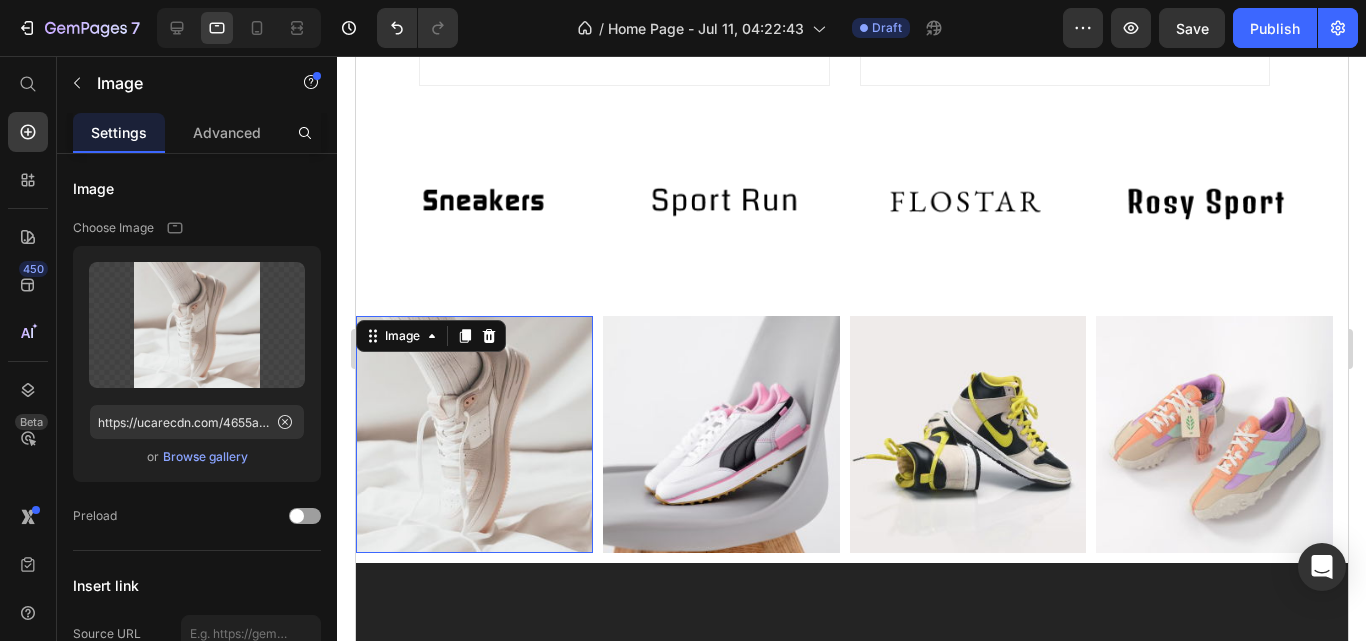 click at bounding box center [473, 434] 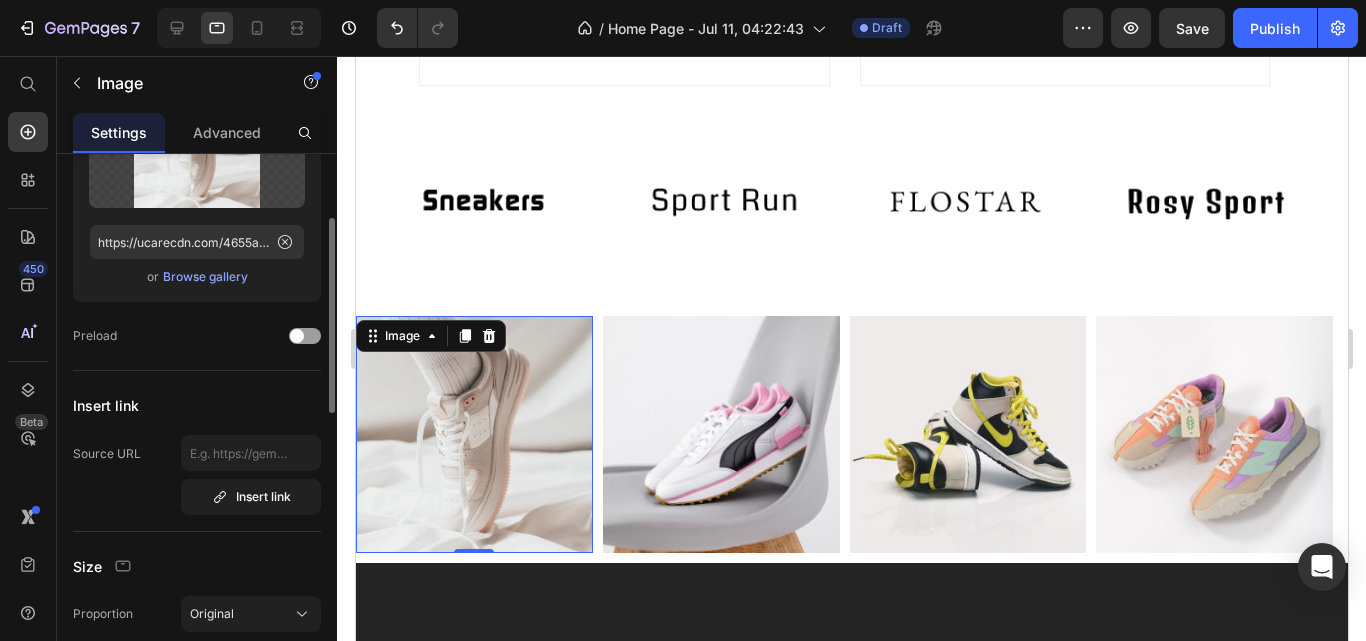 scroll, scrollTop: 80, scrollLeft: 0, axis: vertical 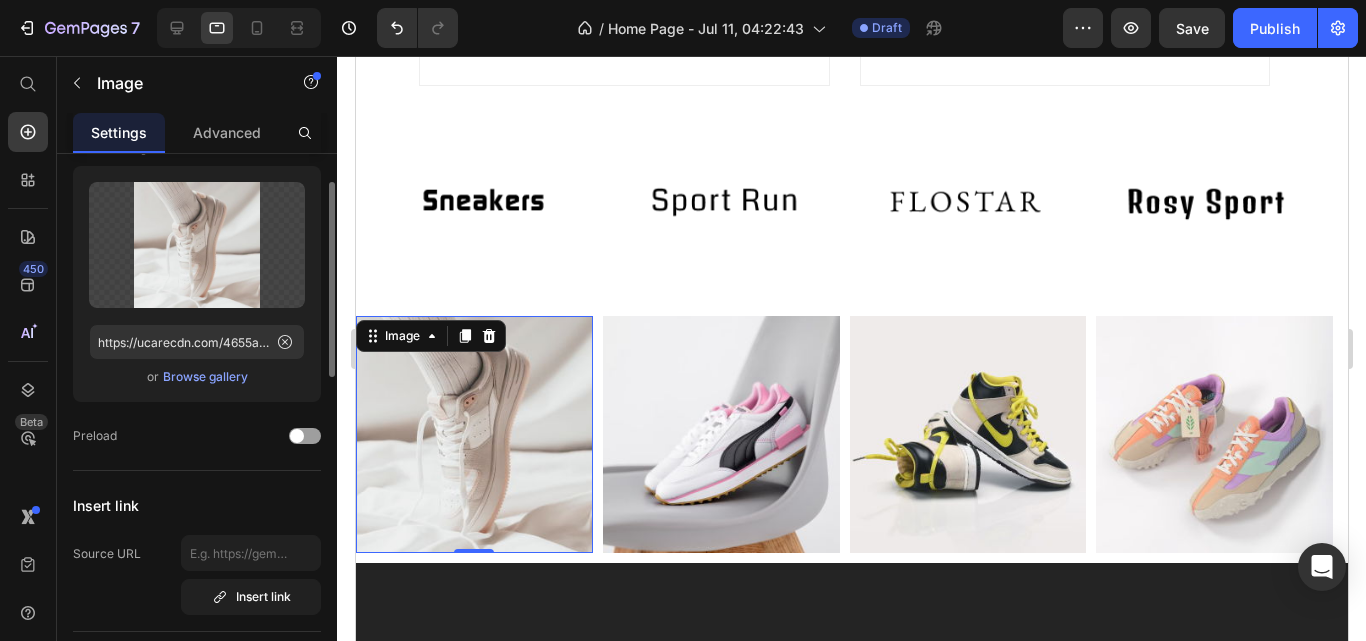 click on "Browse gallery" at bounding box center [205, 377] 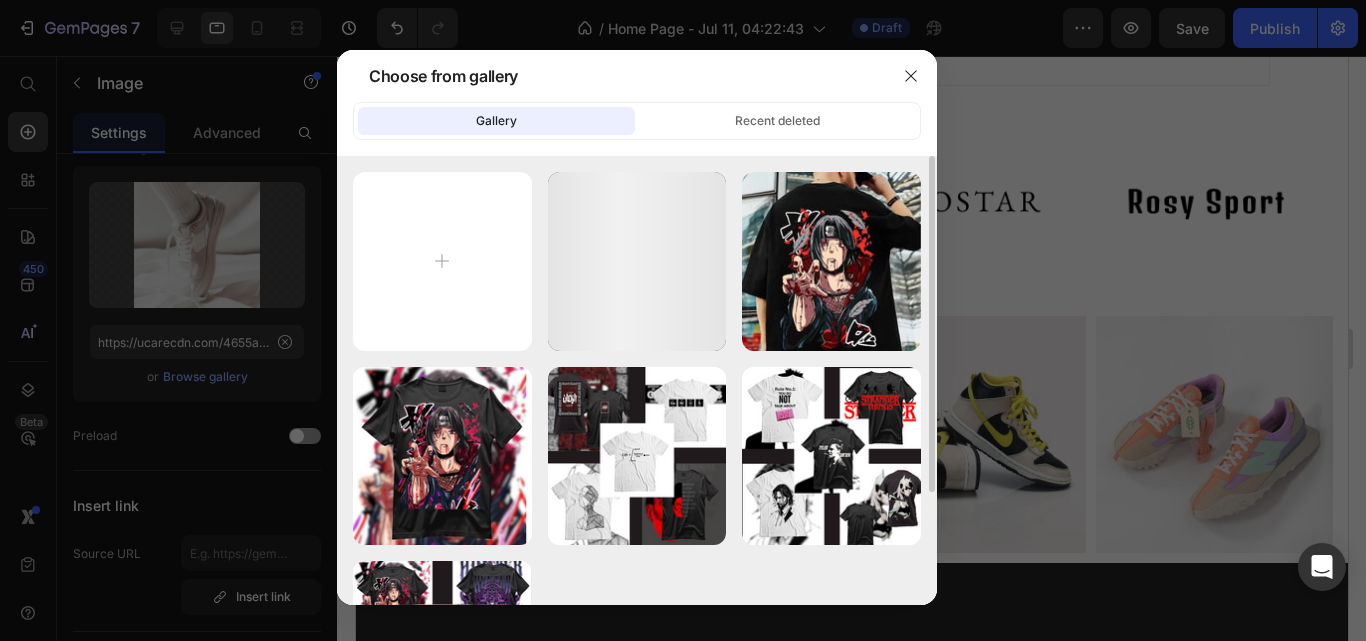 scroll, scrollTop: 151, scrollLeft: 0, axis: vertical 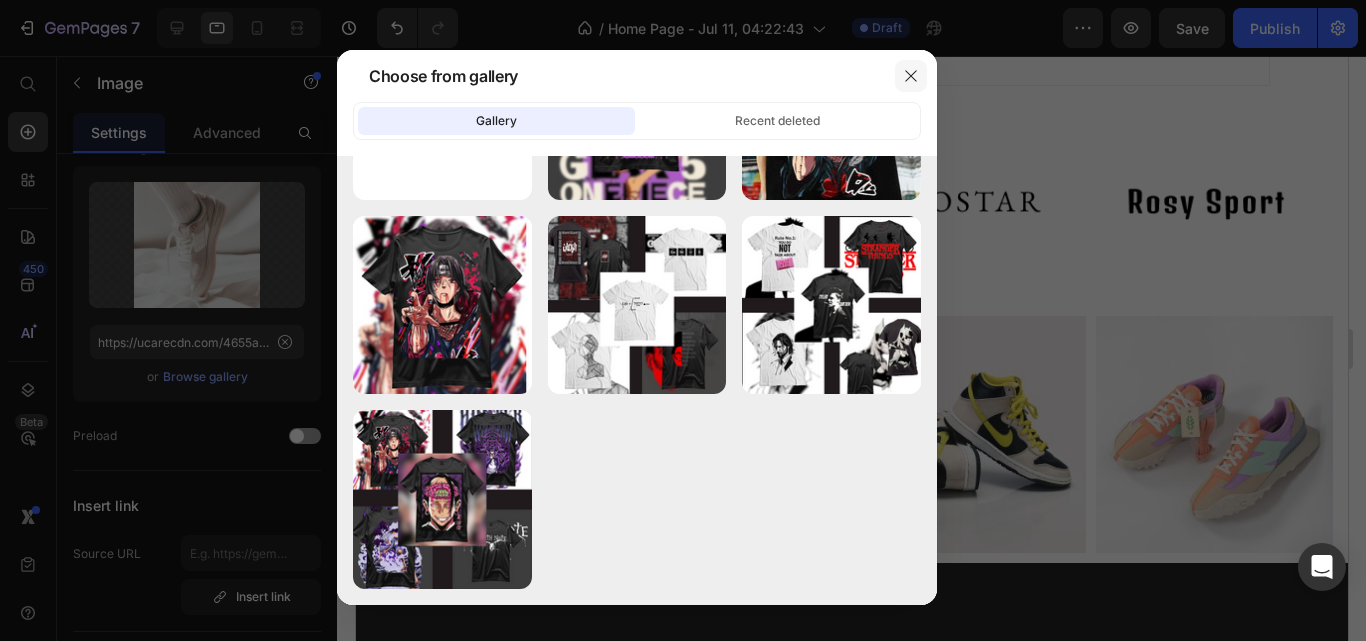 click 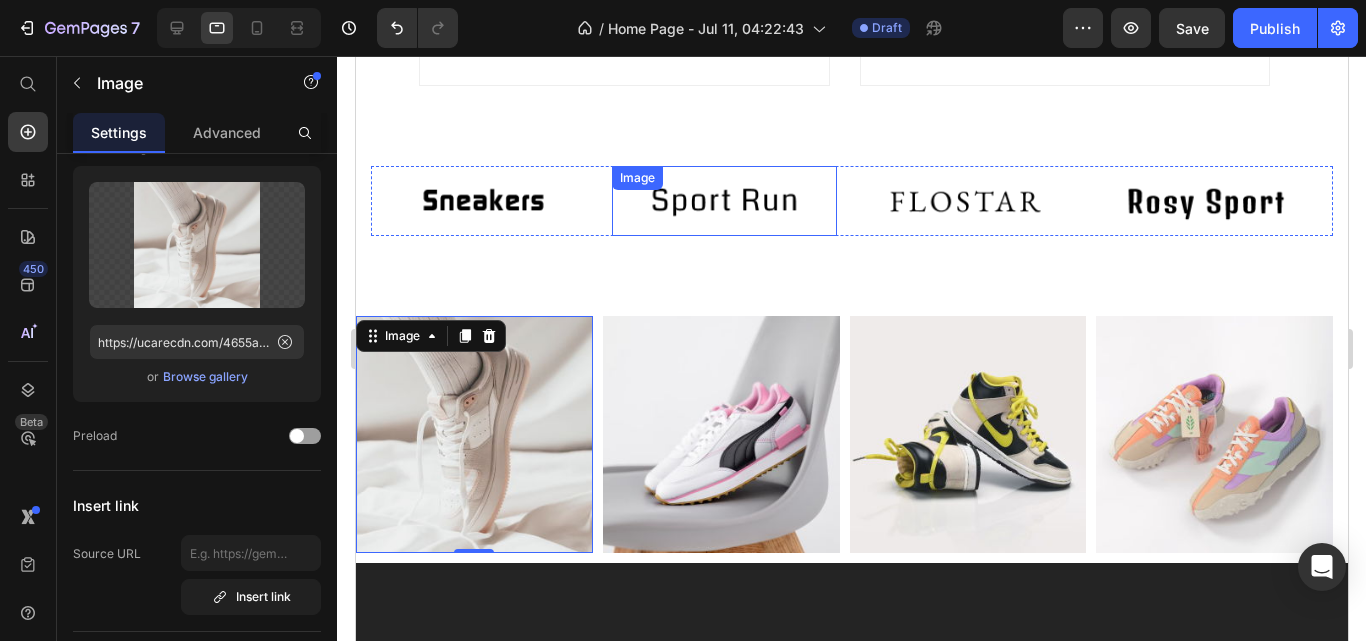 click at bounding box center [723, 201] 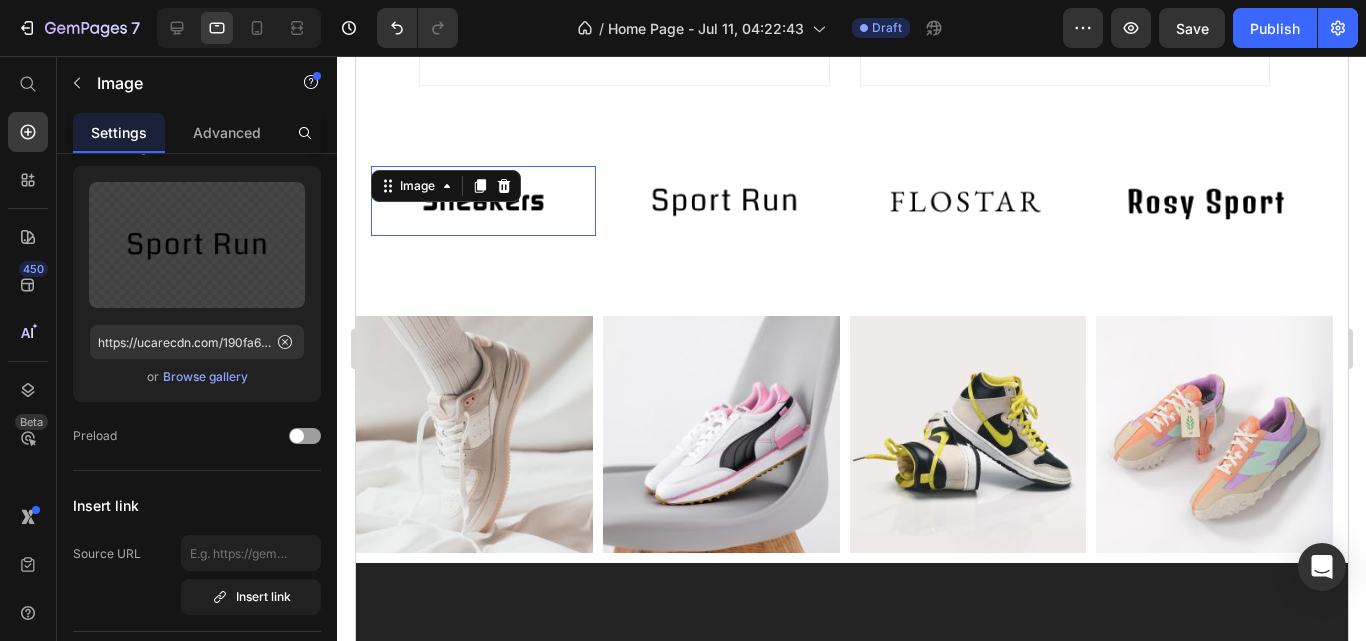 click on "Image   0" at bounding box center [482, 201] 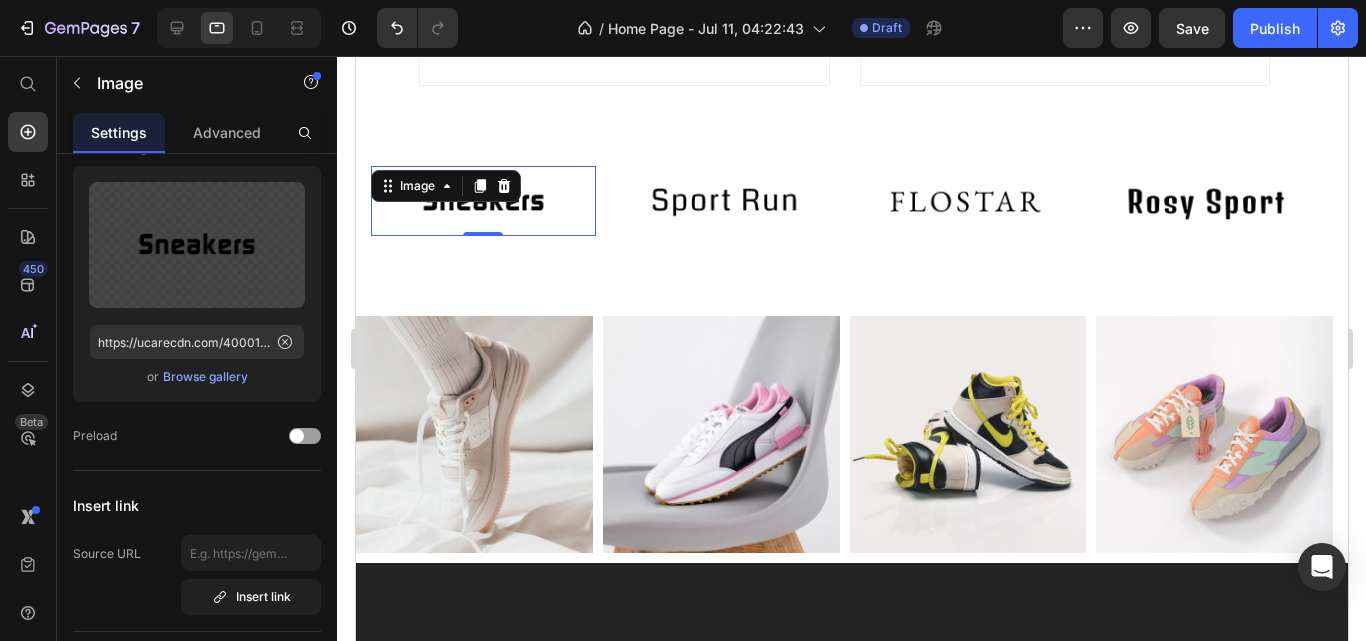 click at bounding box center (482, 201) 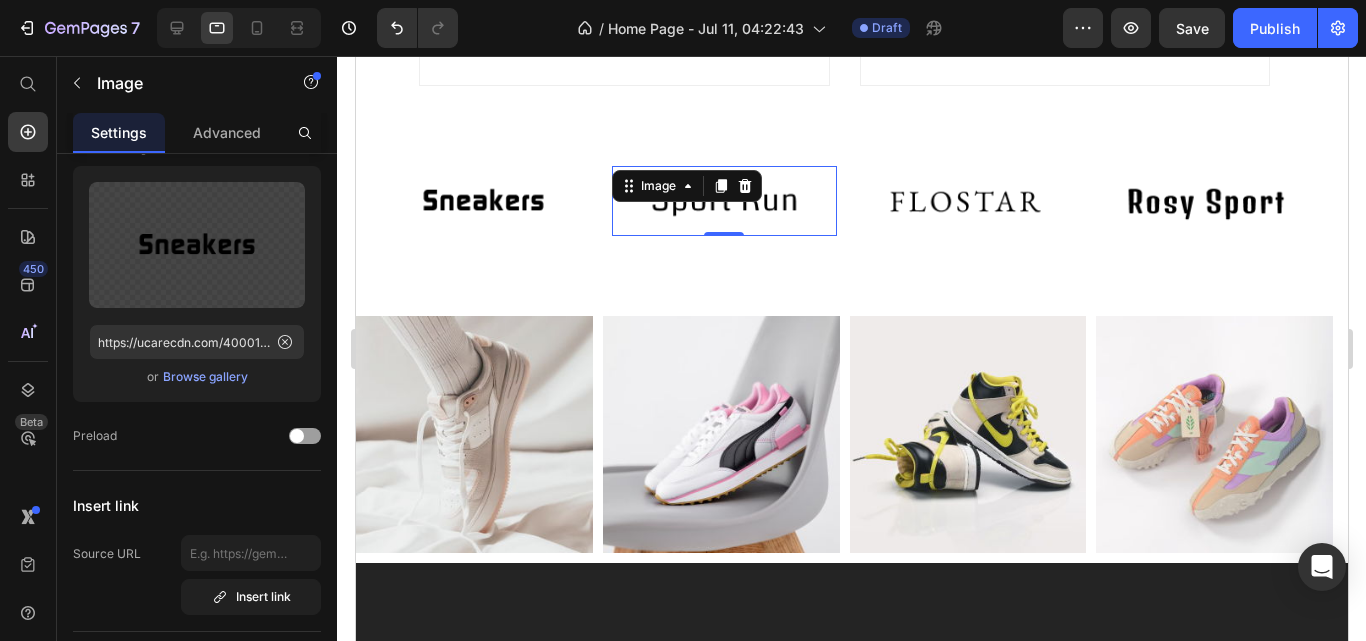 click at bounding box center (723, 201) 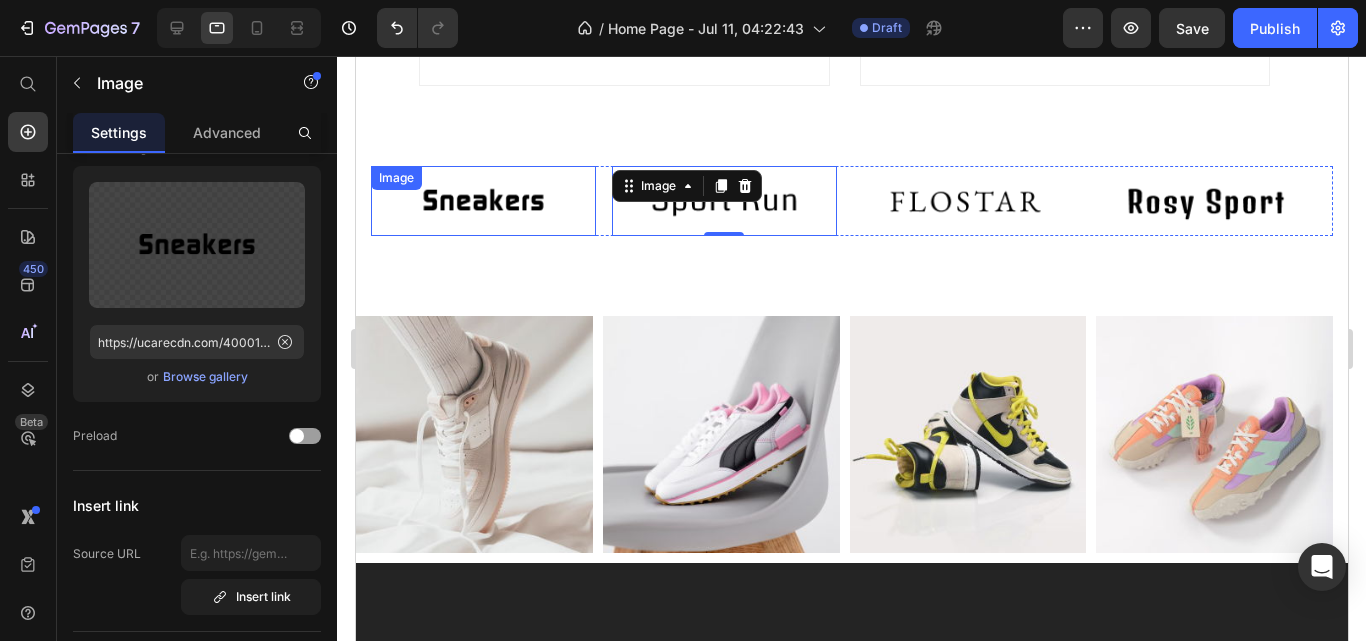 click at bounding box center (482, 201) 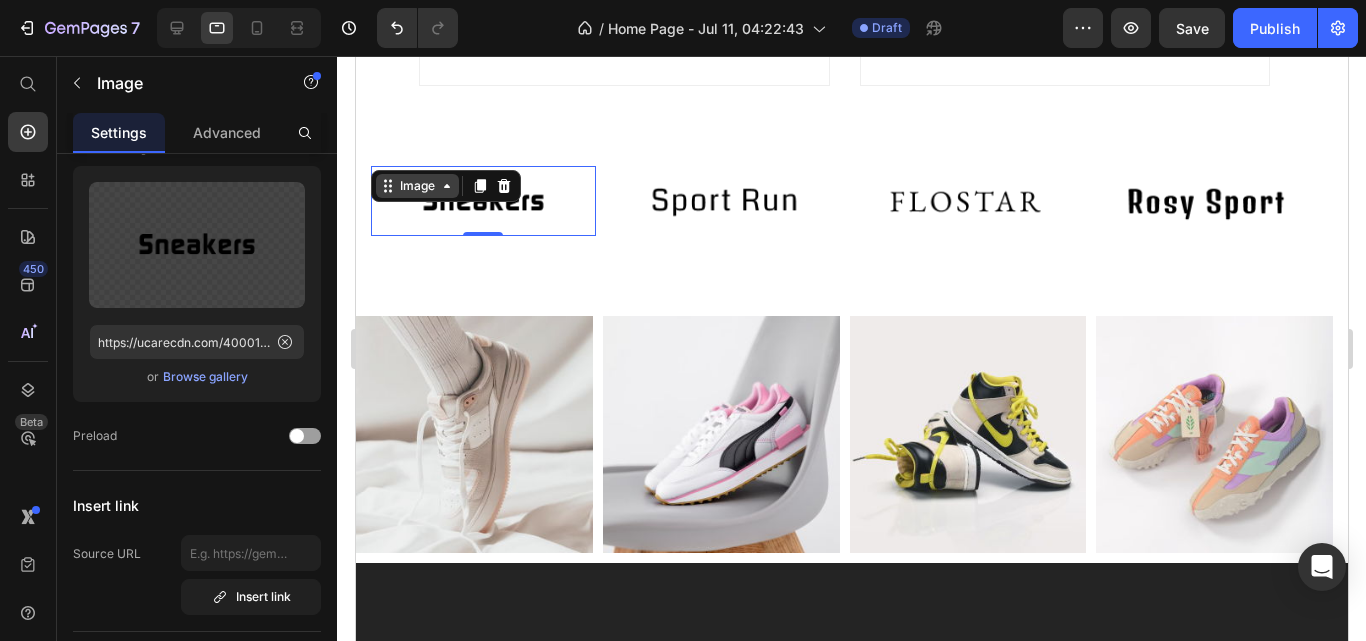 click 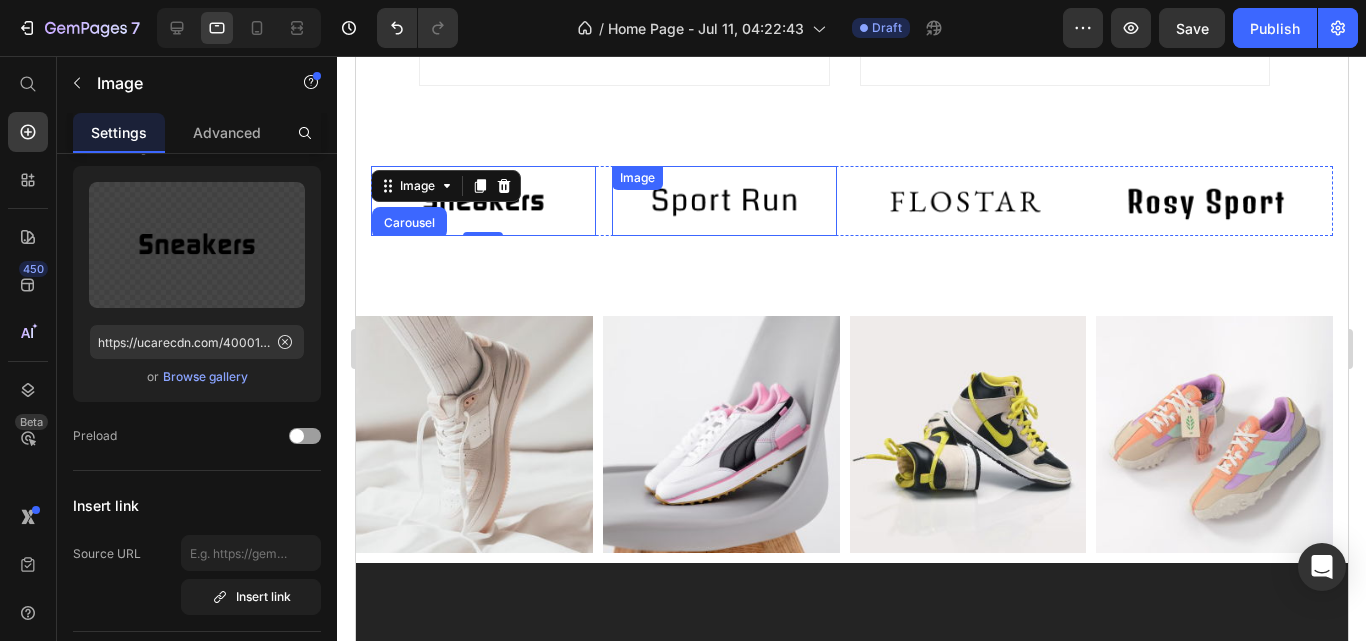 click at bounding box center [723, 201] 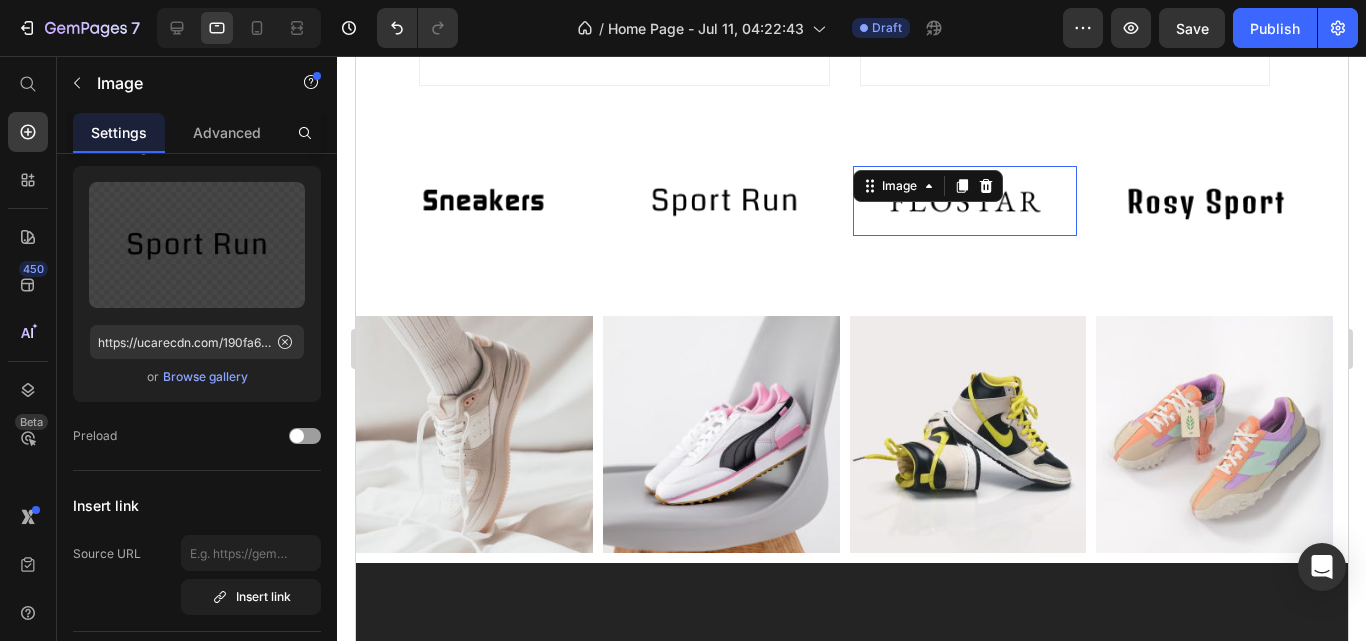 click on "Image   0" at bounding box center (964, 201) 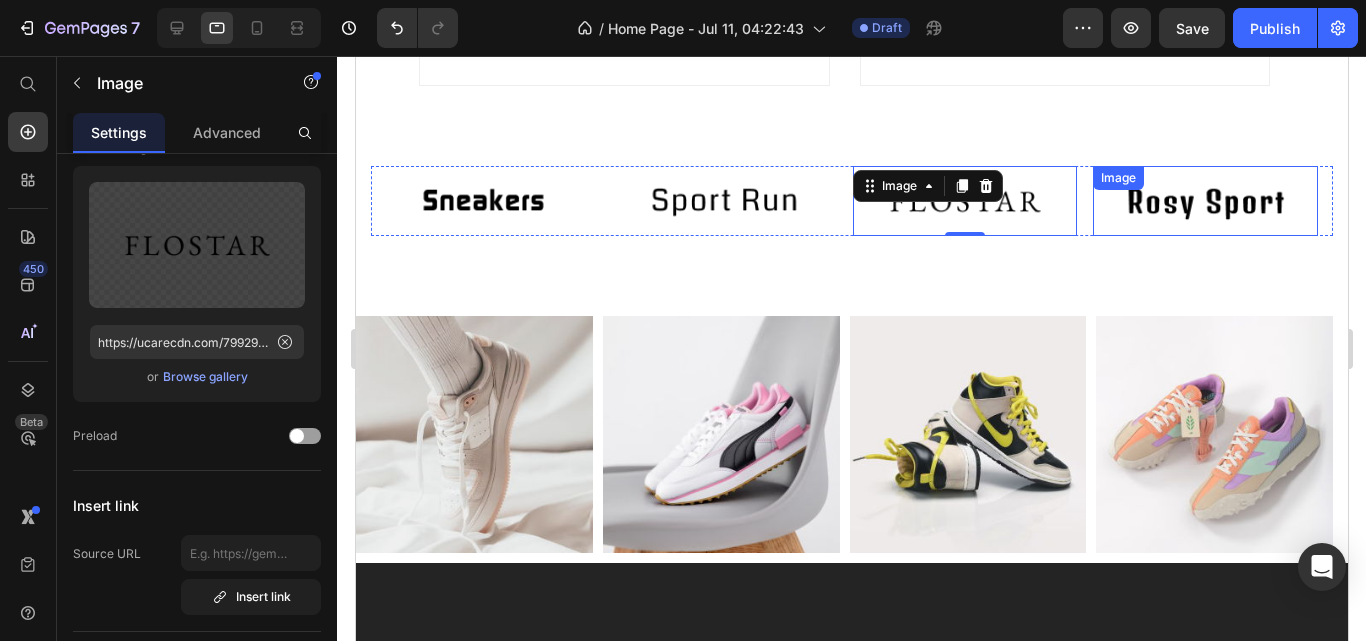 click at bounding box center [1204, 201] 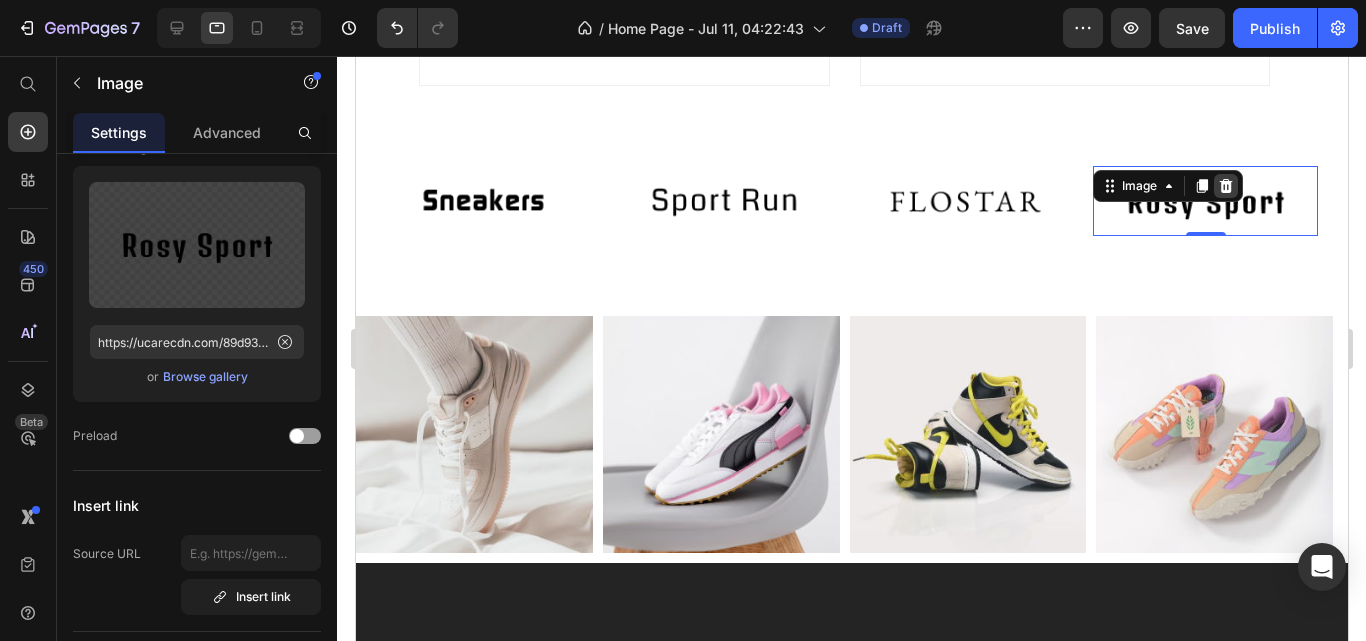 click 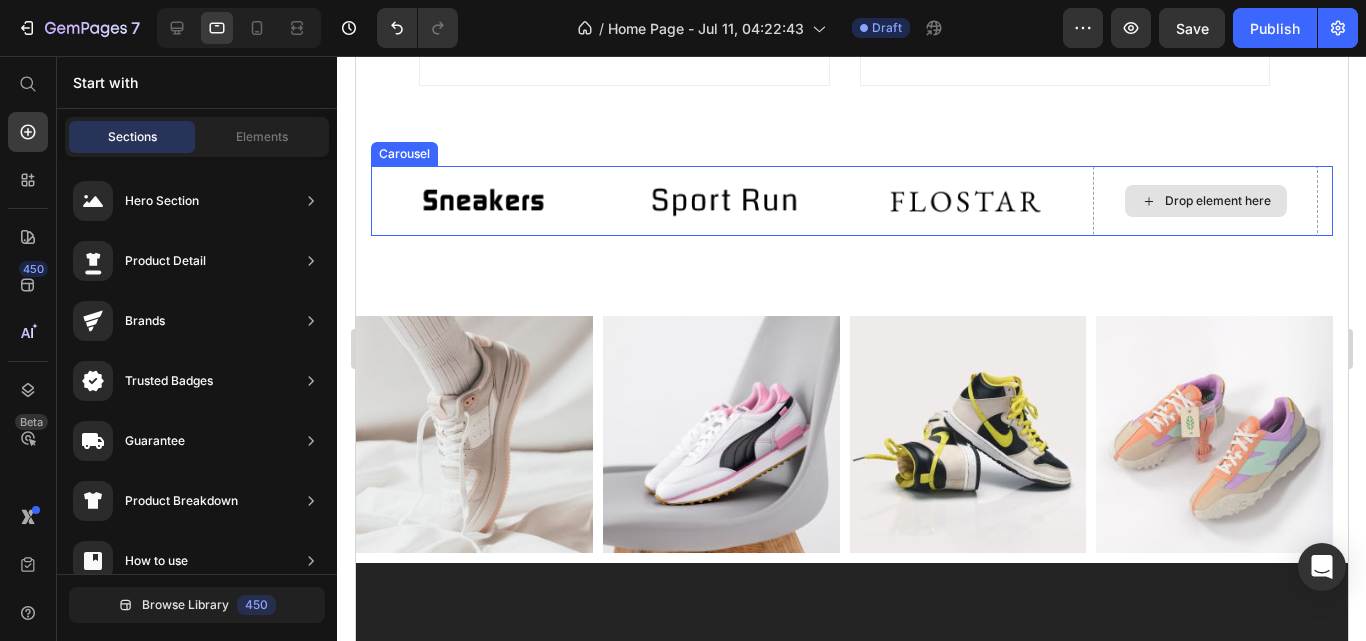 click on "Drop element here" at bounding box center [1217, 201] 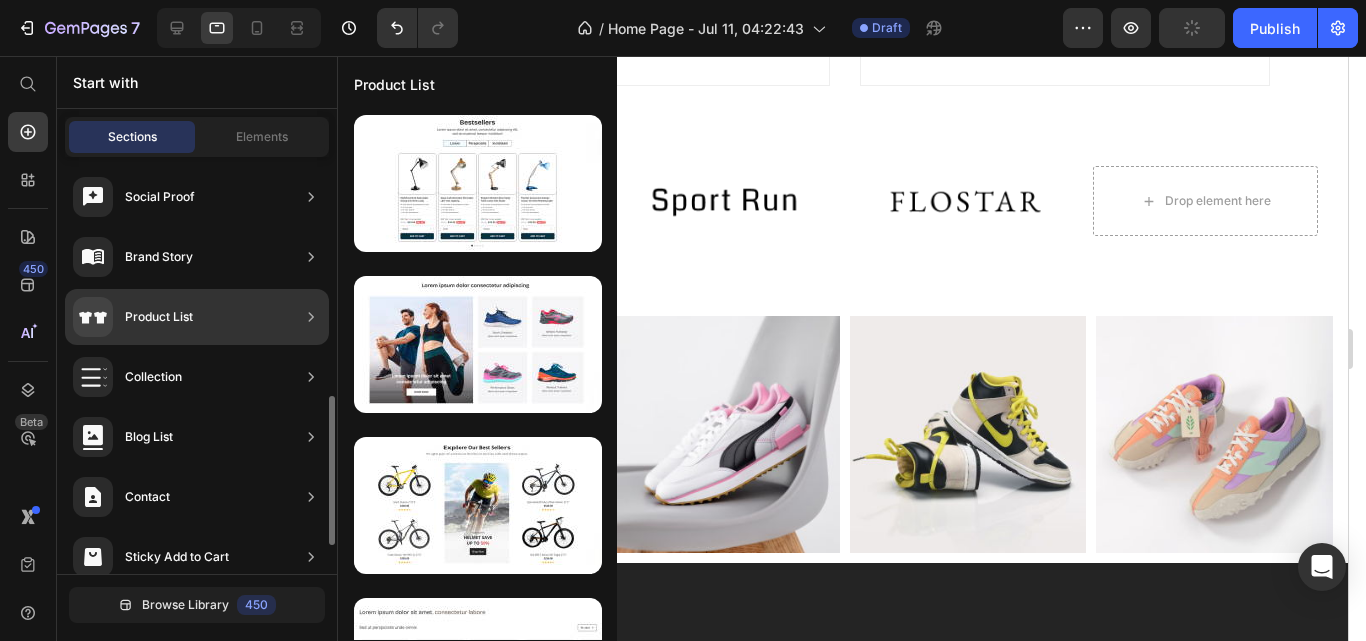 scroll, scrollTop: 743, scrollLeft: 0, axis: vertical 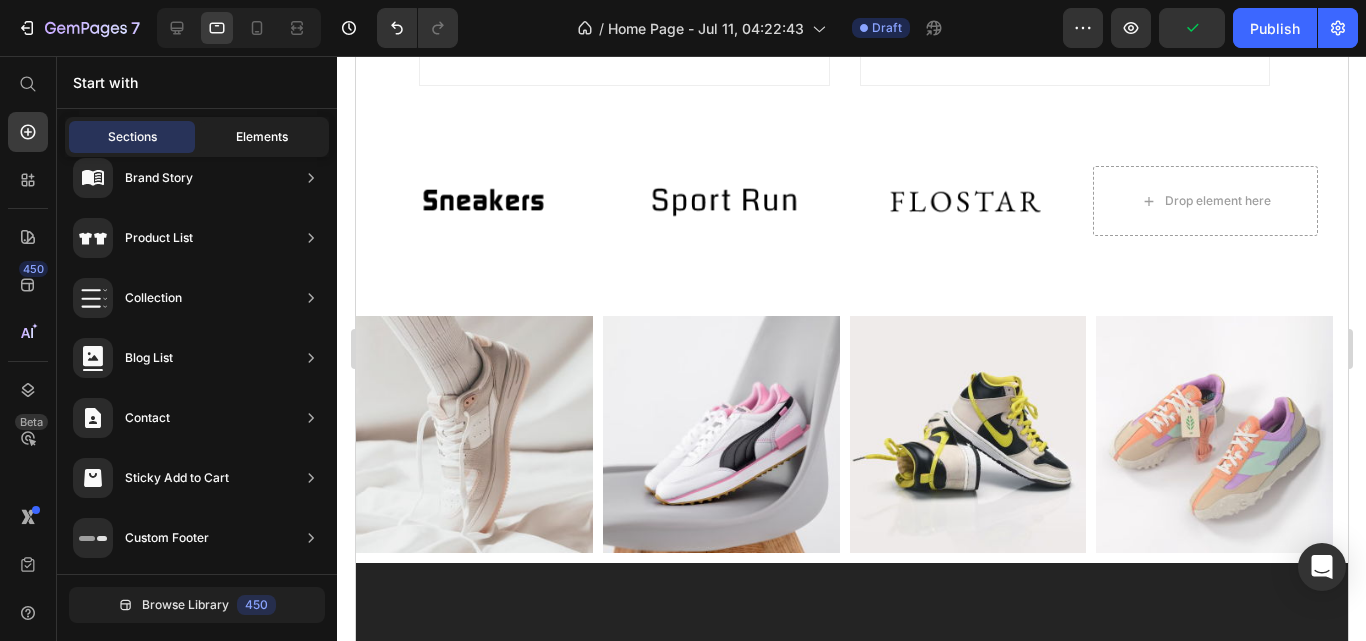 click on "Elements" 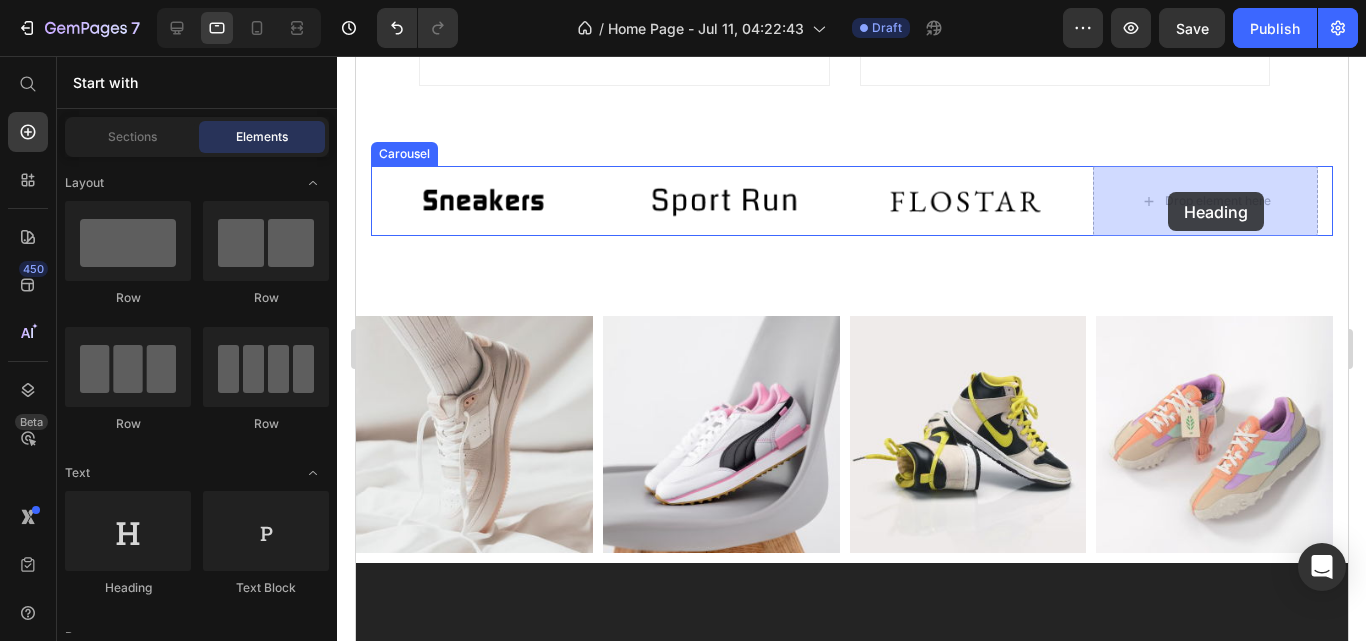 drag, startPoint x: 493, startPoint y: 605, endPoint x: 1167, endPoint y: 192, distance: 790.4714 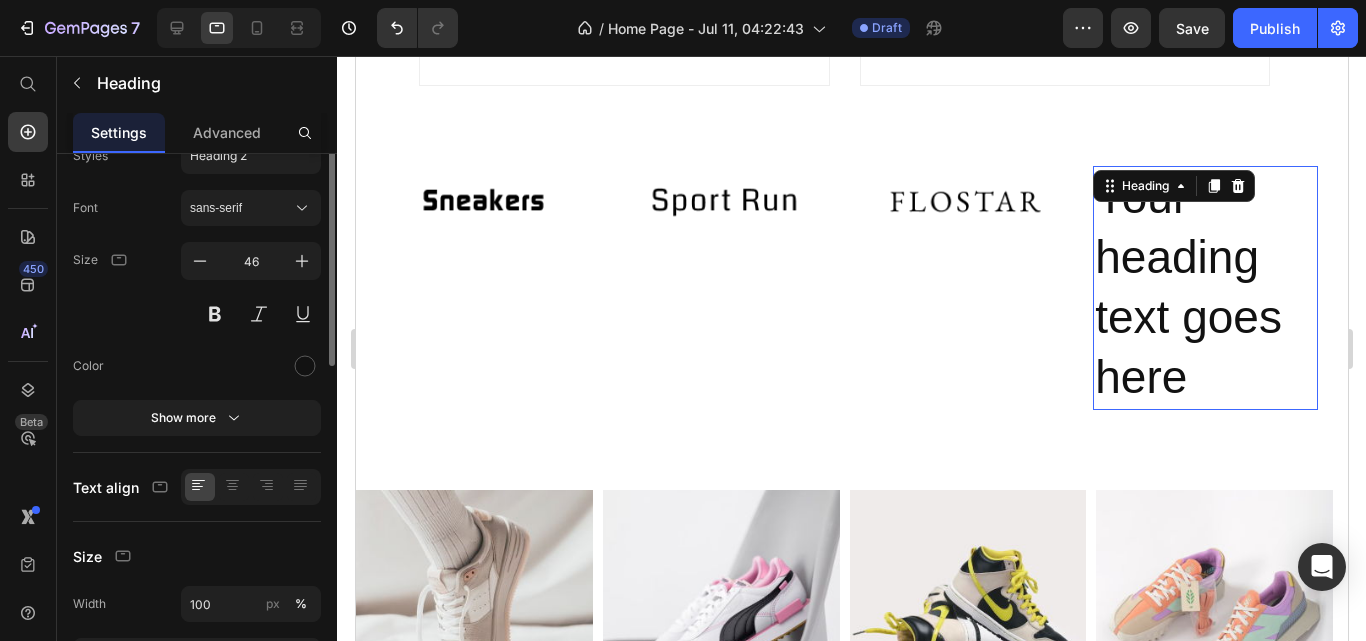 scroll, scrollTop: 0, scrollLeft: 0, axis: both 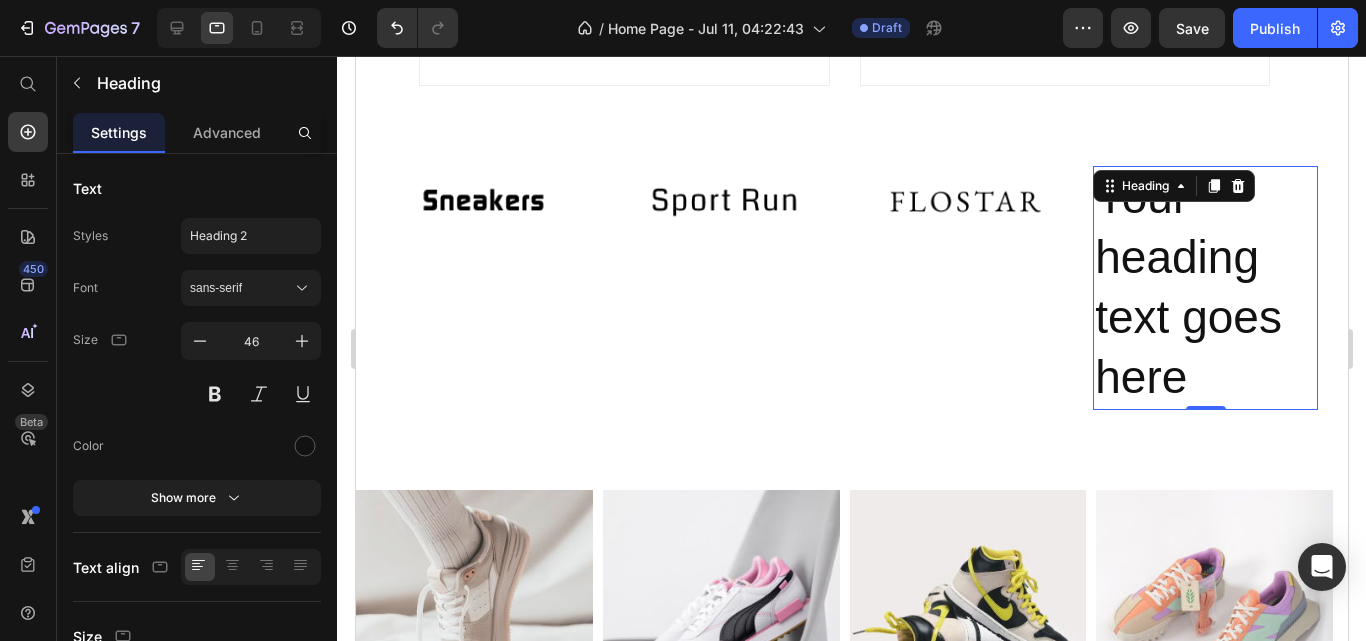 click on "Your heading text goes here" at bounding box center [1204, 287] 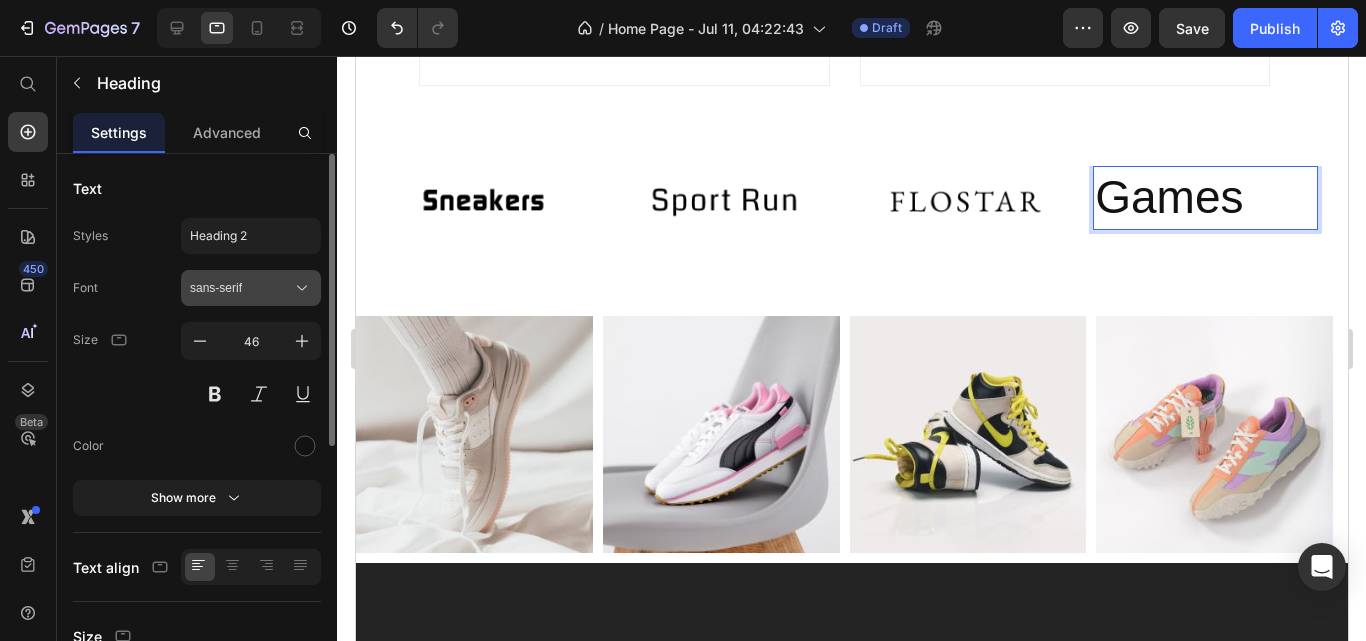 click on "sans-serif" at bounding box center [241, 288] 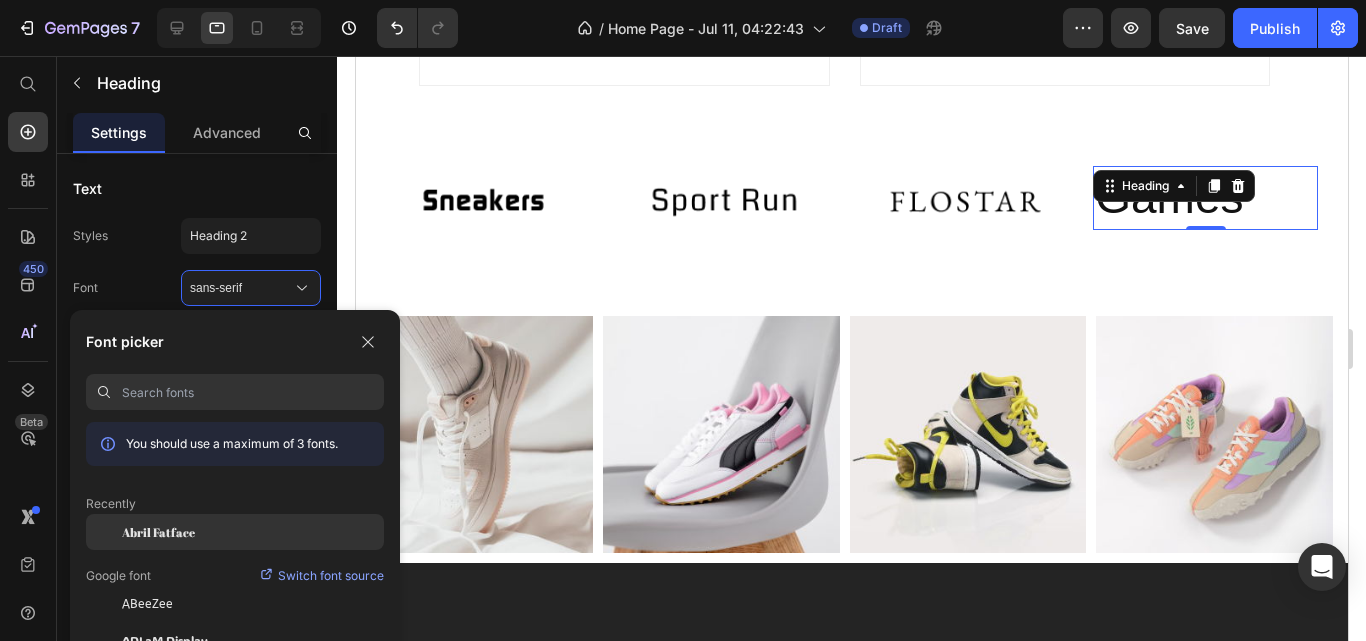 click on "Abril Fatface" 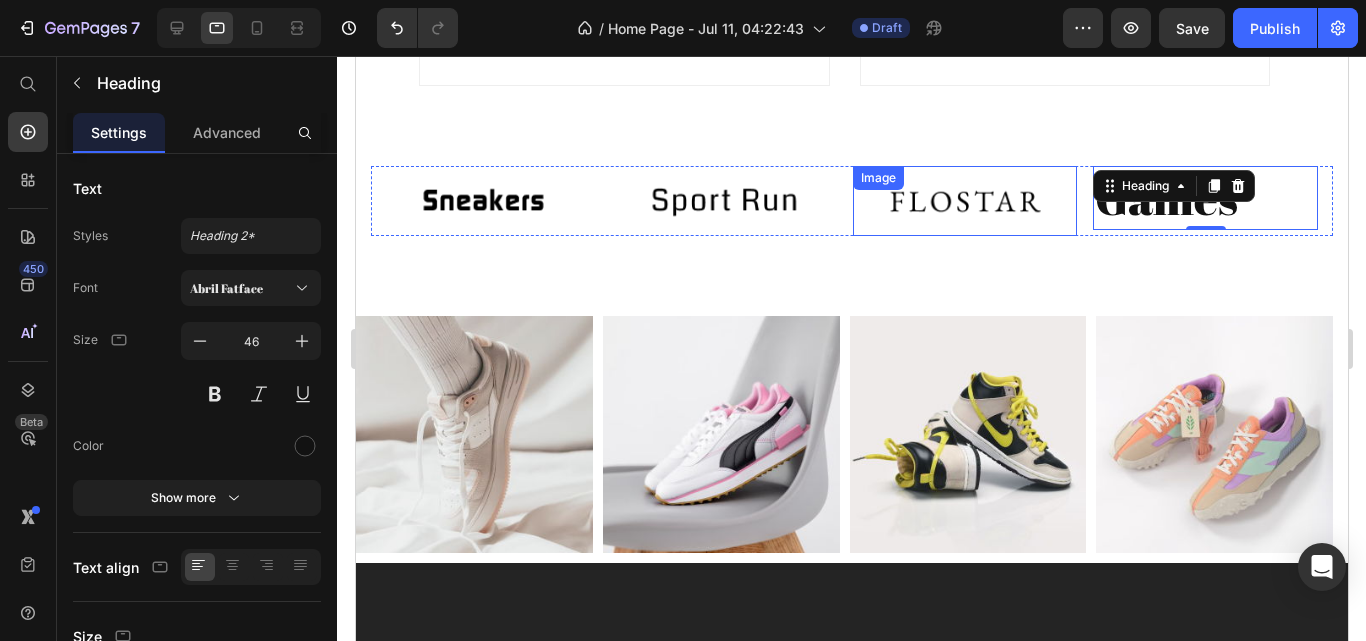 click at bounding box center (964, 201) 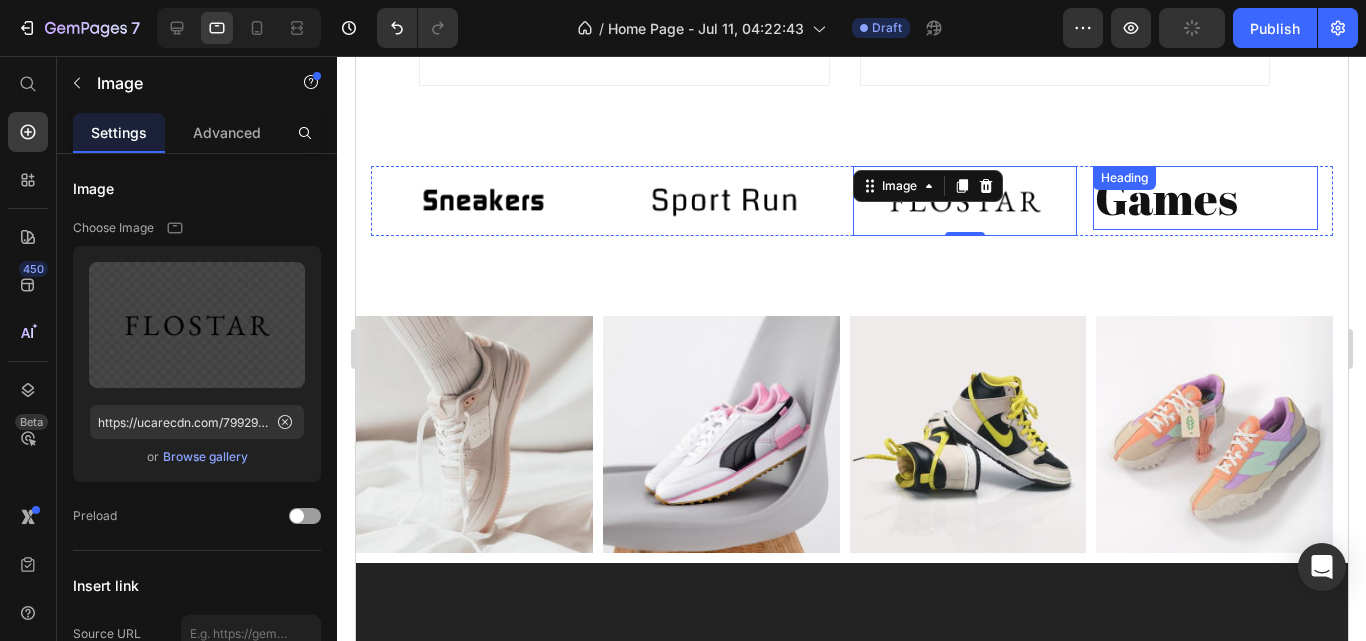 click on "Games" at bounding box center [1204, 198] 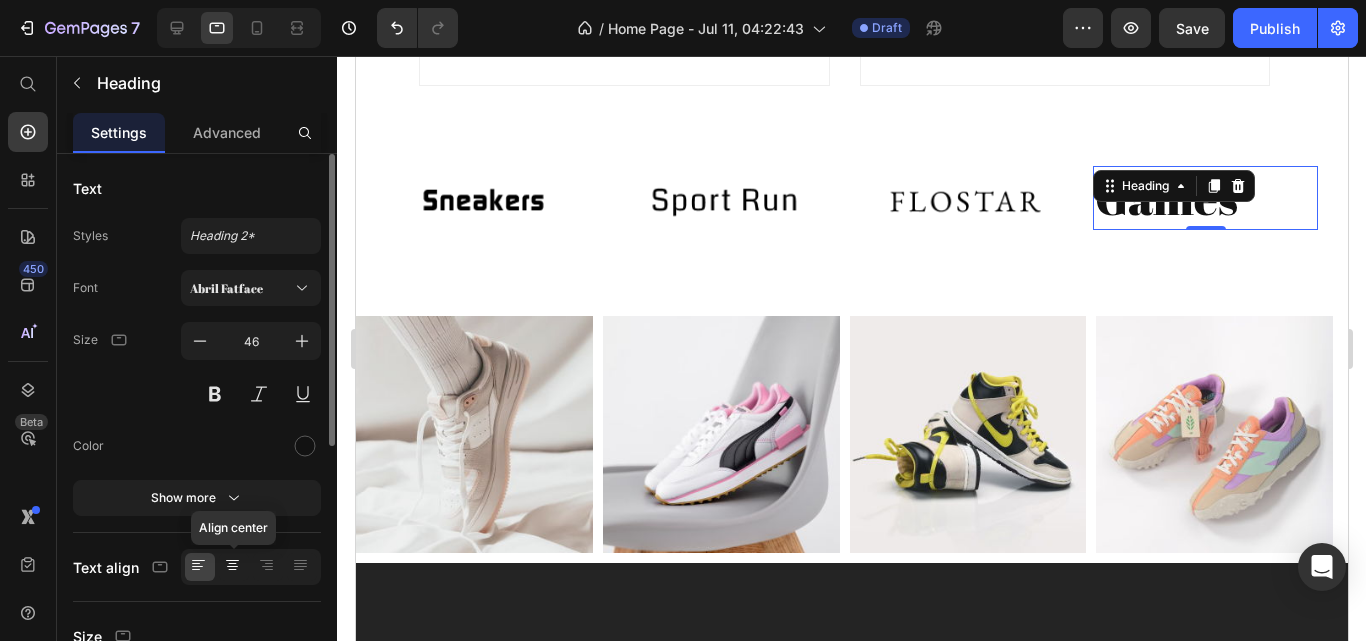 click 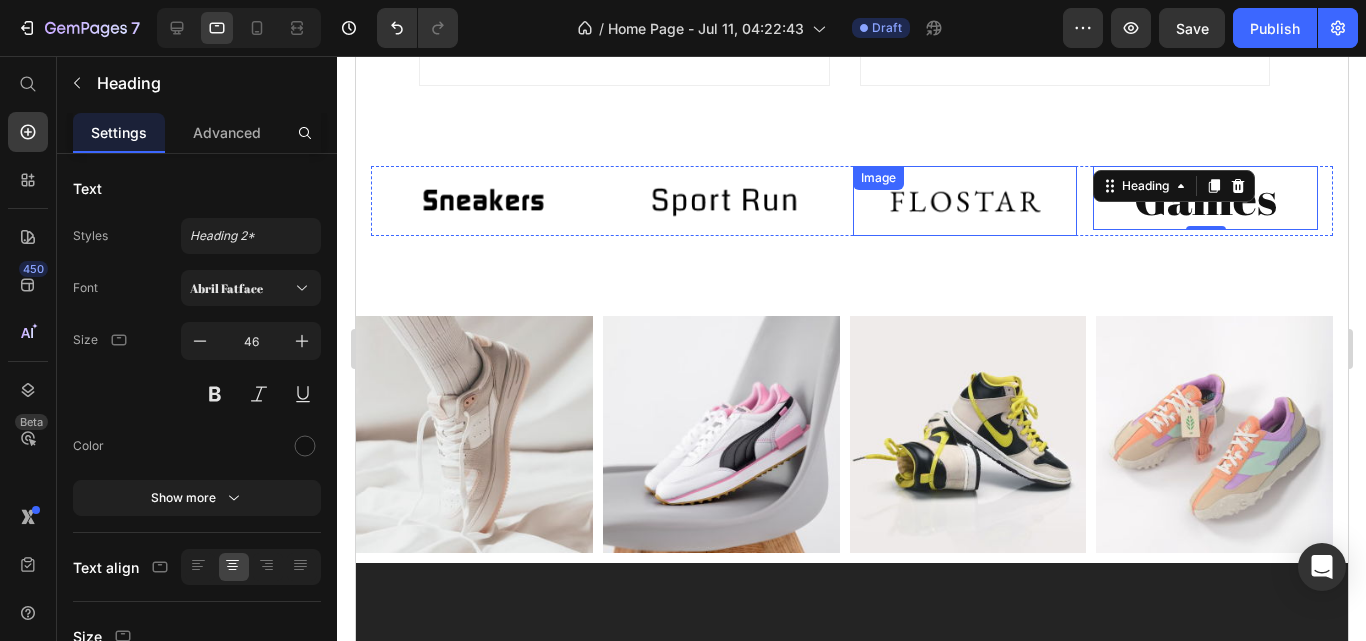 click at bounding box center (964, 201) 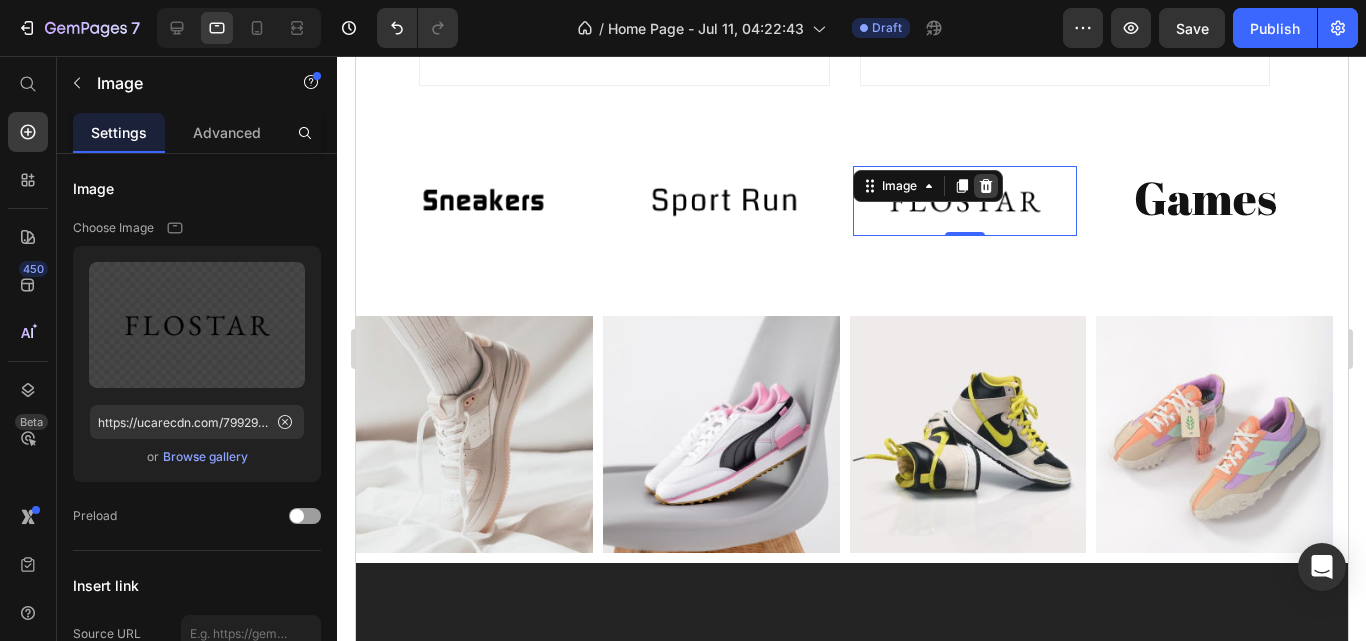 click 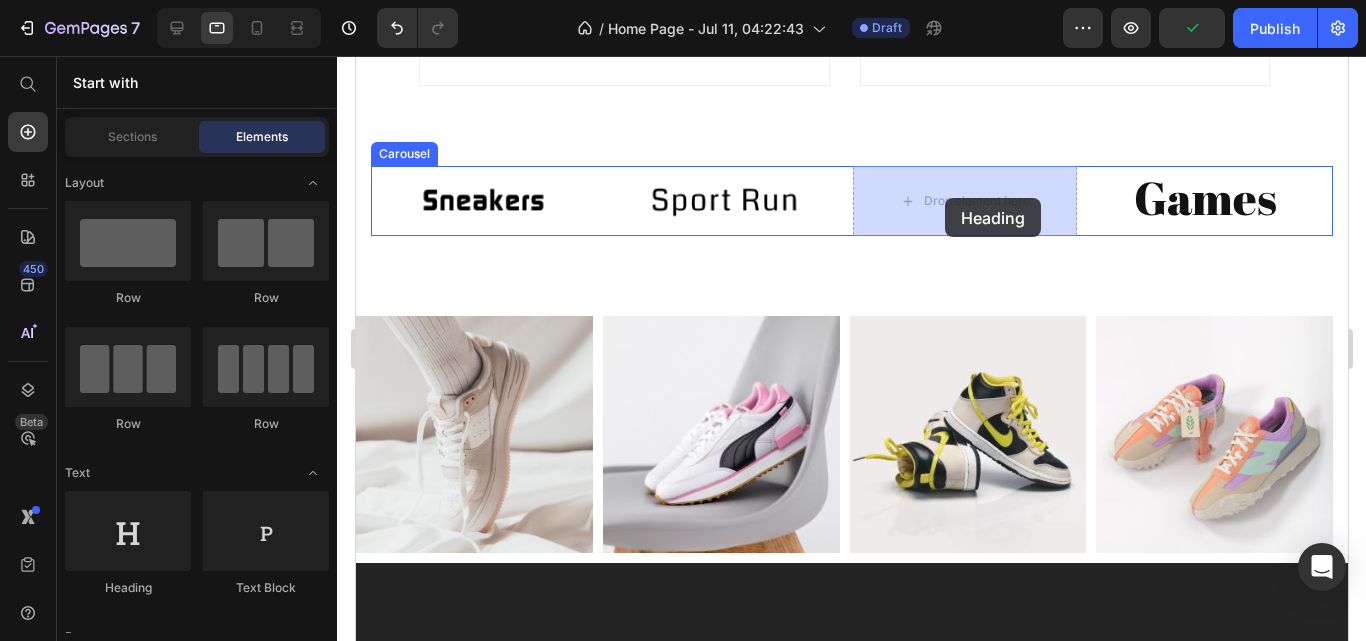 drag, startPoint x: 571, startPoint y: 589, endPoint x: 945, endPoint y: 176, distance: 557.1759 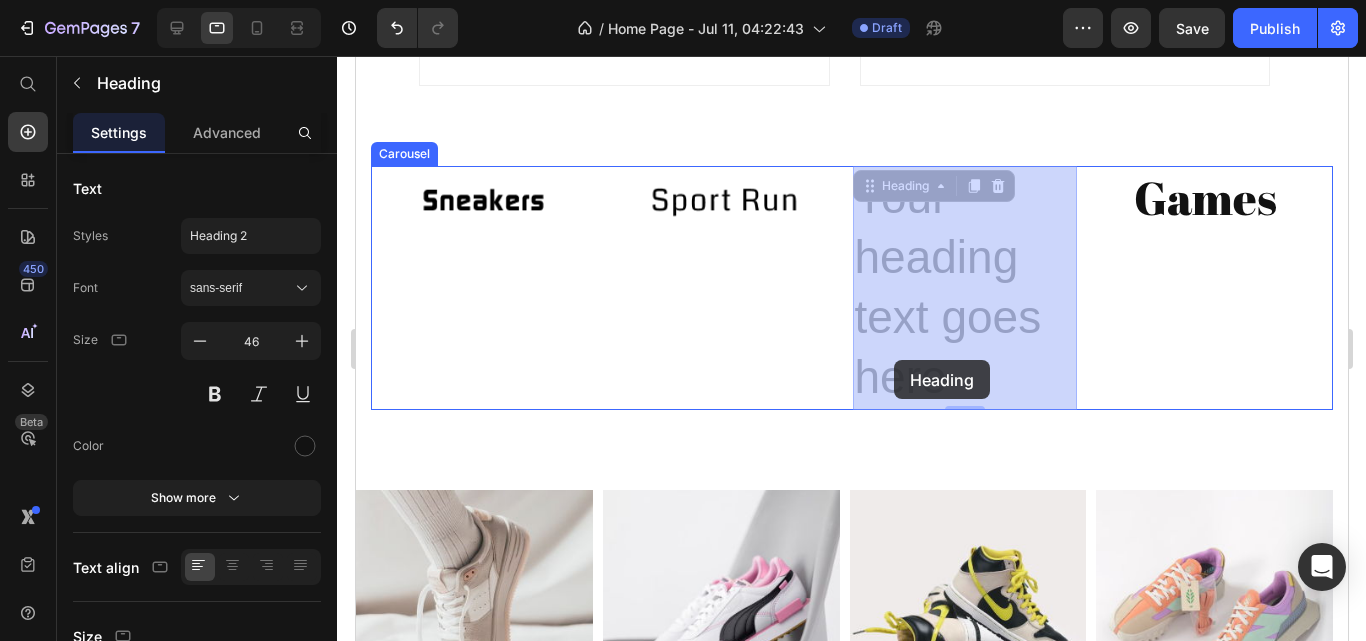 type on "16" 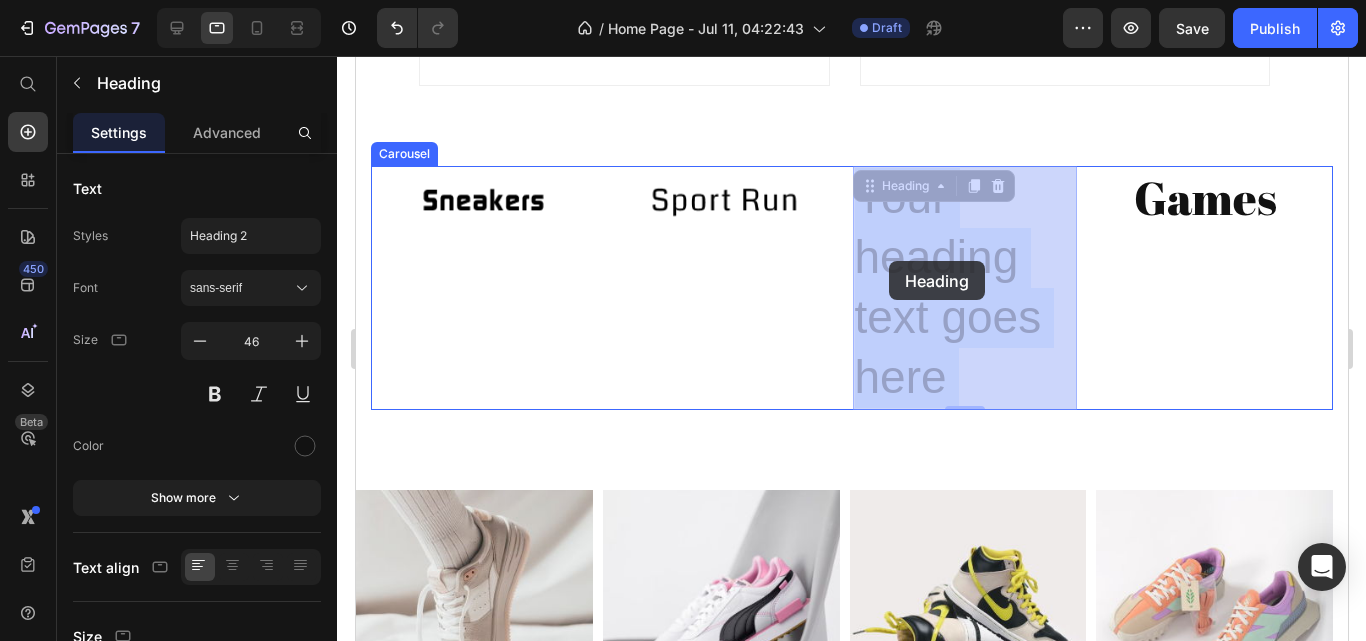 drag, startPoint x: 954, startPoint y: 386, endPoint x: 888, endPoint y: 261, distance: 141.35417 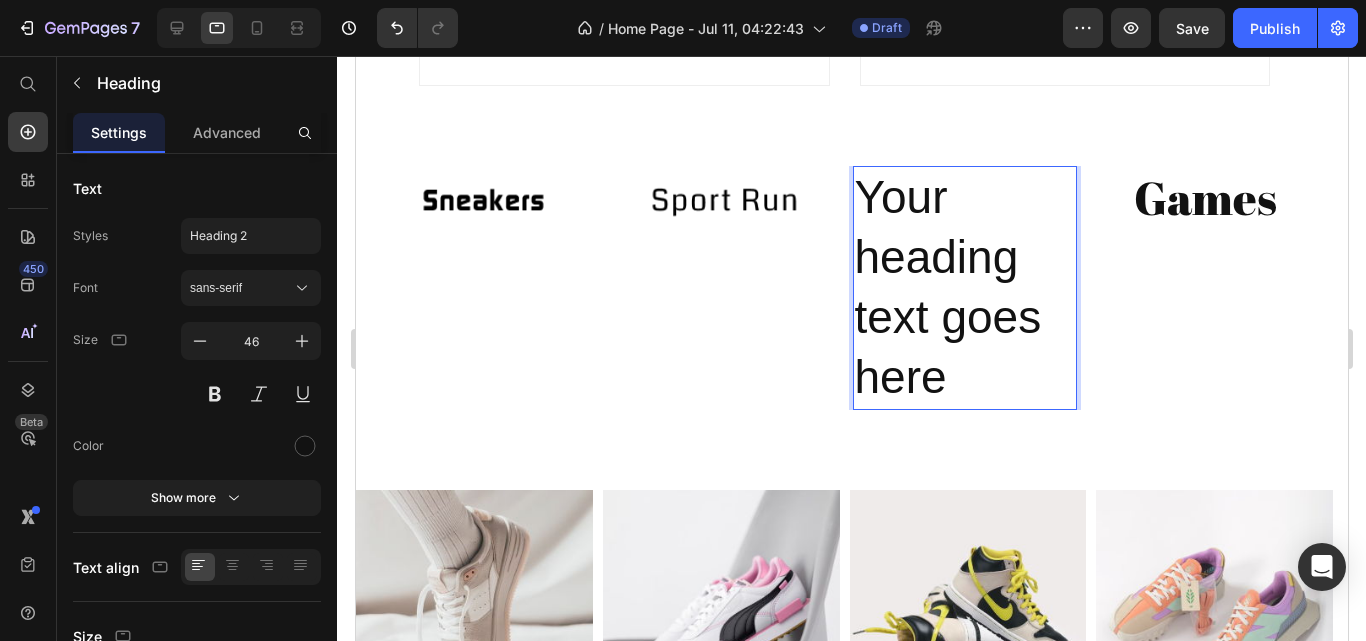 click on "Your heading text goes here" at bounding box center [964, 287] 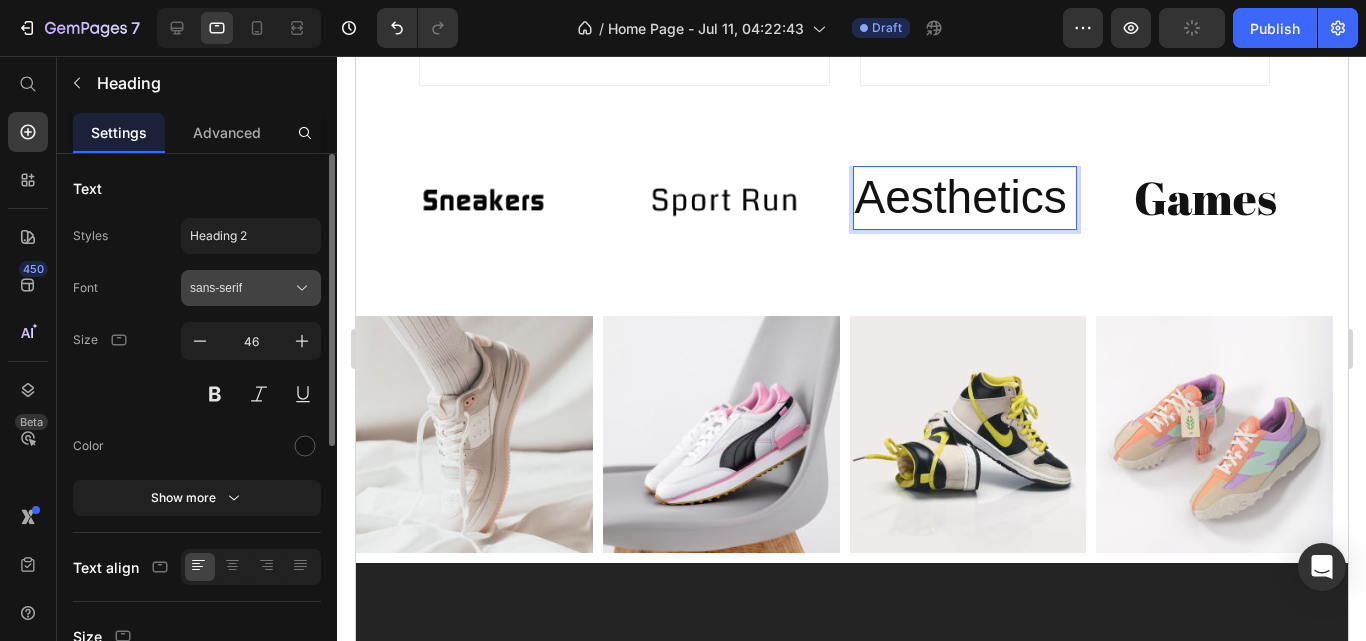 click on "sans-serif" at bounding box center (251, 288) 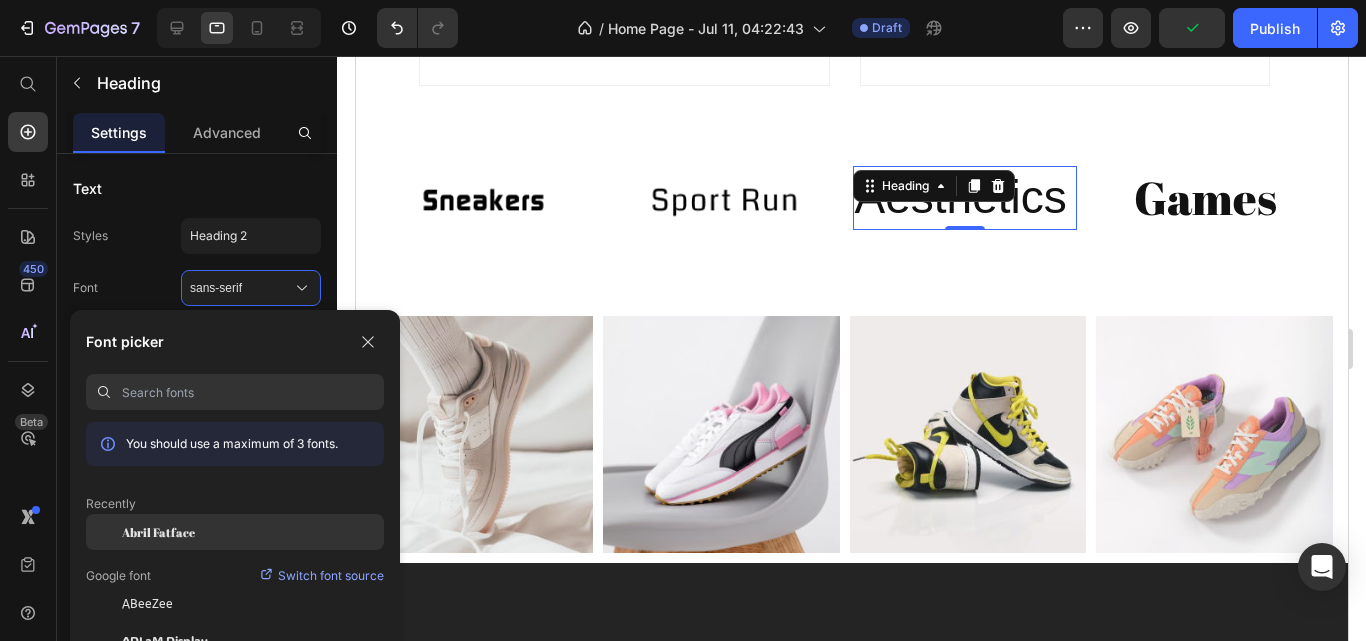 click on "Abril Fatface" 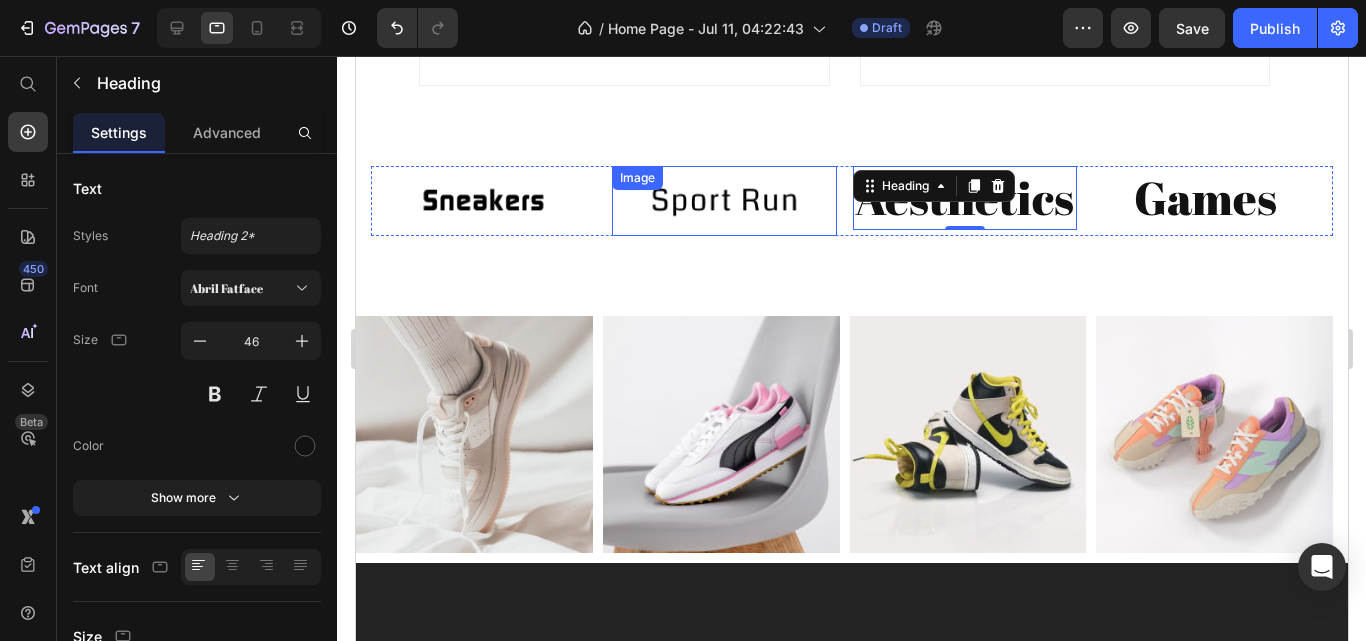 click at bounding box center (723, 201) 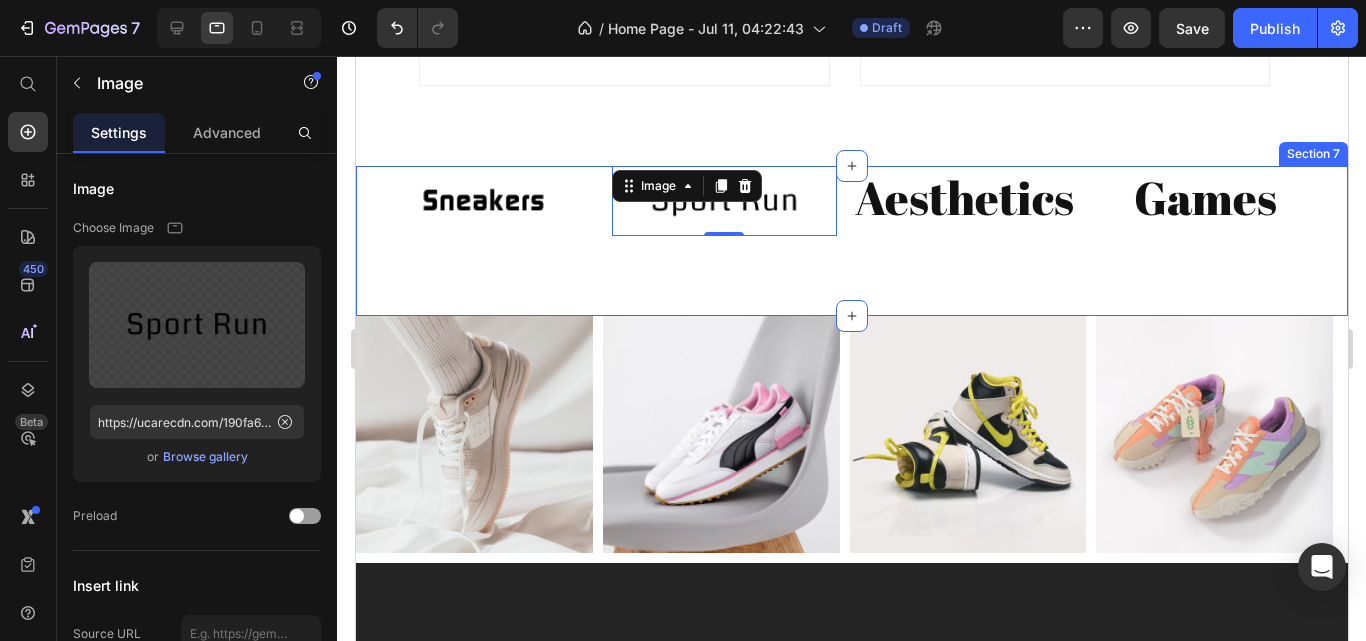 click on "Image Image   0 Aesthetics Heading Games Heading Image Carousel Row Section 7" at bounding box center [851, 241] 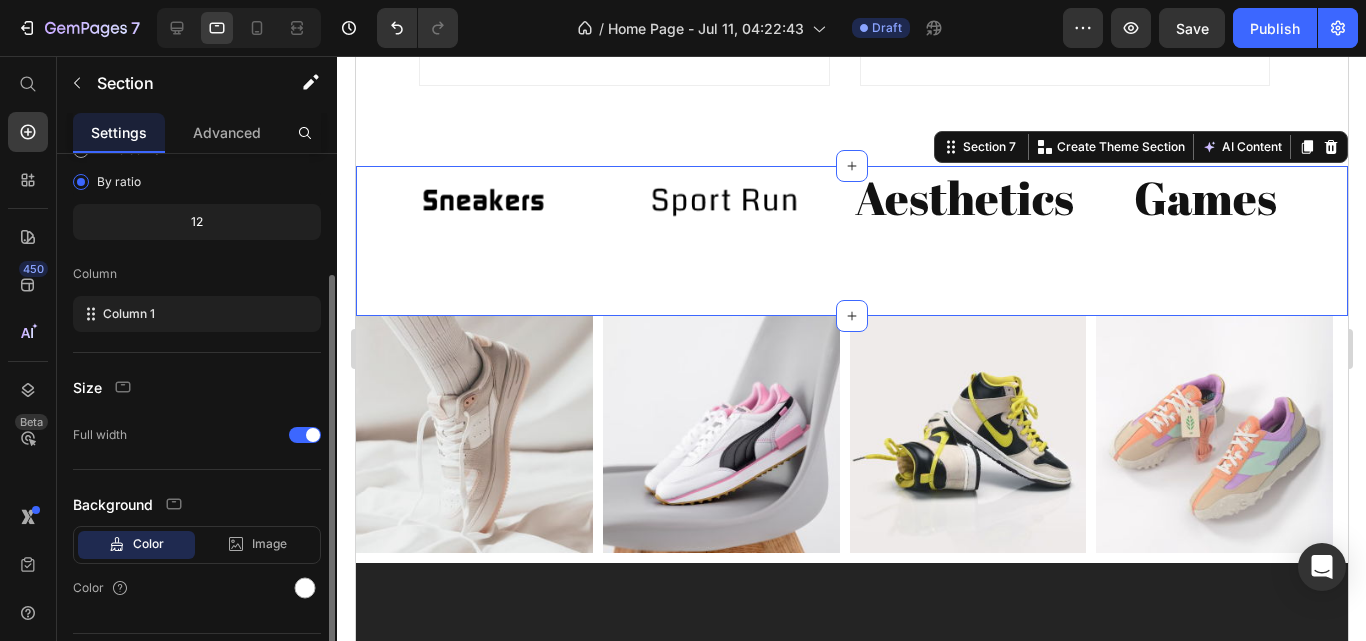 scroll, scrollTop: 220, scrollLeft: 0, axis: vertical 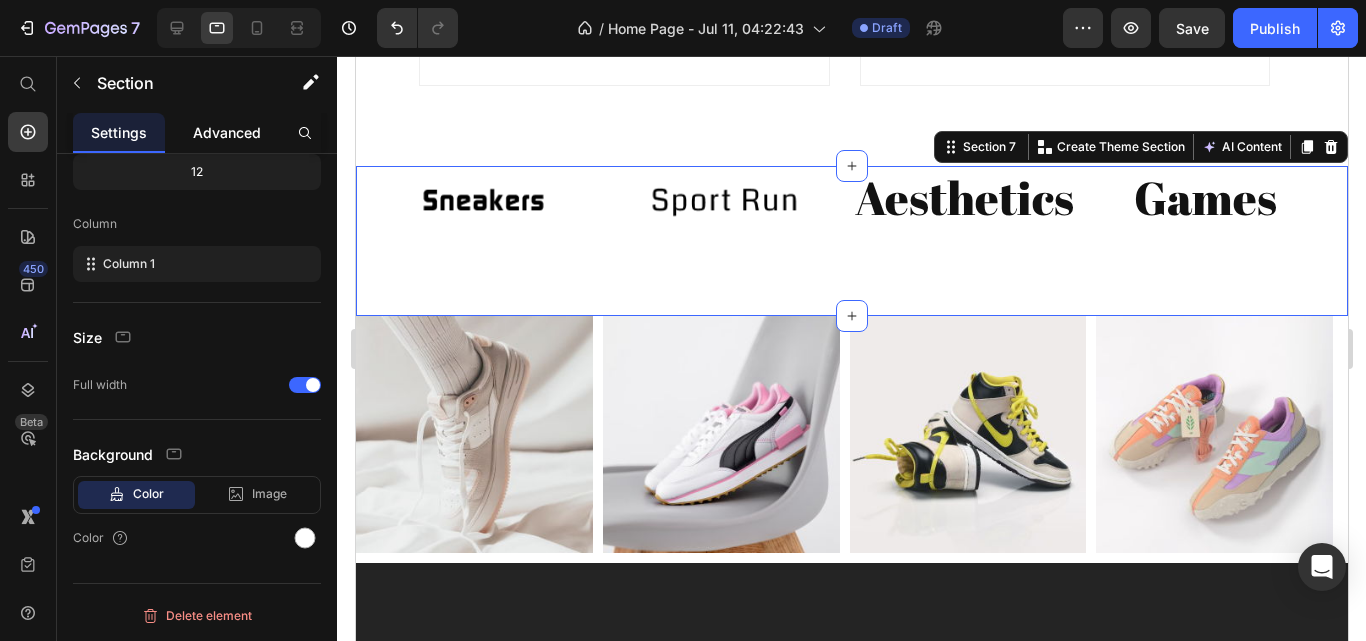 click on "Advanced" at bounding box center [227, 132] 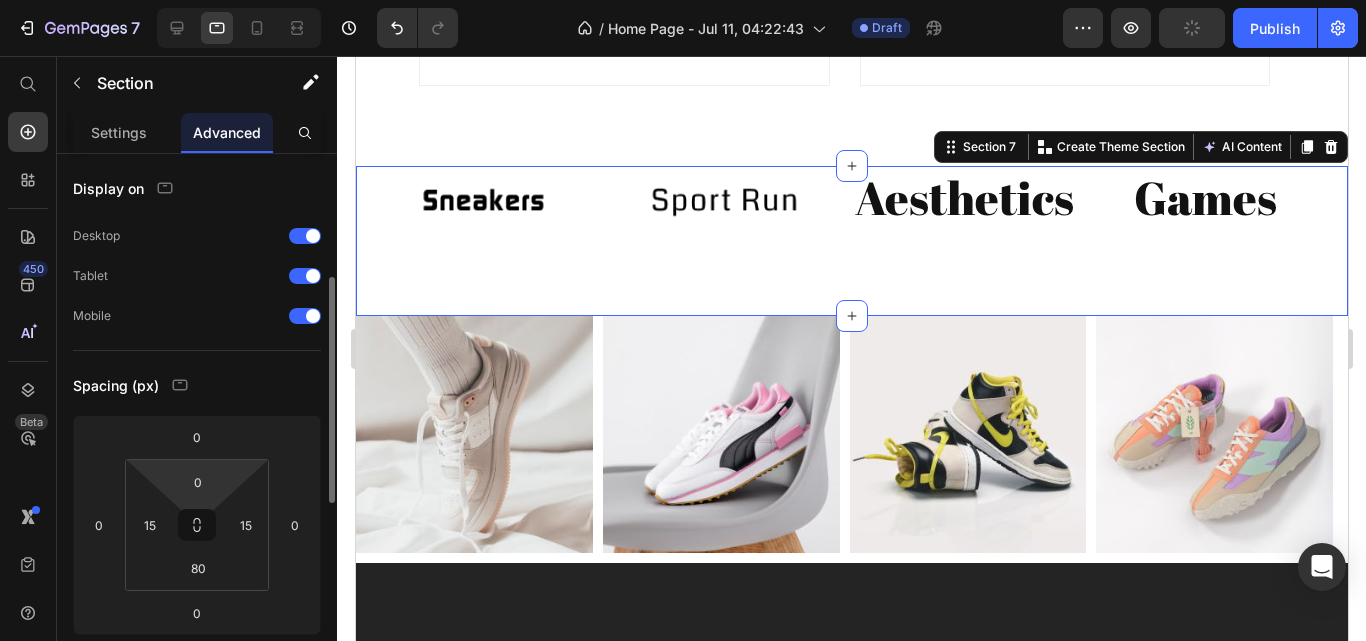 scroll, scrollTop: 94, scrollLeft: 0, axis: vertical 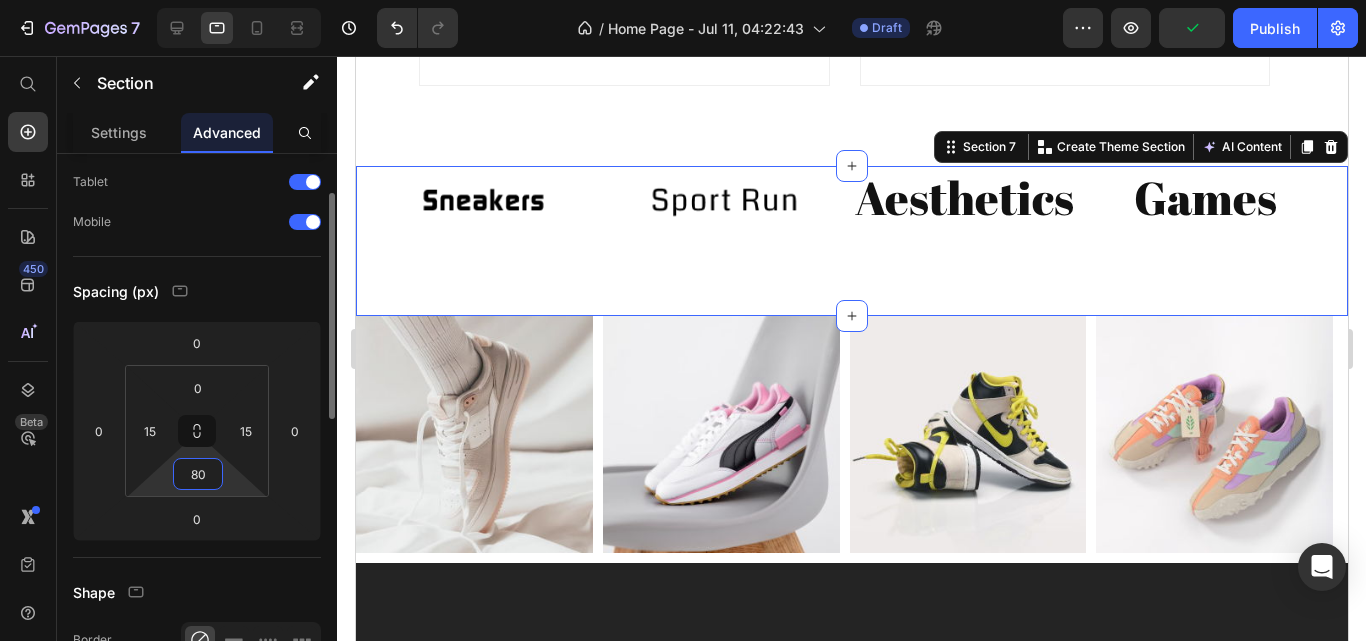 click on "80" at bounding box center (198, 474) 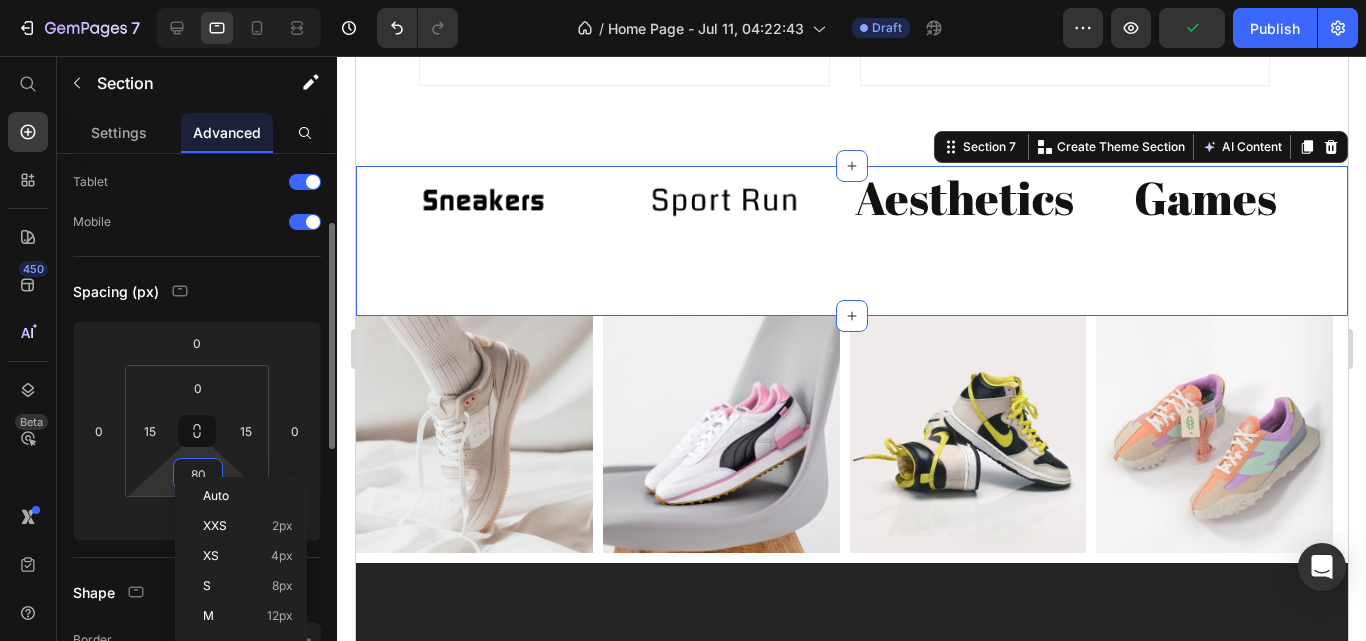 scroll, scrollTop: 115, scrollLeft: 0, axis: vertical 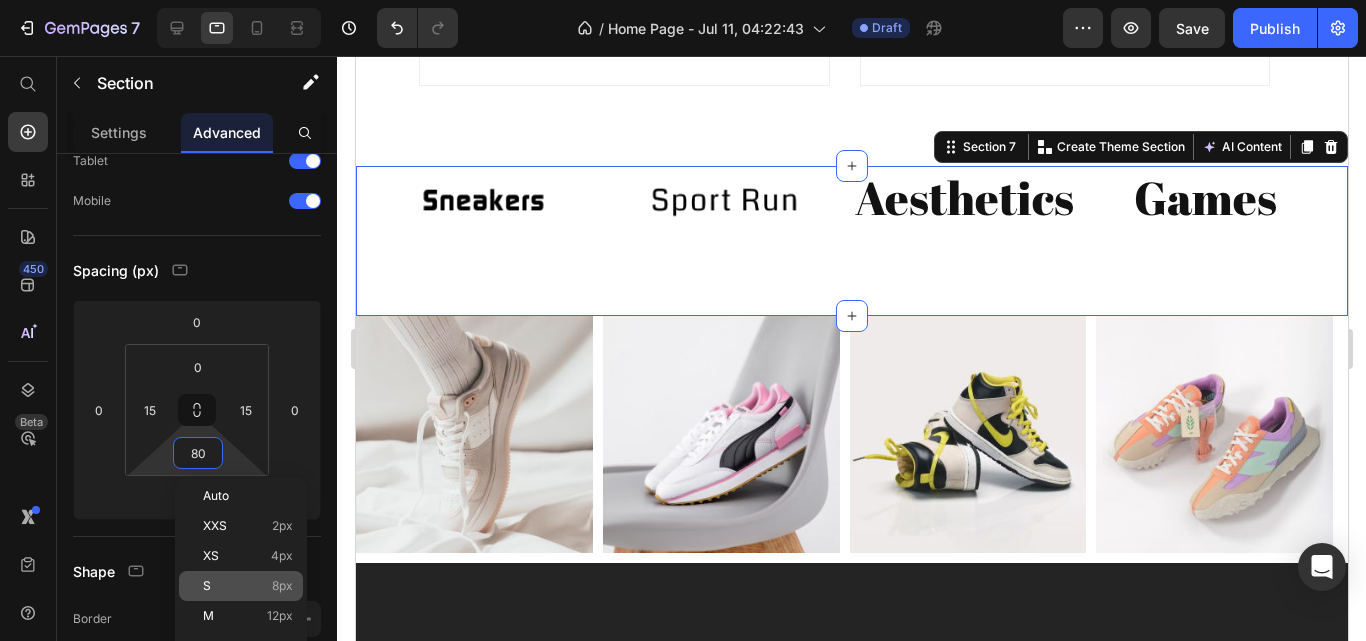 click on "S 8px" 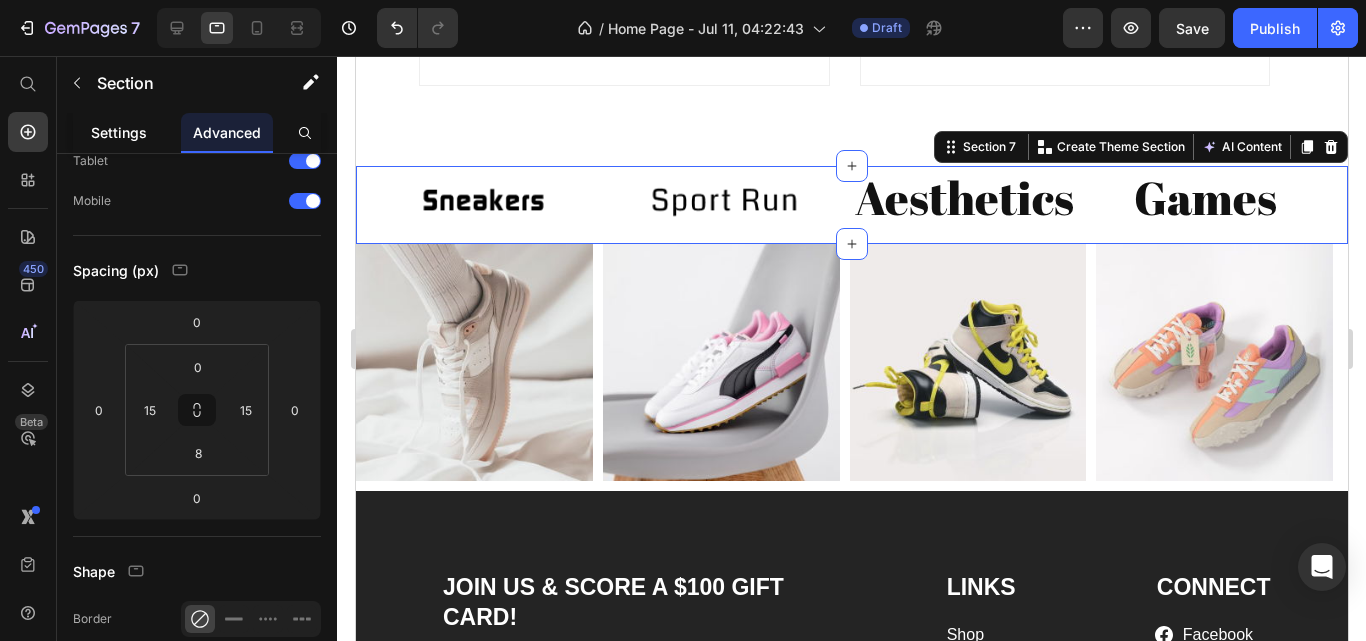 click on "Settings" at bounding box center [119, 132] 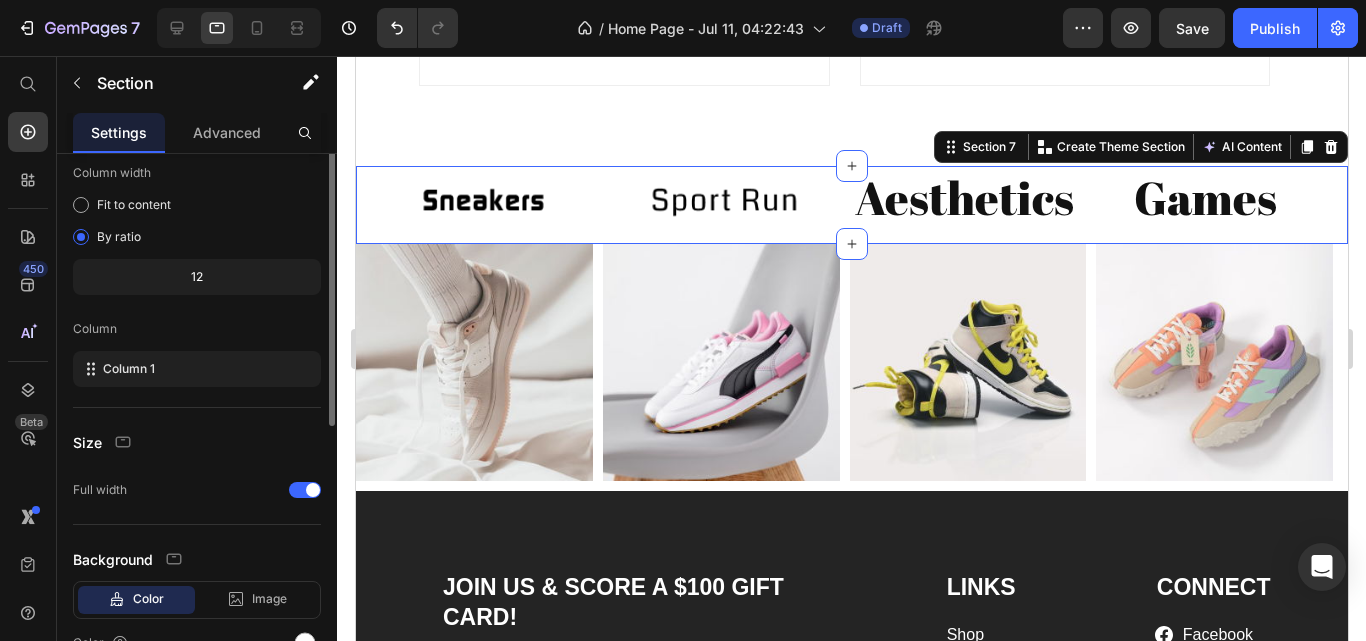 scroll, scrollTop: 0, scrollLeft: 0, axis: both 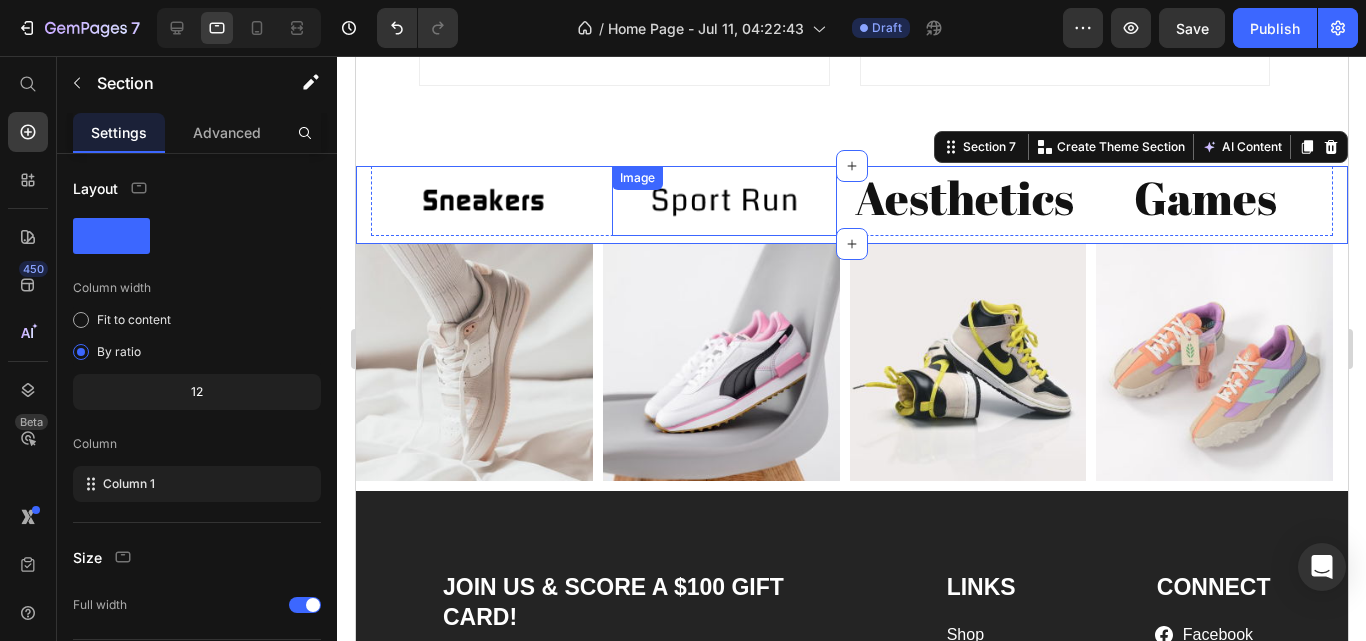 click at bounding box center (723, 201) 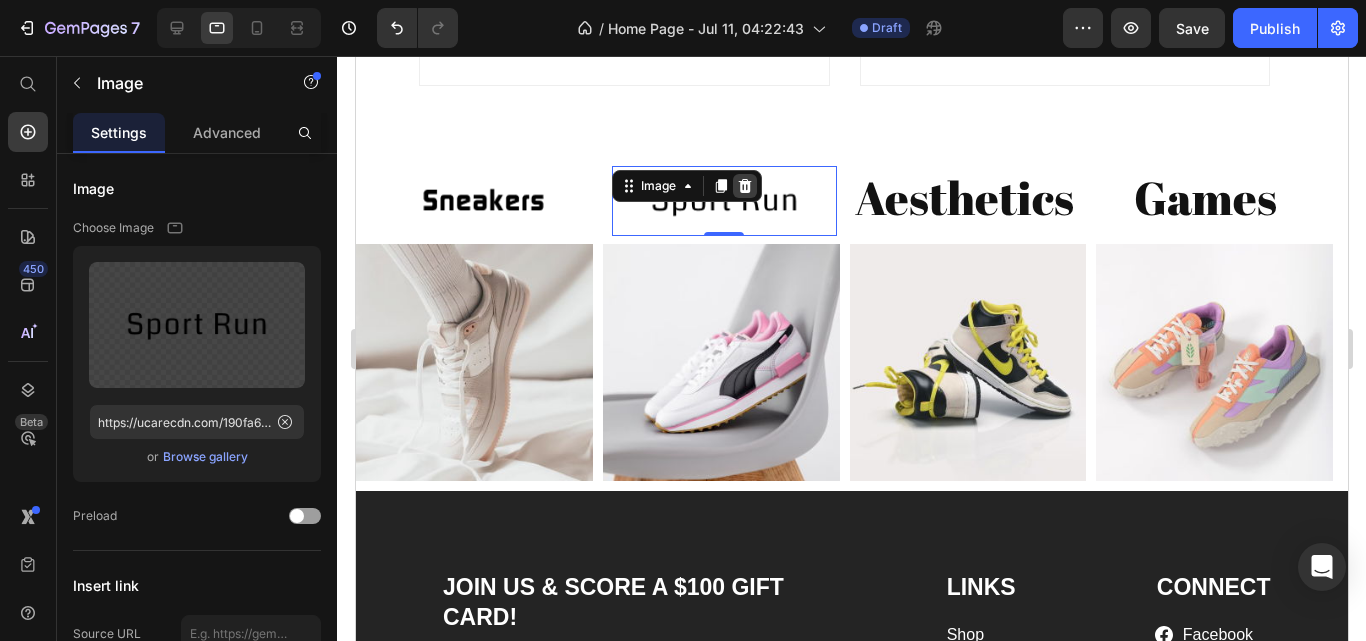 click 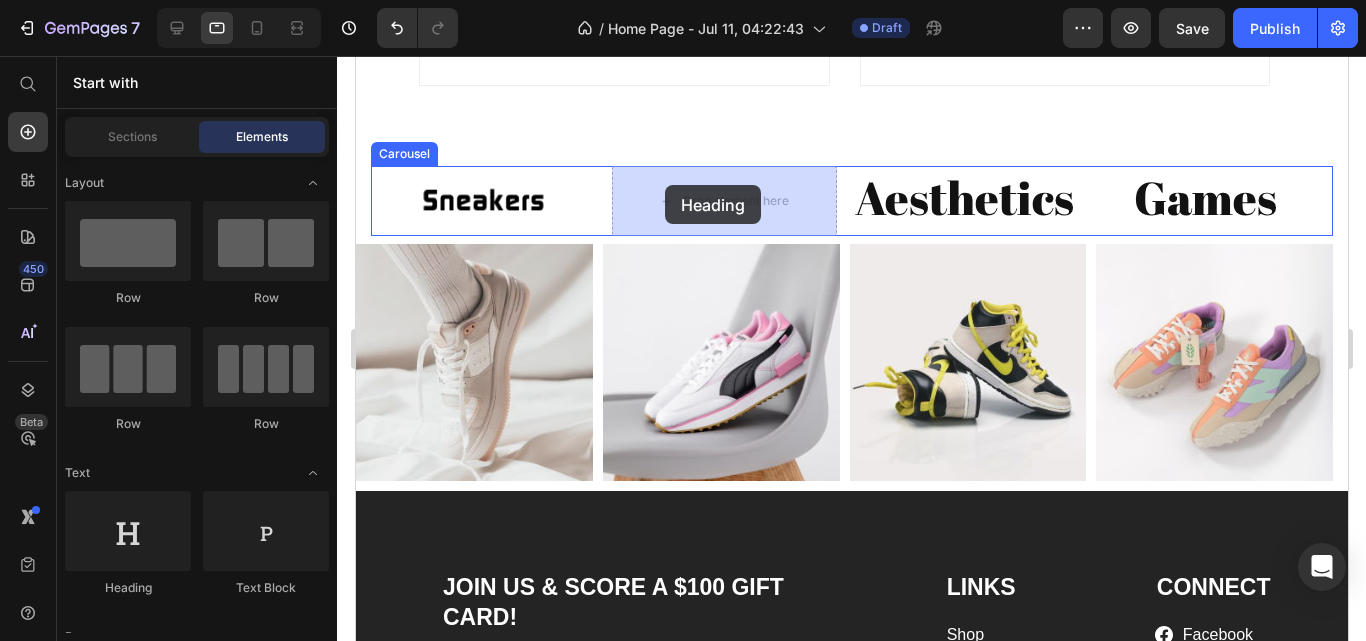 drag, startPoint x: 488, startPoint y: 592, endPoint x: 664, endPoint y: 185, distance: 443.42416 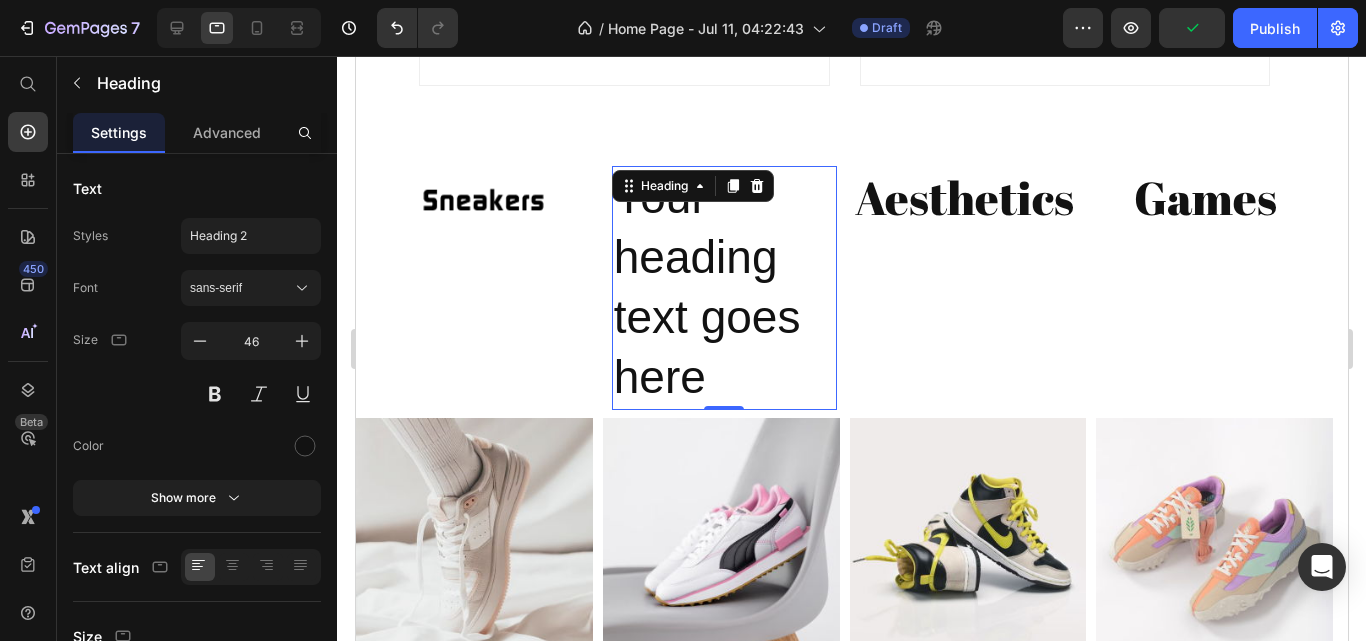 click on "Your heading text goes here" at bounding box center [723, 287] 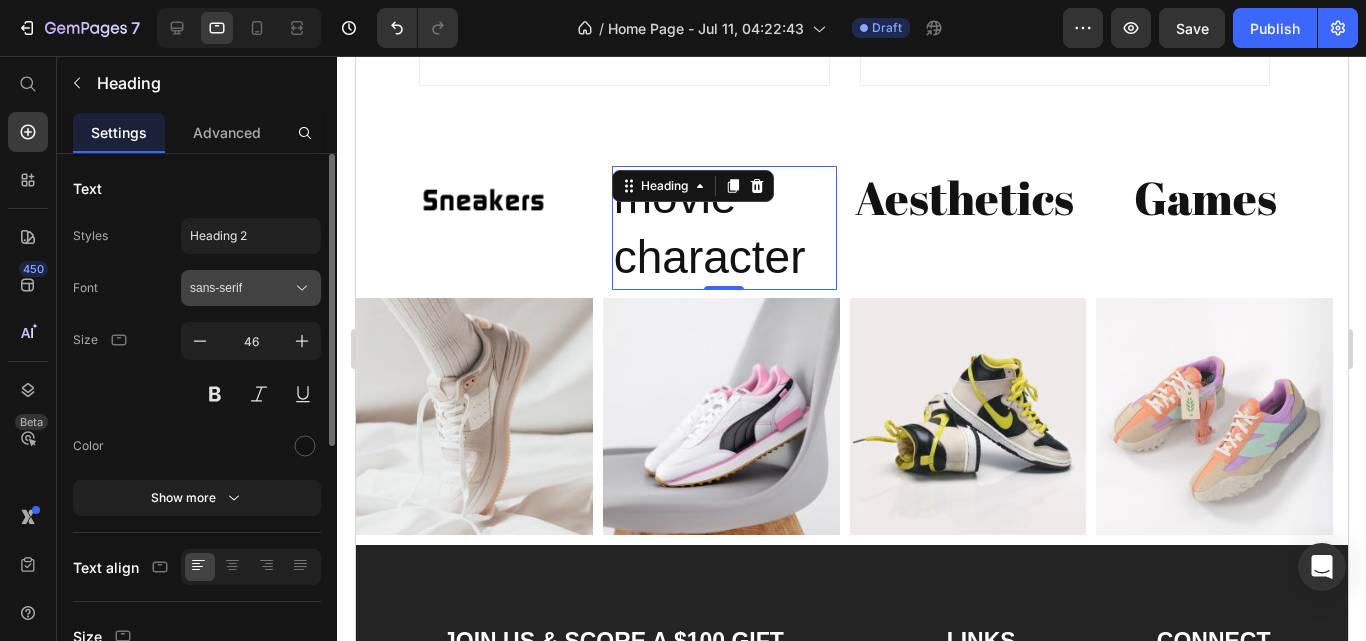 click on "sans-serif" at bounding box center (251, 288) 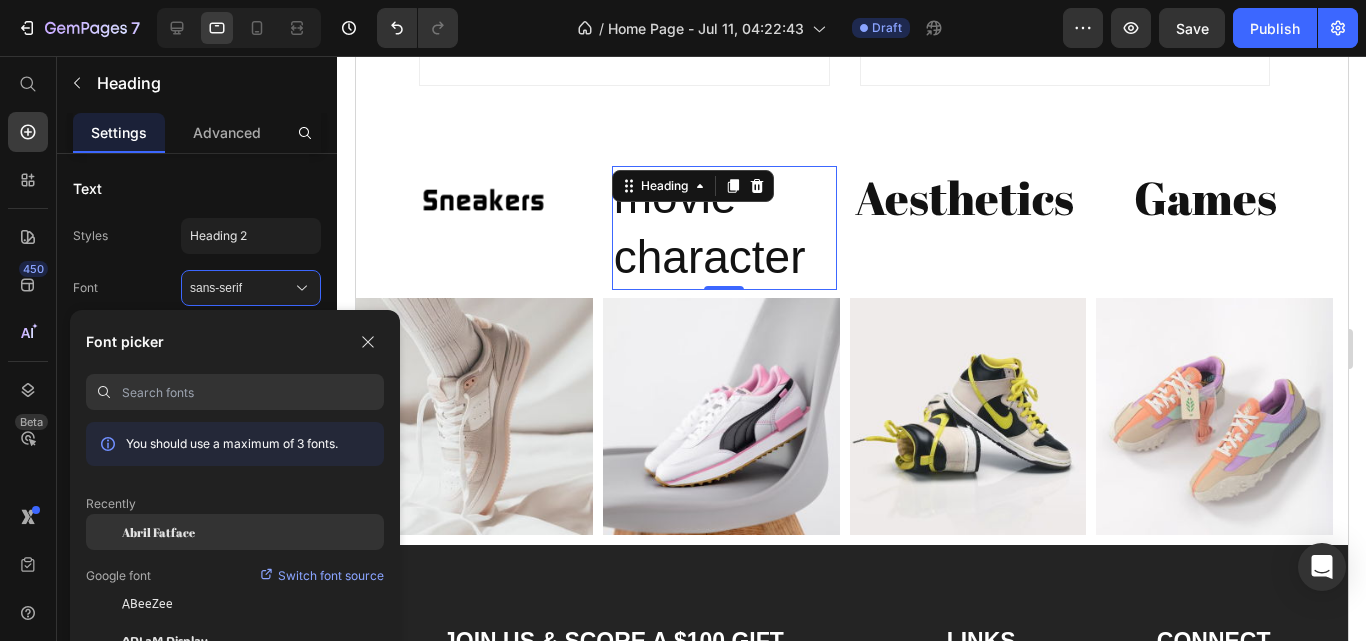 click on "Abril Fatface" 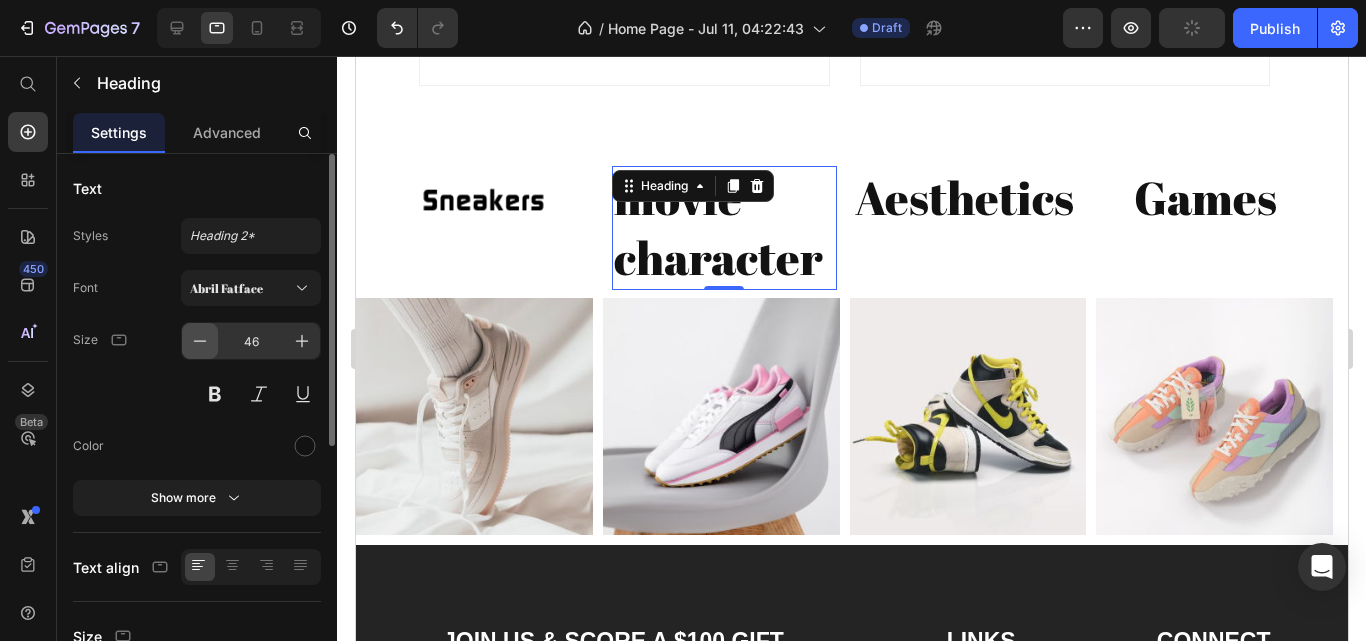 click at bounding box center [200, 341] 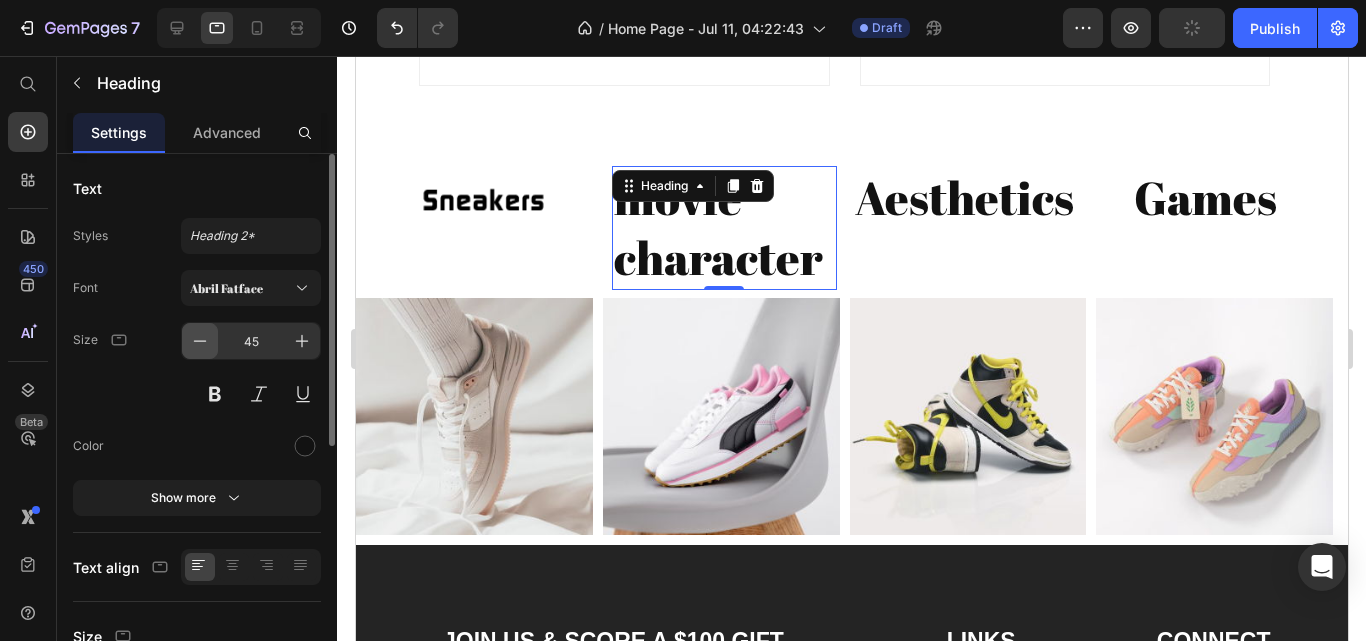 click at bounding box center [200, 341] 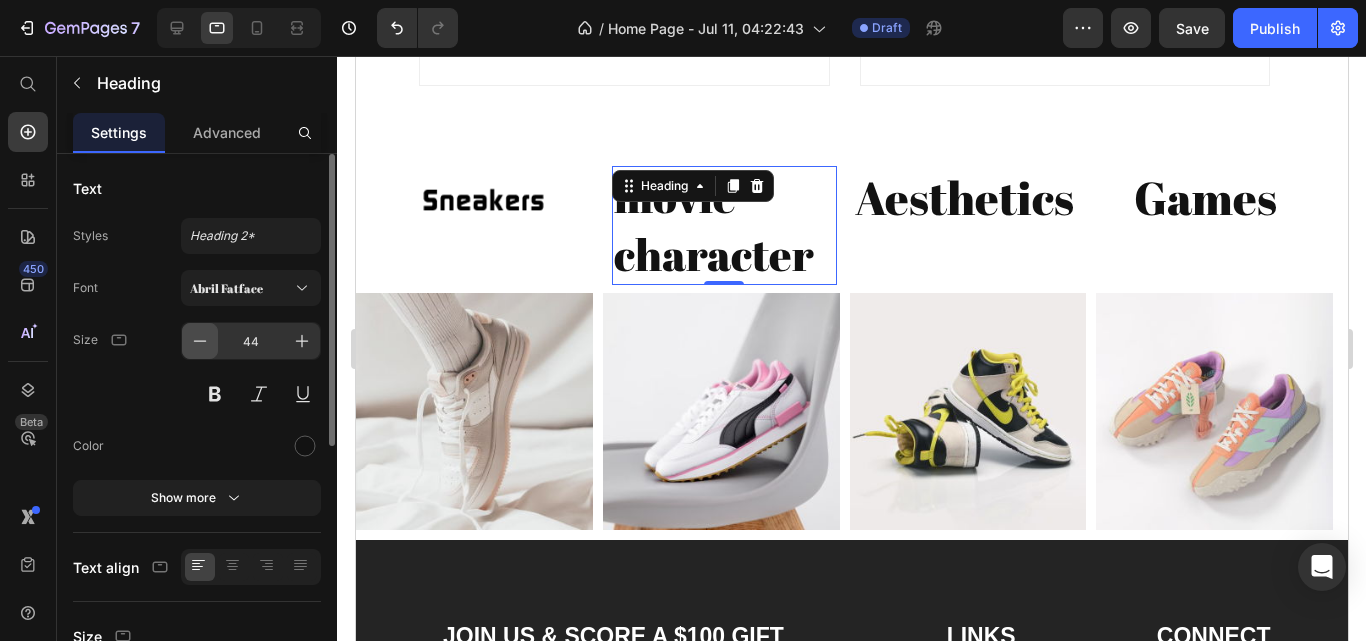 click at bounding box center [200, 341] 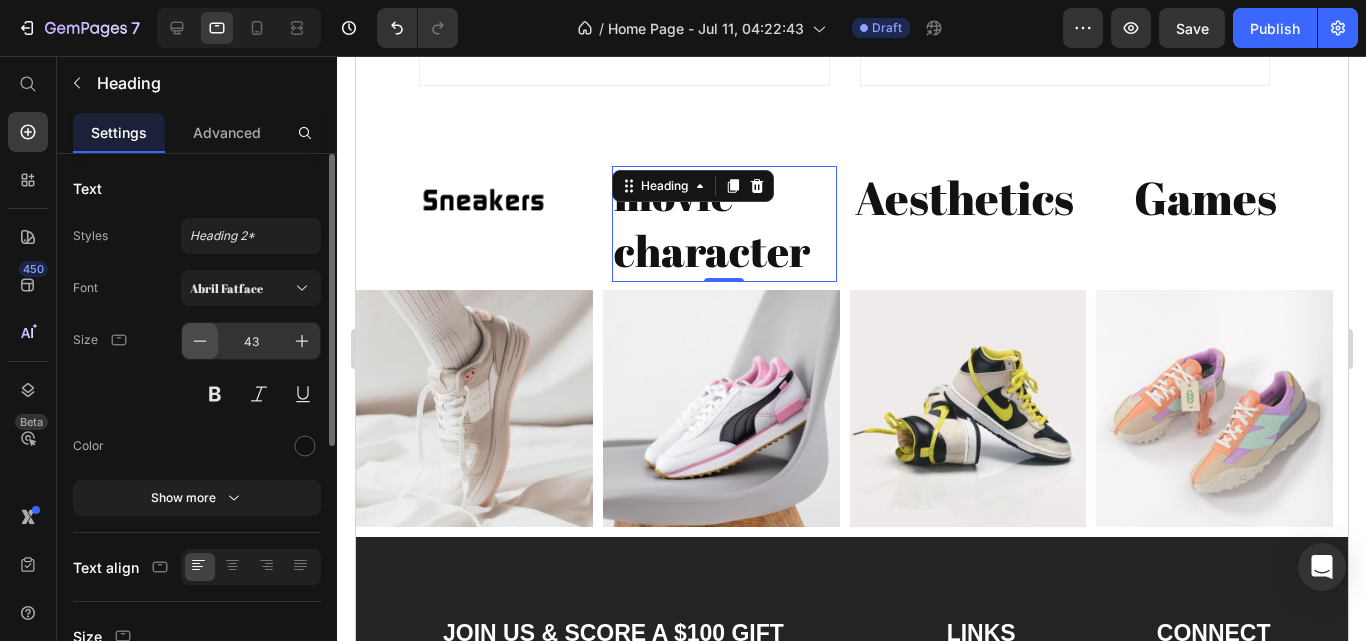 click at bounding box center (200, 341) 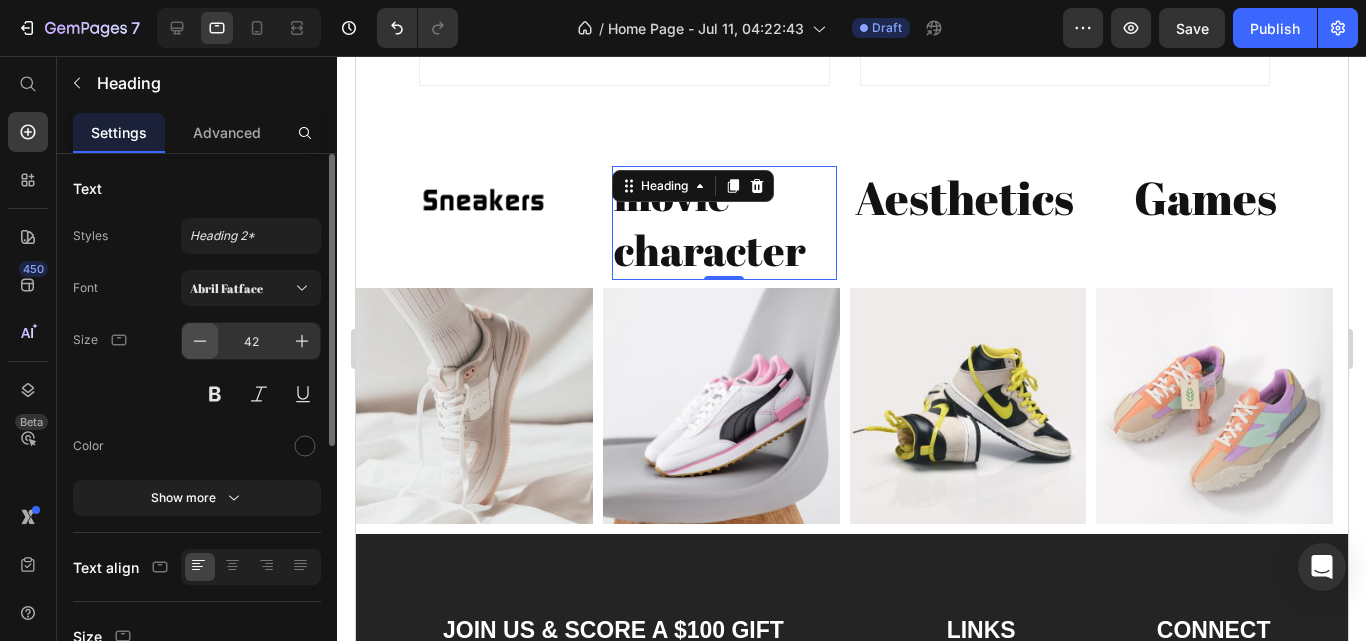 click at bounding box center (200, 341) 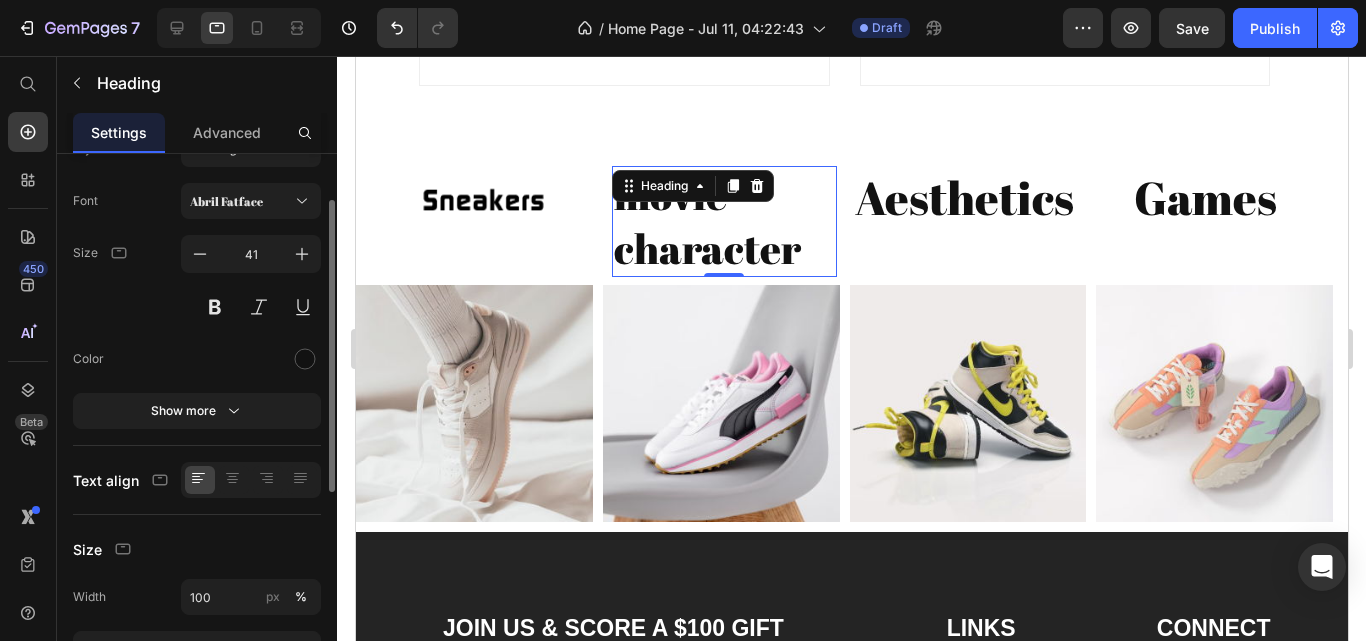 scroll, scrollTop: 0, scrollLeft: 0, axis: both 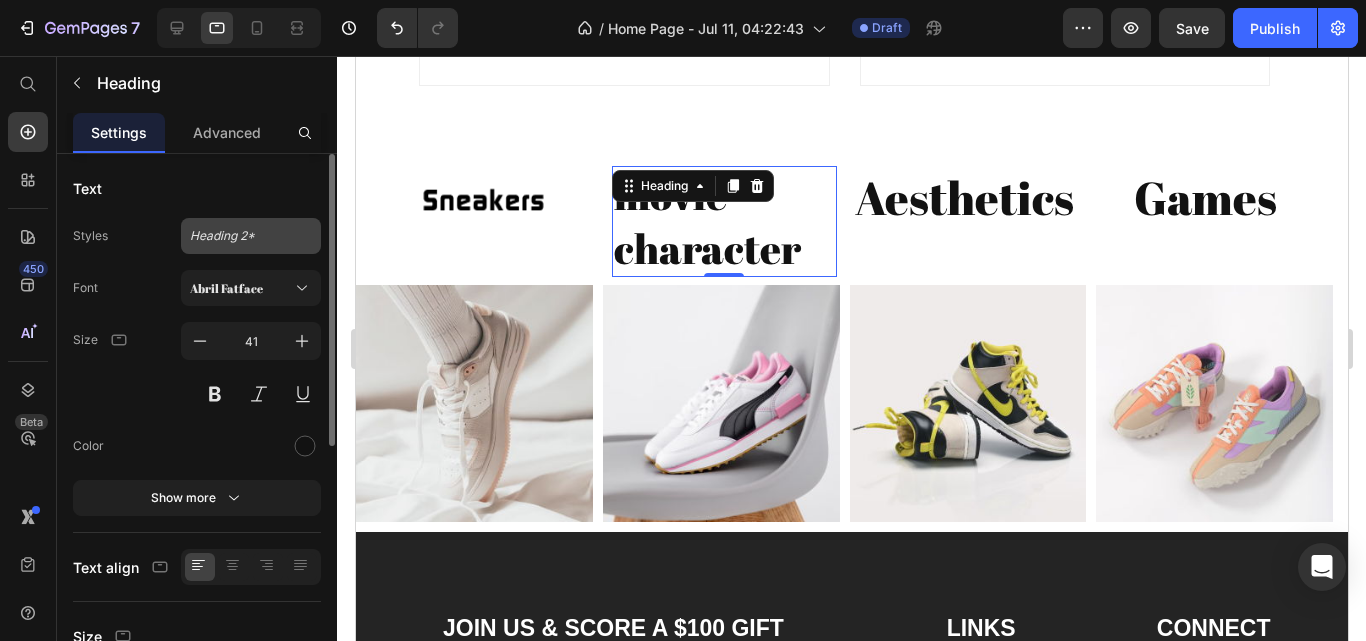 click on "Heading 2*" at bounding box center (251, 236) 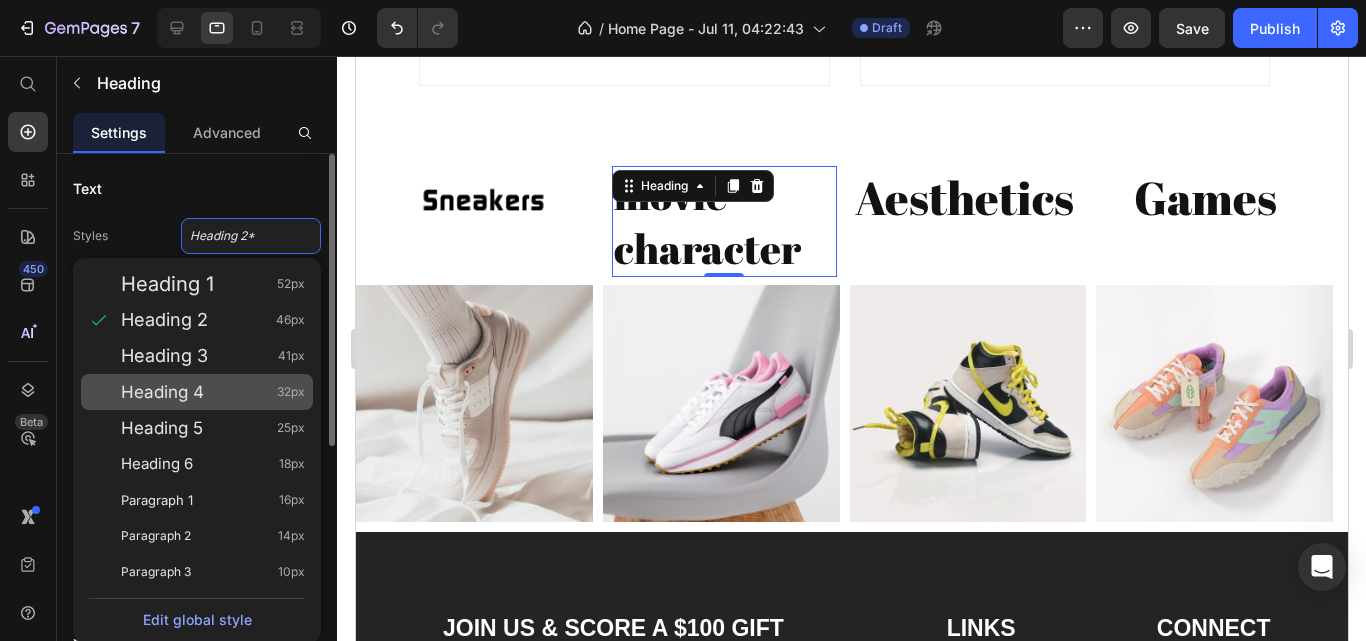 click on "Heading 4 32px" 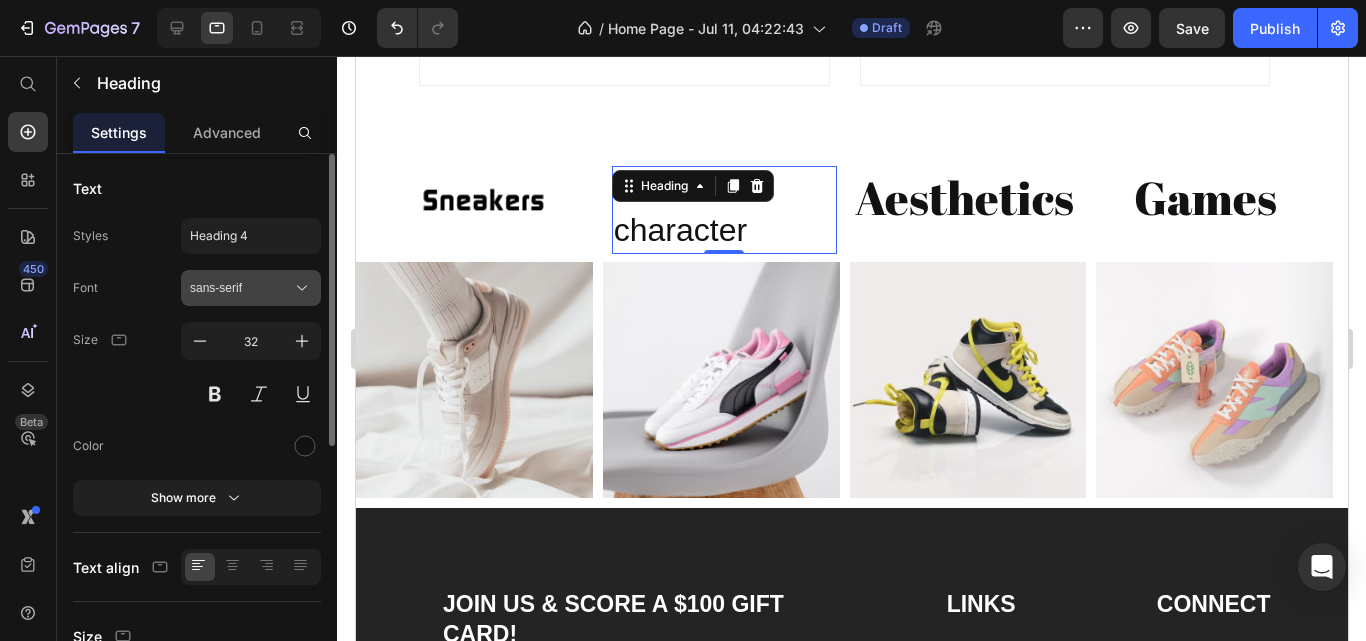 click 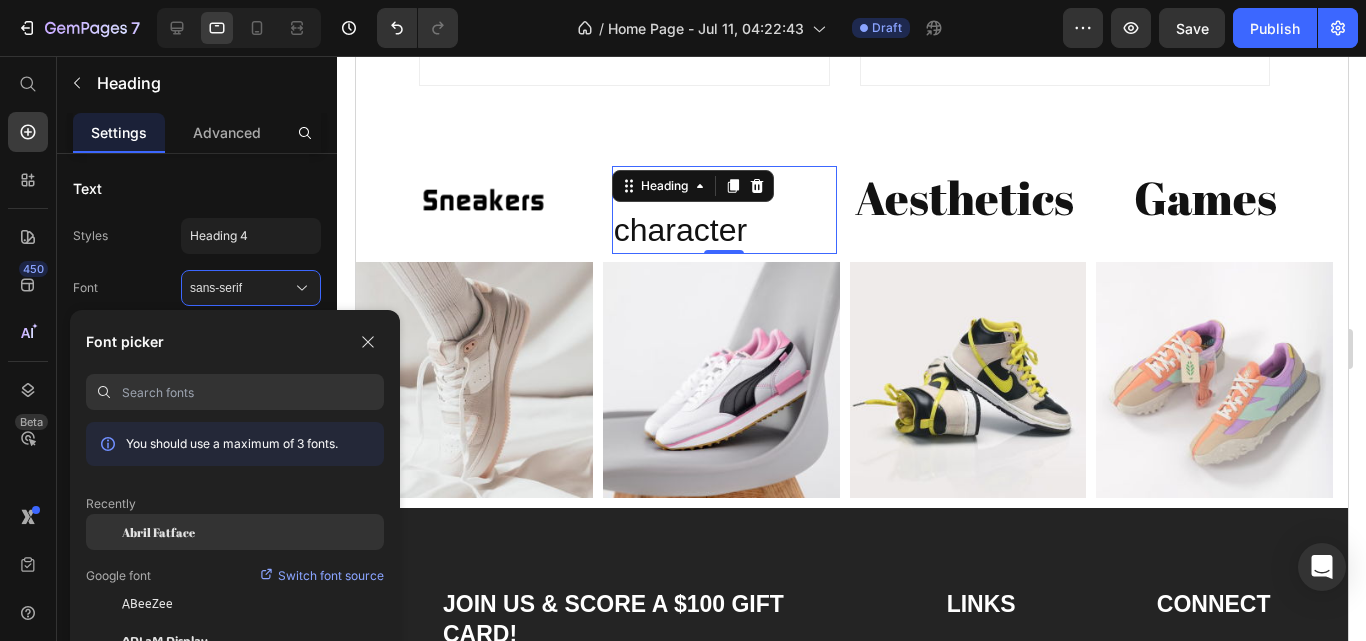 click on "Abril Fatface" 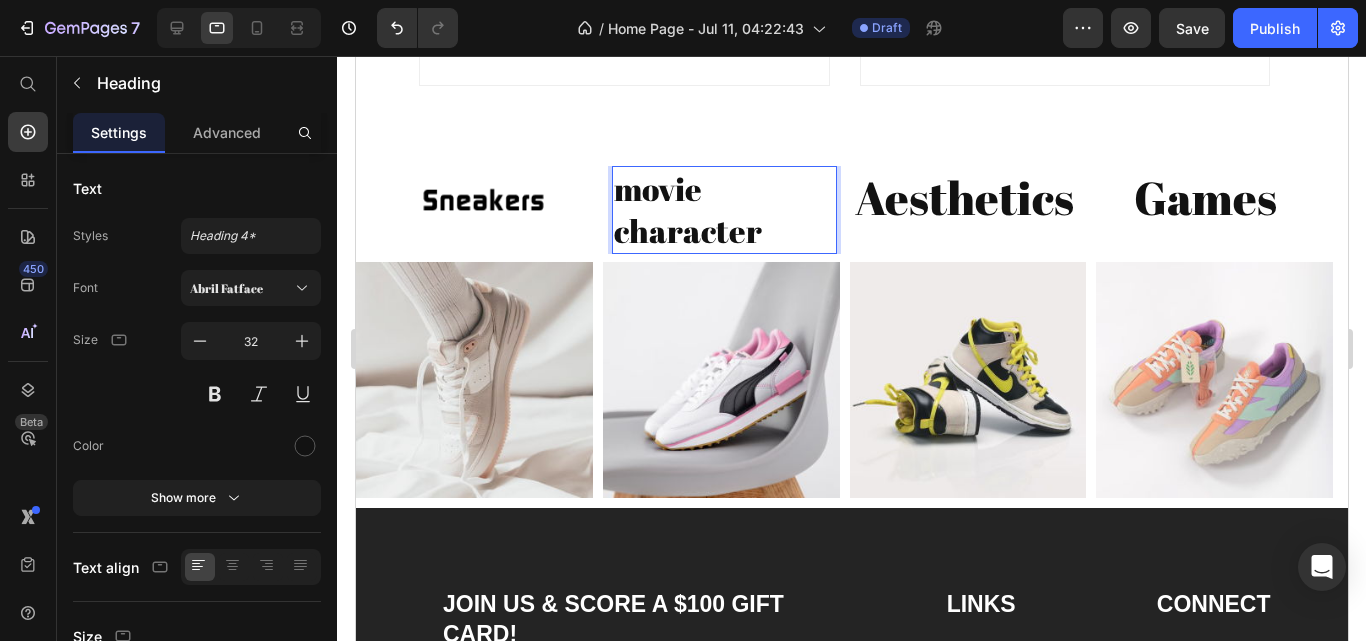 click on "movie character" at bounding box center (723, 209) 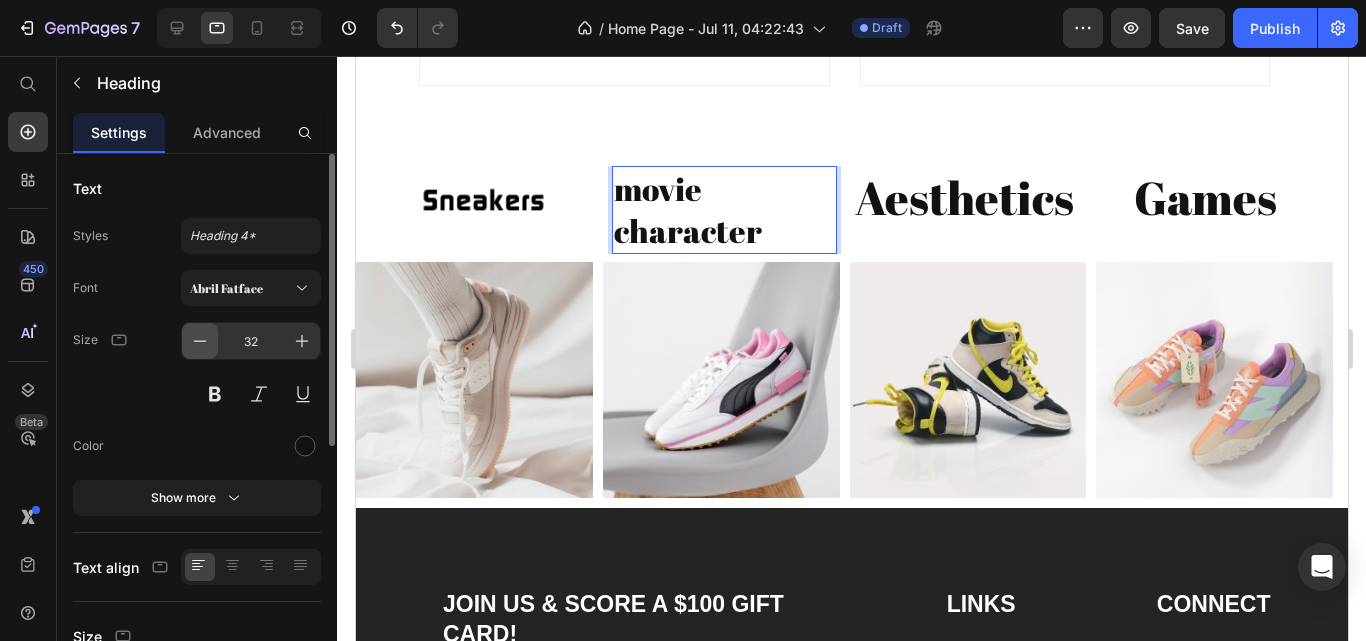 click at bounding box center (200, 341) 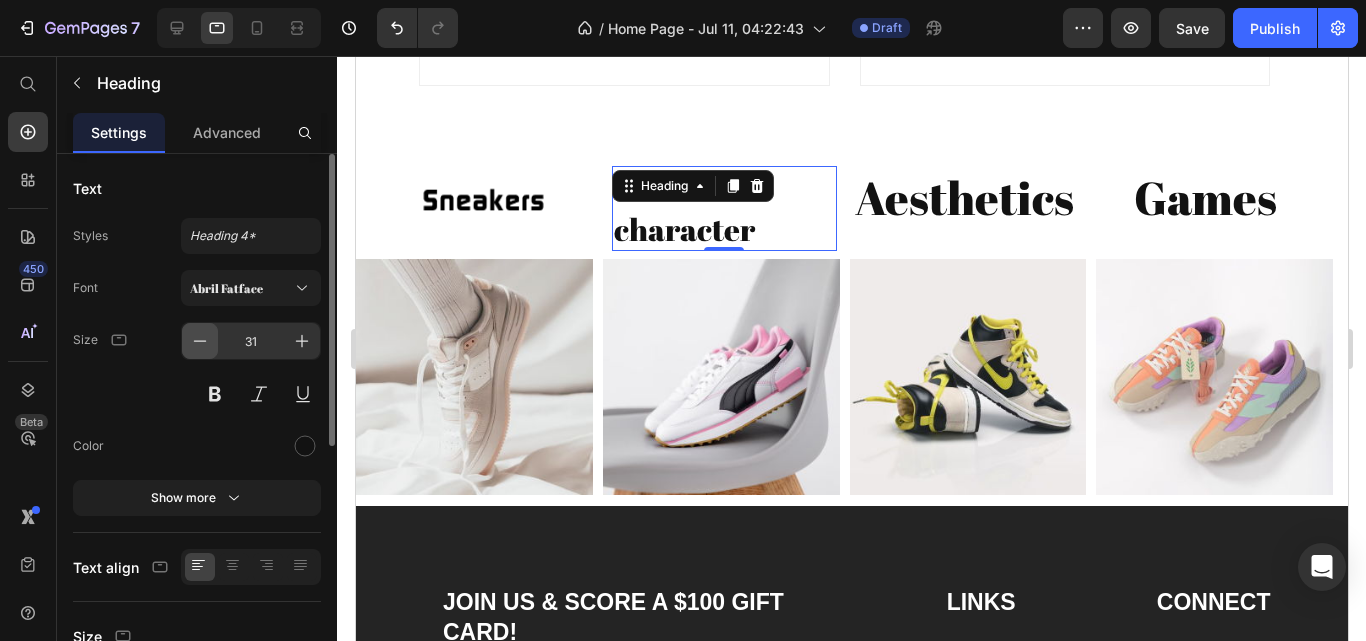 click at bounding box center (200, 341) 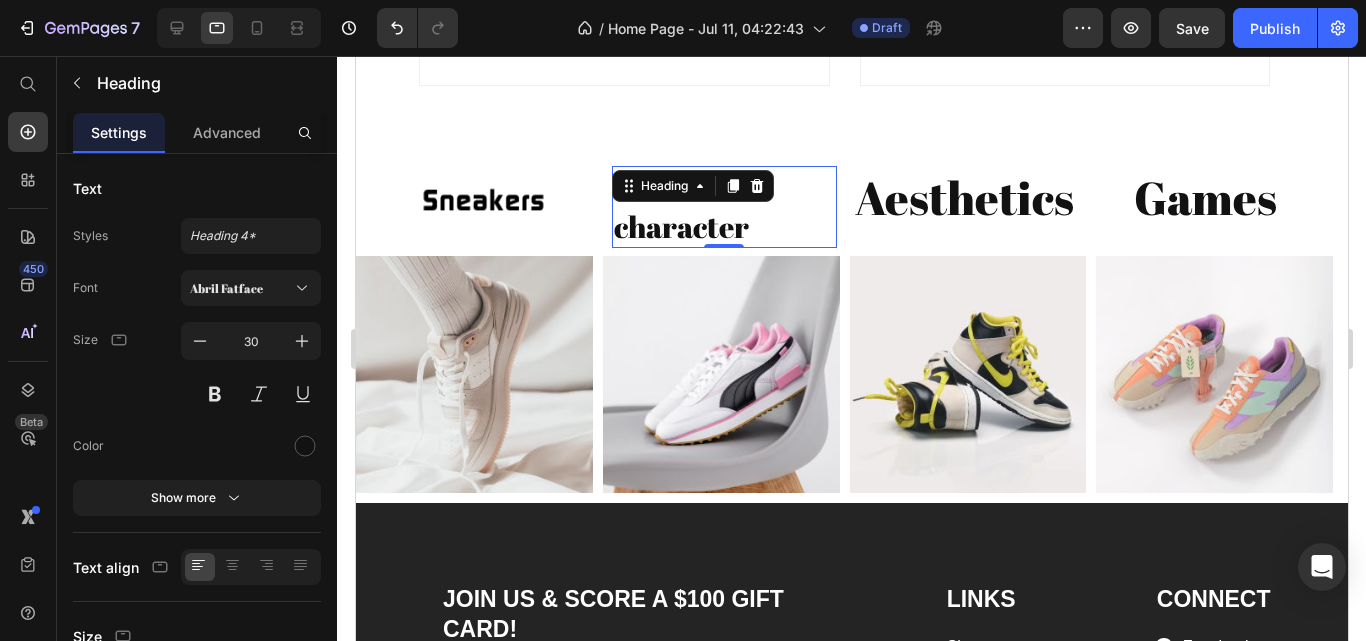click on "movie character" at bounding box center [723, 207] 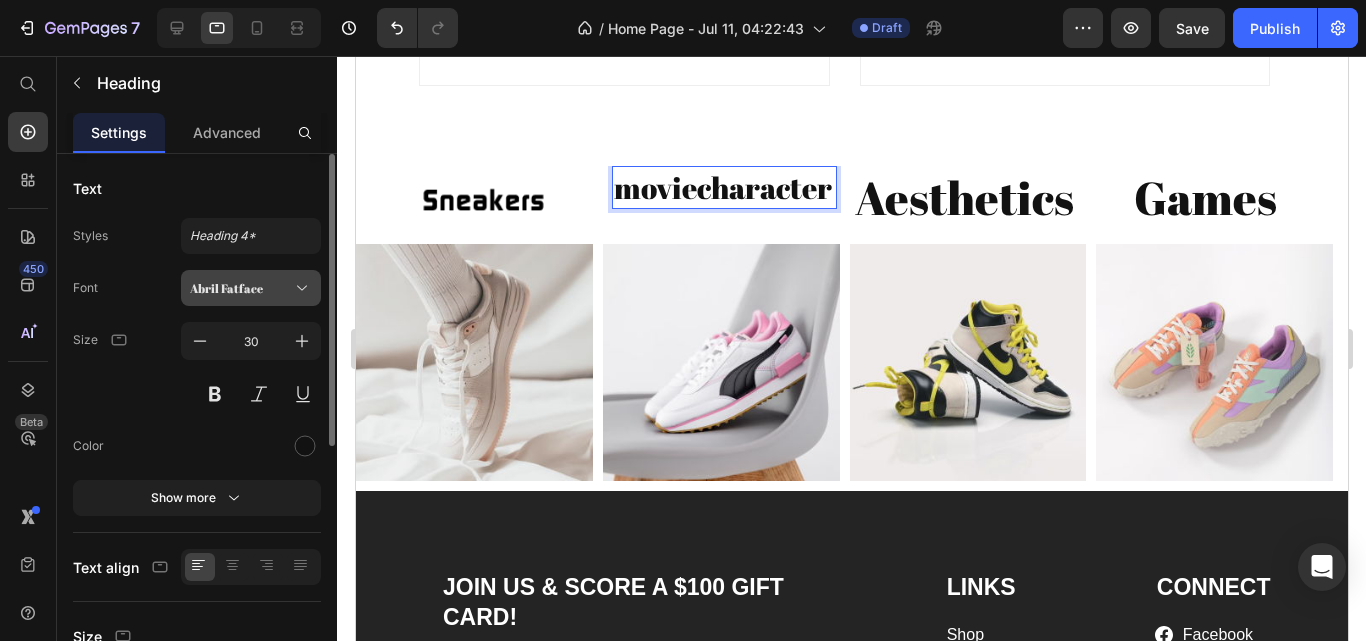 click 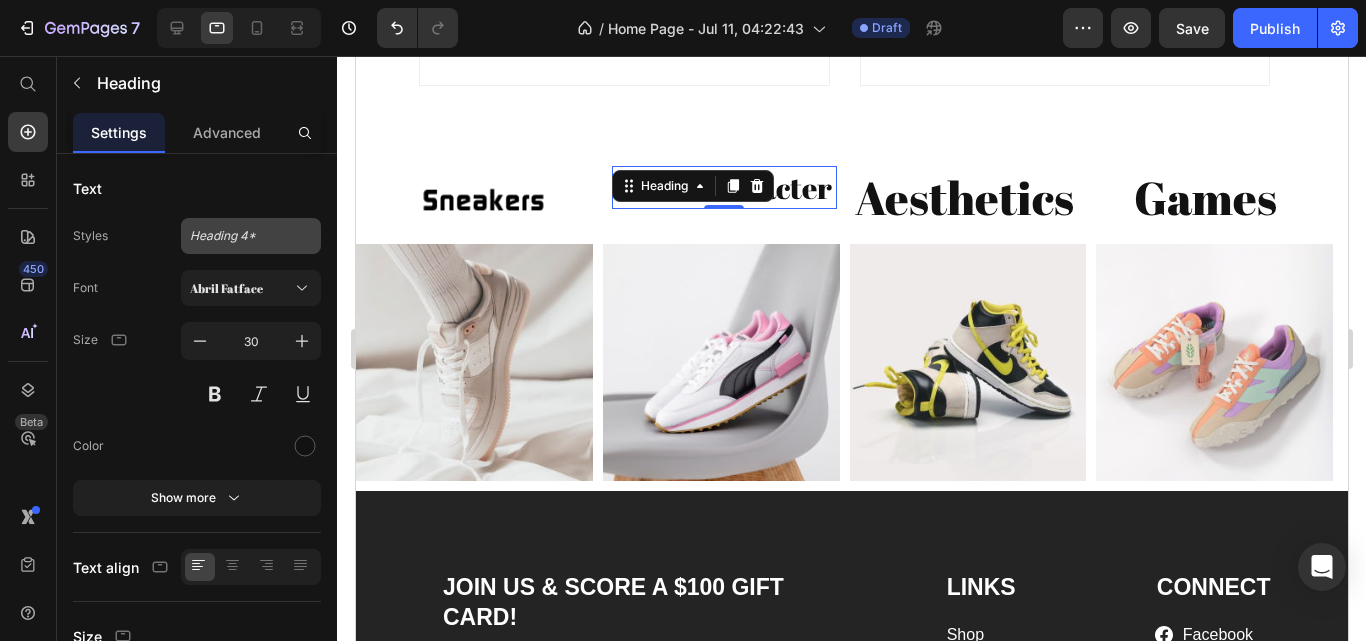 click on "Heading 4*" at bounding box center [251, 236] 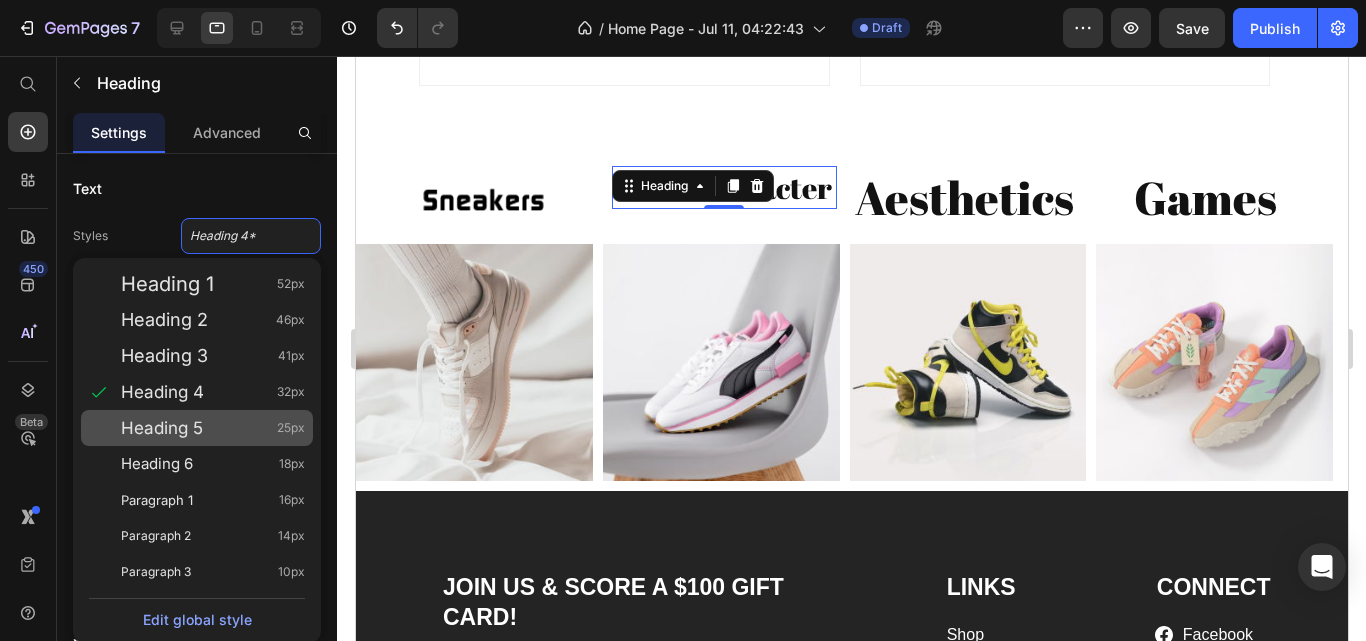 click on "Heading 5 25px" at bounding box center [213, 428] 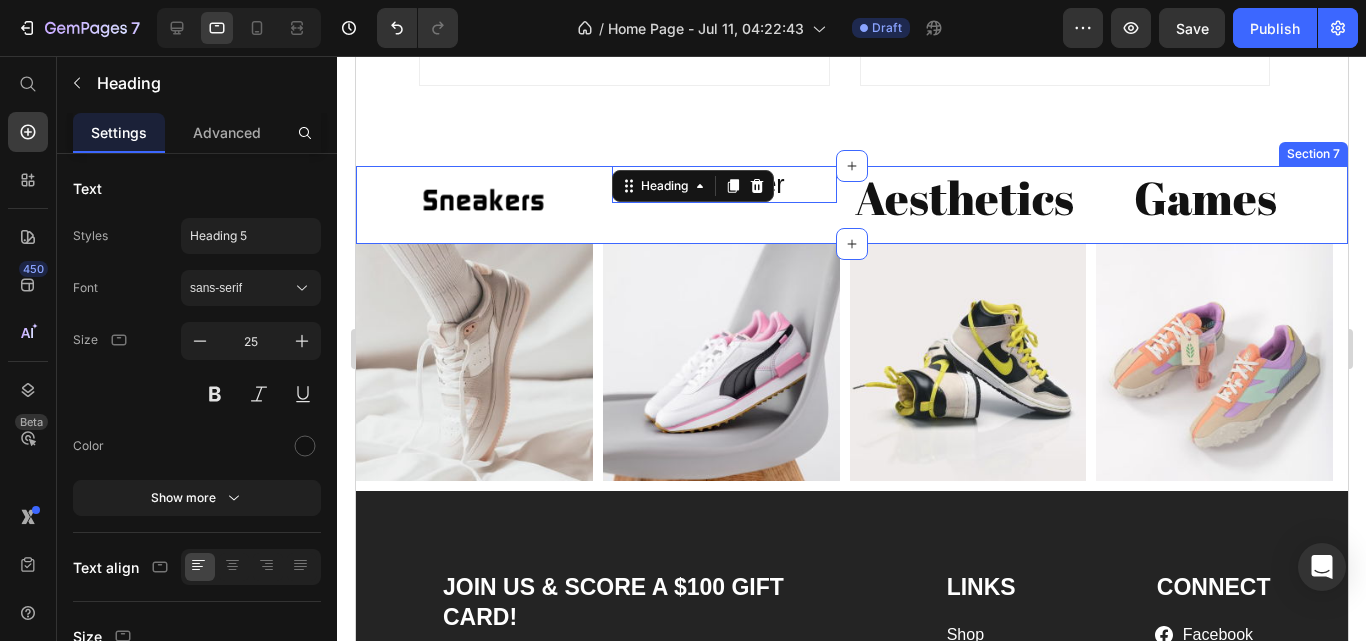 click on "Image moviecharacter Heading   0 Aesthetics Heading Games Heading Image Carousel Row Section 7" at bounding box center (851, 205) 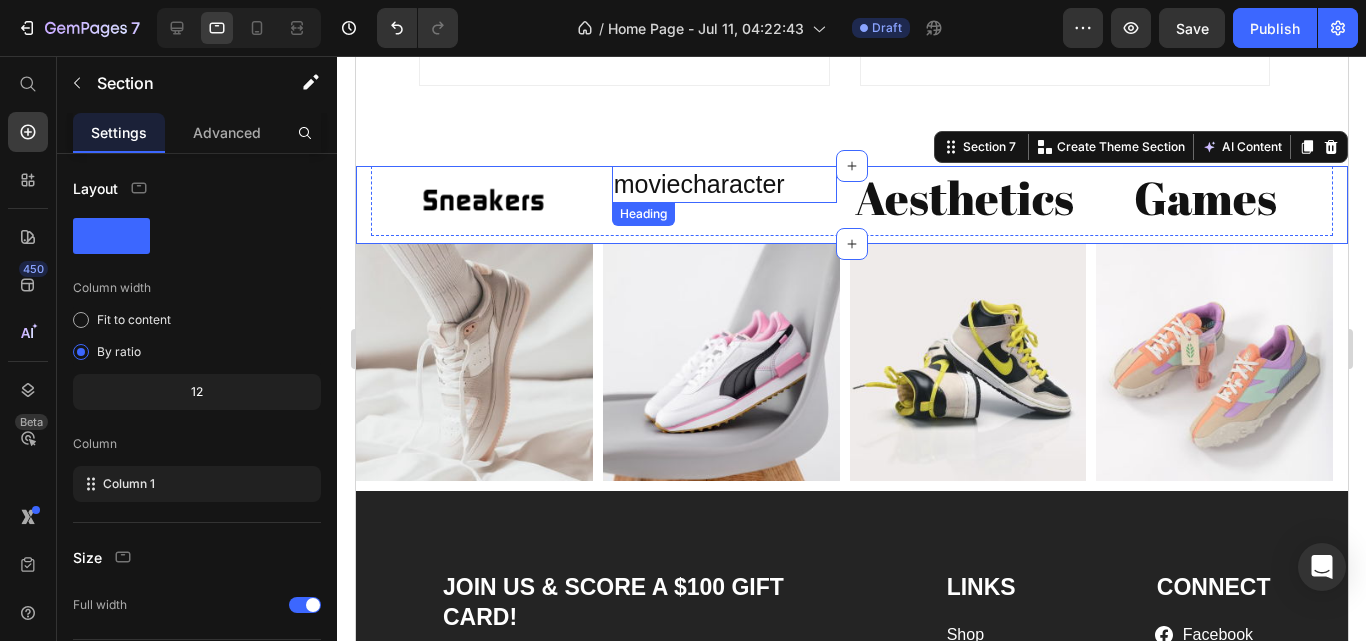 click on "moviecharacter" at bounding box center (723, 184) 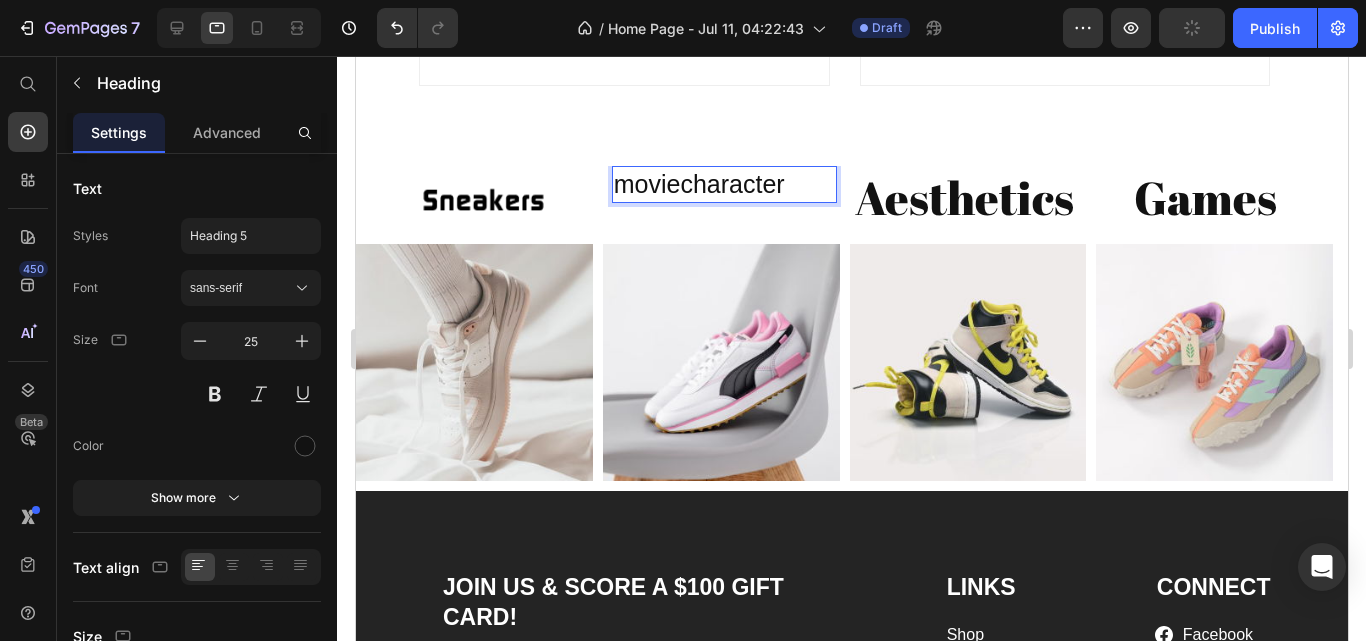 drag, startPoint x: 716, startPoint y: 185, endPoint x: 709, endPoint y: 197, distance: 13.892444 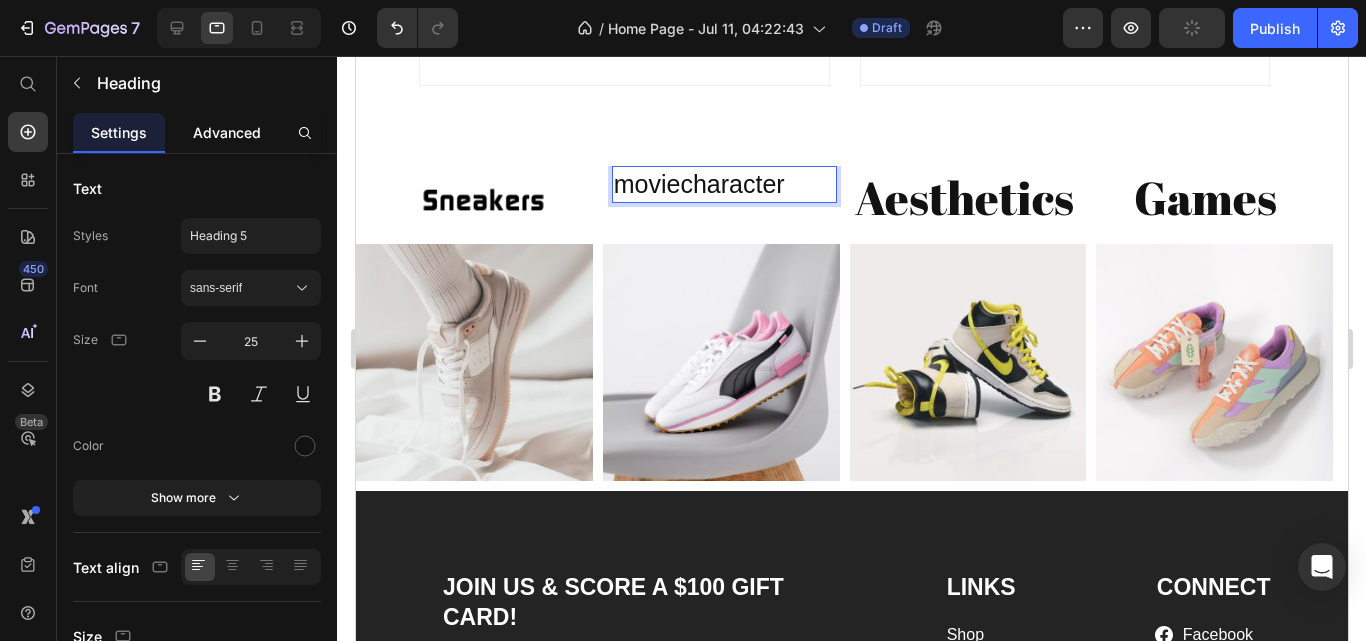 click on "Advanced" at bounding box center (227, 132) 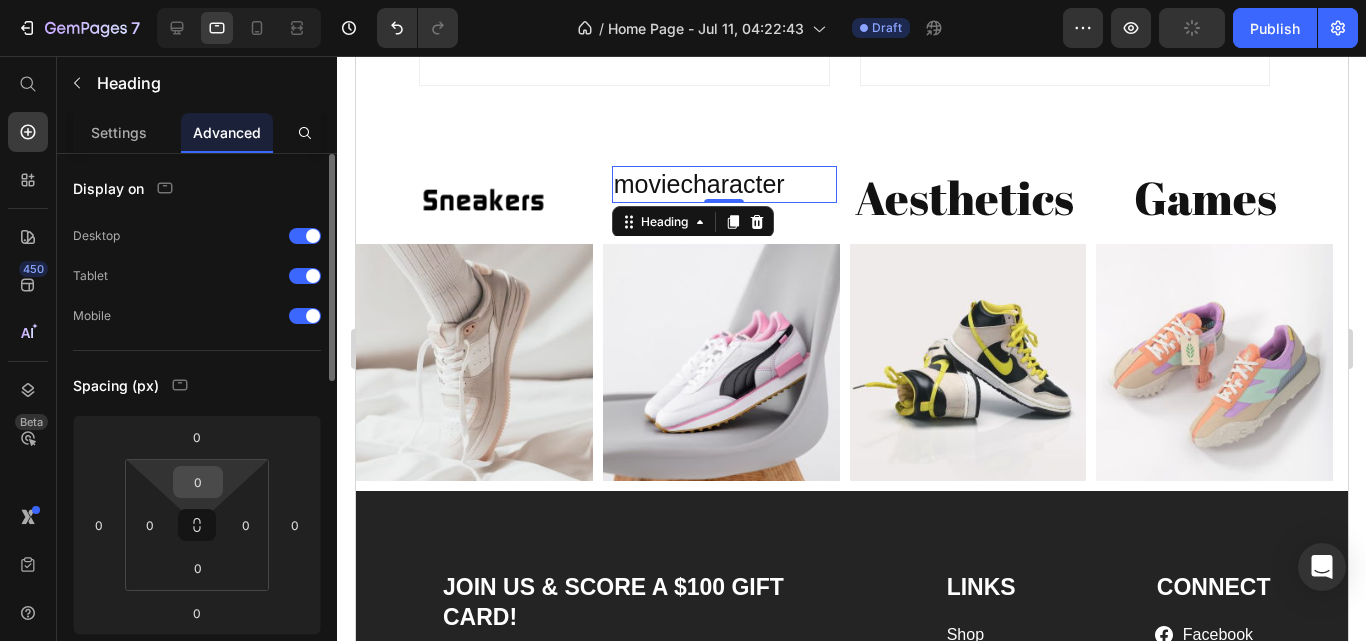 click on "0" at bounding box center (198, 482) 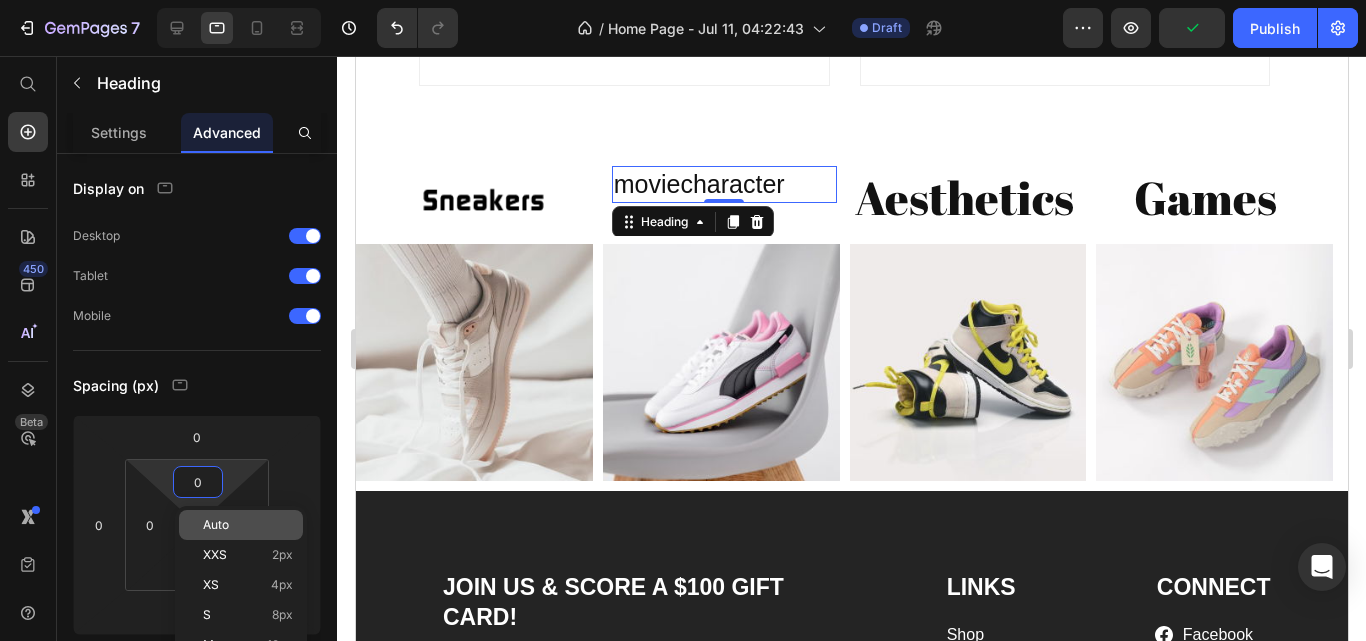 click on "Auto" at bounding box center (216, 525) 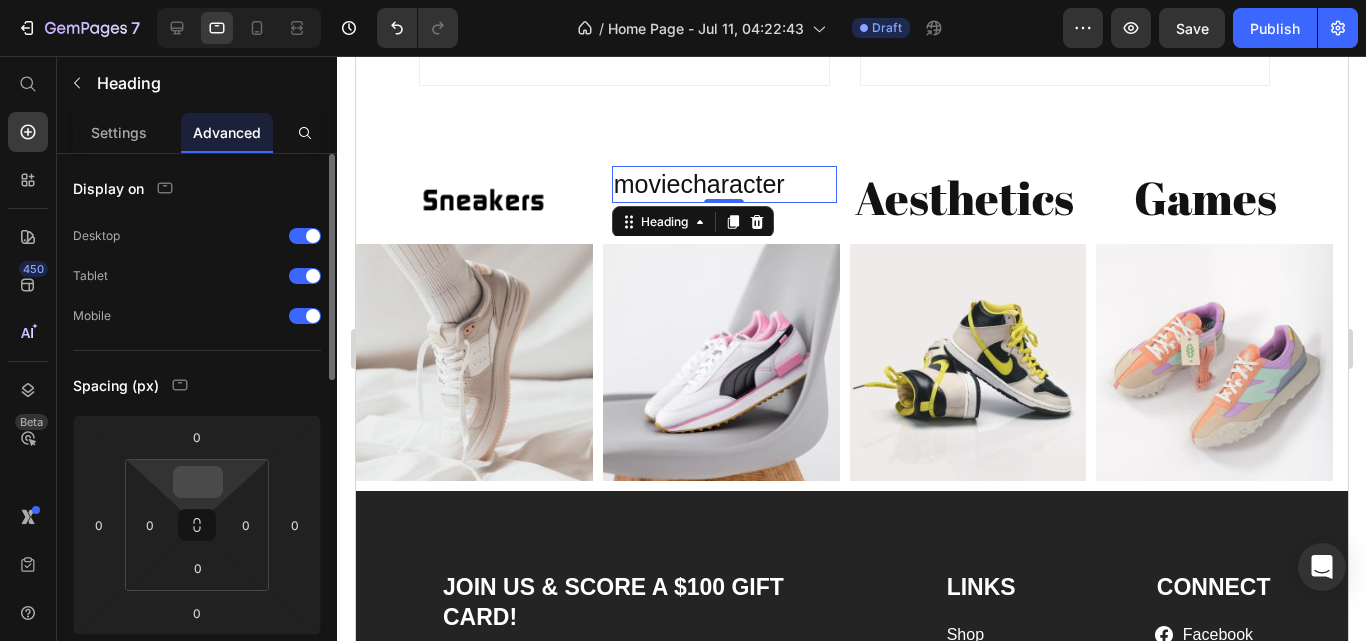 click at bounding box center [198, 482] 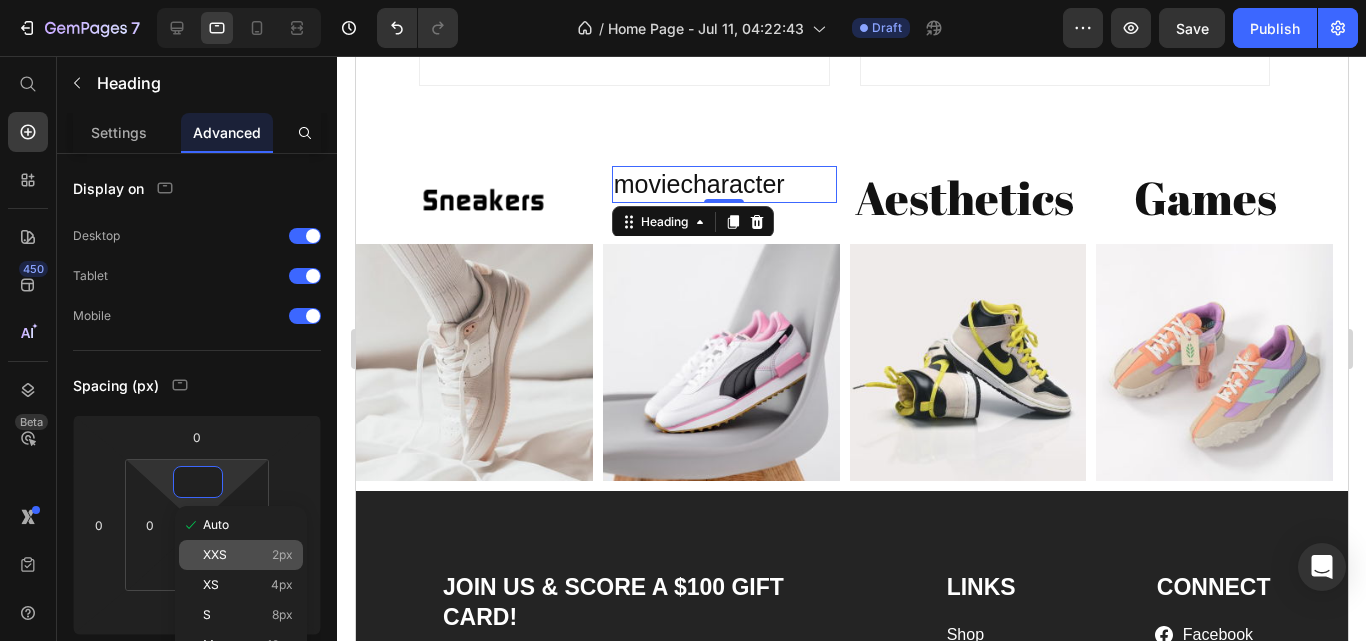 click on "XXS 2px" 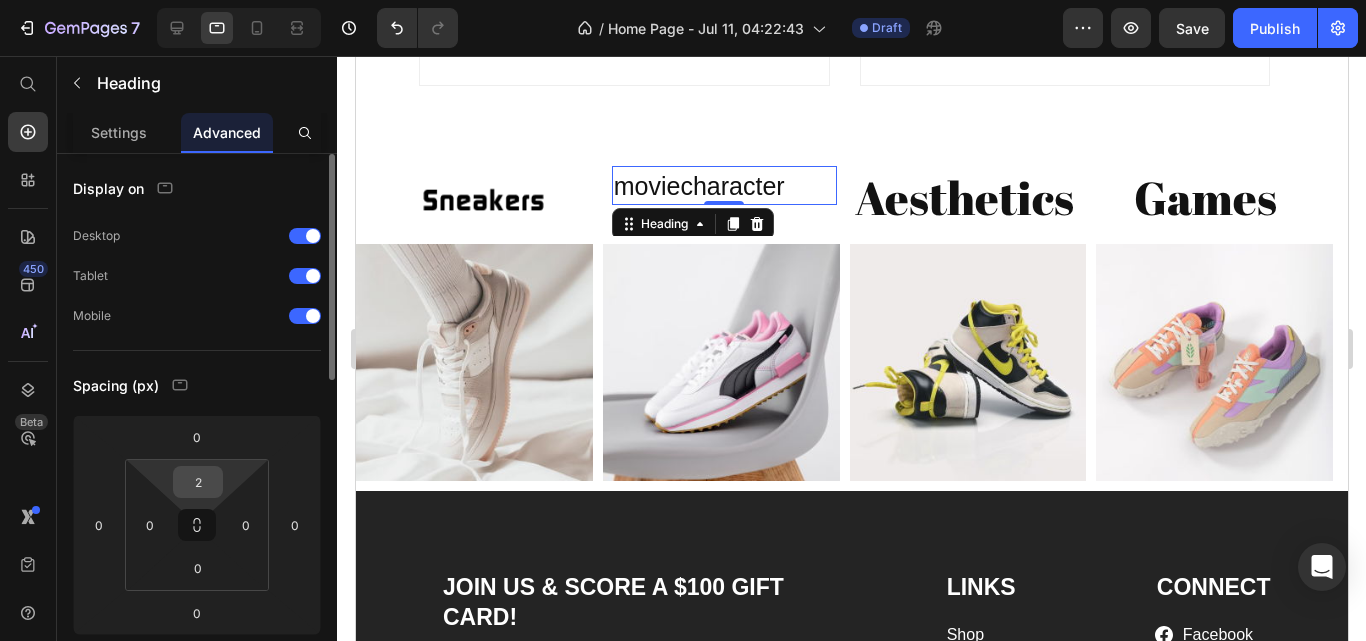 click on "2" at bounding box center (198, 482) 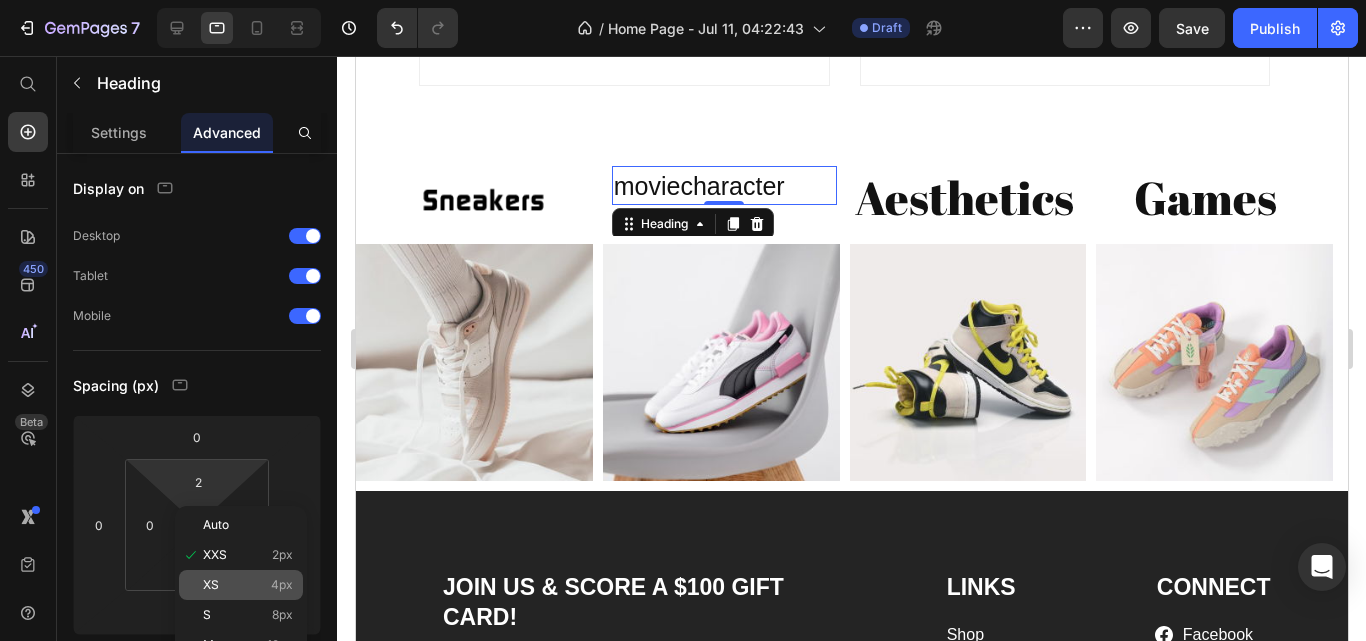 click on "XS 4px" at bounding box center (248, 585) 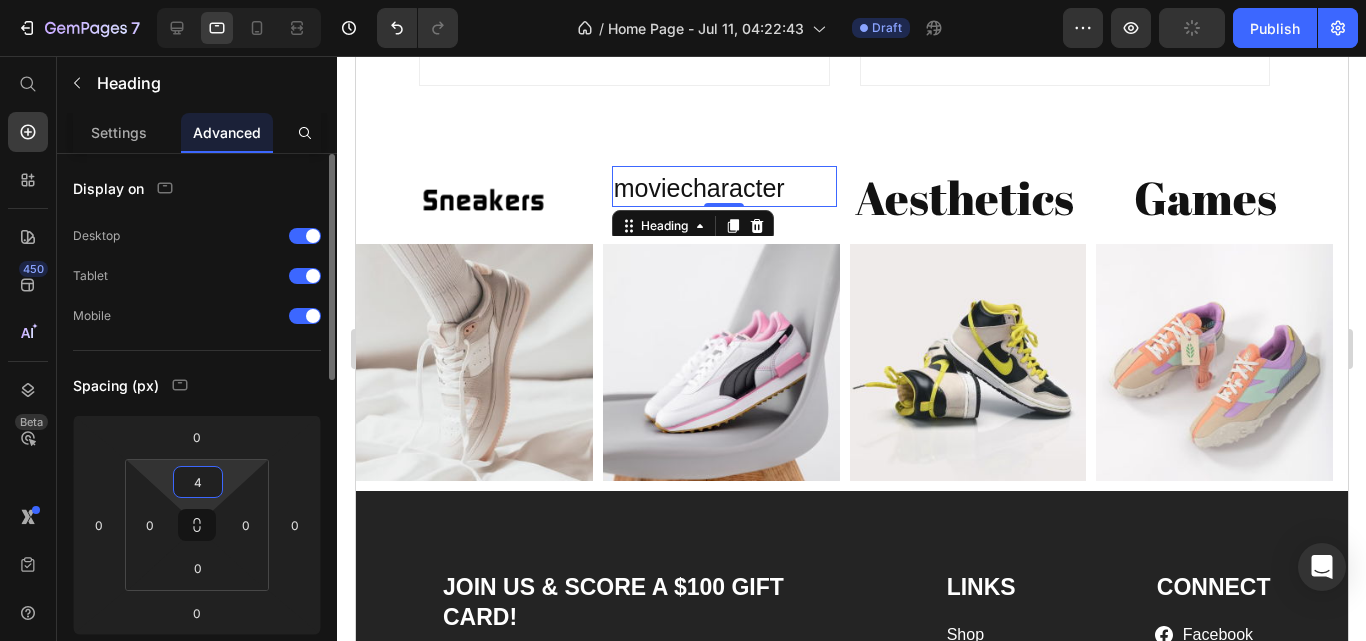 click on "4" at bounding box center [198, 482] 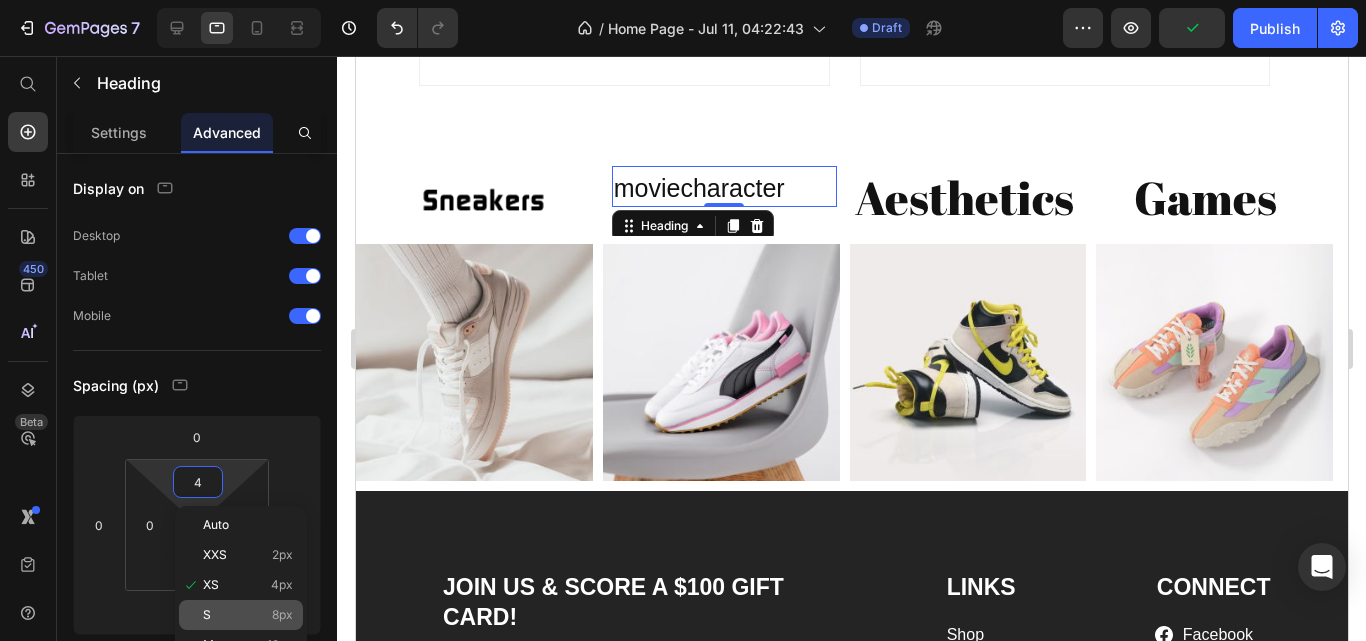 click on "S 8px" 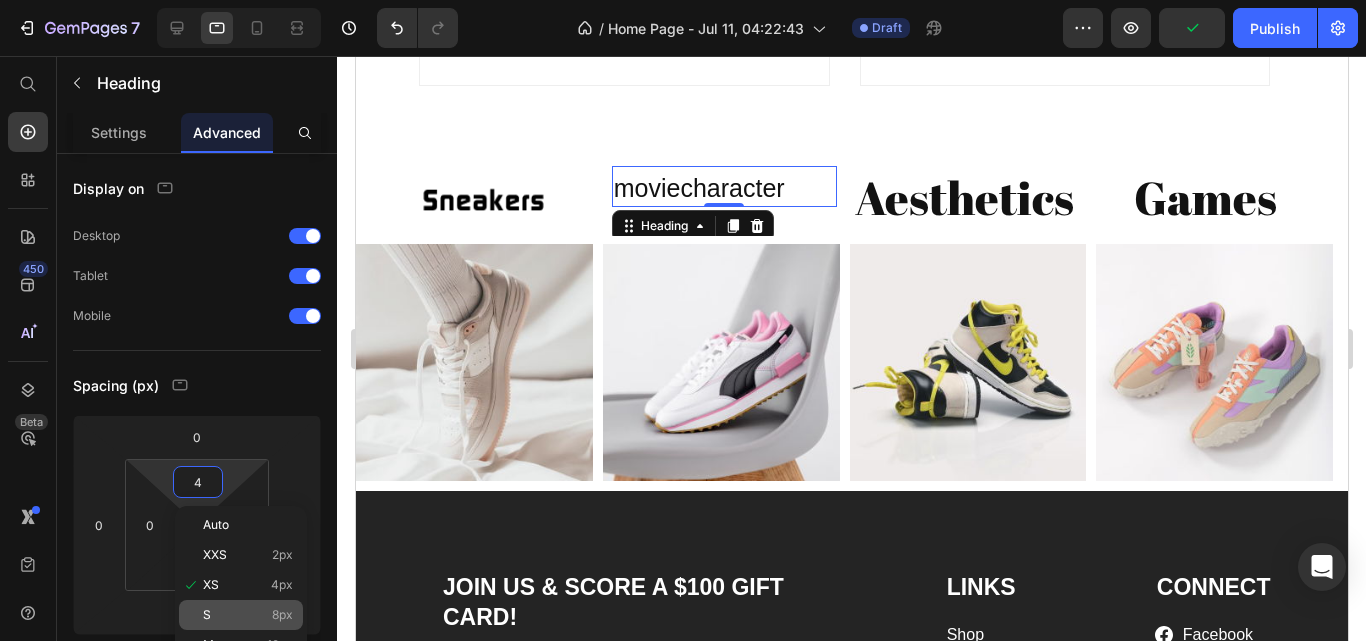 type on "8" 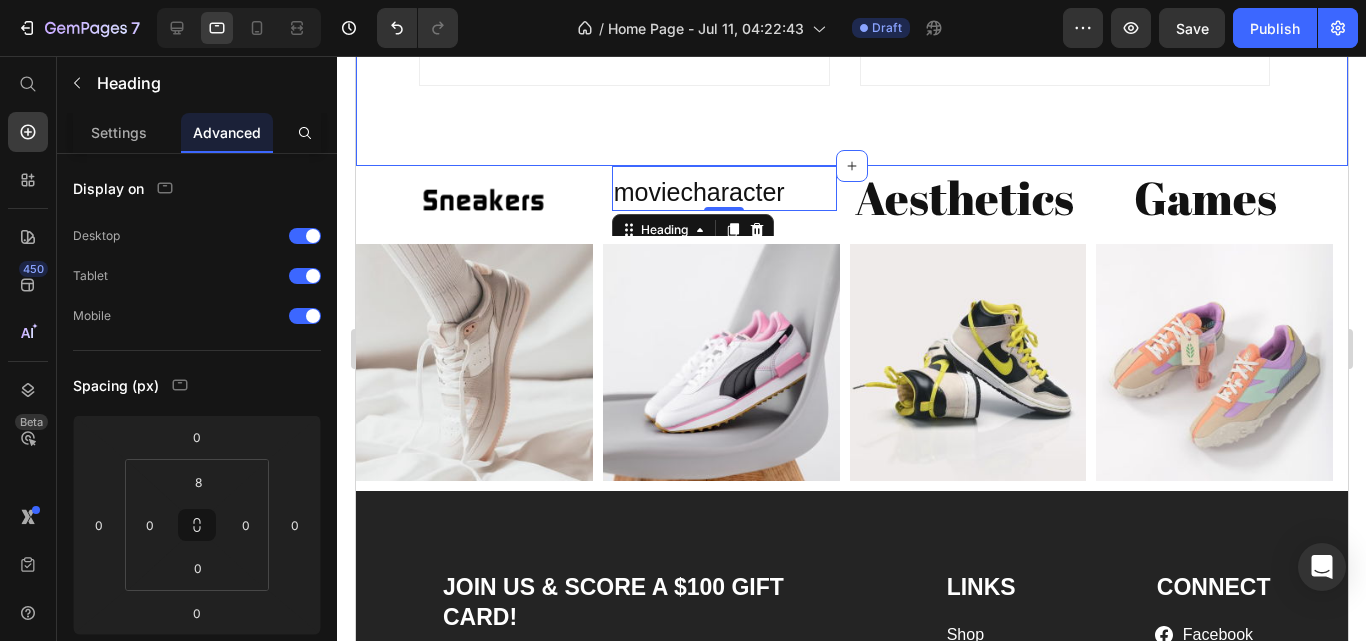 click on "Customers reviews Heading         Image                Icon                Icon                Icon                Icon
Icon Icon List Hoz [FIRST] [LAST] Text block I had a blast and kept up! Great shoes love them. They are slimmer fitting and one part of the tongue is a little weird at first, it takes a day or two to break them in.  Text block Row Image                Icon                Icon                Icon                Icon
Icon Icon List Hoz [FIRST] [LAST] Text block I am usually 10.5 but I had to exchange for 11. but it fits great and is very comfortable for me. In some other brands, the footbed is either too soft or too hard.  Text block Row Image                Icon                Icon                Icon                Icon
Icon Icon List Hoz [FIRST] [LAST] Text block I bought this for him to work out, he love it the minute he put it on his feet. It gives good support to his feet and the sole has a good grip on the floor to prevent slipping. Text block" at bounding box center [851, -199] 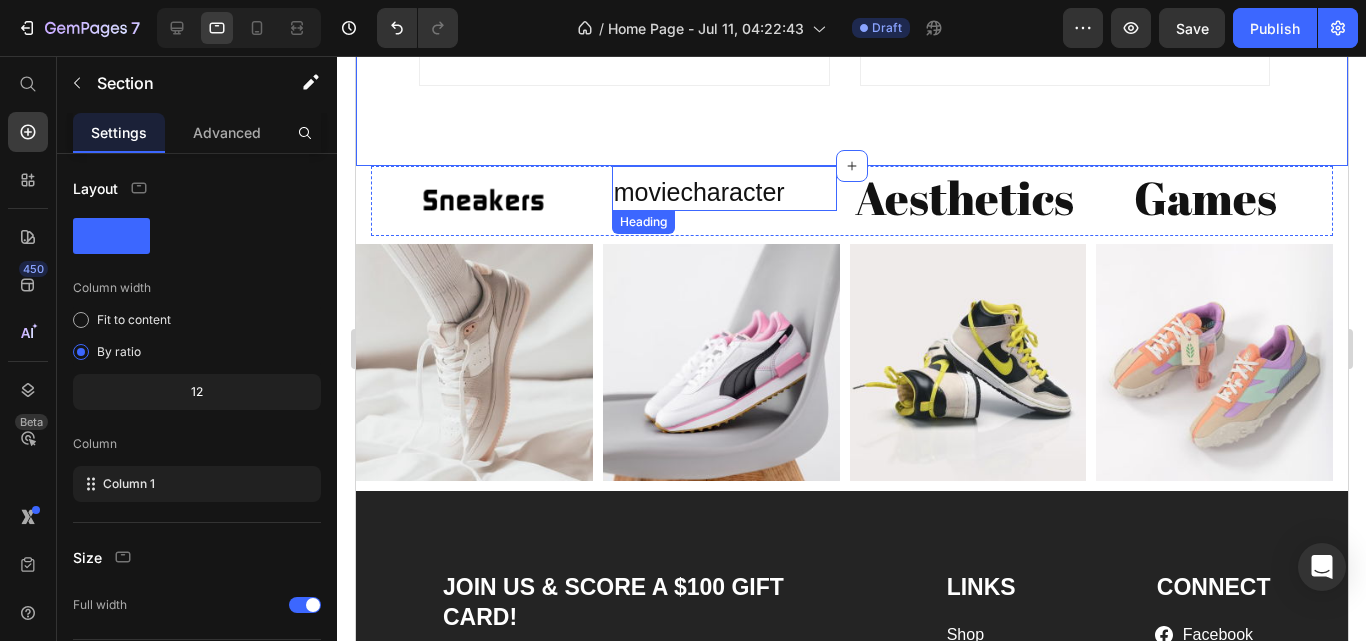 click on "moviecharacter" at bounding box center (723, 192) 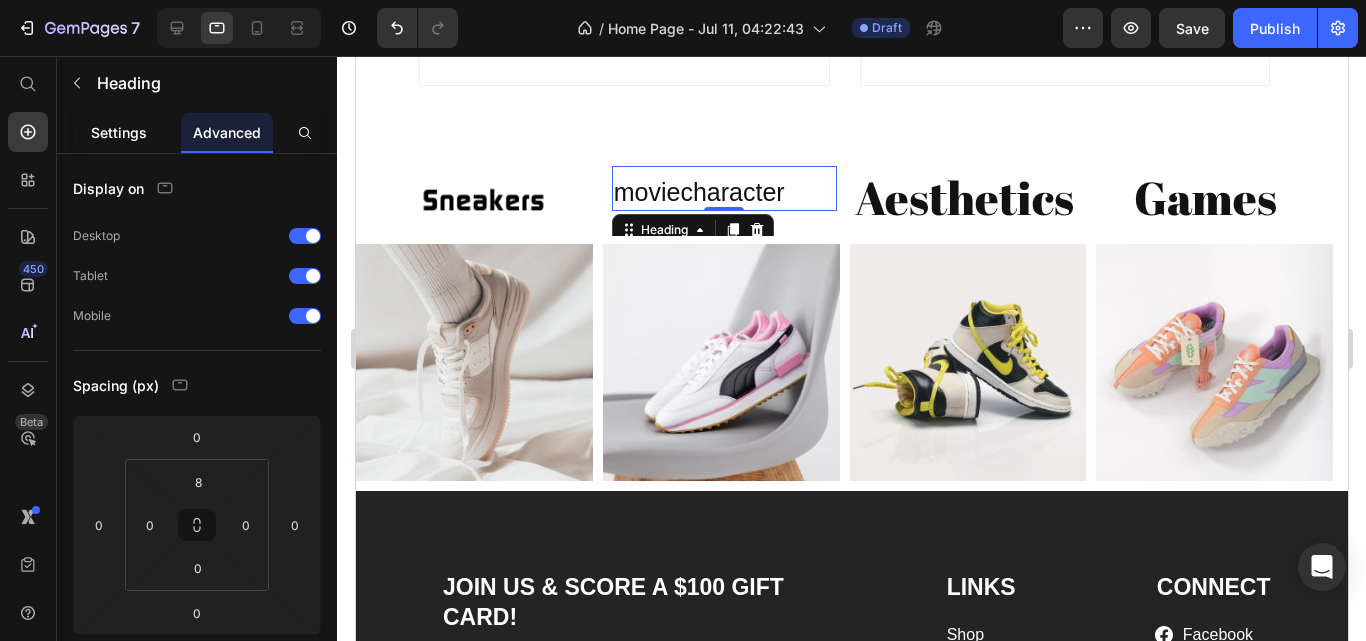 click on "Settings" 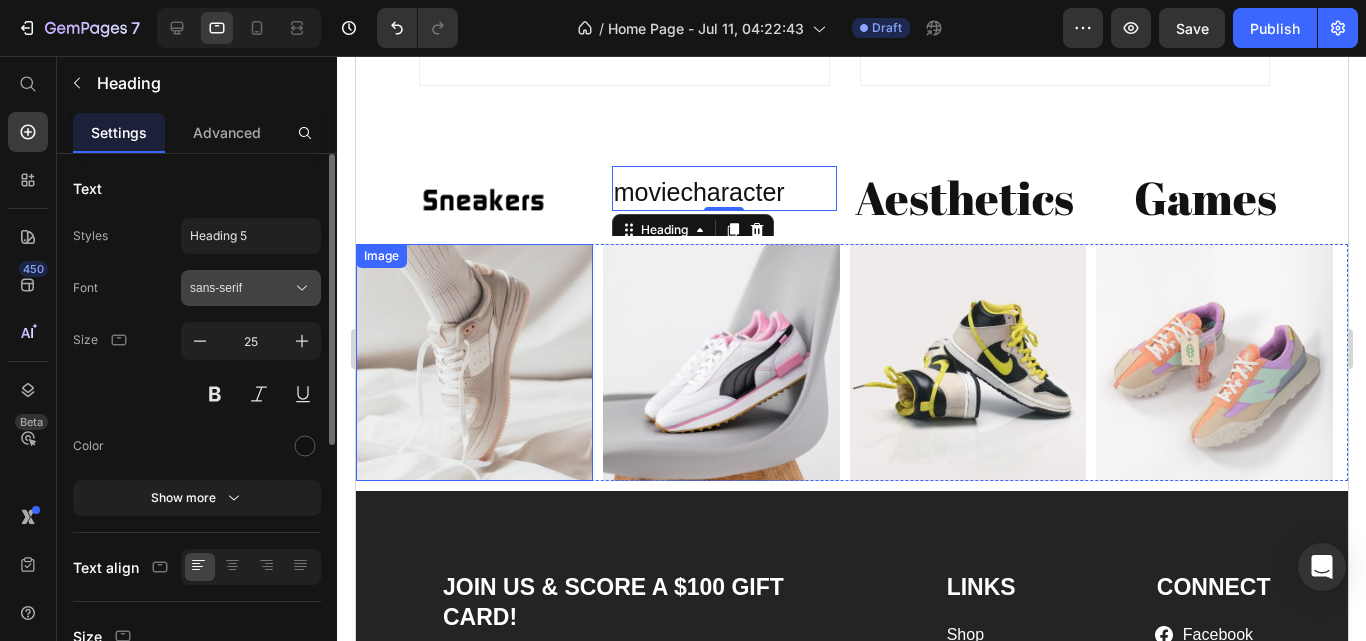 click 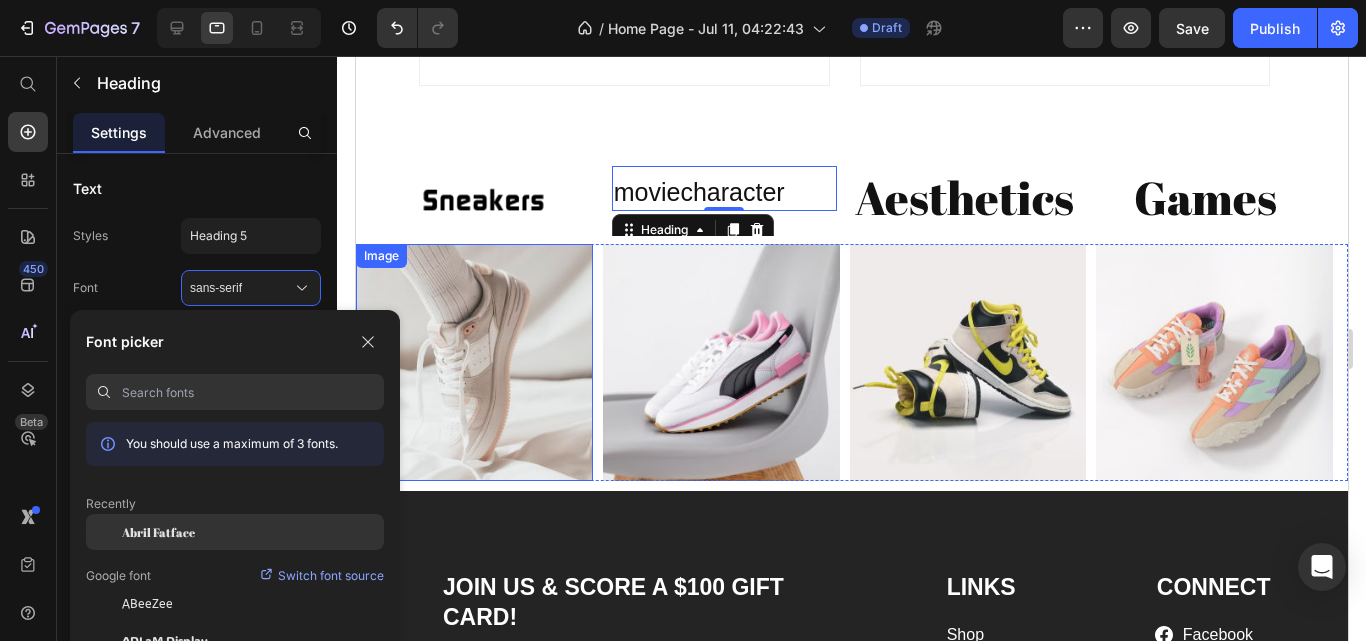 click on "Abril Fatface" 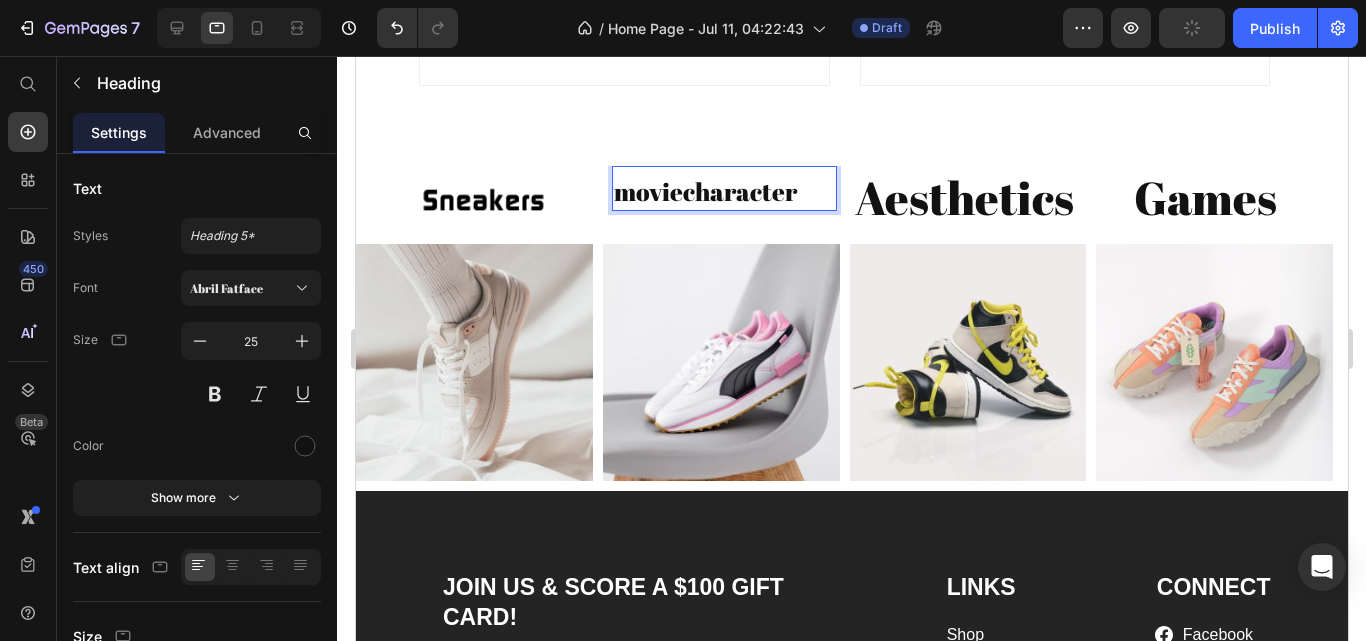 click on "moviecharacter" at bounding box center [723, 192] 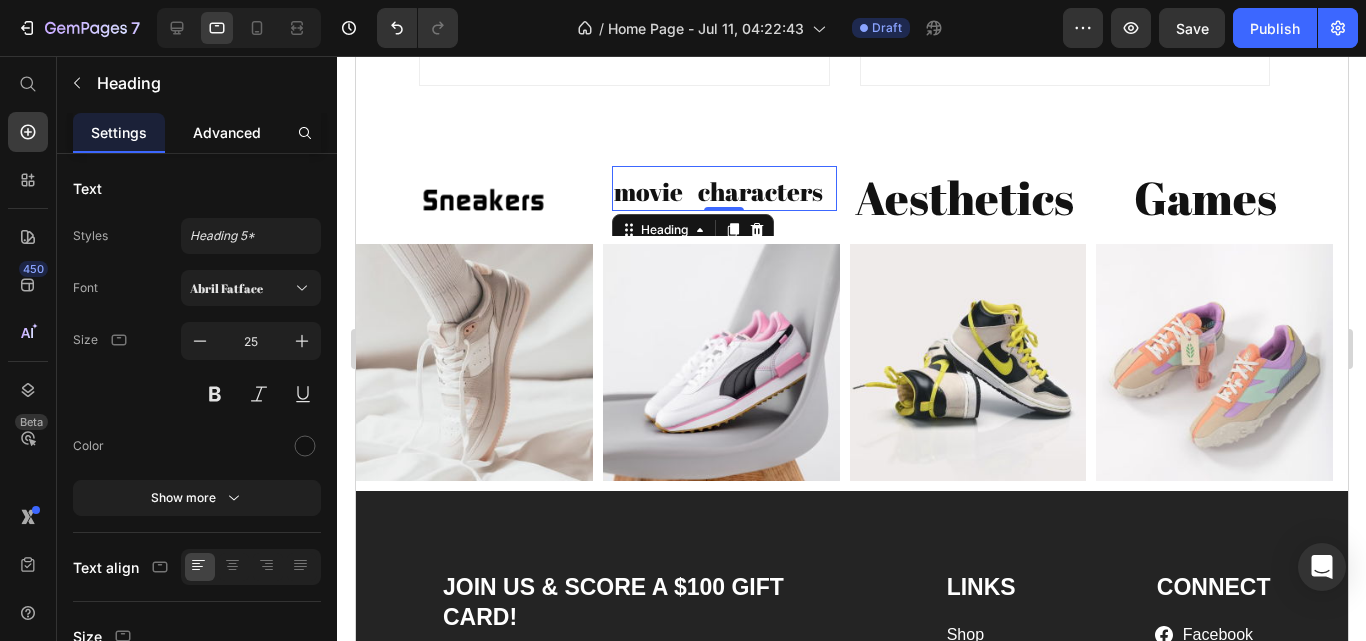 click on "Advanced" 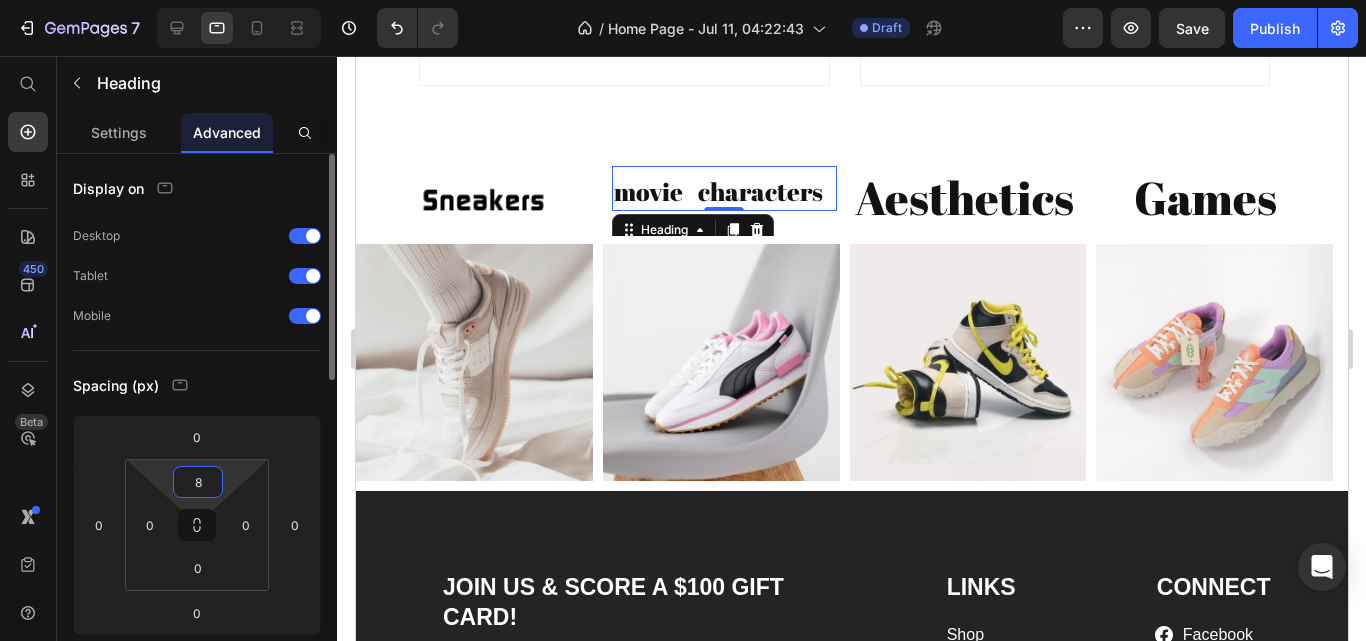 click on "8" at bounding box center (198, 482) 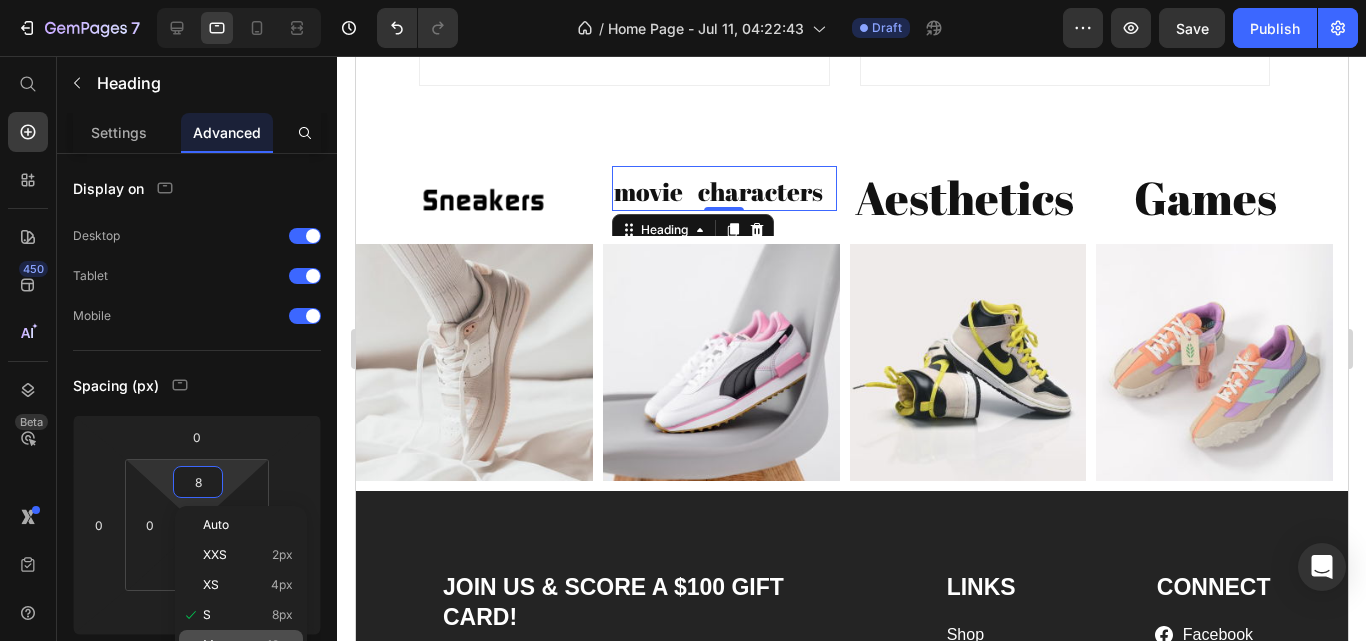 click on "M 12px" 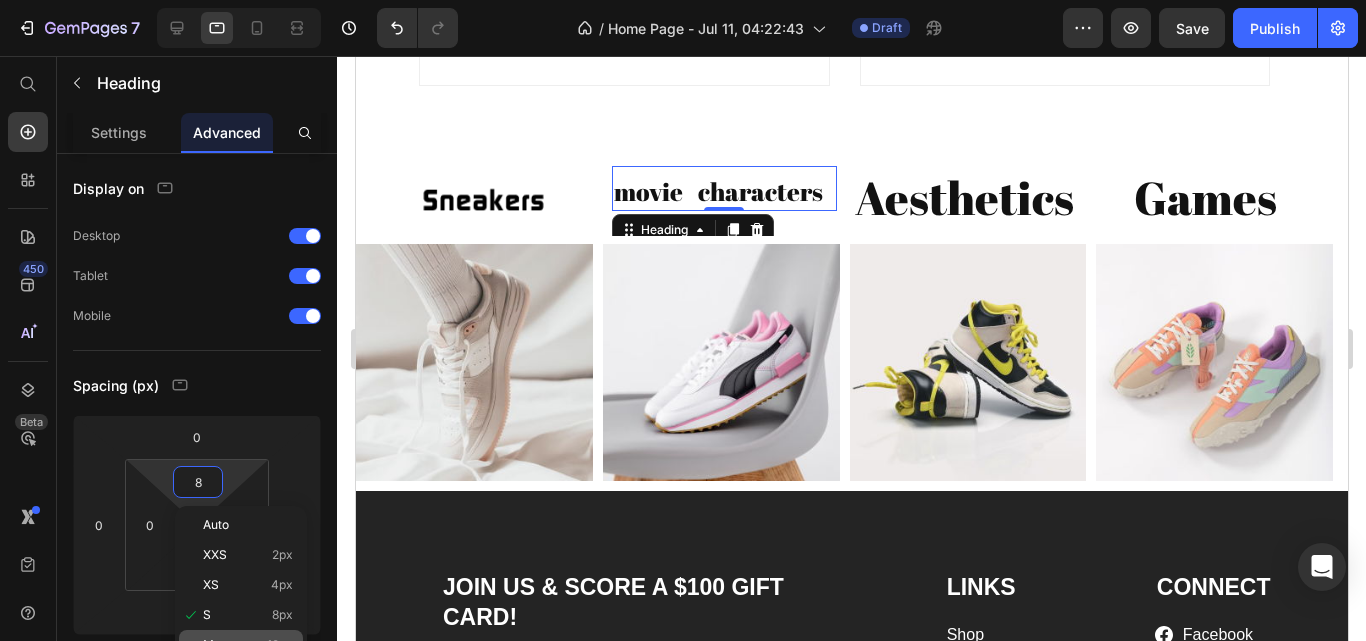 type on "12" 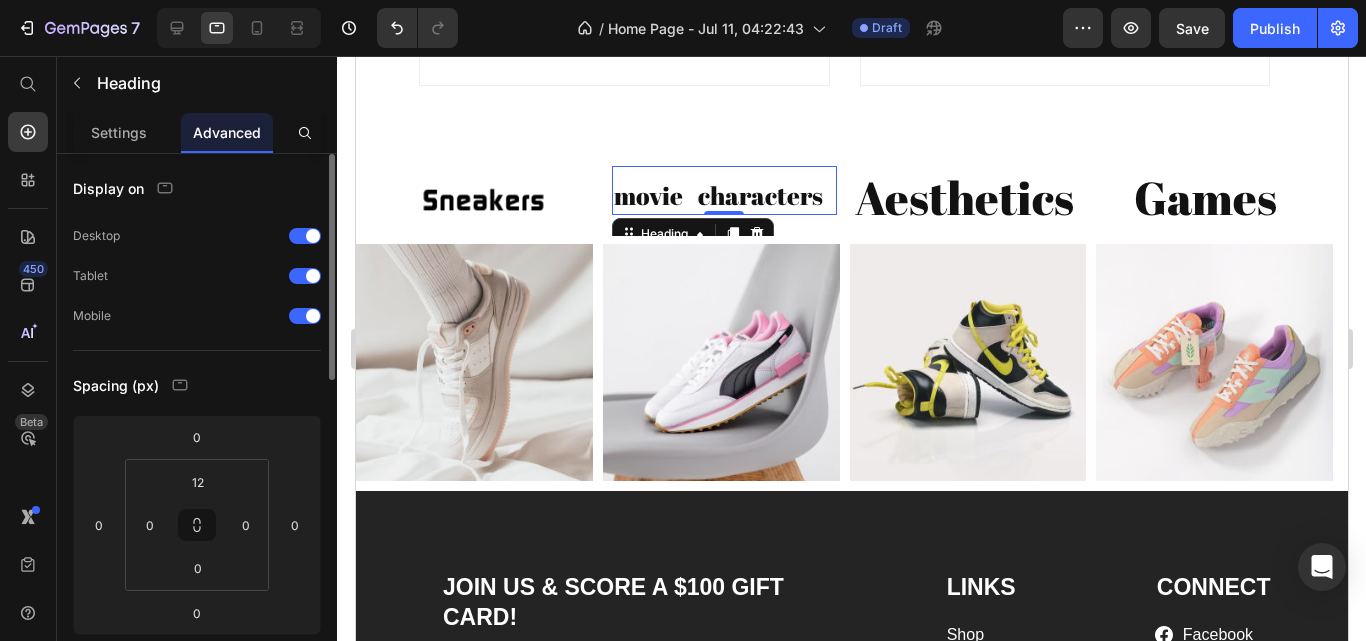 click on "Display on Desktop Tablet Mobile Spacing (px) 0 0 0 0 12 0 0 0 Shape Border Corner Shadow Position Opacity 100 % Animation Upgrade to Build plan  to unlock Animation & other premium features. Interaction Upgrade to Optimize plan  to unlock Interaction & other premium features. CSS class" at bounding box center (197, 757) 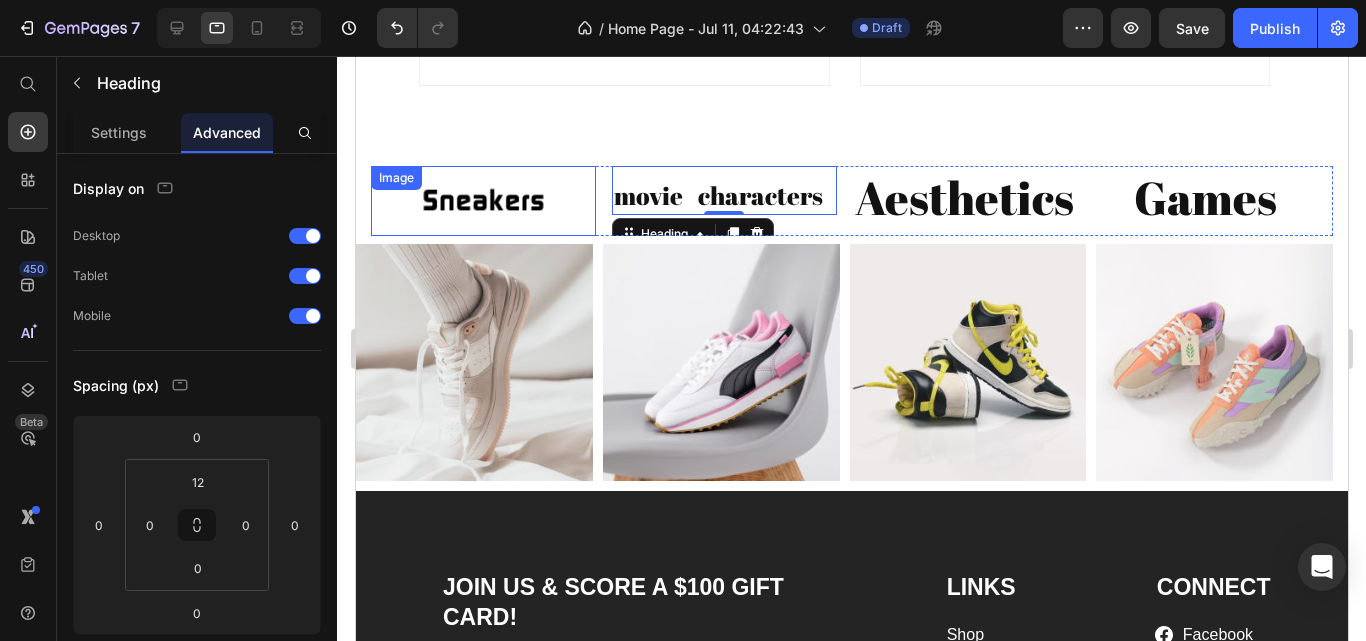 click at bounding box center [482, 201] 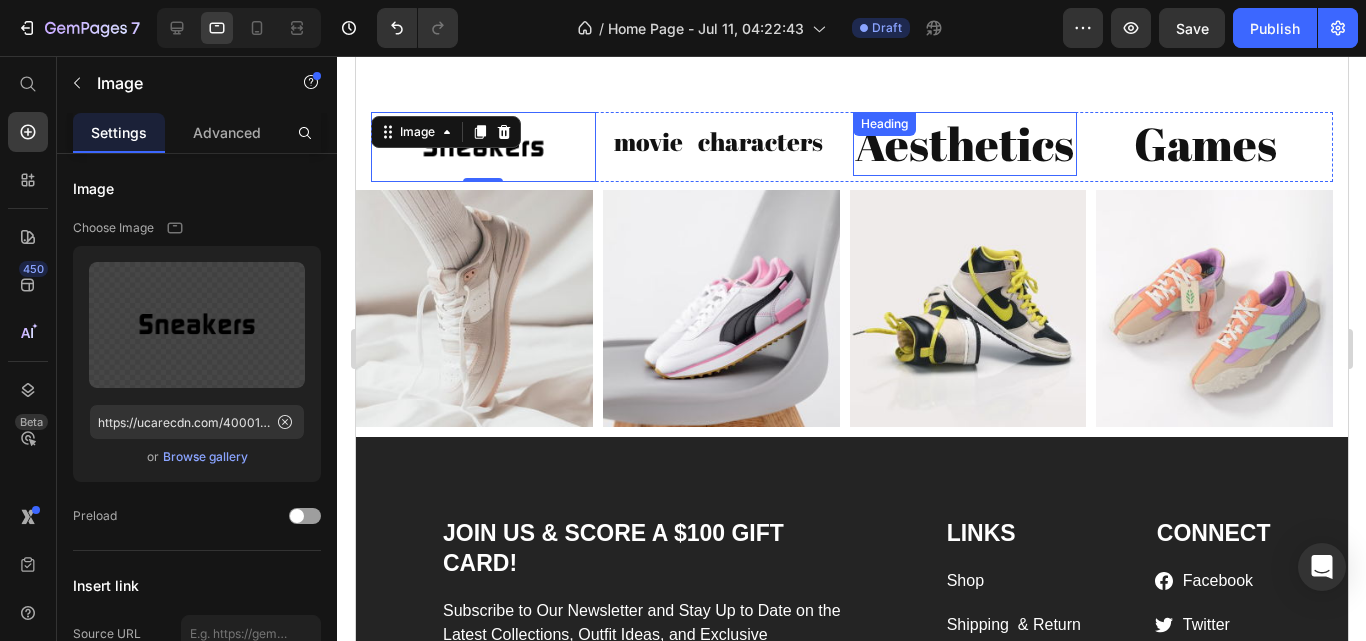 scroll, scrollTop: 4611, scrollLeft: 0, axis: vertical 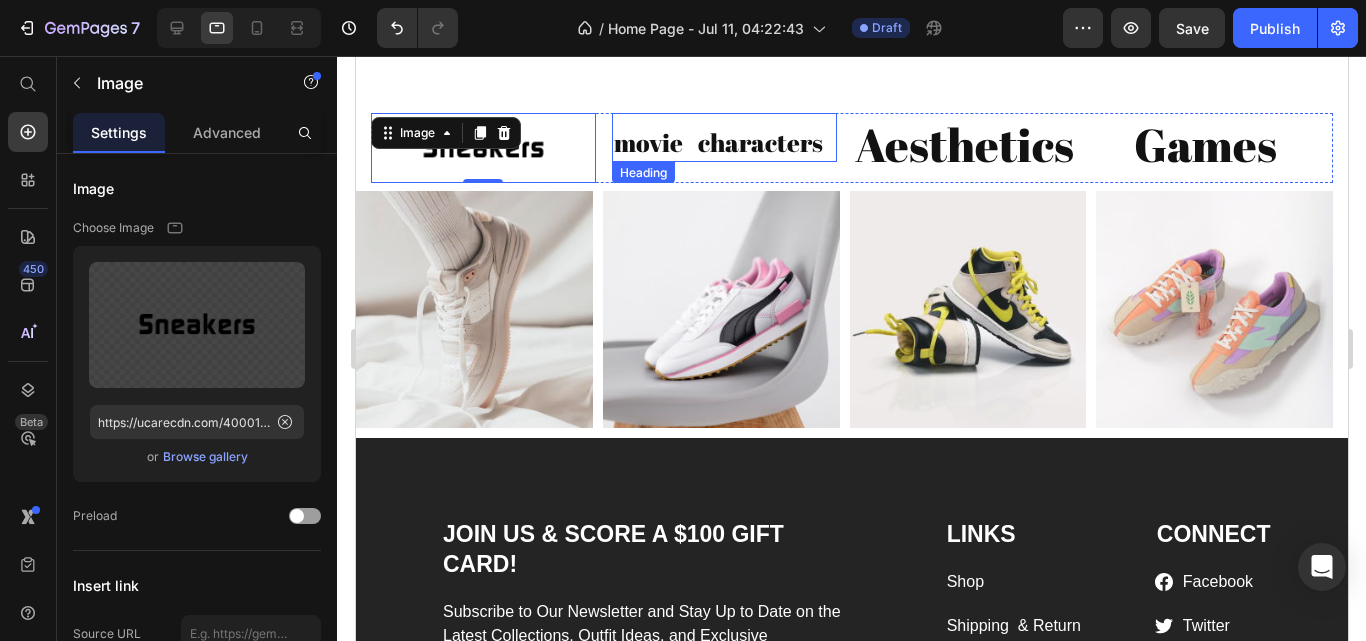 click on "movie   characters" at bounding box center [723, 143] 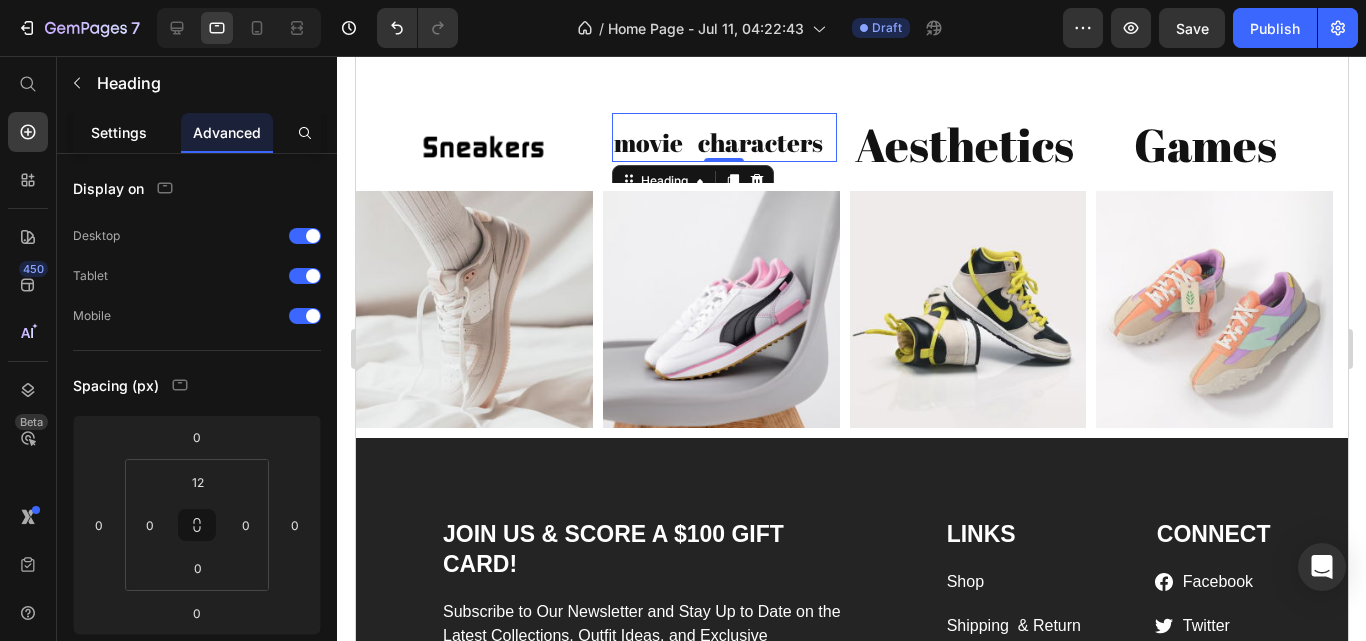 click on "Settings" at bounding box center [119, 132] 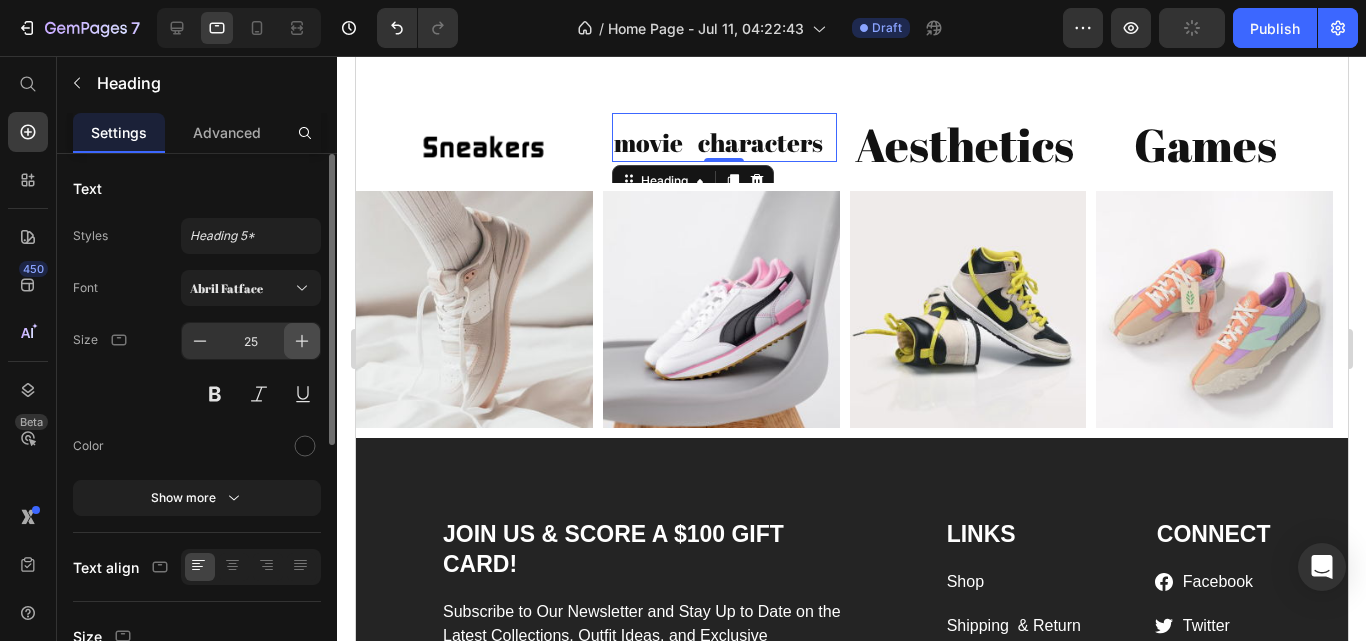 click 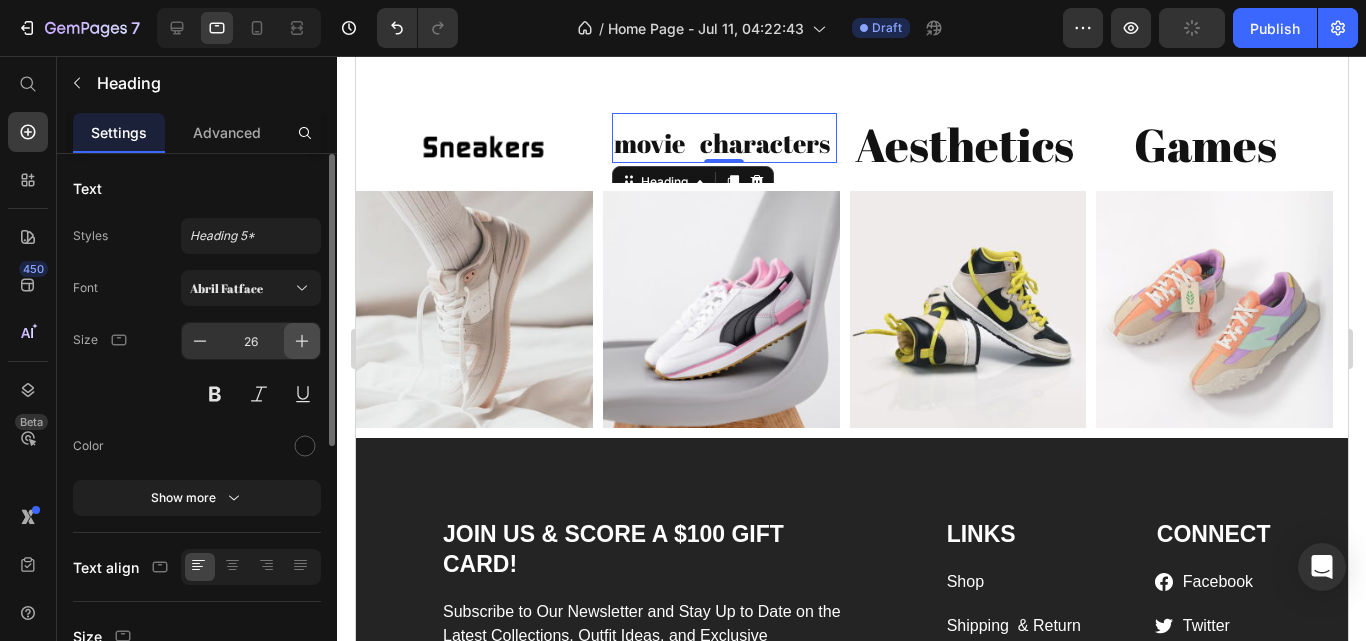 click 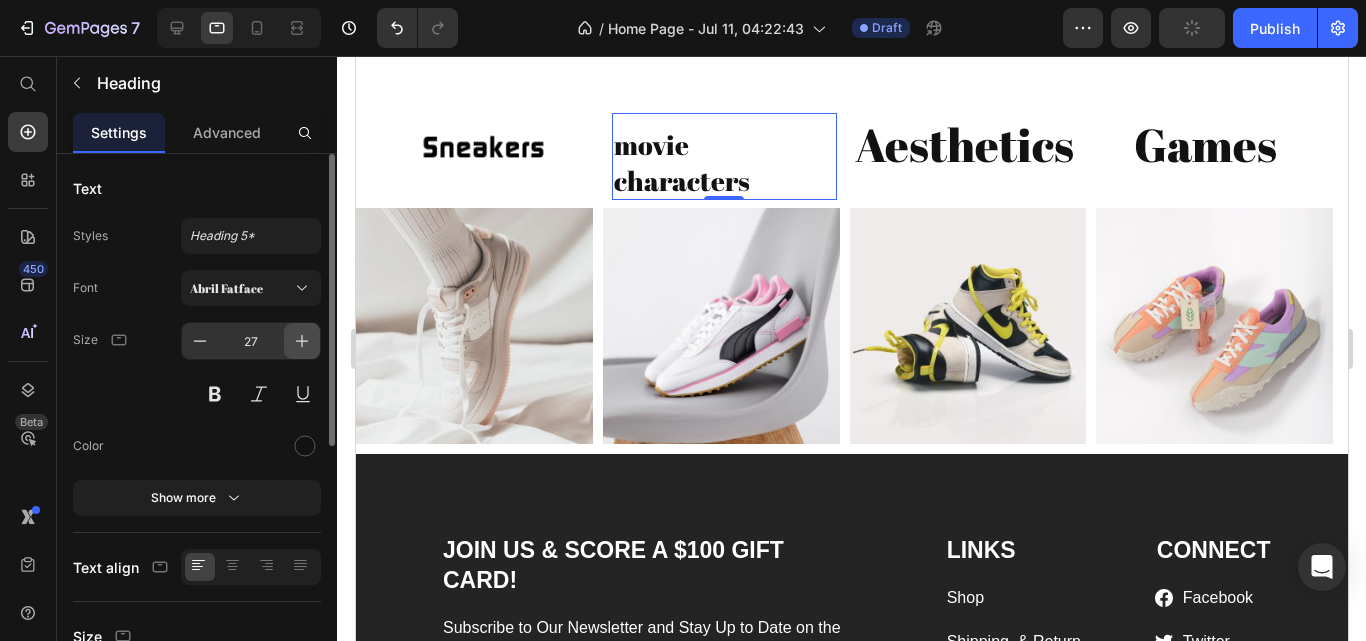 click 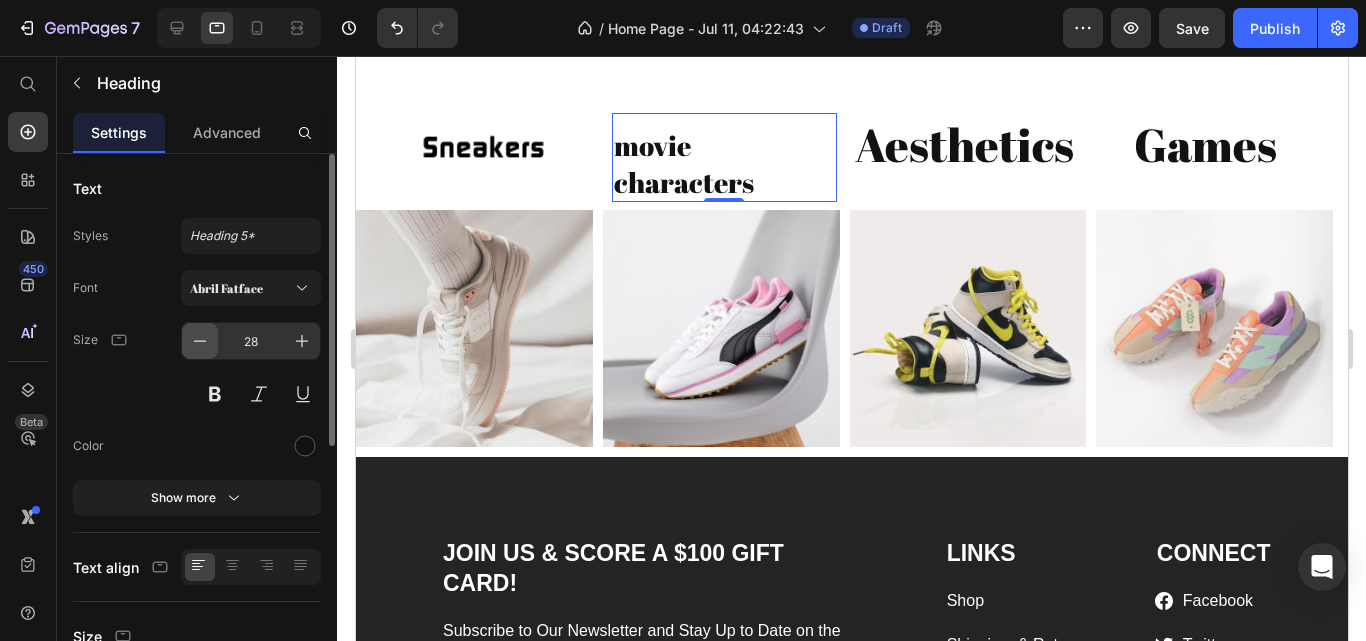 click 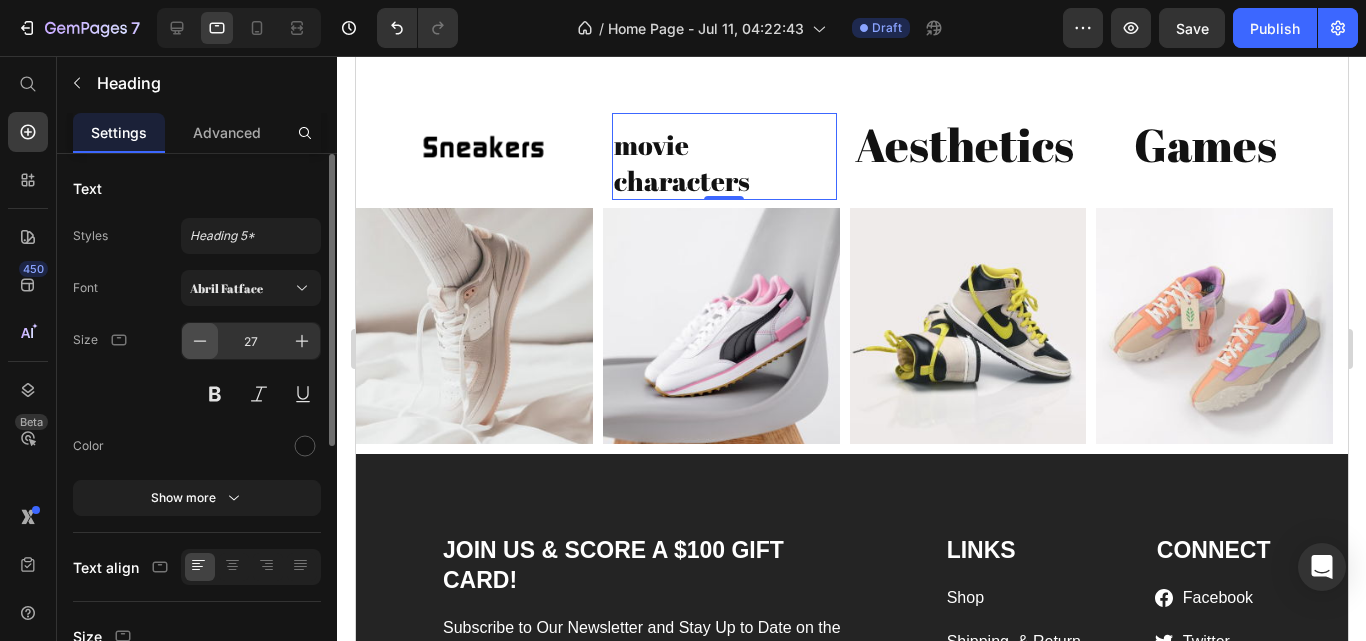 click 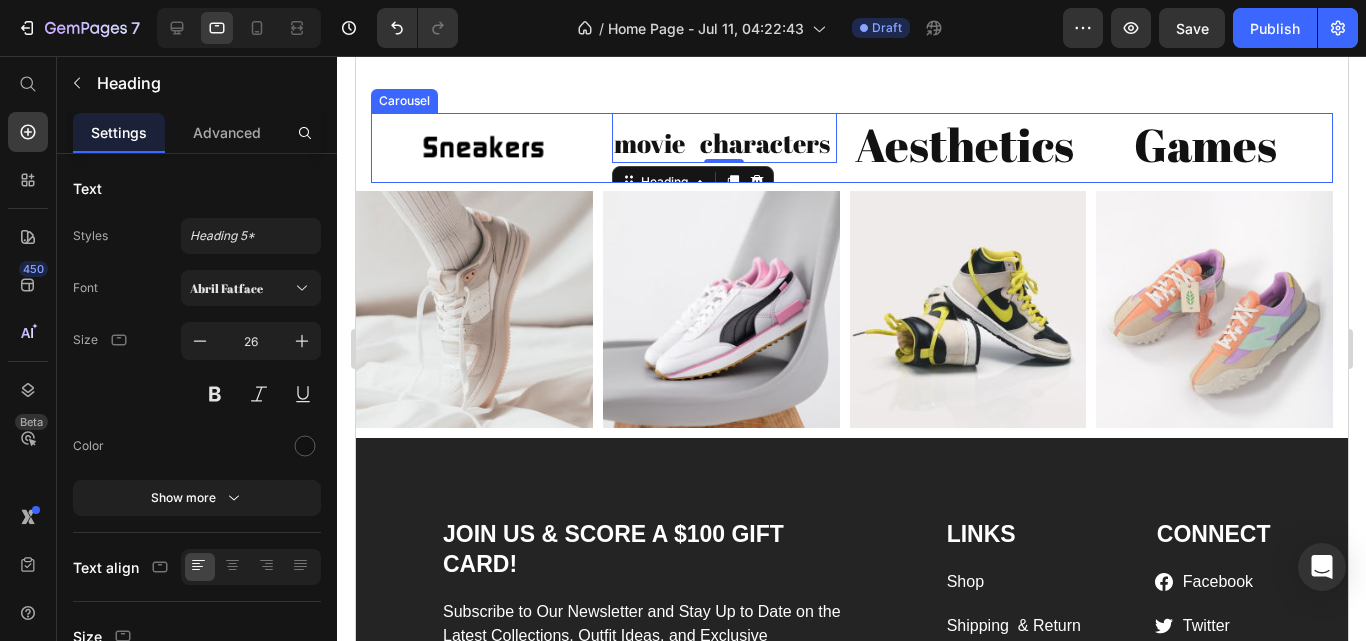 click on "Image movie   characters Heading   0 Aesthetics Heading Games Heading Image" at bounding box center (851, 148) 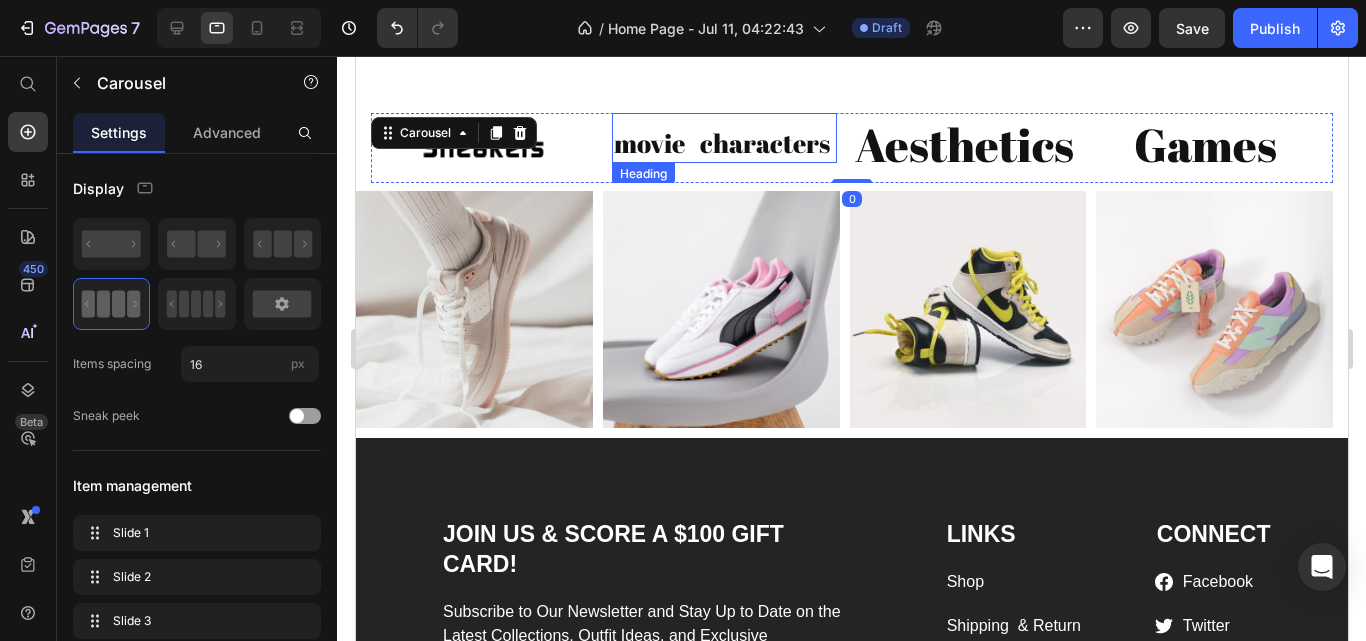 click on "movie   characters" at bounding box center (723, 144) 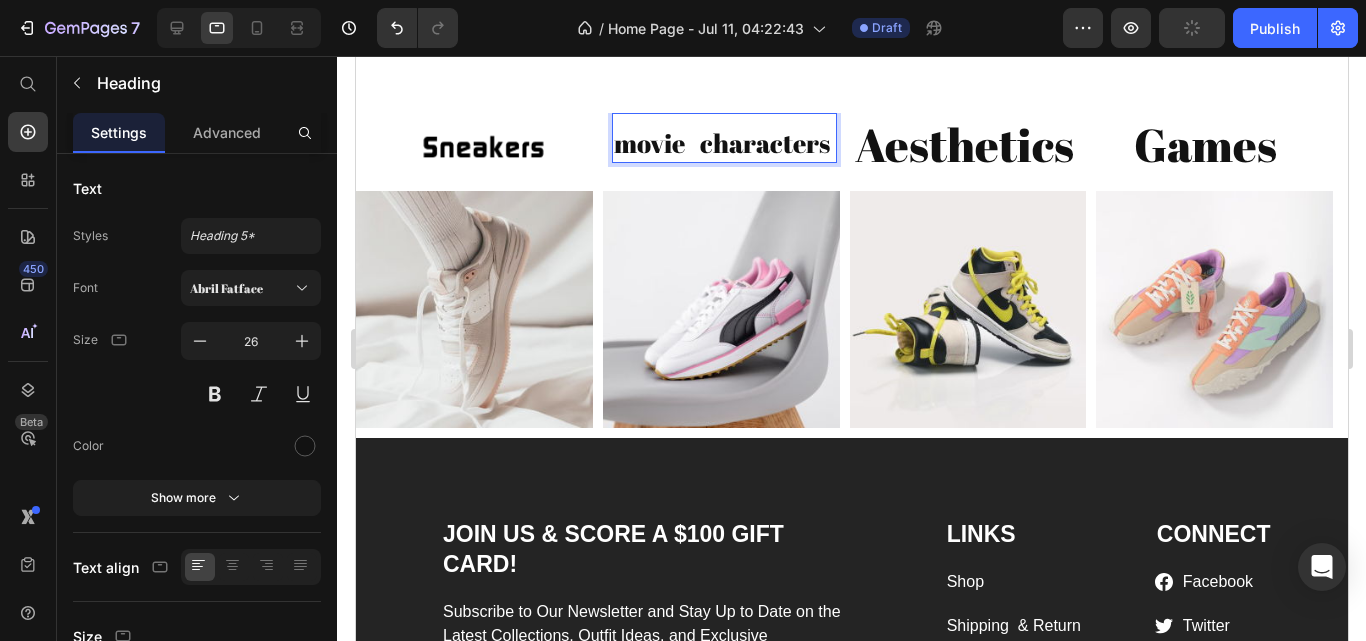 click on "movie   characters" at bounding box center (723, 144) 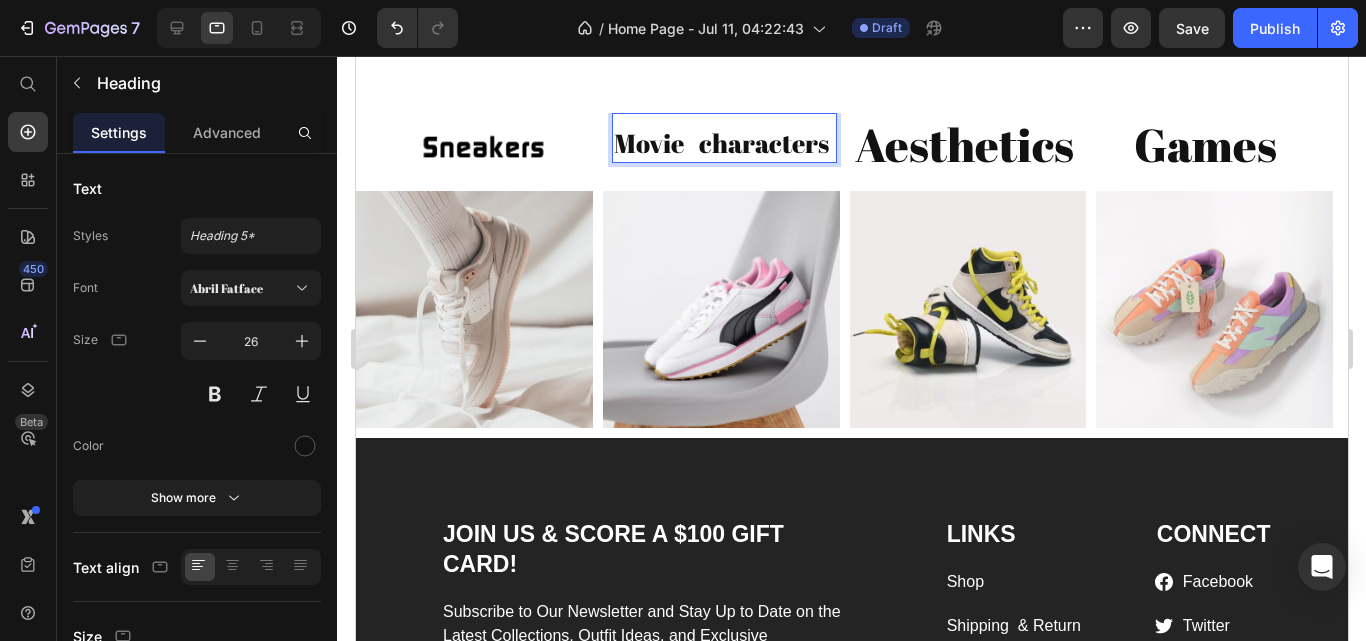 click on "Movie   characters" at bounding box center [723, 144] 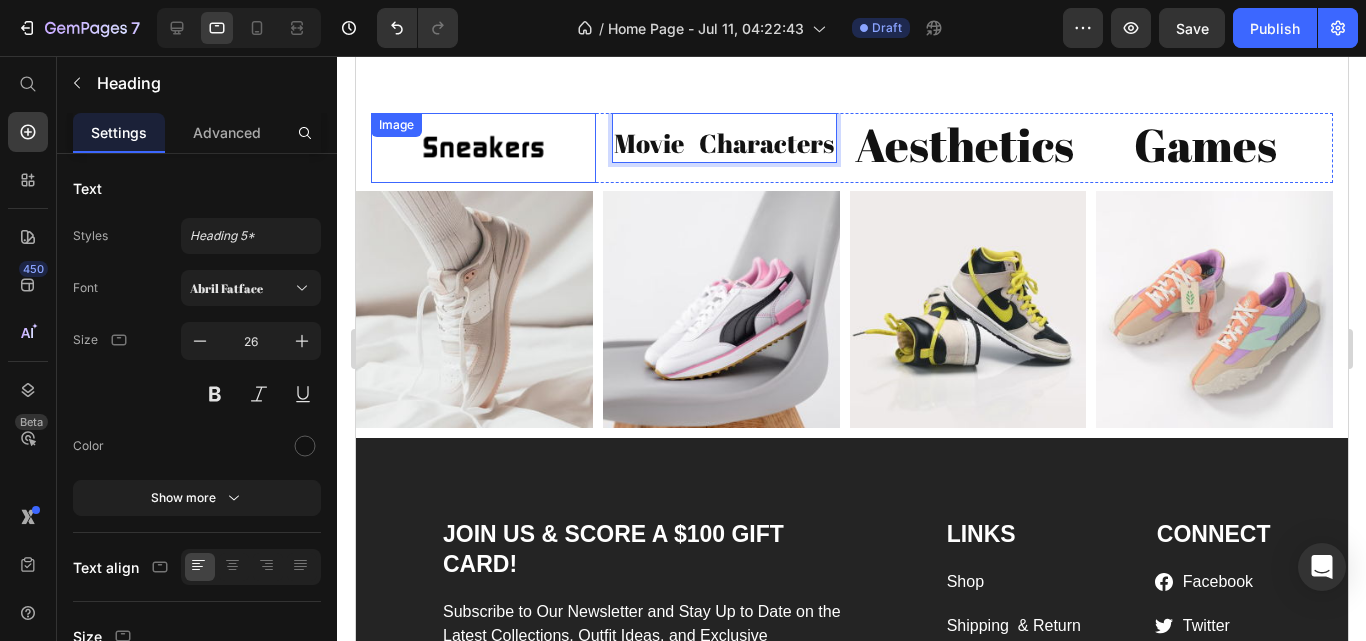 click at bounding box center [482, 148] 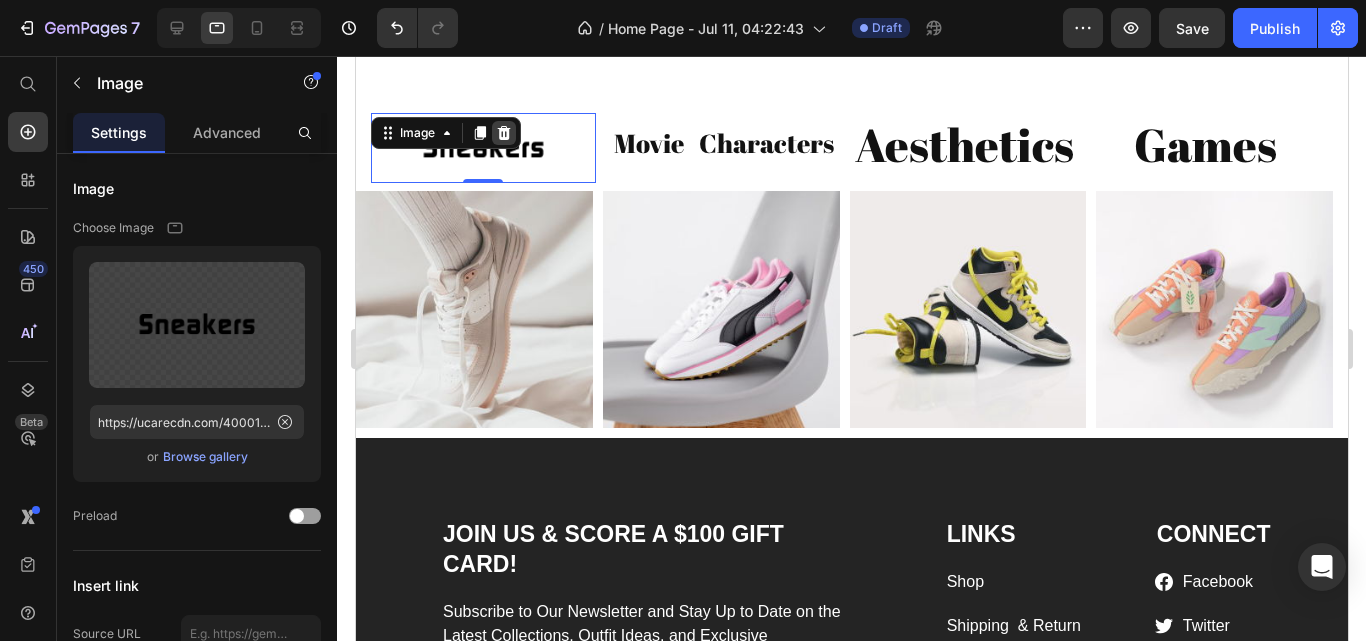 click 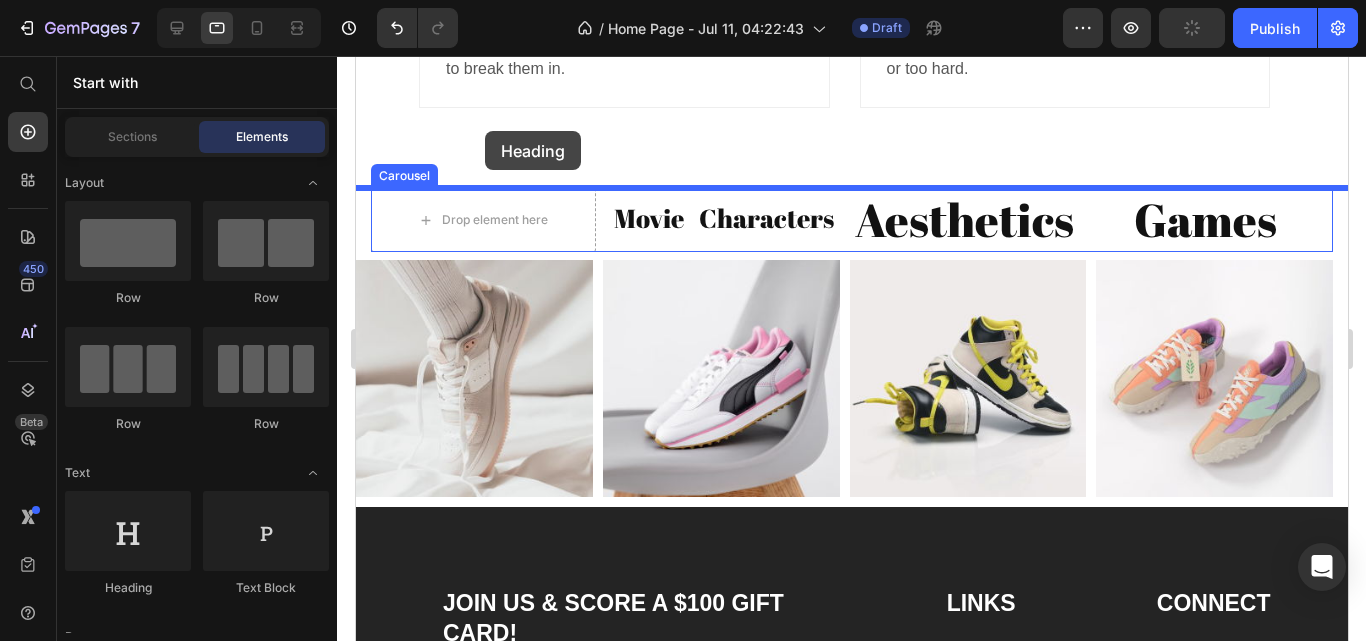 scroll, scrollTop: 4512, scrollLeft: 0, axis: vertical 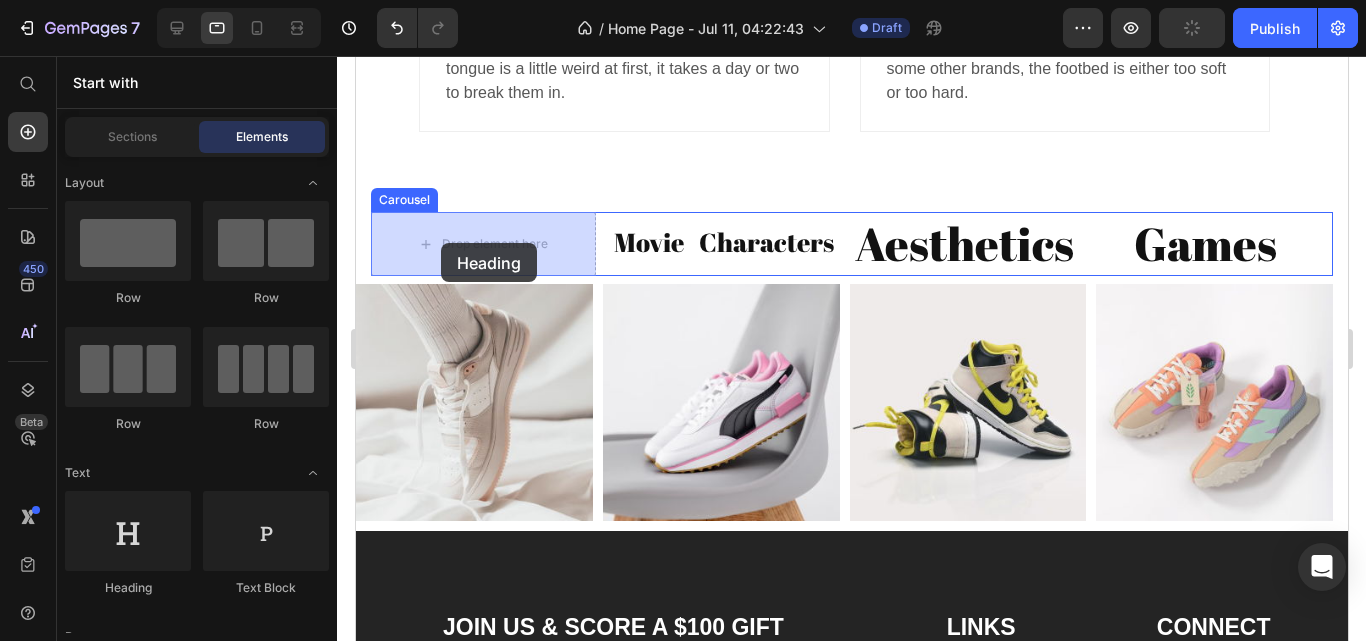 drag, startPoint x: 491, startPoint y: 583, endPoint x: 443, endPoint y: 227, distance: 359.22137 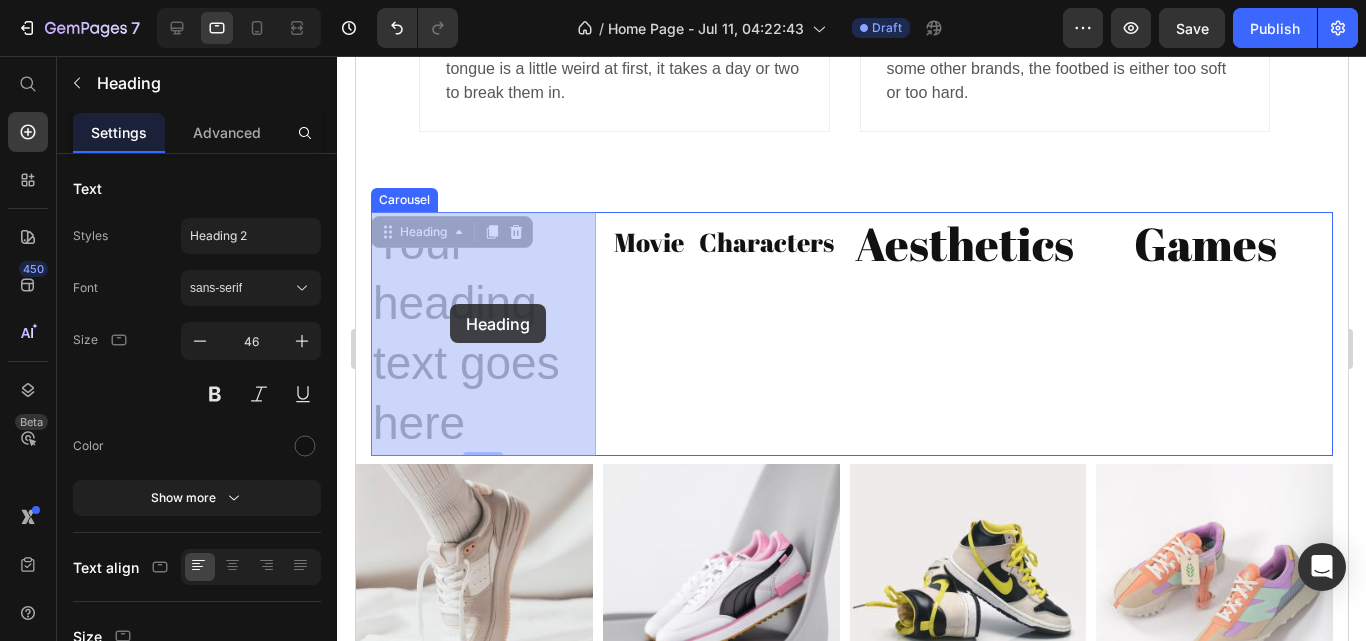 drag, startPoint x: 474, startPoint y: 425, endPoint x: 454, endPoint y: 347, distance: 80.523285 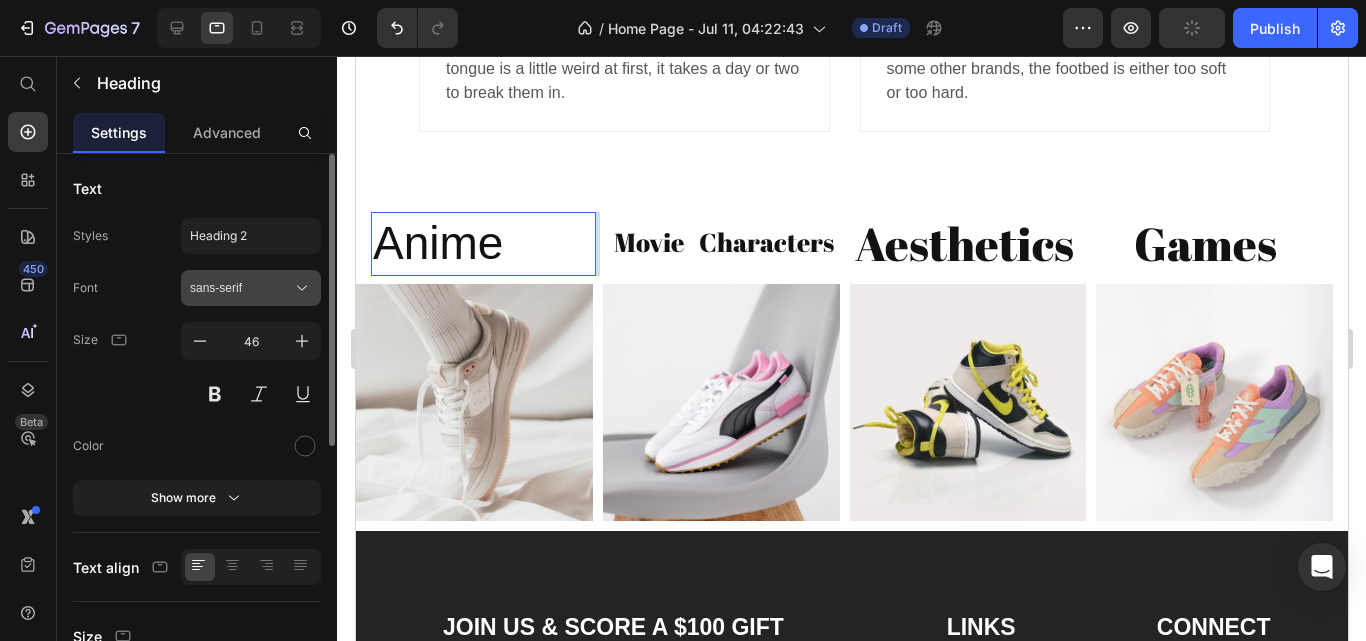 click on "sans-serif" at bounding box center [241, 288] 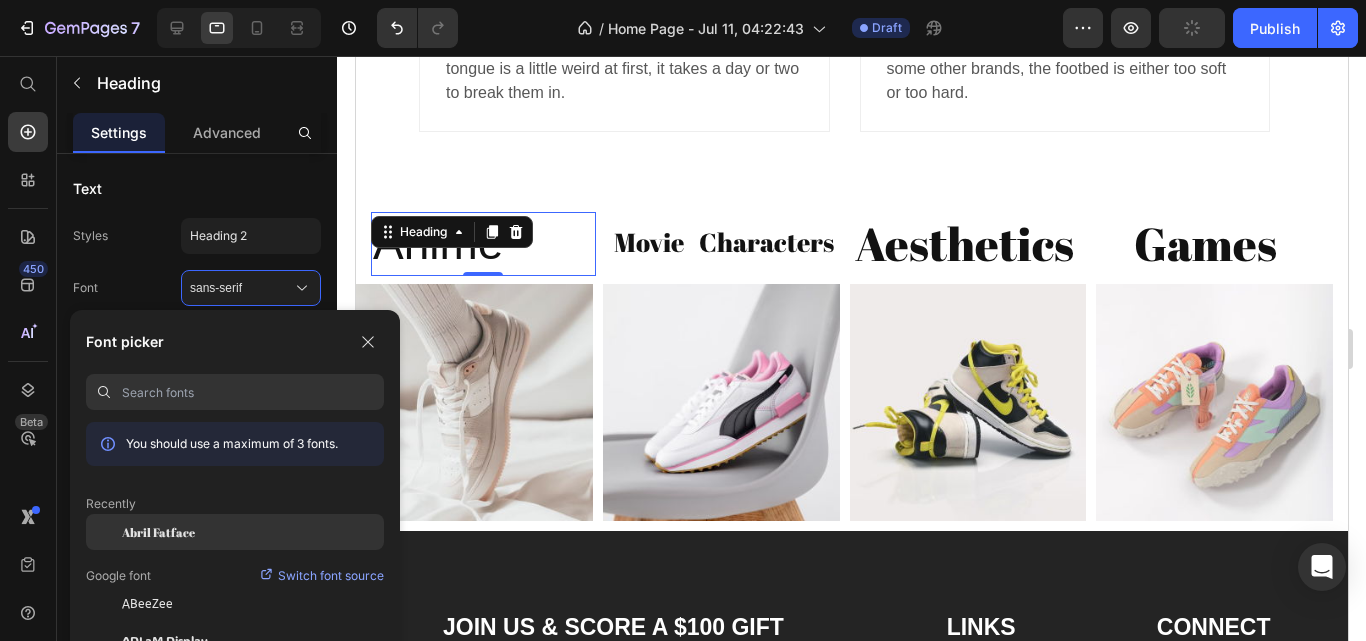click on "Abril Fatface" 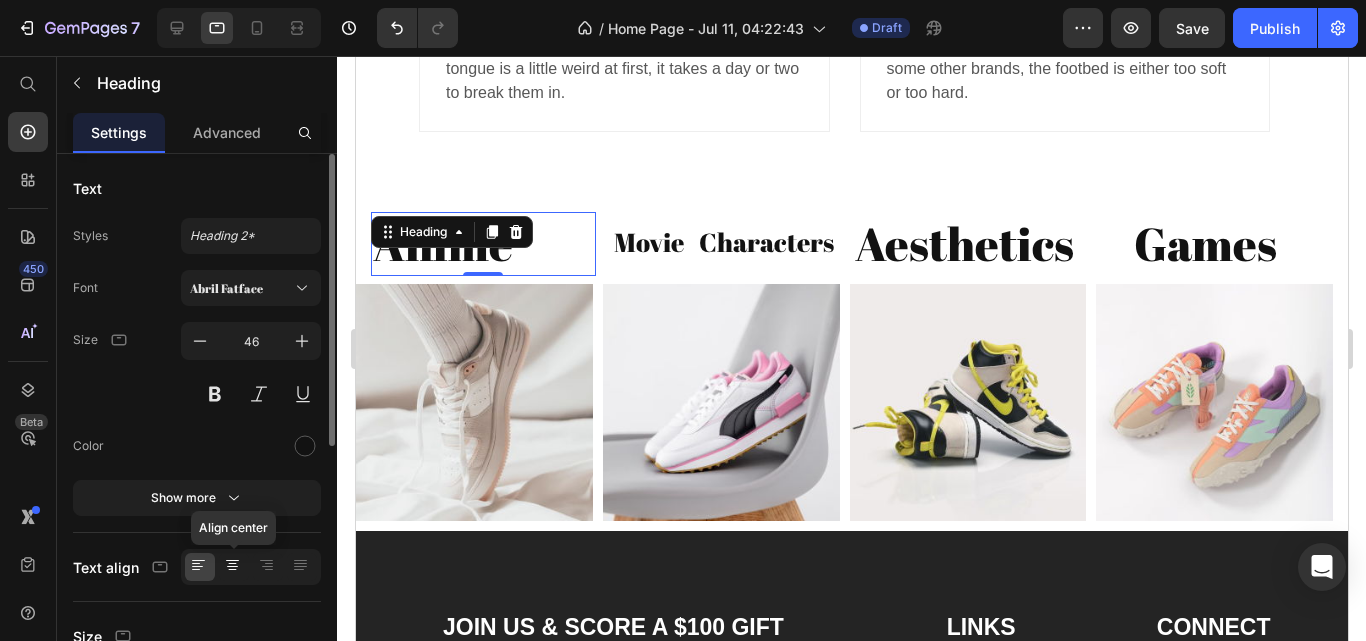 click 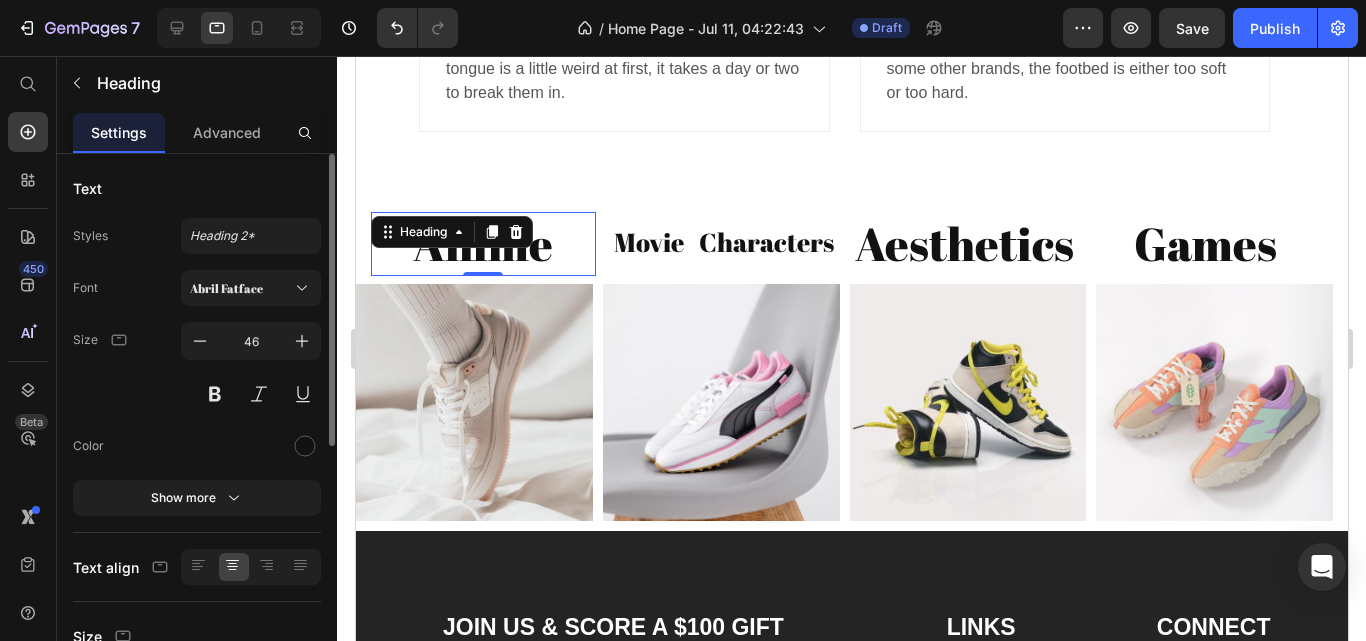 click on "Text" at bounding box center [197, 188] 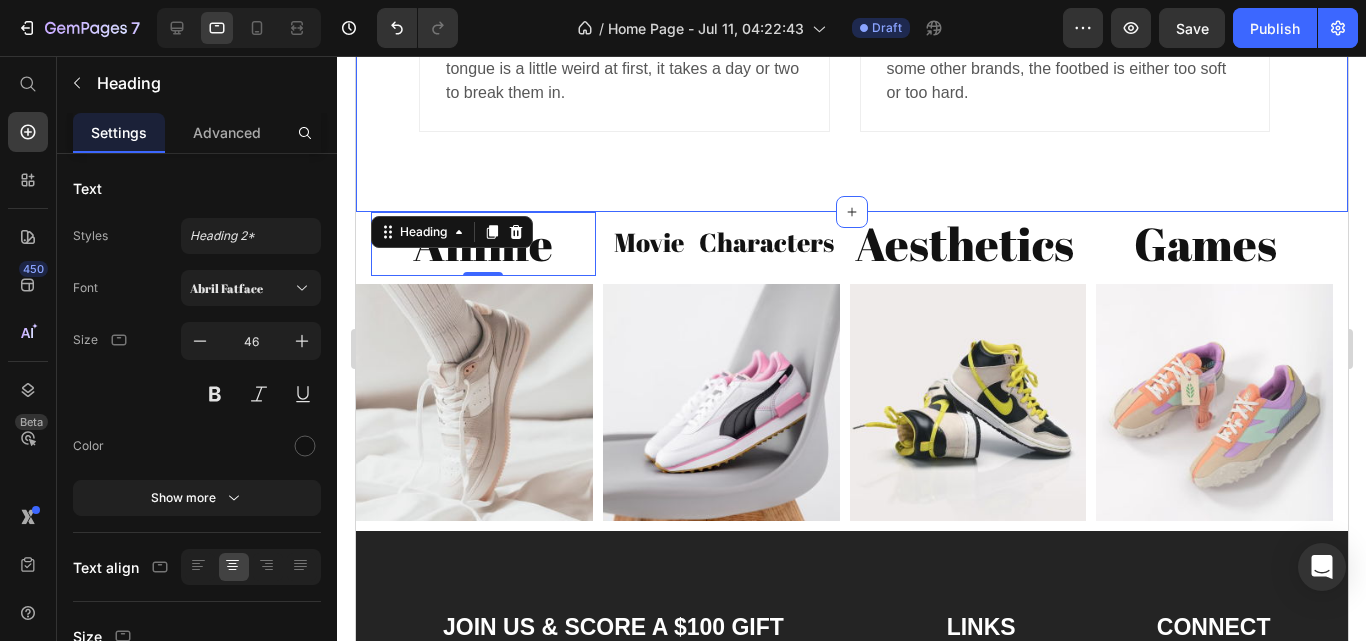 click on "Customers reviews Heading         Image                Icon                Icon                Icon                Icon
Icon Icon List Hoz [FIRST] [LAST] Text block I had a blast and kept up! Great shoes love them. They are slimmer fitting and one part of the tongue is a little weird at first, it takes a day or two to break them in.  Text block Row Image                Icon                Icon                Icon                Icon
Icon Icon List Hoz [FIRST] [LAST] Text block I am usually 10.5 but I had to exchange for 11. but it fits great and is very comfortable for me. In some other brands, the footbed is either too soft or too hard.  Text block Row Image                Icon                Icon                Icon                Icon
Icon Icon List Hoz [FIRST] [LAST] Text block I bought this for him to work out, he love it the minute he put it on his feet. It gives good support to his feet and the sole has a good grip on the floor to prevent slipping. Text block" at bounding box center (851, -153) 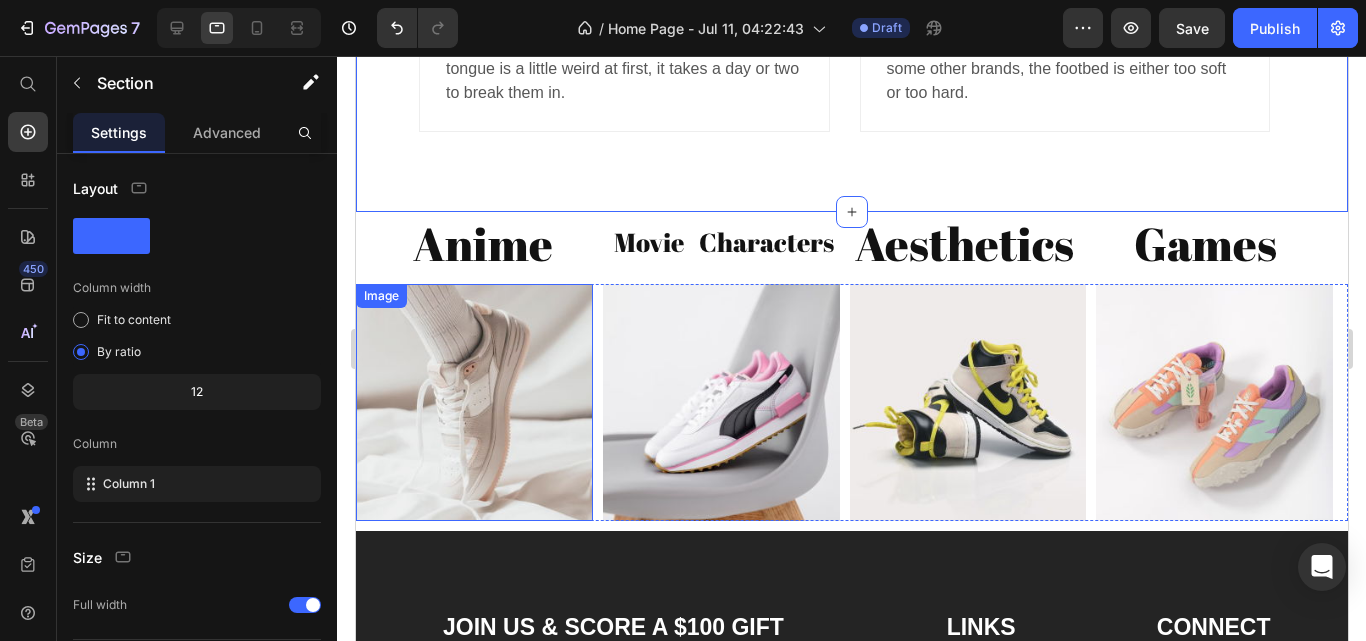 click at bounding box center (473, 402) 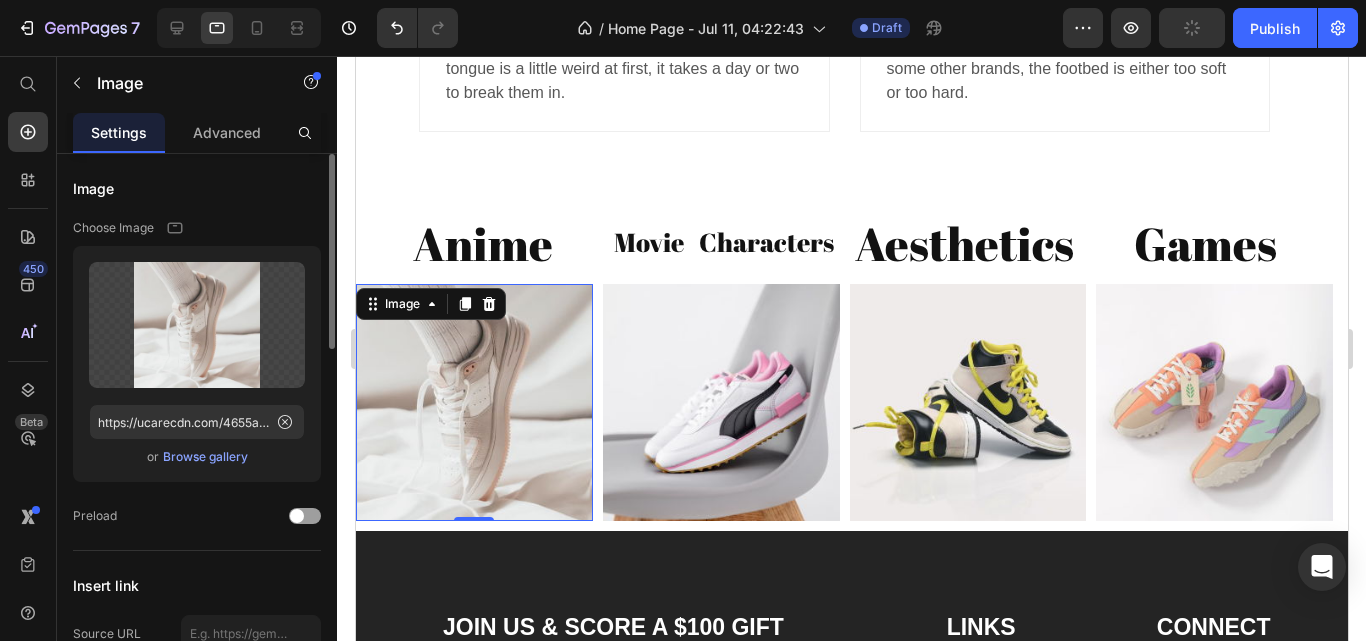 click on "Browse gallery" at bounding box center [205, 457] 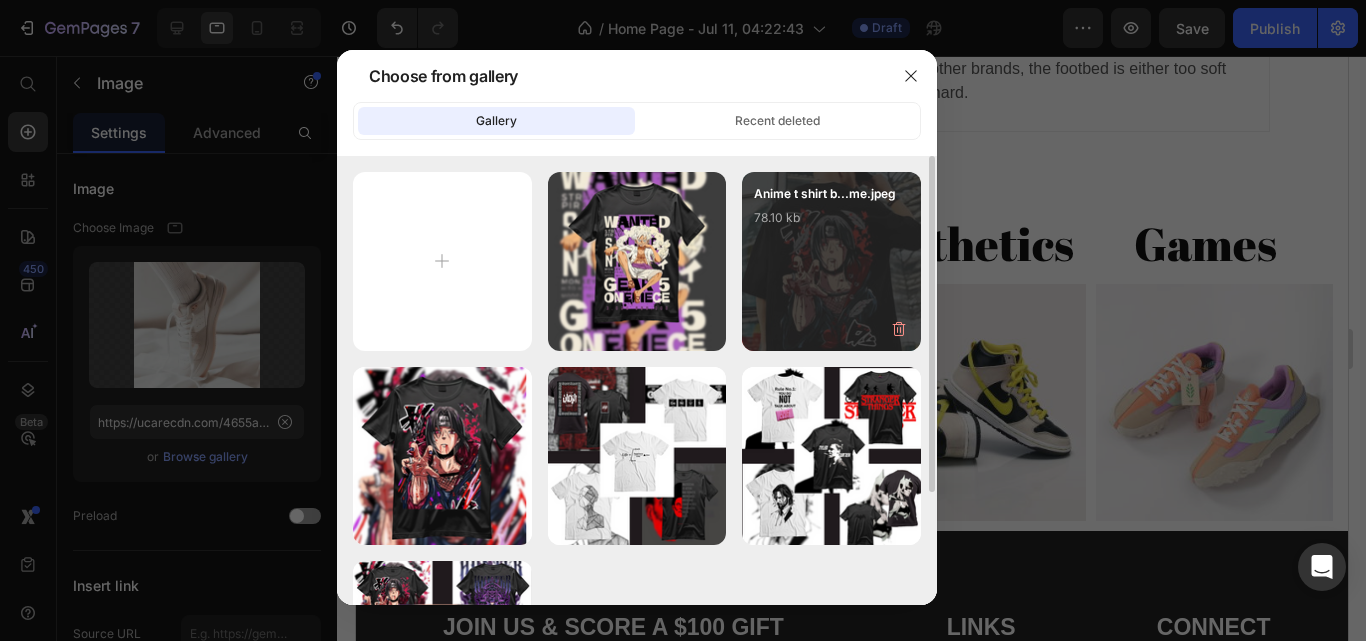 click on "Anime t shirt b...me.jpeg 78.10 kb" at bounding box center (831, 224) 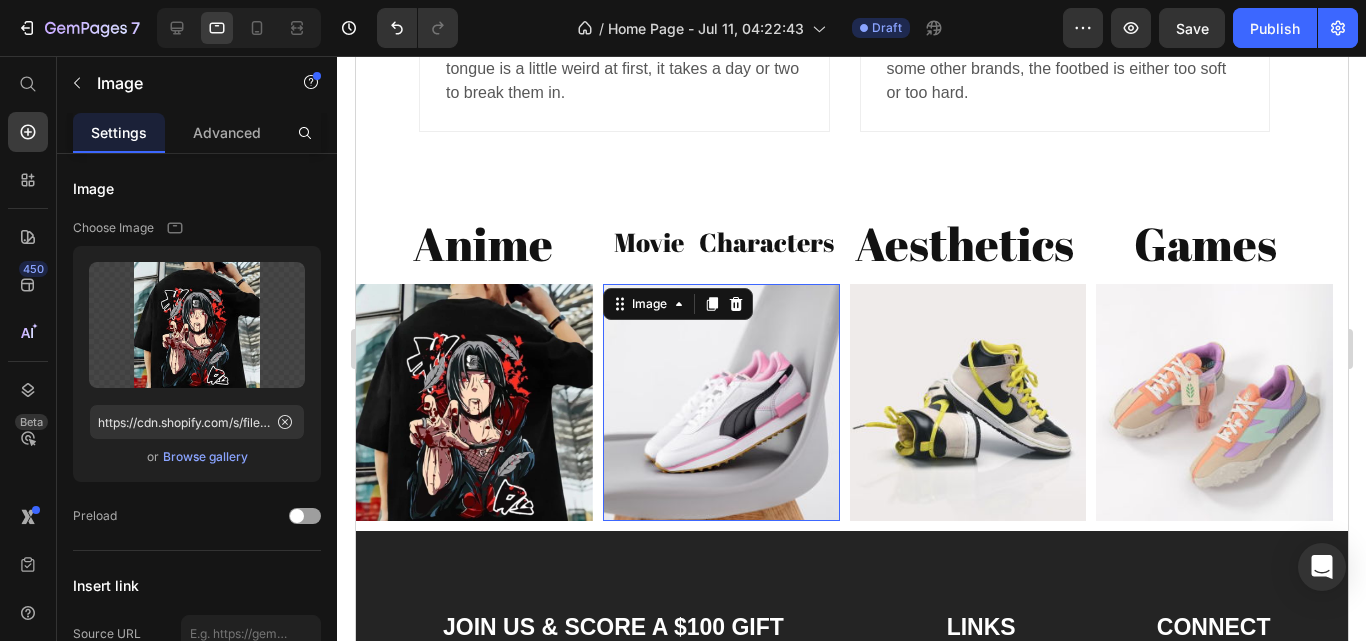 click at bounding box center (720, 402) 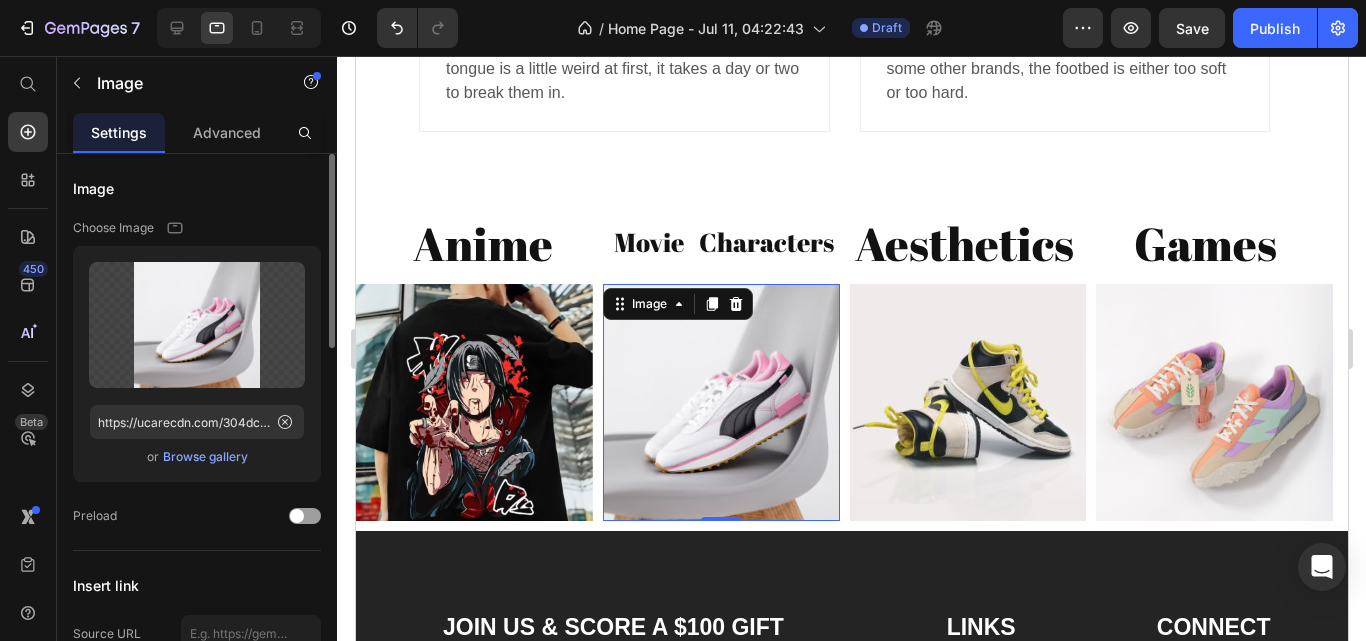 click on "Browse gallery" at bounding box center [205, 457] 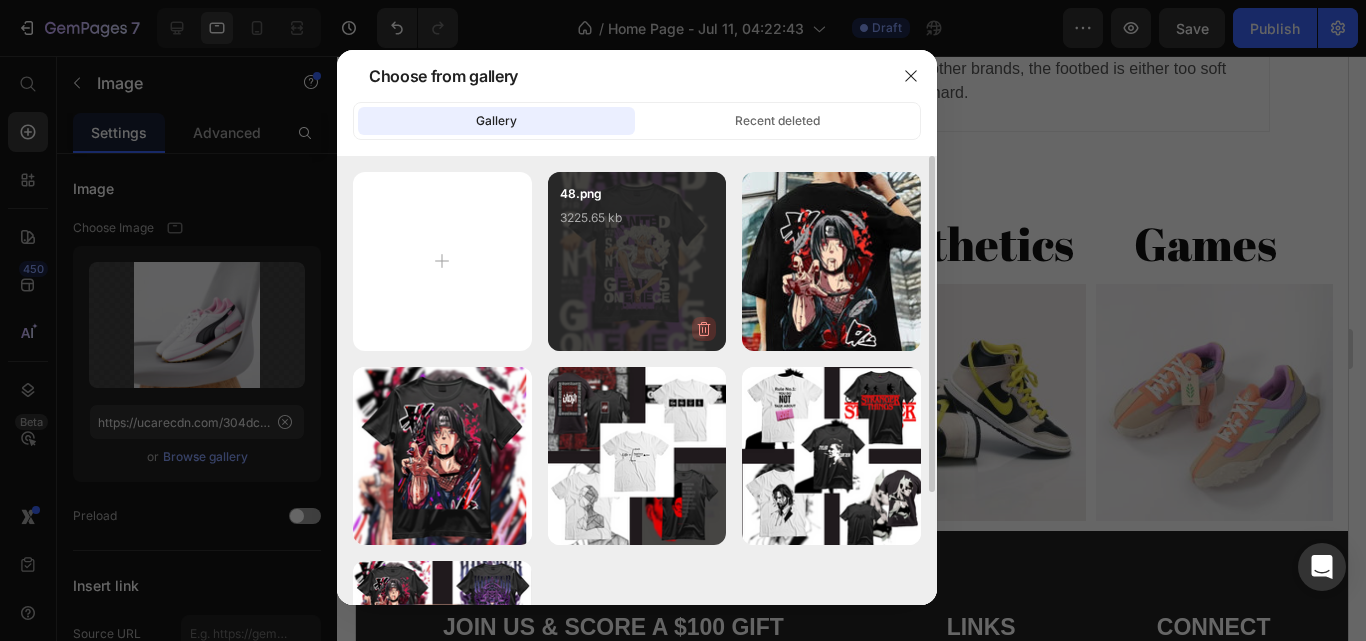 scroll, scrollTop: 151, scrollLeft: 0, axis: vertical 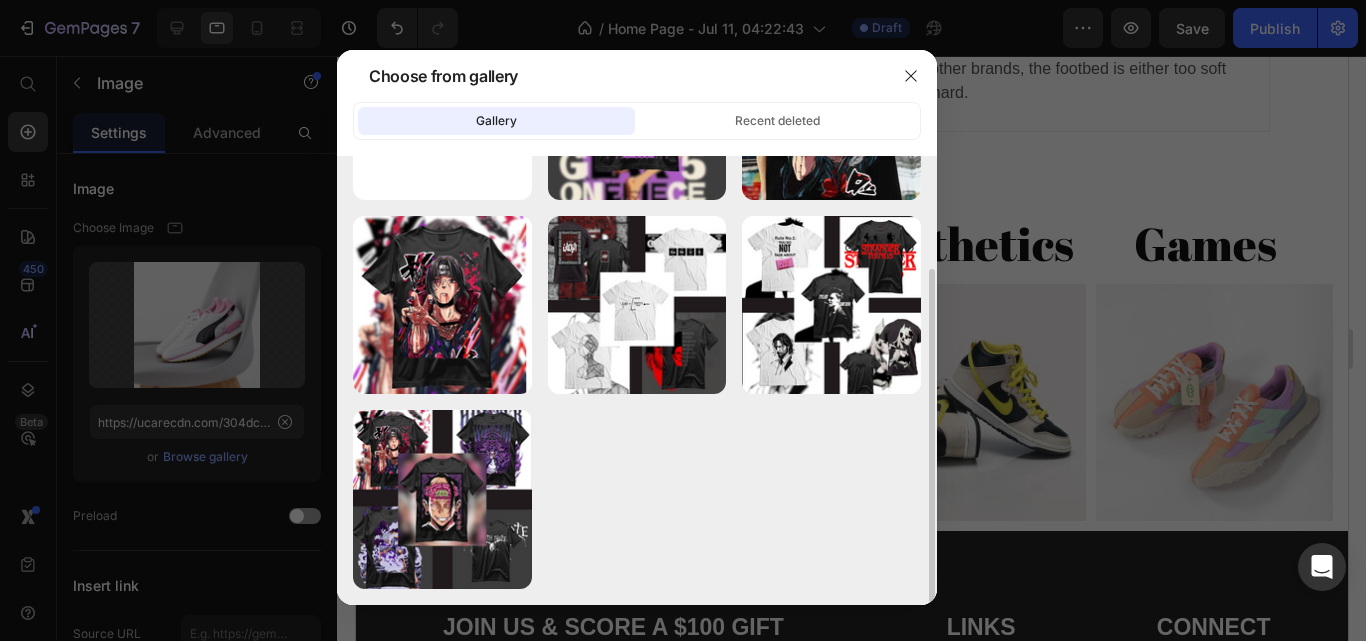 type on "C:\fakepath\28.jpg" 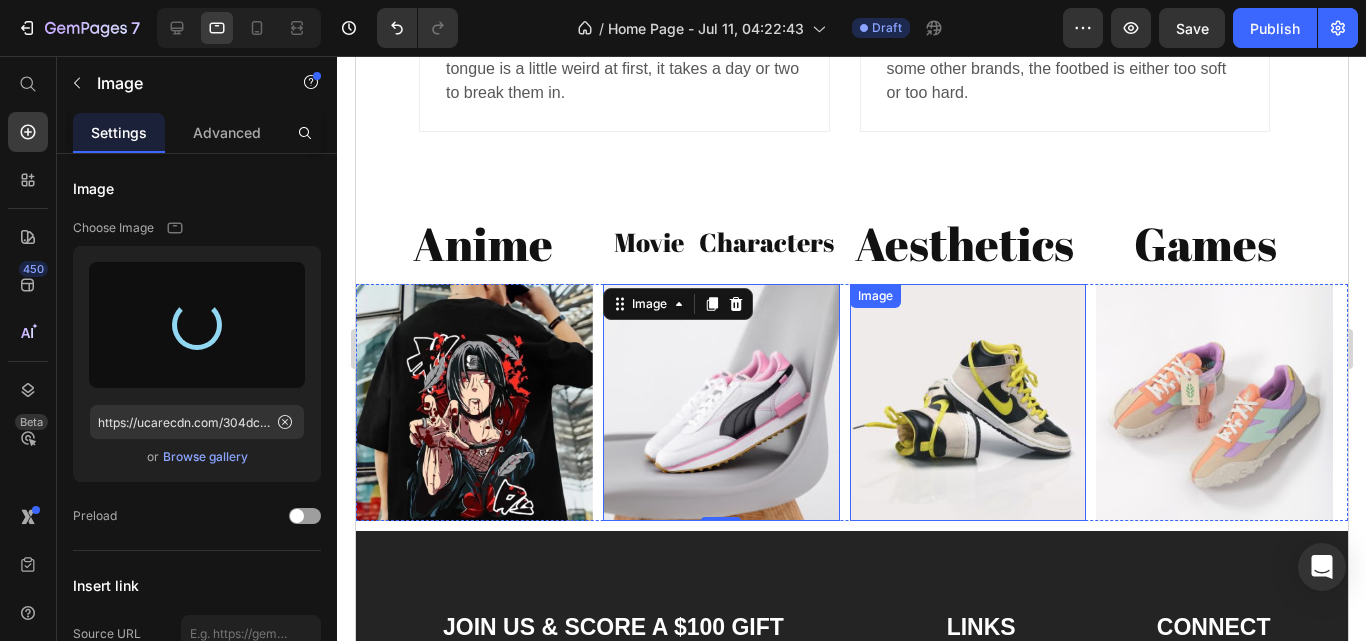 type on "https://cdn.shopify.com/s/files/1/0764/4227/2001/files/gempages_574883946479748325-5dc1296c-0572-4ab1-abfd-7d5ab4141c5d.jpg" 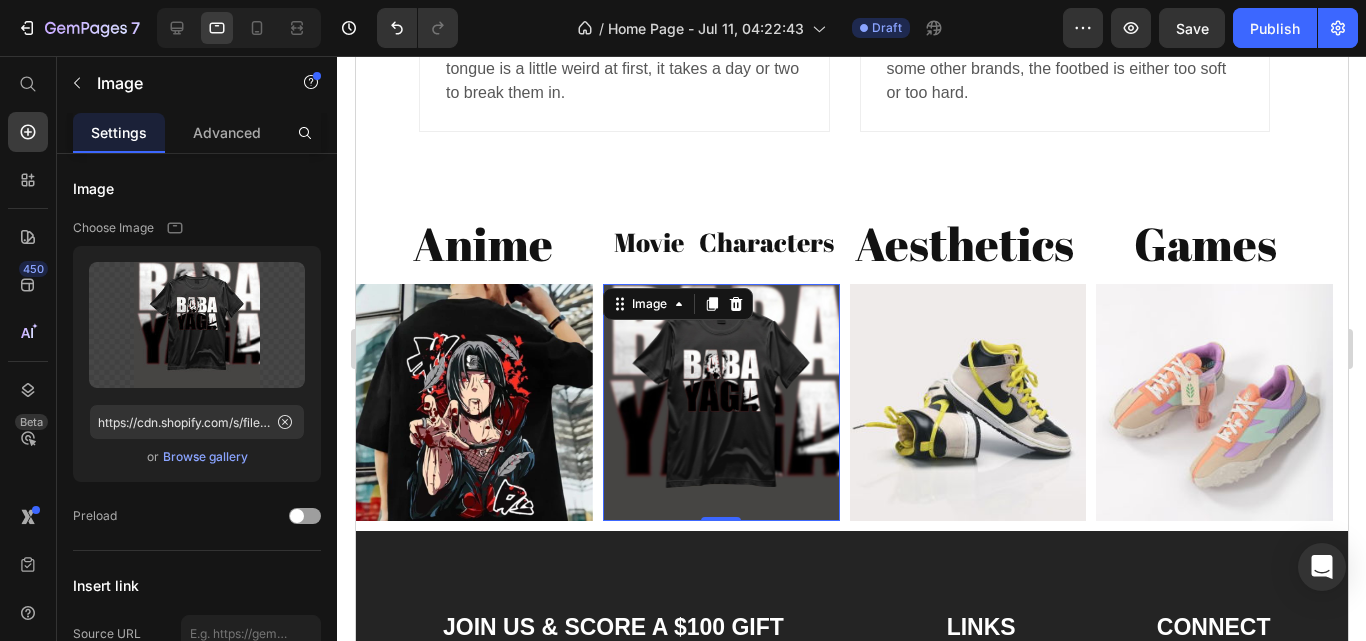 click at bounding box center [720, 402] 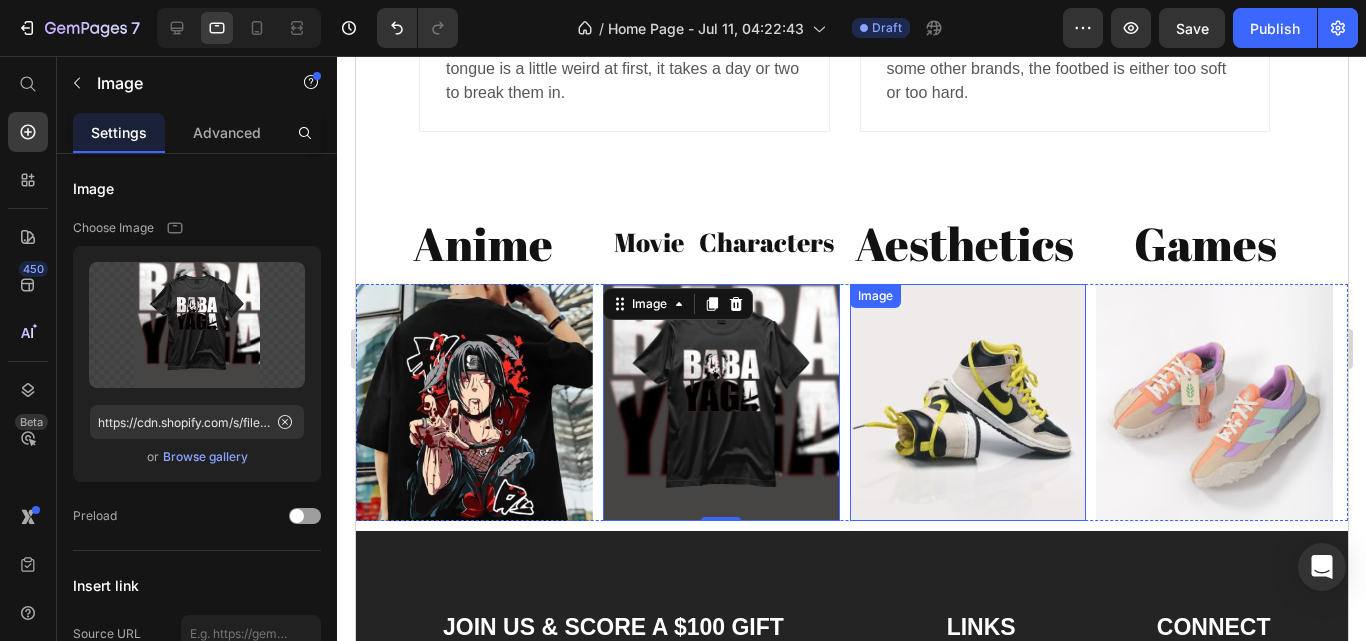 click at bounding box center (967, 402) 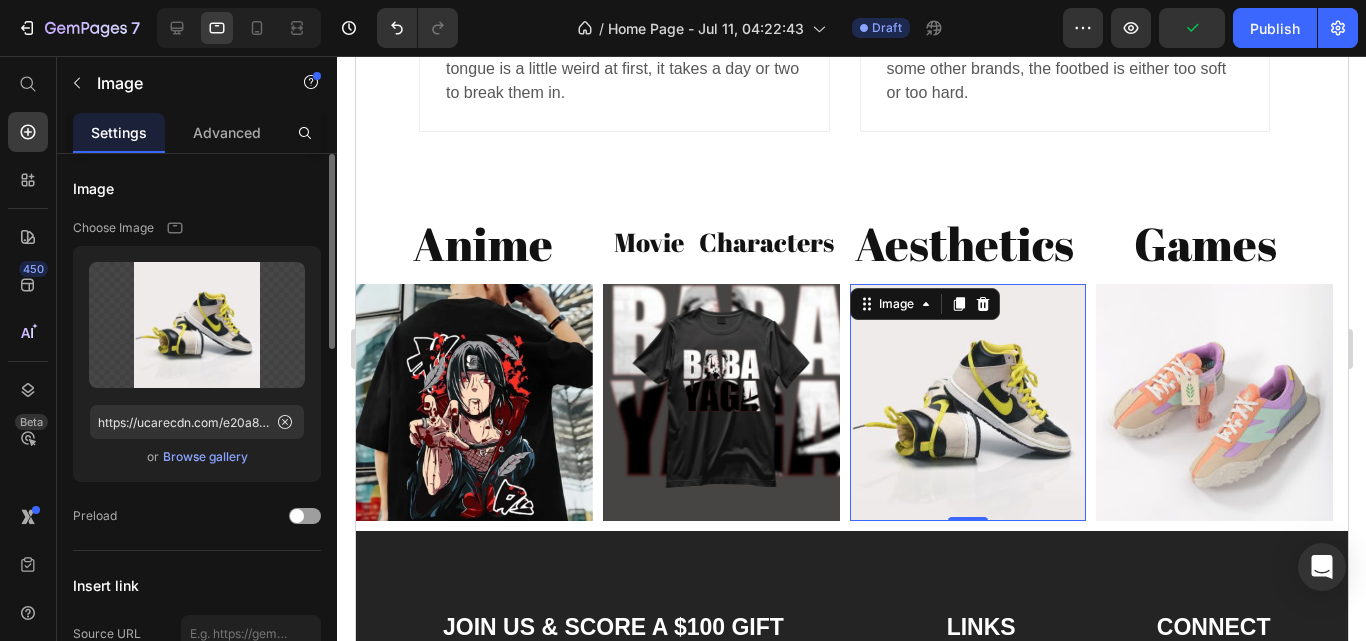 click on "Browse gallery" at bounding box center [205, 457] 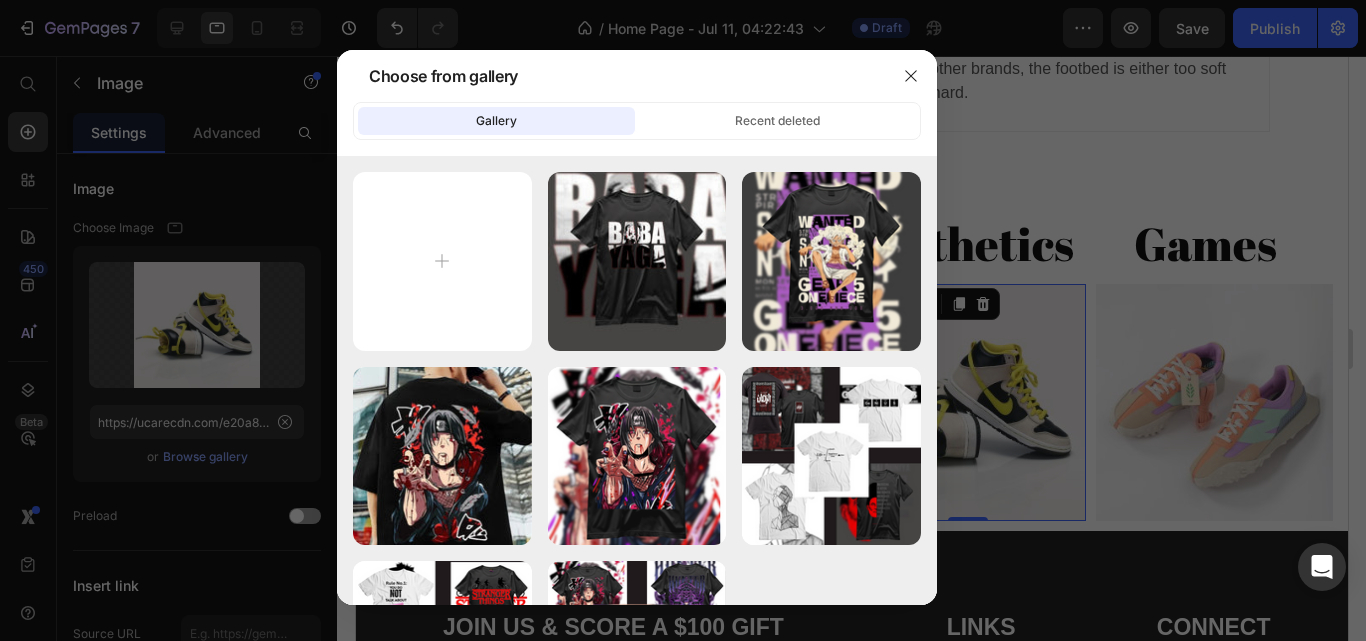 type on "C:\fakepath\17.jpg" 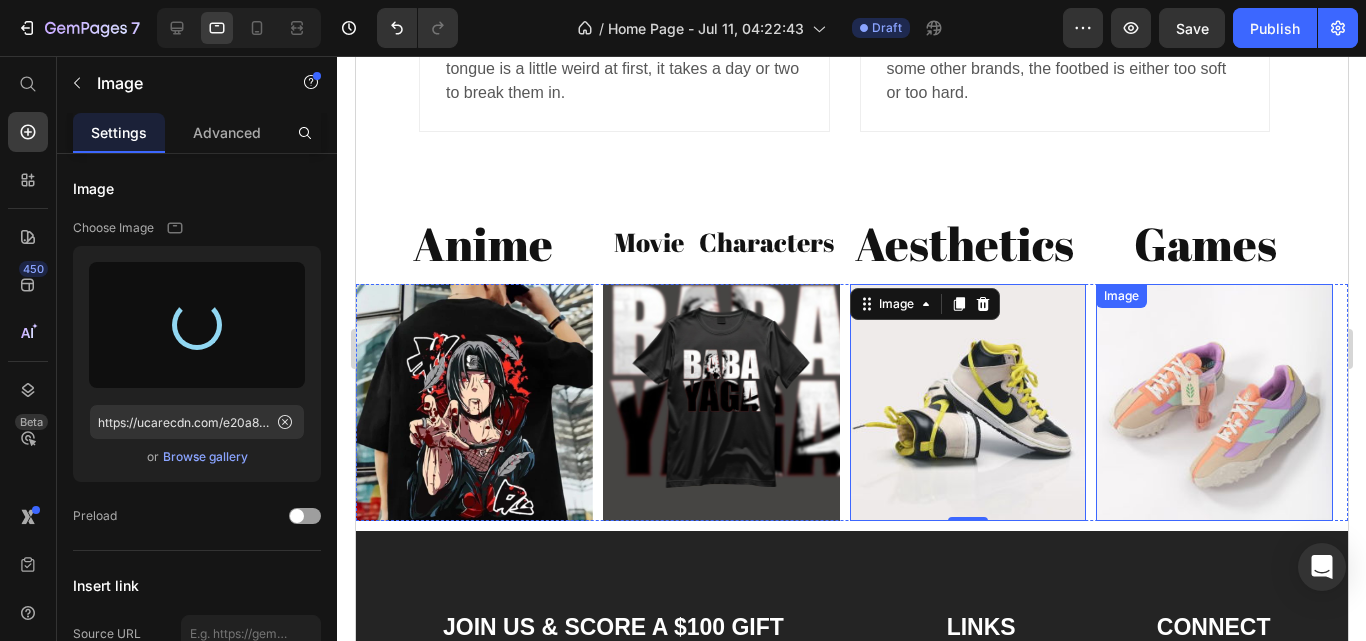 type on "https://cdn.shopify.com/s/files/1/0764/4227/2001/files/gempages_574883946479748325-dd43985b-f4cd-4473-9314-25155e7740bd.jpg" 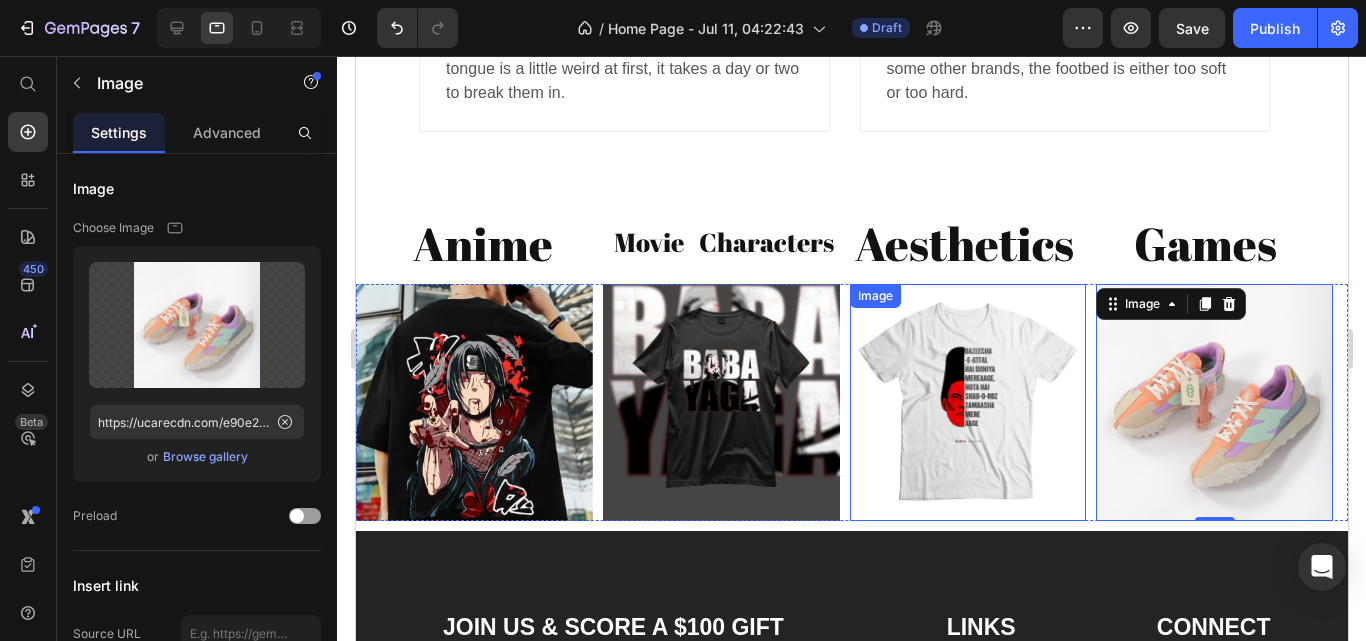 click at bounding box center (967, 402) 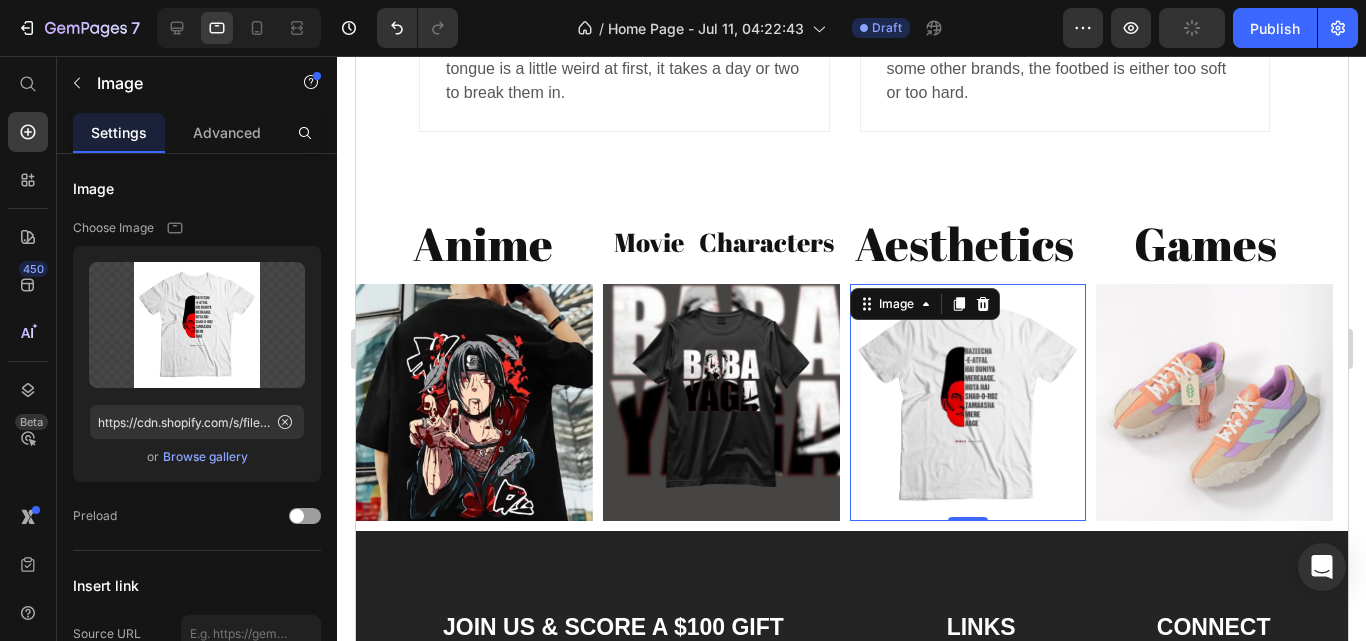 click at bounding box center [967, 402] 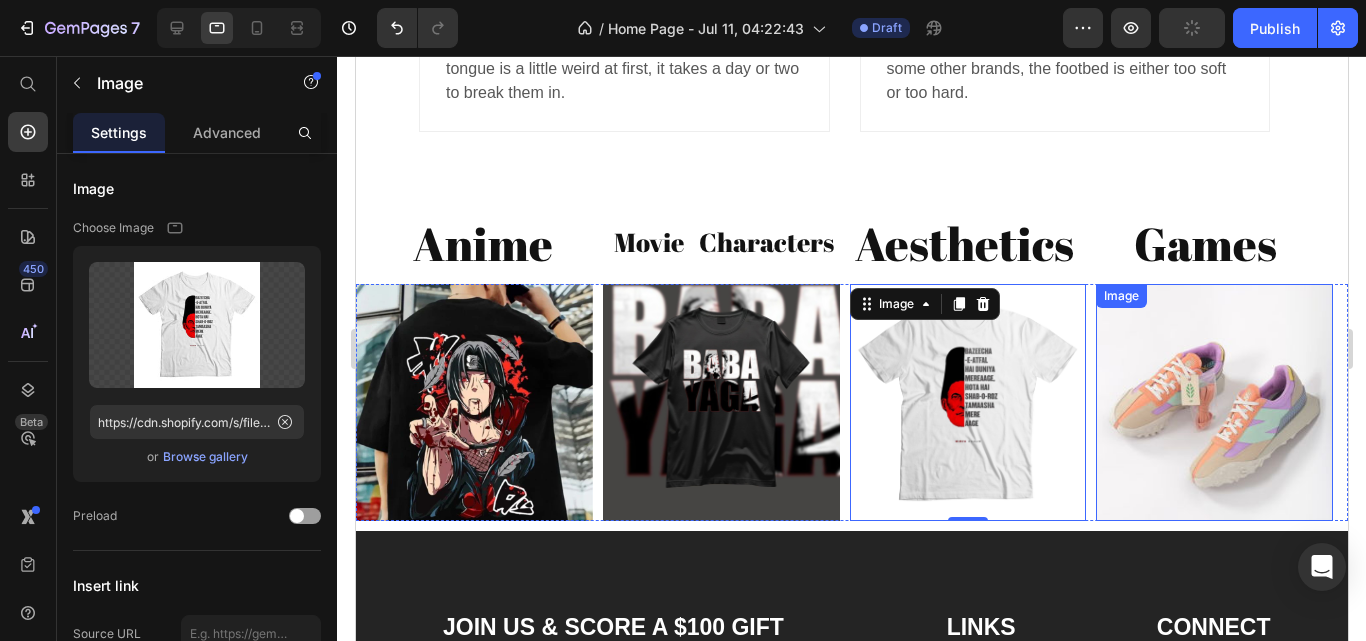 click at bounding box center (1213, 402) 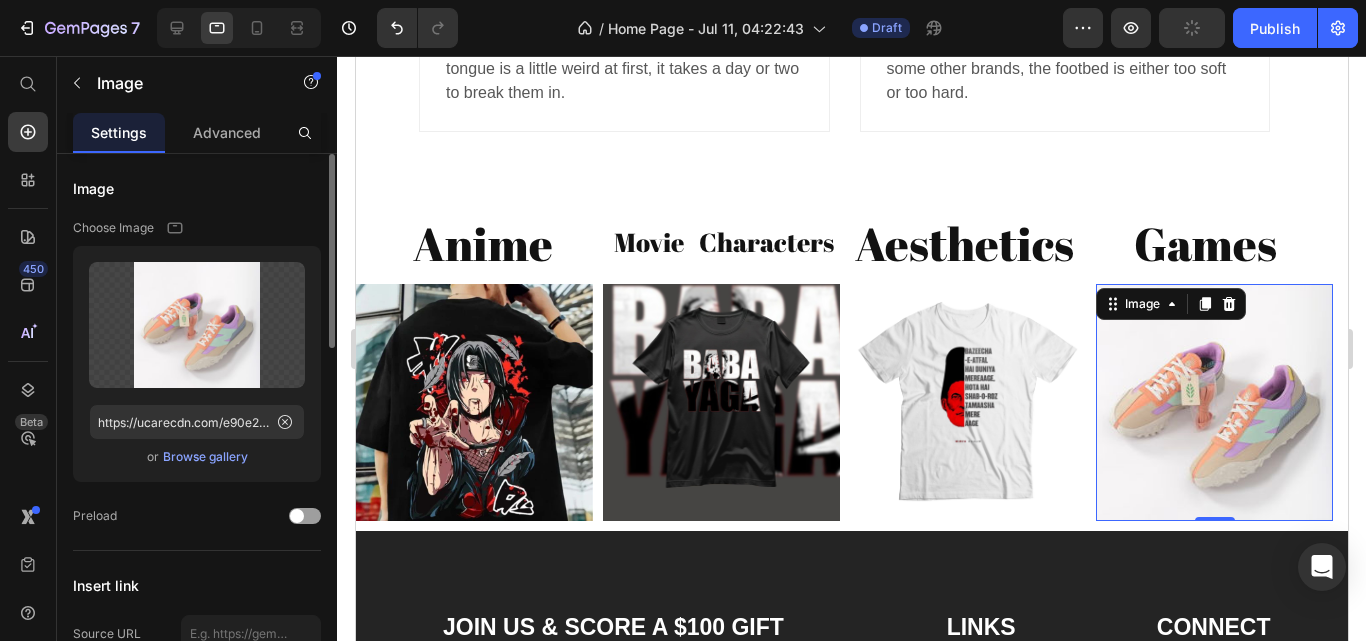 click on "Browse gallery" at bounding box center [205, 457] 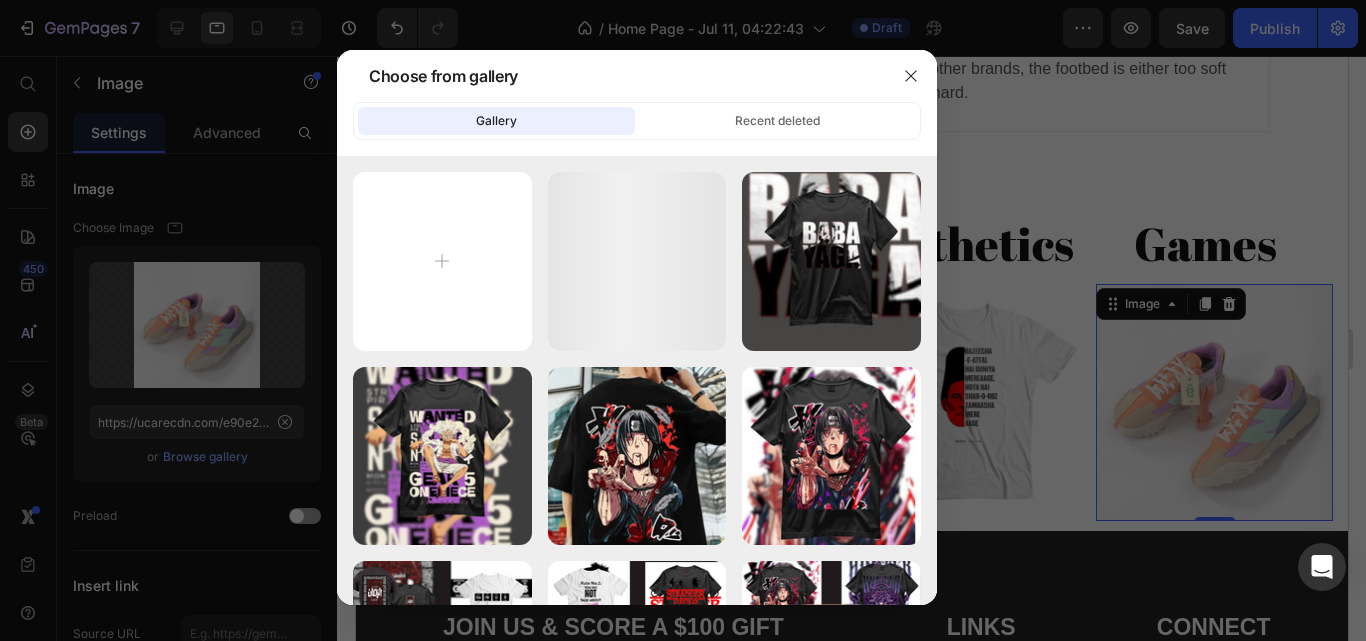 type on "C:\fakepath\[FILENAME].jpeg" 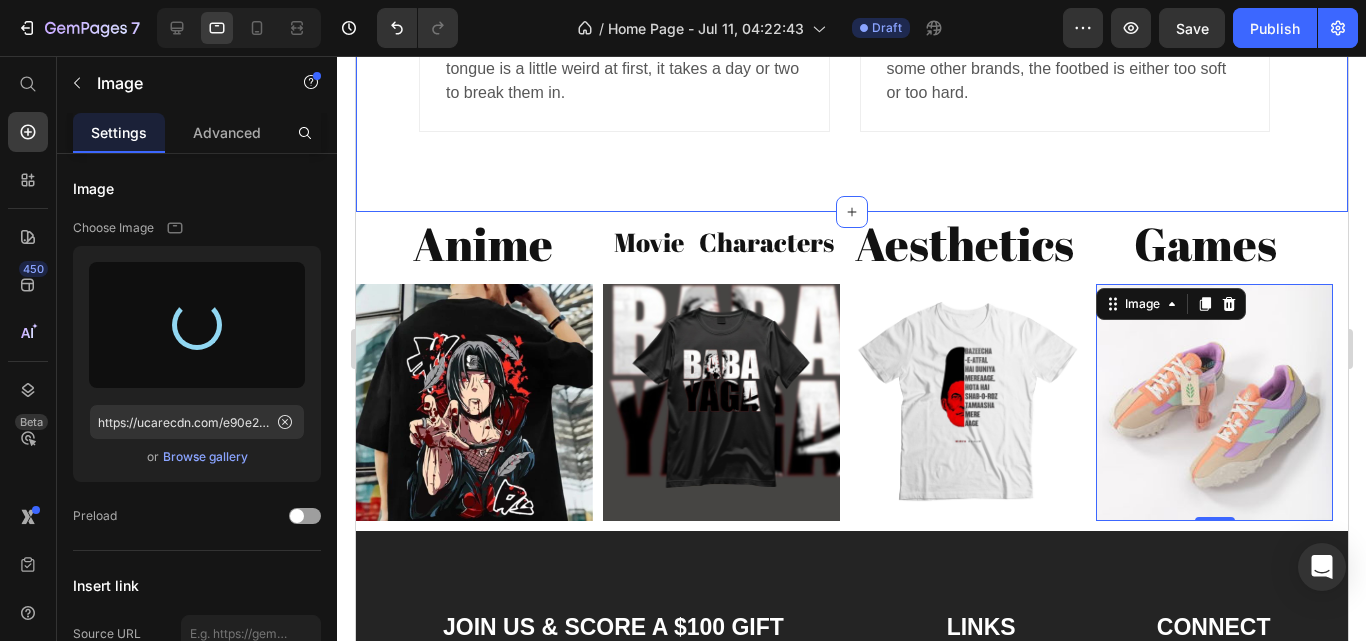 type on "https://cdn.shopify.com/s/files/1/0764/4227/2001/files/gempages_574883946479748325-32f99ed4-c23e-444c-8222-72fd403250a4.jpg" 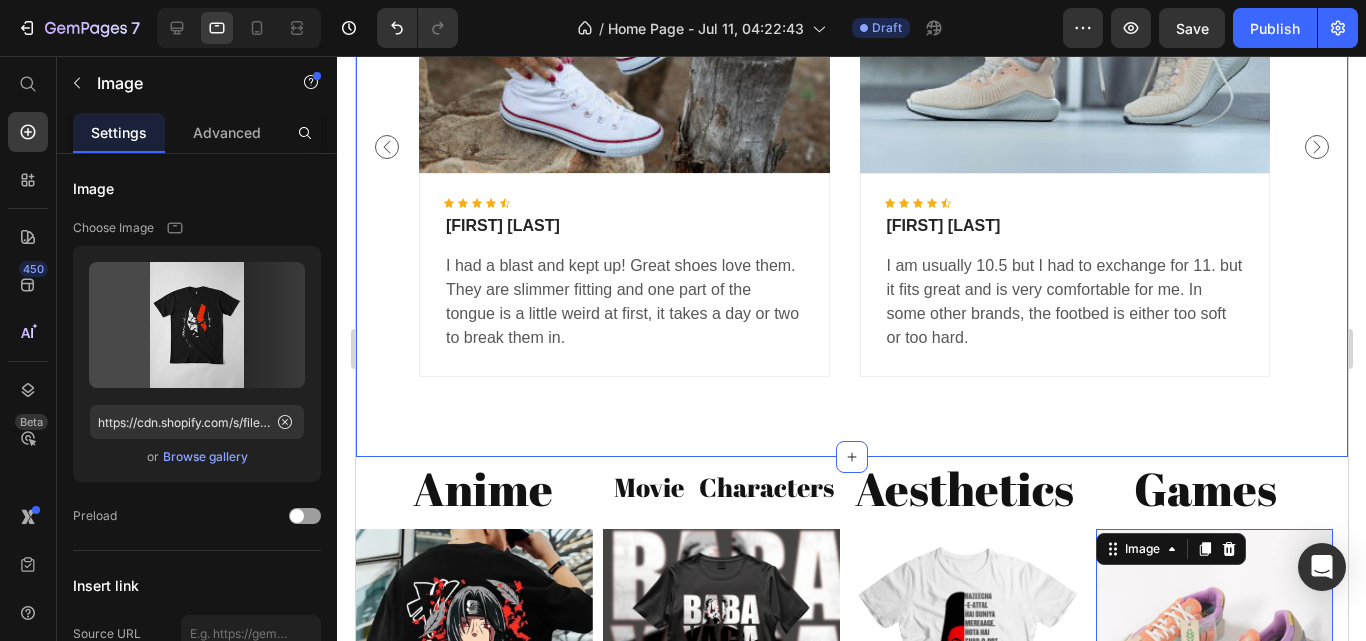 scroll, scrollTop: 4232, scrollLeft: 0, axis: vertical 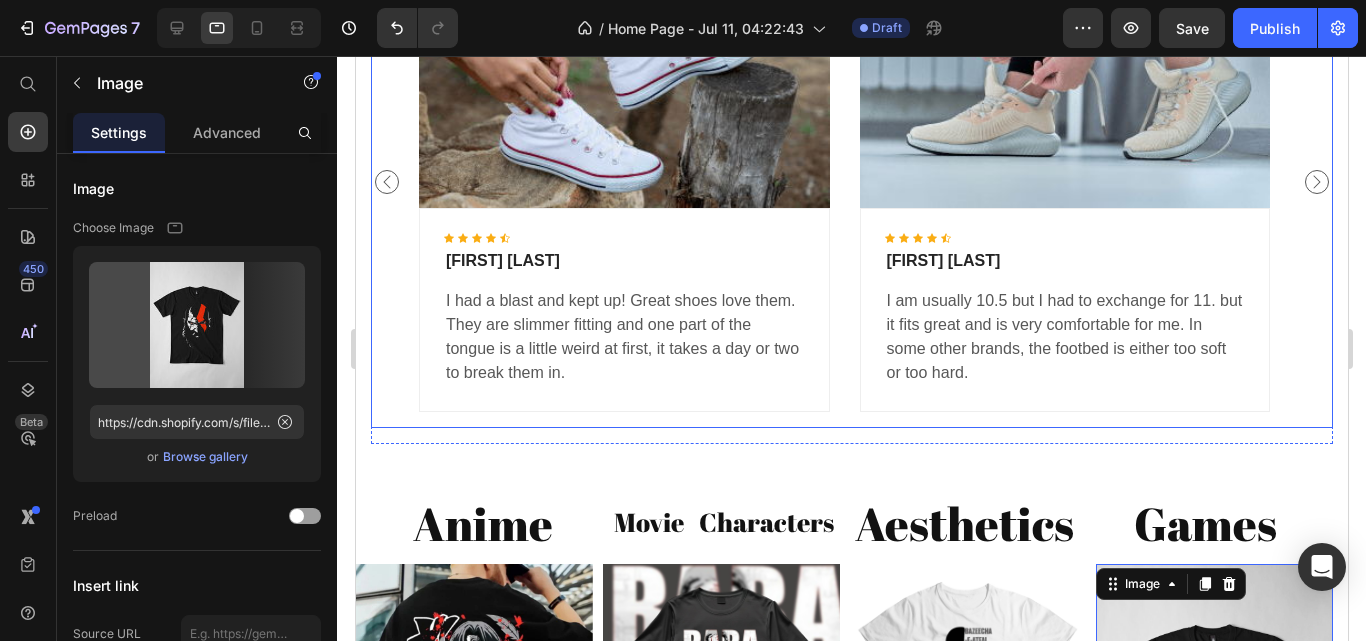 click 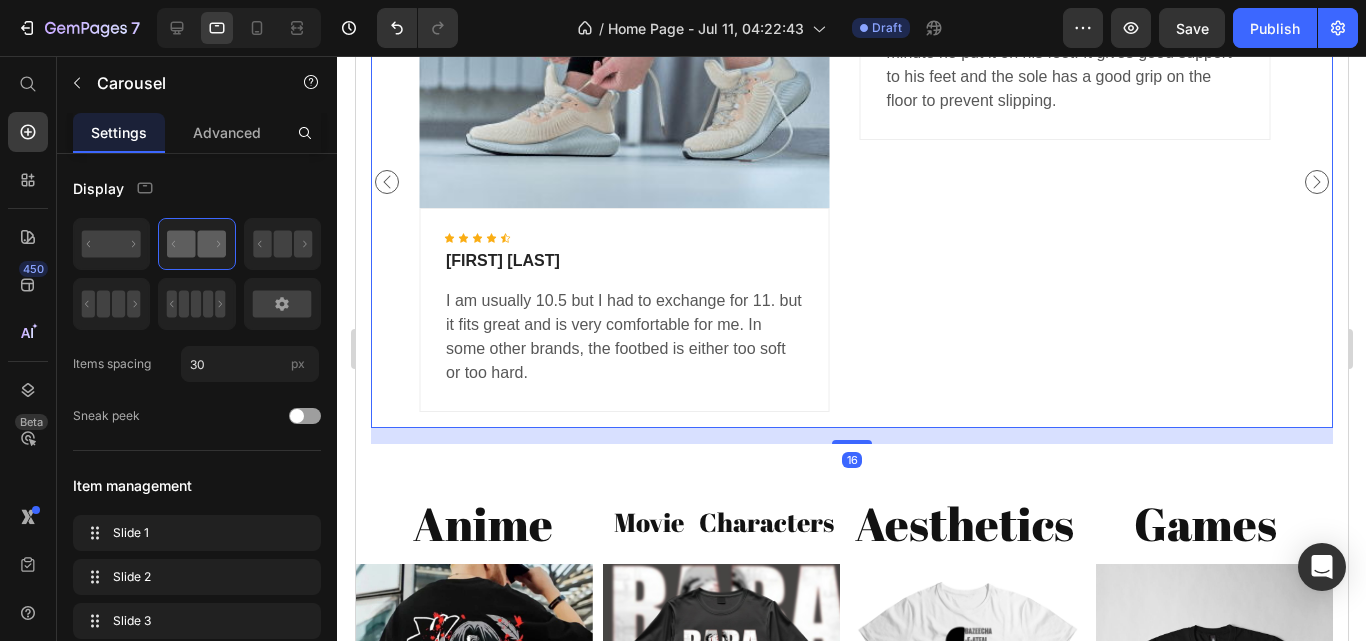 click 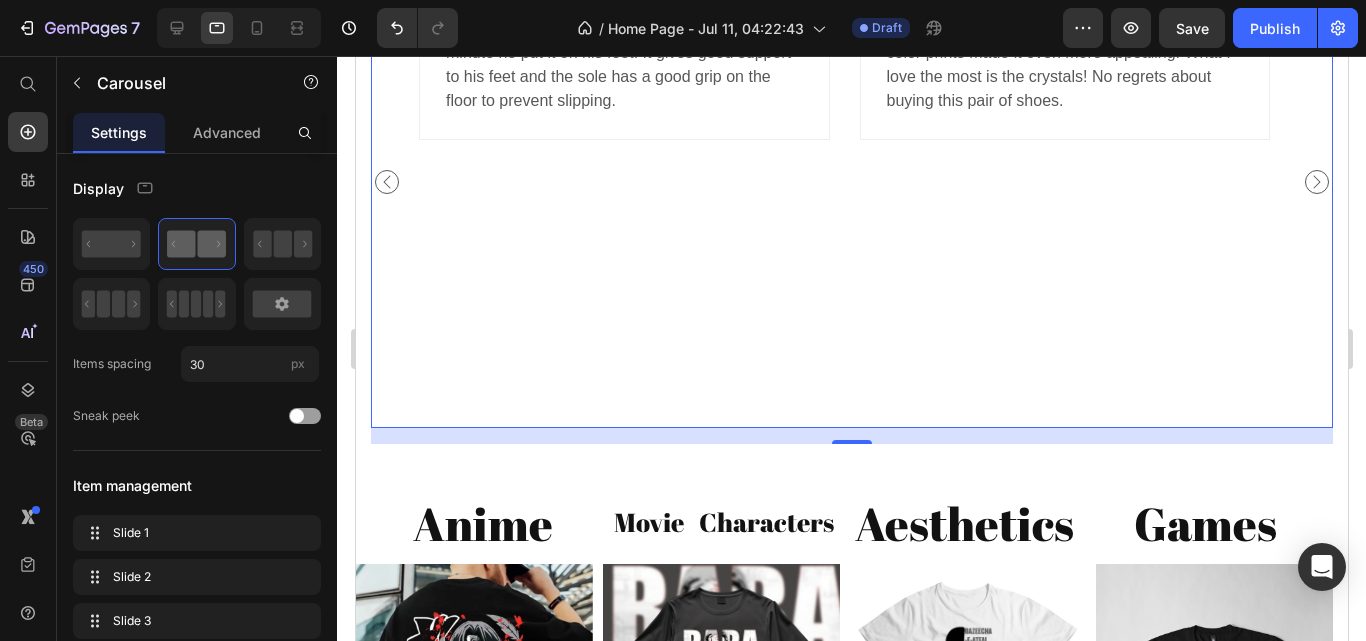 click 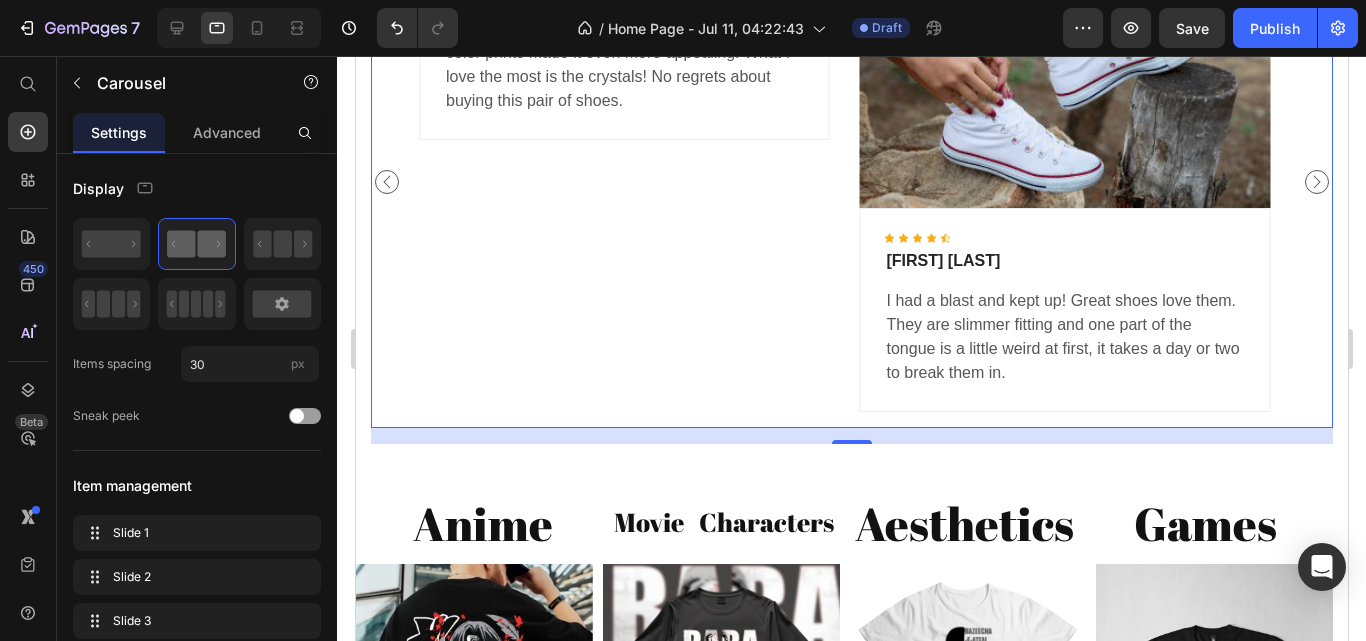 click 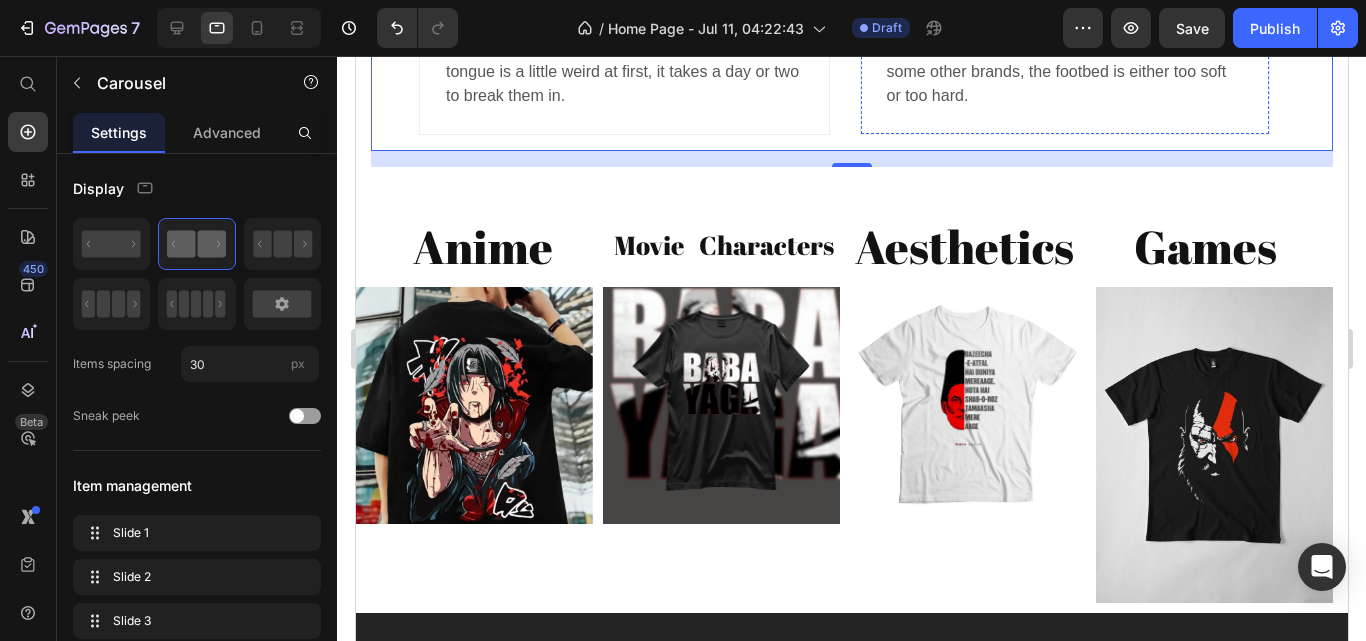 scroll, scrollTop: 4512, scrollLeft: 0, axis: vertical 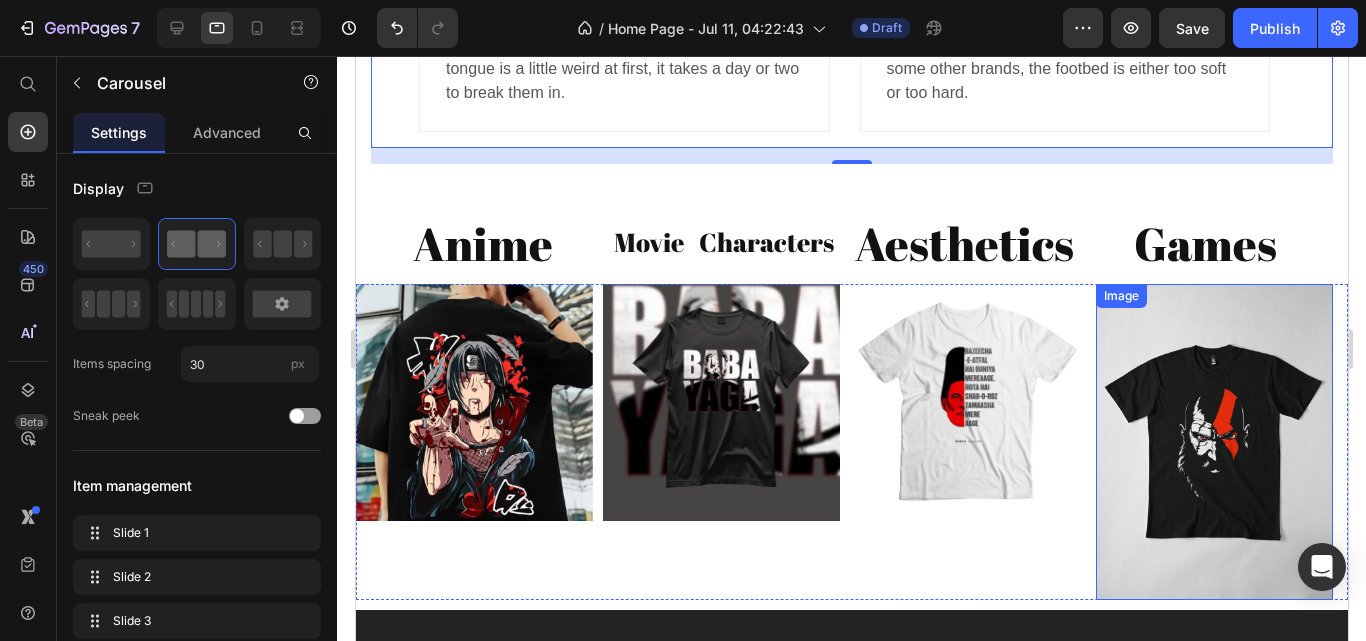 click at bounding box center [1213, 442] 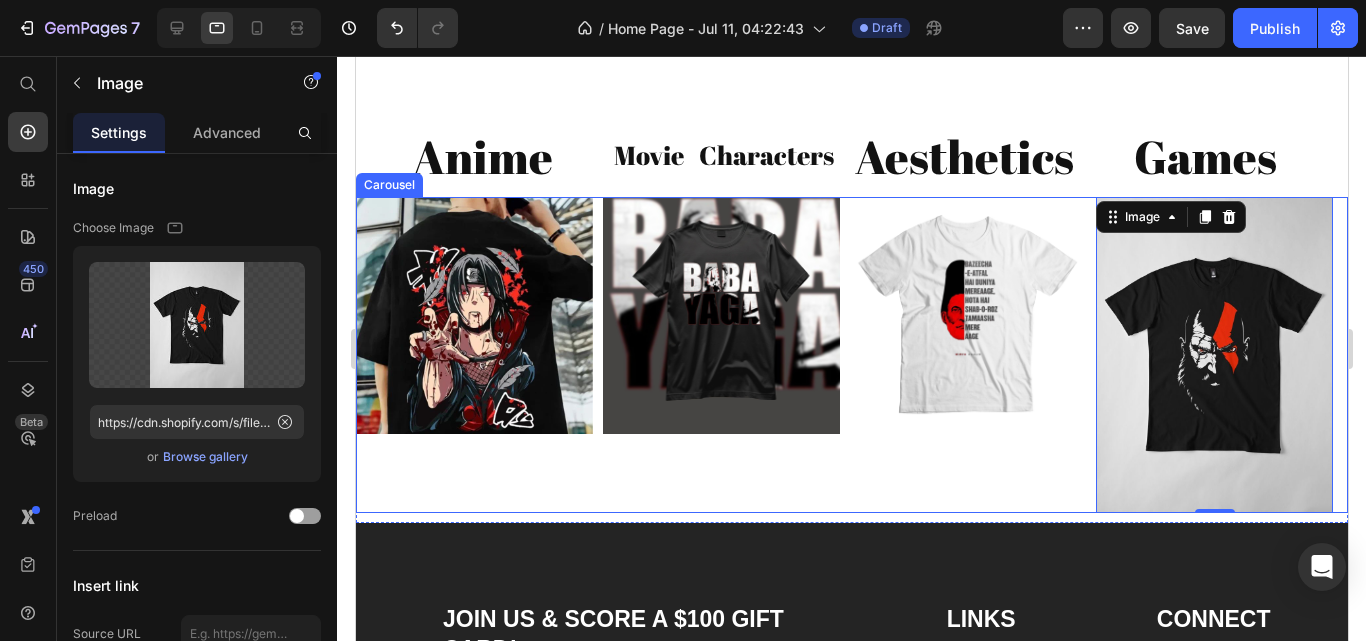 scroll, scrollTop: 4606, scrollLeft: 0, axis: vertical 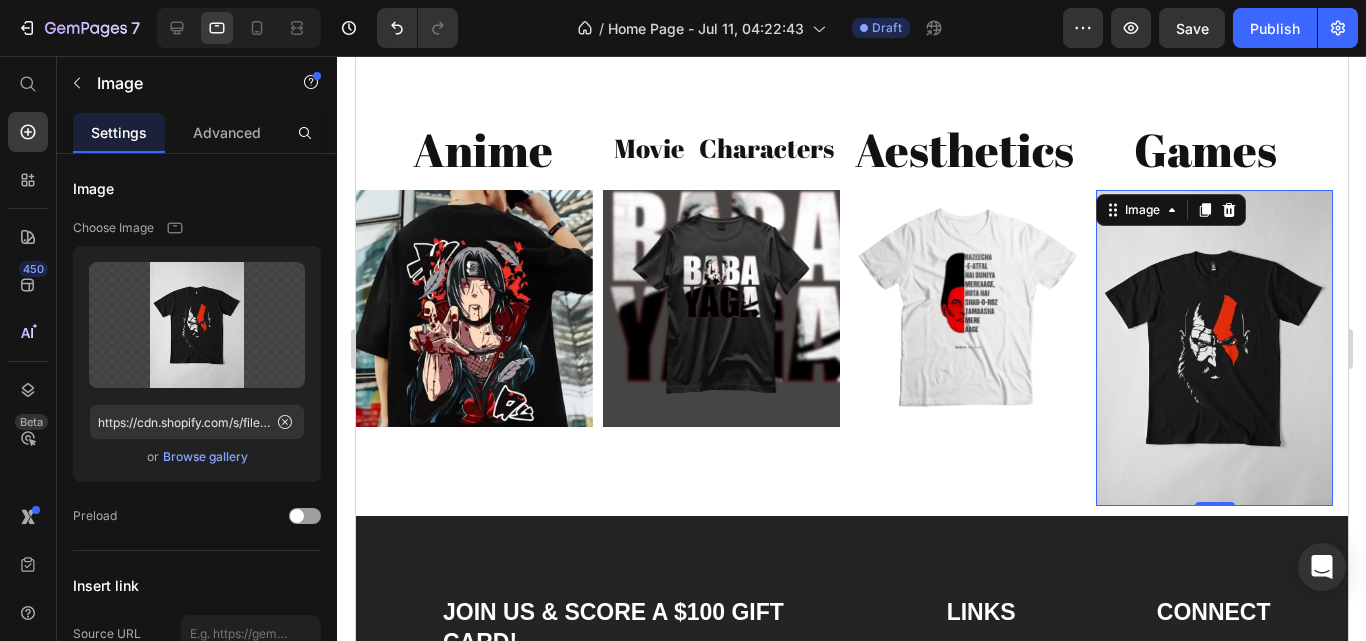 drag, startPoint x: 1214, startPoint y: 505, endPoint x: 1206, endPoint y: 462, distance: 43.737854 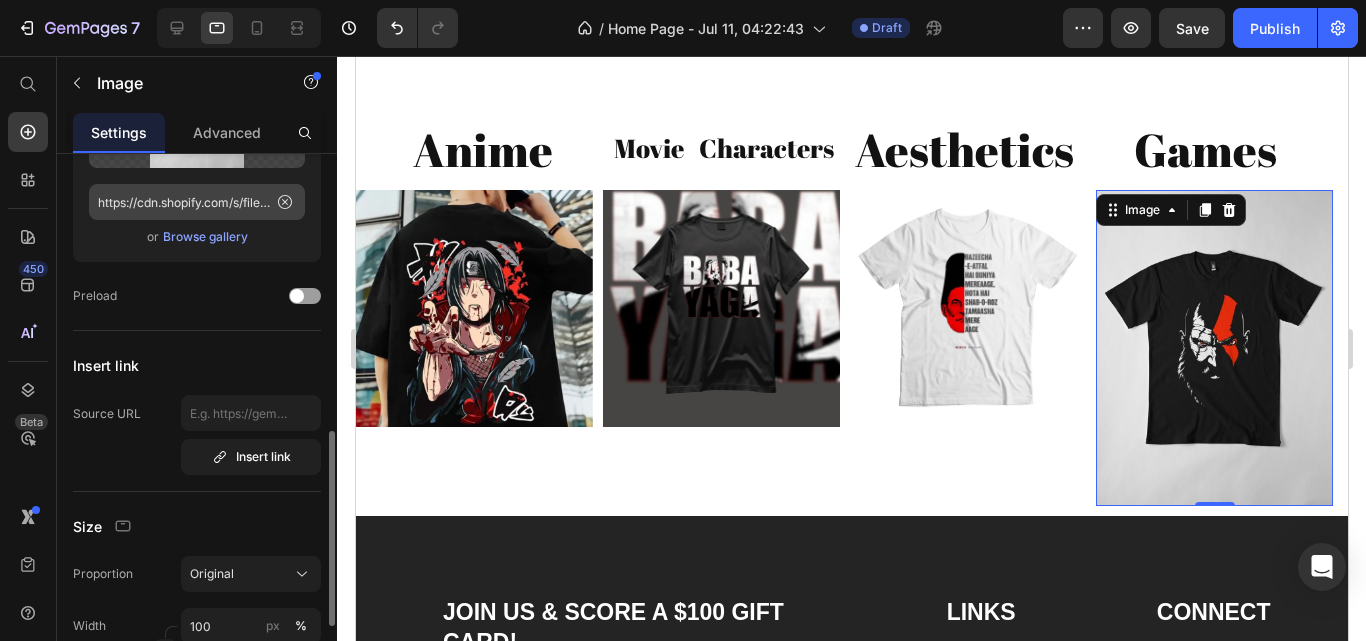 scroll, scrollTop: 366, scrollLeft: 0, axis: vertical 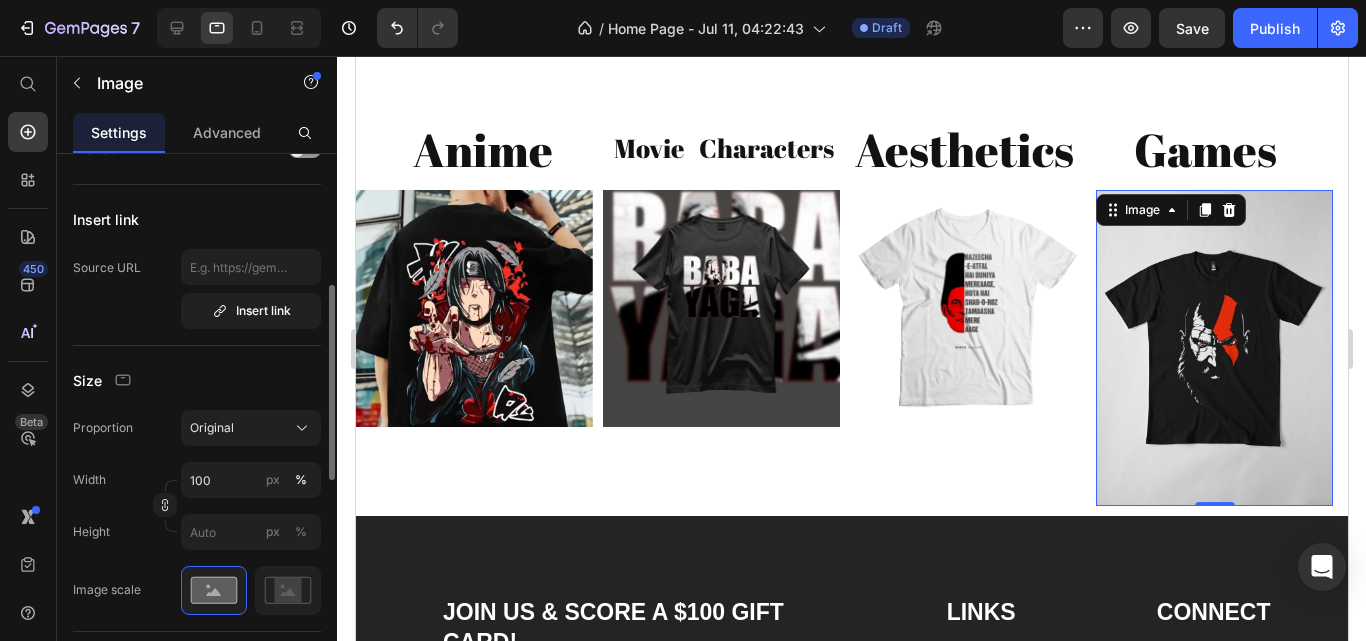 click on "Original" 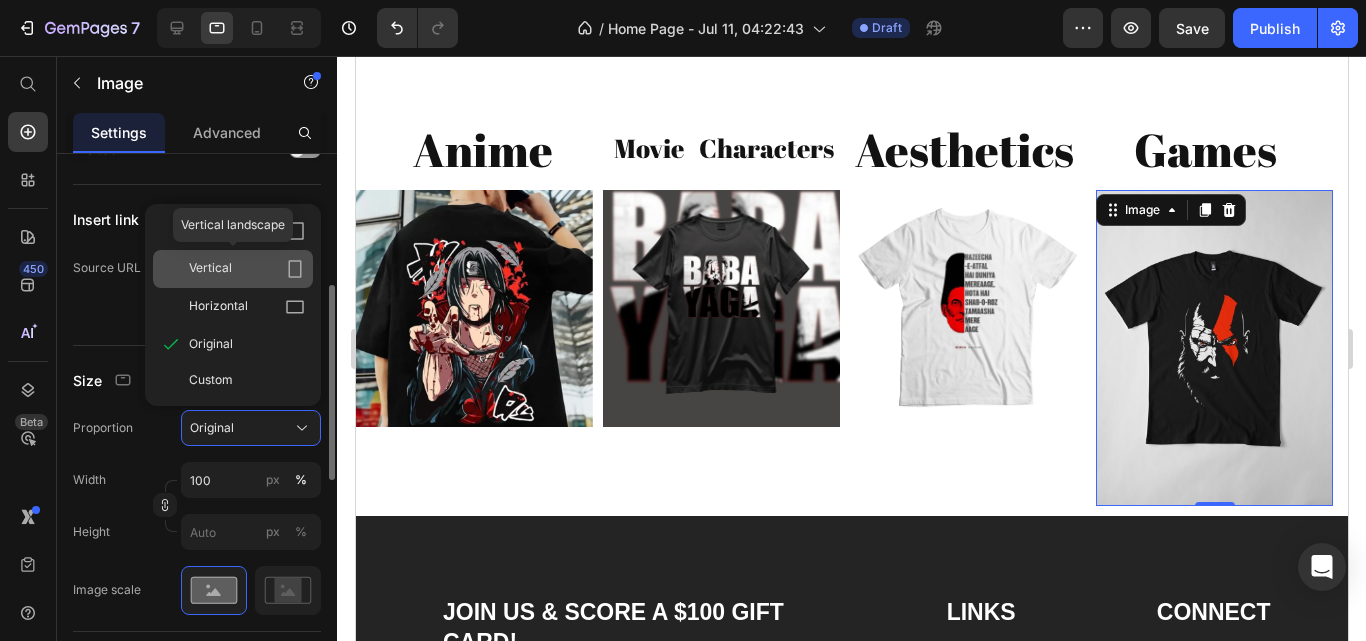 click on "Vertical" at bounding box center (247, 269) 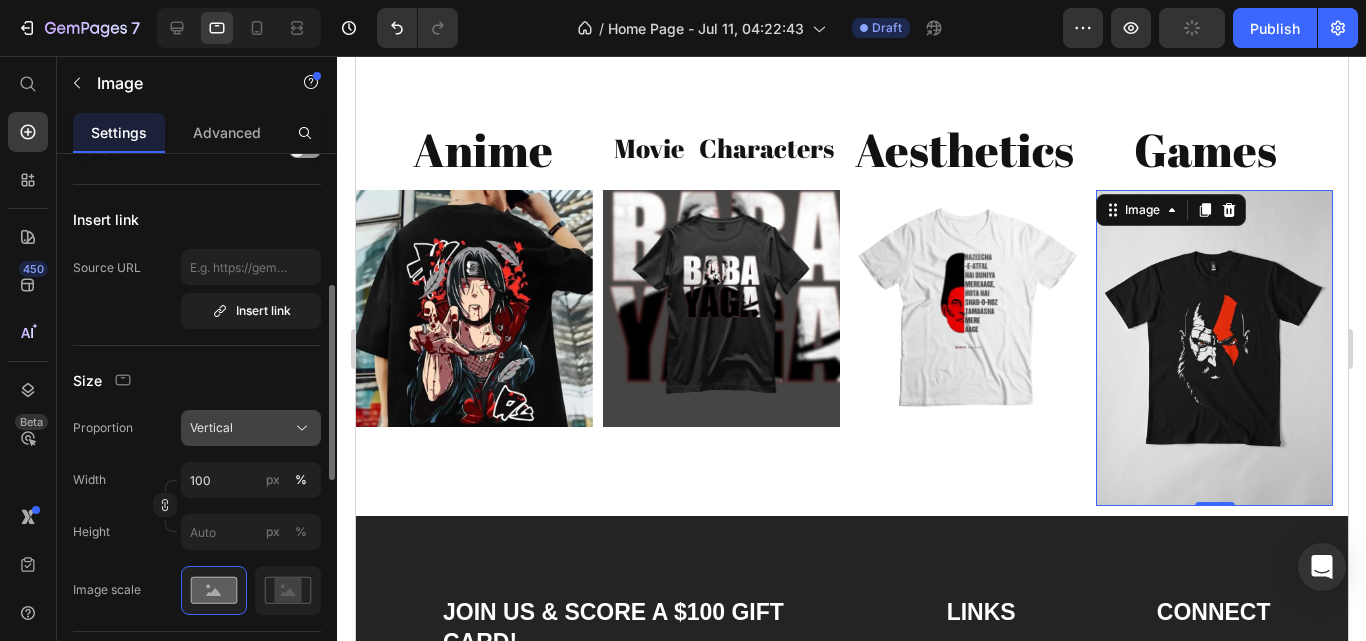 click on "Vertical" 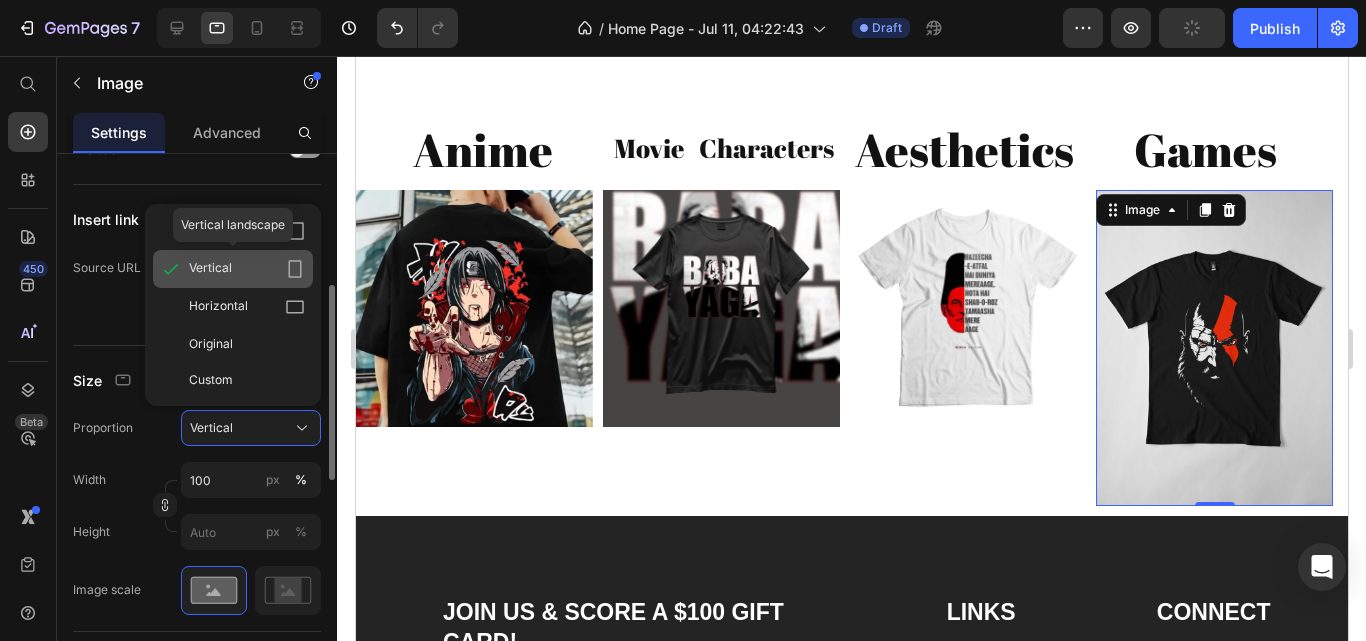 click on "Vertical" 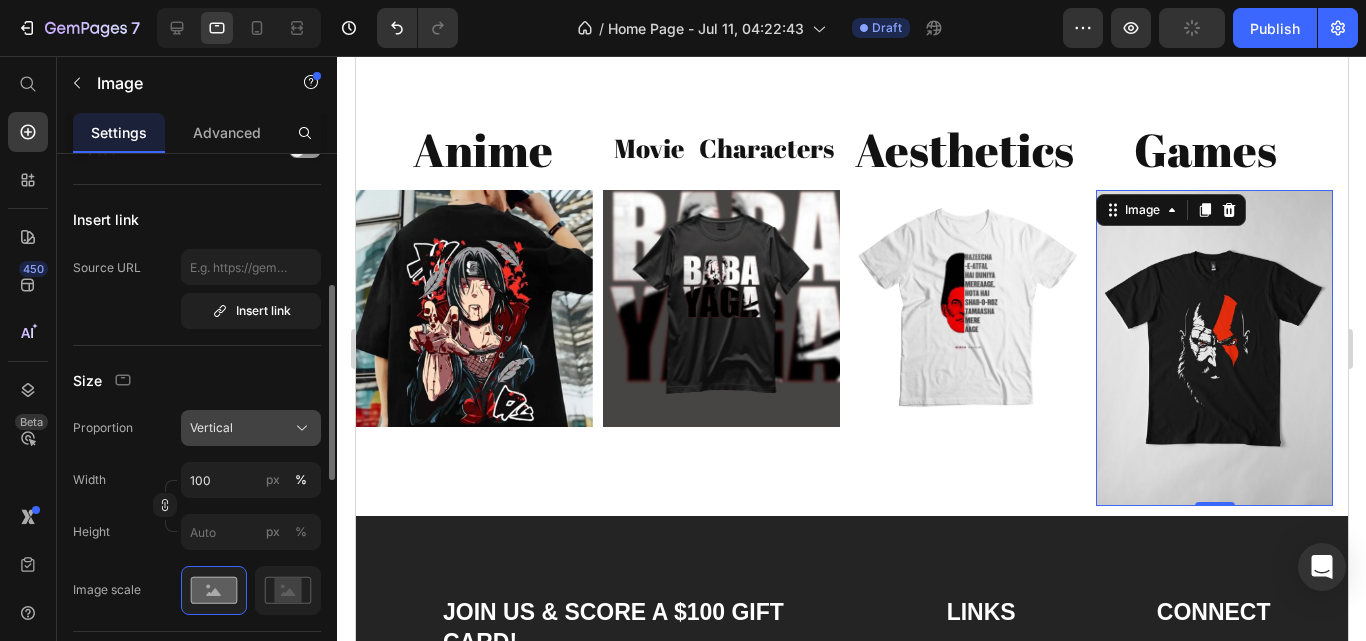 click on "Vertical" 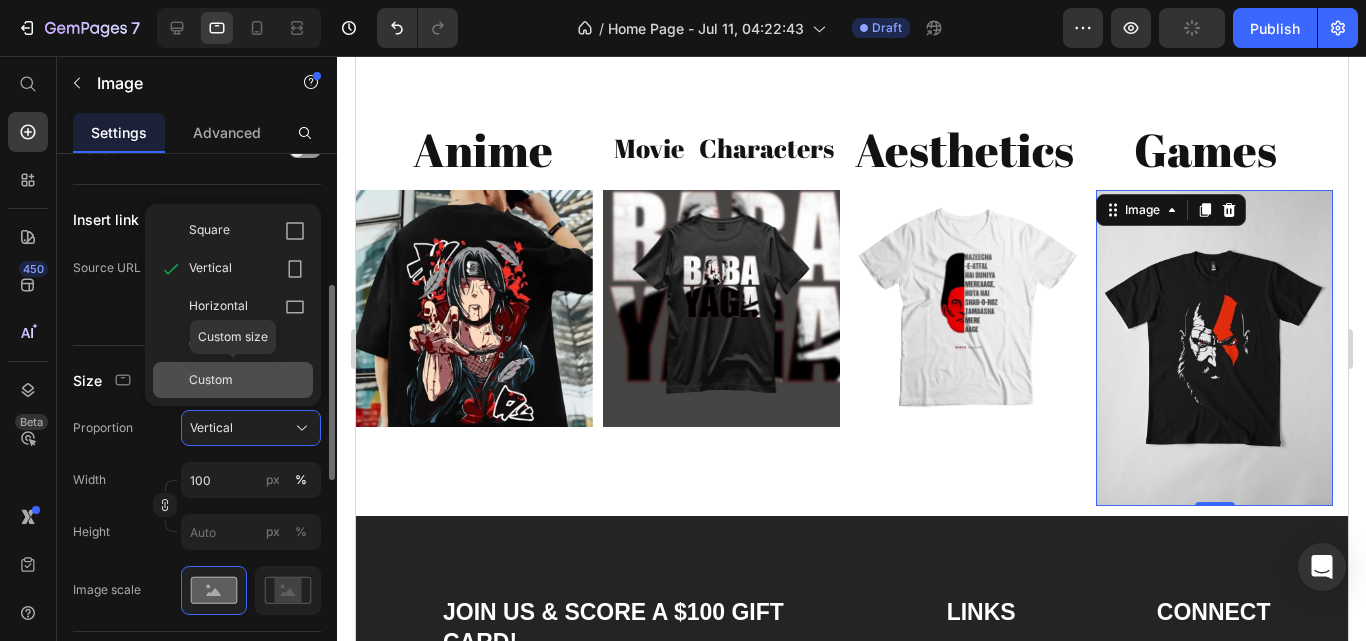 click on "Custom" 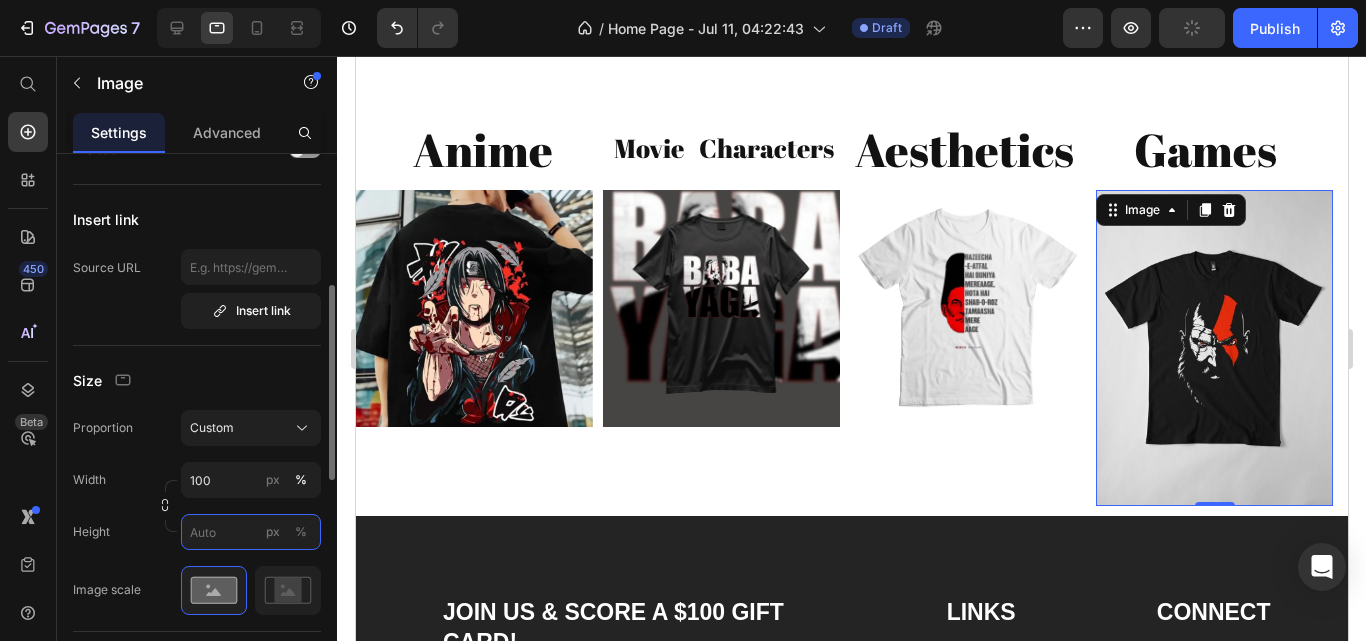 click on "px %" at bounding box center [251, 532] 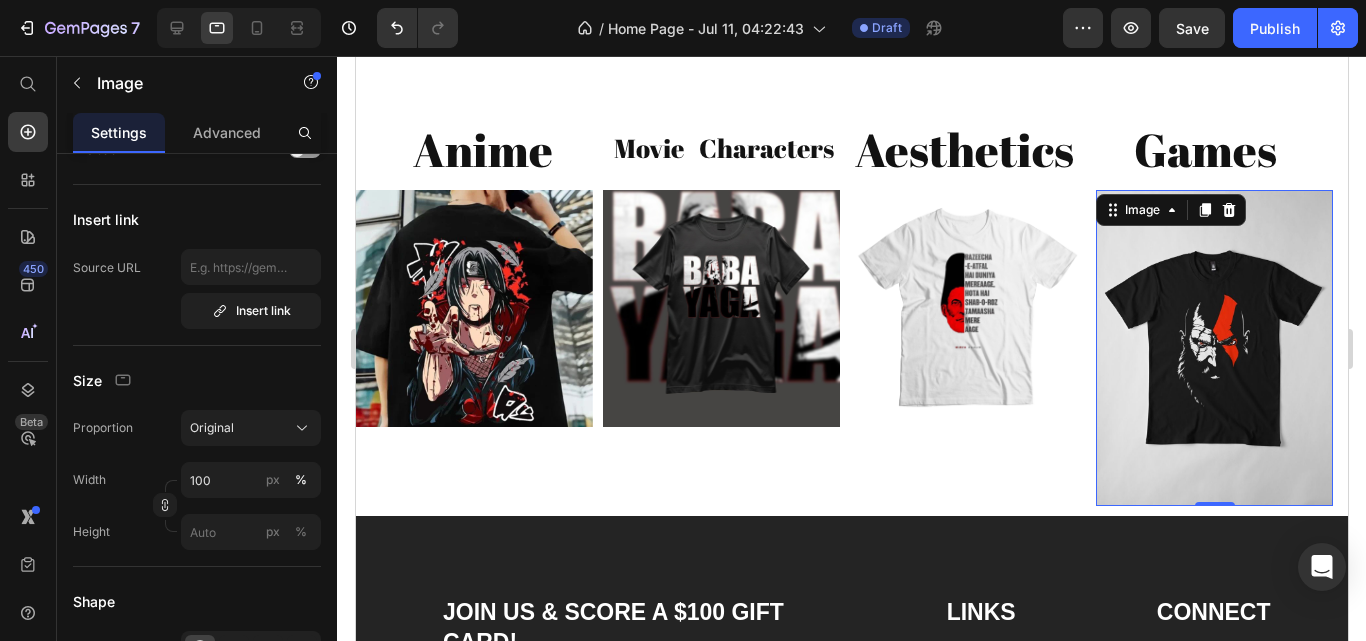 drag, startPoint x: 1212, startPoint y: 501, endPoint x: 1218, endPoint y: 480, distance: 21.84033 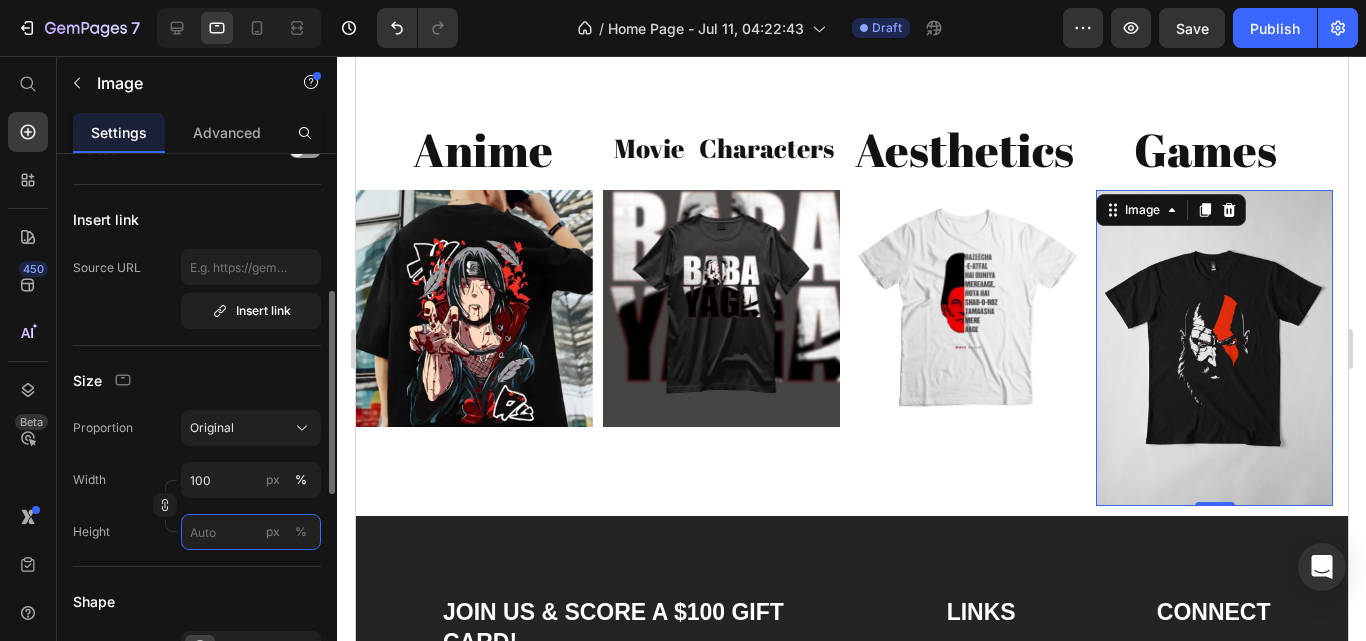 click on "px %" at bounding box center [251, 532] 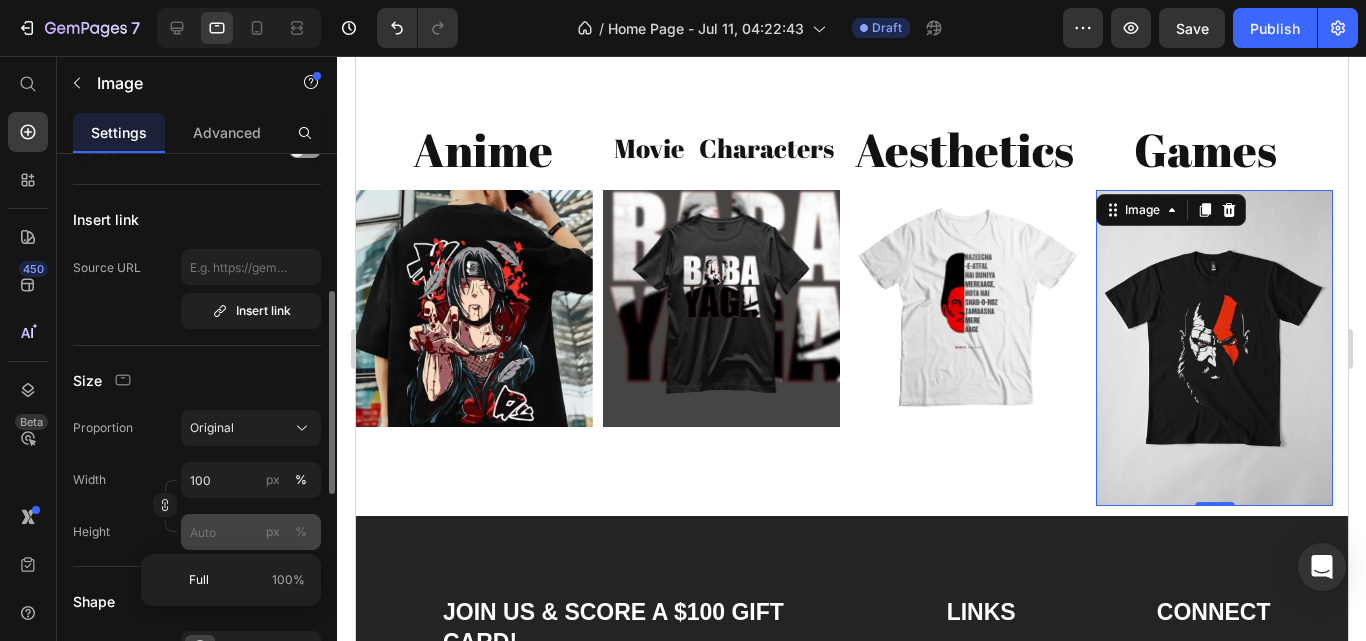 click on "px %" at bounding box center [287, 532] 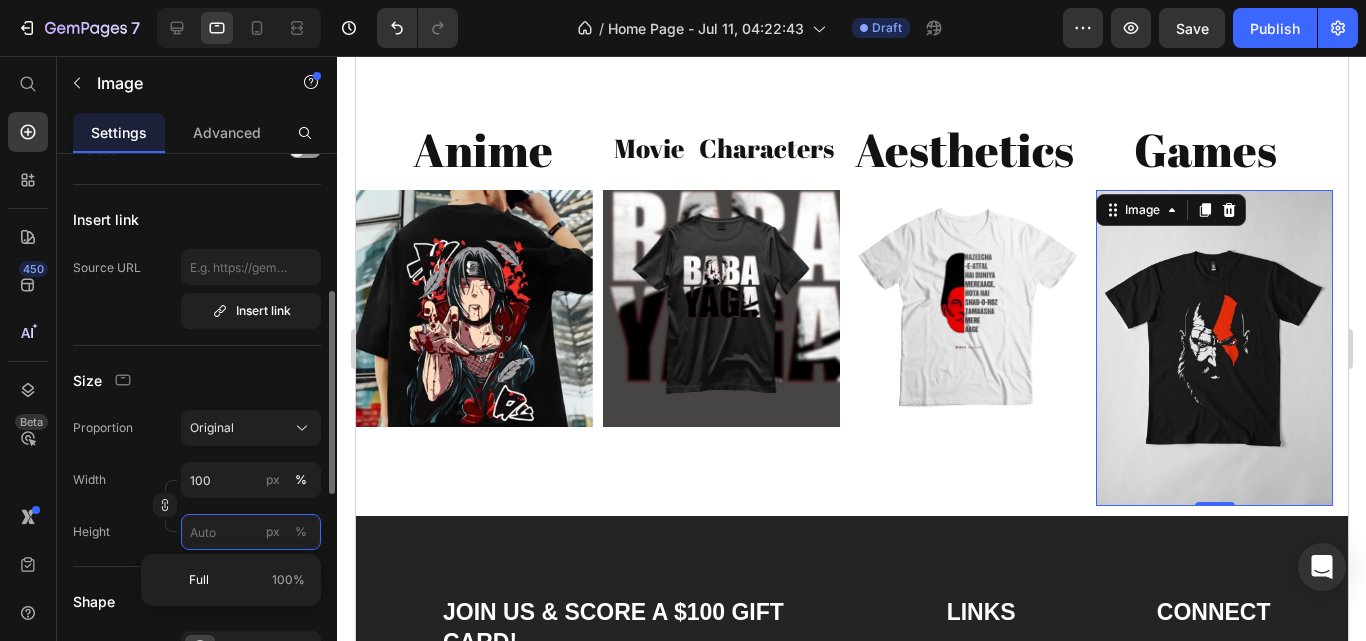 click on "px %" at bounding box center (251, 532) 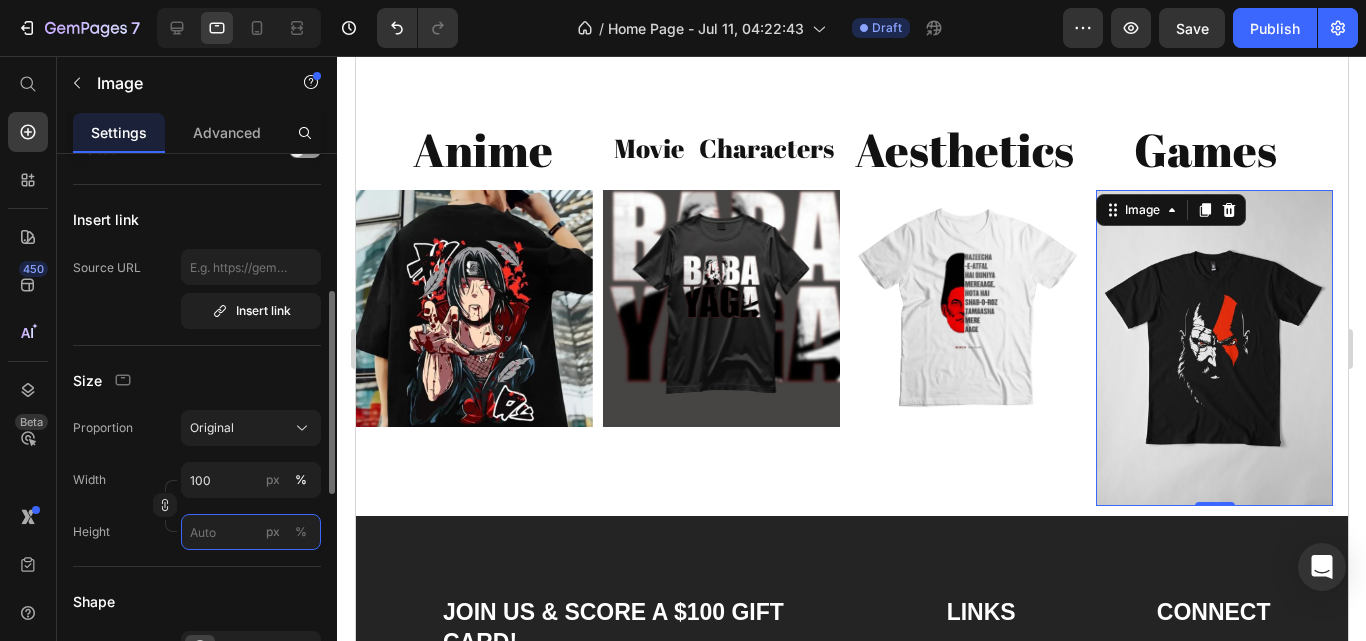 click on "px %" at bounding box center [251, 532] 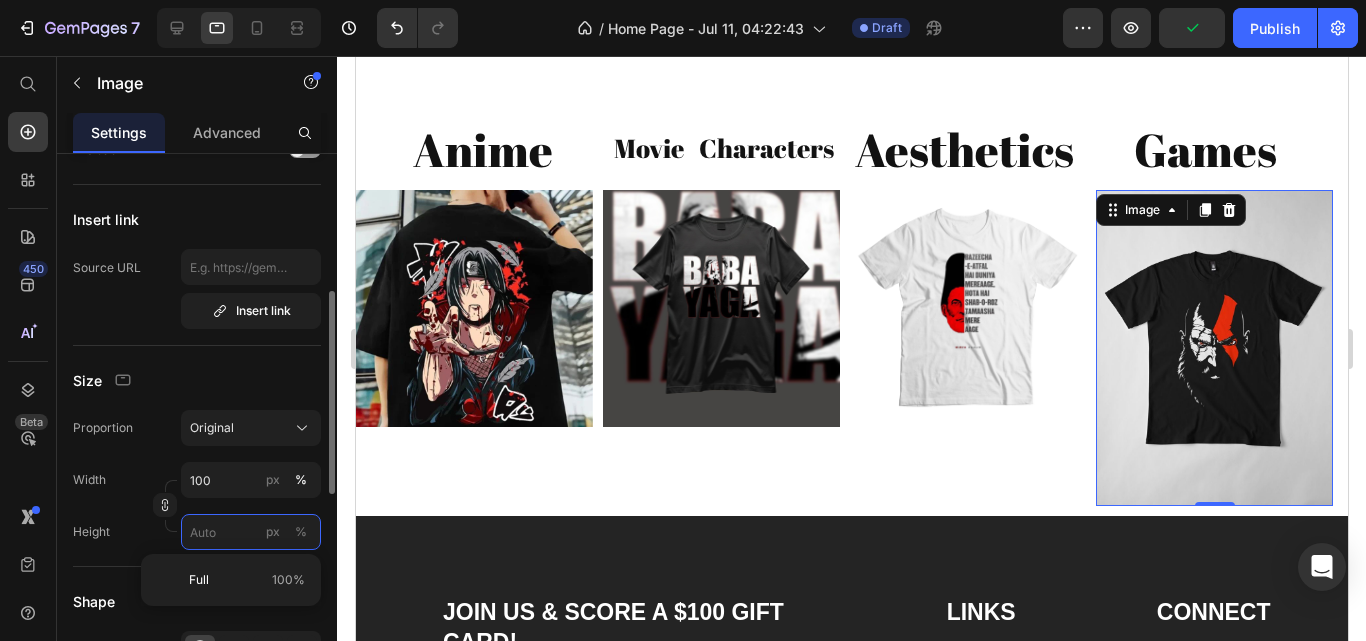 type on "7" 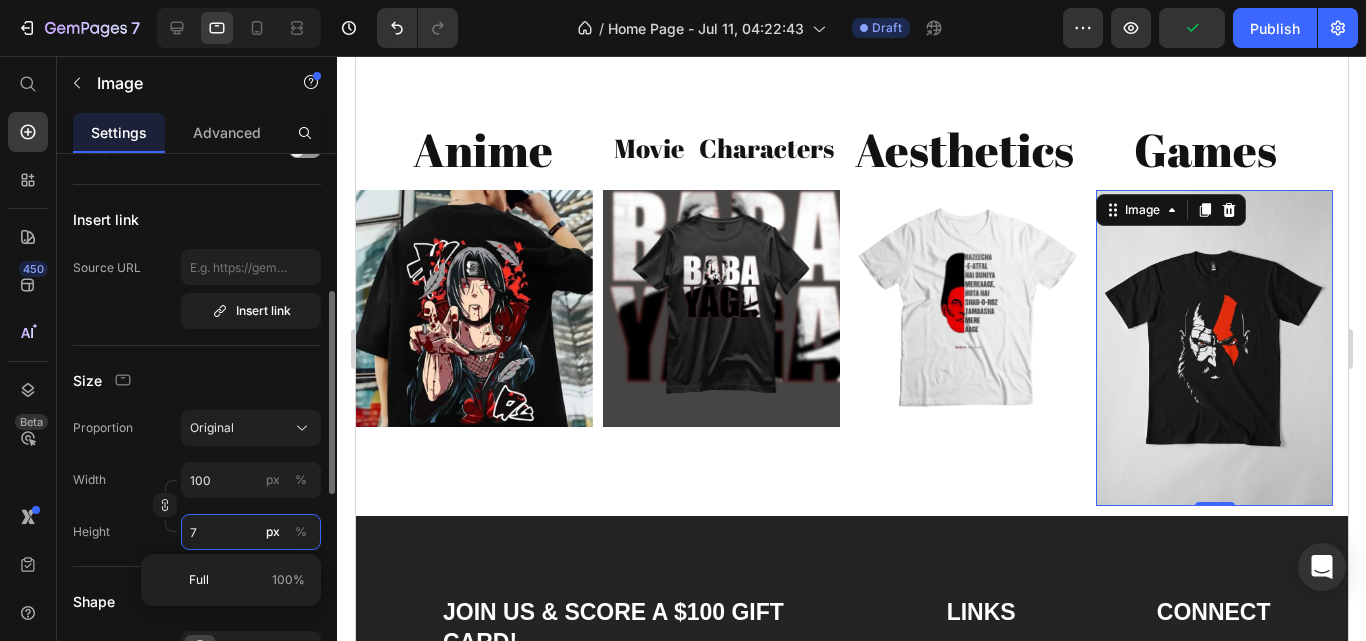type 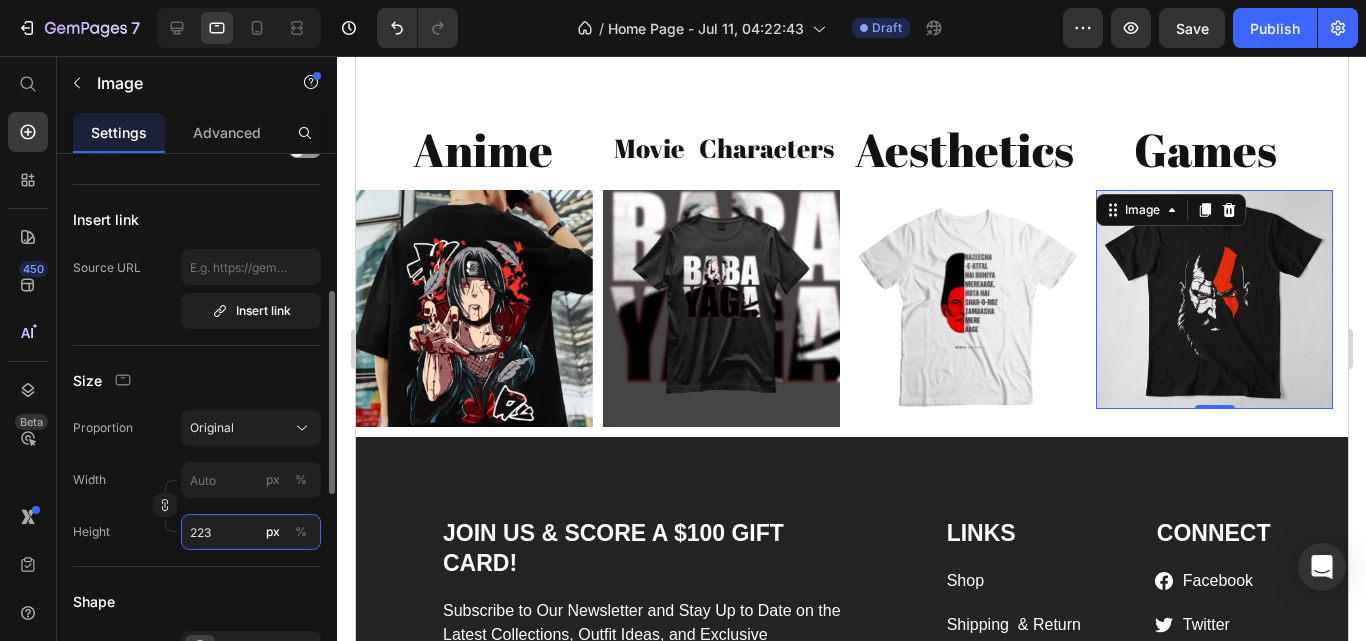 type on "224" 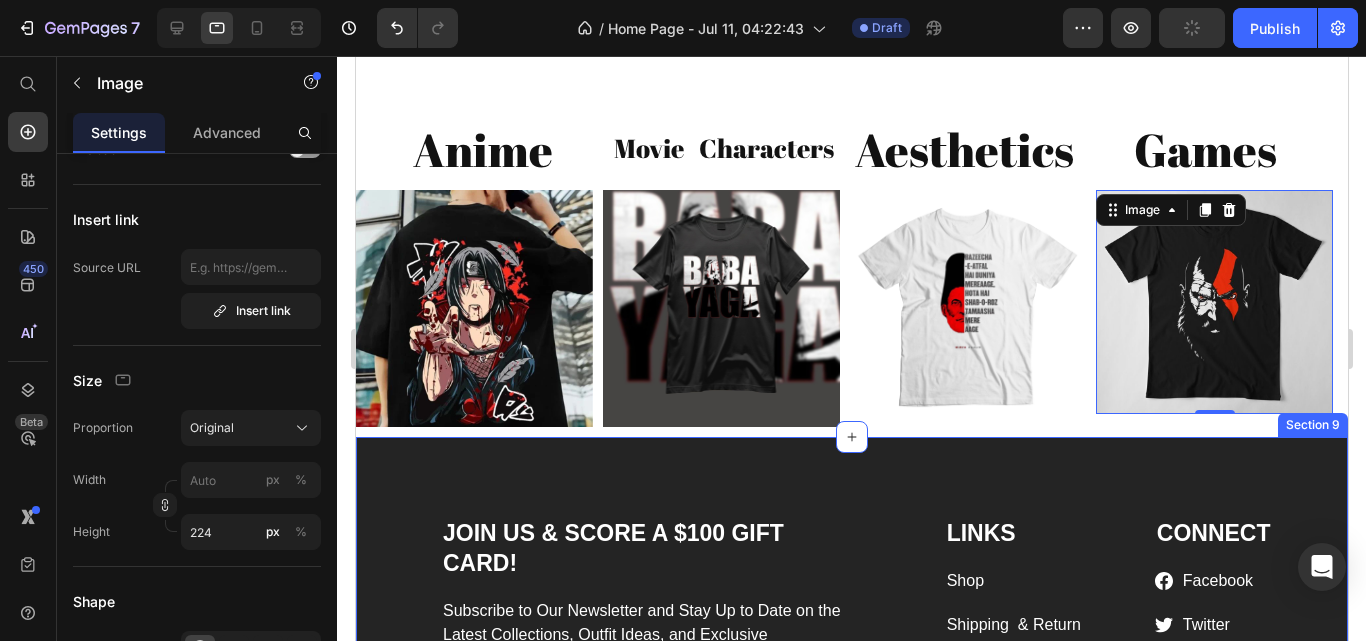 click on "JOIN US & SCORE A $100 GIFT CARD! Heading Subscribe to Our Newsletter and Stay Up to Date on the Latest Collections, Outfit Ideas, and Exclusive Discounts. Text block Email Field
Submit Button Row Newsletter Row LINKS Heading Shop Text block Shipping  & Return Text block About Us Text block Contact Us Text block CONNECT Heading
Icon Facebook Text block
Icon Twitter Text block
Icon Instagram Text block
Icon Youtube Text block Icon List Row Row Section 9" at bounding box center (851, 632) 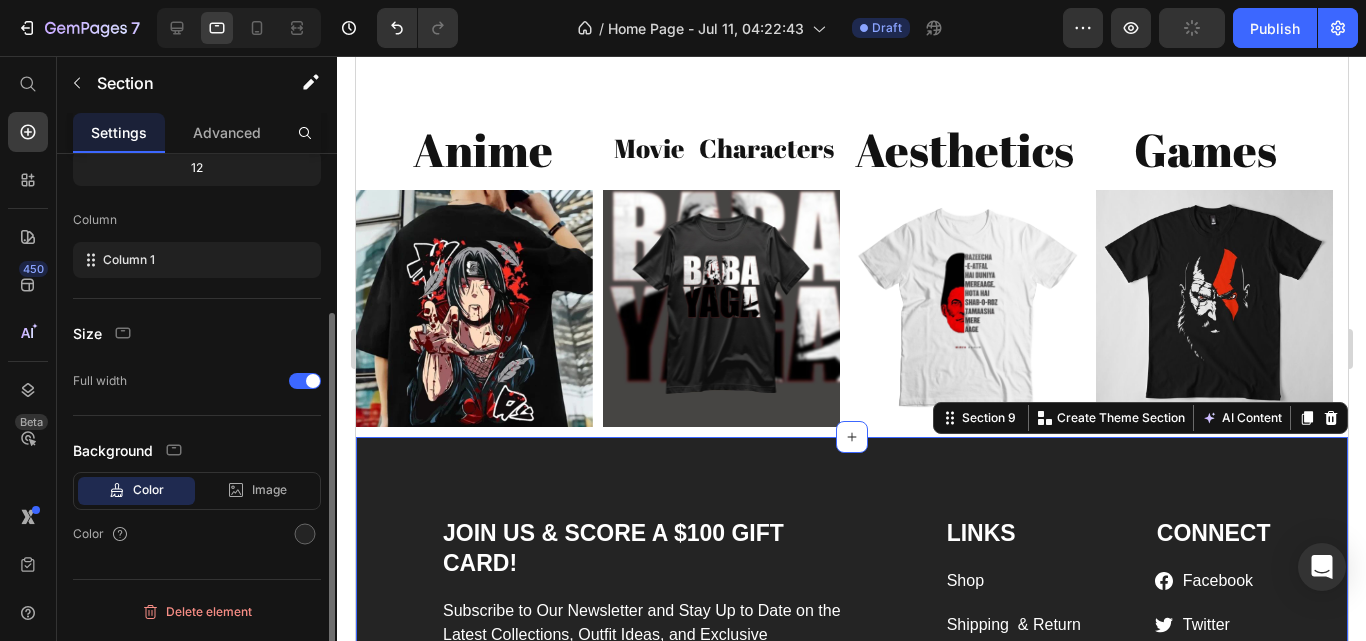 scroll, scrollTop: 0, scrollLeft: 0, axis: both 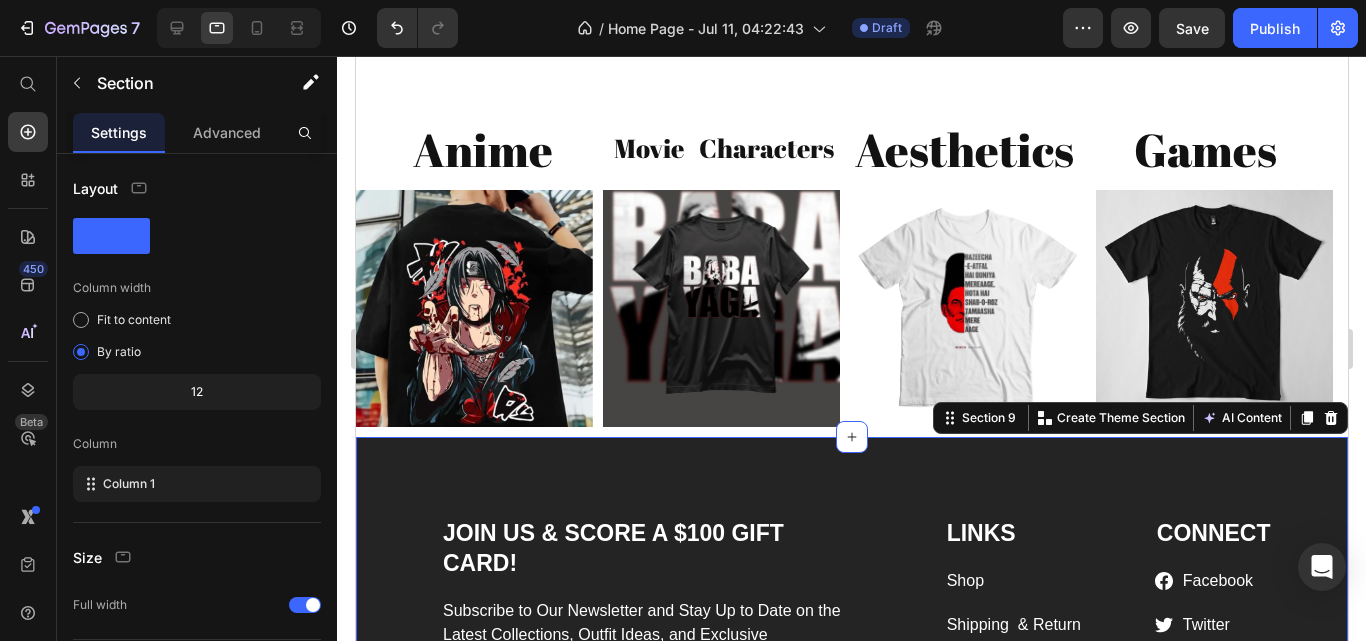 click on "JOIN US & SCORE A $100 GIFT CARD! Heading Subscribe to Our Newsletter and Stay Up to Date on the Latest Collections, Outfit Ideas, and Exclusive Discounts. Text block Email Field
Submit Button Row Newsletter Row LINKS Heading Shop Text block Shipping  & Return Text block About Us Text block Contact Us Text block CONNECT Heading
Icon Facebook Text block
Icon Twitter Text block
Icon Instagram Text block
Icon Youtube Text block Icon List Row Row Section 9   You can create reusable sections Create Theme Section AI Content Write with GemAI What would you like to describe here? Tone and Voice Persuasive Product luffy 2, T-shirt Show more Generate" at bounding box center [851, 632] 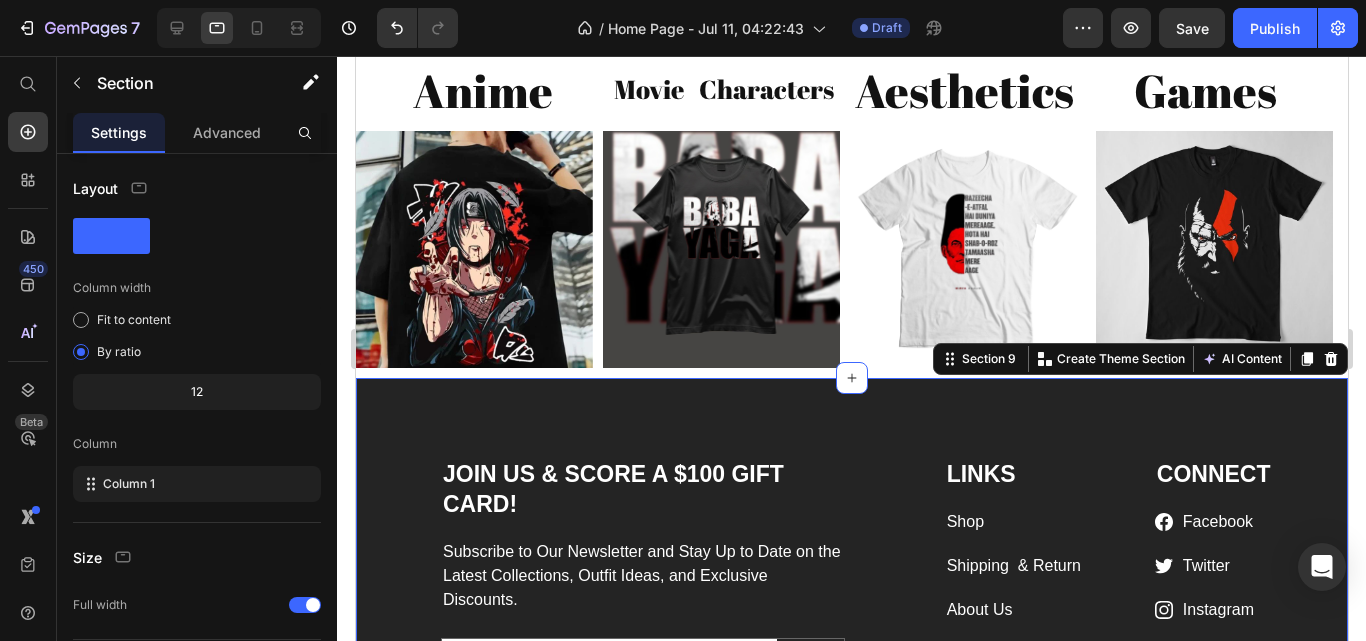 scroll, scrollTop: 4686, scrollLeft: 0, axis: vertical 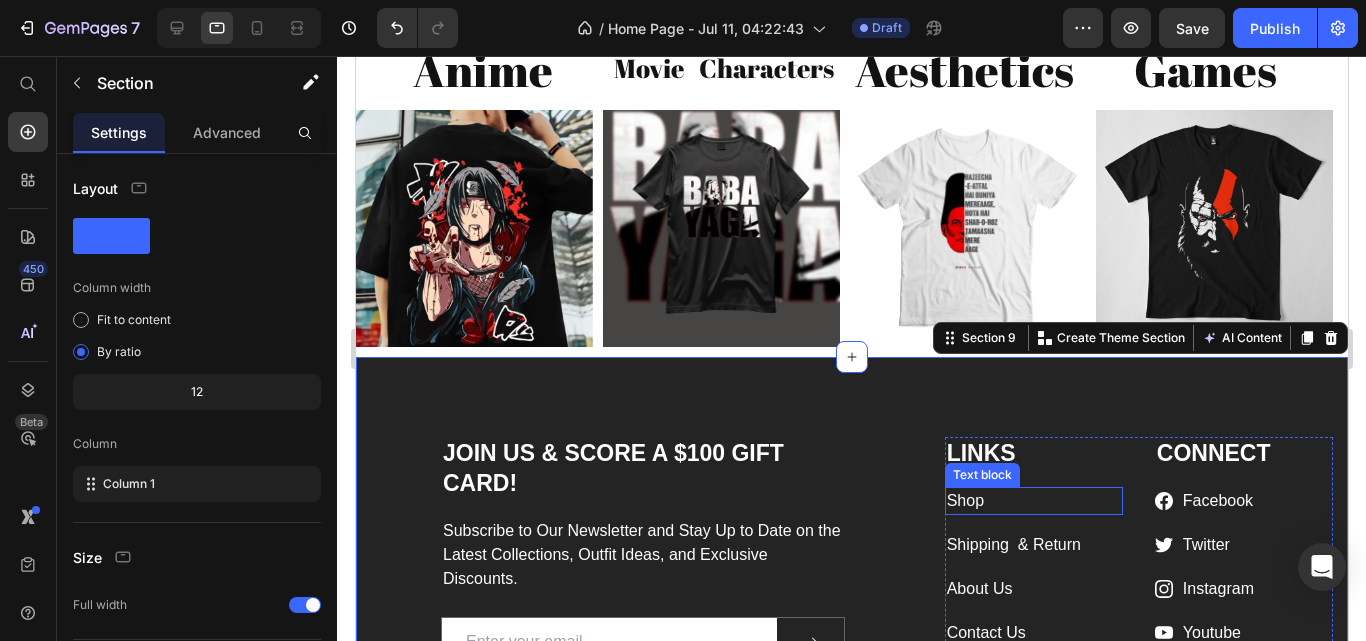 click on "Shop" at bounding box center (1033, 501) 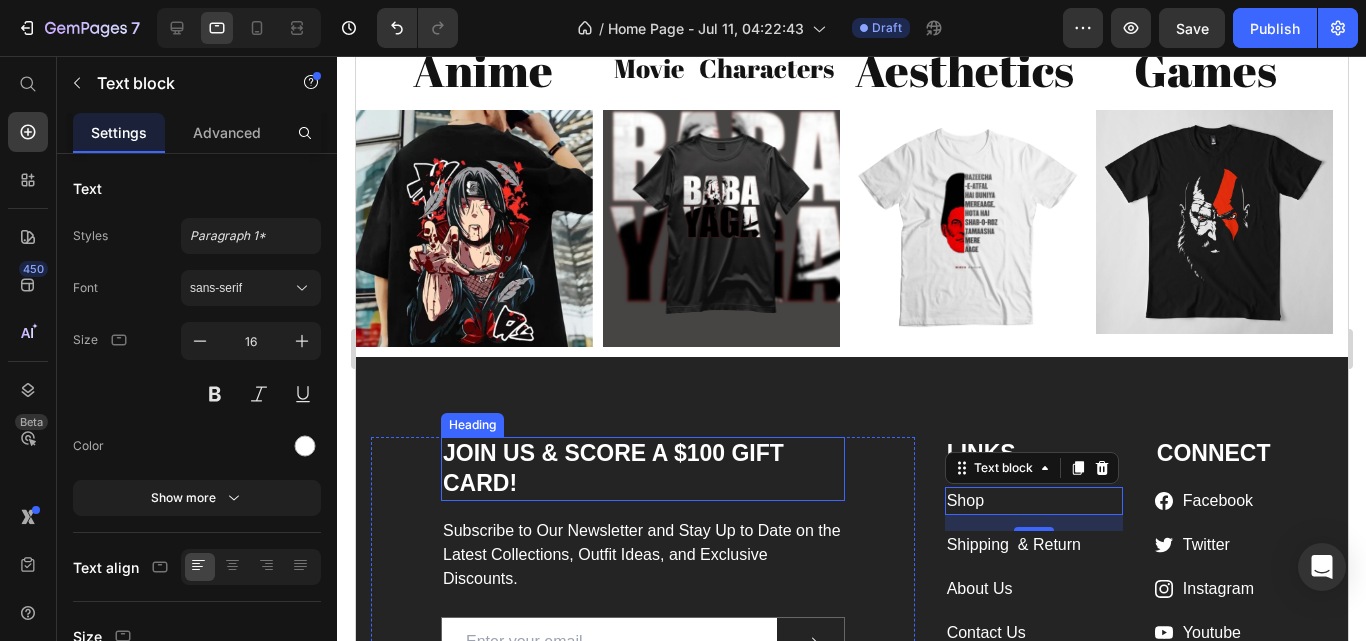 click on "JOIN US & SCORE A $100 GIFT CARD!" at bounding box center [642, 469] 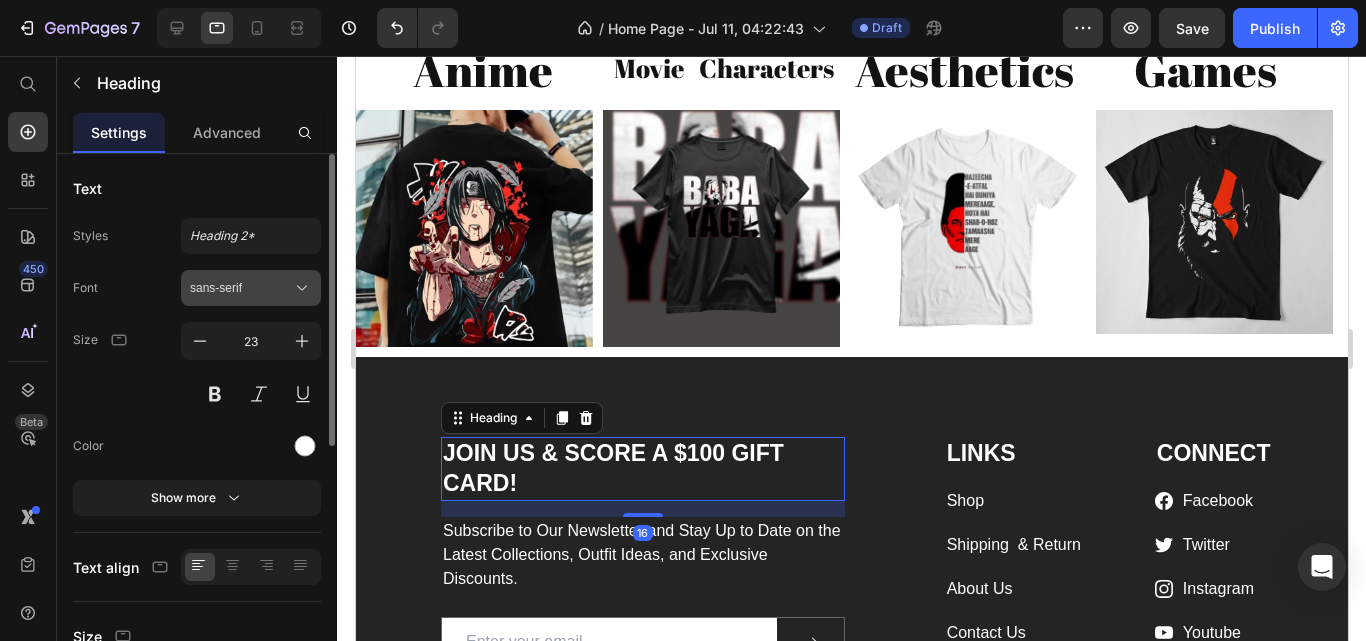 click on "sans-serif" at bounding box center (251, 288) 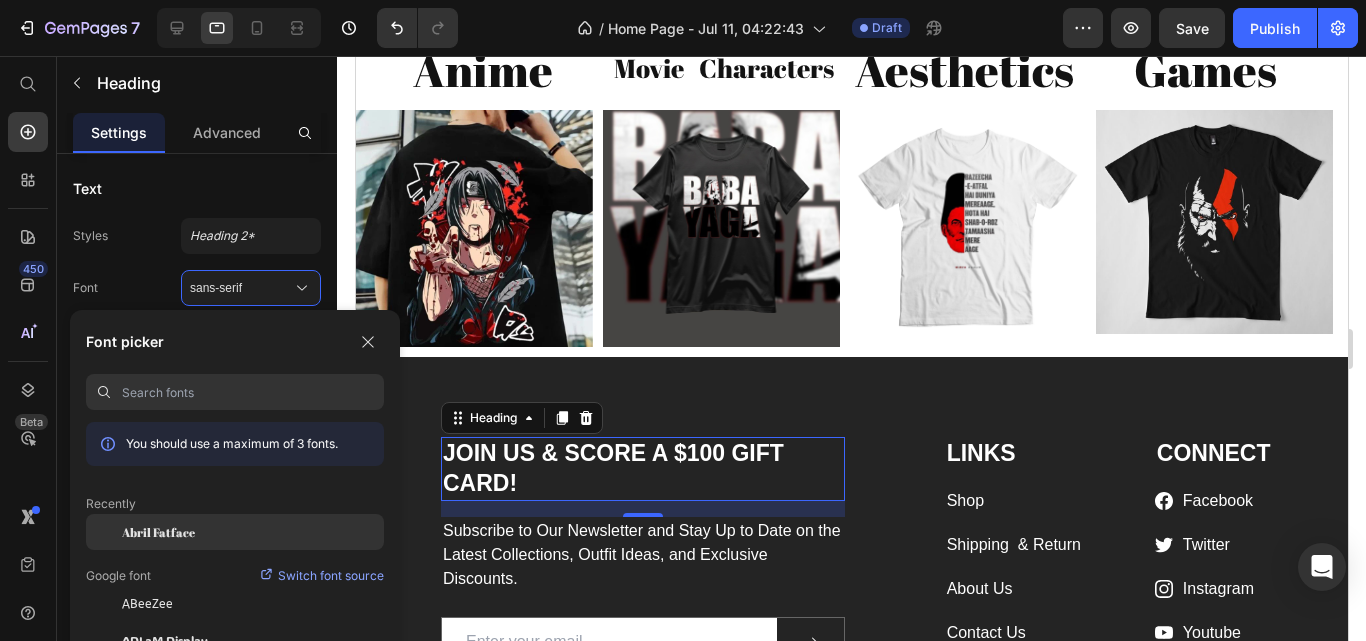 click on "Abril Fatface" 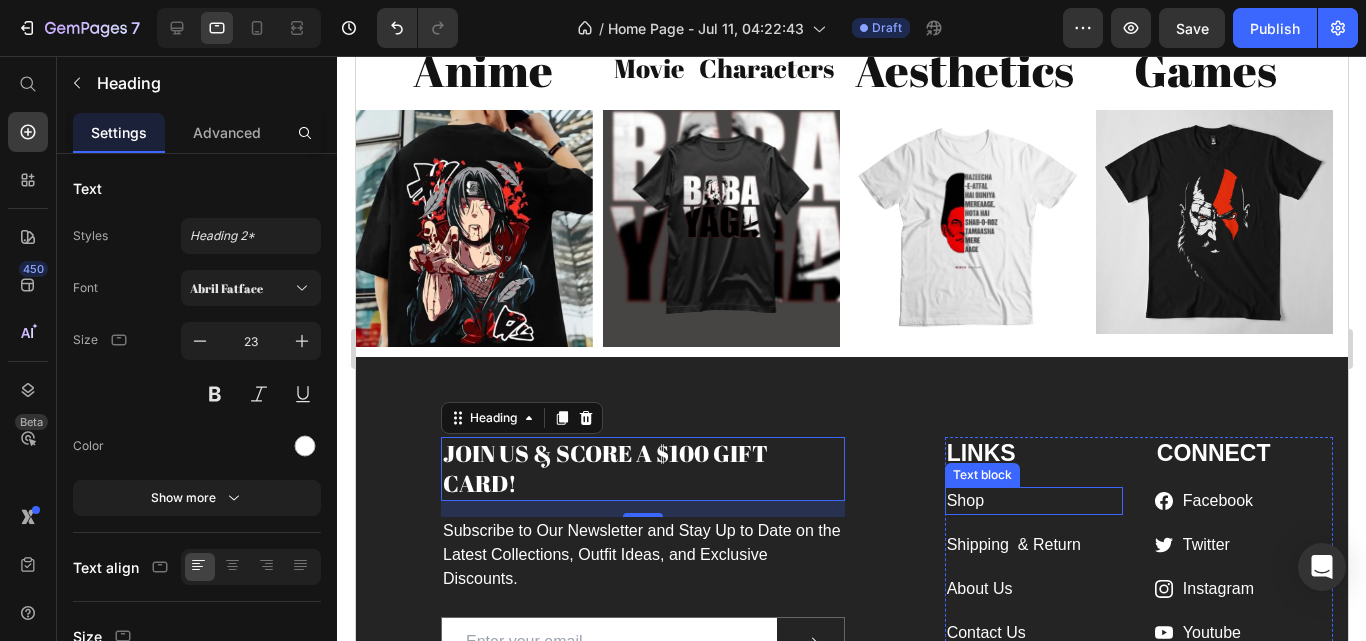 click on "Shop" at bounding box center [964, 500] 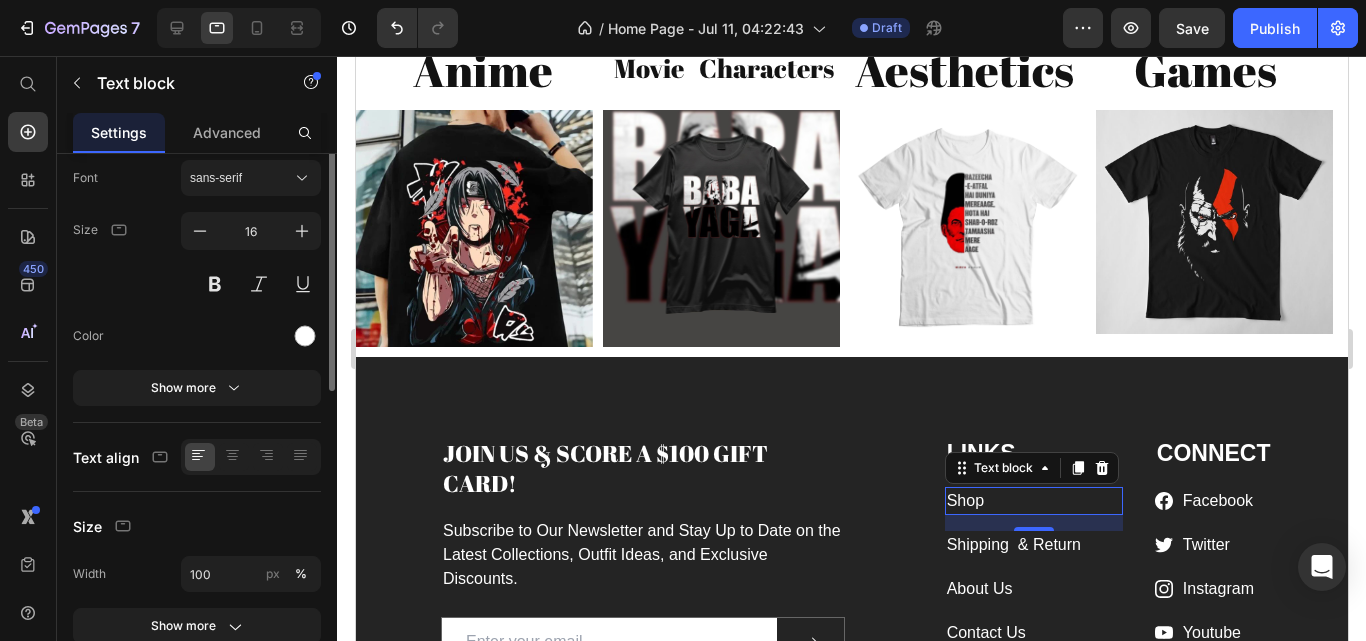 scroll, scrollTop: 0, scrollLeft: 0, axis: both 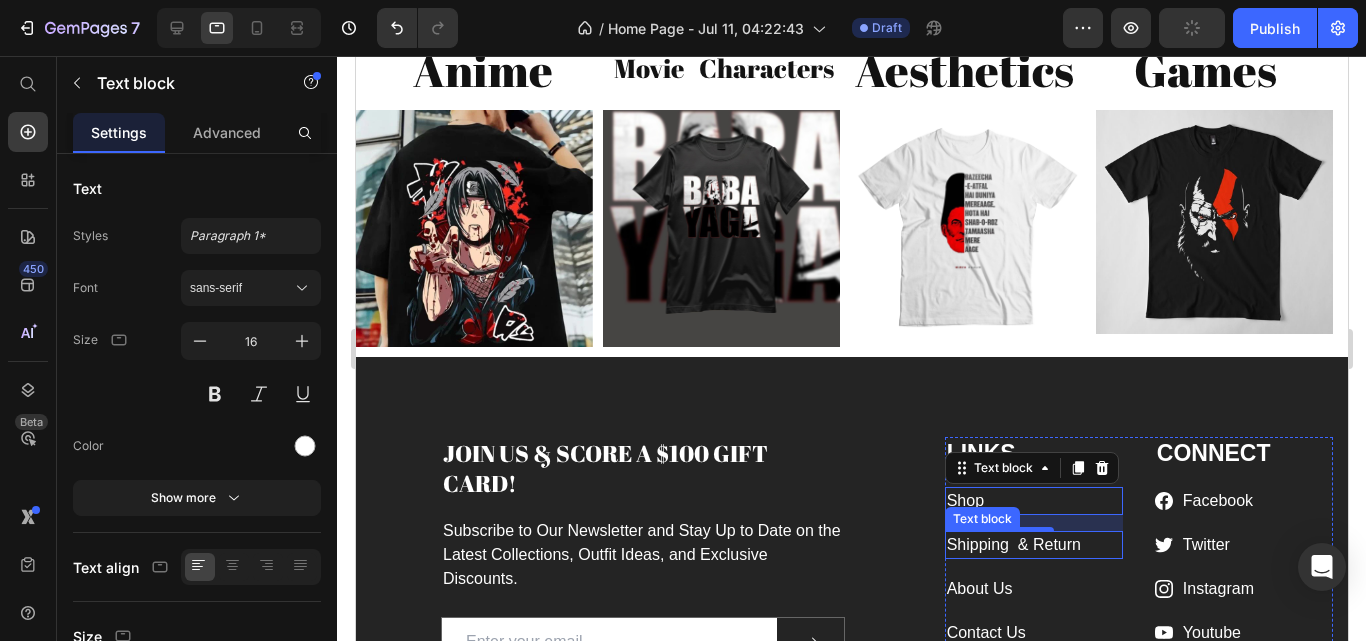 click on "Shipping  & Return" at bounding box center (1013, 544) 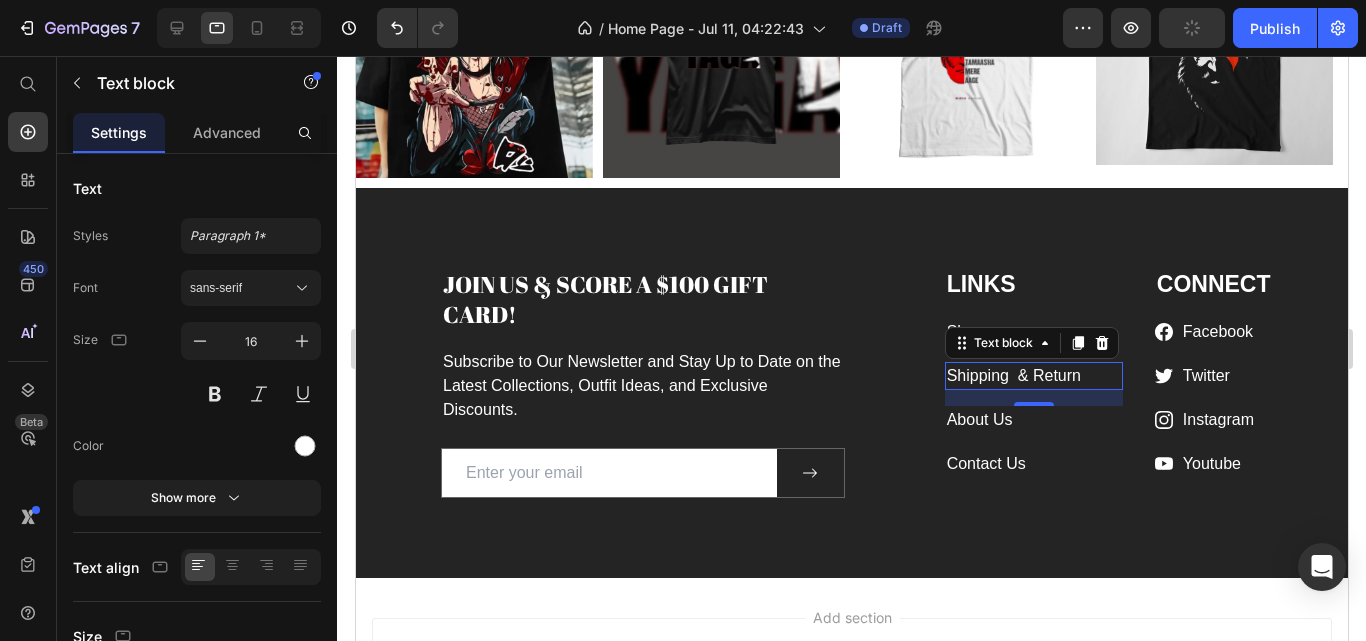 scroll, scrollTop: 4859, scrollLeft: 0, axis: vertical 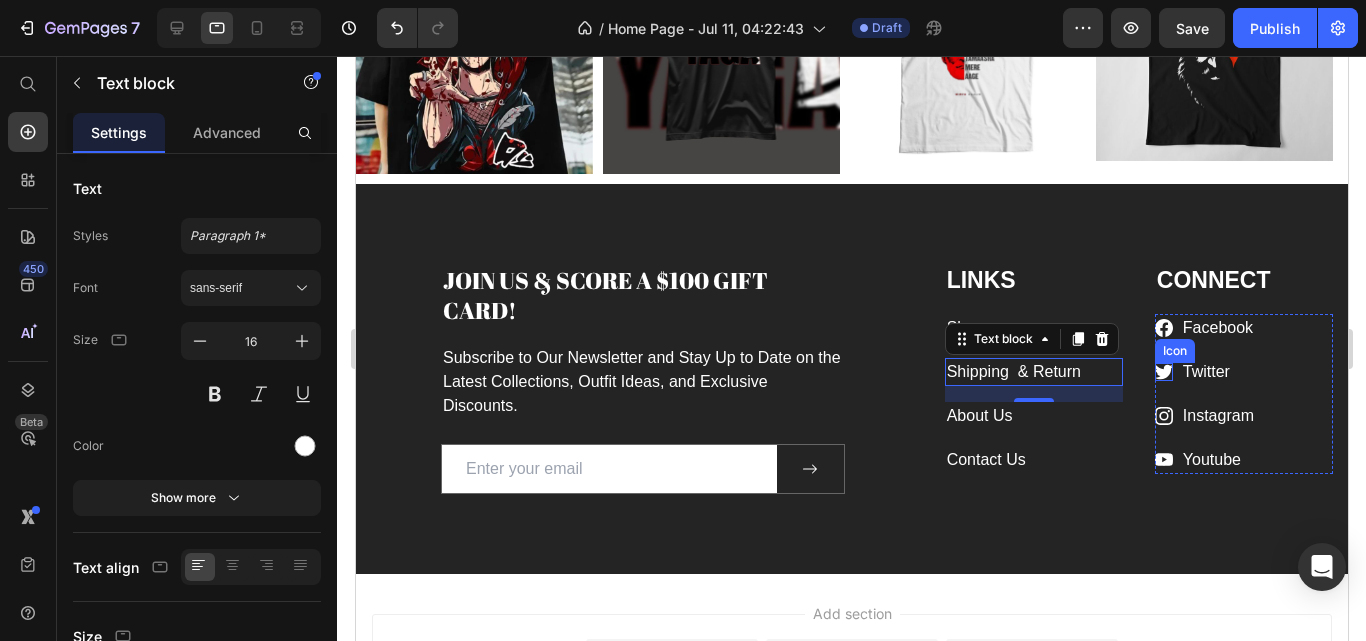 click 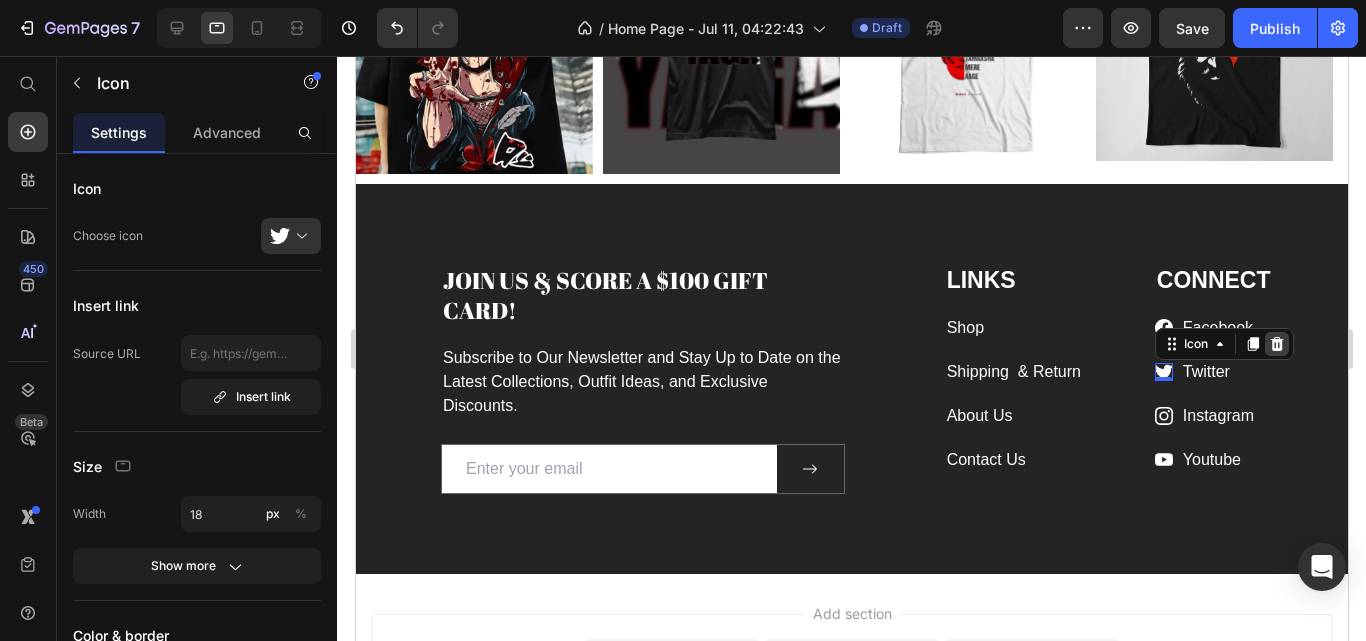 click at bounding box center (1276, 344) 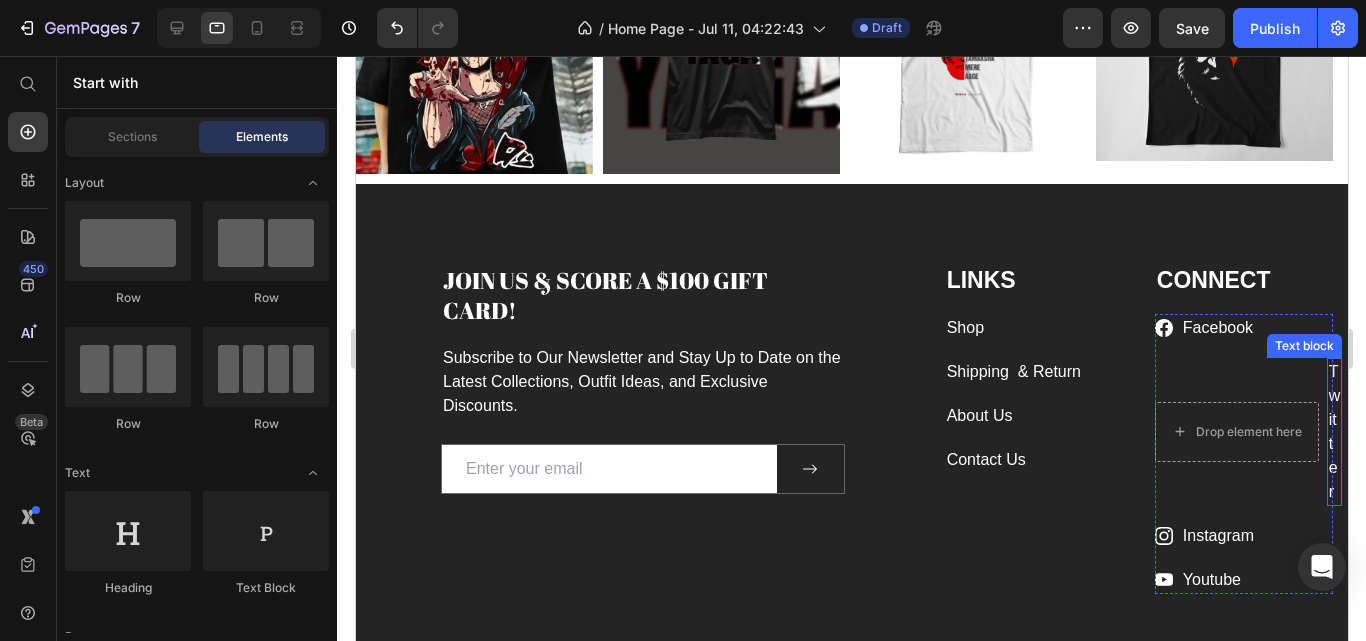 click on "Twitter" at bounding box center [1334, 431] 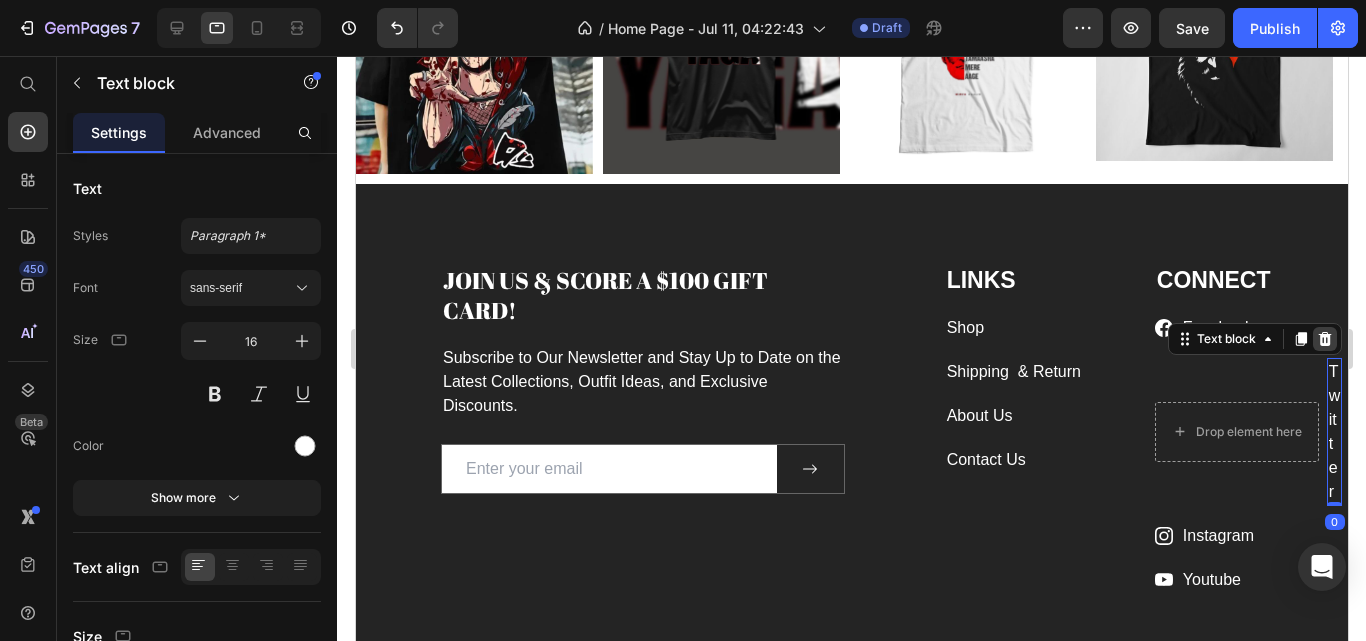 click at bounding box center (1324, 339) 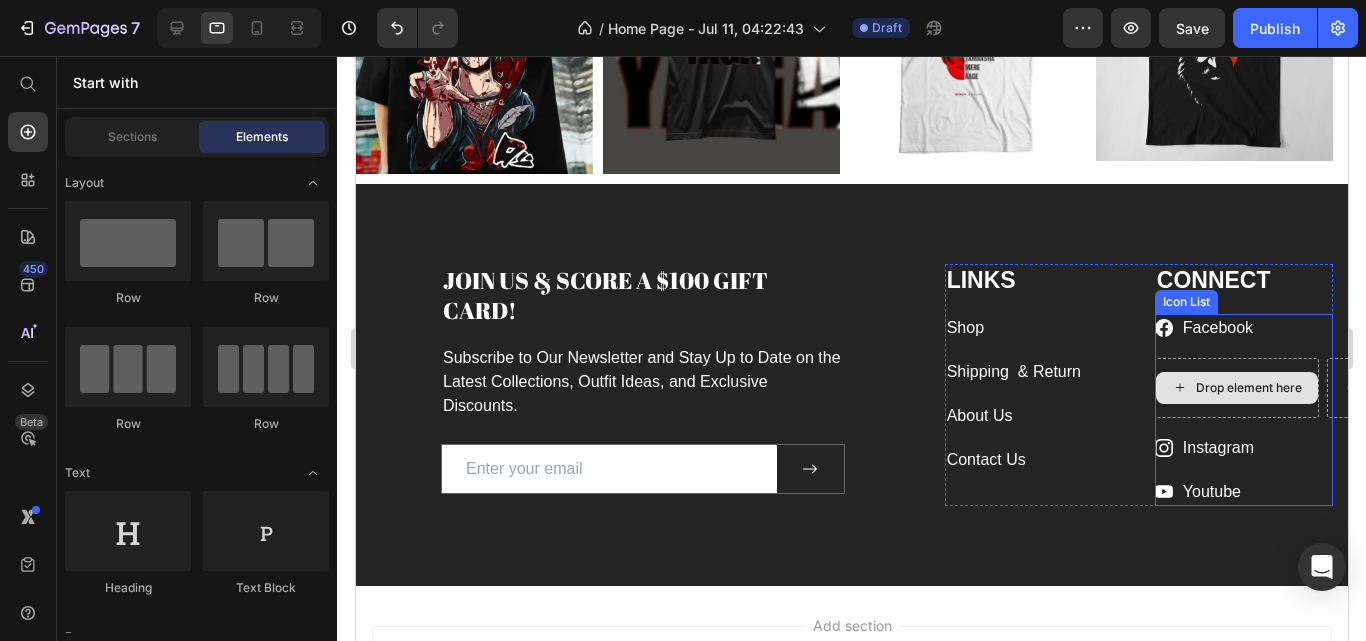 click on "Drop element here" at bounding box center [1236, 388] 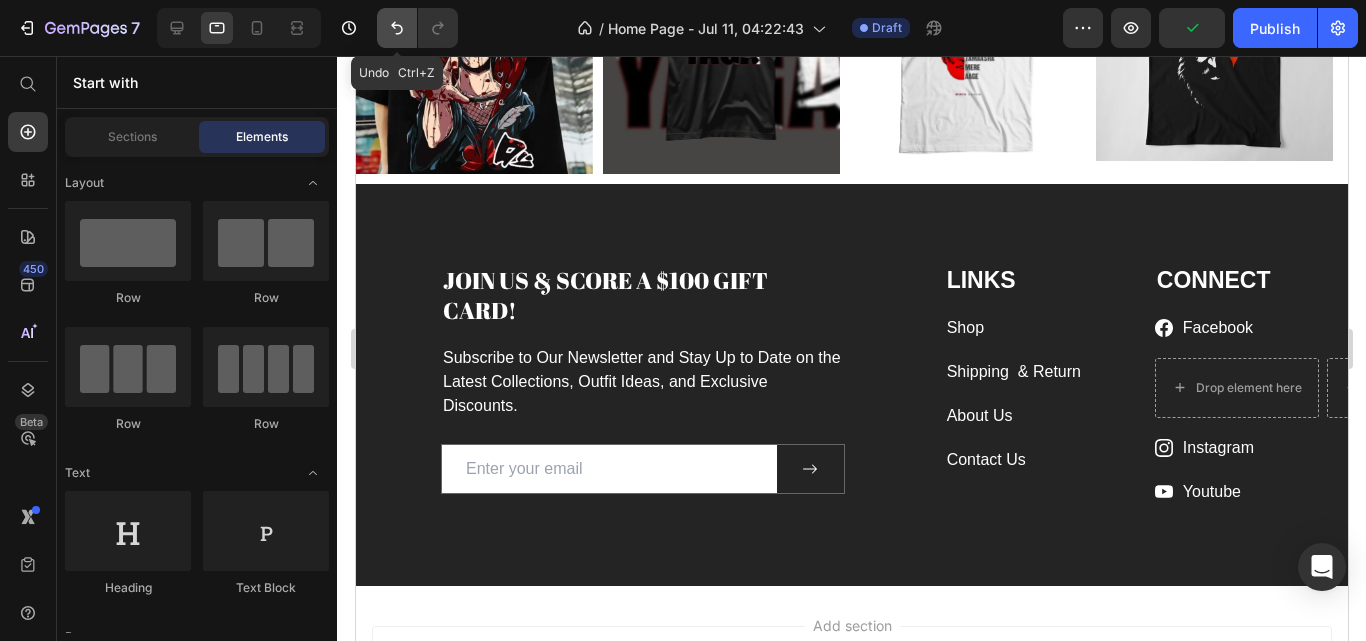 click 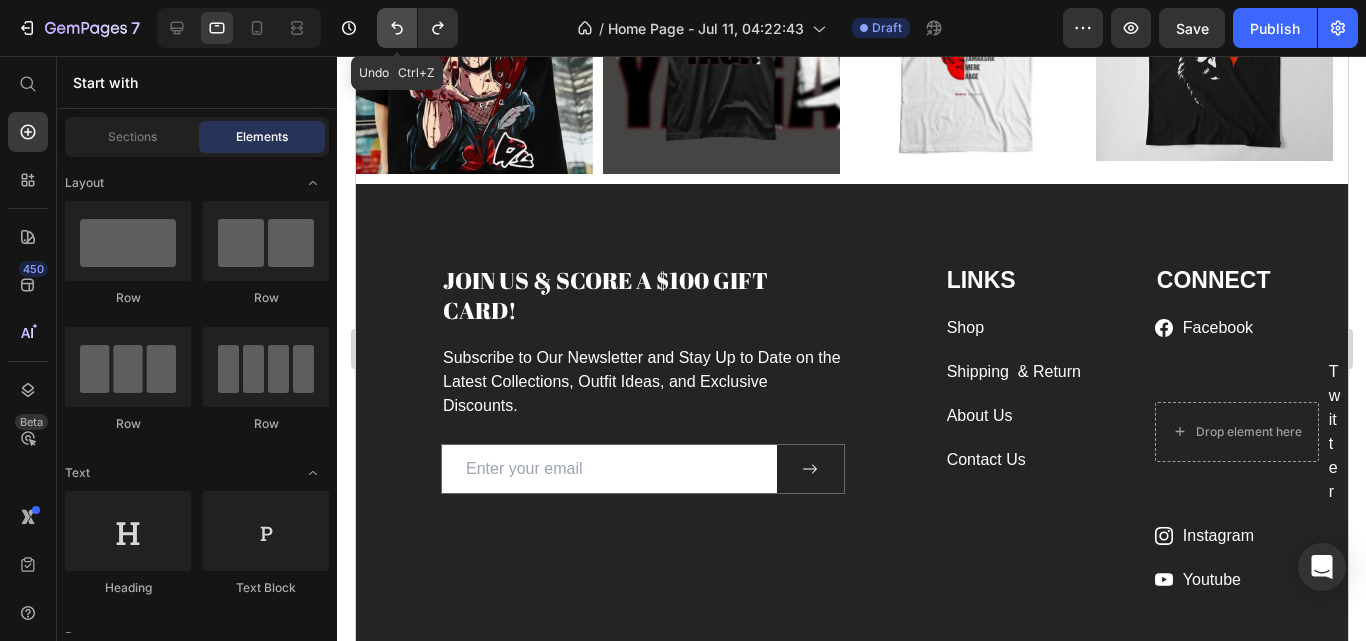 click 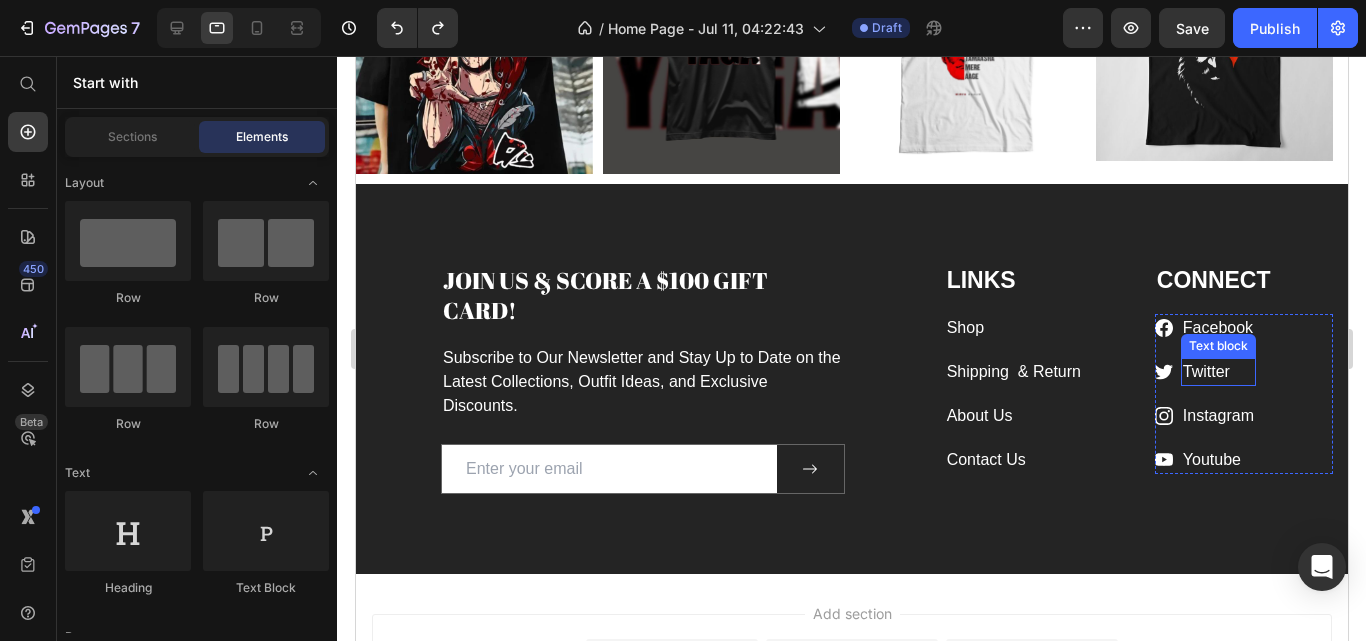 click on "Twitter" at bounding box center (1205, 371) 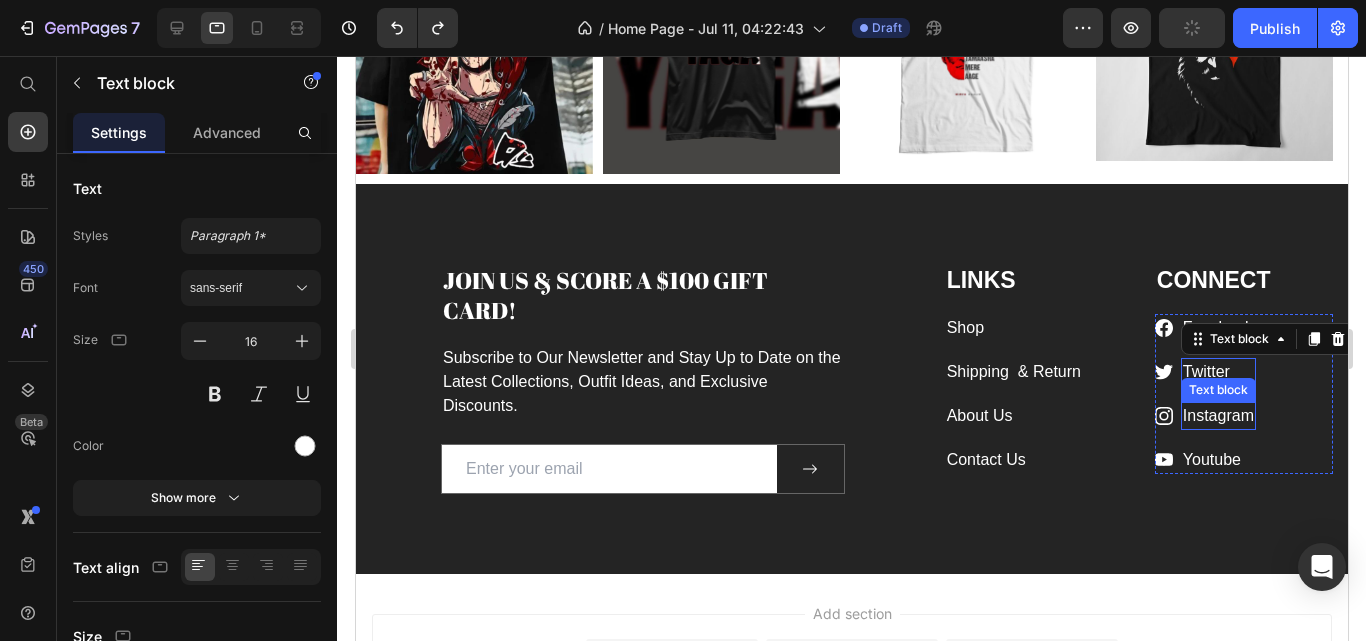 click on "Instagram" at bounding box center (1217, 415) 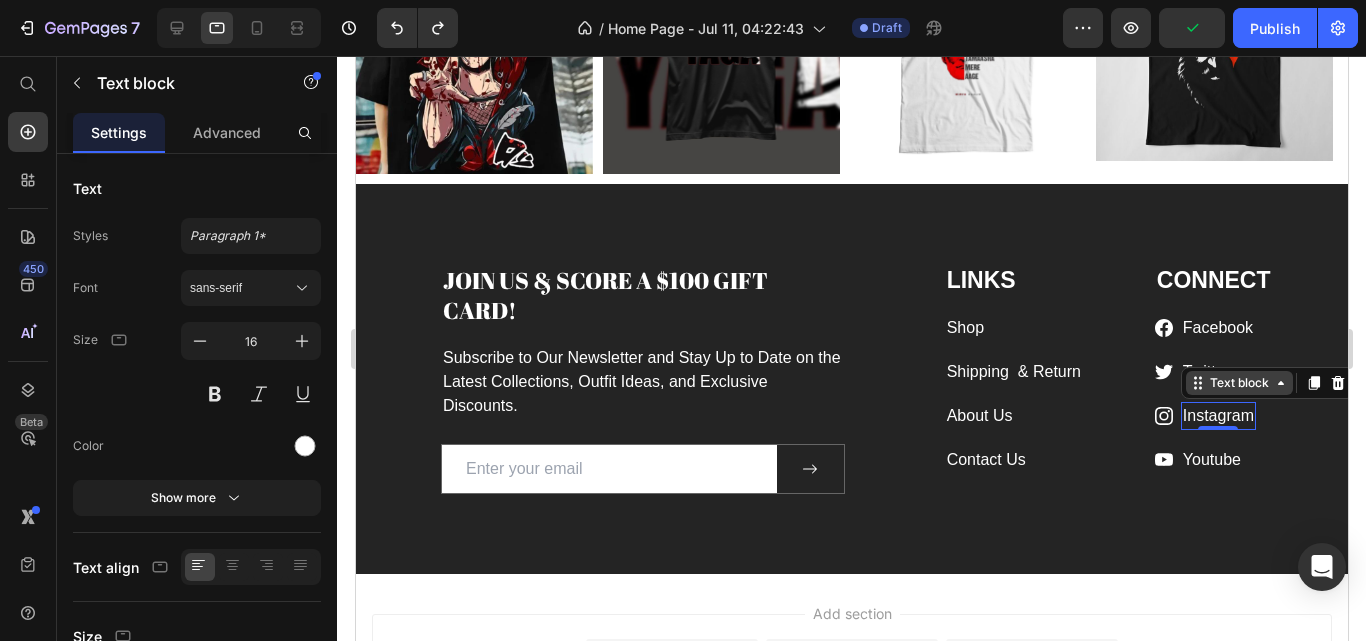 click 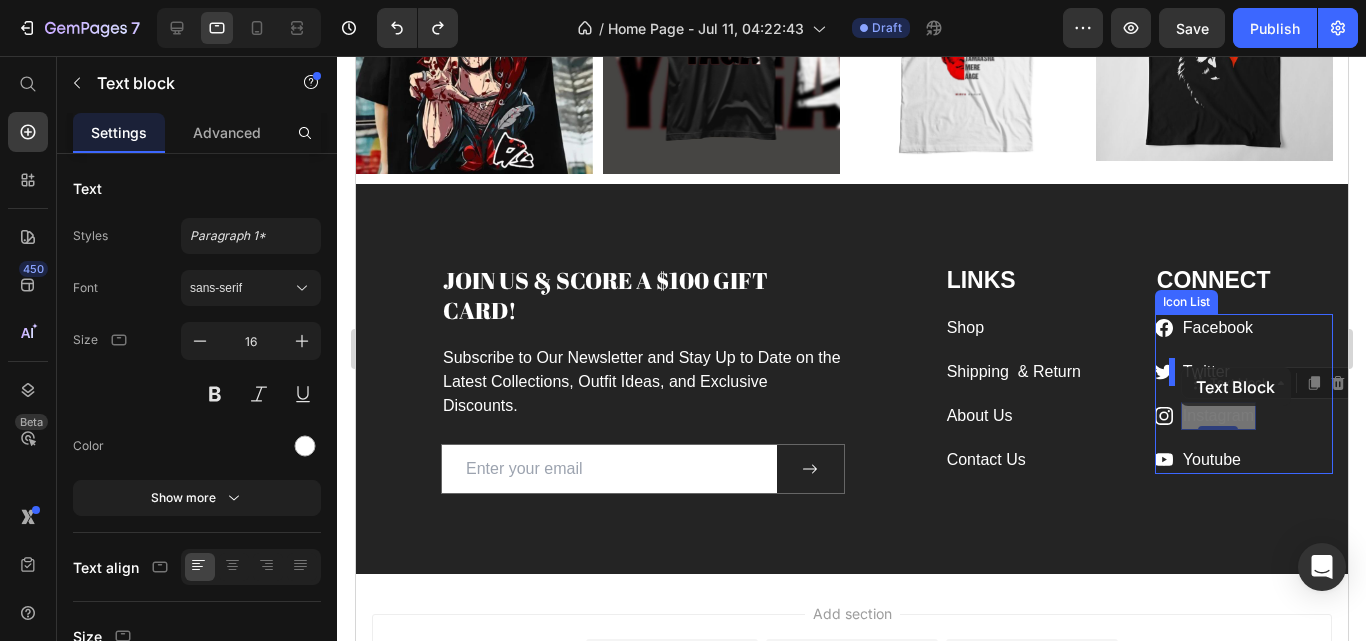 drag, startPoint x: 1182, startPoint y: 384, endPoint x: 1179, endPoint y: 367, distance: 17.262676 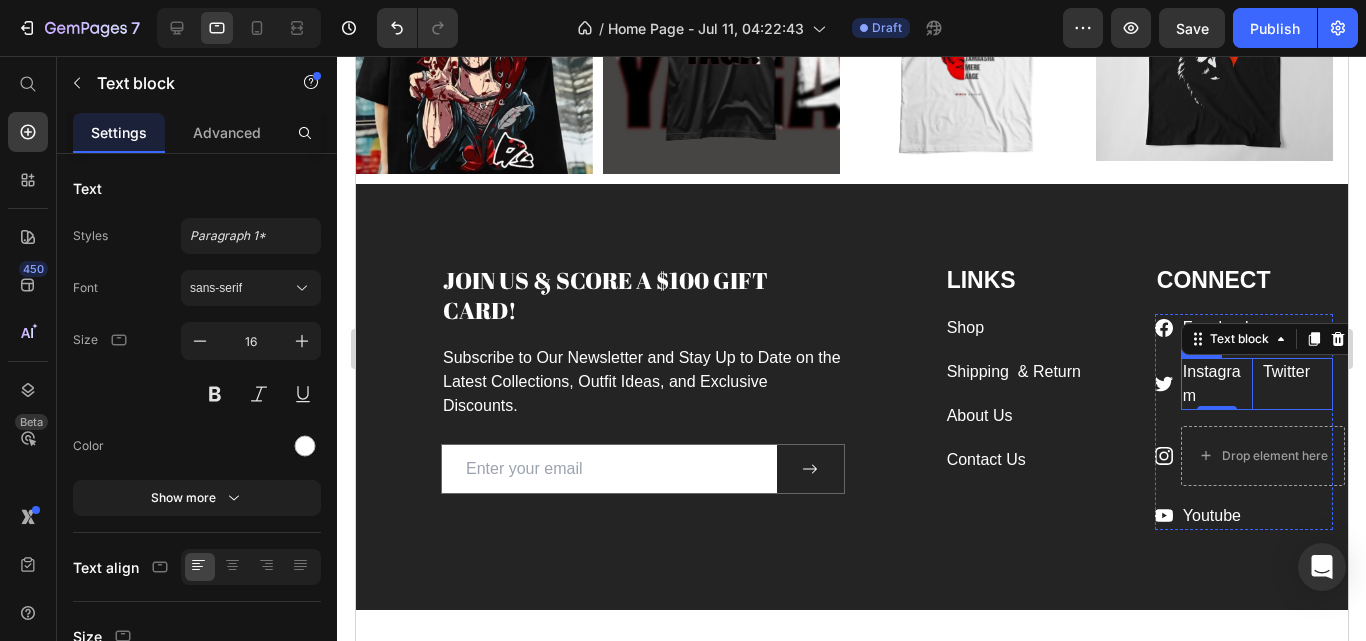click on "Twitter Text block" at bounding box center [1296, 384] 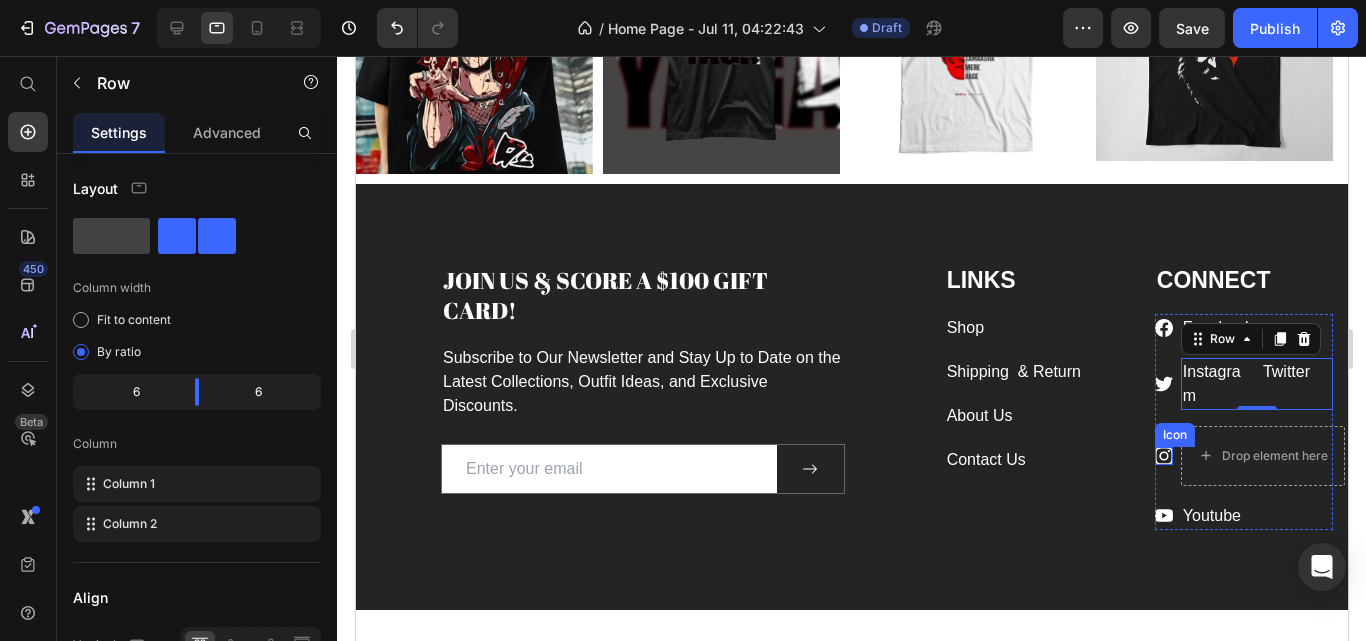 click 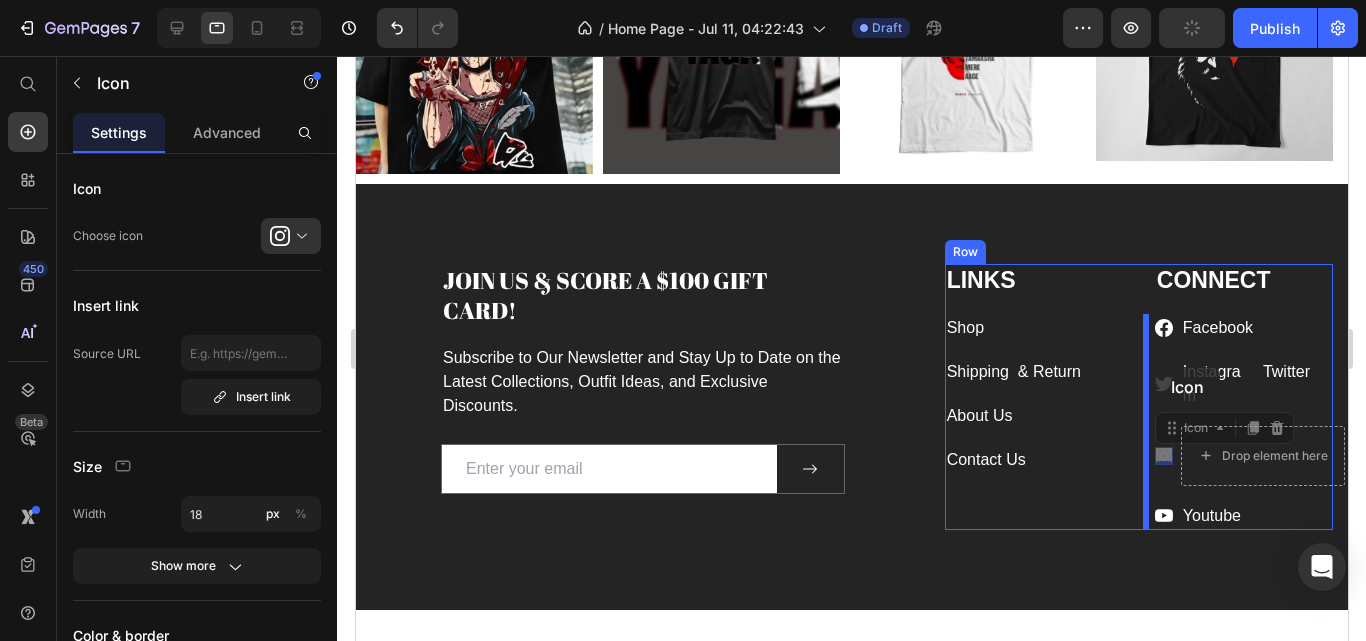 drag, startPoint x: 1157, startPoint y: 434, endPoint x: 1154, endPoint y: 367, distance: 67.06713 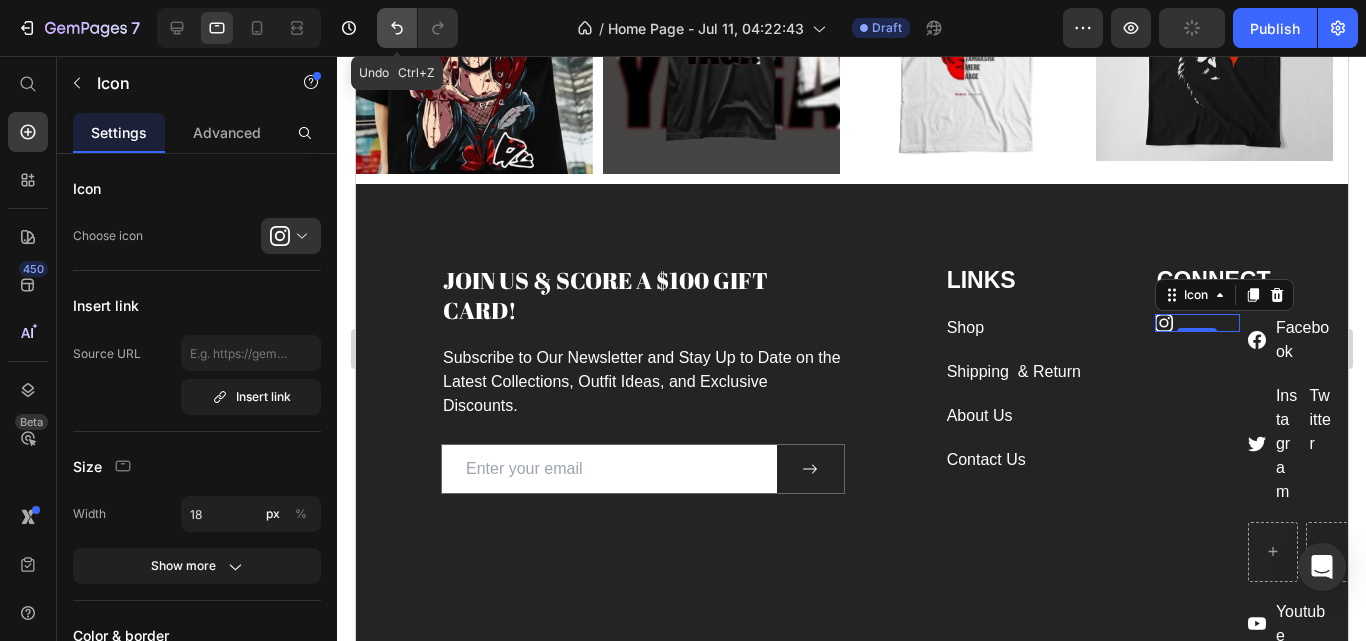 click 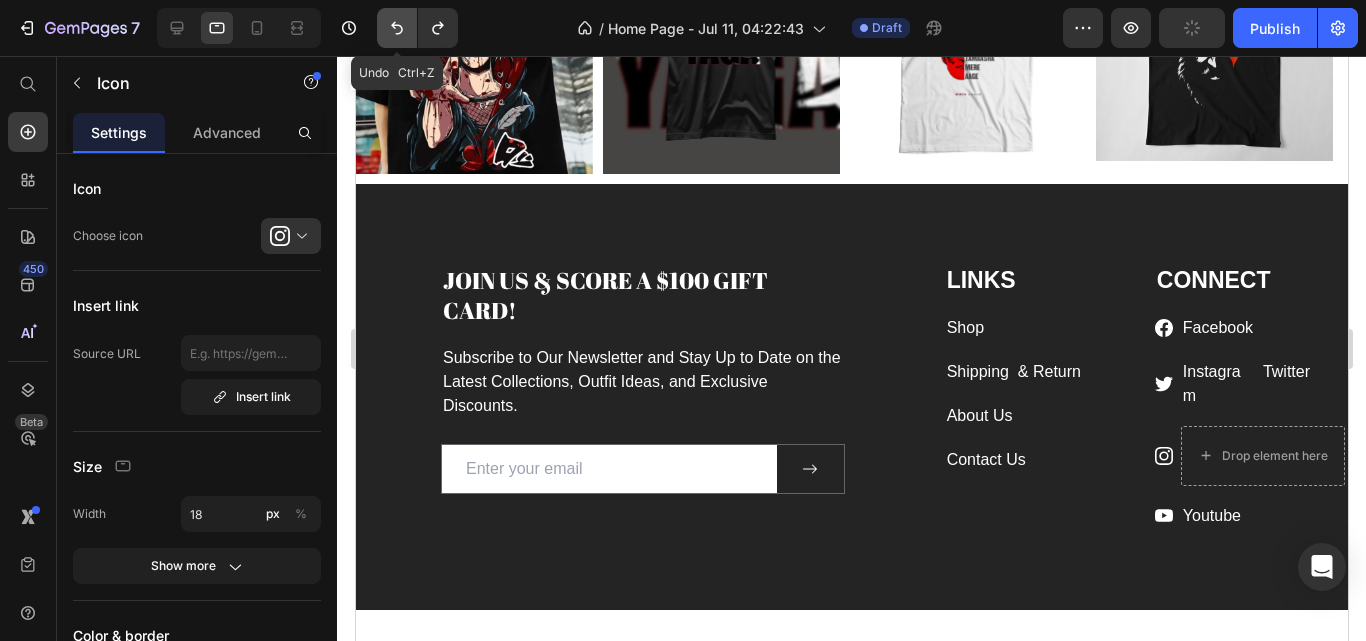 click 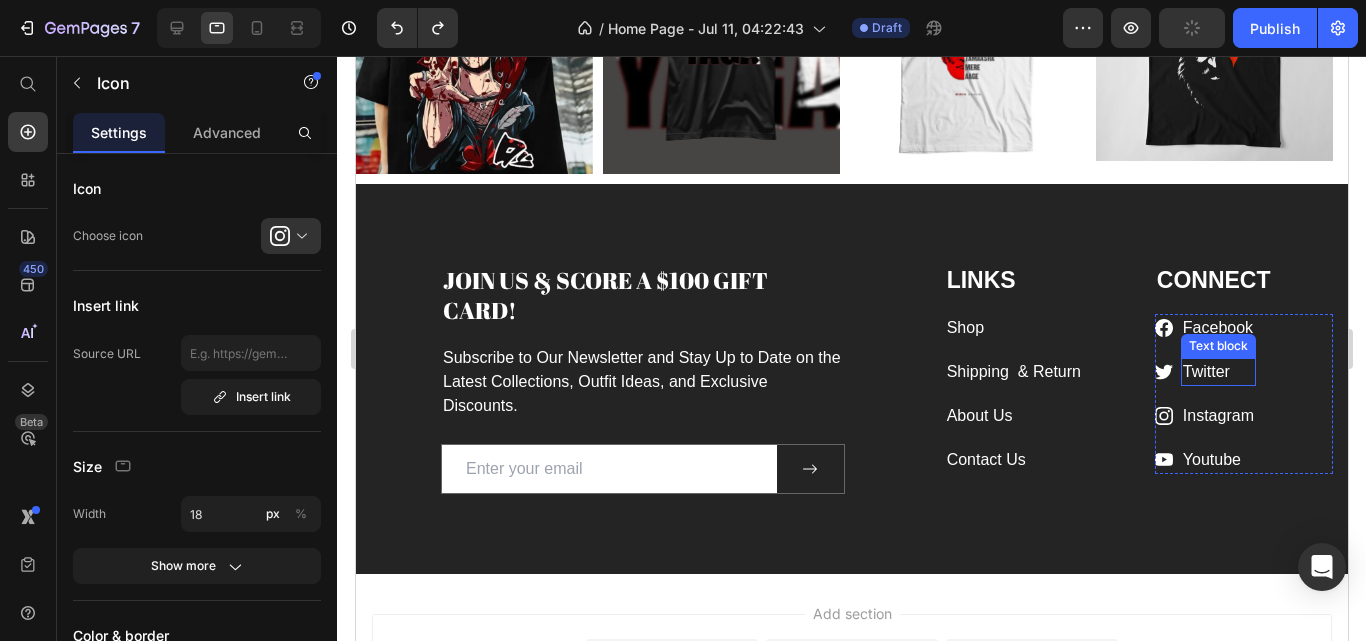 click on "Twitter" at bounding box center (1205, 371) 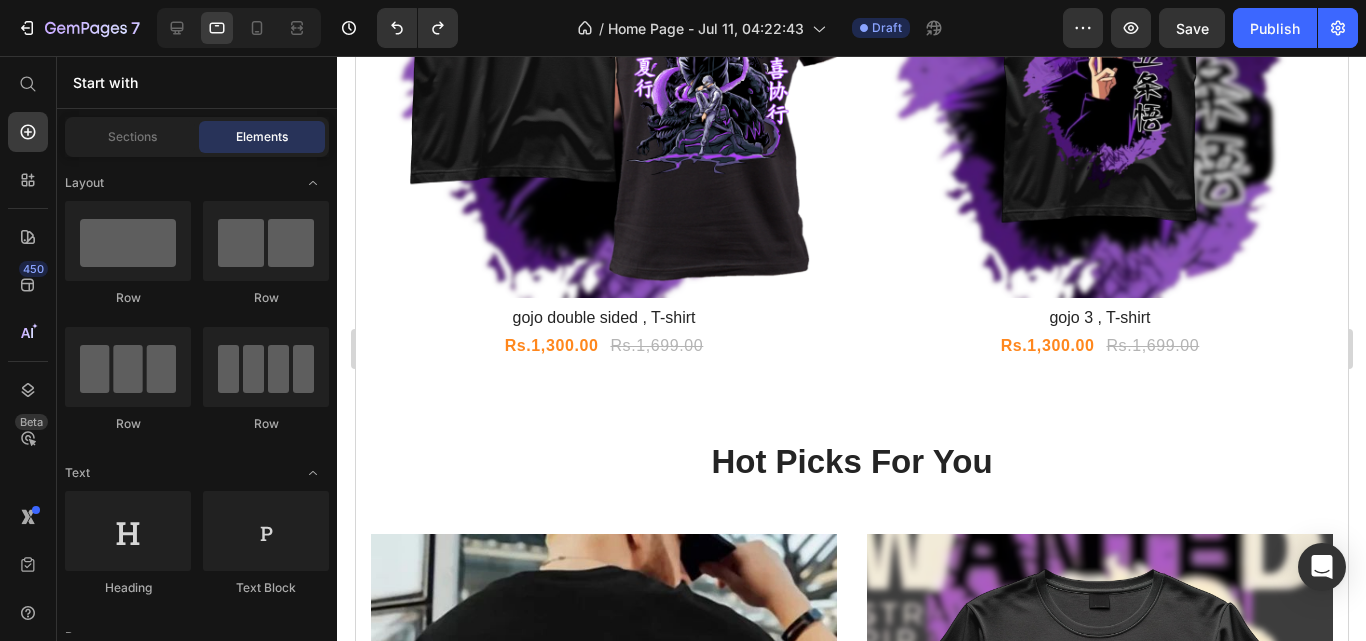 scroll, scrollTop: 2291, scrollLeft: 0, axis: vertical 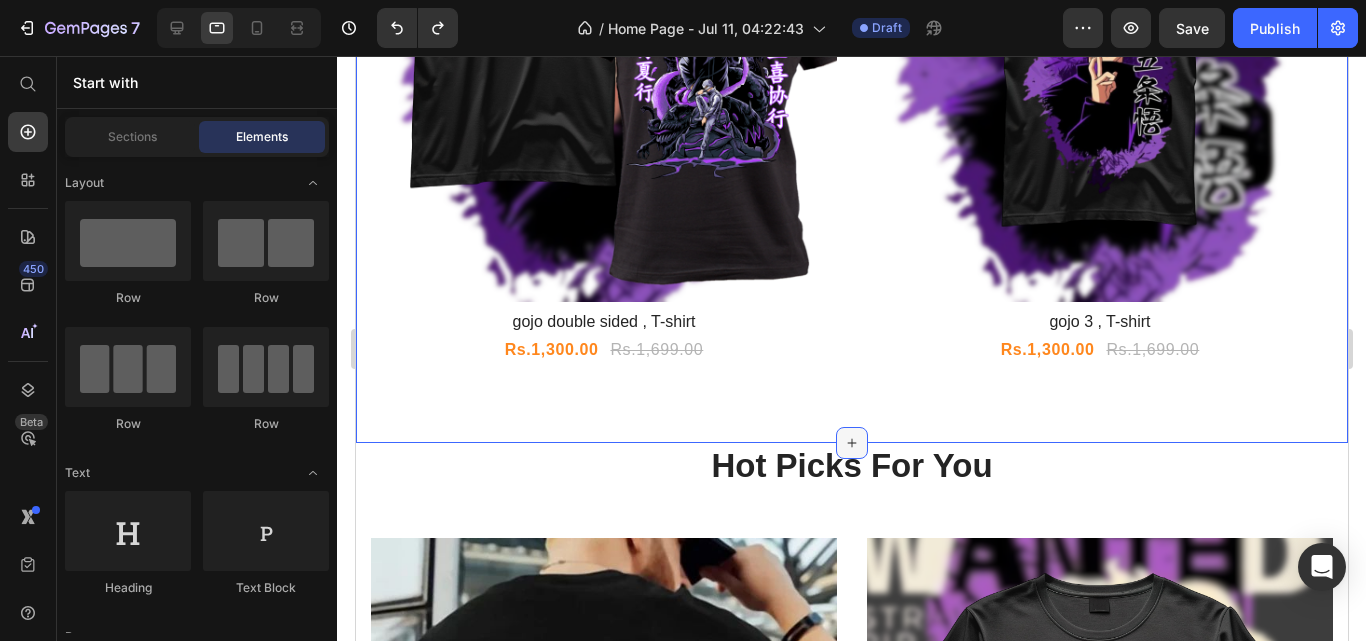 click 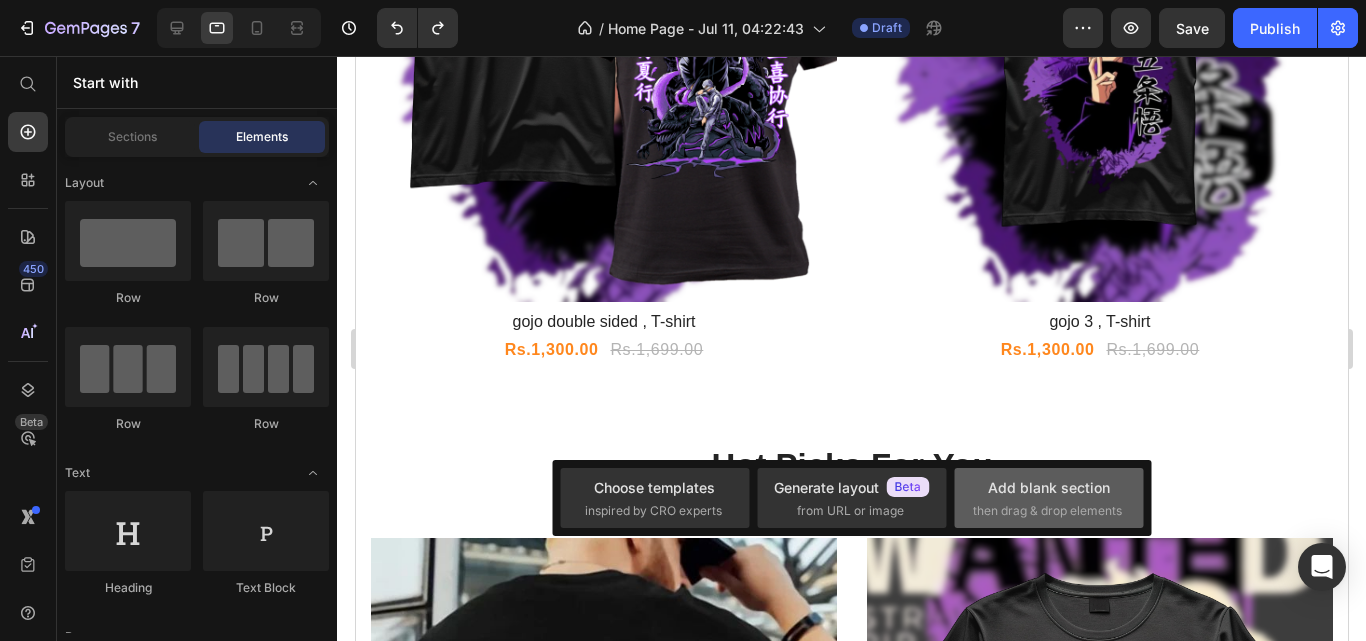 click on "Add blank section" at bounding box center [1049, 487] 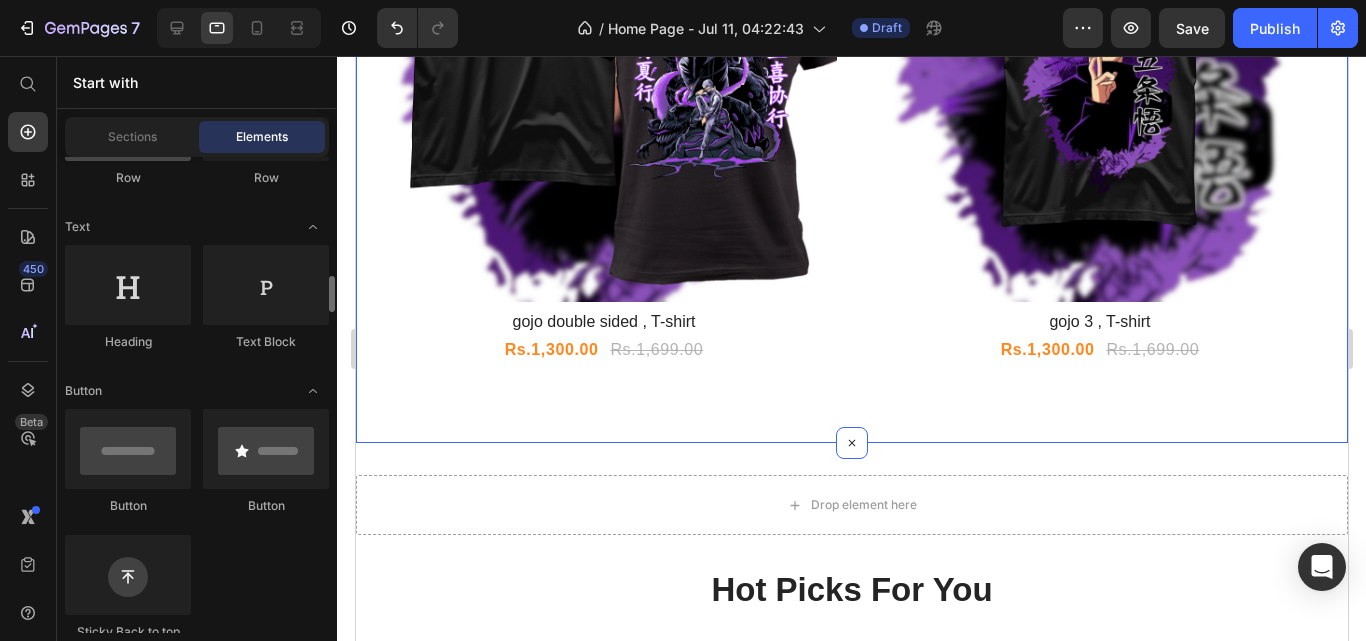 scroll, scrollTop: 373, scrollLeft: 0, axis: vertical 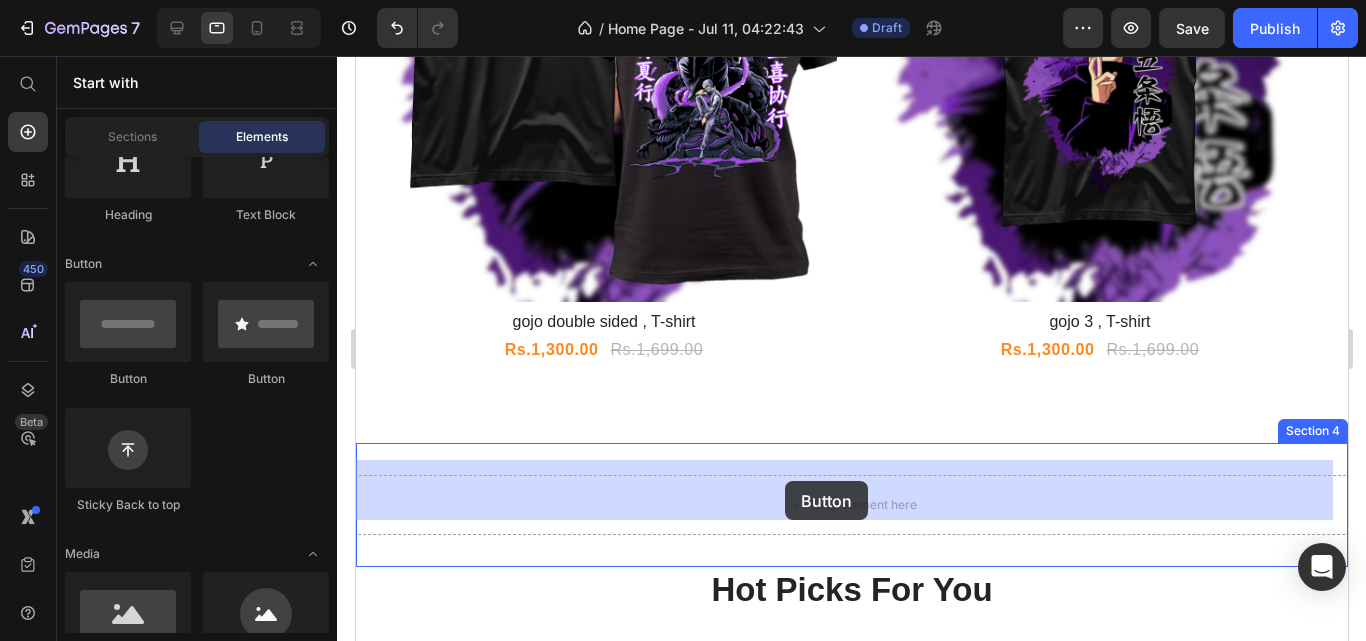 drag, startPoint x: 497, startPoint y: 408, endPoint x: 784, endPoint y: 481, distance: 296.1385 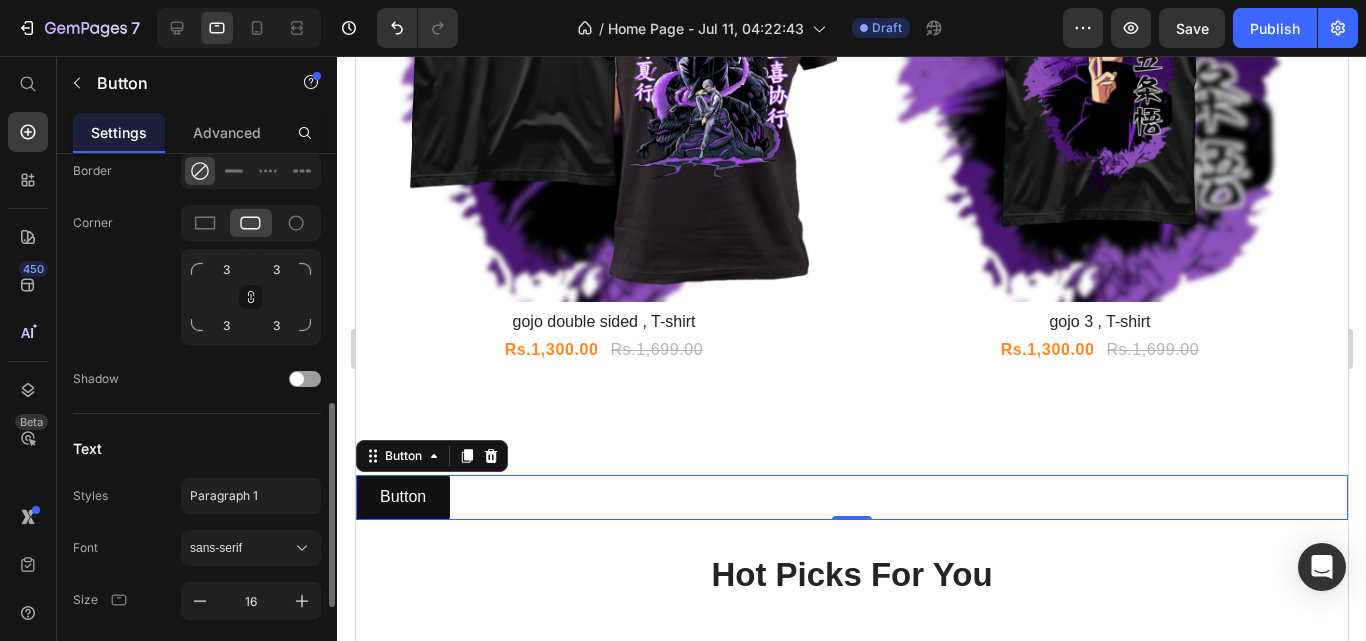 scroll, scrollTop: 669, scrollLeft: 0, axis: vertical 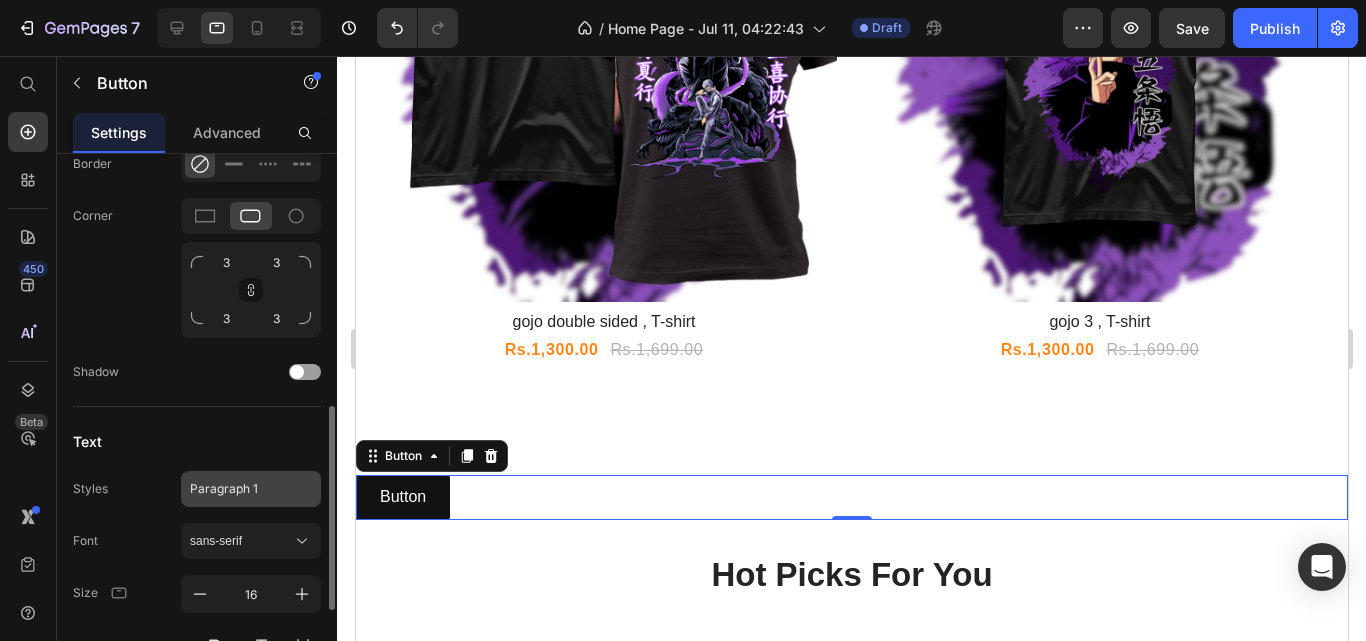 click on "Paragraph 1" at bounding box center (239, 489) 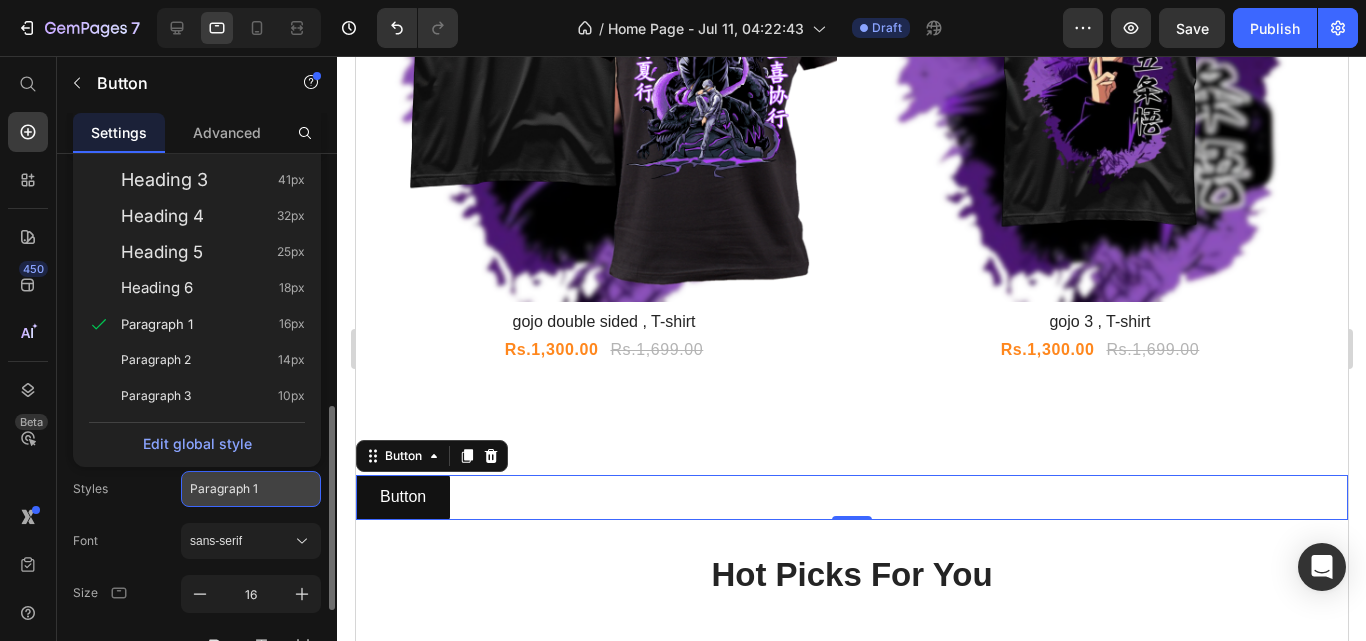 click on "Paragraph 1" at bounding box center [239, 489] 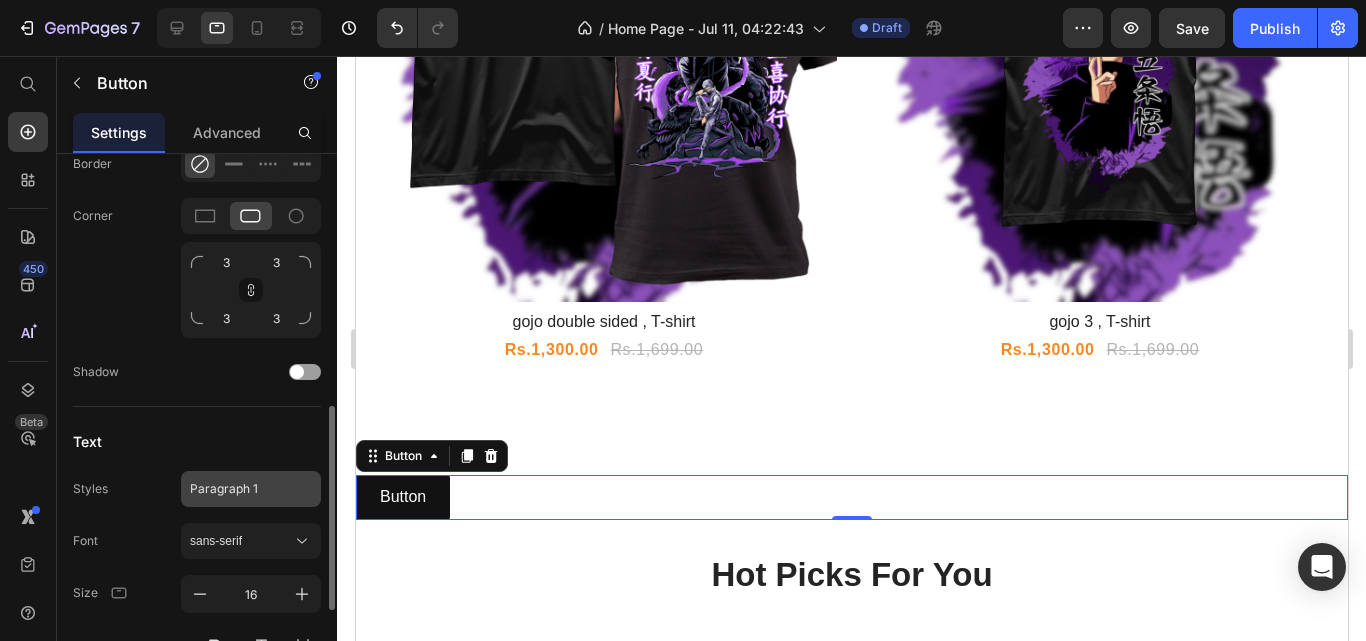 drag, startPoint x: 260, startPoint y: 494, endPoint x: 248, endPoint y: 494, distance: 12 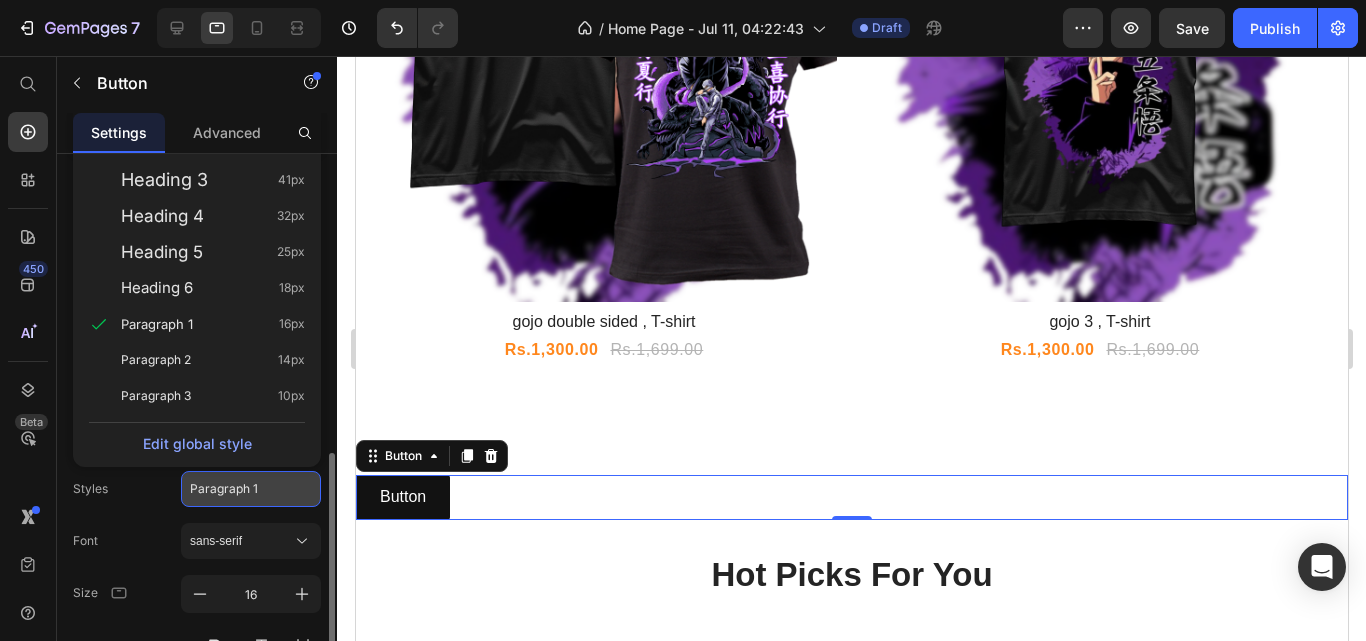 scroll, scrollTop: 703, scrollLeft: 0, axis: vertical 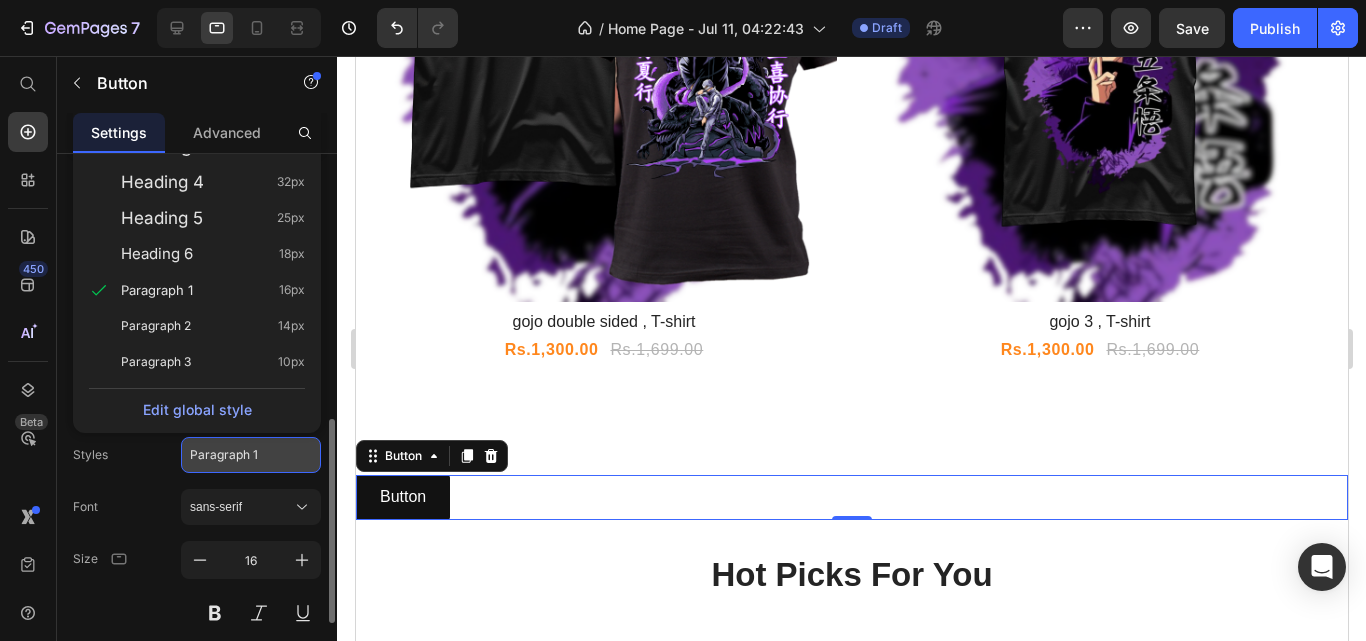 click on "sans-serif" at bounding box center (251, 507) 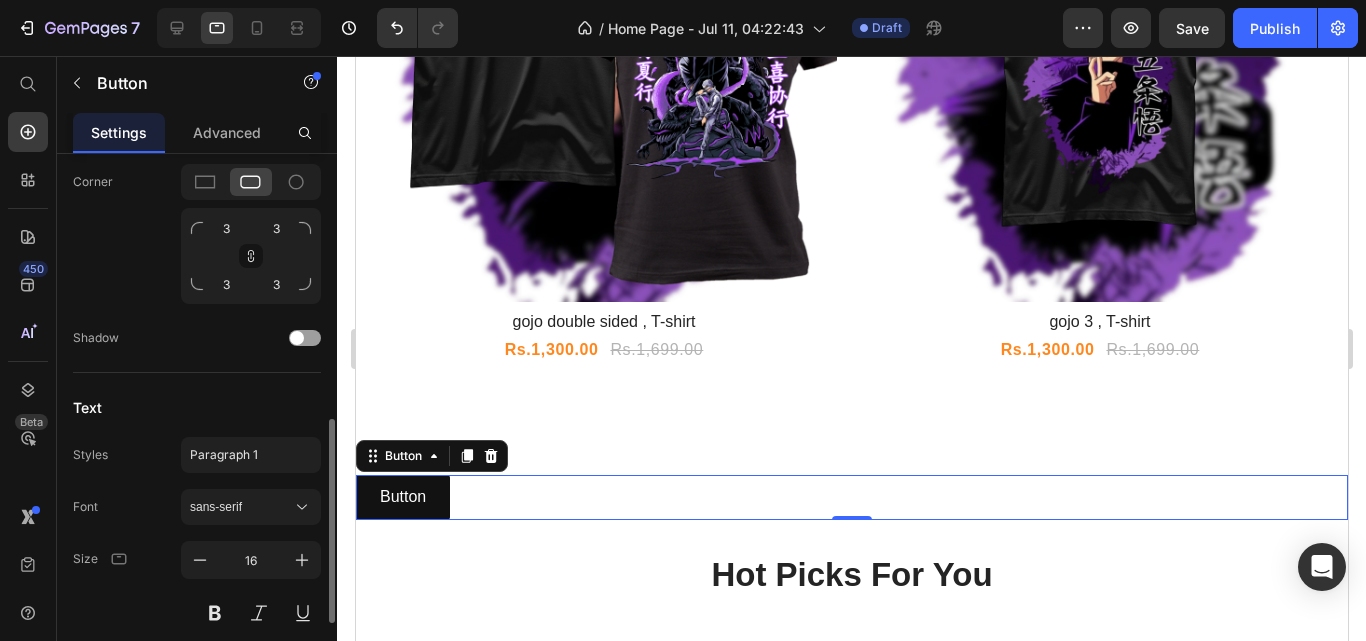 click on "Size 16" at bounding box center (197, 586) 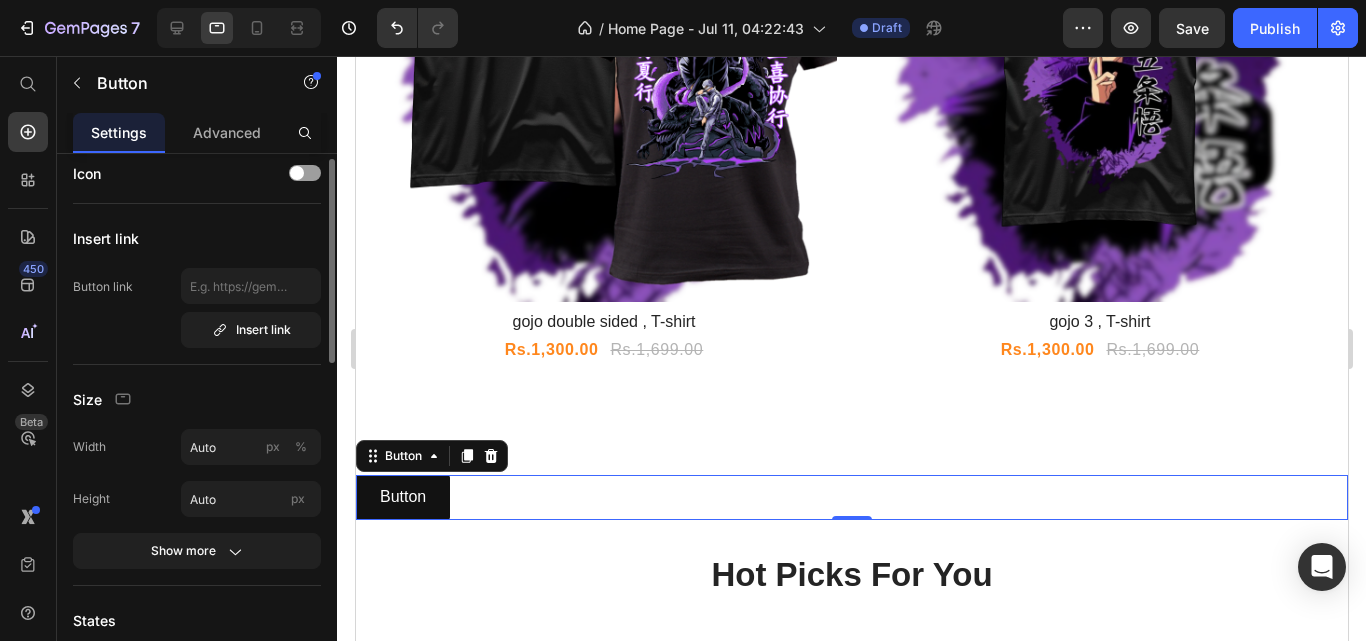 scroll, scrollTop: 0, scrollLeft: 0, axis: both 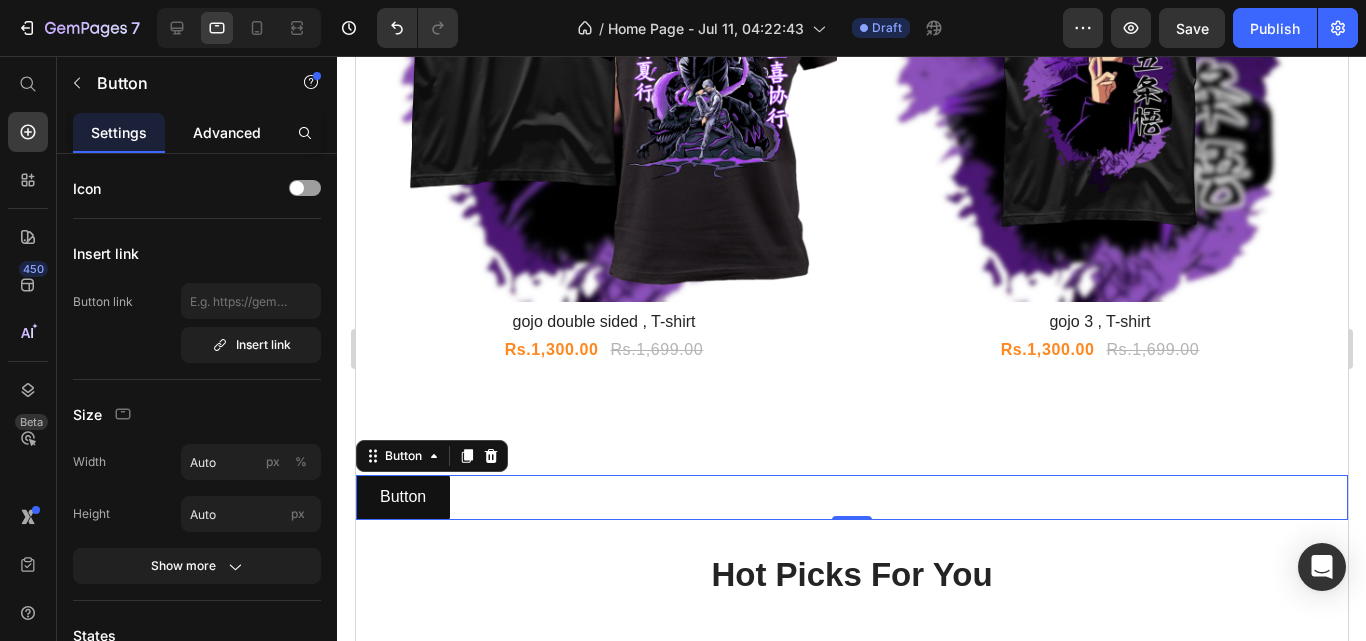 click on "Advanced" at bounding box center (227, 132) 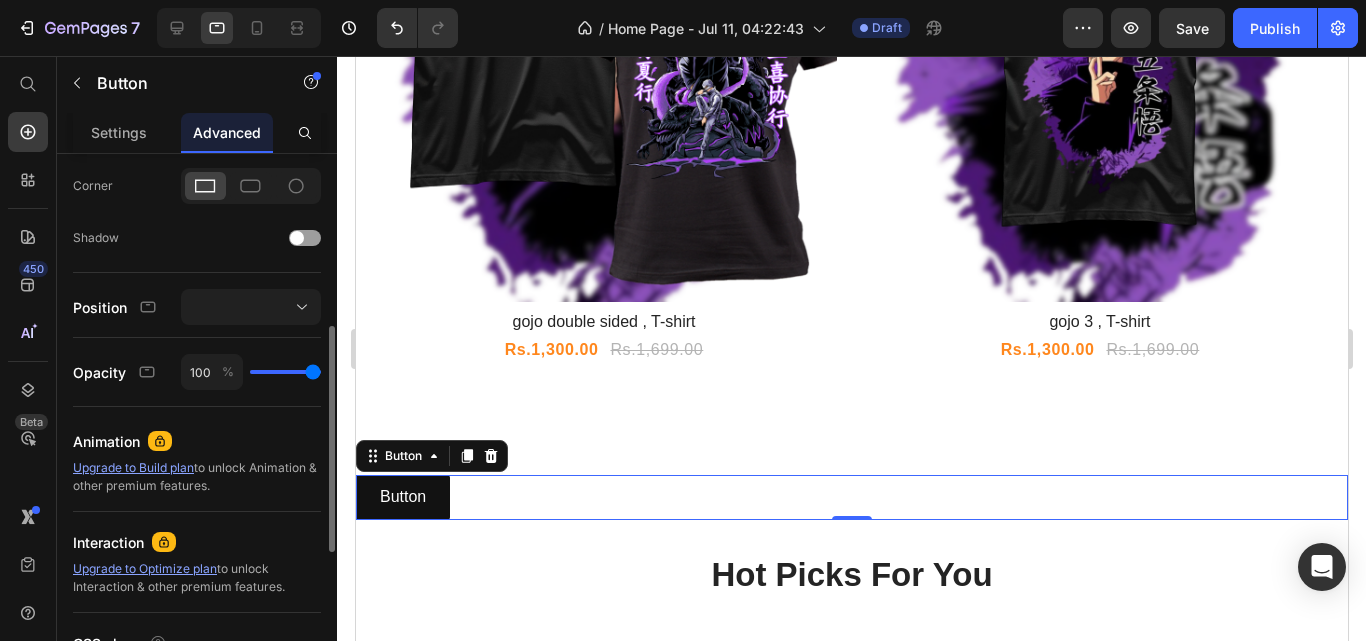 scroll, scrollTop: 538, scrollLeft: 0, axis: vertical 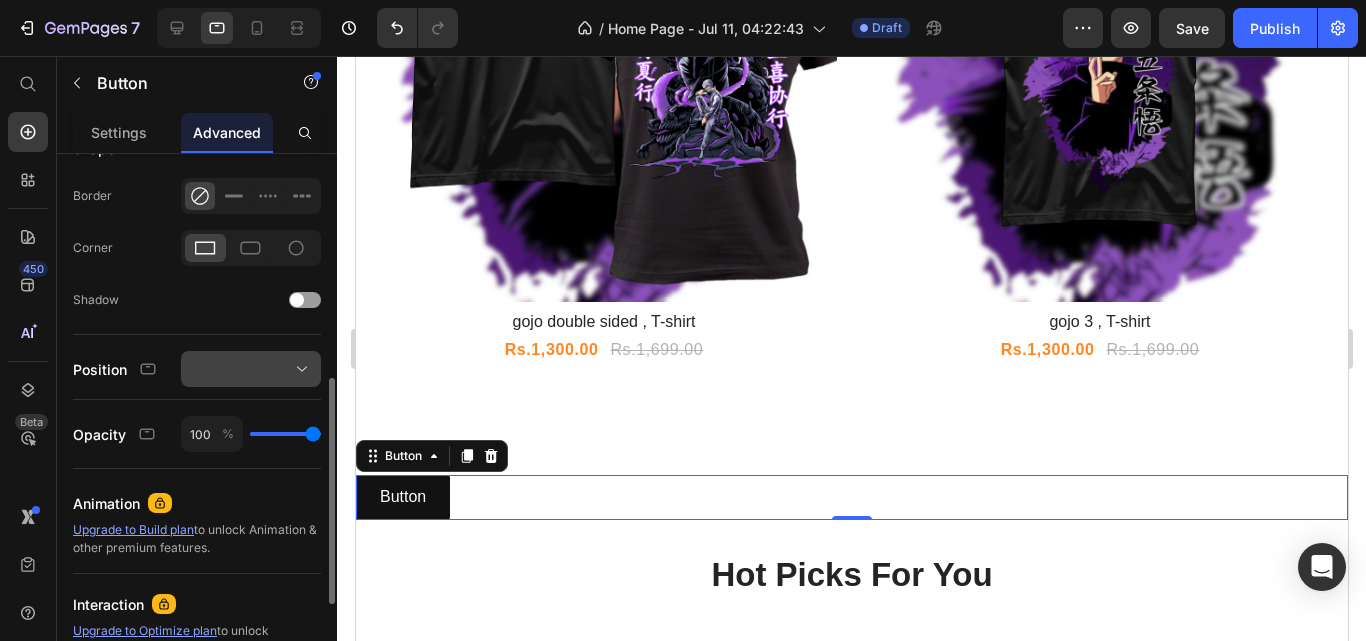 click at bounding box center [251, 369] 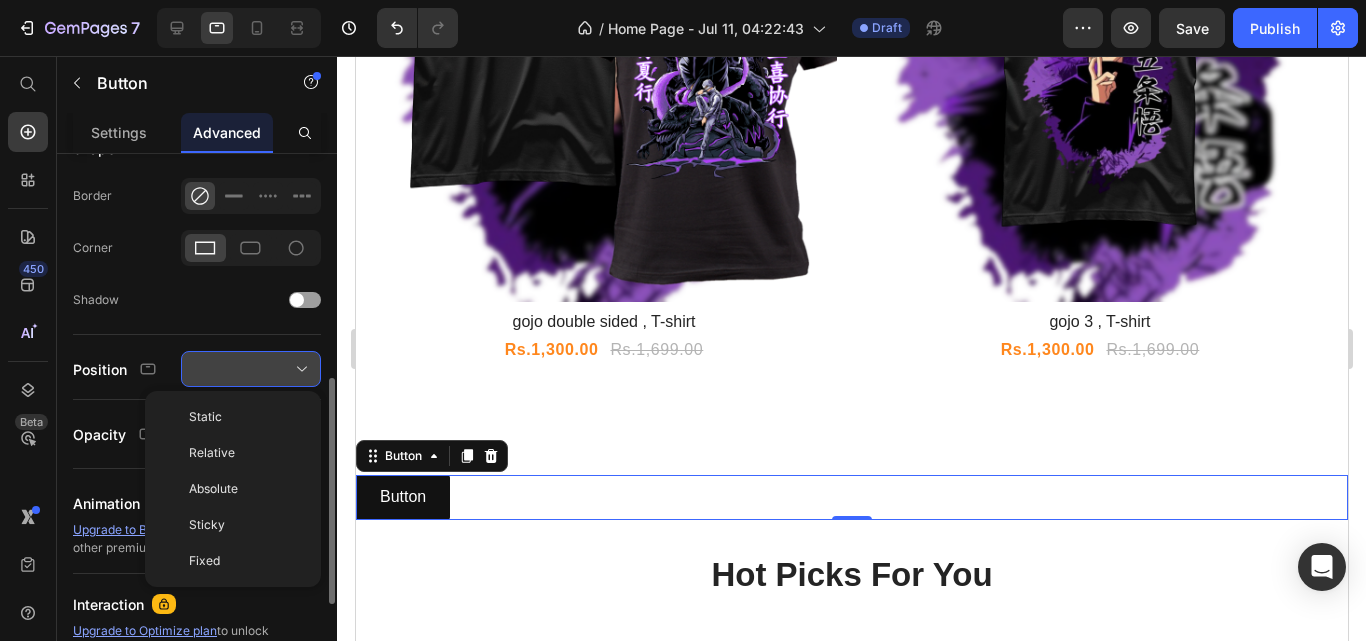 click at bounding box center [251, 369] 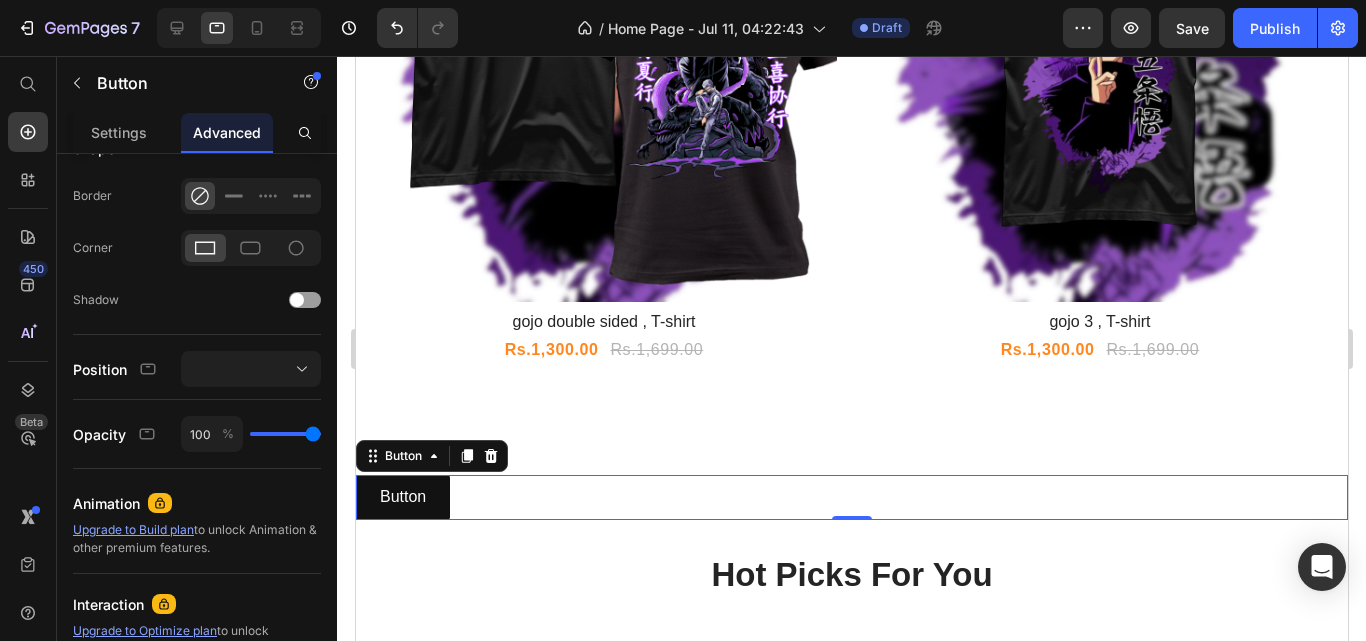 scroll, scrollTop: 761, scrollLeft: 0, axis: vertical 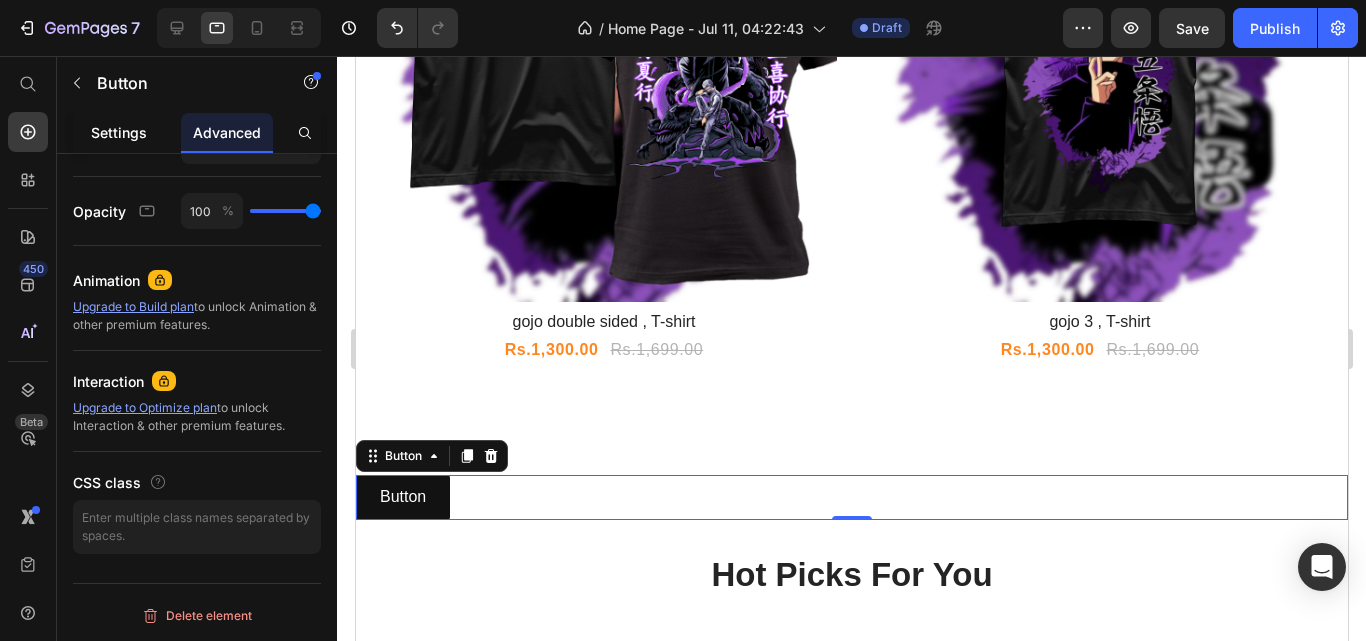 click on "Settings" at bounding box center (119, 132) 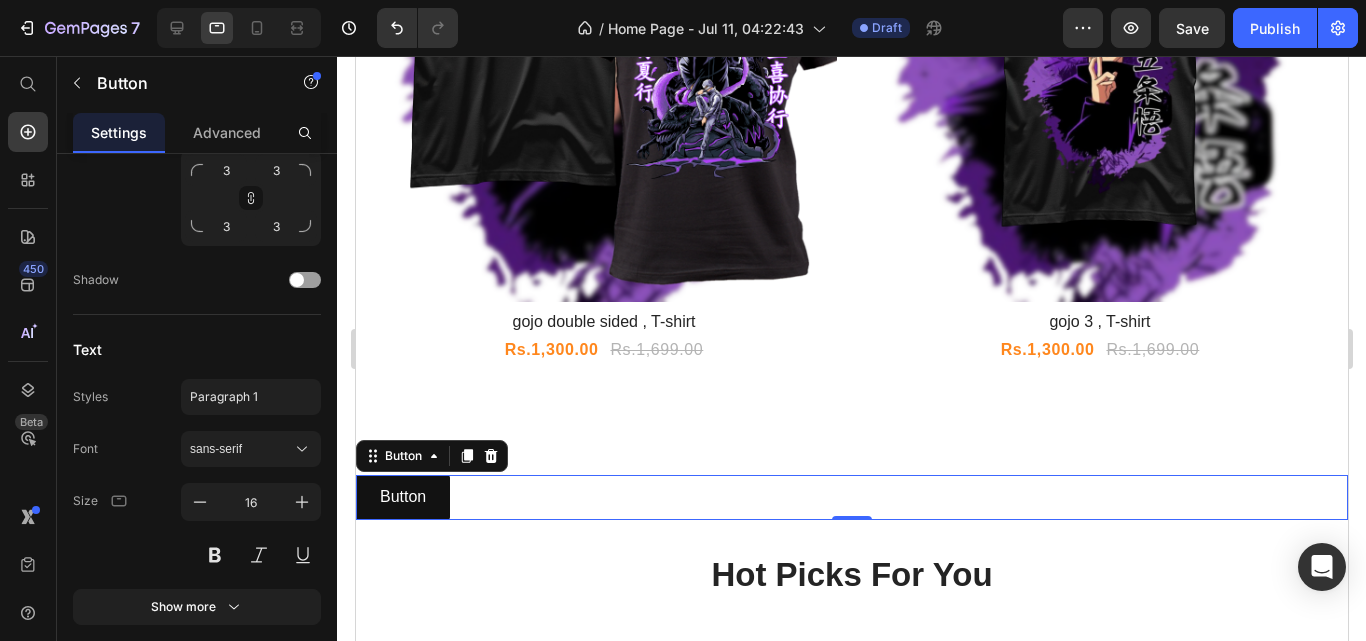scroll, scrollTop: 0, scrollLeft: 0, axis: both 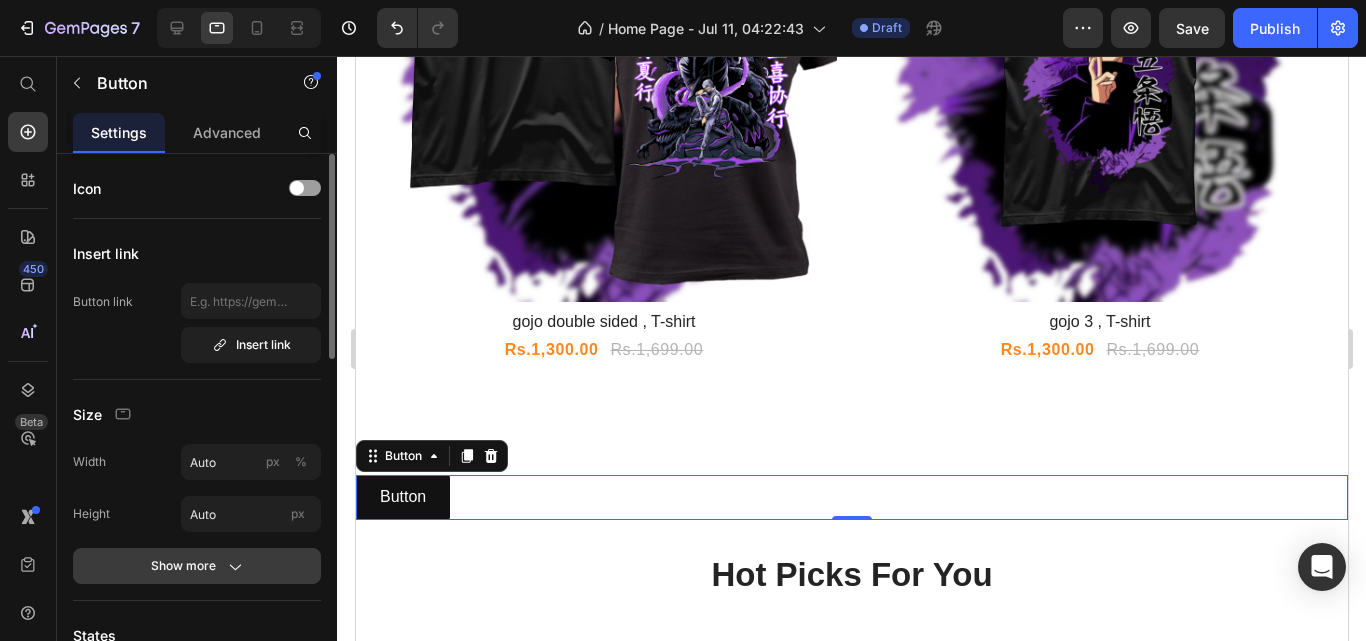 click on "Show more" at bounding box center (197, 566) 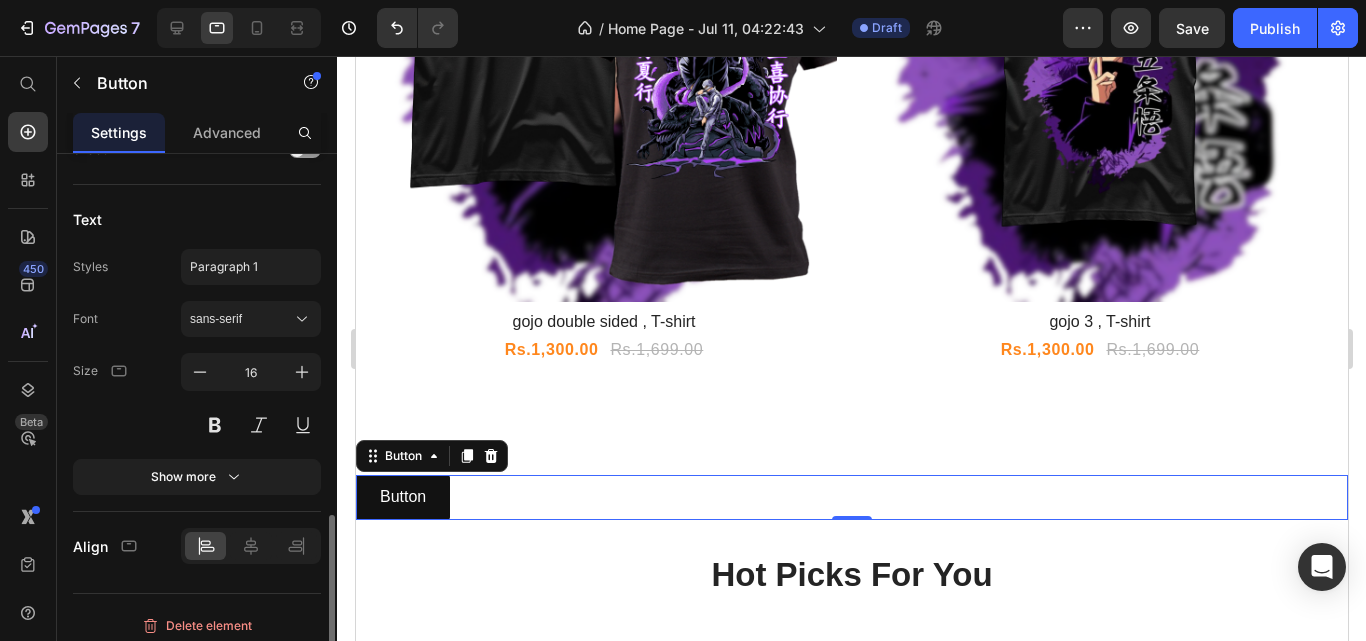 scroll, scrollTop: 1101, scrollLeft: 0, axis: vertical 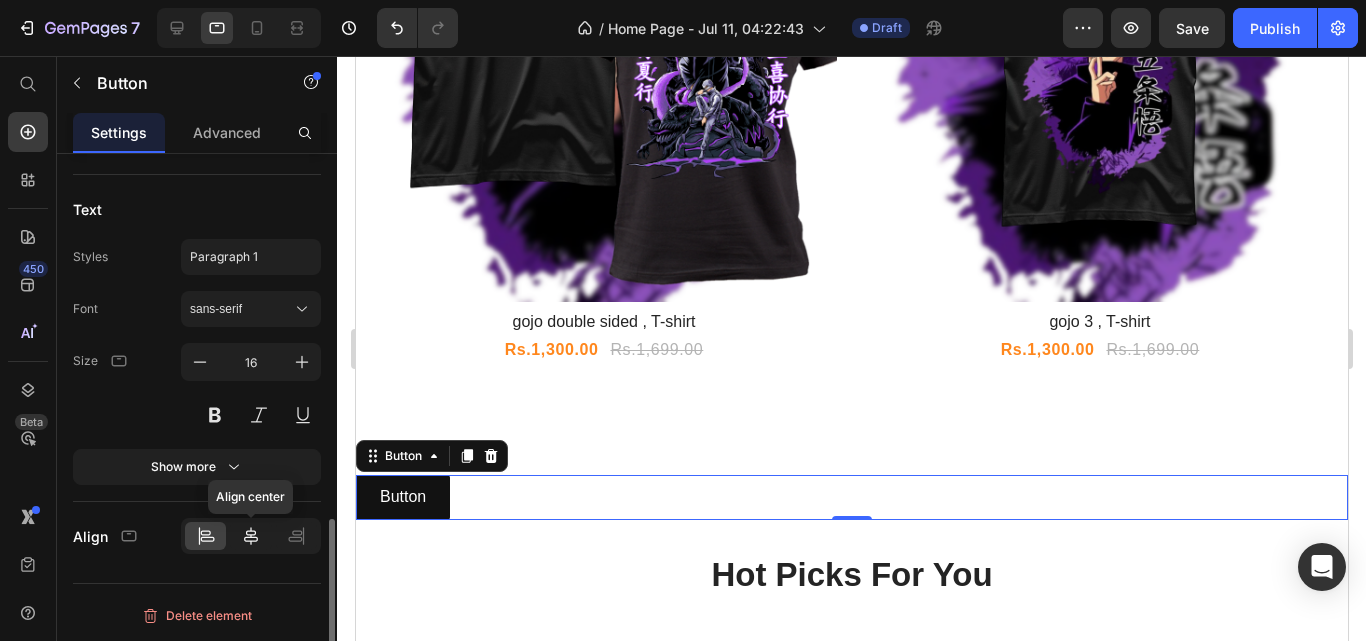 click 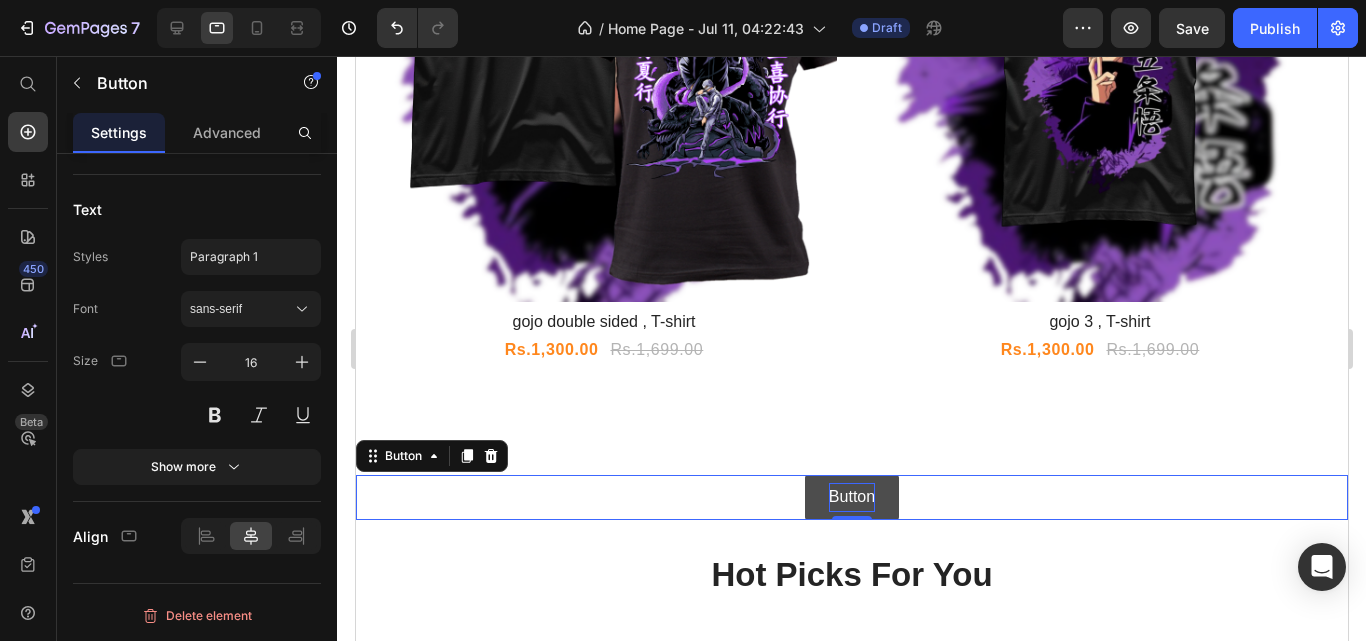 click on "Button" at bounding box center [851, 497] 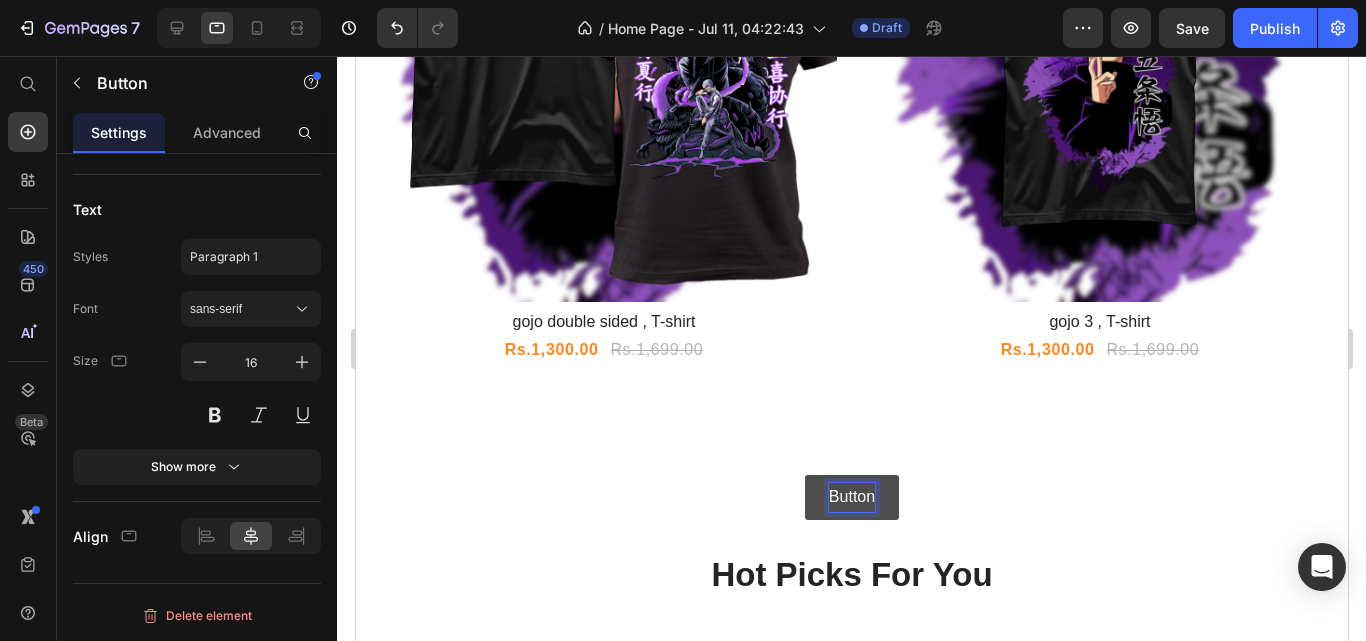 click on "Button" at bounding box center [851, 497] 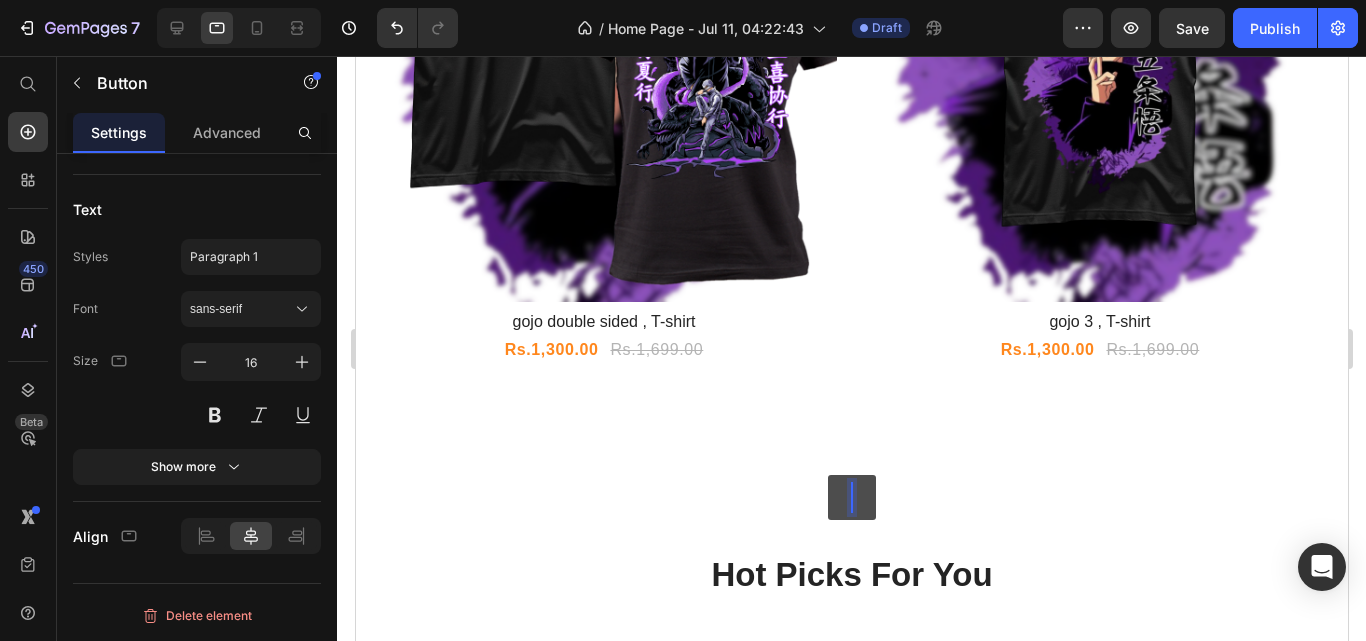 click at bounding box center (851, 497) 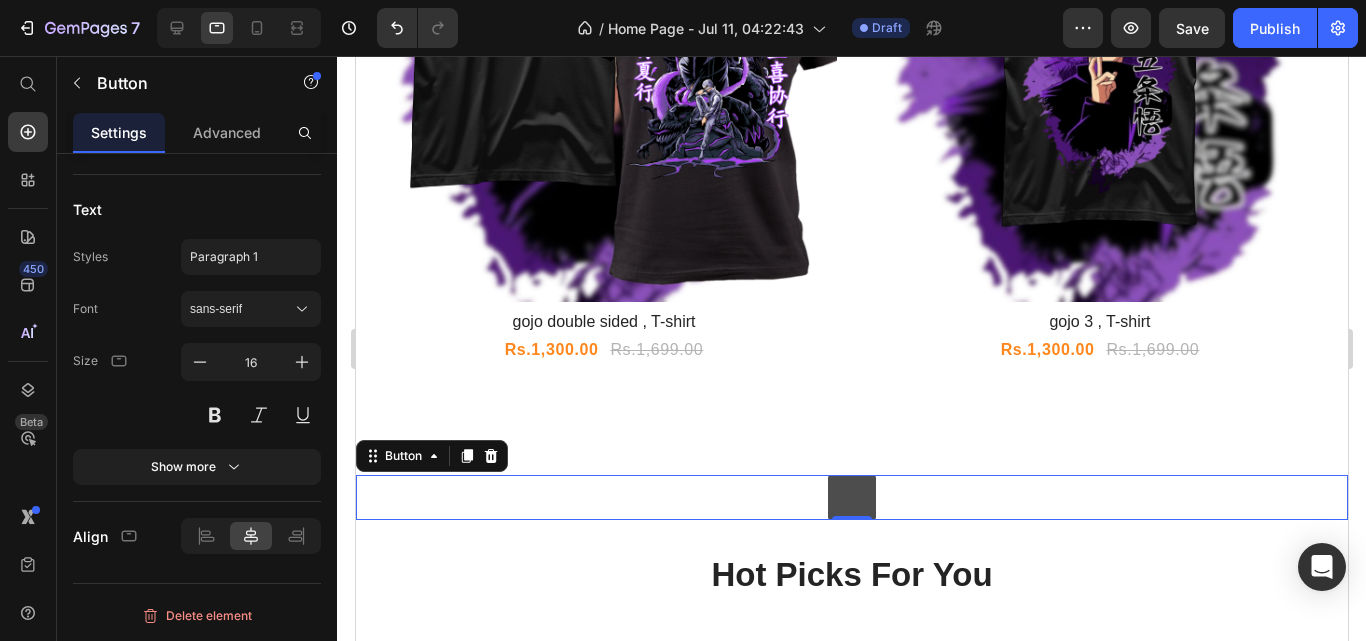 type 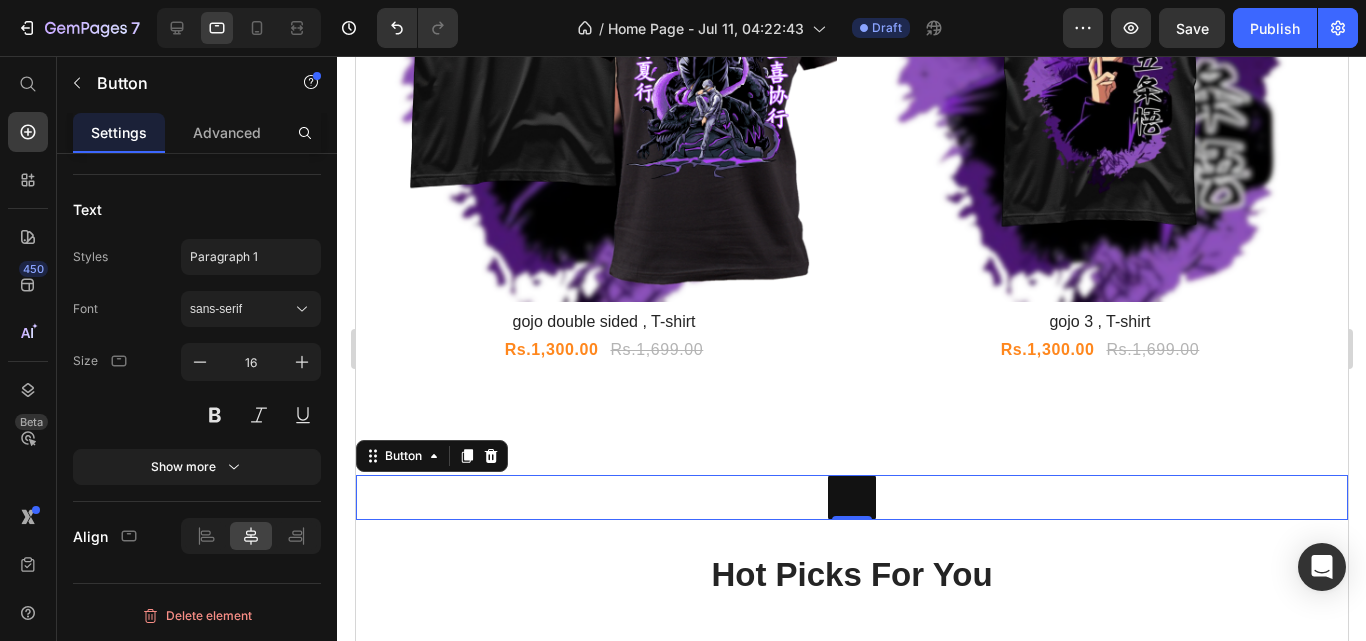 click on "Button   0" at bounding box center [851, 497] 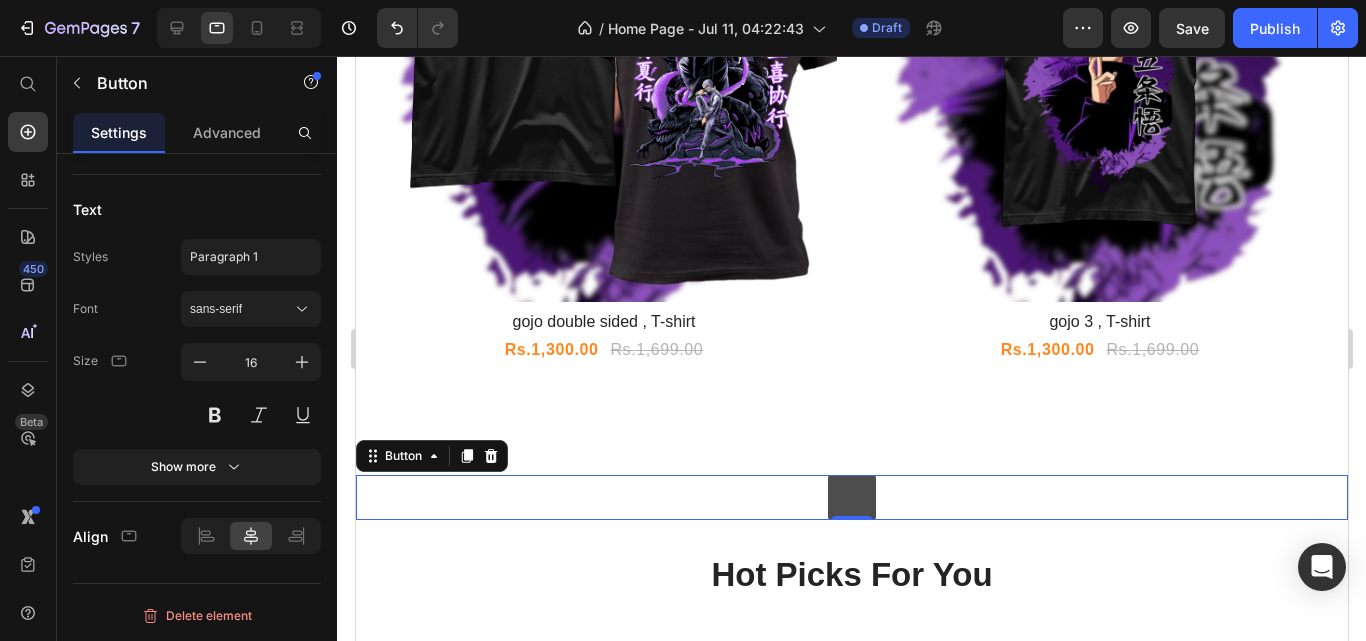 click at bounding box center (851, 497) 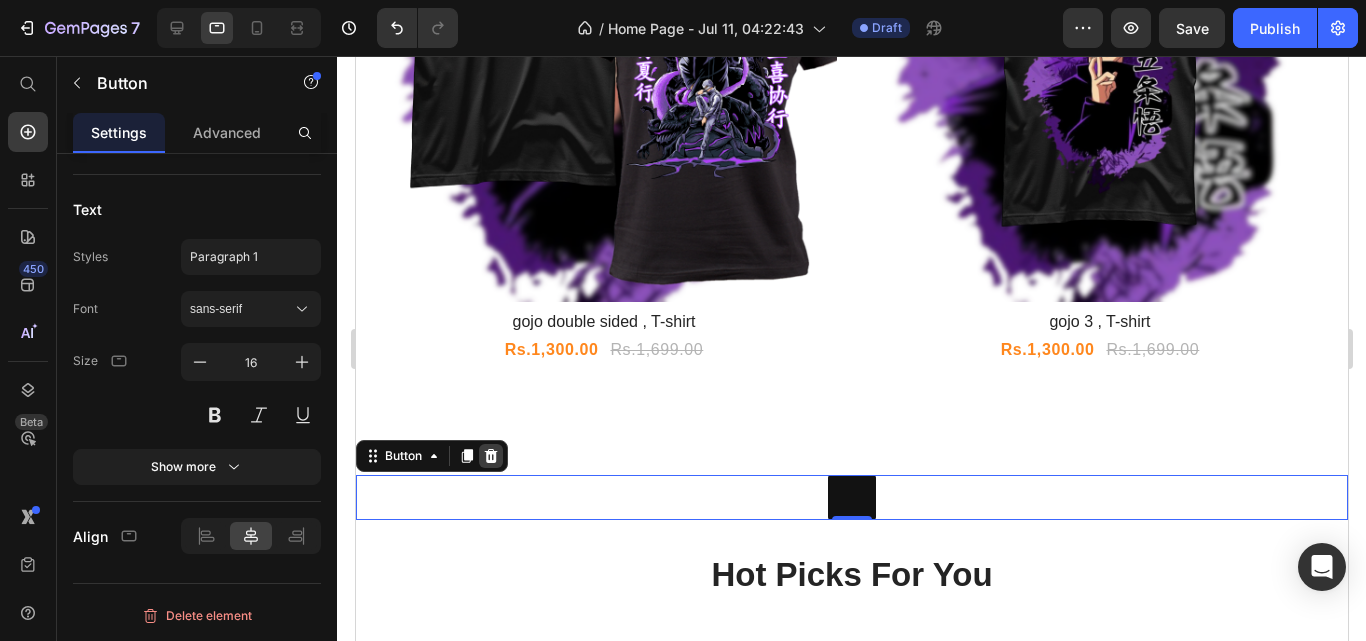 click 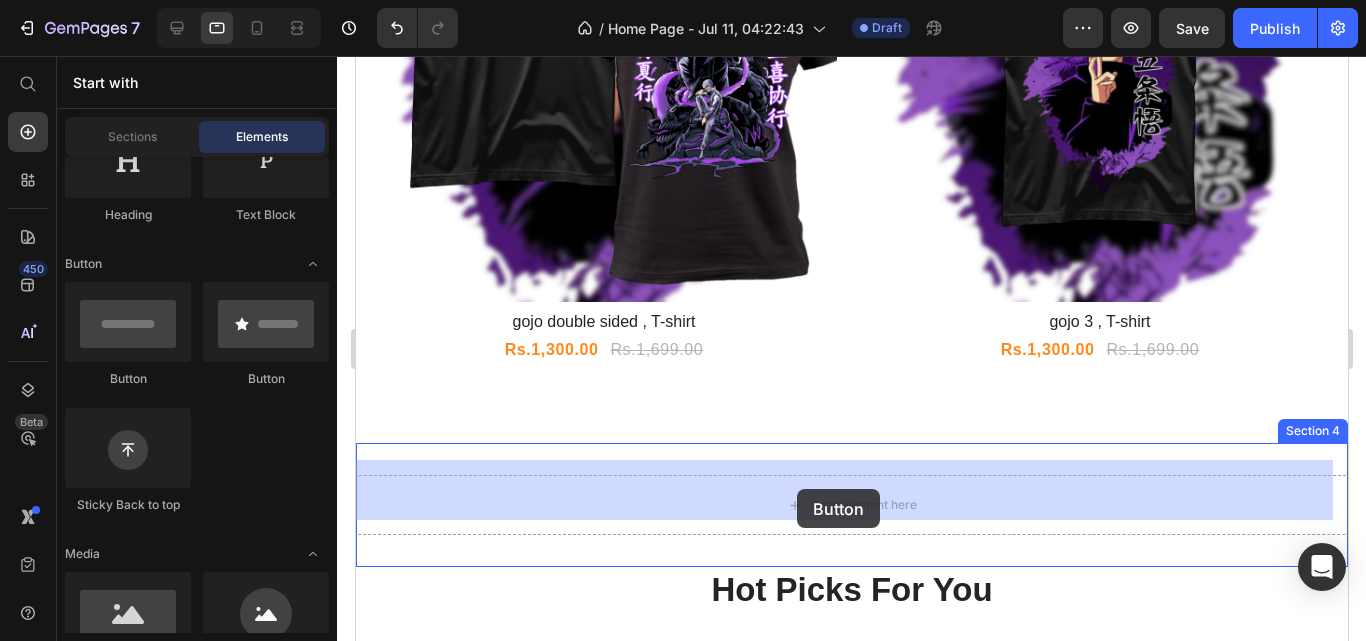 drag, startPoint x: 492, startPoint y: 385, endPoint x: 801, endPoint y: 489, distance: 326.0322 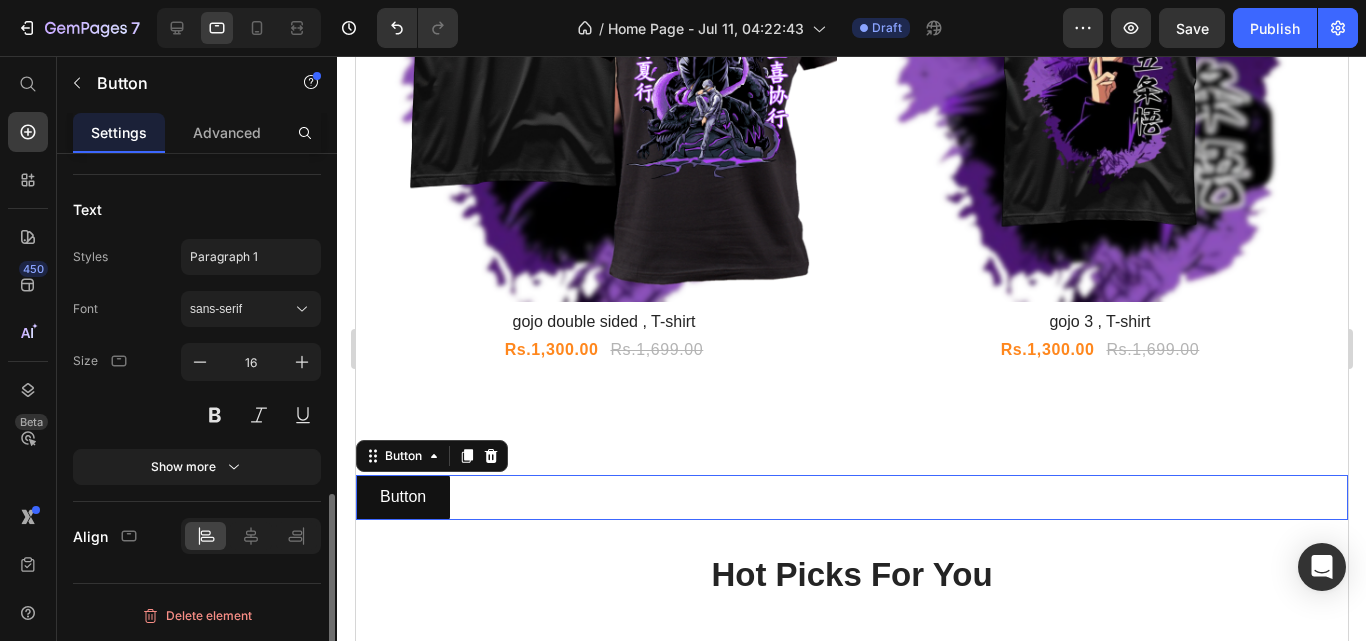 scroll, scrollTop: 901, scrollLeft: 0, axis: vertical 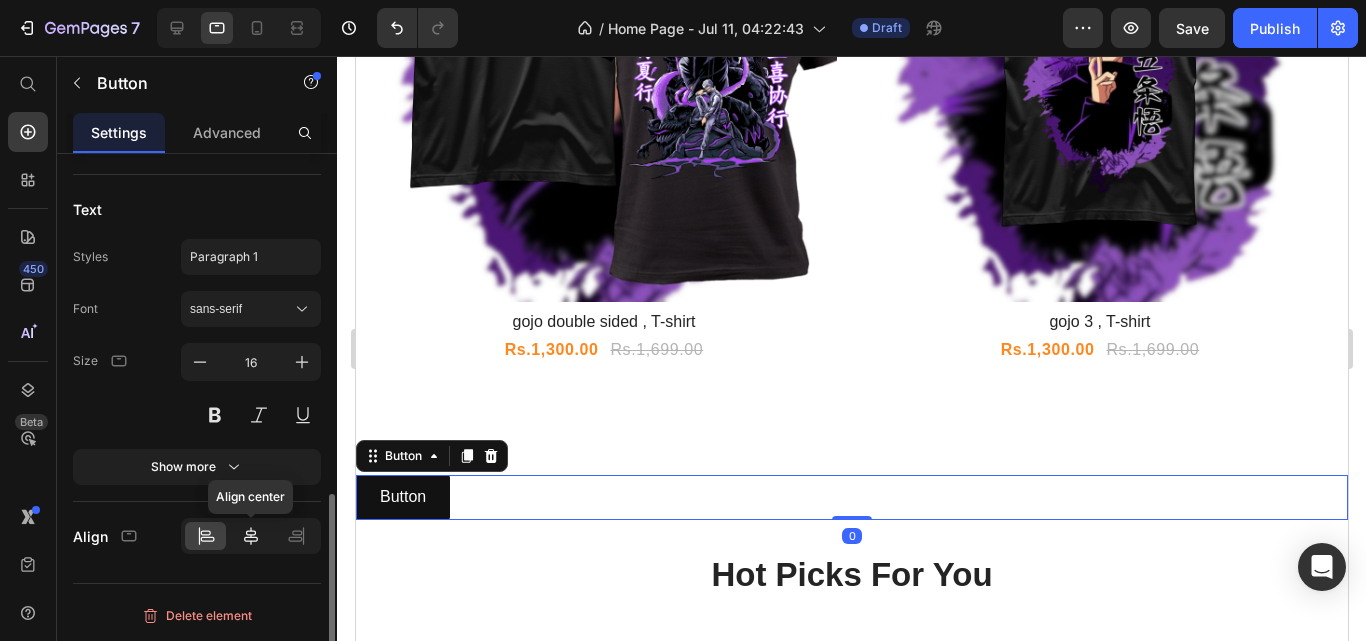 click 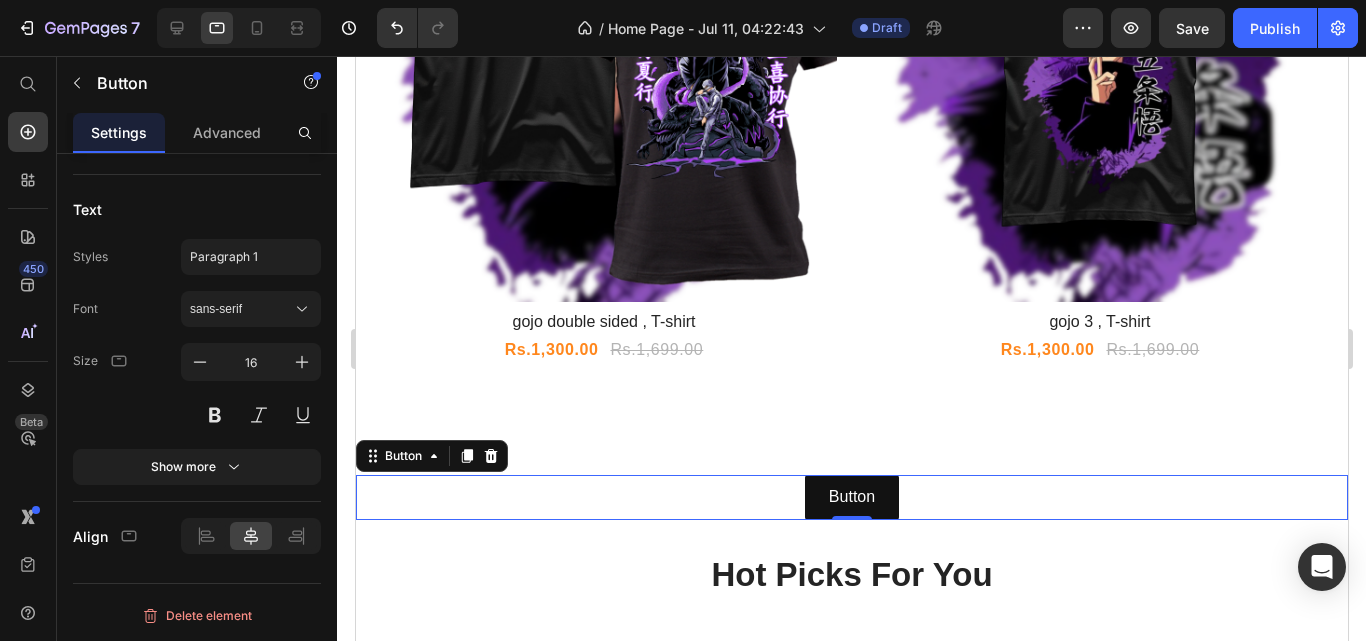 click on "Button Button   0 Section 4" at bounding box center (851, 497) 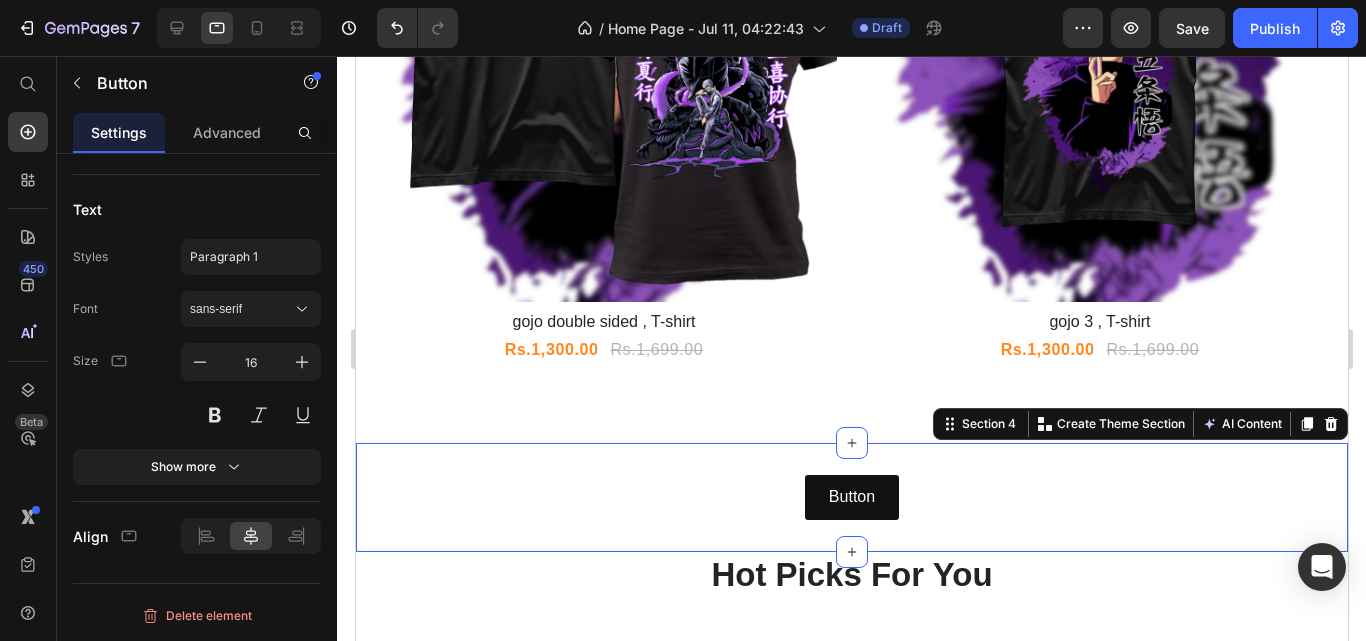 scroll, scrollTop: 0, scrollLeft: 0, axis: both 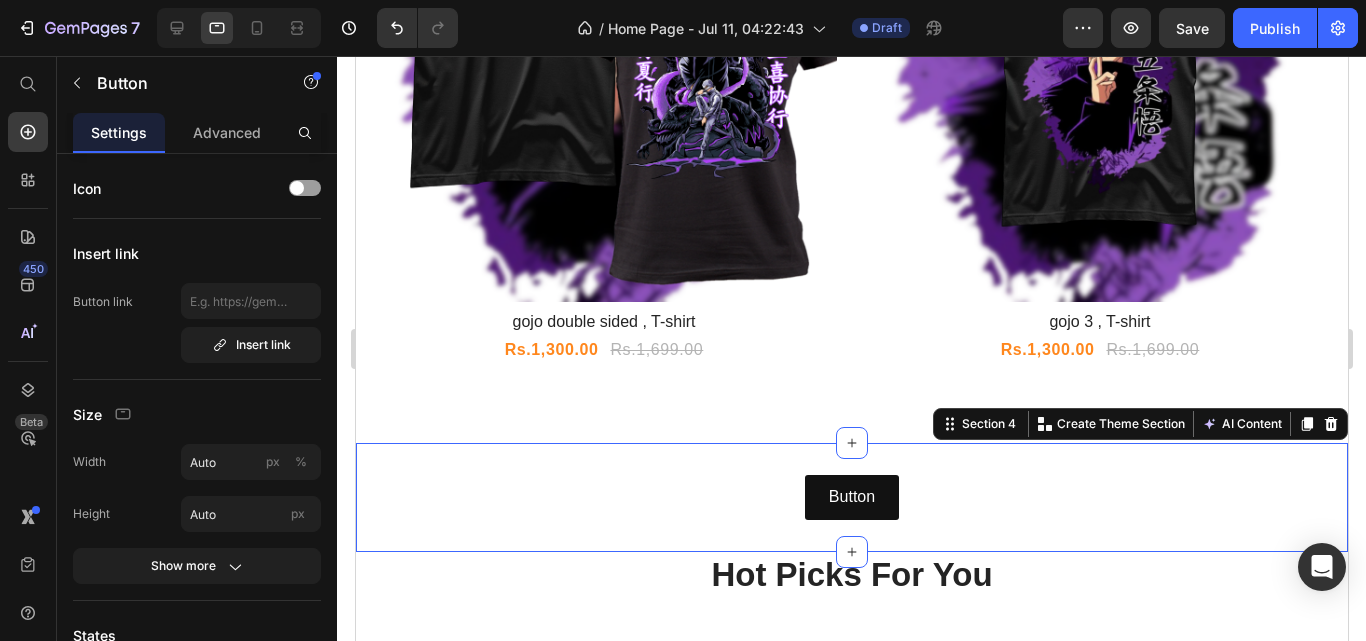 click on "Button Button Section 4   You can create reusable sections Create Theme Section AI Content Write with GemAI What would you like to describe here? Tone and Voice Persuasive Product luffy 2, T-shirt Show more Generate" at bounding box center [851, 497] 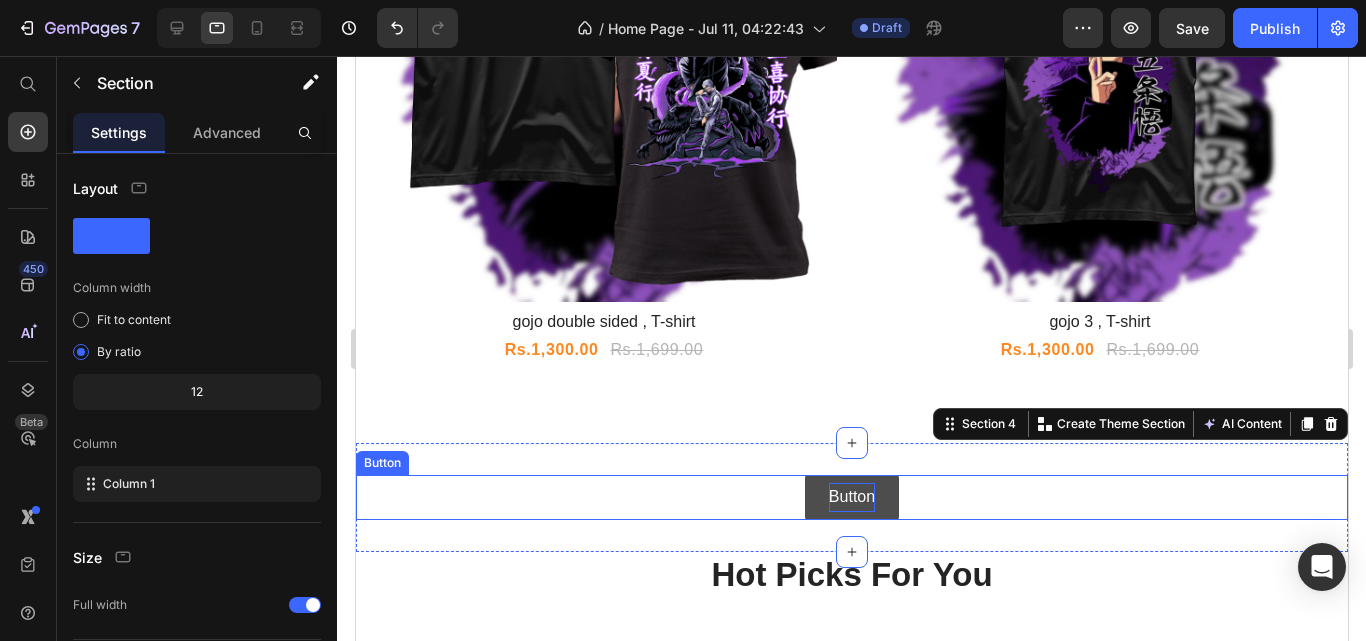 click on "Button" at bounding box center (851, 497) 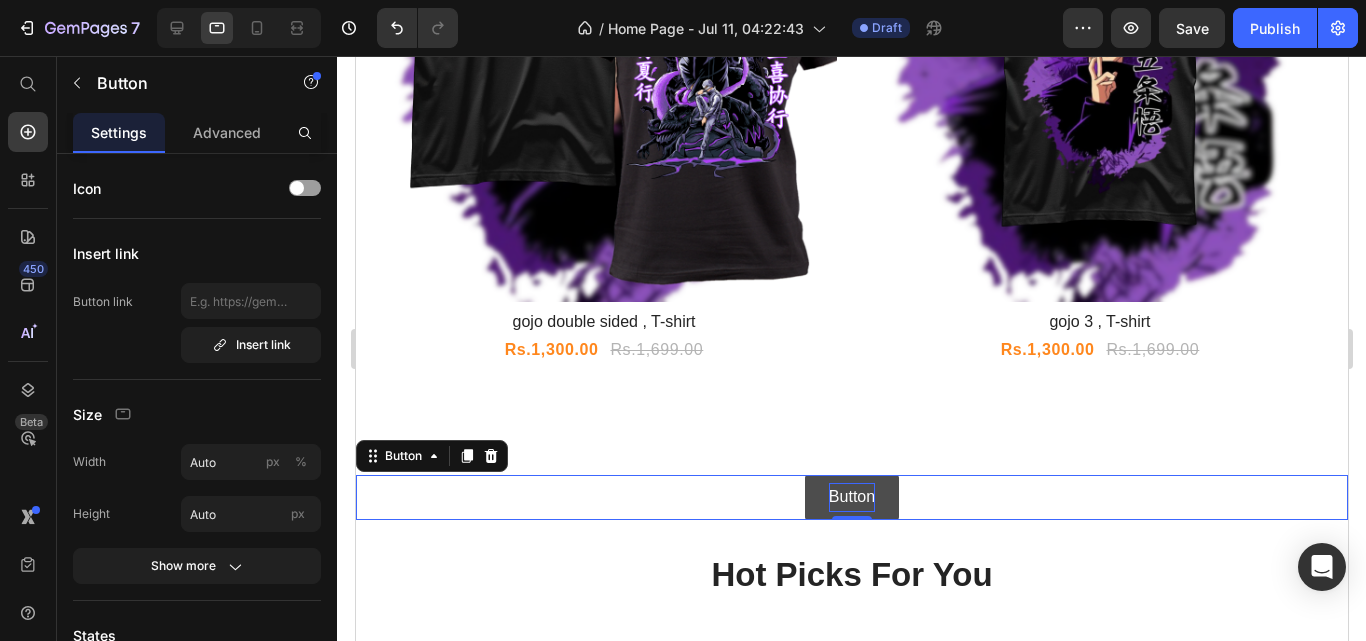 click on "Button" at bounding box center [851, 497] 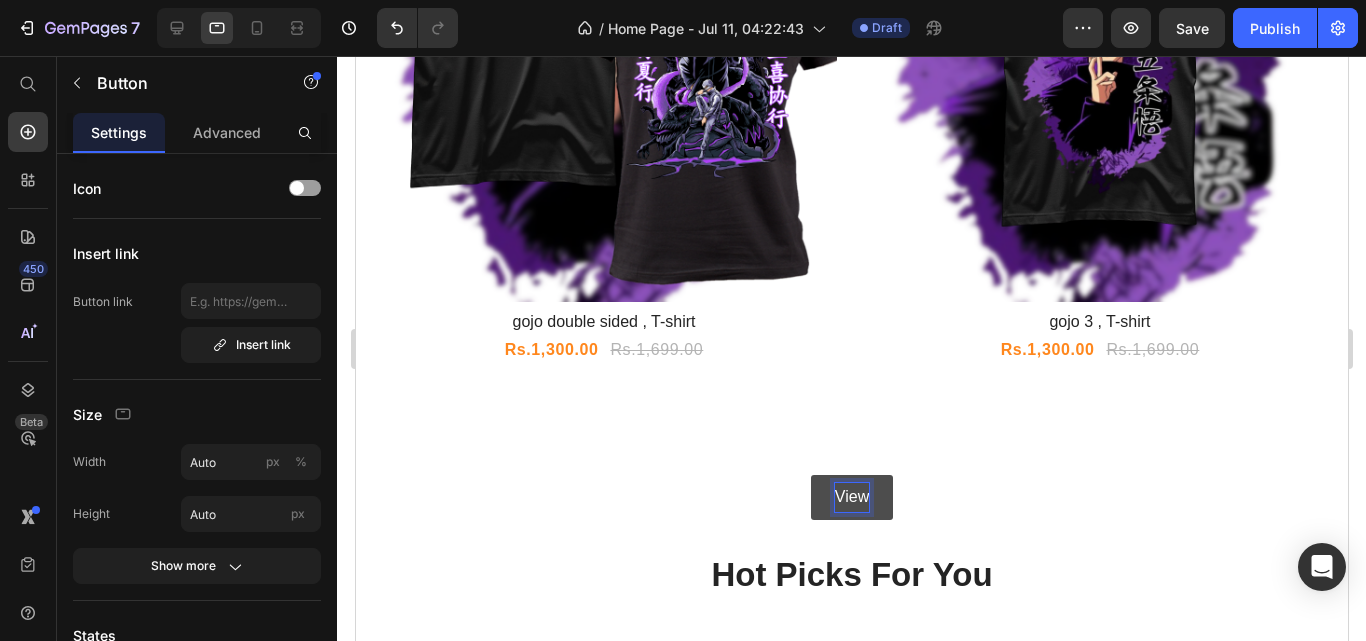 click on "View" at bounding box center (851, 497) 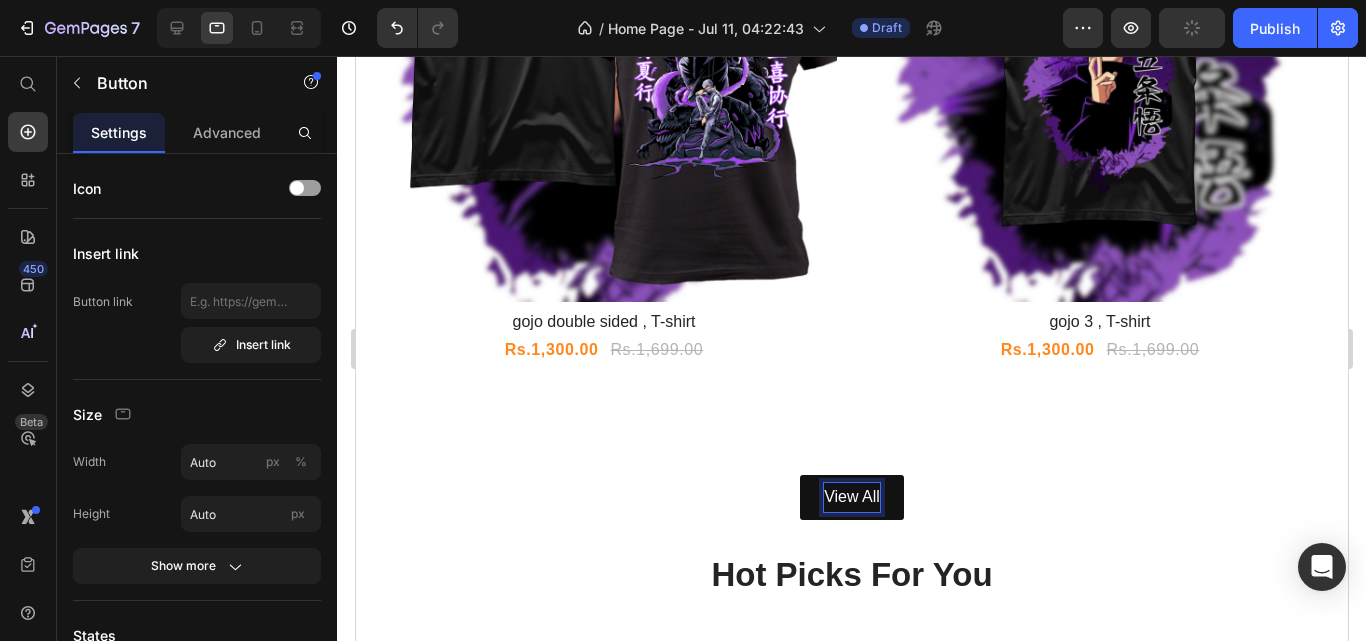 click on "View All Button   0" at bounding box center (851, 497) 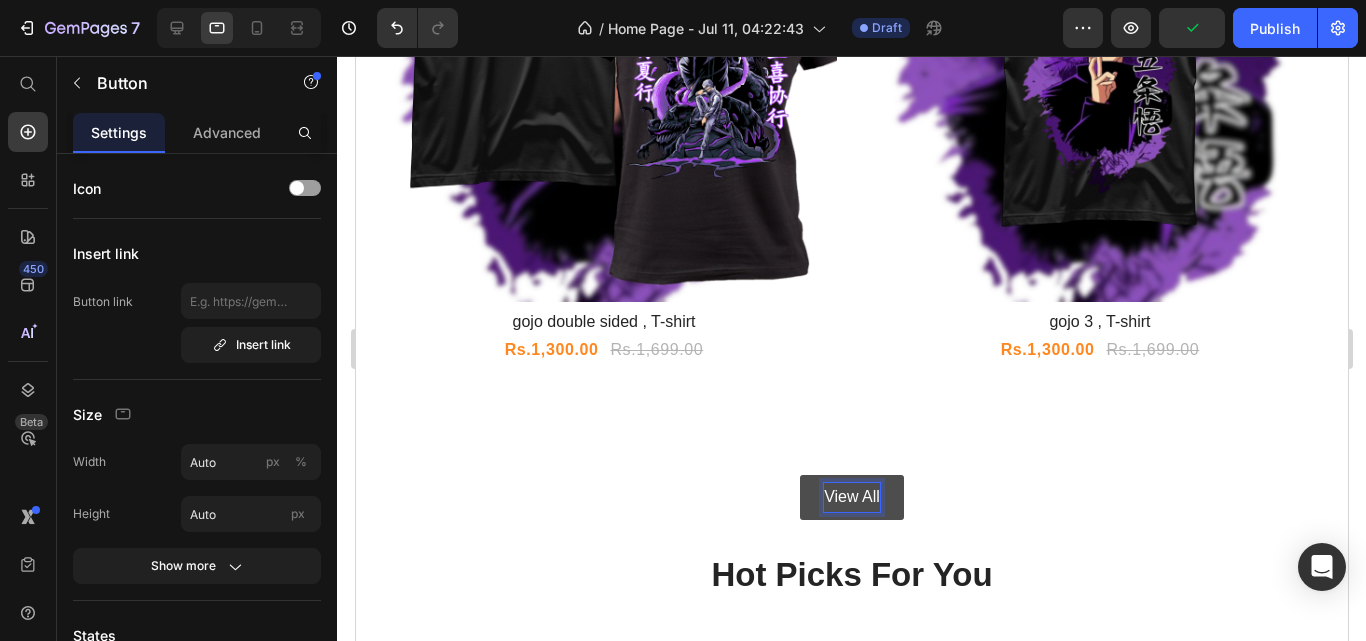 click on "View All" at bounding box center [851, 497] 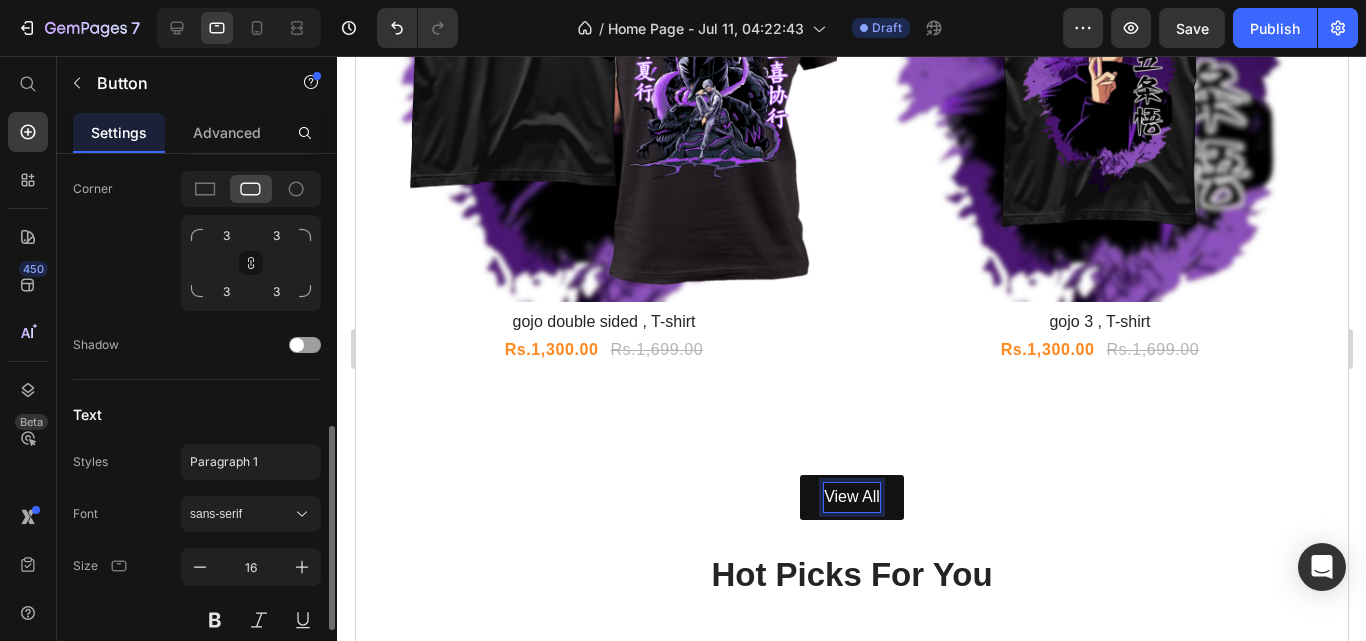 scroll, scrollTop: 703, scrollLeft: 0, axis: vertical 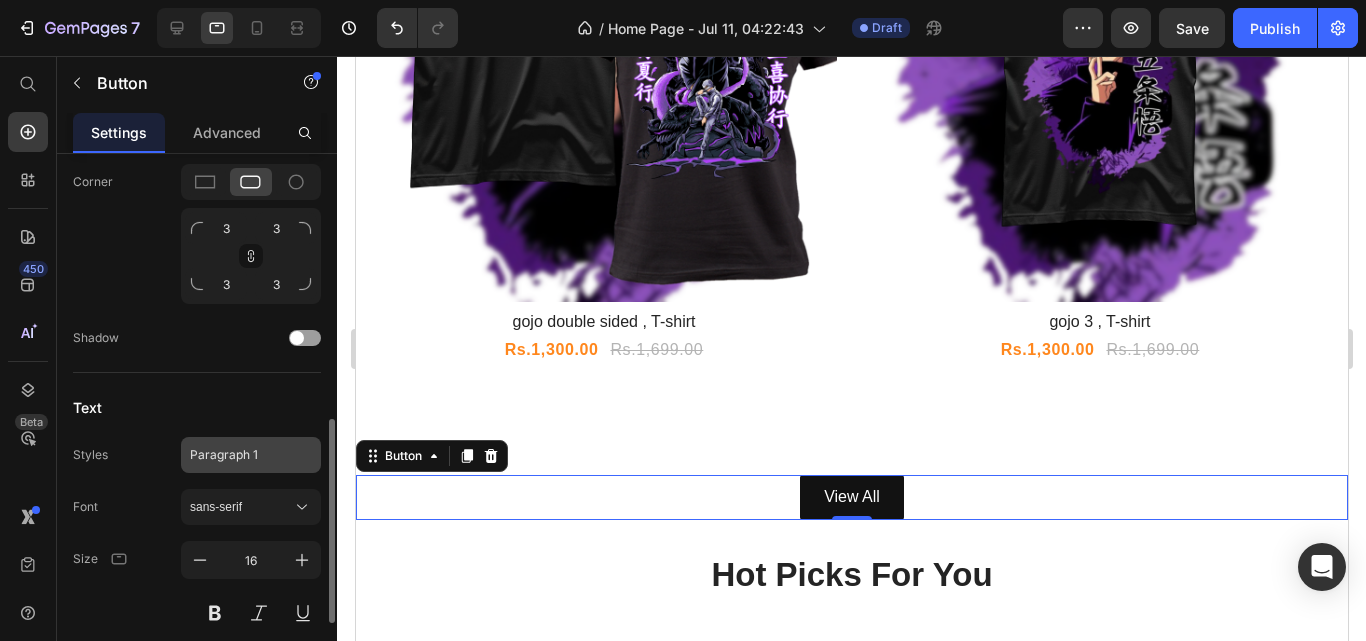 click on "Paragraph 1" at bounding box center [239, 455] 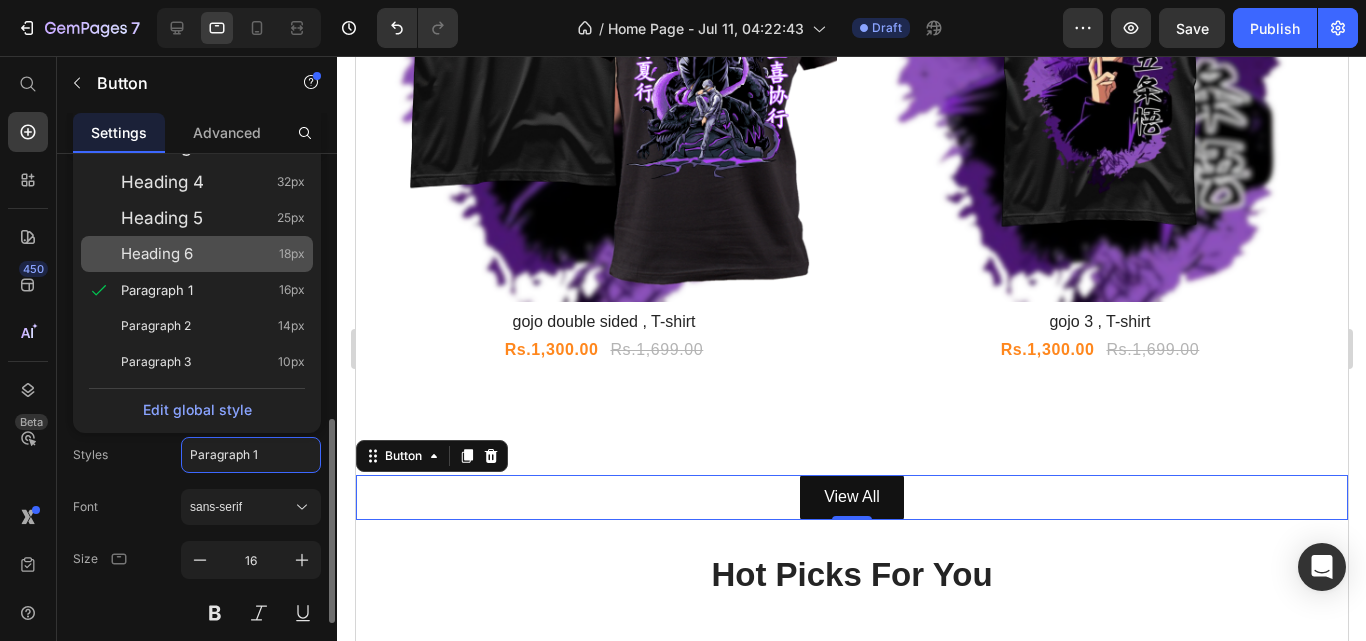 click on "Heading 6 18px" at bounding box center [213, 254] 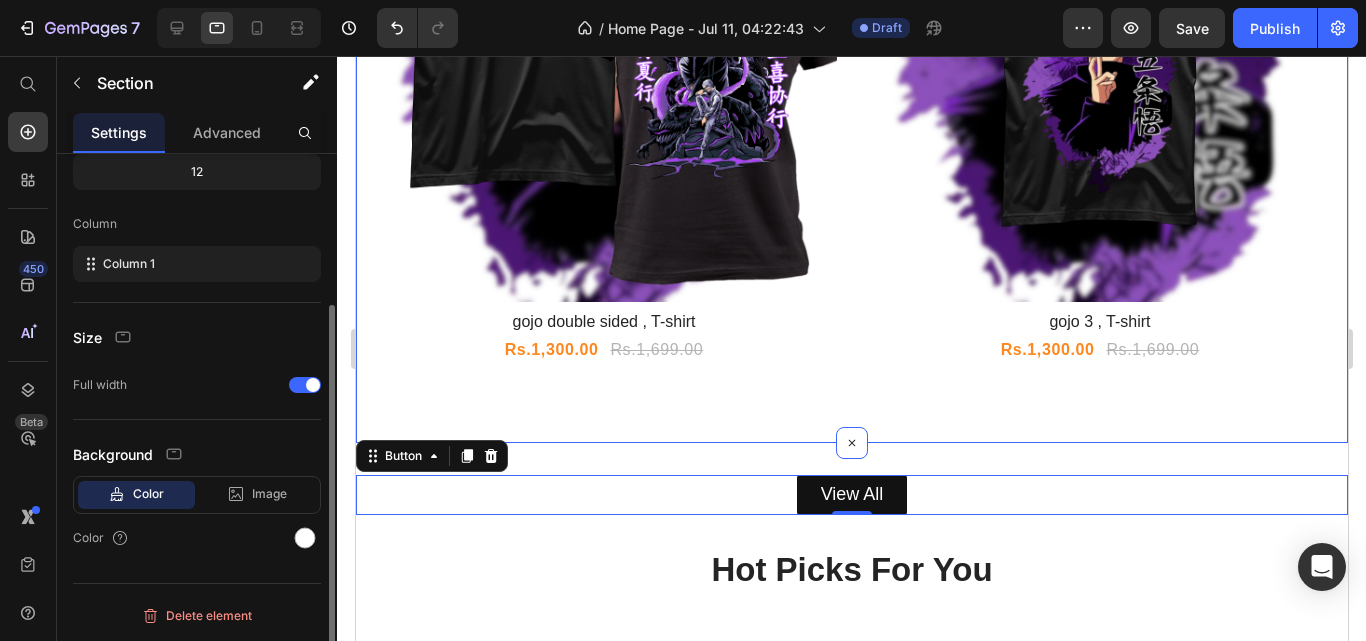 click on "Our Best-Sellers Heading 23% off Product Tag Product Images Row luffy 2, T-shirt Product Title Rs.1,300.00 Product Price Rs.1,699.00 Product Price Row 23% off Product Tag Product Images Row baki , T-shirt Product Title Rs.1,300.00 Product Price Rs.1,699.00 Product Price Row 23% off Product Tag Product Images Row gojo double sided , T-shirt Product Title Rs.1,300.00 Product Price Rs.1,699.00 Product Price Row 23% off Product Tag Product Images Row gojo 3 , T-shirt Product Title Rs.1,300.00 Product Price Rs.1,699.00 Product Price Row Product List Row Section 3" at bounding box center [851, -188] 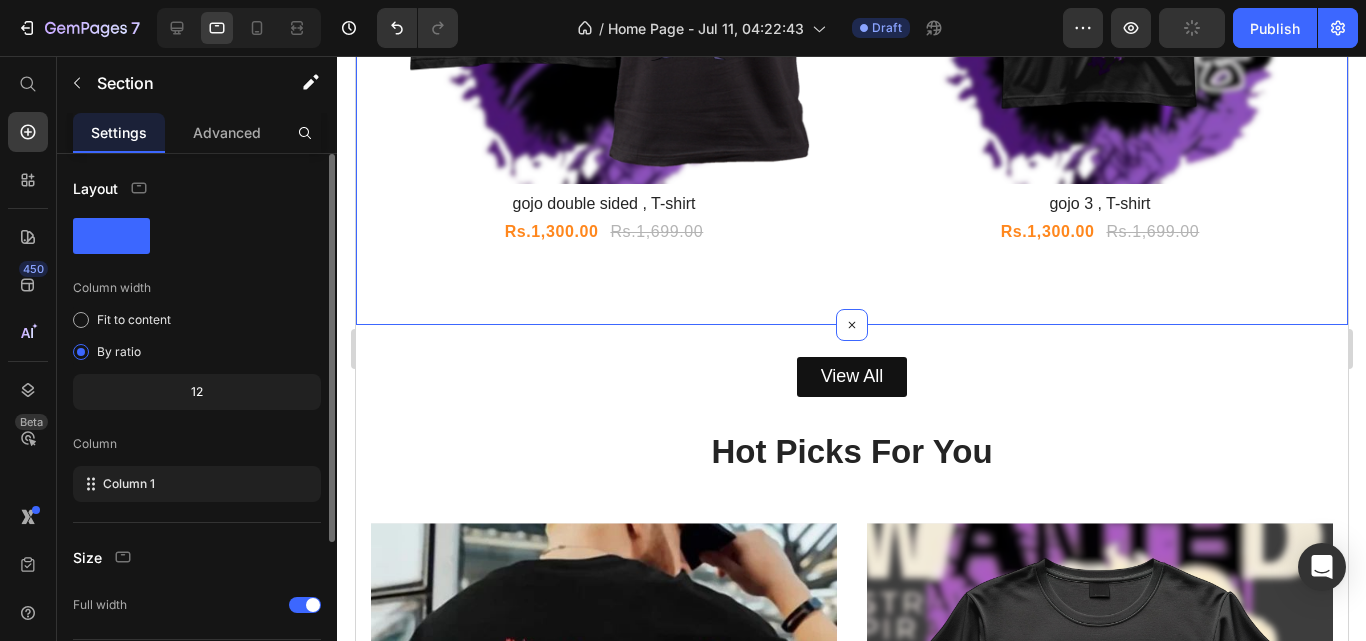 scroll, scrollTop: 2411, scrollLeft: 0, axis: vertical 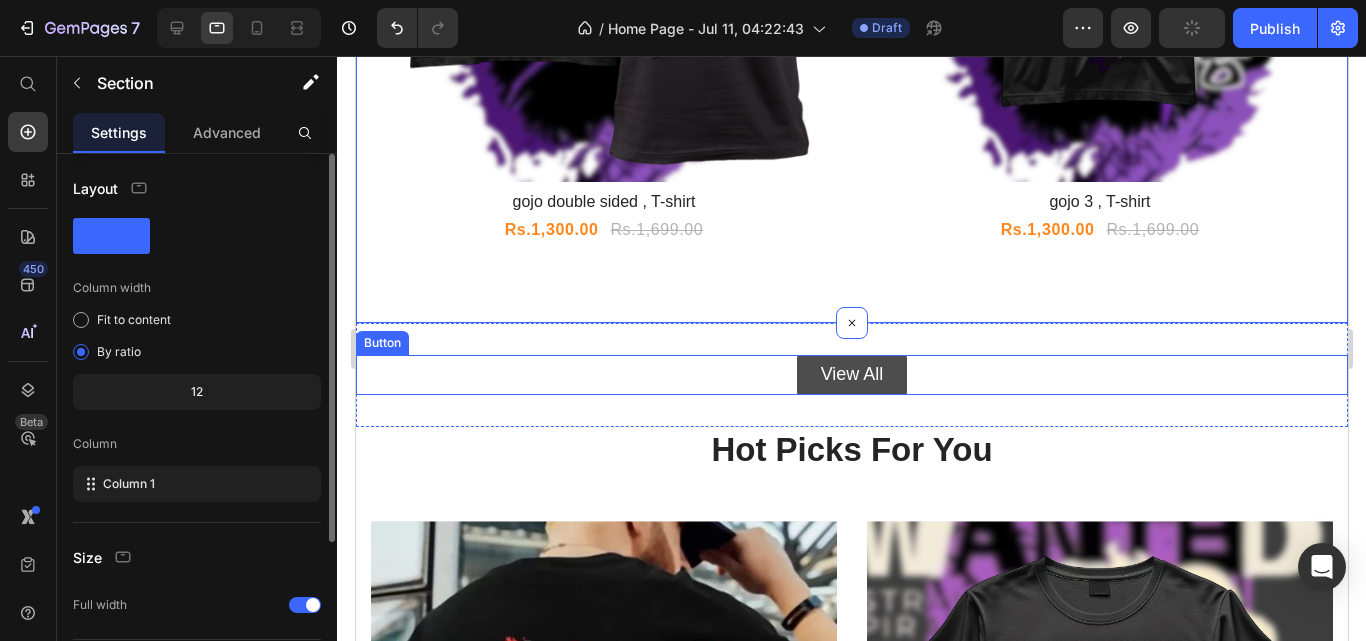 click on "View All" at bounding box center [851, 374] 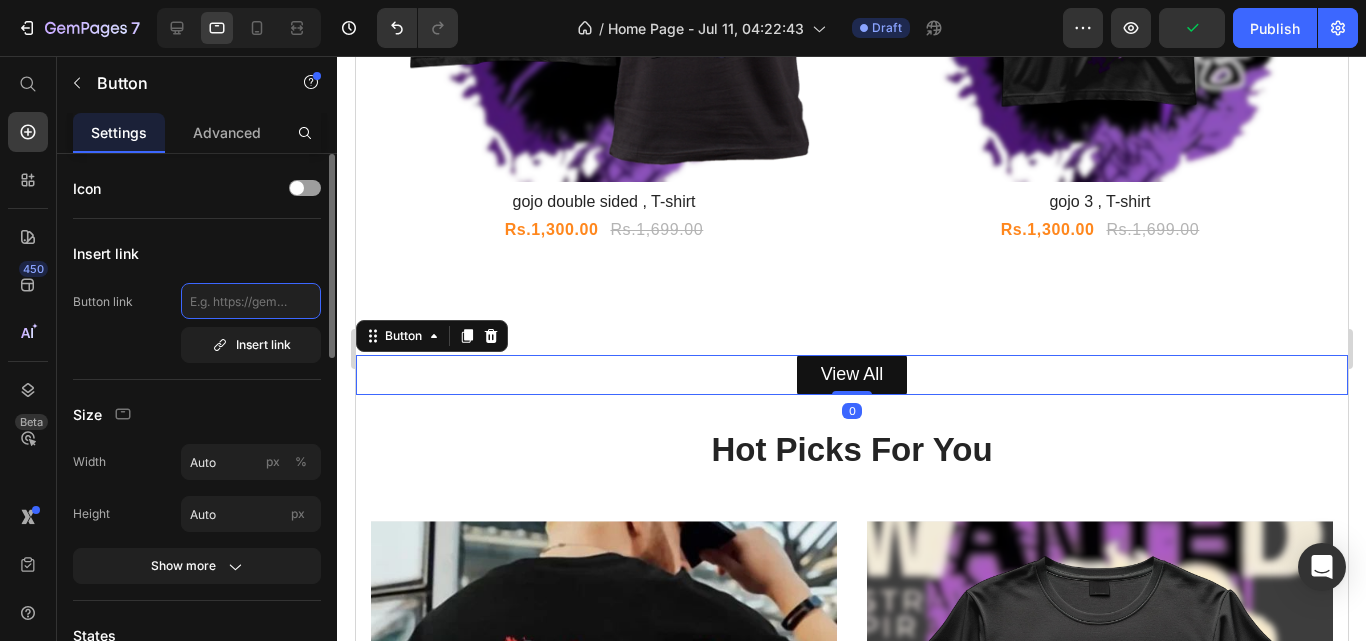 click 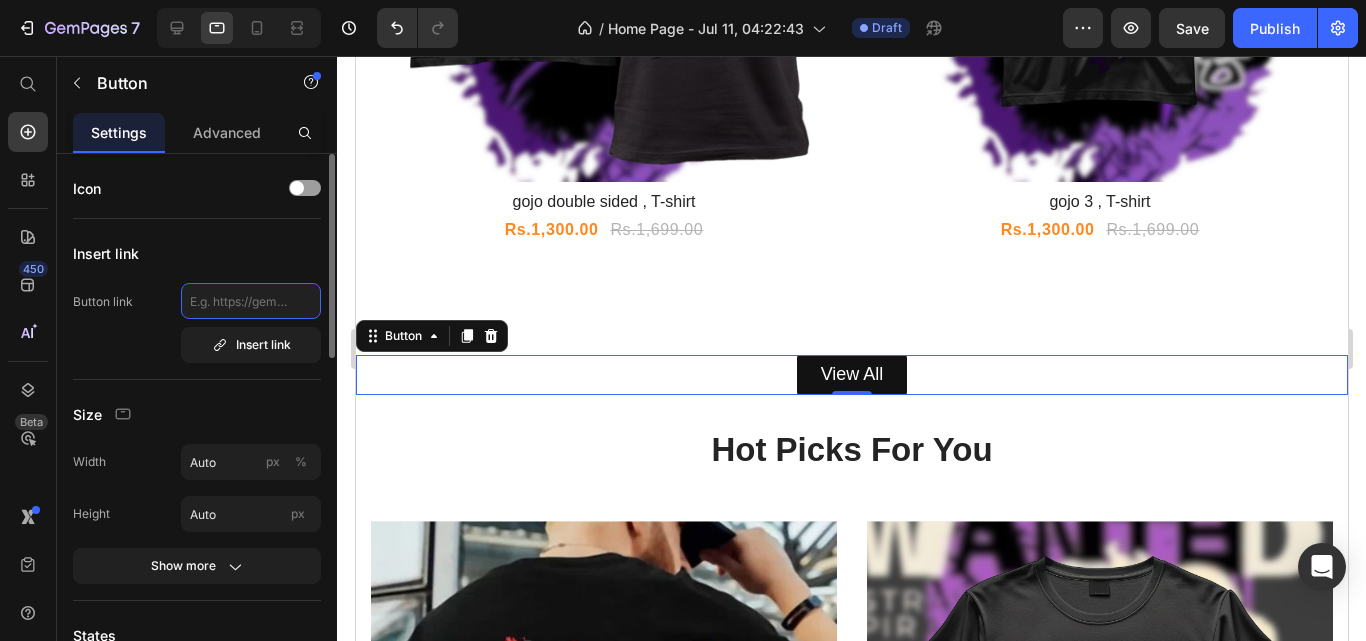 paste on "https://shirtrizz.store/collections/all" 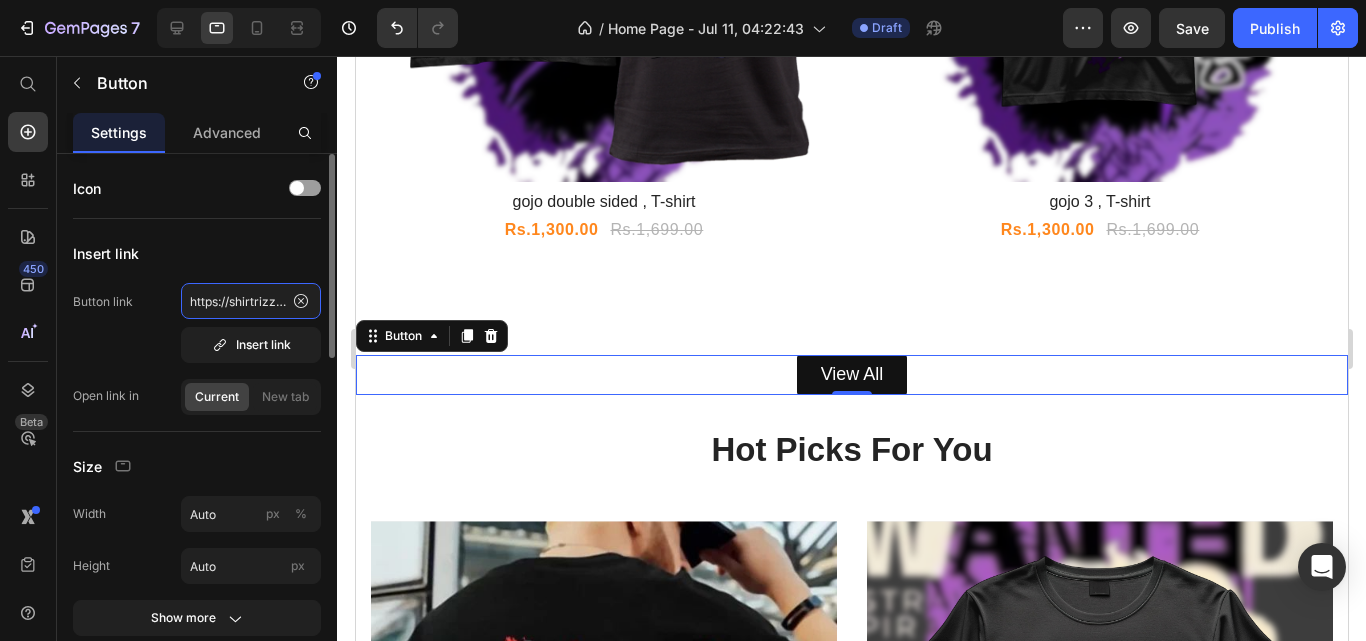 scroll, scrollTop: 0, scrollLeft: 102, axis: horizontal 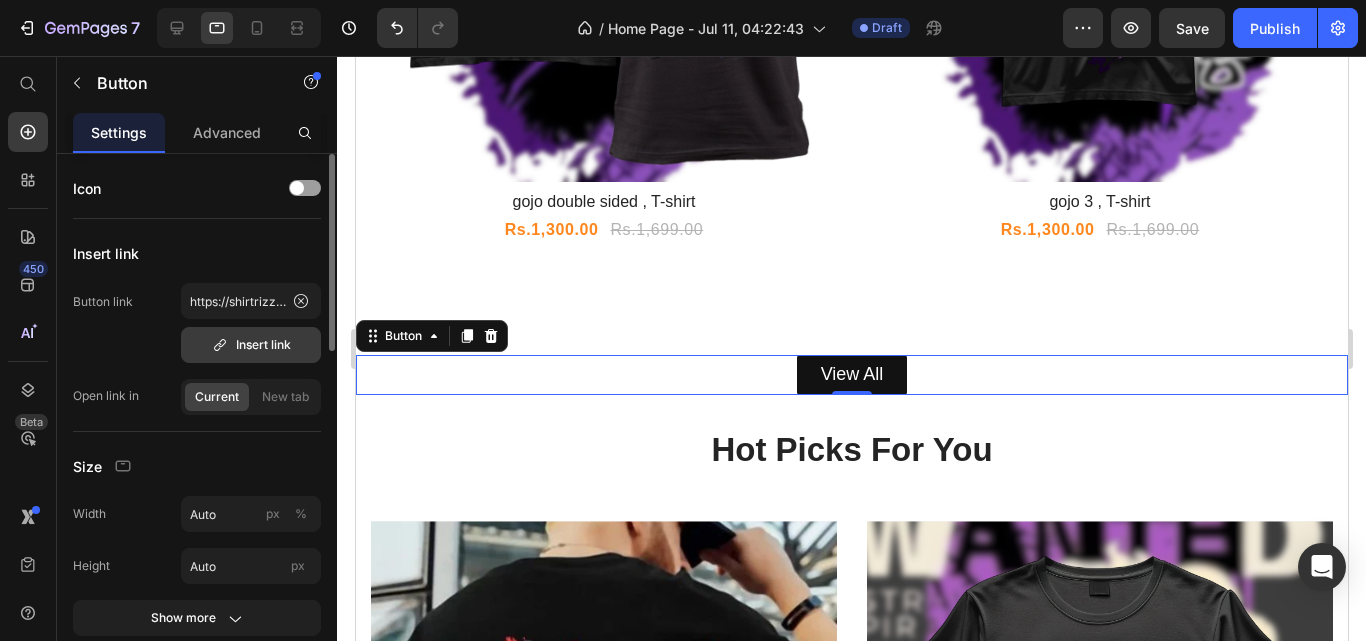 click on "Insert link" at bounding box center (251, 345) 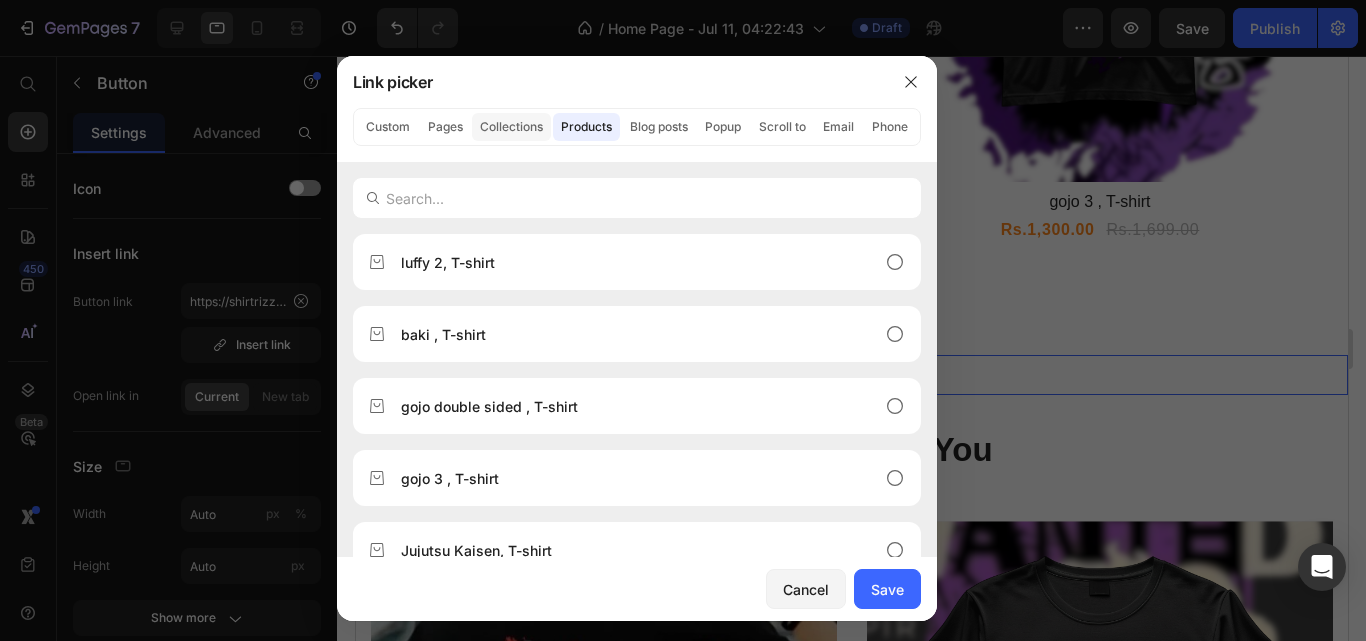 click on "Collections" 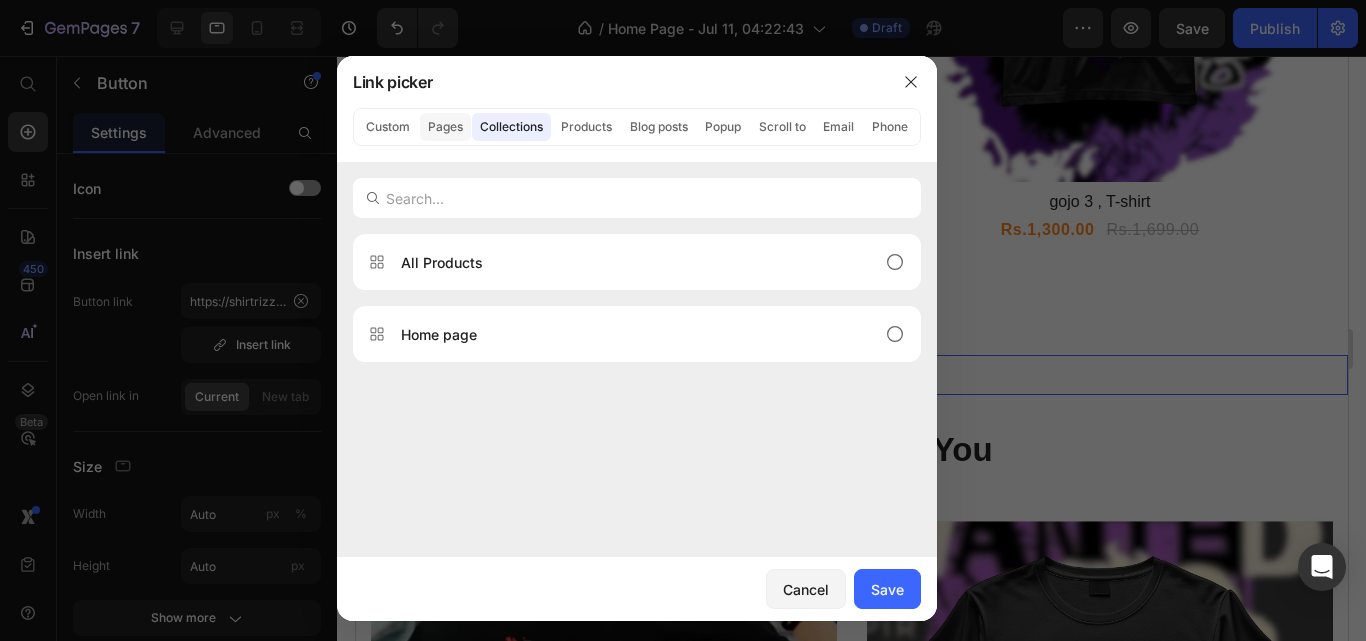 click on "Pages" 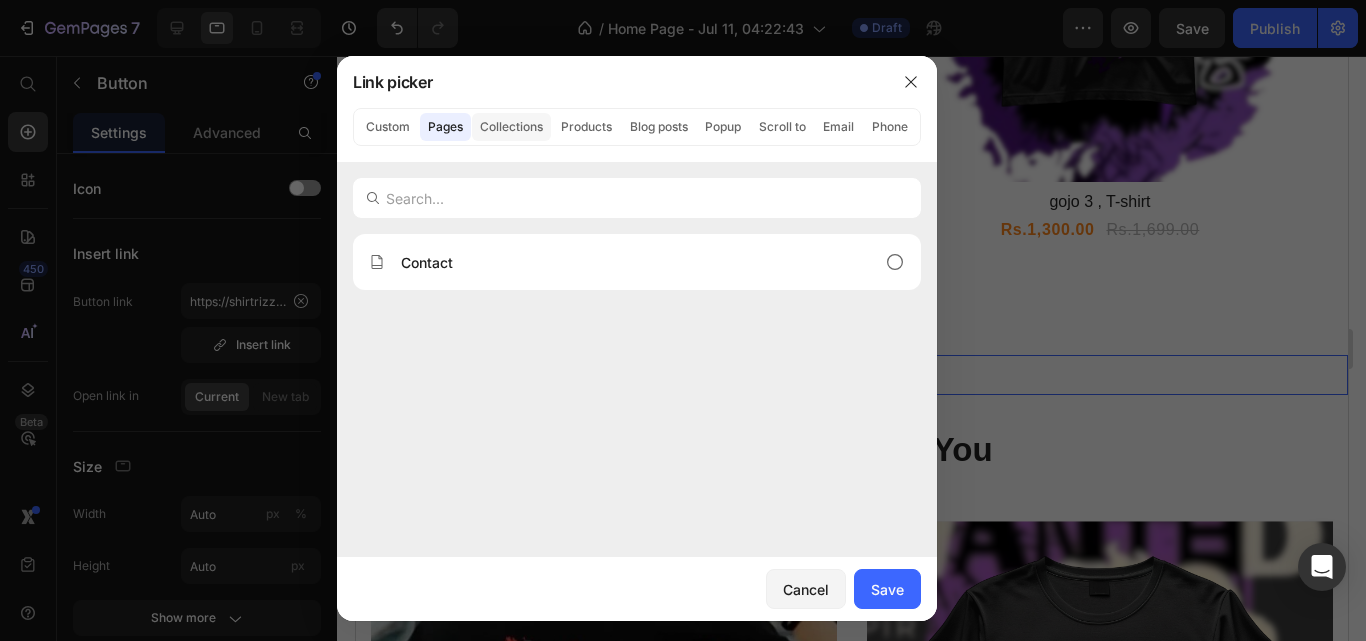 click on "Collections" 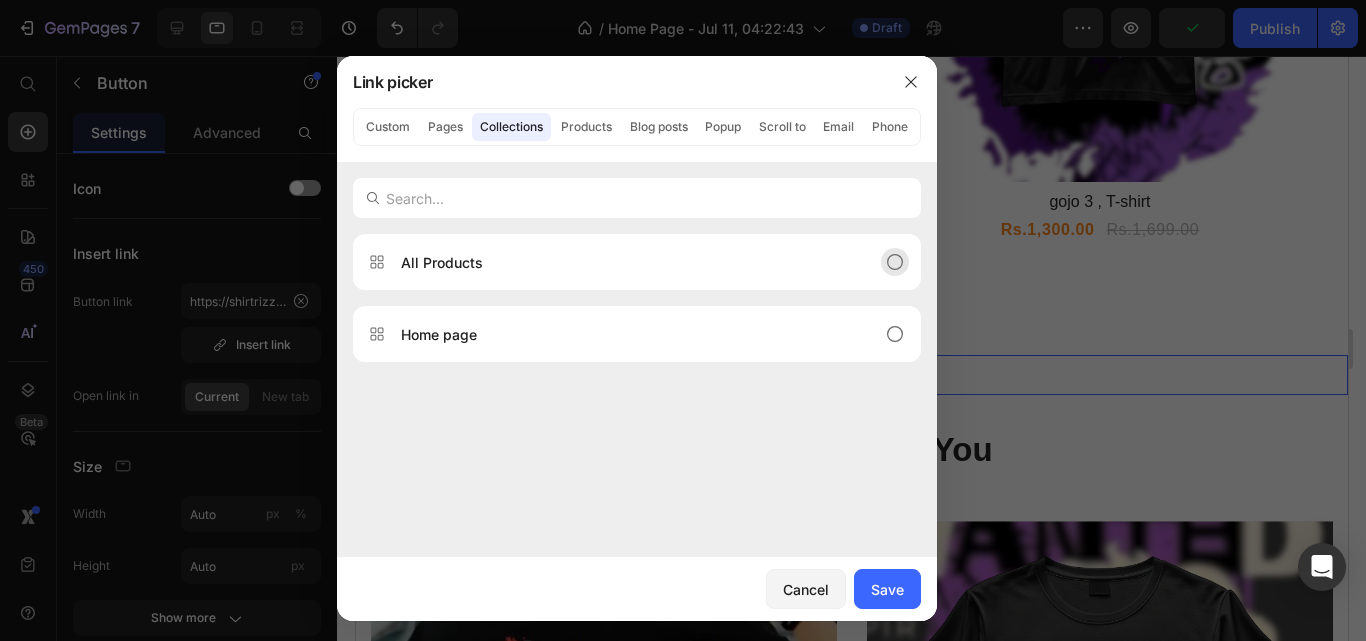 click on "All Products" at bounding box center (637, 262) 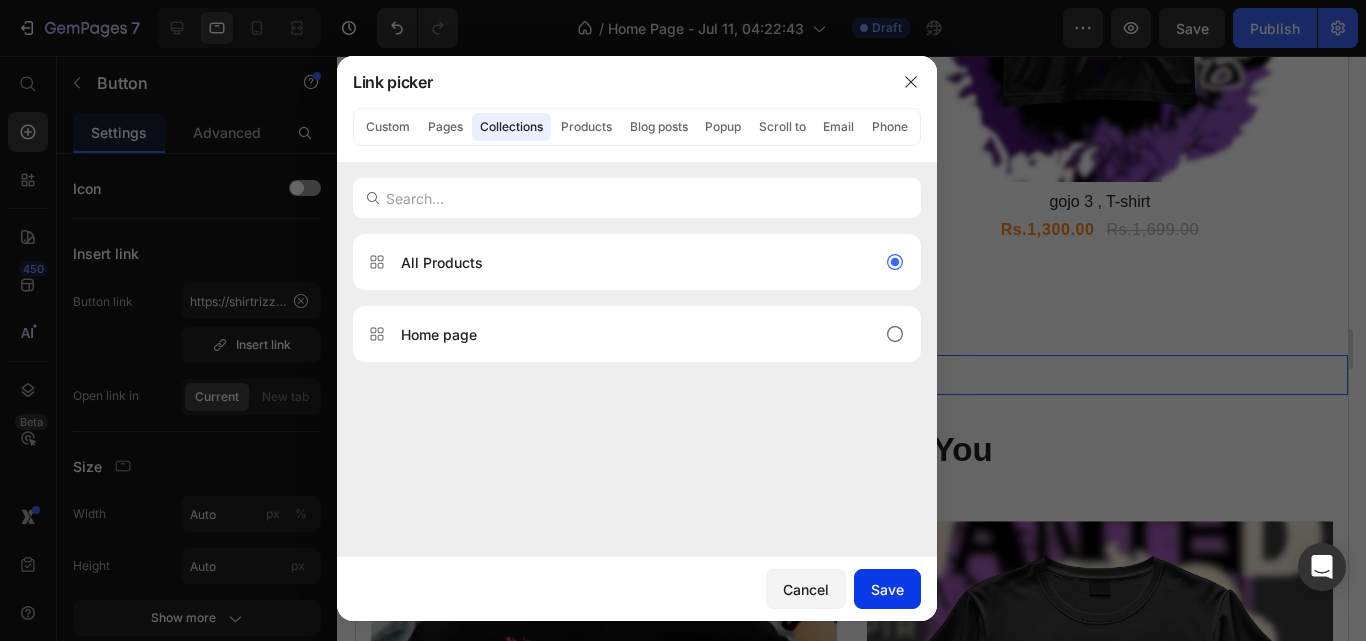 click on "Save" 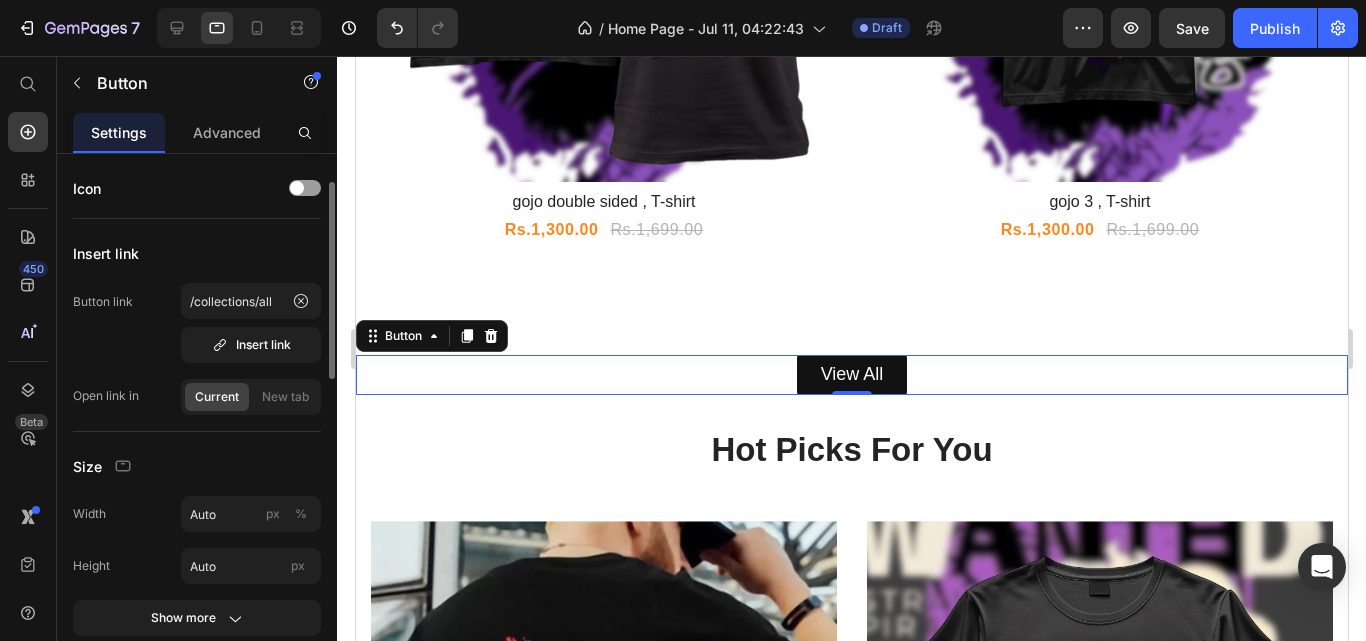 scroll, scrollTop: 63, scrollLeft: 0, axis: vertical 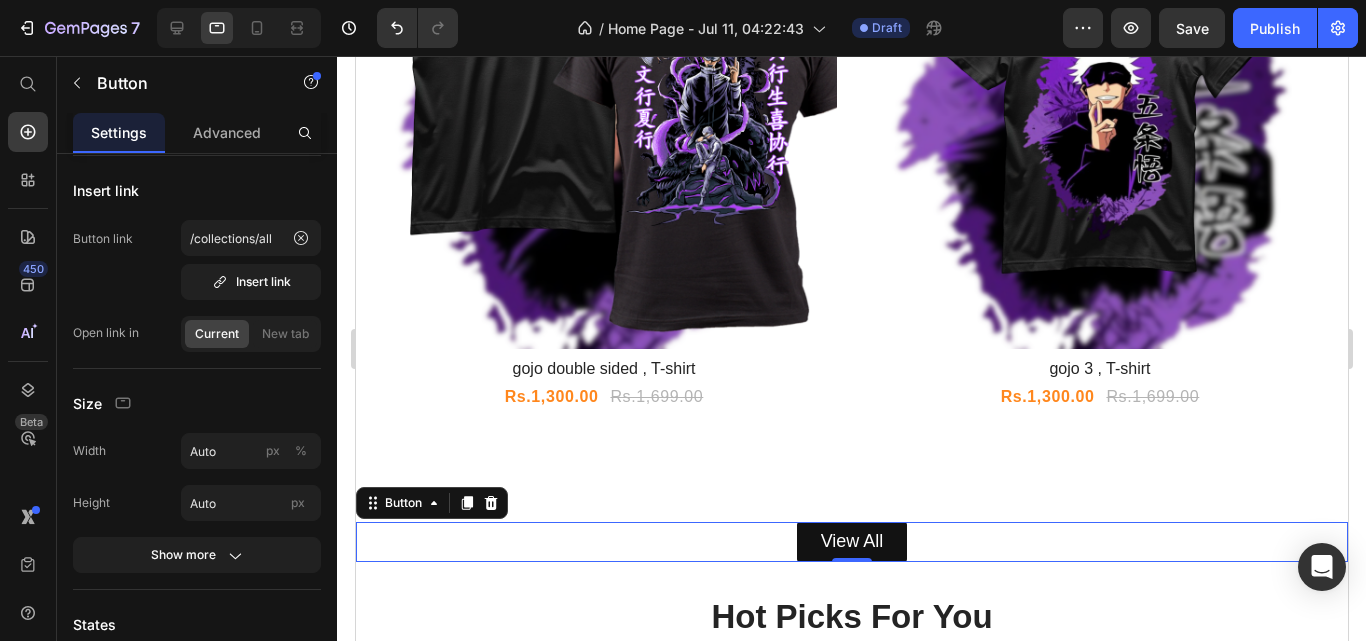 click on "View All Button   0" at bounding box center (851, 541) 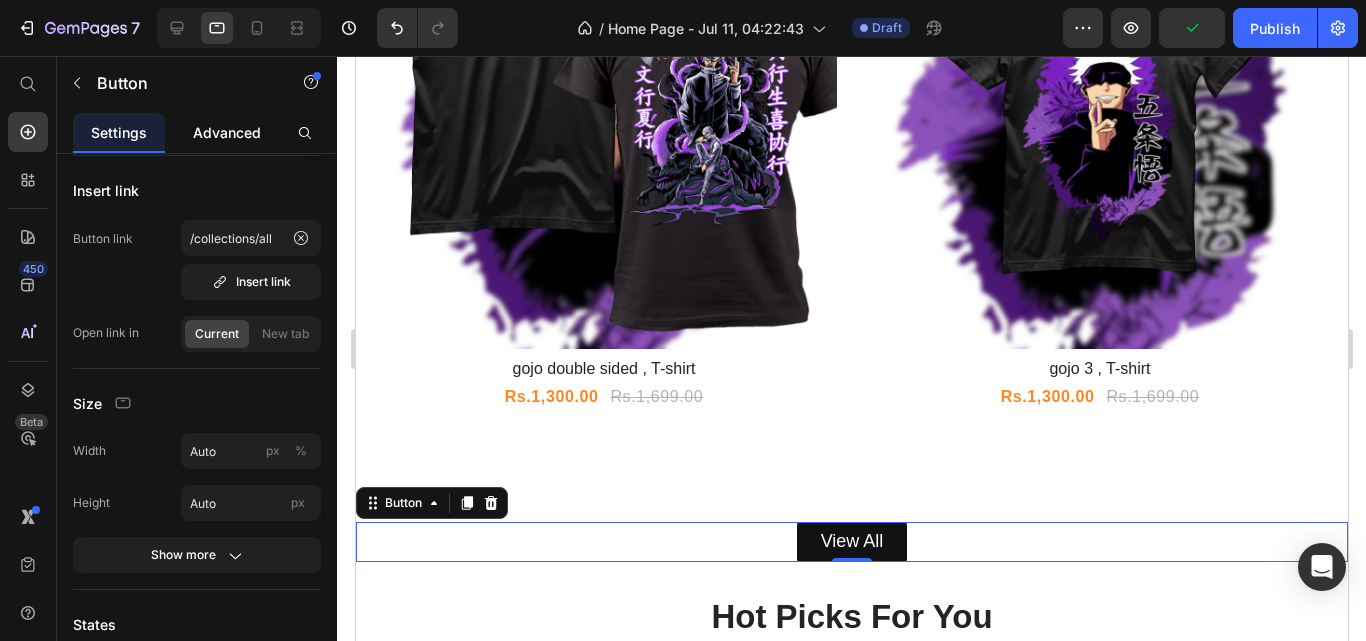 click on "Advanced" at bounding box center [227, 132] 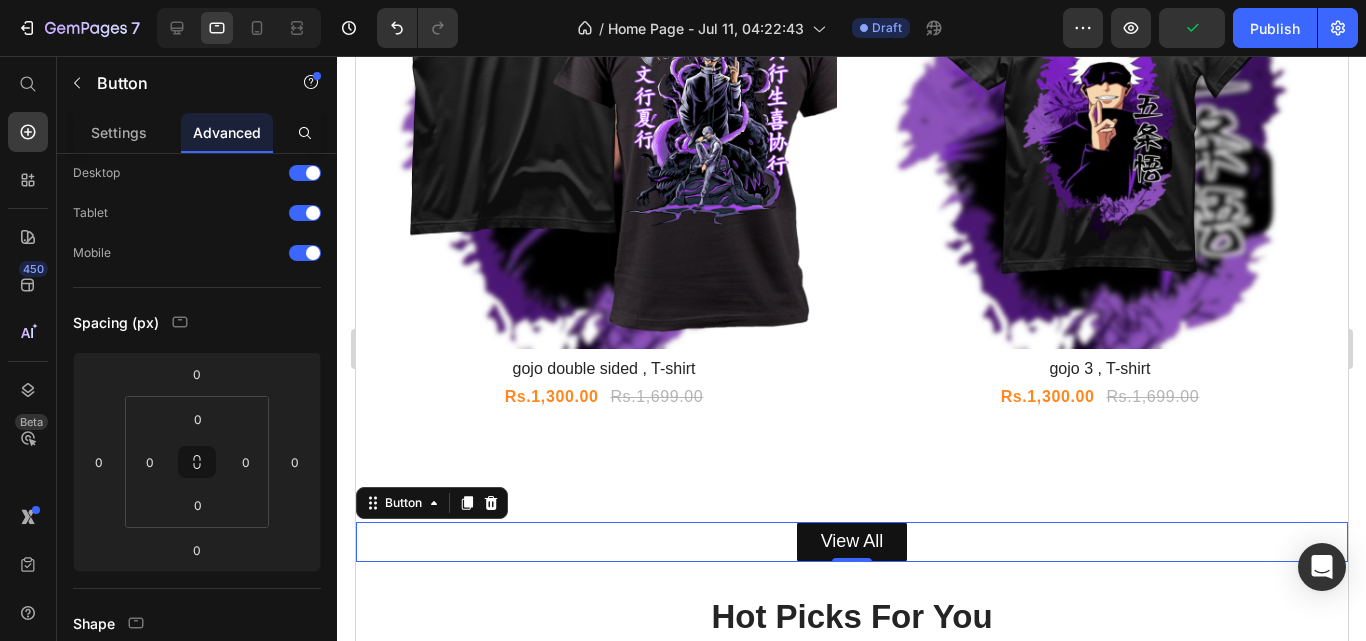 scroll, scrollTop: 0, scrollLeft: 0, axis: both 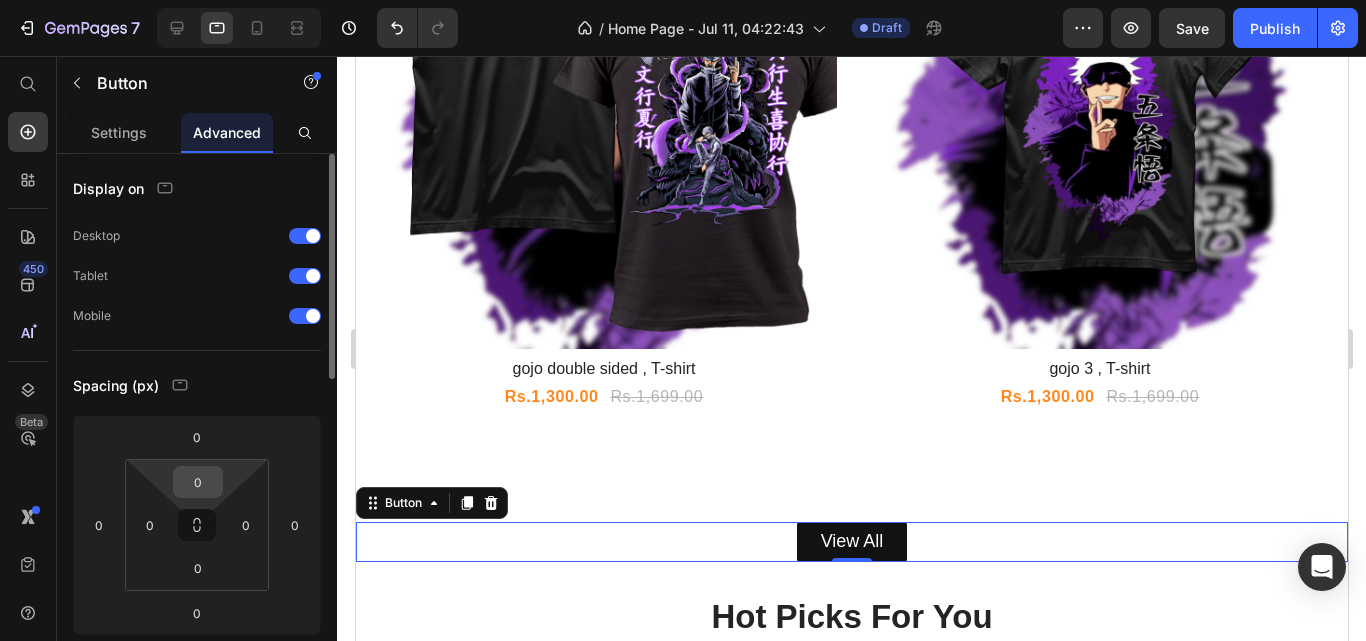 click on "0" at bounding box center [198, 482] 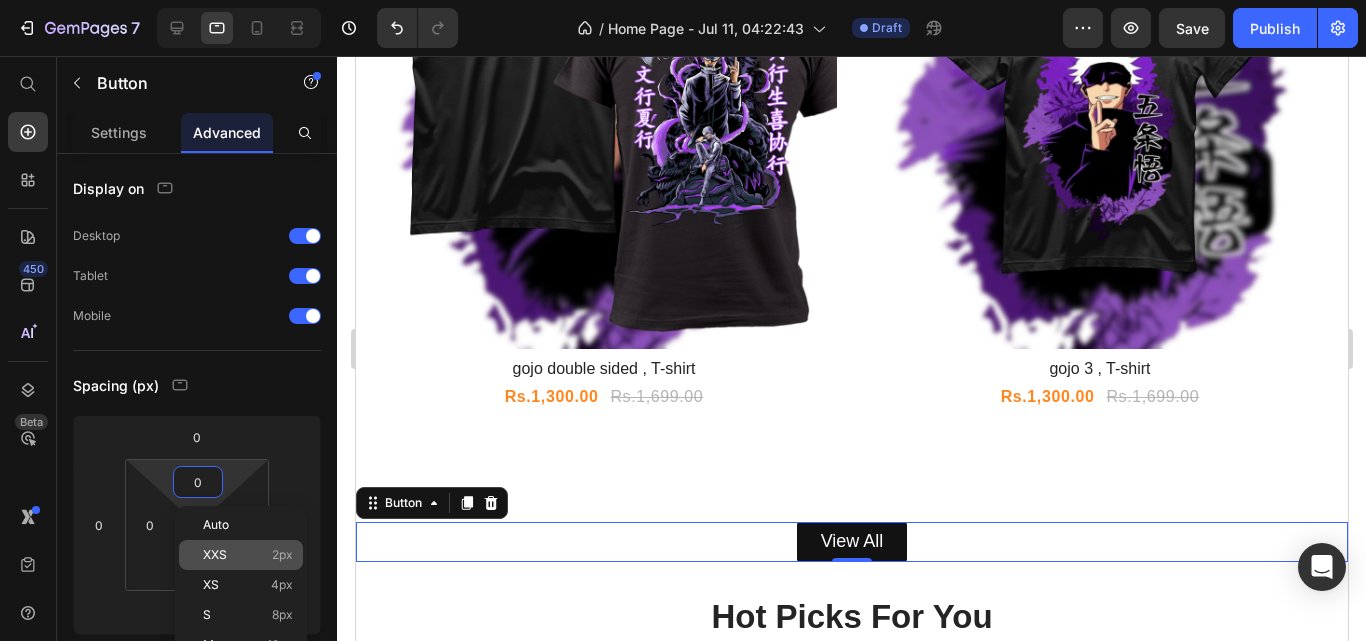 click on "XXS" at bounding box center (215, 555) 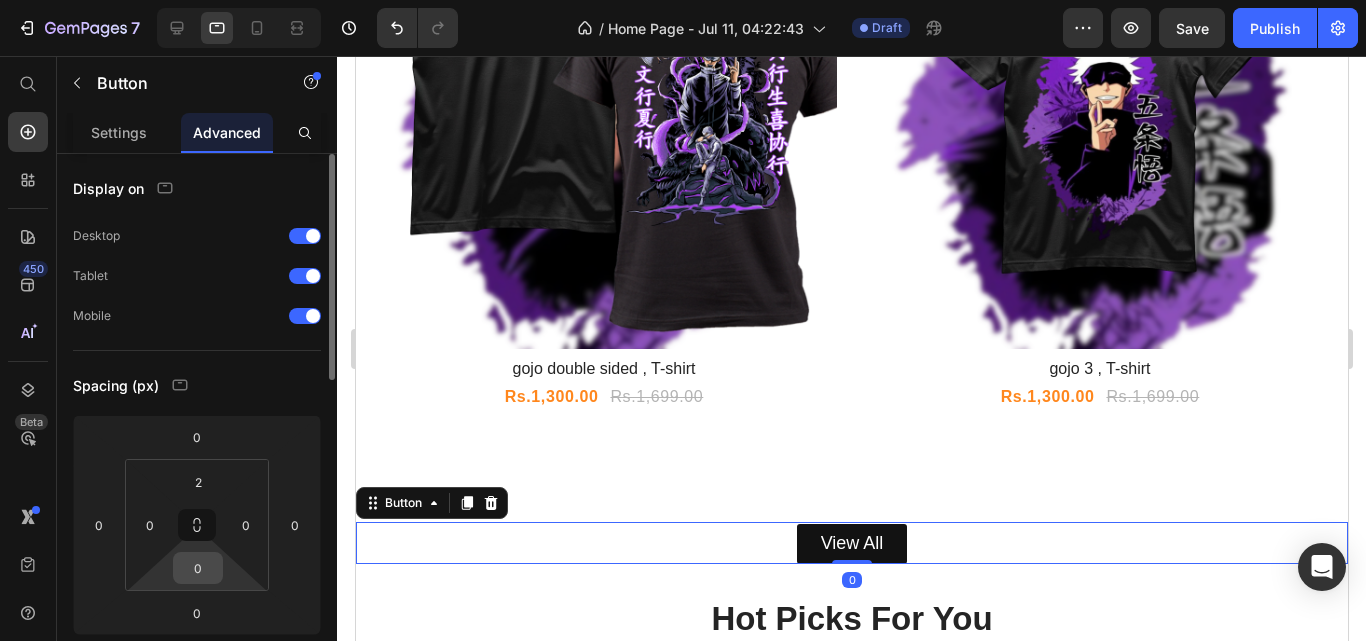 click on "0" at bounding box center (198, 568) 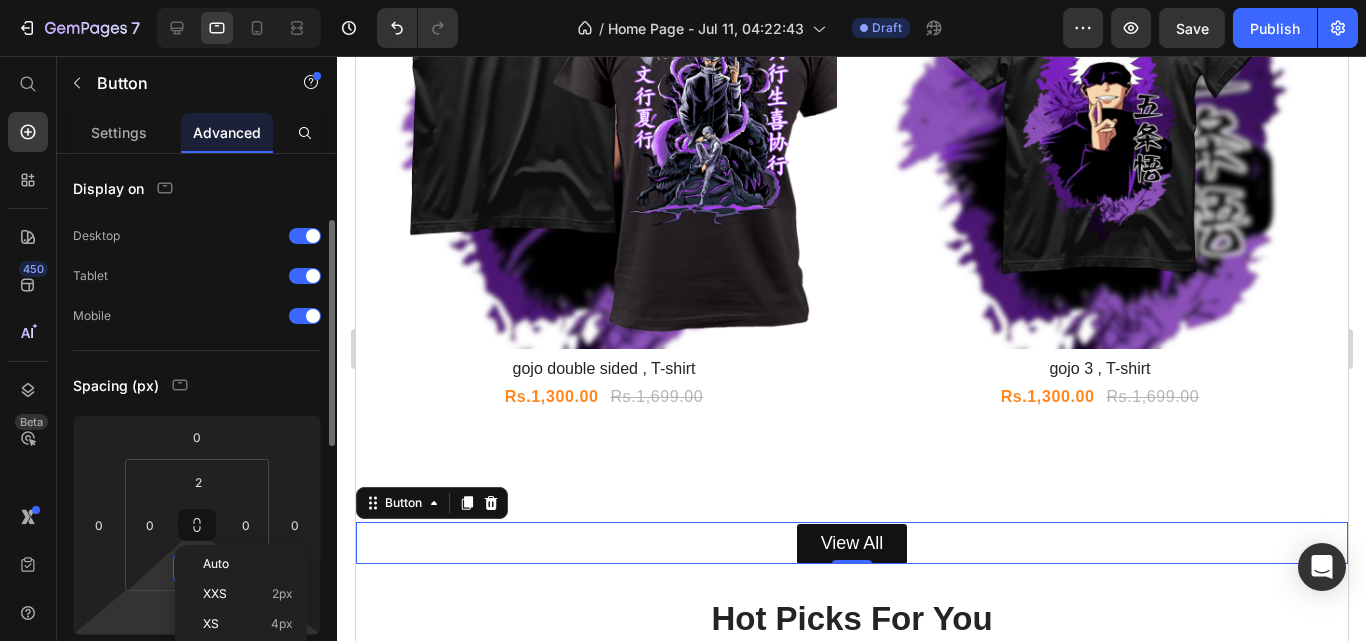 scroll, scrollTop: 47, scrollLeft: 0, axis: vertical 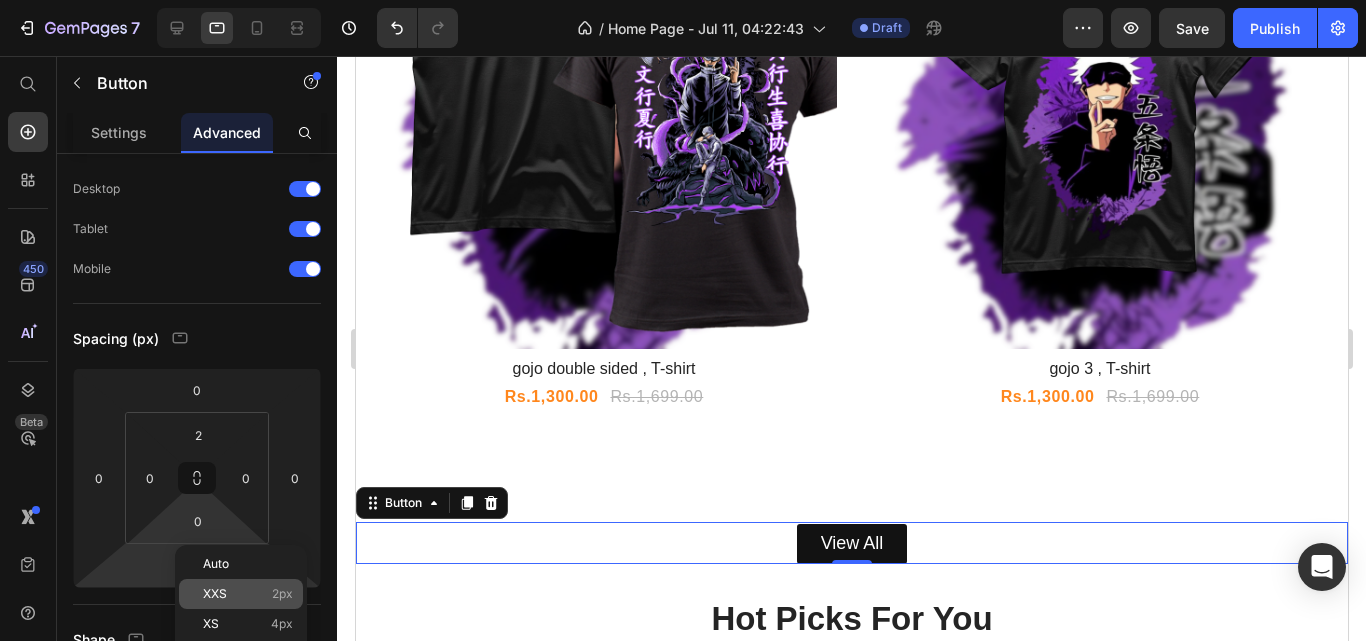 click on "XXS" at bounding box center (215, 594) 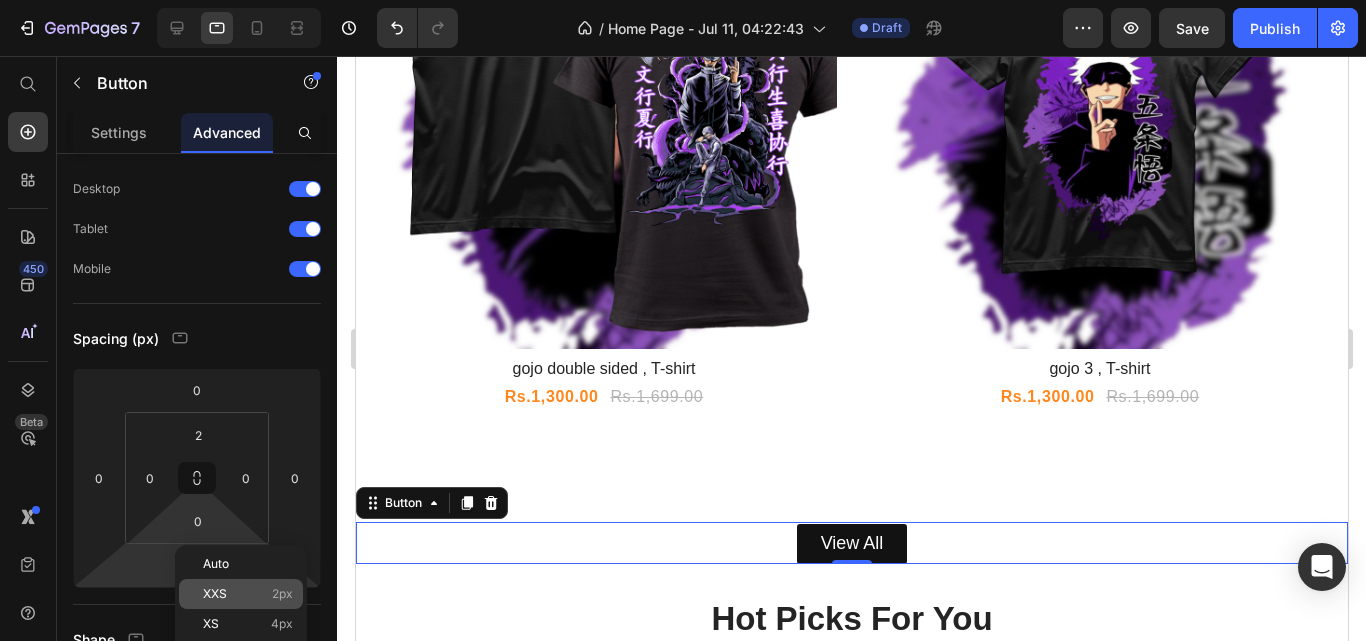type on "2" 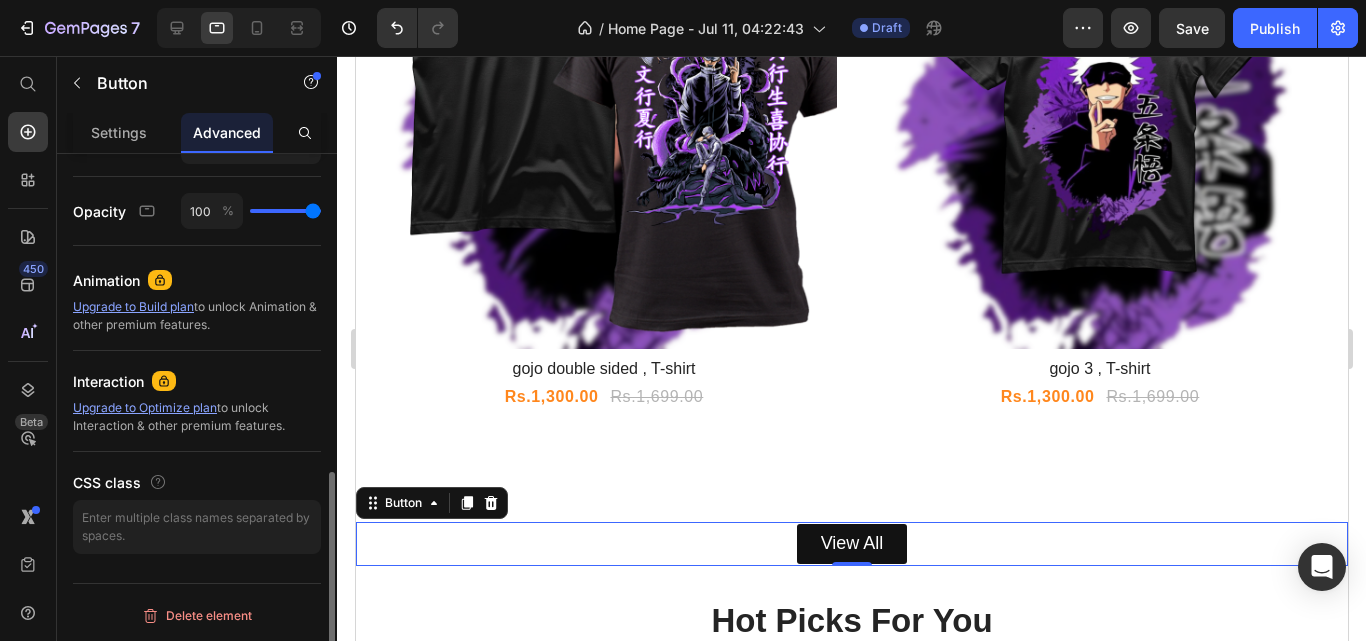 scroll, scrollTop: 382, scrollLeft: 0, axis: vertical 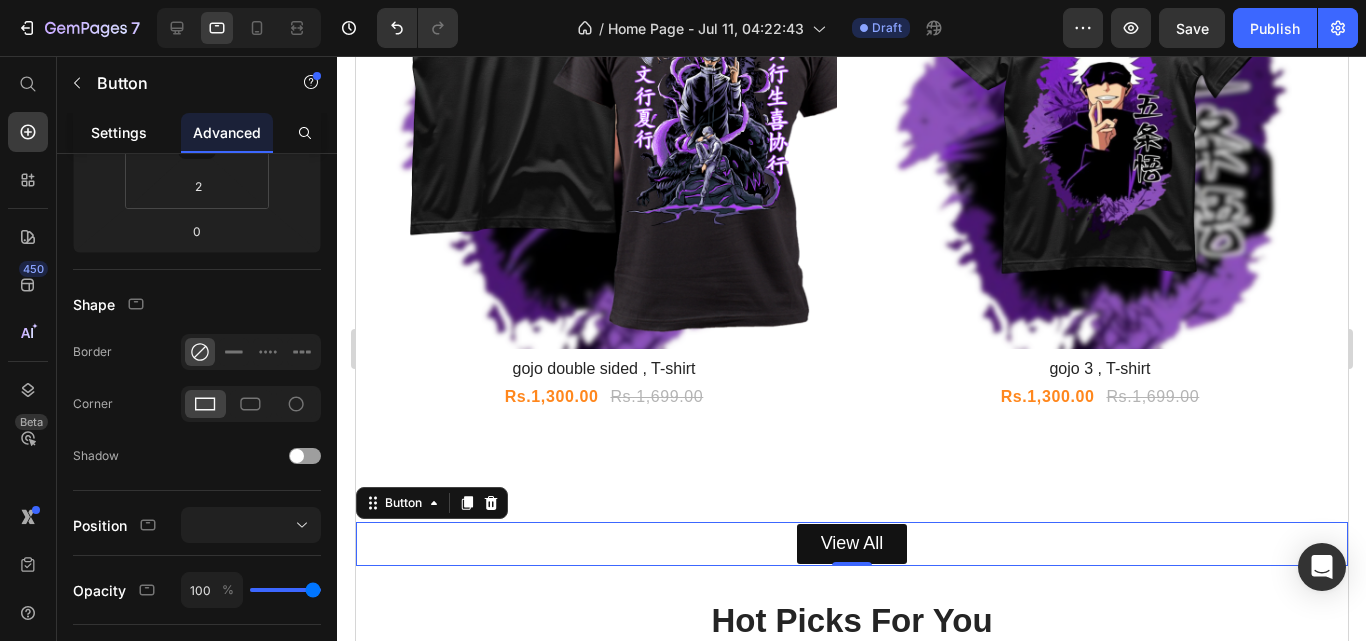 click on "Settings" at bounding box center [119, 132] 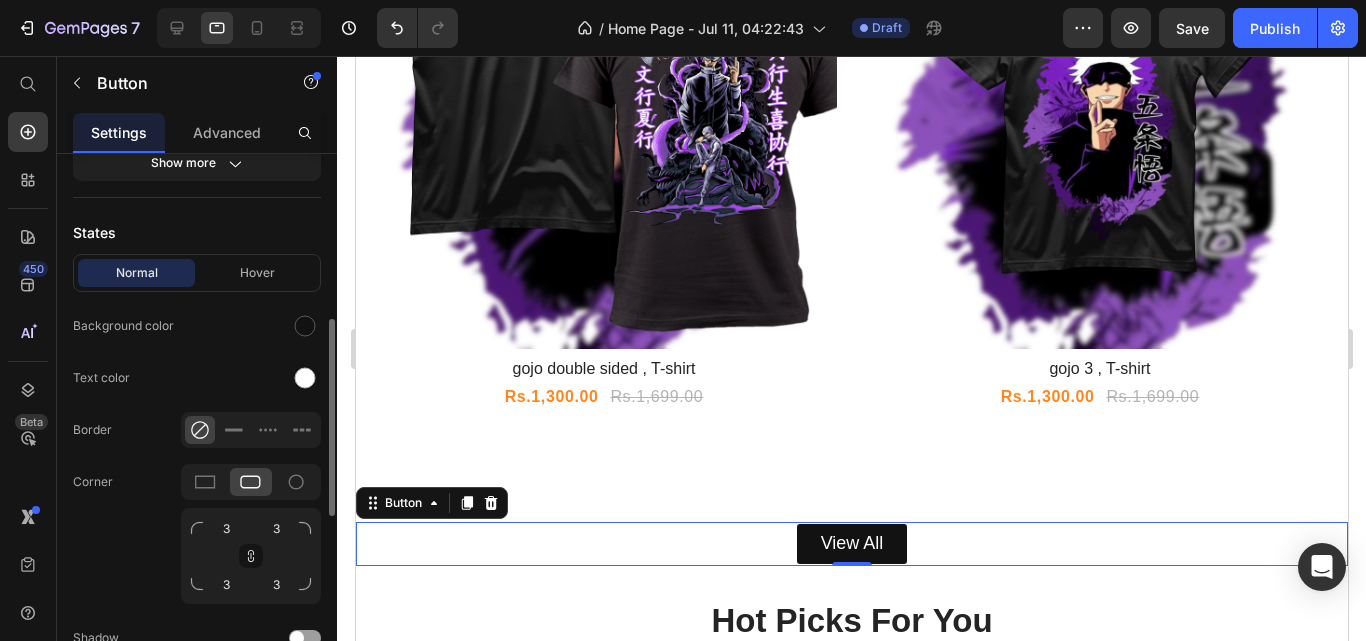 scroll, scrollTop: 288, scrollLeft: 0, axis: vertical 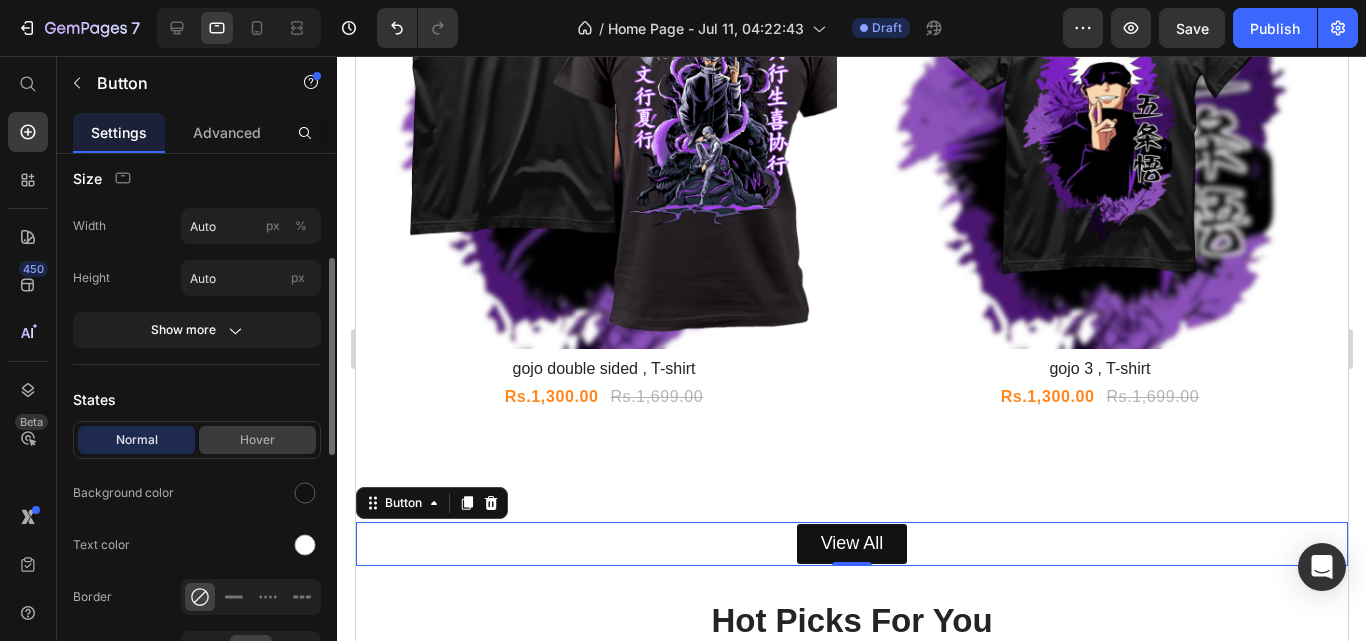 click on "Hover" at bounding box center [257, 440] 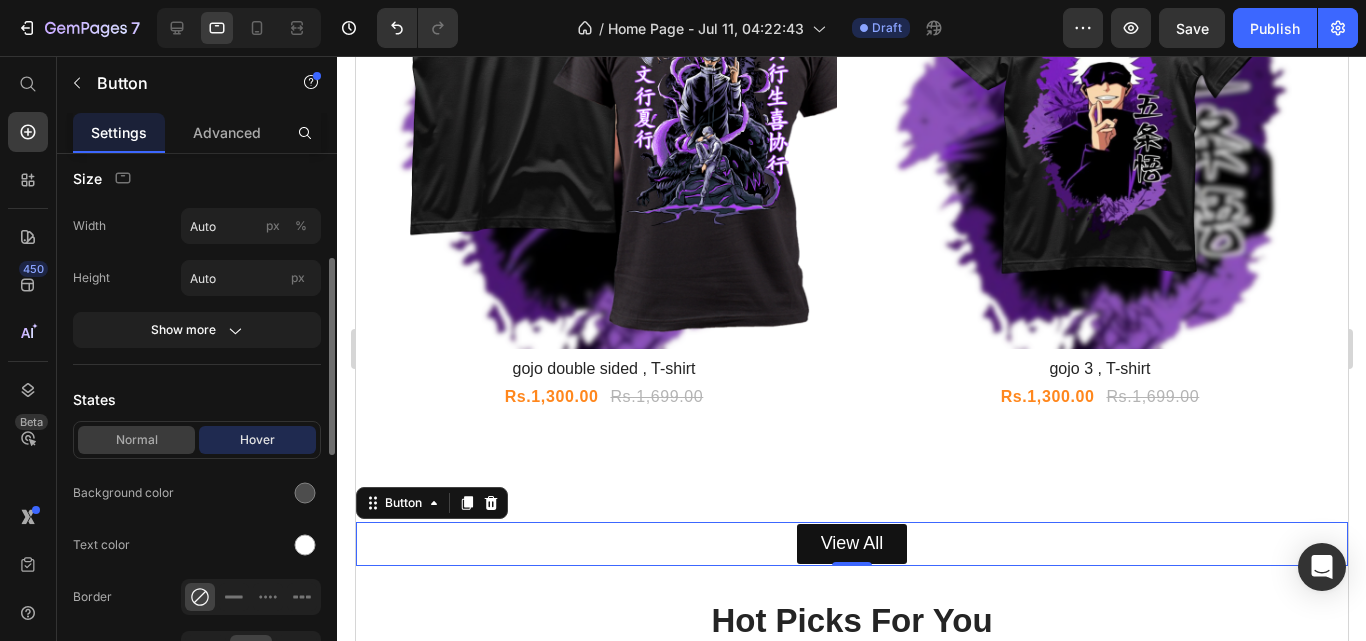 click on "Normal" at bounding box center (136, 440) 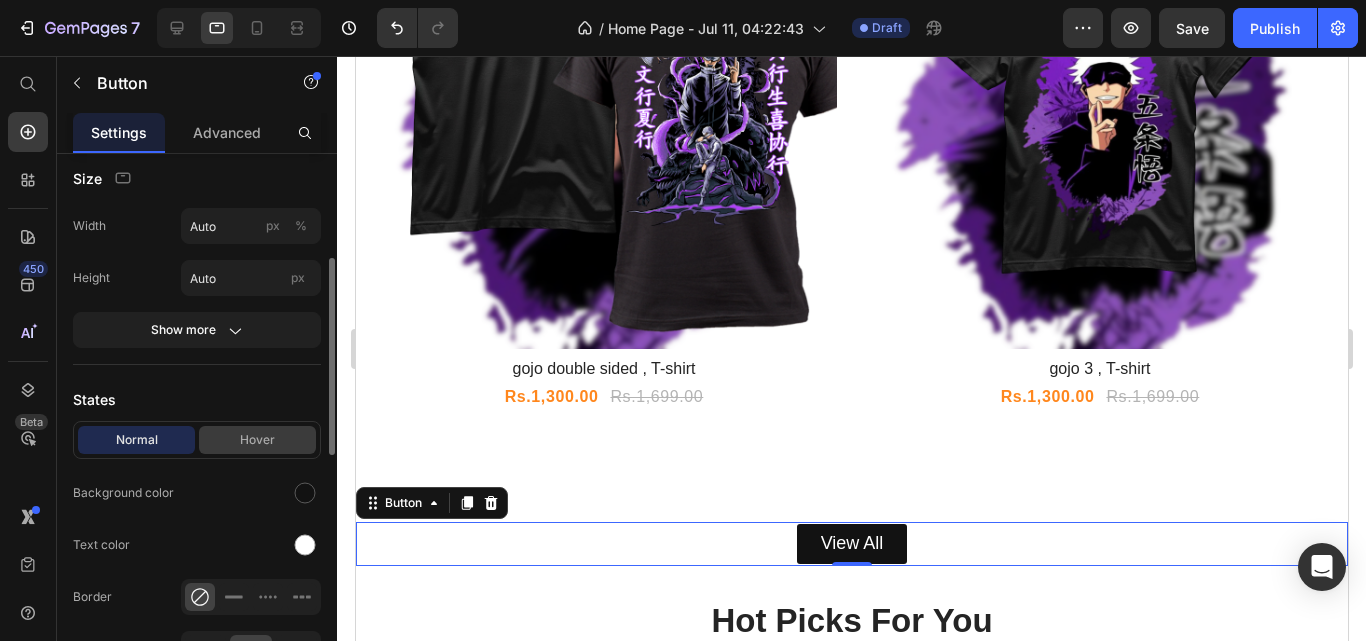 click on "Hover" at bounding box center (257, 440) 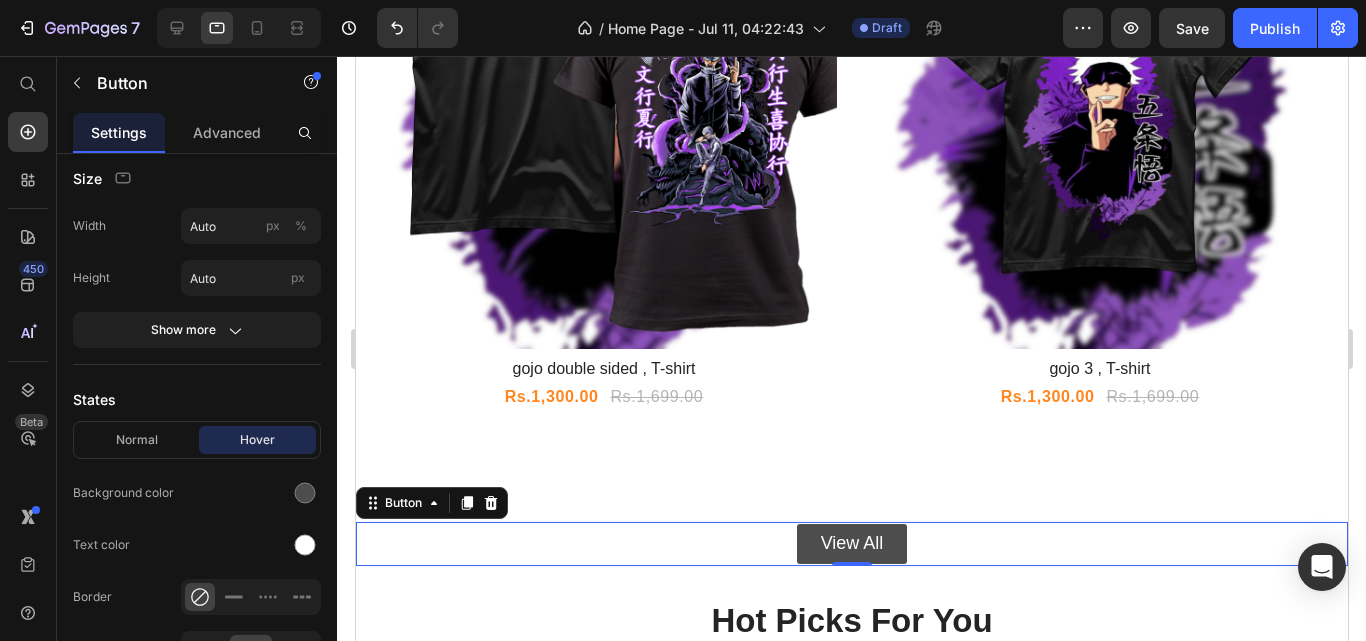click on "View All" at bounding box center (851, 543) 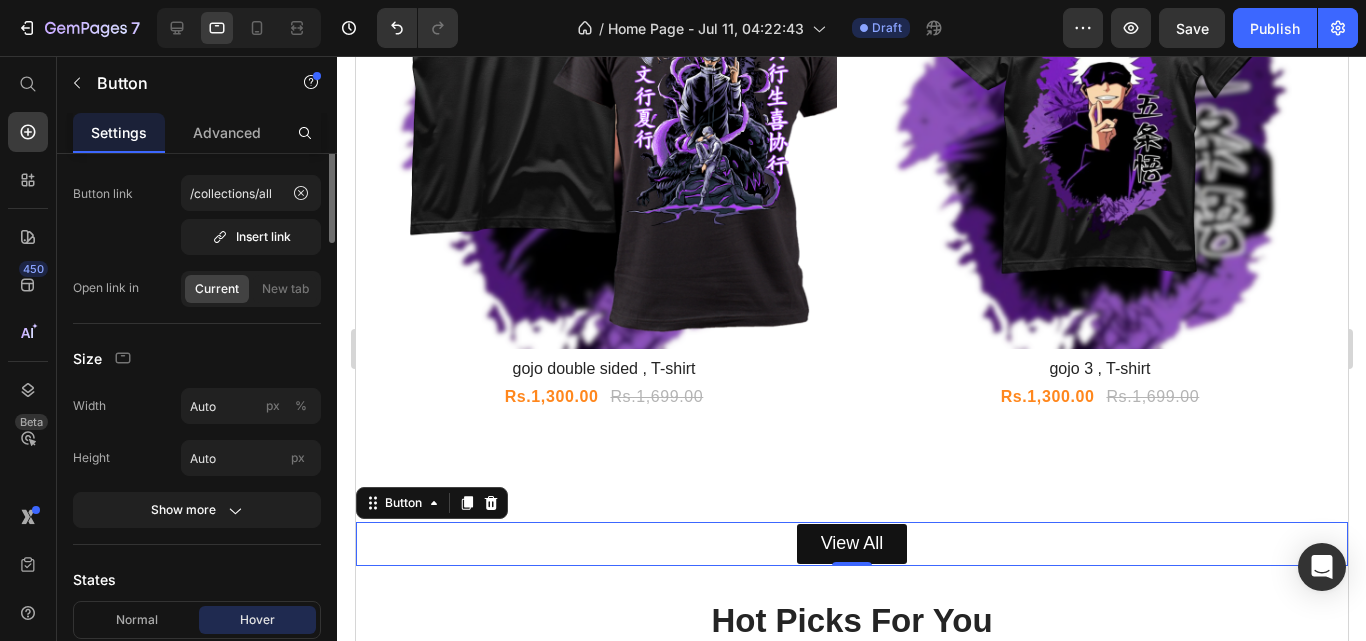 scroll, scrollTop: 0, scrollLeft: 0, axis: both 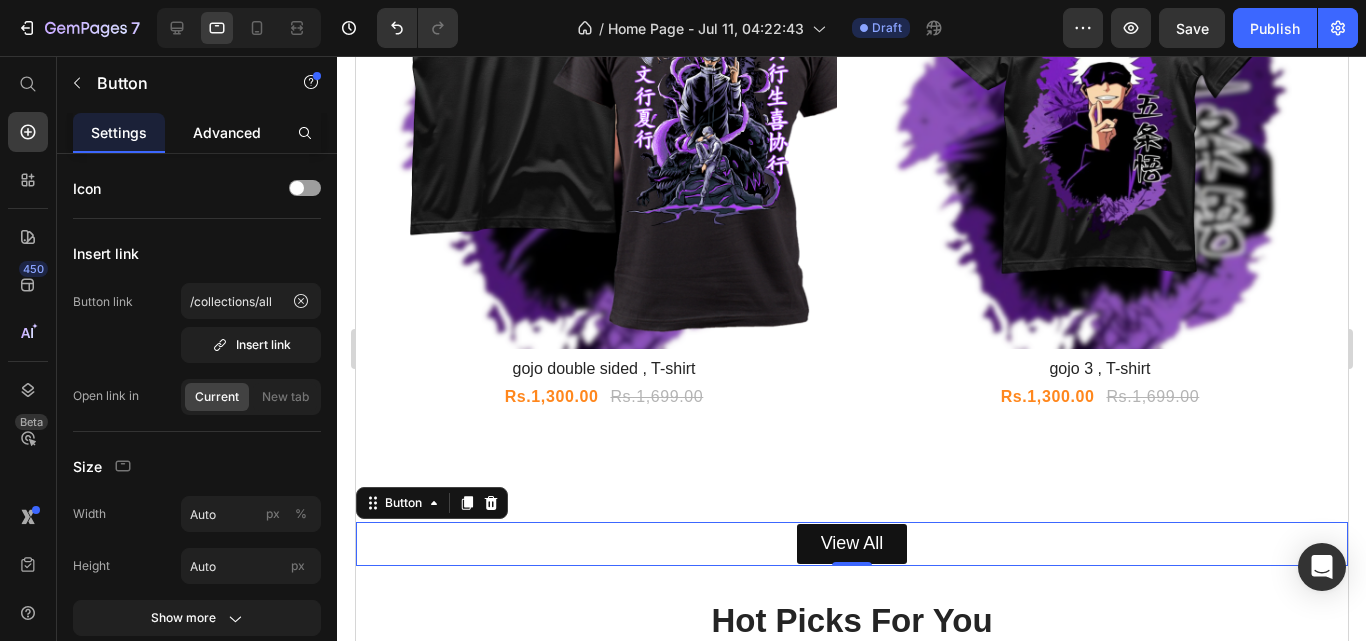 click on "Advanced" at bounding box center (227, 132) 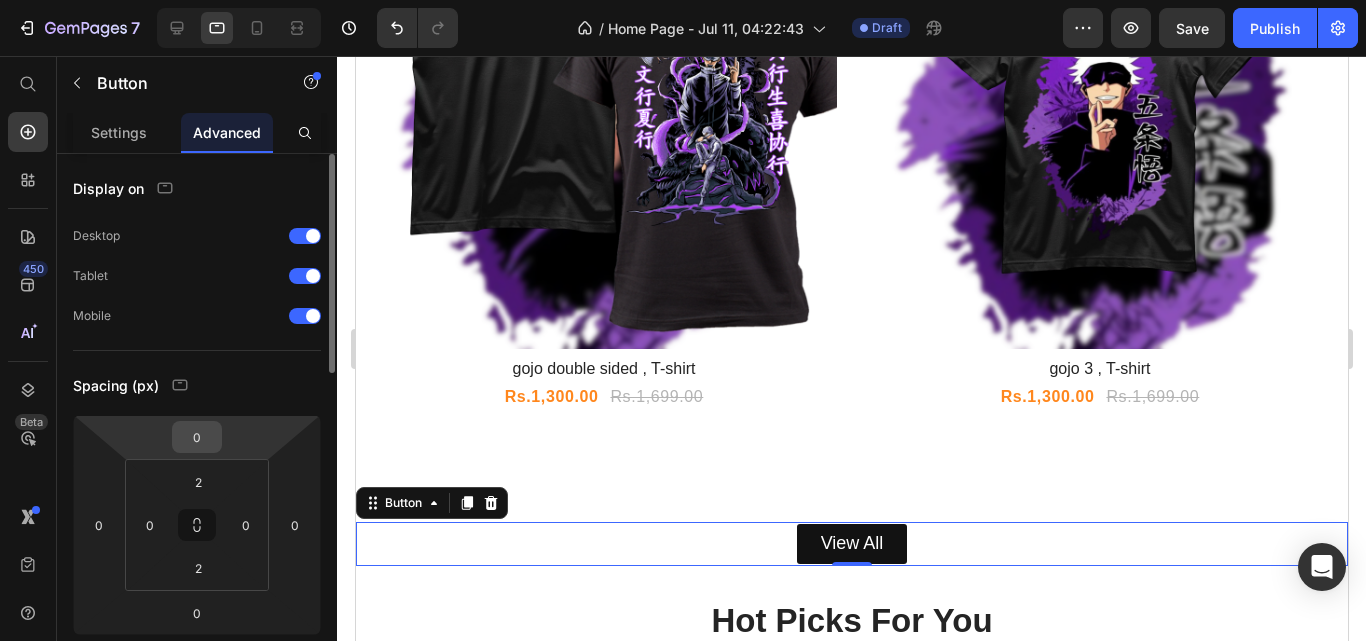 click on "0" at bounding box center [197, 437] 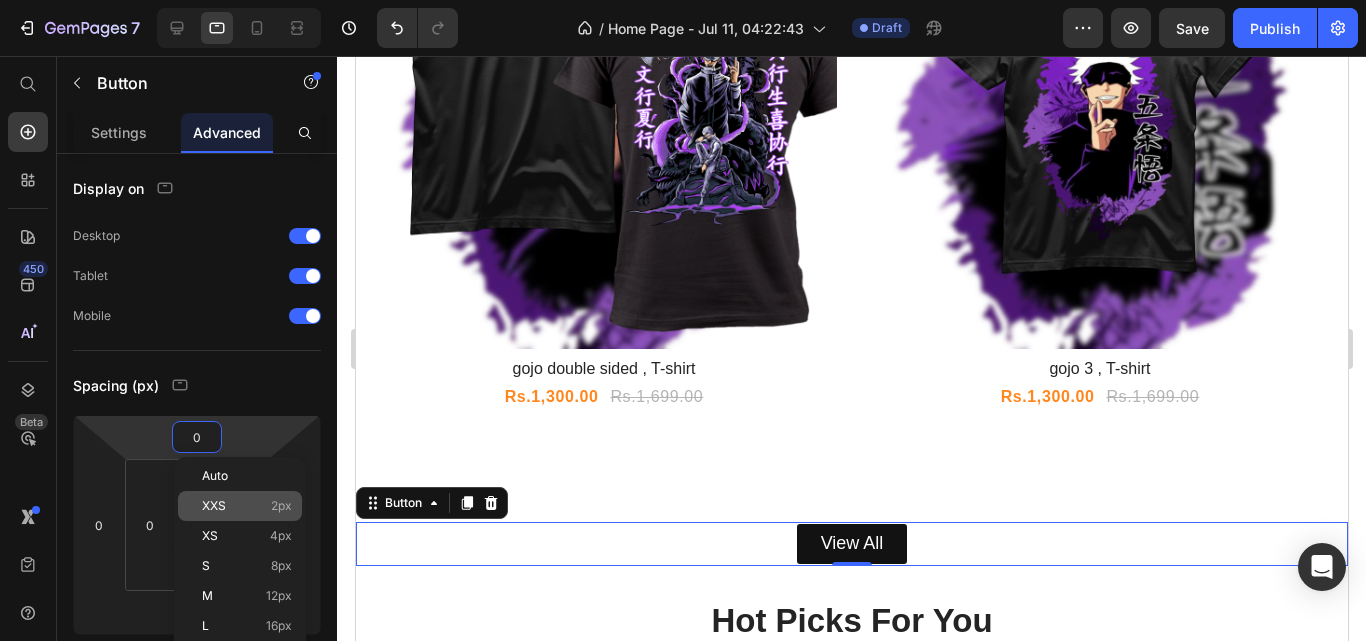 click on "XXS 2px" 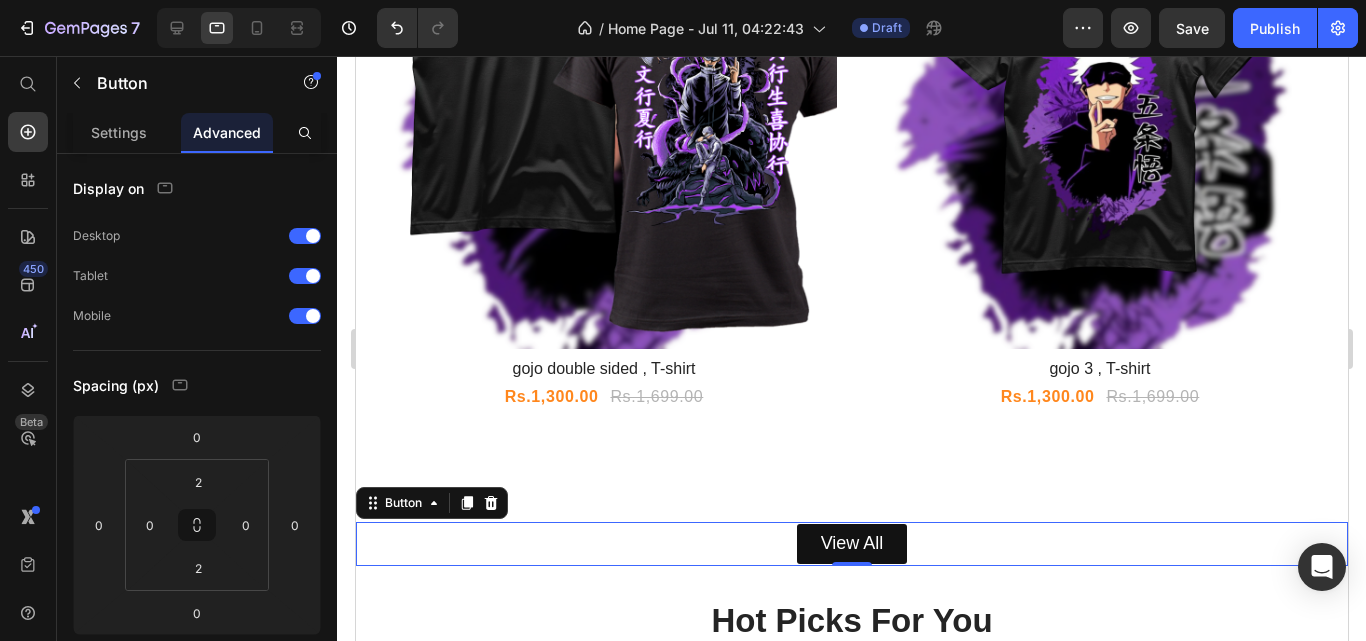 type on "2" 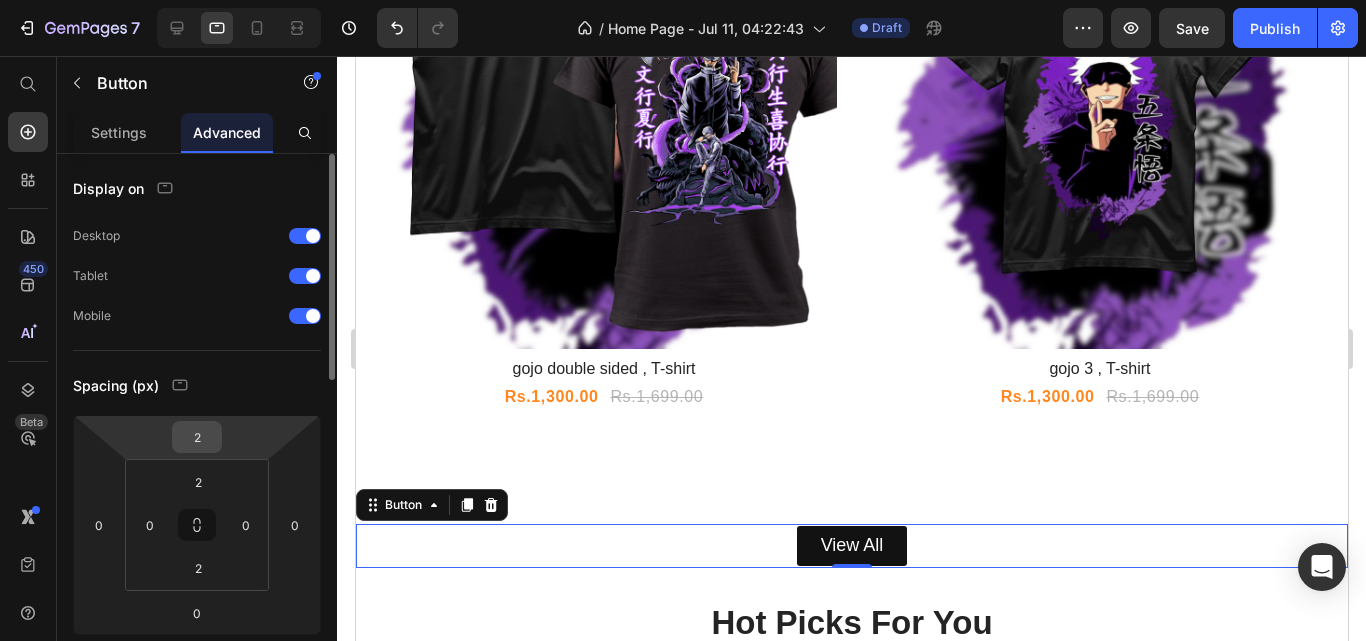 click on "2" at bounding box center (197, 437) 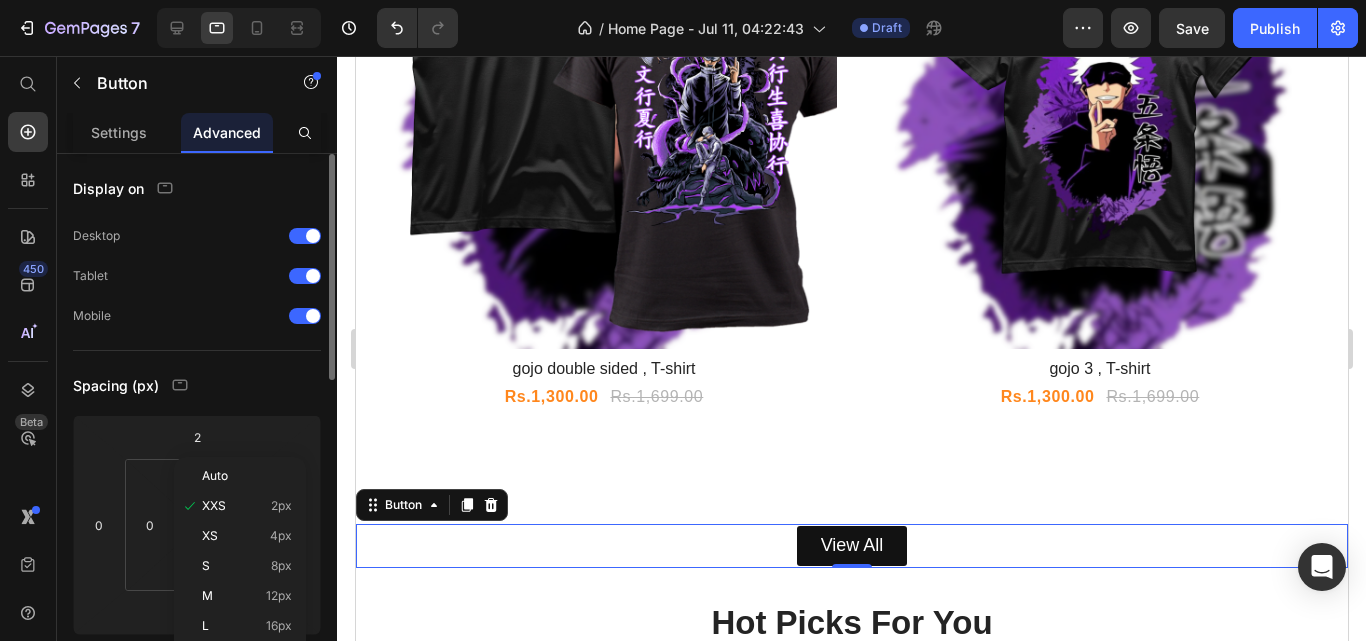 scroll, scrollTop: 67, scrollLeft: 0, axis: vertical 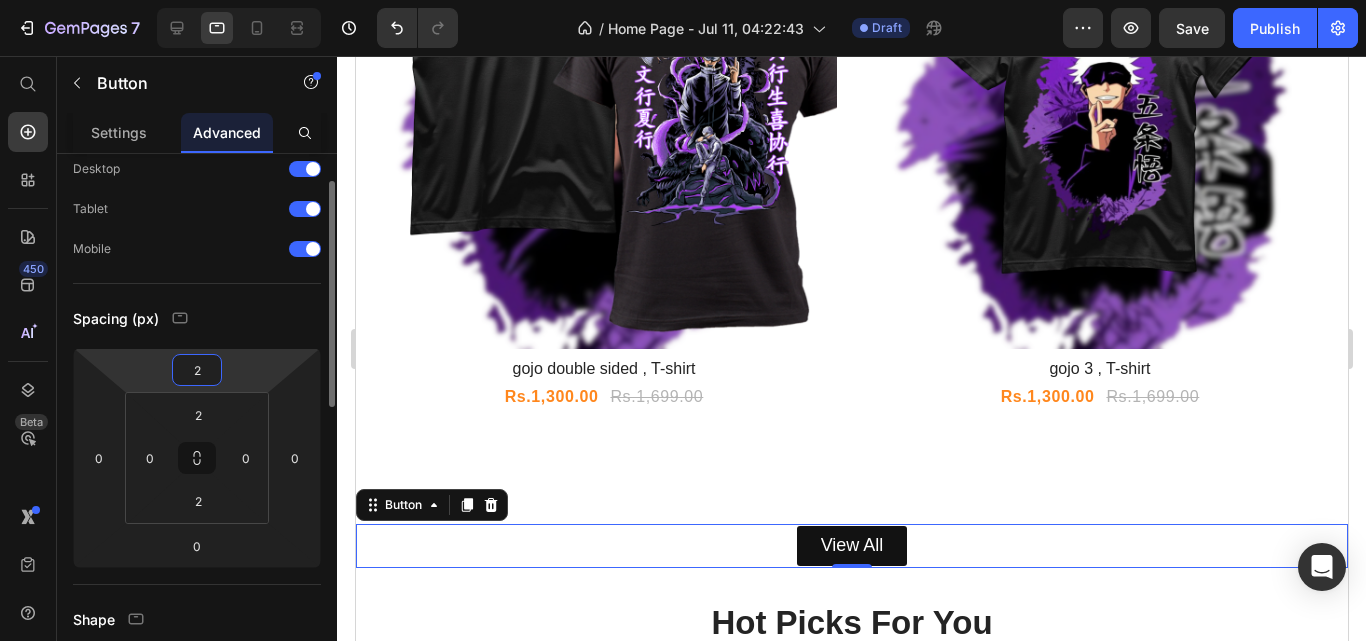click on "2" at bounding box center [197, 370] 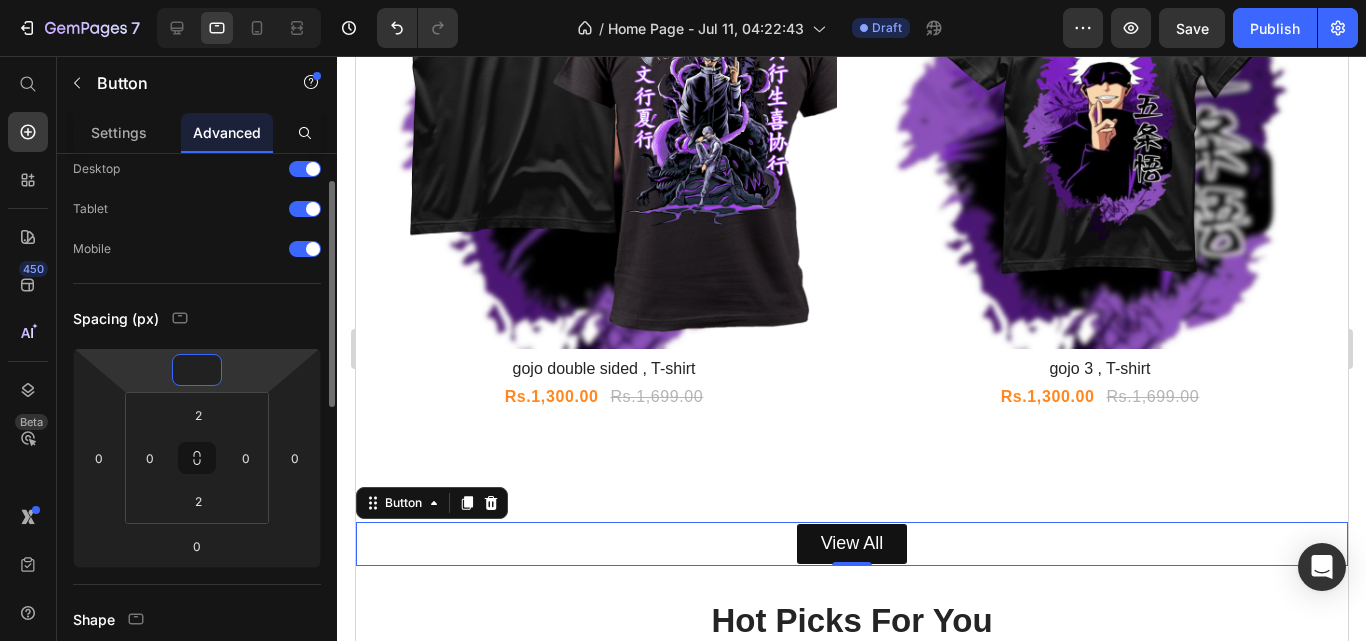 type on "0" 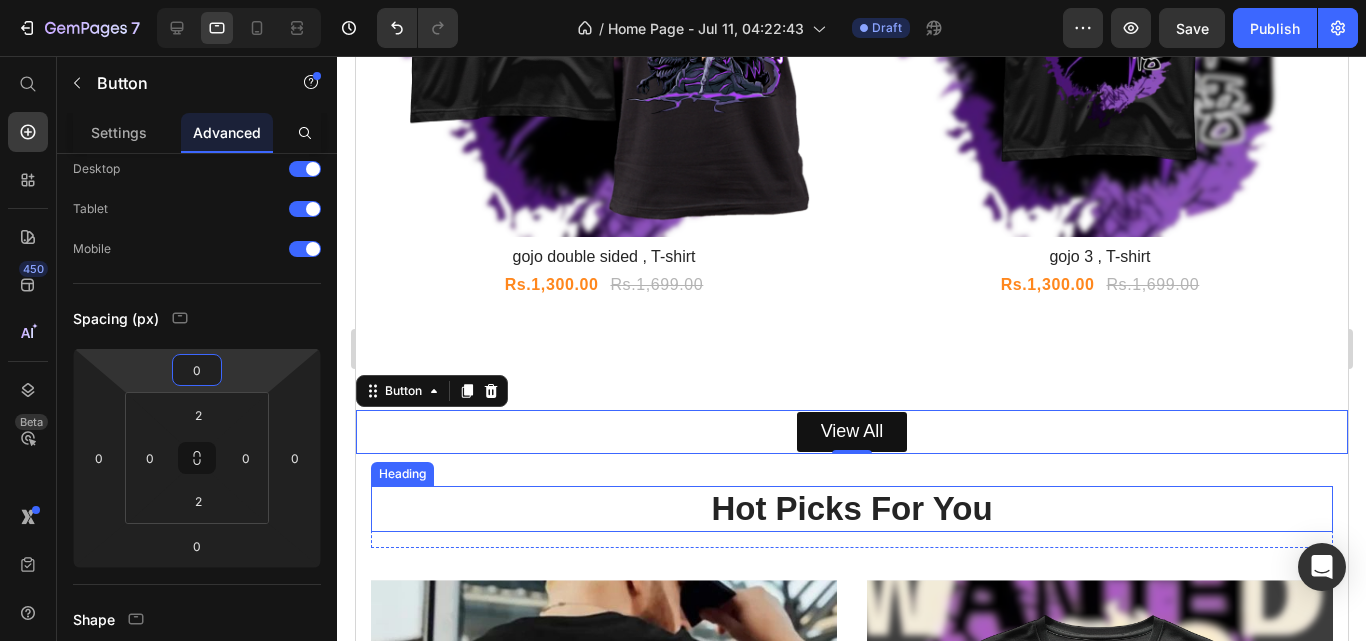 scroll, scrollTop: 2377, scrollLeft: 0, axis: vertical 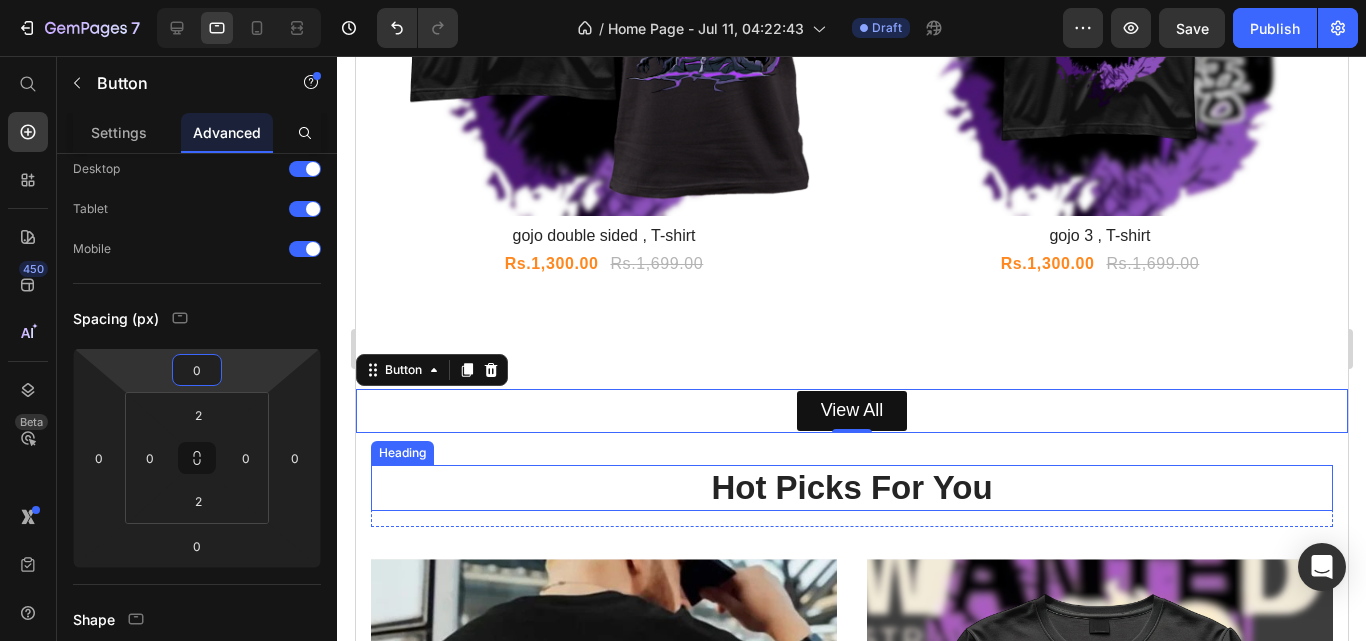 click on "Hot Picks For You" at bounding box center (851, 488) 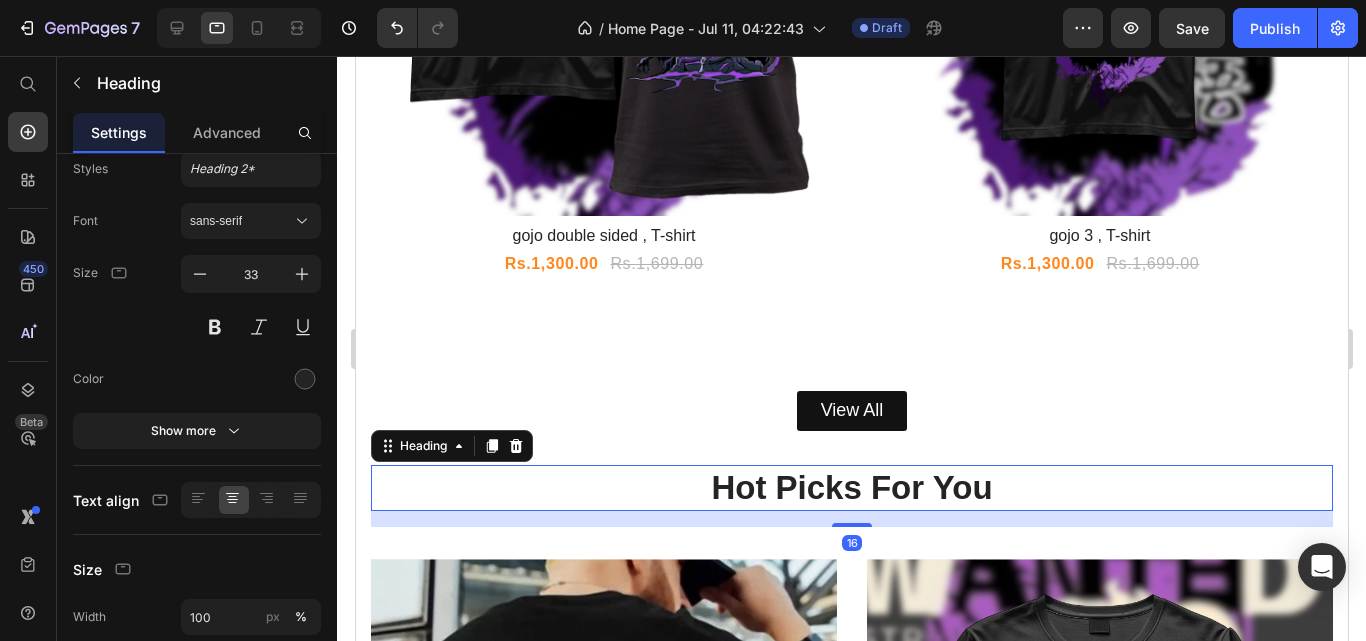 scroll, scrollTop: 0, scrollLeft: 0, axis: both 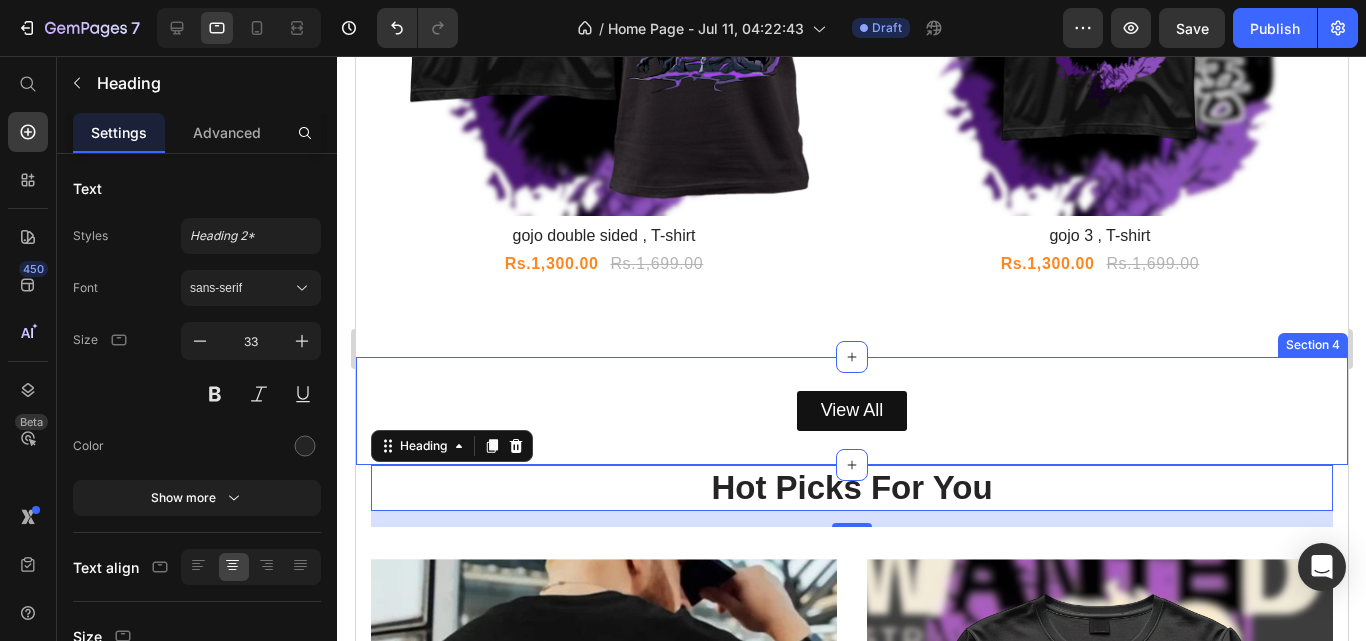 click on "View All Button Section 4" at bounding box center [851, 410] 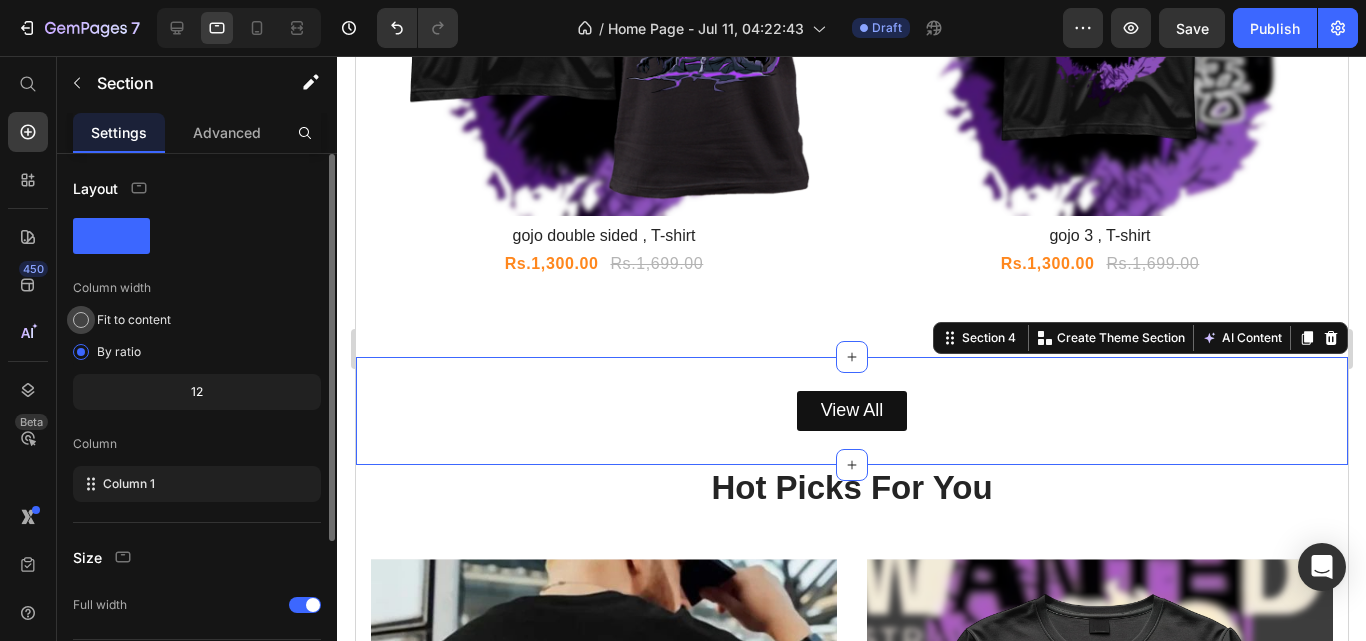 click on "Fit to content" at bounding box center (134, 320) 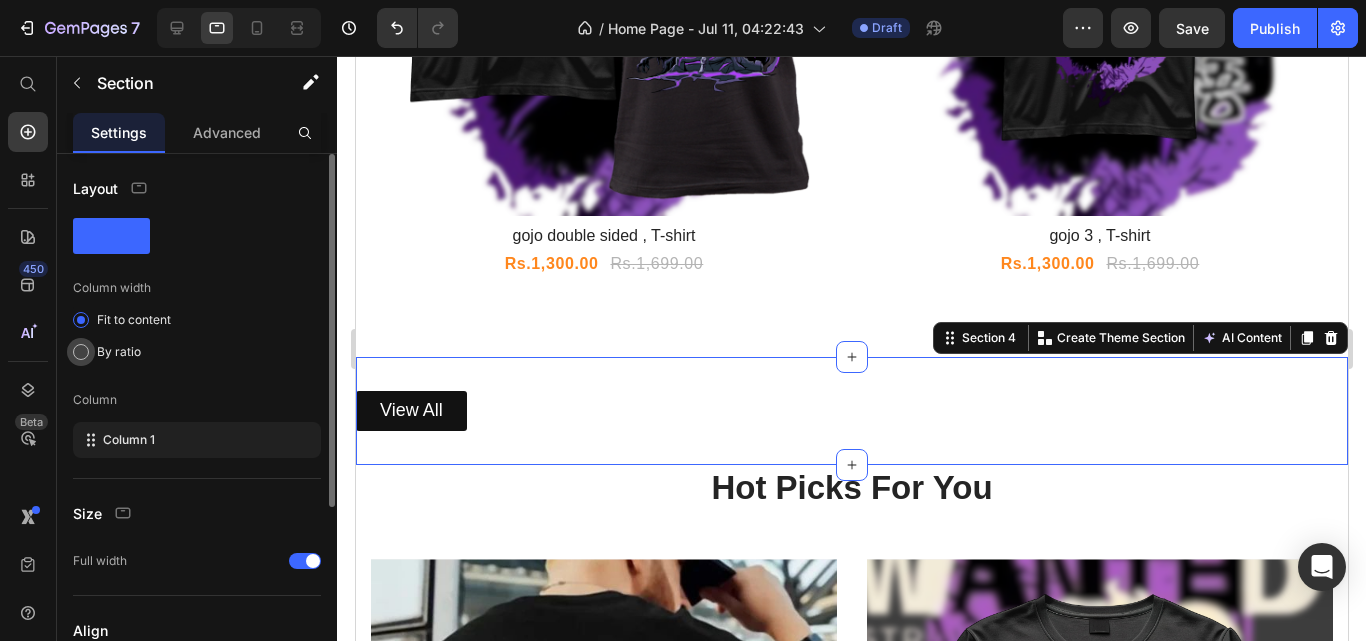 click on "By ratio" at bounding box center [119, 352] 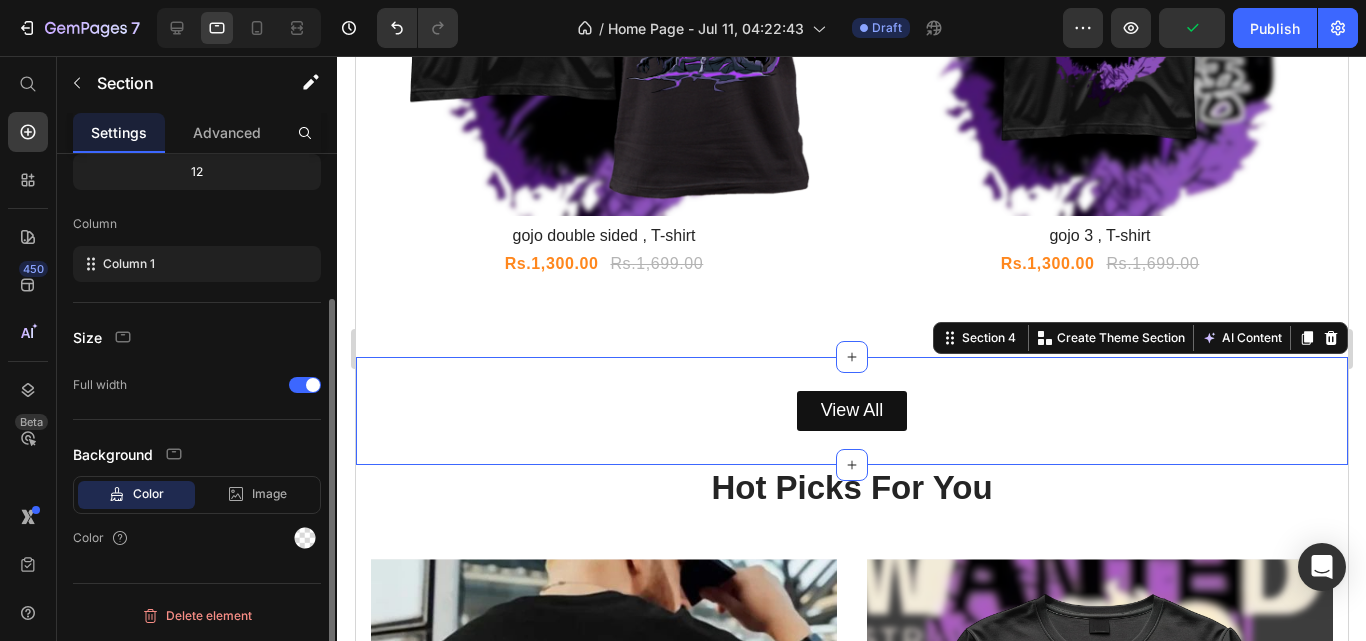 scroll, scrollTop: 0, scrollLeft: 0, axis: both 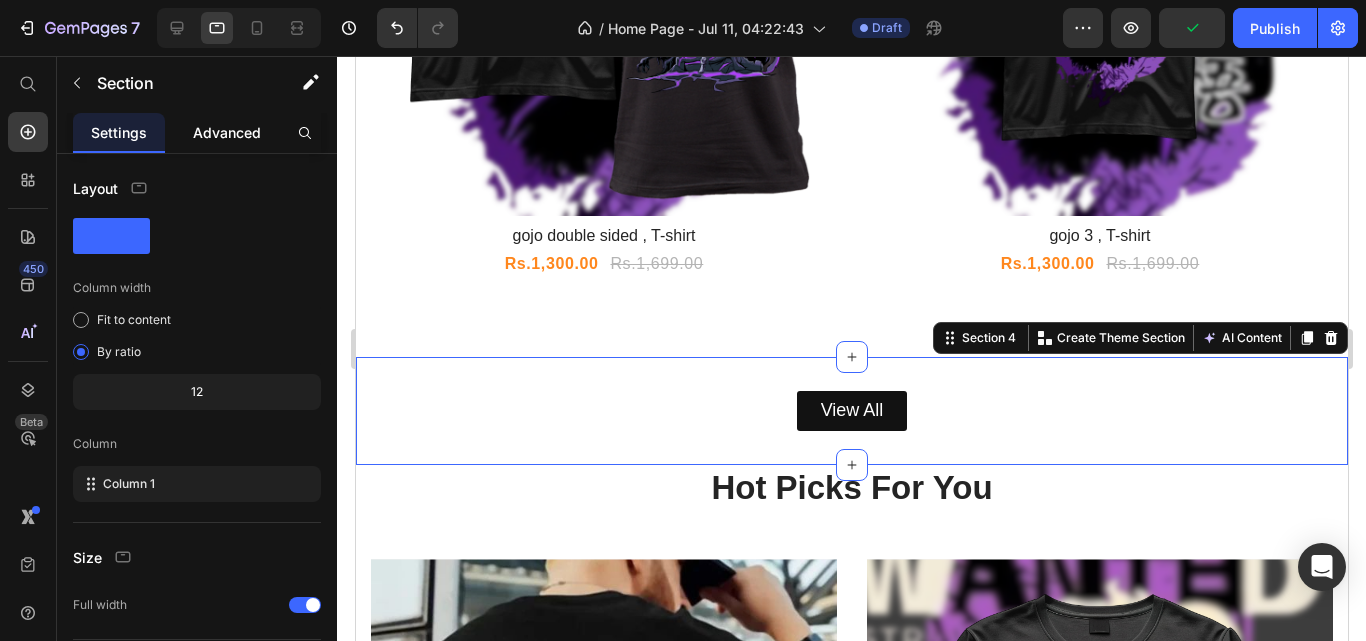 click on "Advanced" at bounding box center (227, 132) 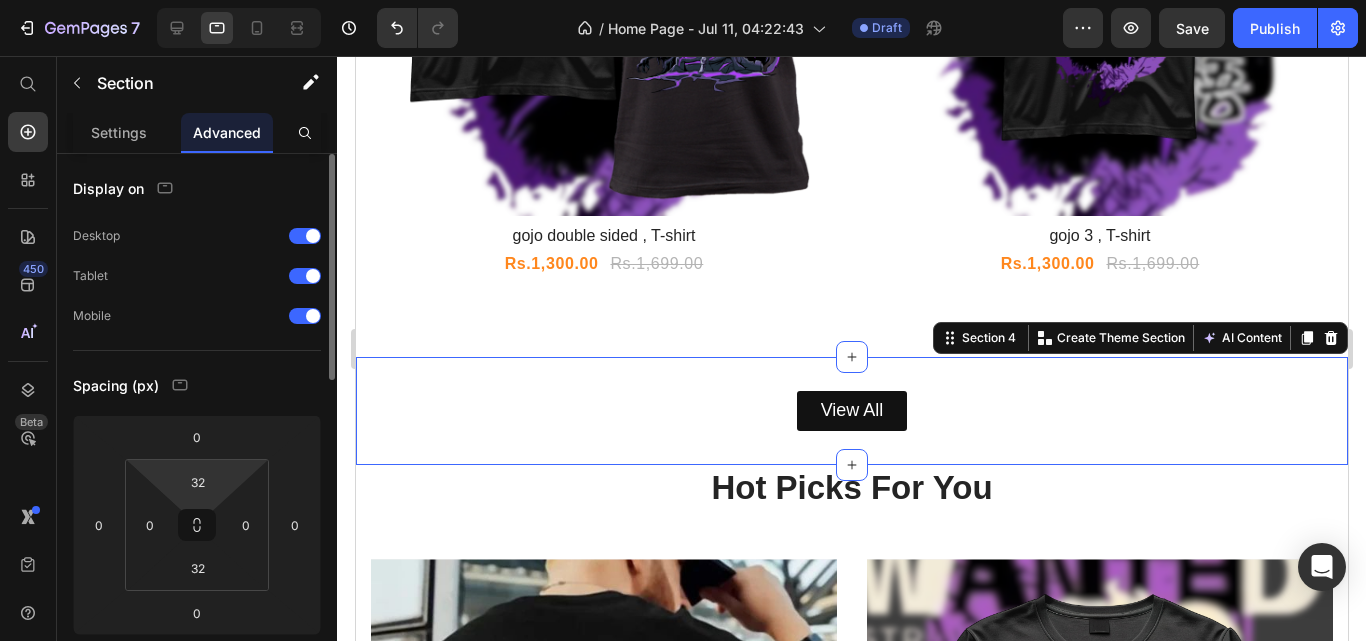 click on "7   /  Home Page - Jul 11, 04:22:43 Draft Preview  Save   Publish  450 Beta Start with Sections Elements Hero Section Product Detail Brands Trusted Badges Guarantee Product Breakdown How to use Testimonials Compare Bundle FAQs Social Proof Brand Story Product List Collection Blog List Contact Sticky Add to Cart Custom Footer Browse Library 450 Layout
Row
Row
Row
Row Text
Heading
Text Block Button
Button
Button
Sticky Back to top Media
Image" at bounding box center [683, 0] 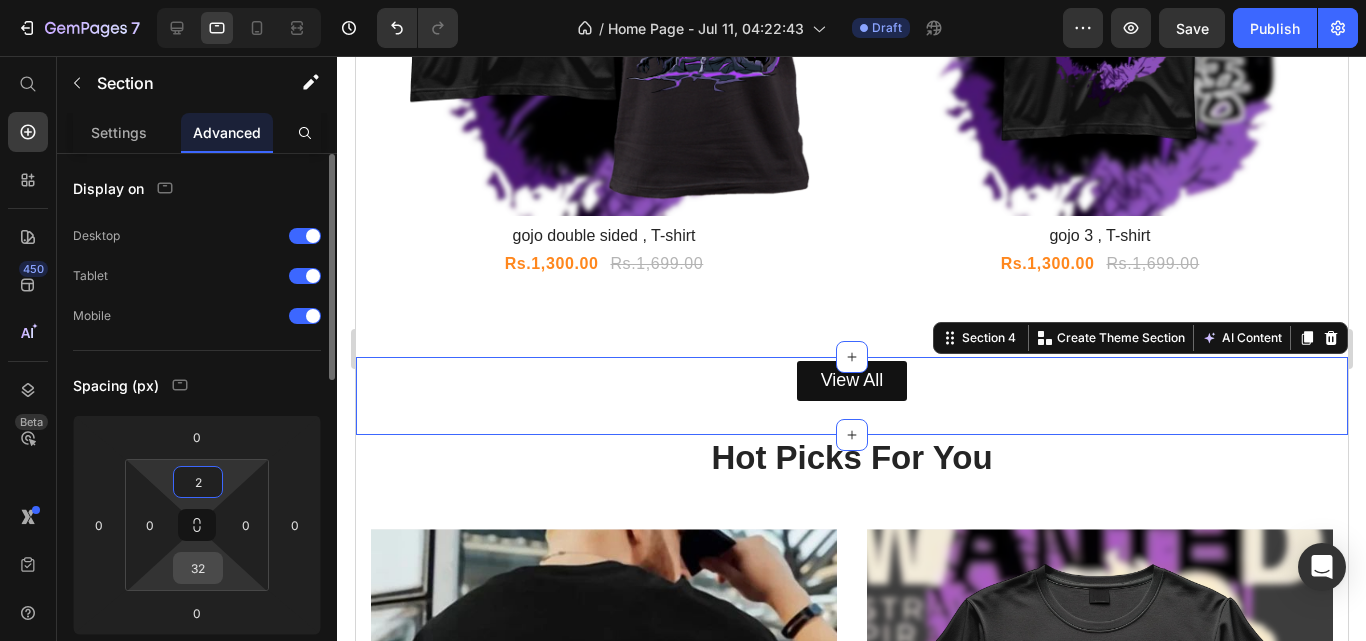 click on "32" at bounding box center [198, 568] 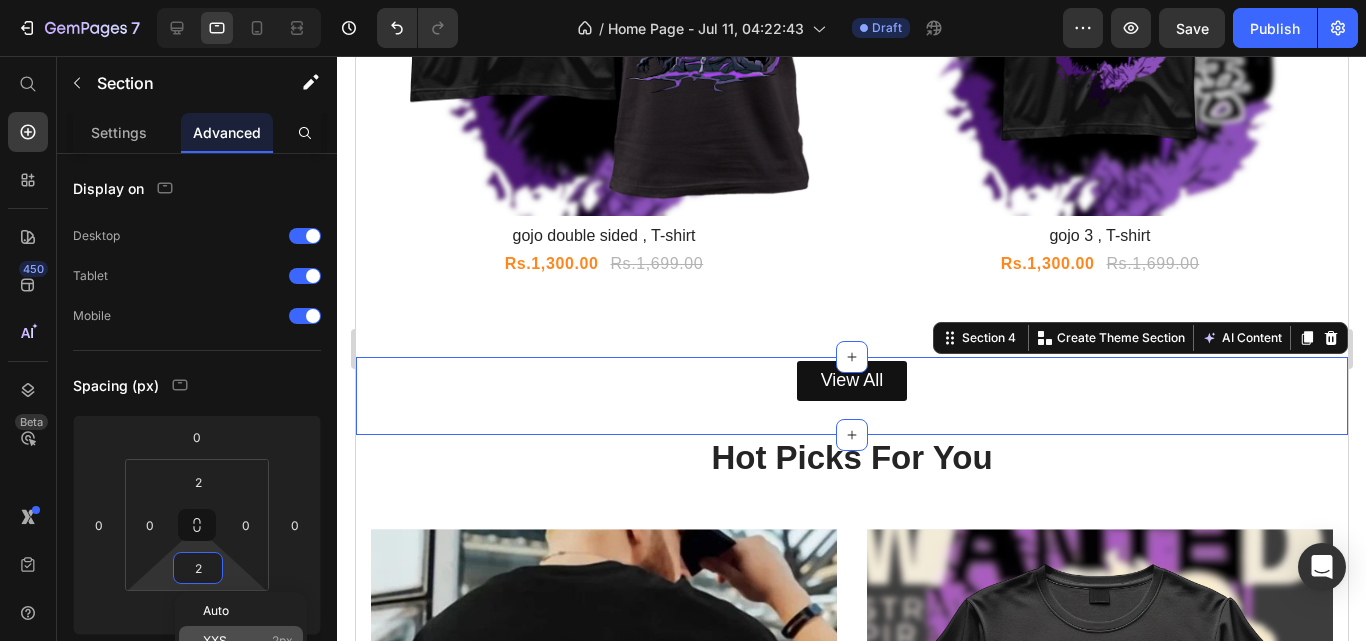 click on "XXS 2px" 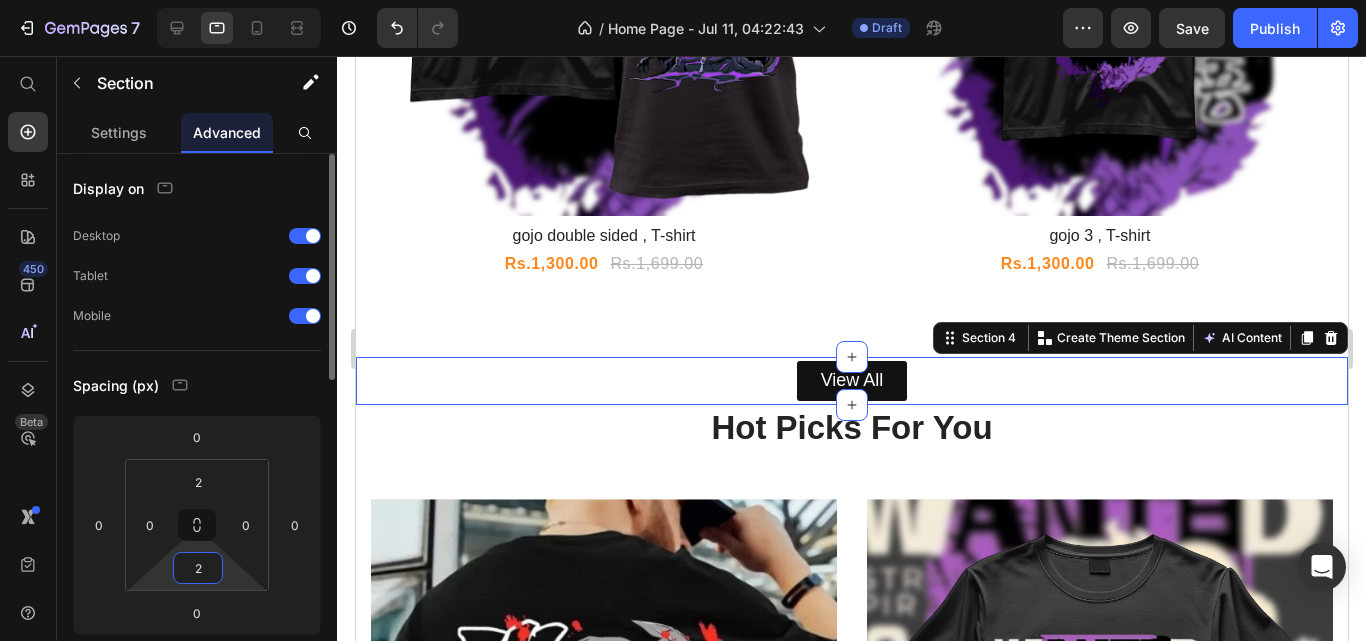 click on "2" at bounding box center [198, 568] 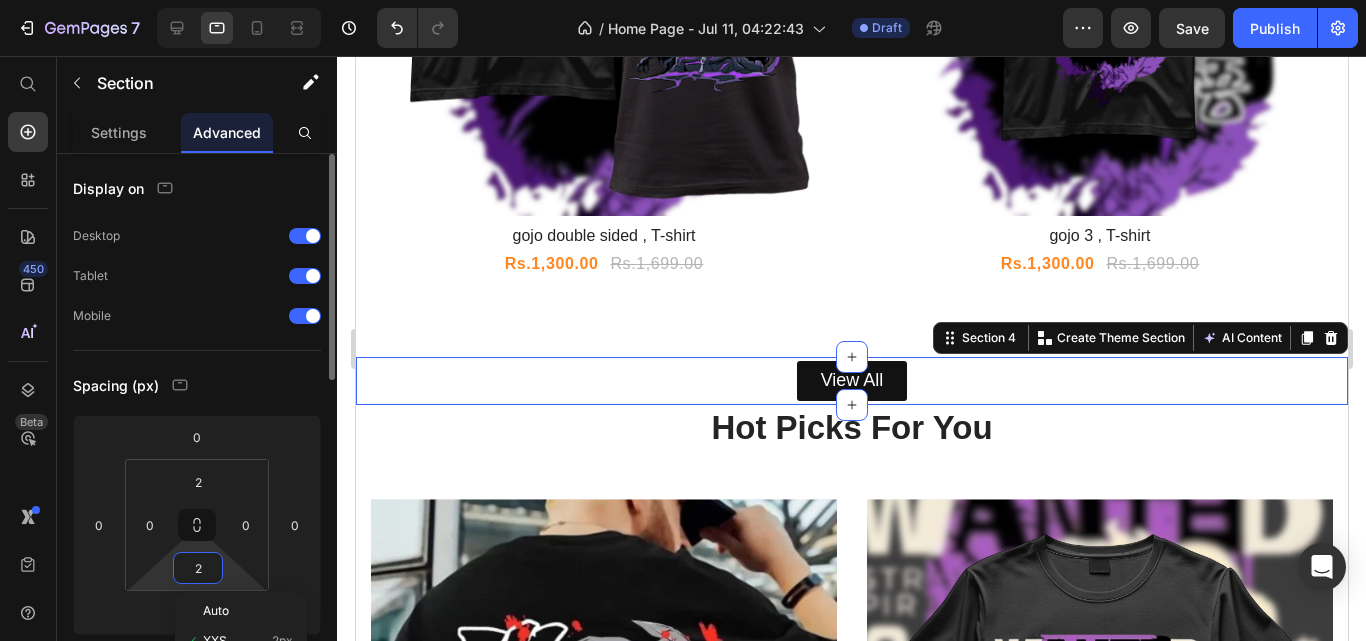 scroll, scrollTop: 46, scrollLeft: 0, axis: vertical 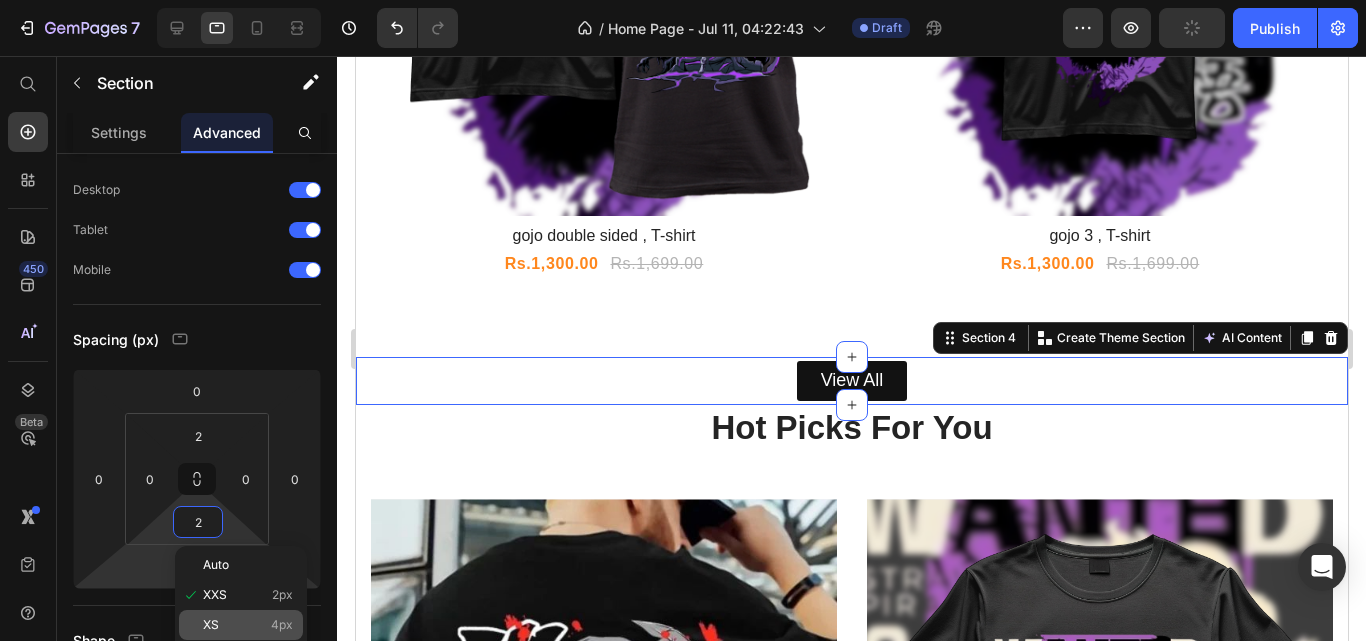 click on "XS 4px" 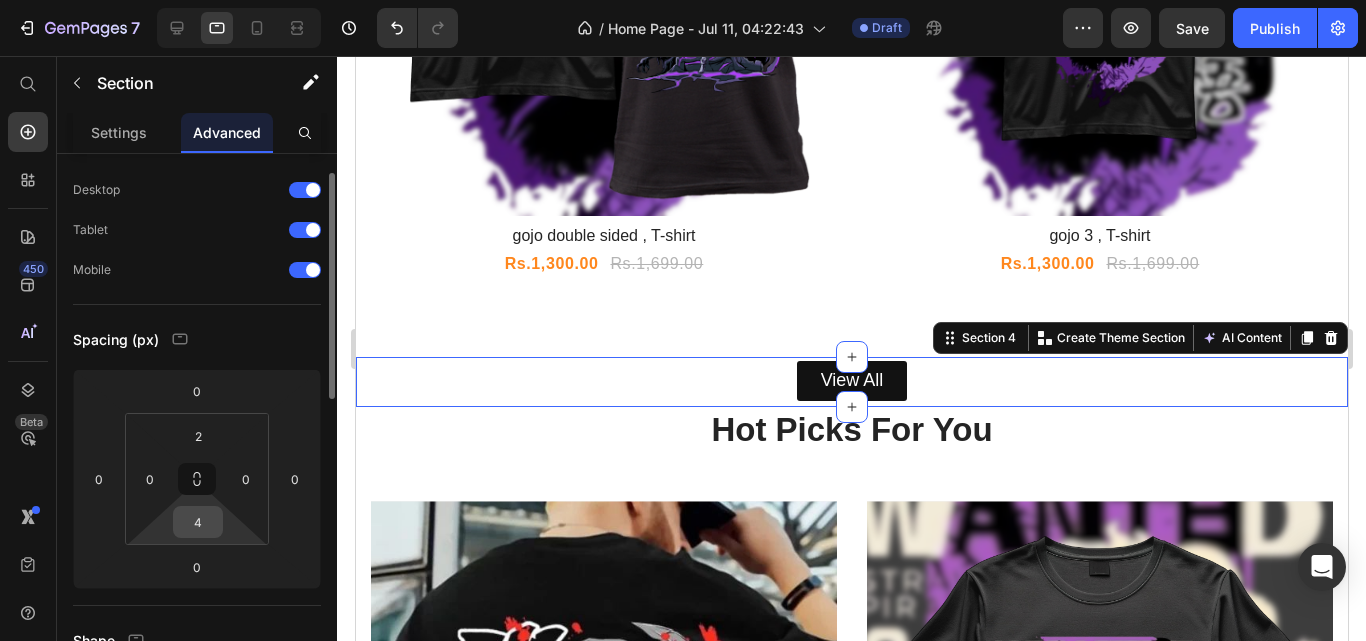 click on "4" at bounding box center (198, 522) 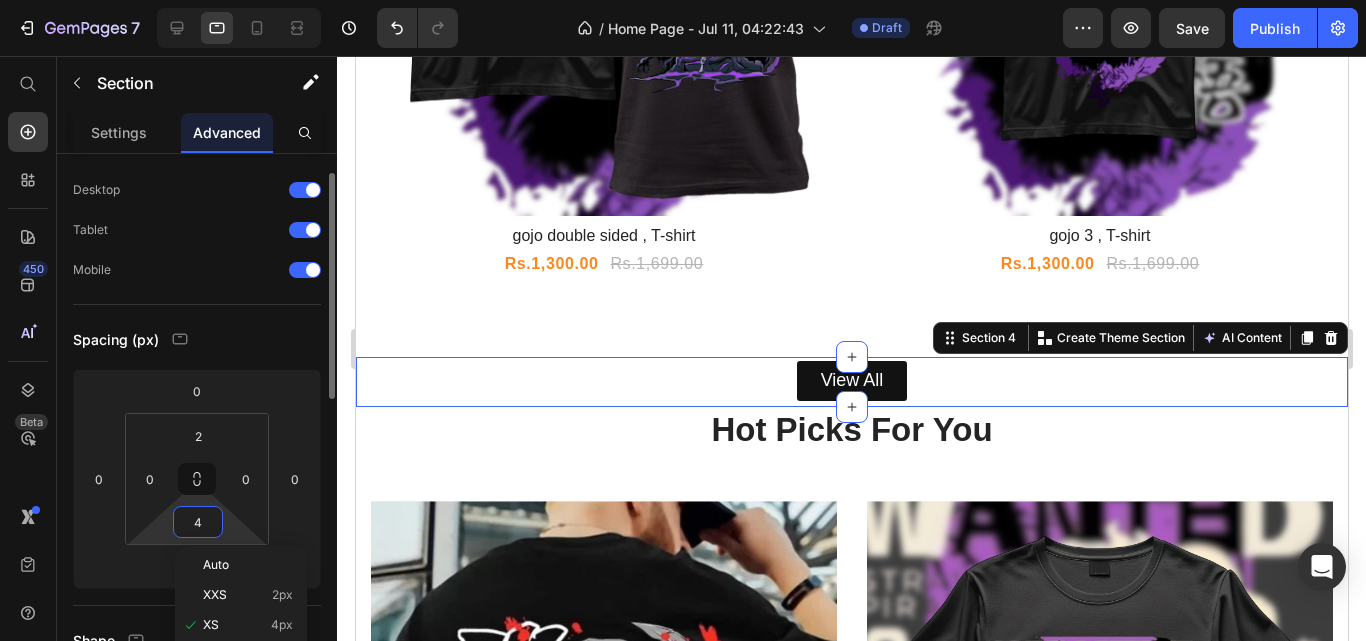 scroll, scrollTop: 93, scrollLeft: 0, axis: vertical 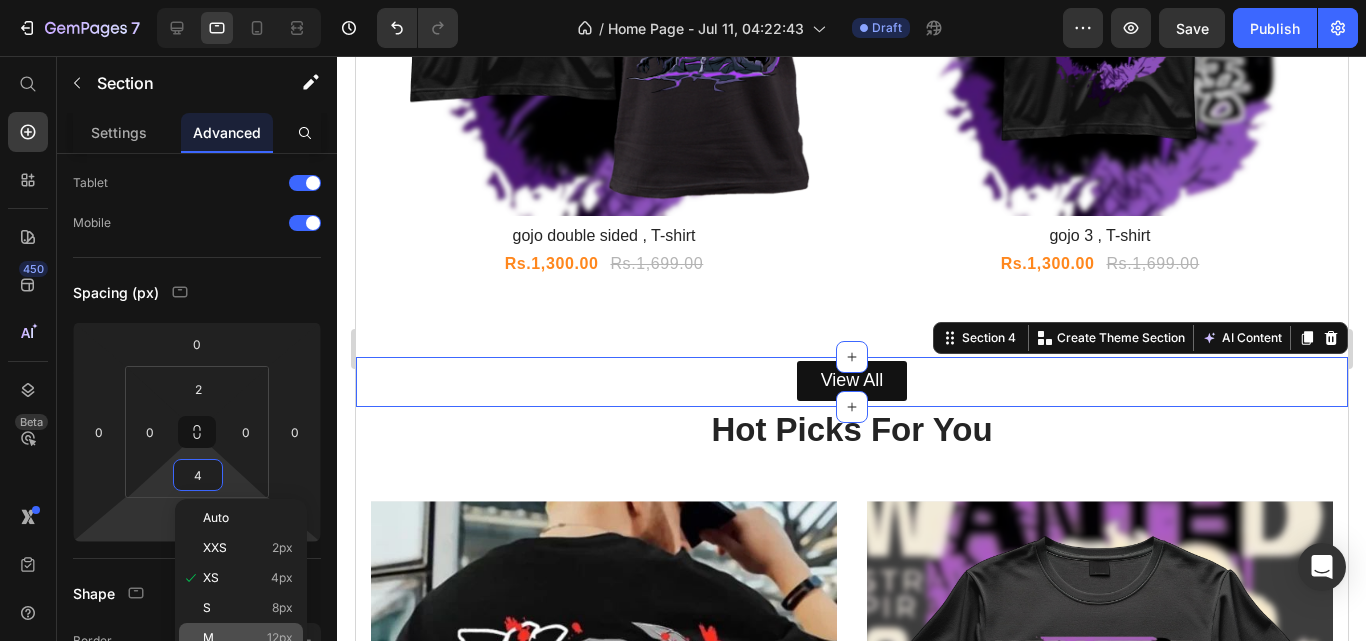 click on "M 12px" 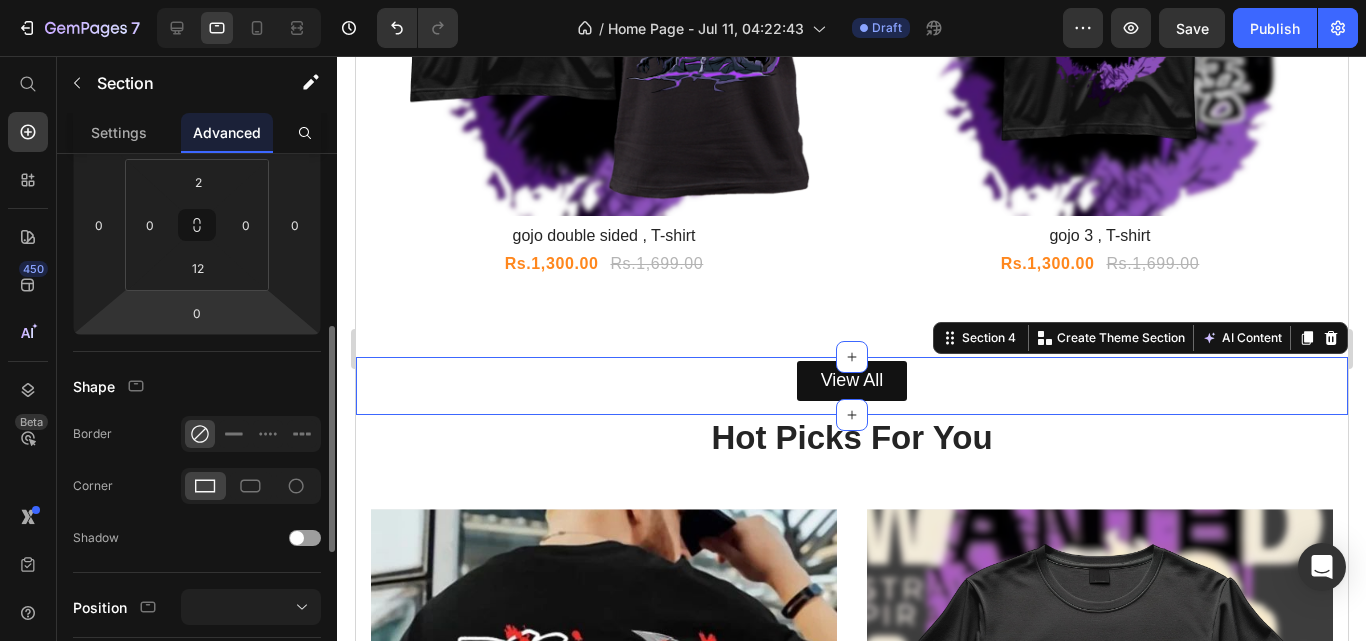 scroll, scrollTop: 354, scrollLeft: 0, axis: vertical 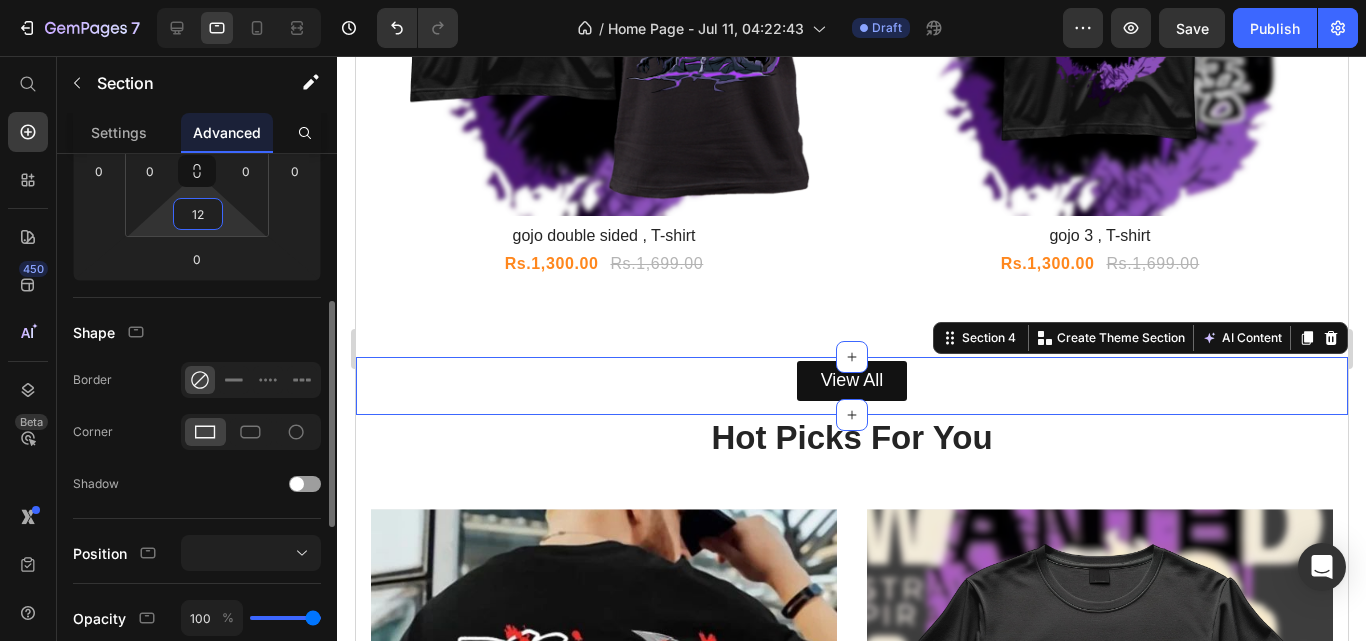 click on "12" at bounding box center (198, 214) 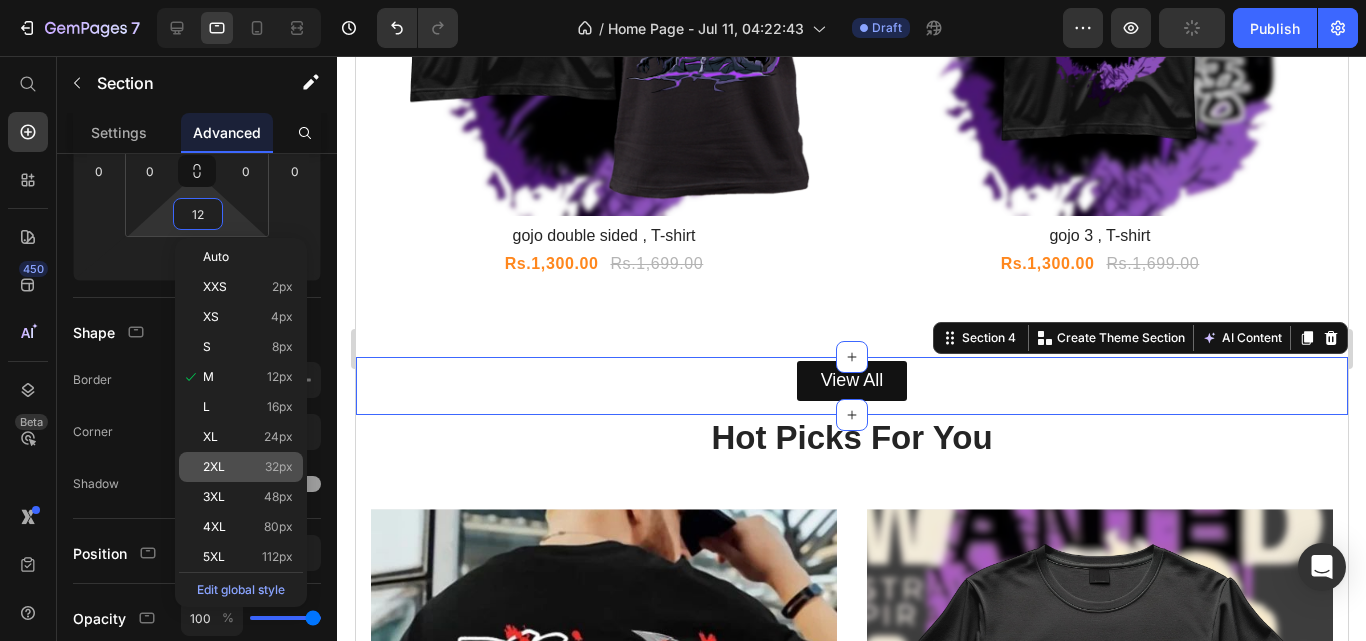 click on "2XL 32px" 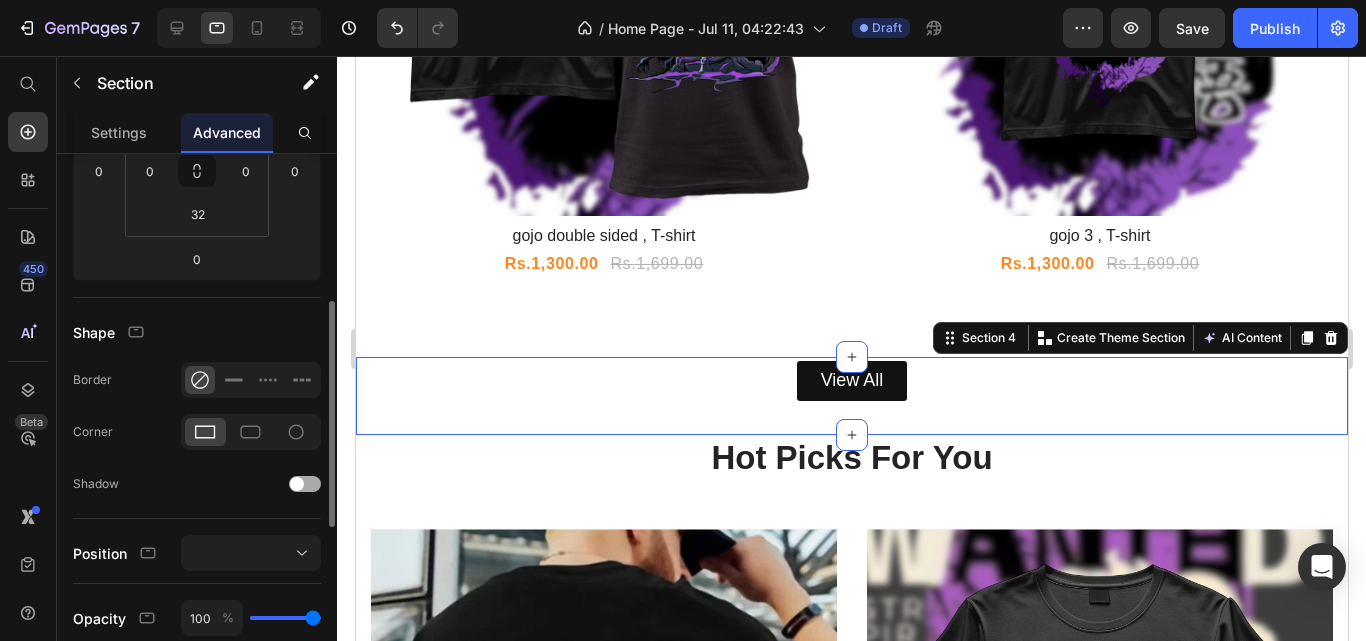 click on "Shadow" 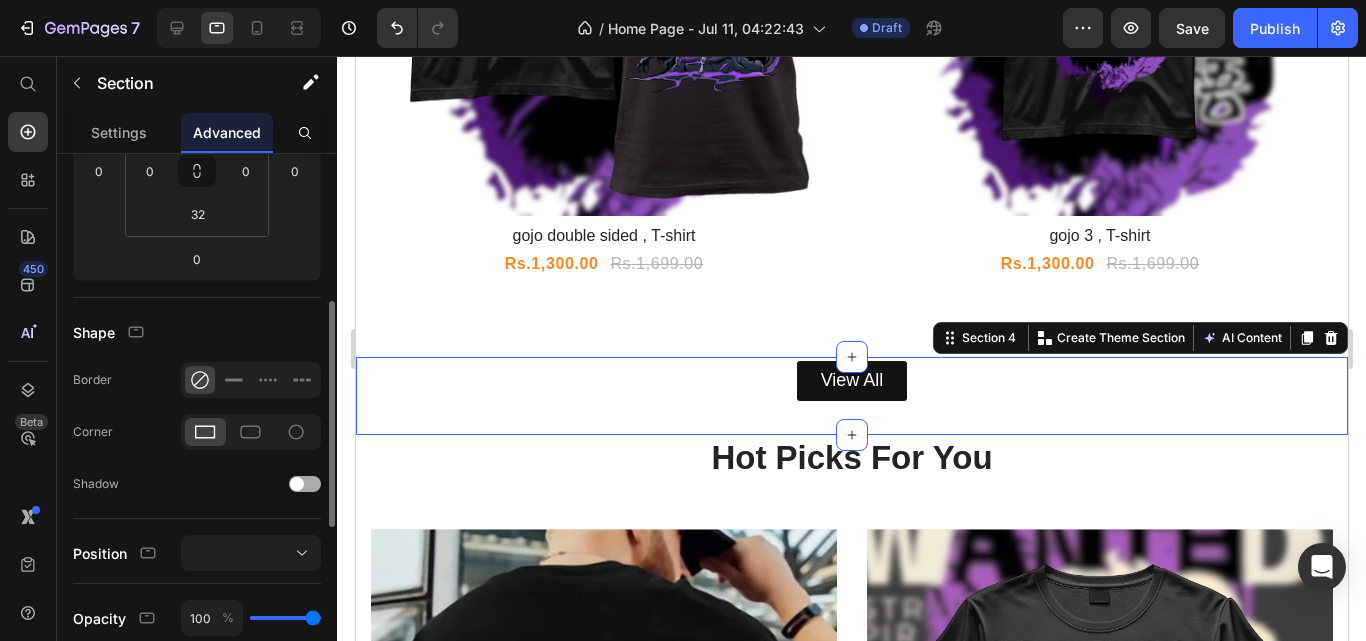click at bounding box center [305, 484] 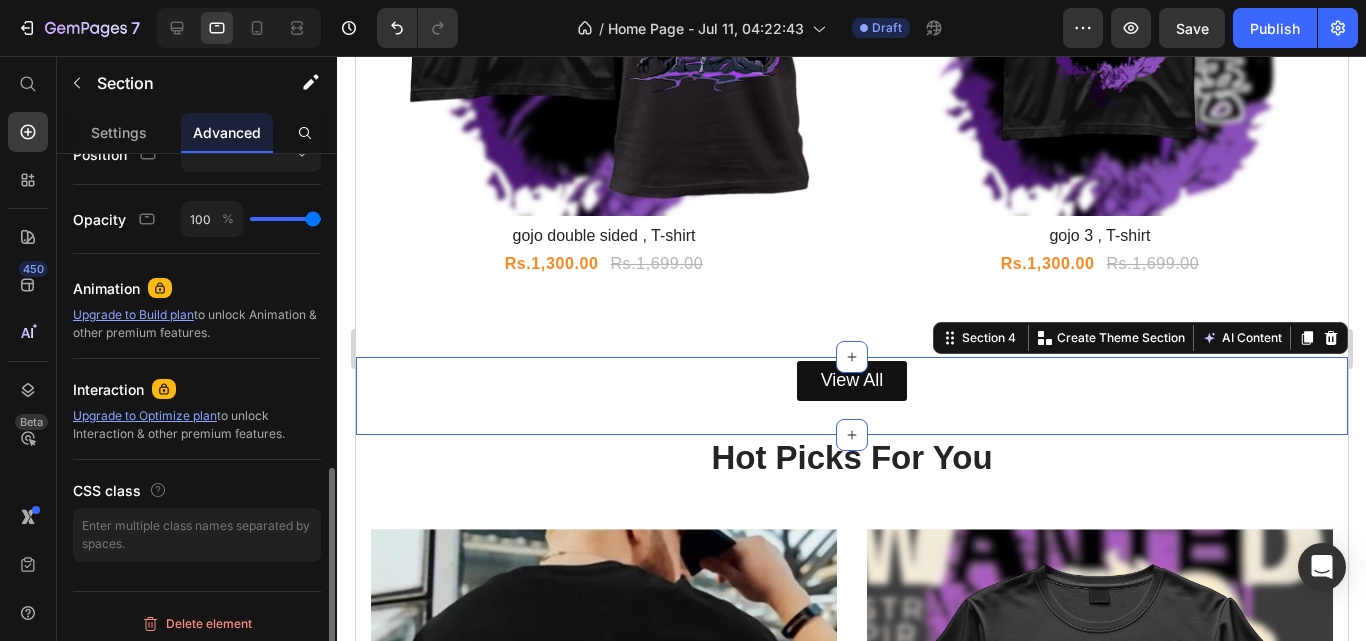 scroll, scrollTop: 949, scrollLeft: 0, axis: vertical 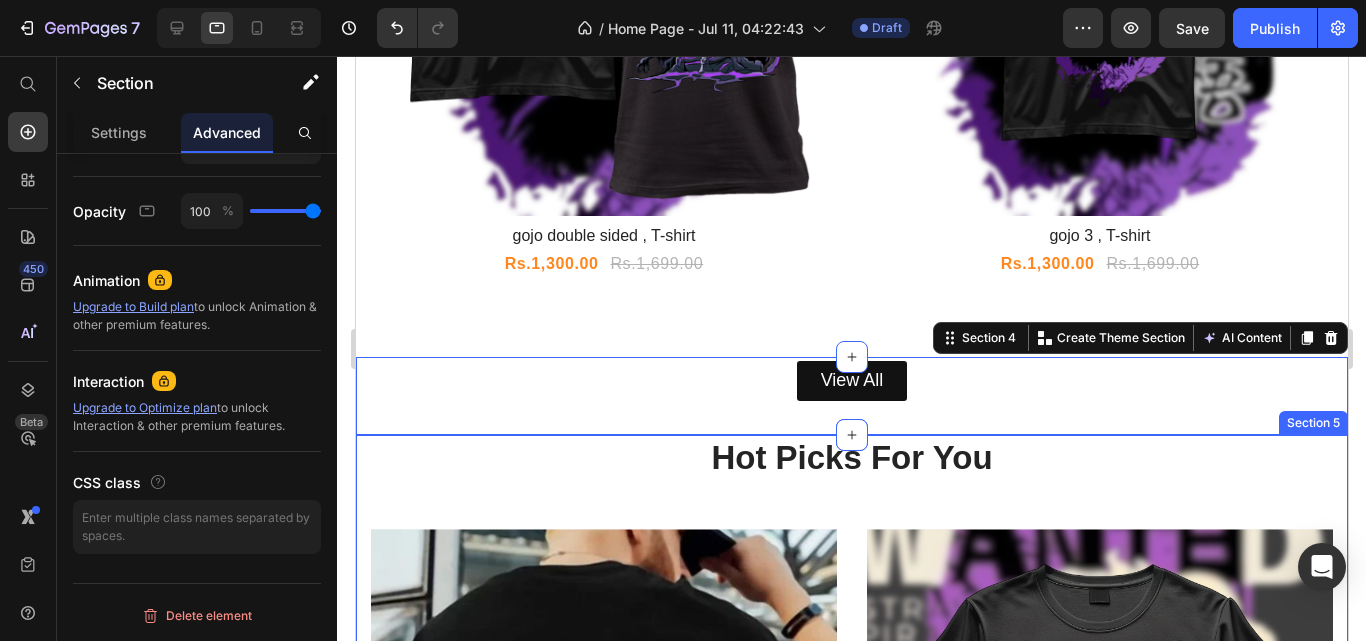 click on "Hot Picks For You Heading Row Uchicha , t-shirt 2 Product Title Rs.1,300.00 Product Price Rs.1,699.00 Product Price Row BUY NOW Product Cart Button Product Hero Banner luffy 2, T-shirt Product Title Rs.1,300.00 Product Price Rs.1,699.00 Product Price Row BUY NOW Product Cart Button Product Hero Banner Row" at bounding box center (851, 783) 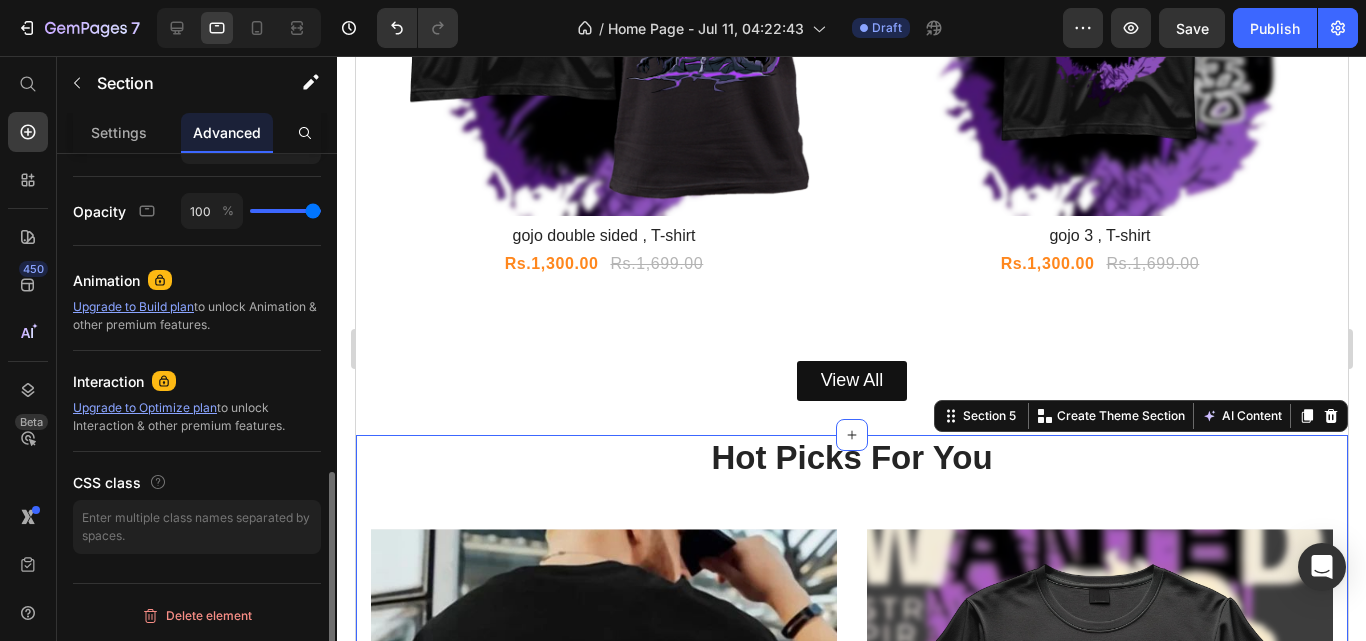 scroll, scrollTop: 761, scrollLeft: 0, axis: vertical 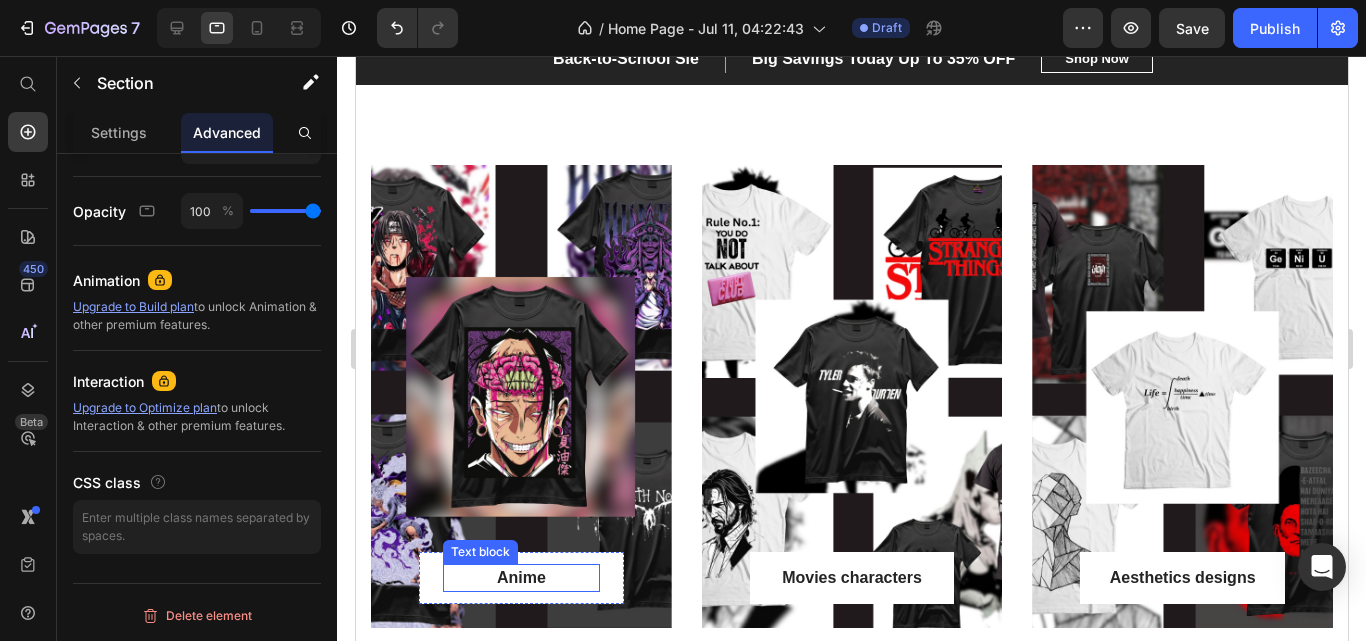 click on "Anime" at bounding box center (520, 578) 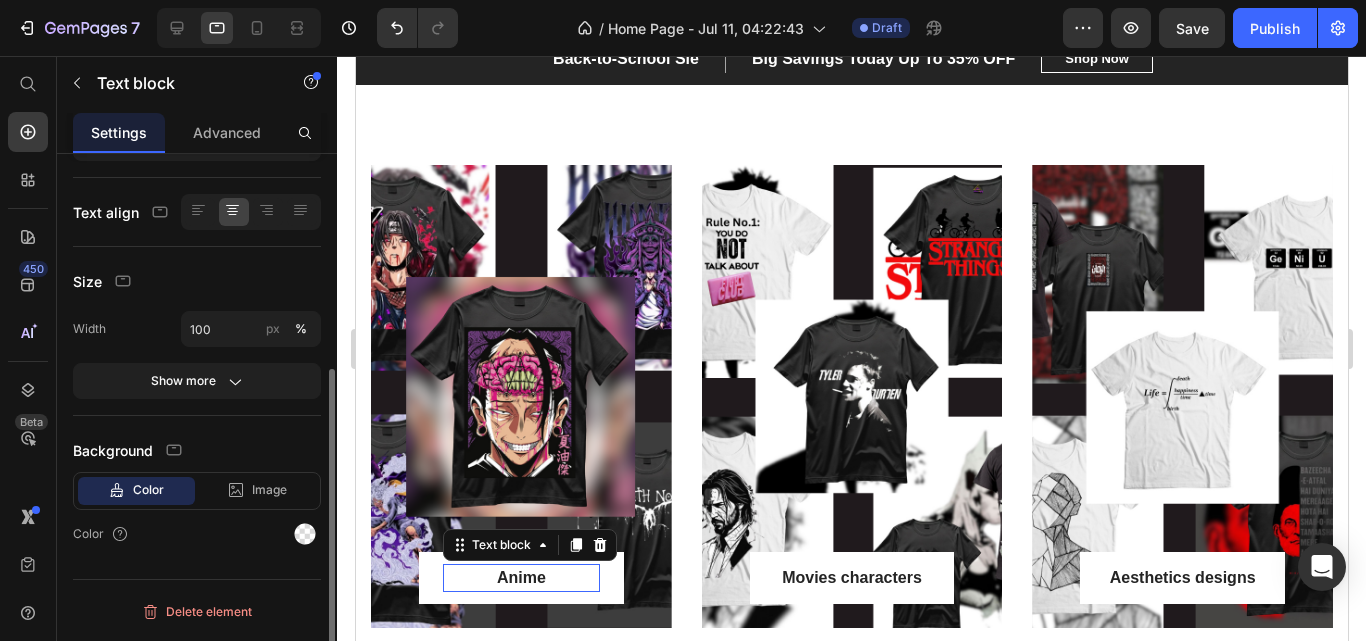 scroll, scrollTop: 0, scrollLeft: 0, axis: both 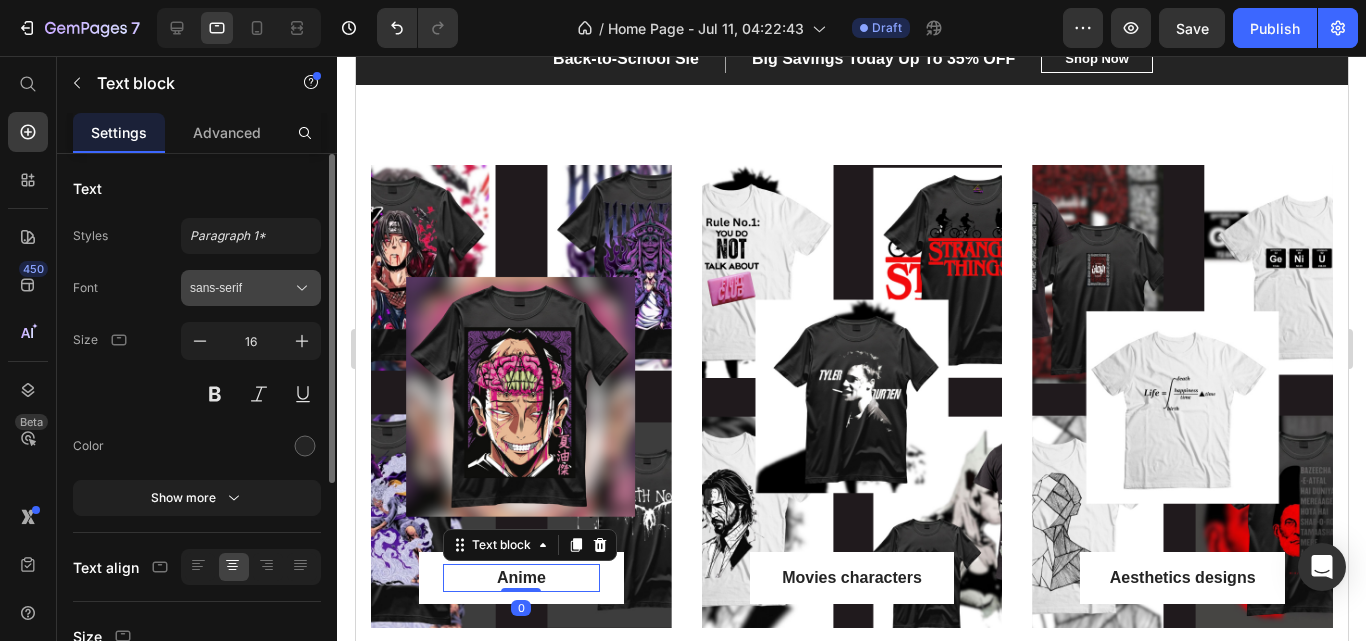 click on "sans-serif" at bounding box center (241, 288) 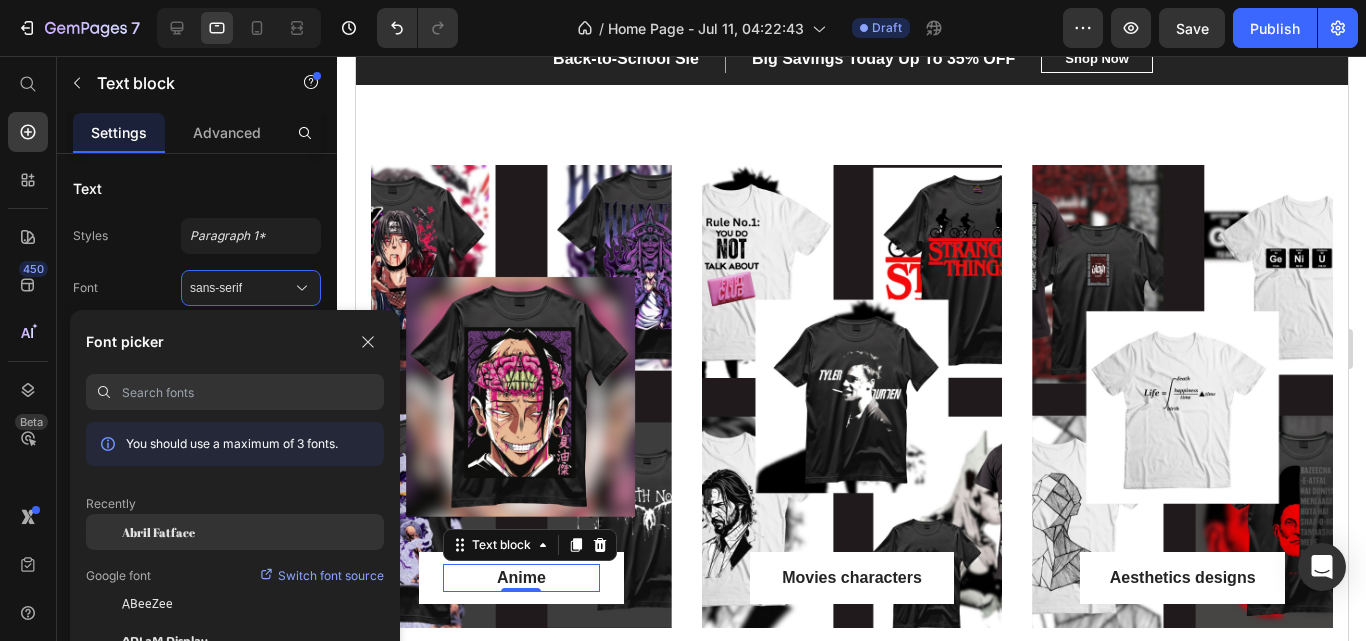 click on "Abril Fatface" 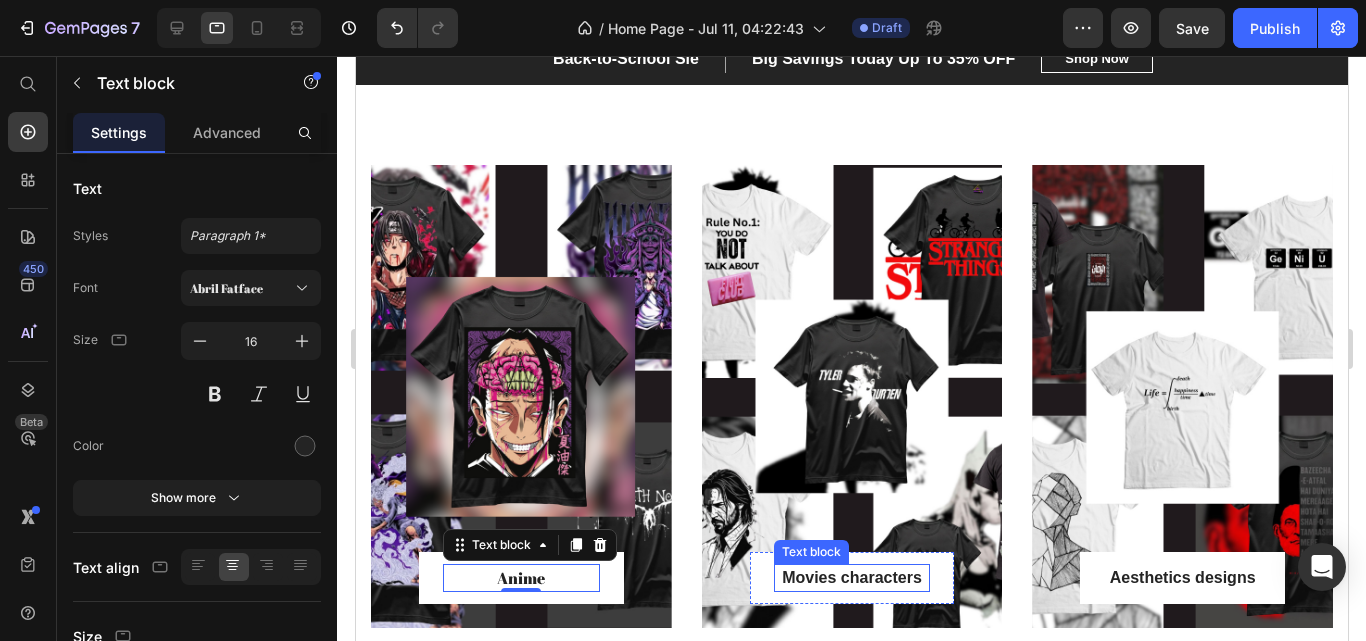 click on "Movies characters" at bounding box center [851, 578] 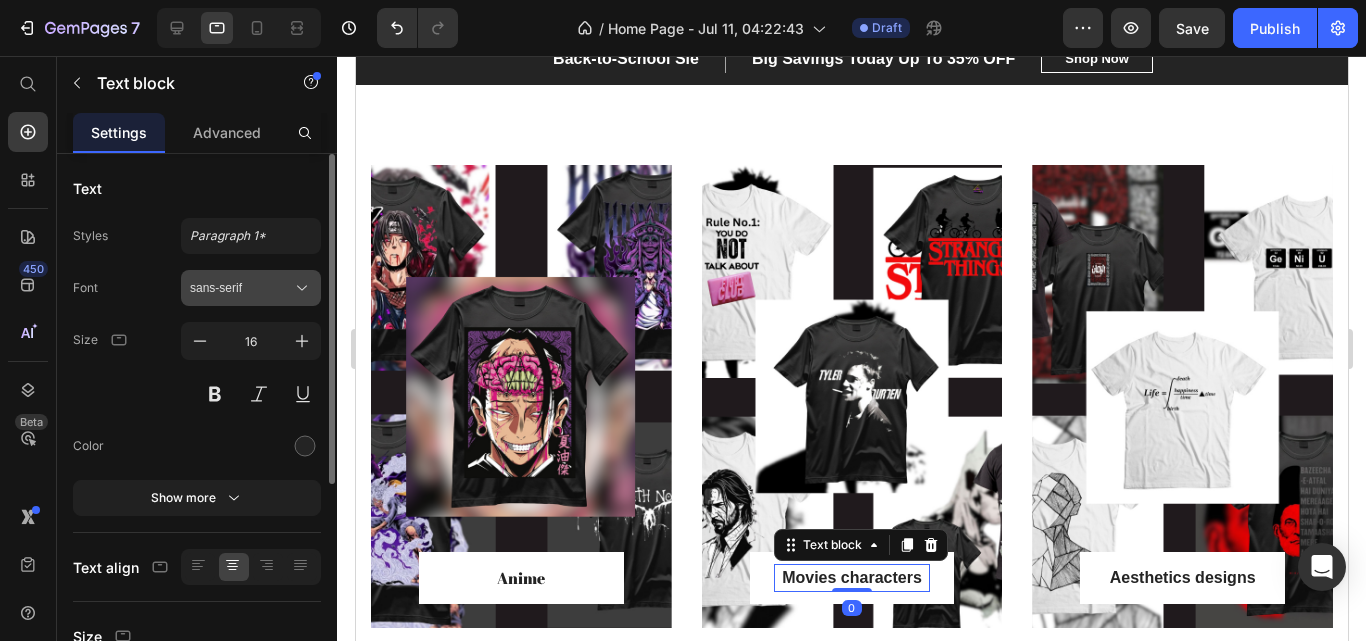 click on "sans-serif" at bounding box center [251, 288] 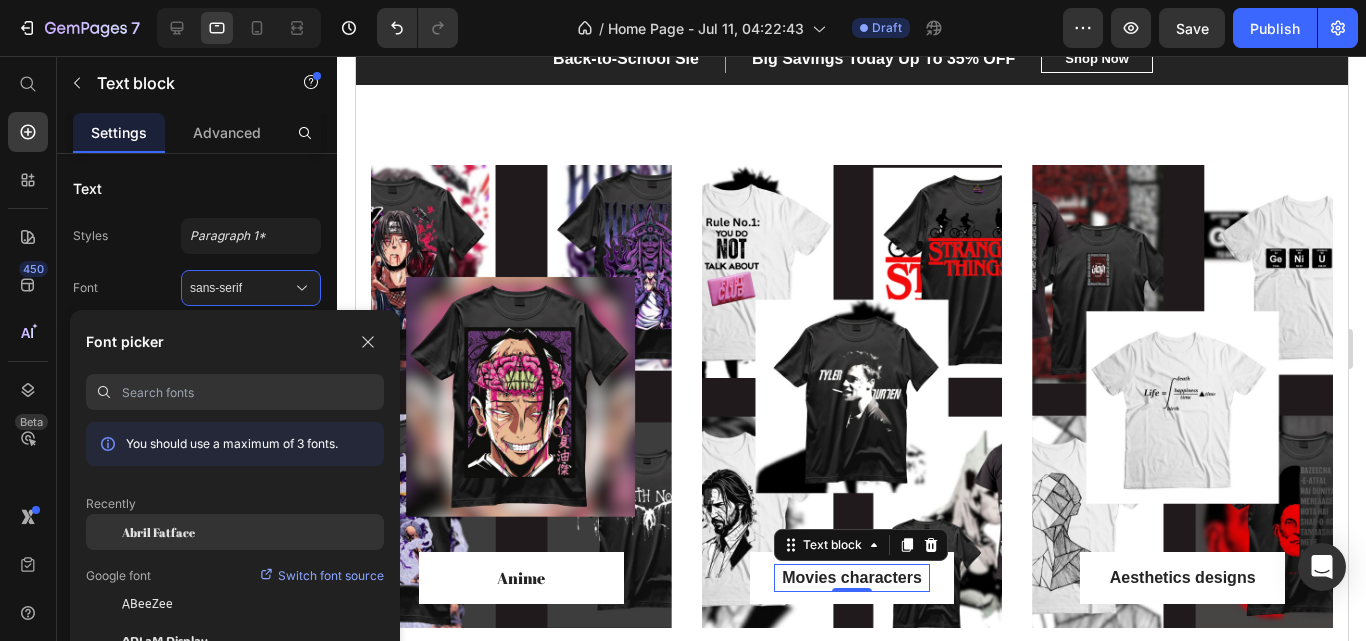 click on "Abril Fatface" 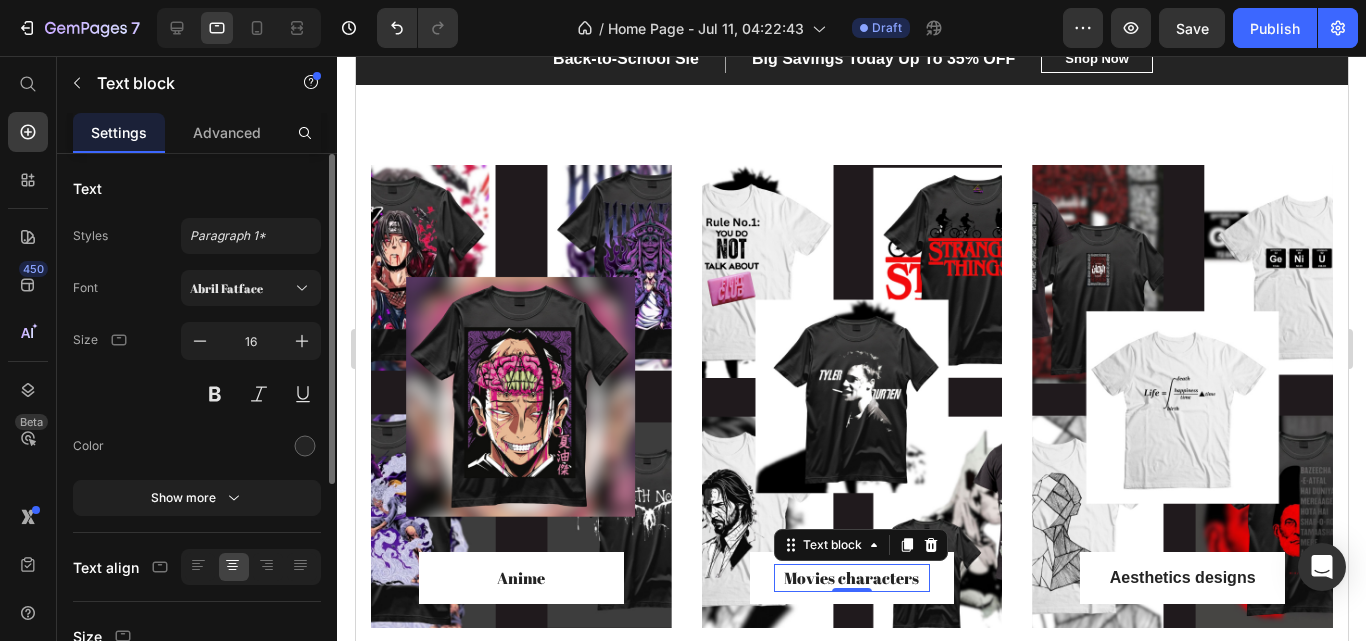 scroll, scrollTop: 75, scrollLeft: 0, axis: vertical 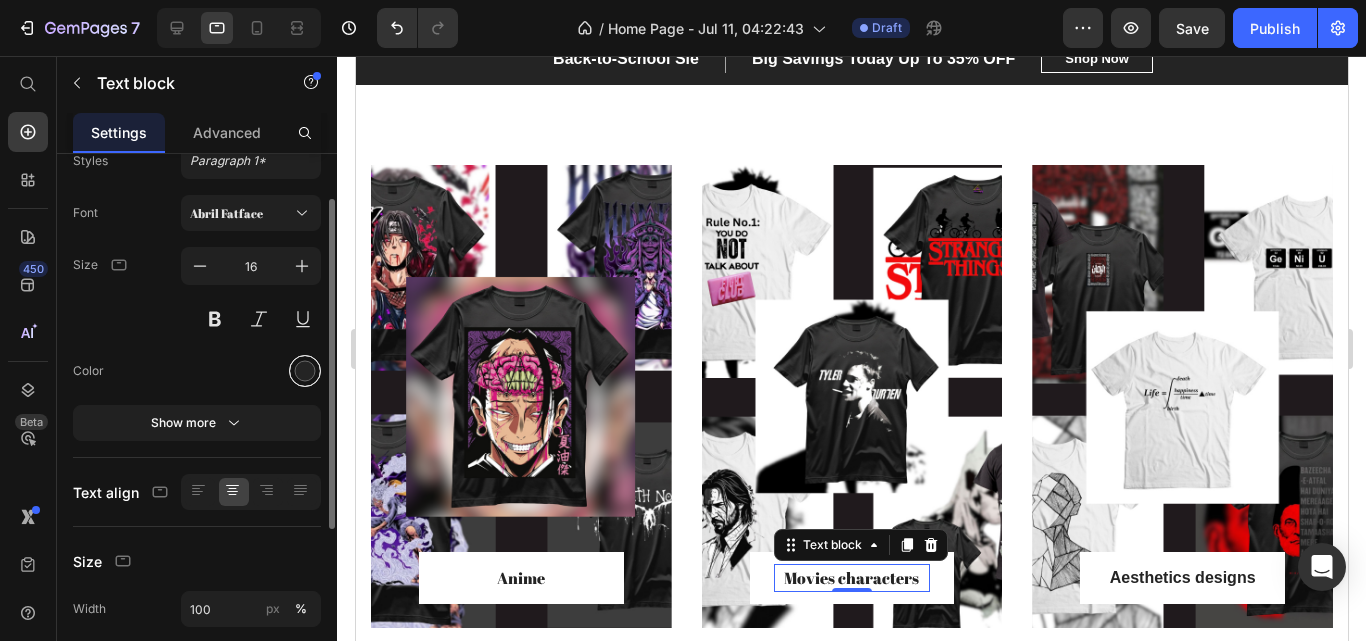 click at bounding box center (305, 371) 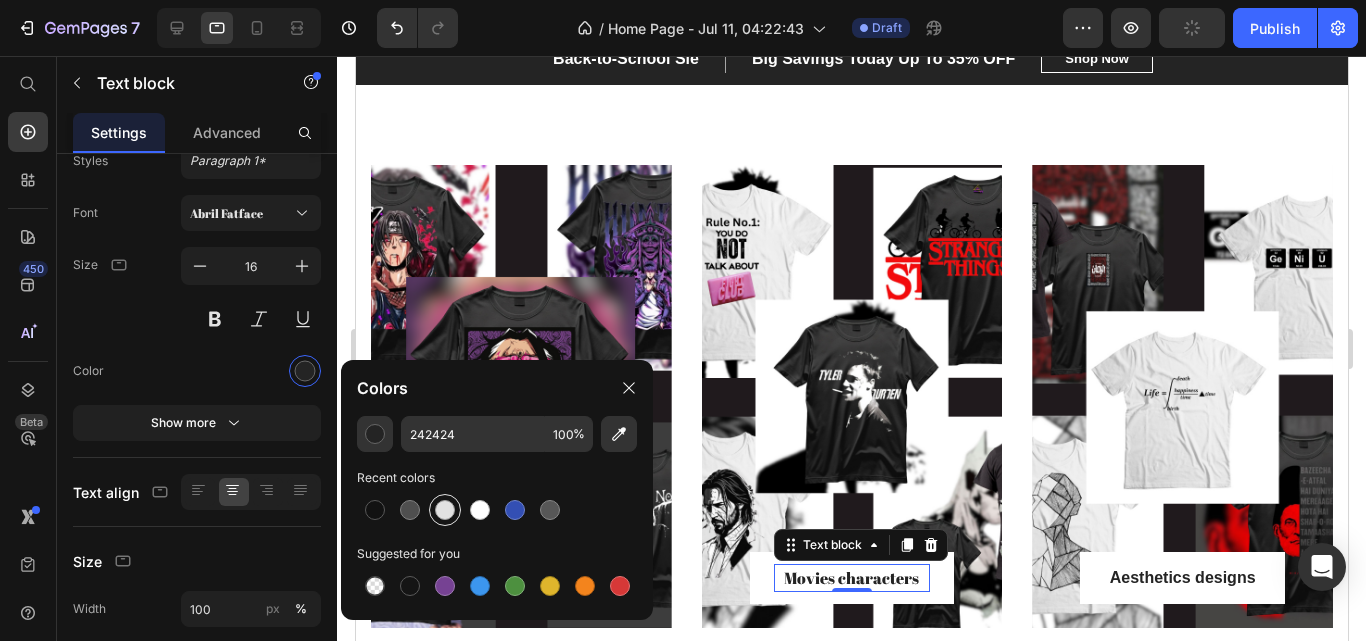 click at bounding box center (445, 510) 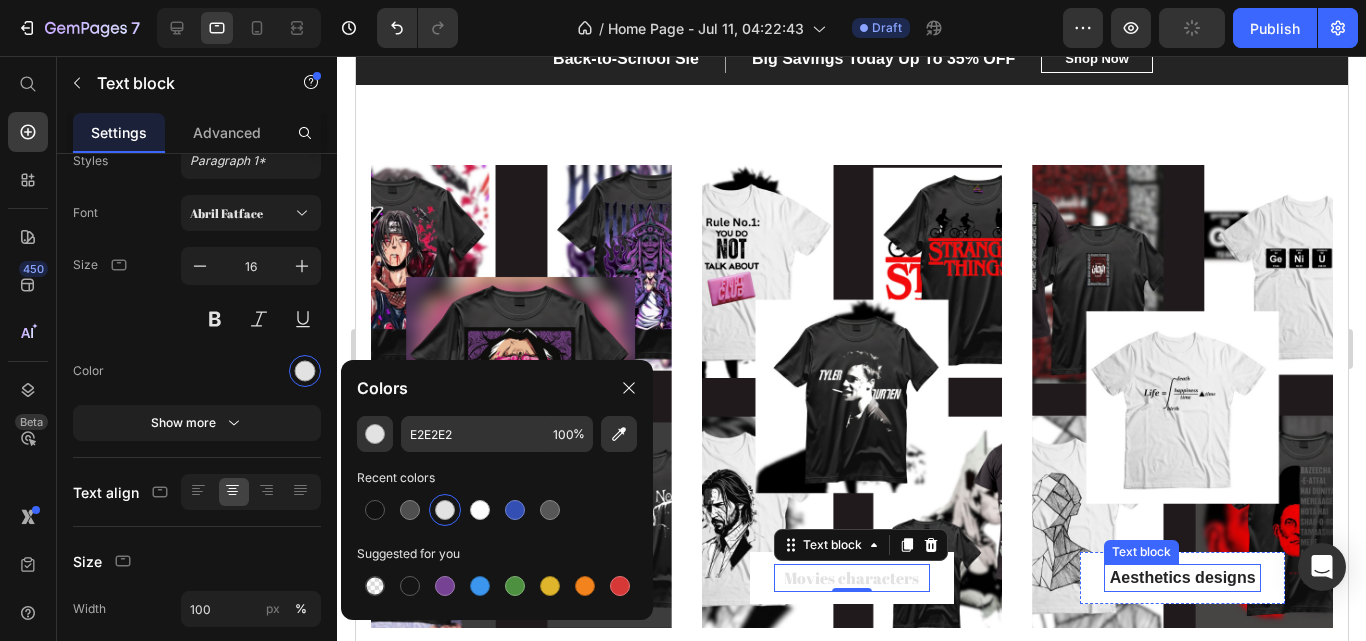 click on "Aesthetics designs" at bounding box center [1181, 578] 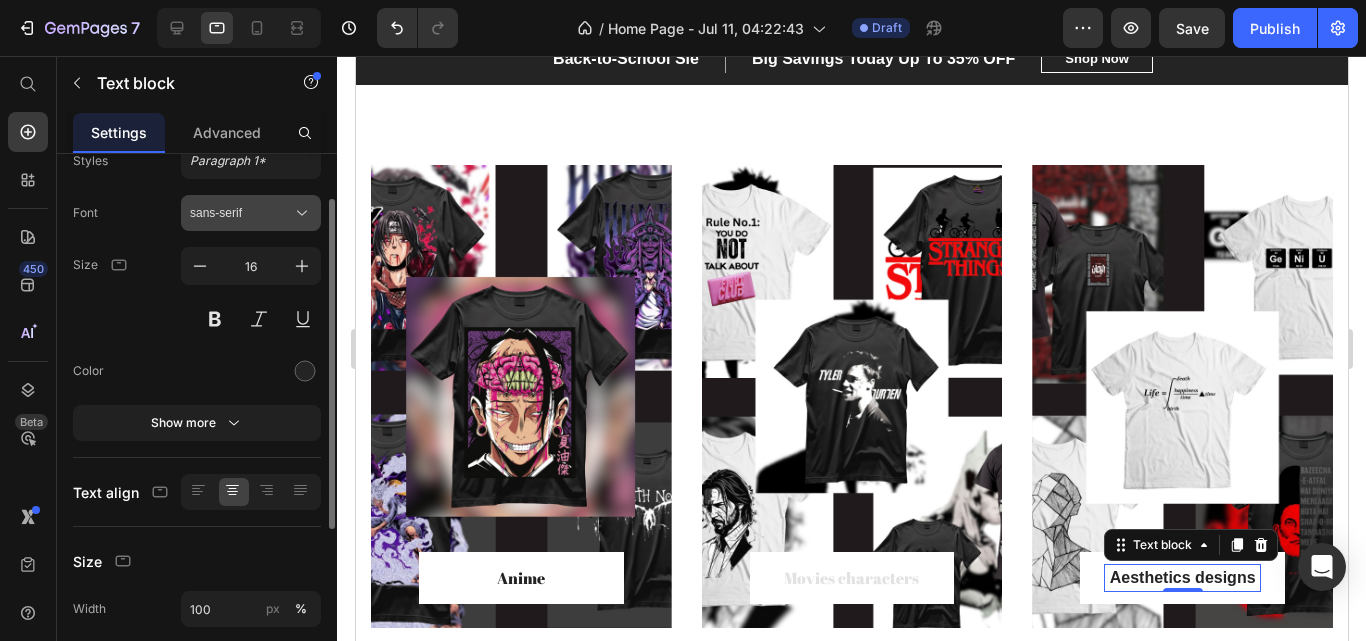 click on "sans-serif" at bounding box center [241, 213] 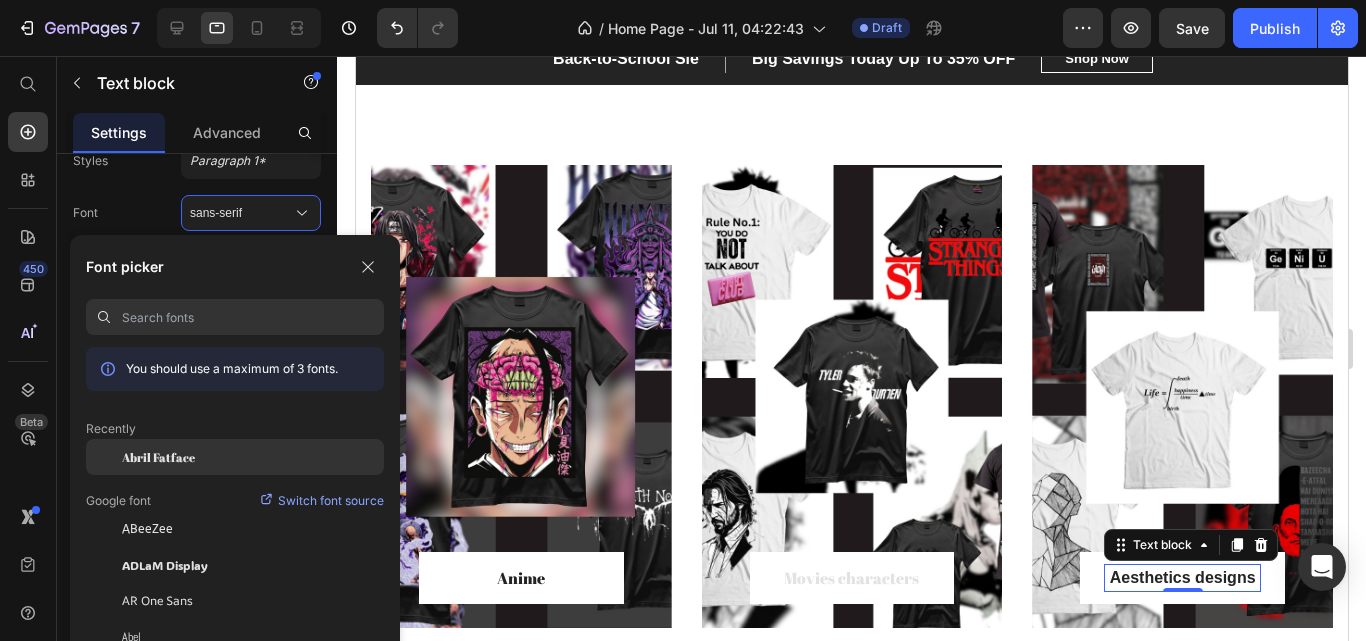 click on "Abril Fatface" 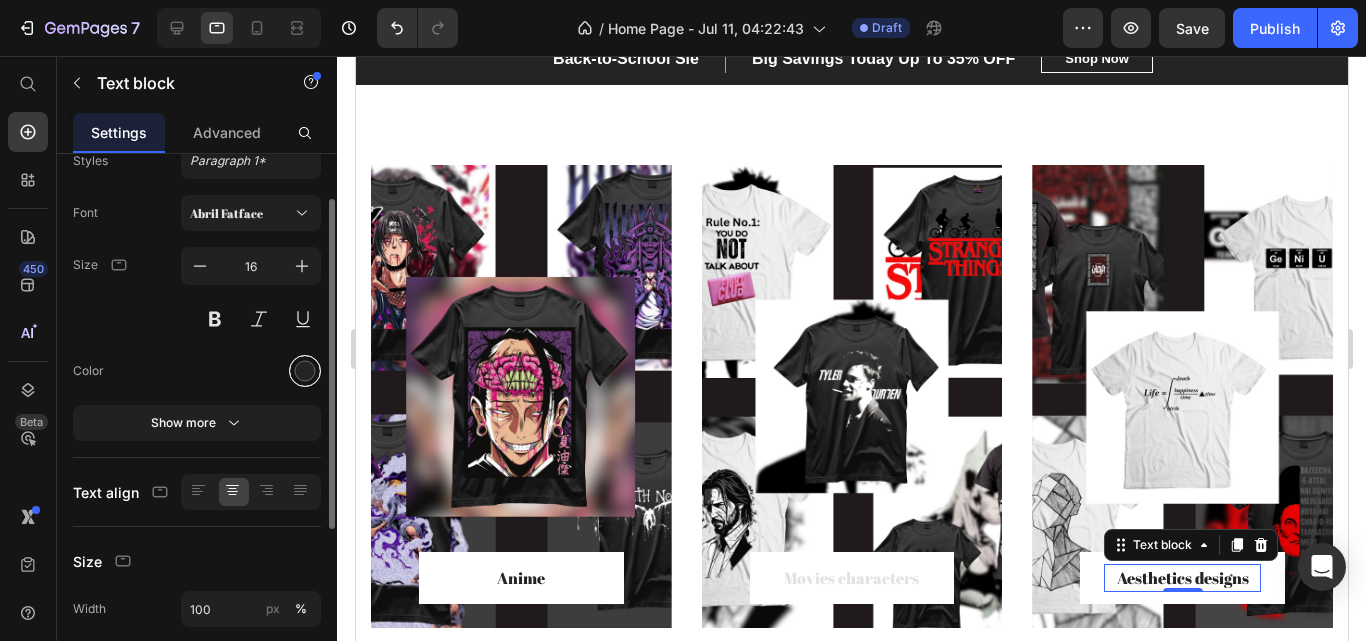 click at bounding box center (305, 371) 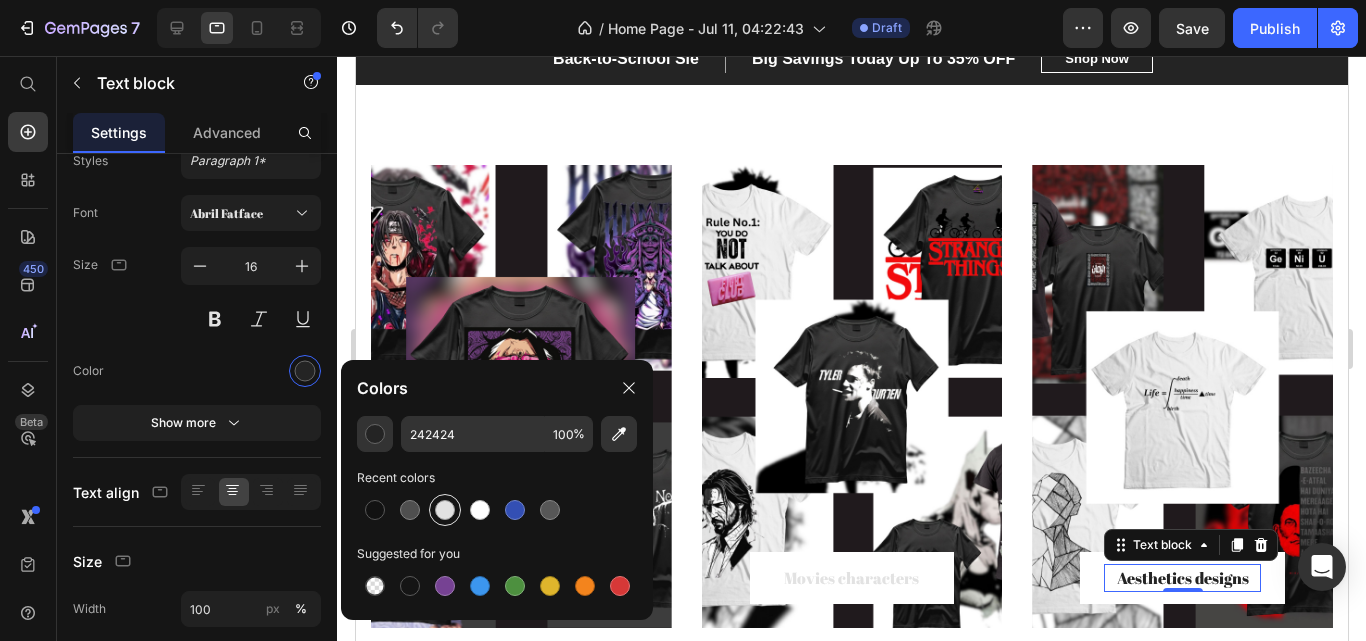 click at bounding box center (445, 510) 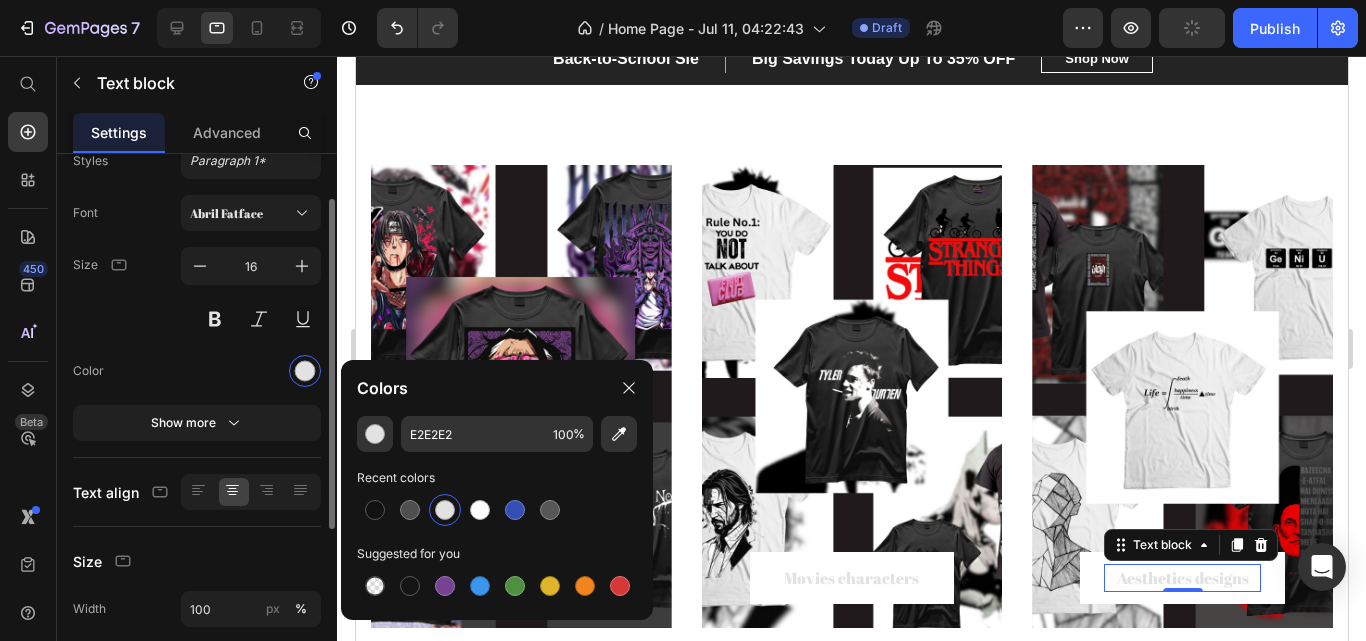 click at bounding box center (251, 371) 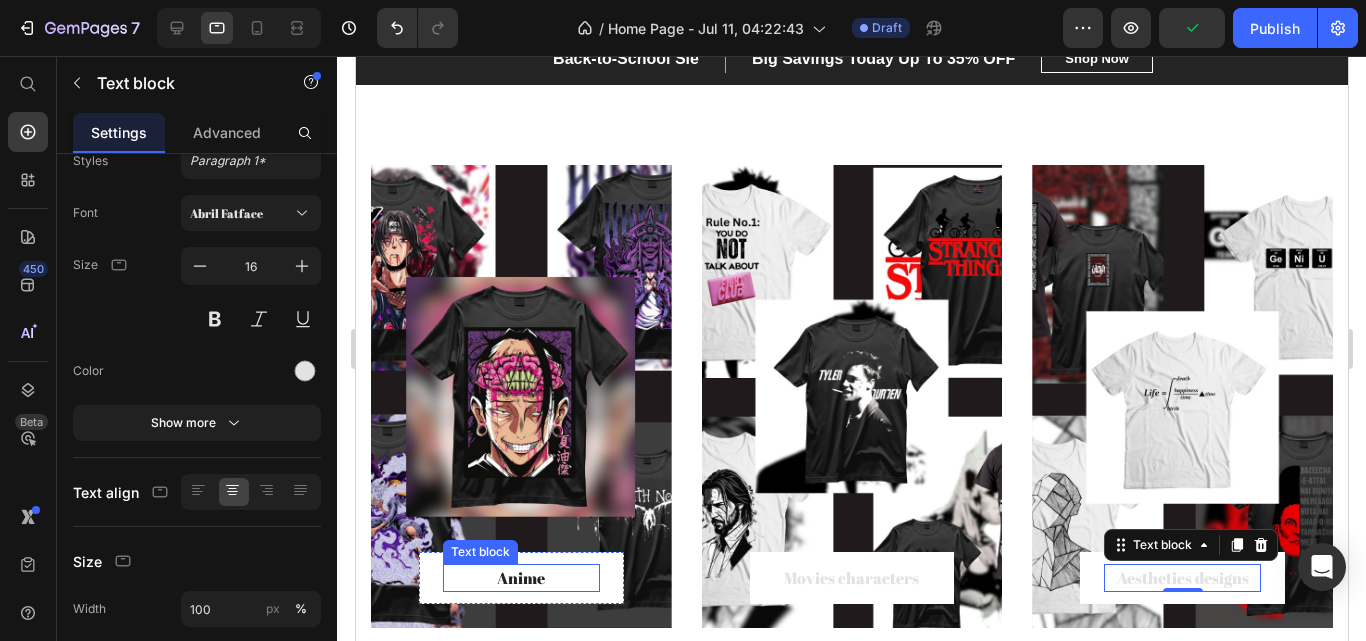 click on "Anime" at bounding box center [520, 578] 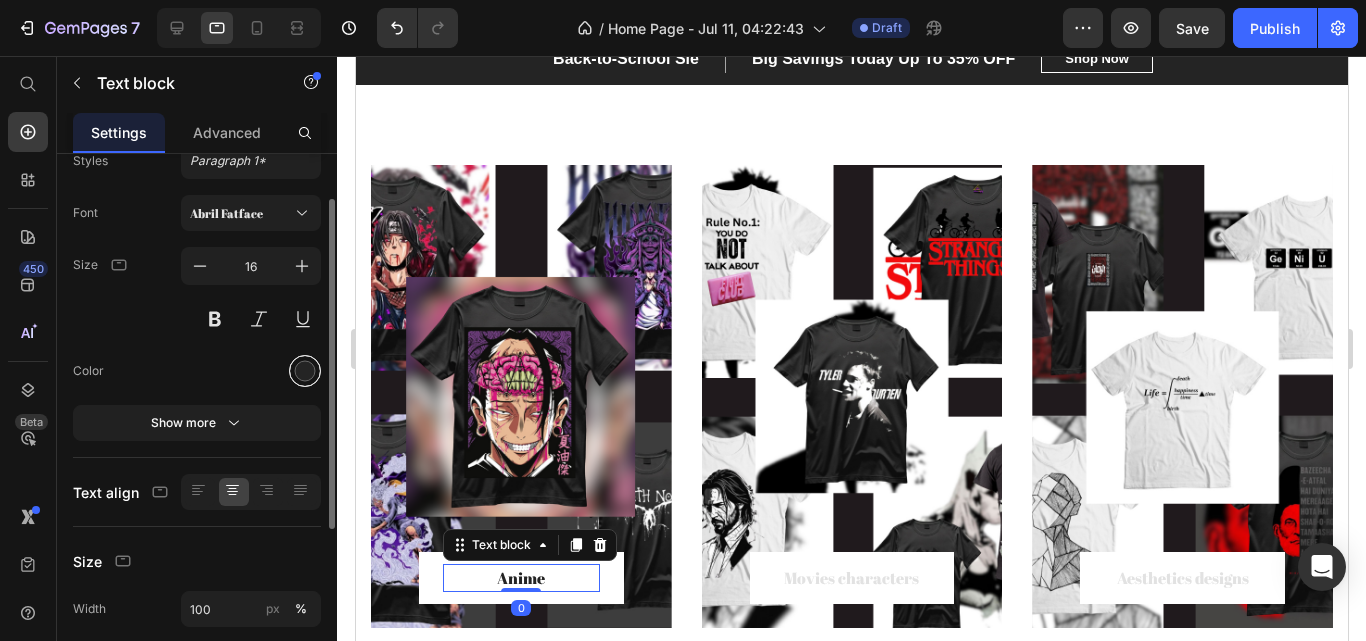click at bounding box center (305, 371) 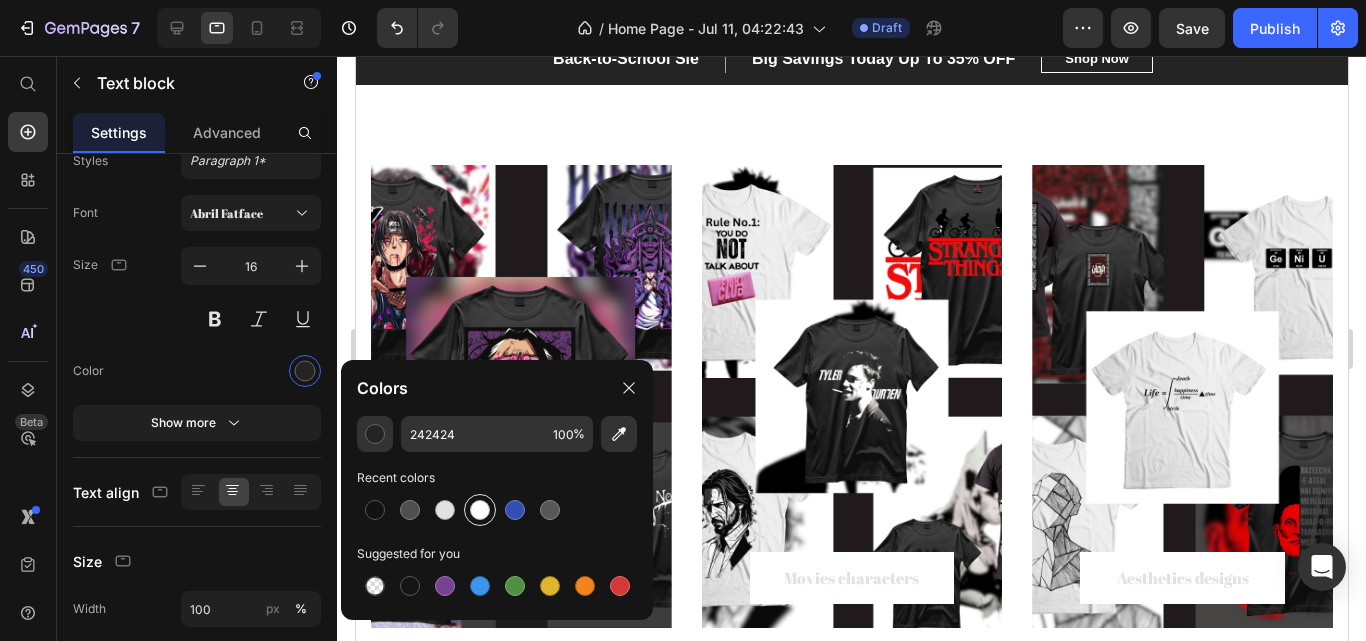 click at bounding box center (480, 510) 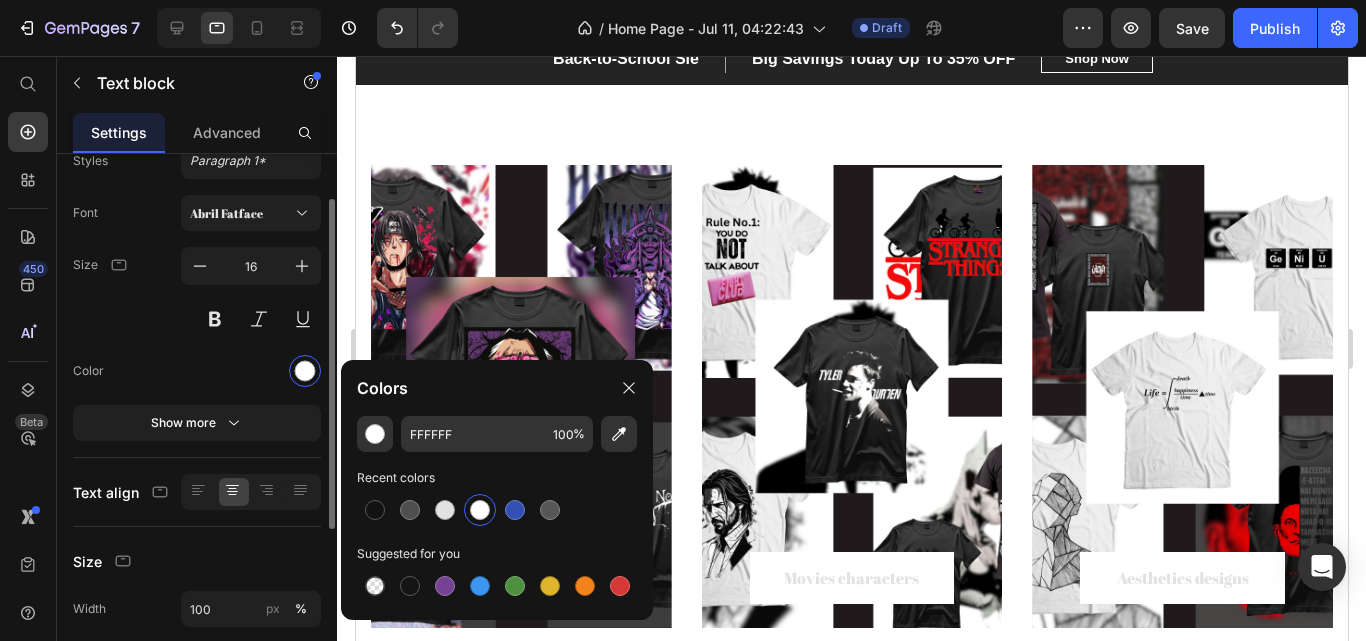 click at bounding box center [251, 371] 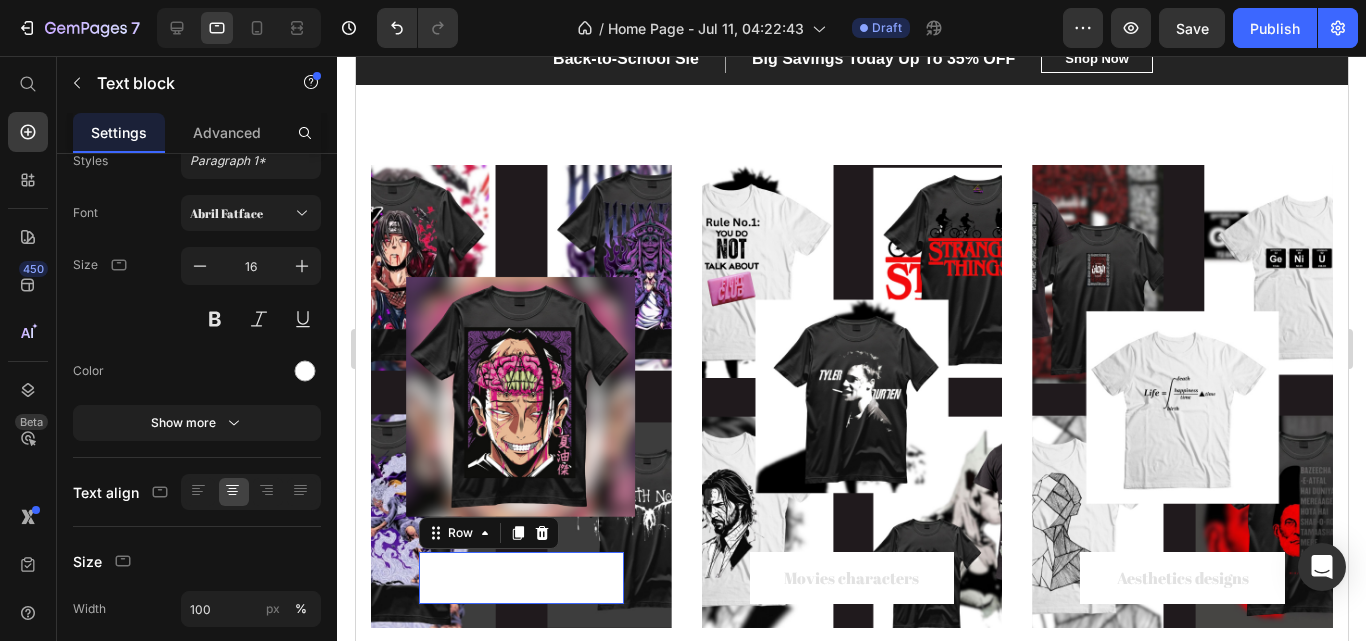 click on "Anime  Text block Row   0" at bounding box center (520, 578) 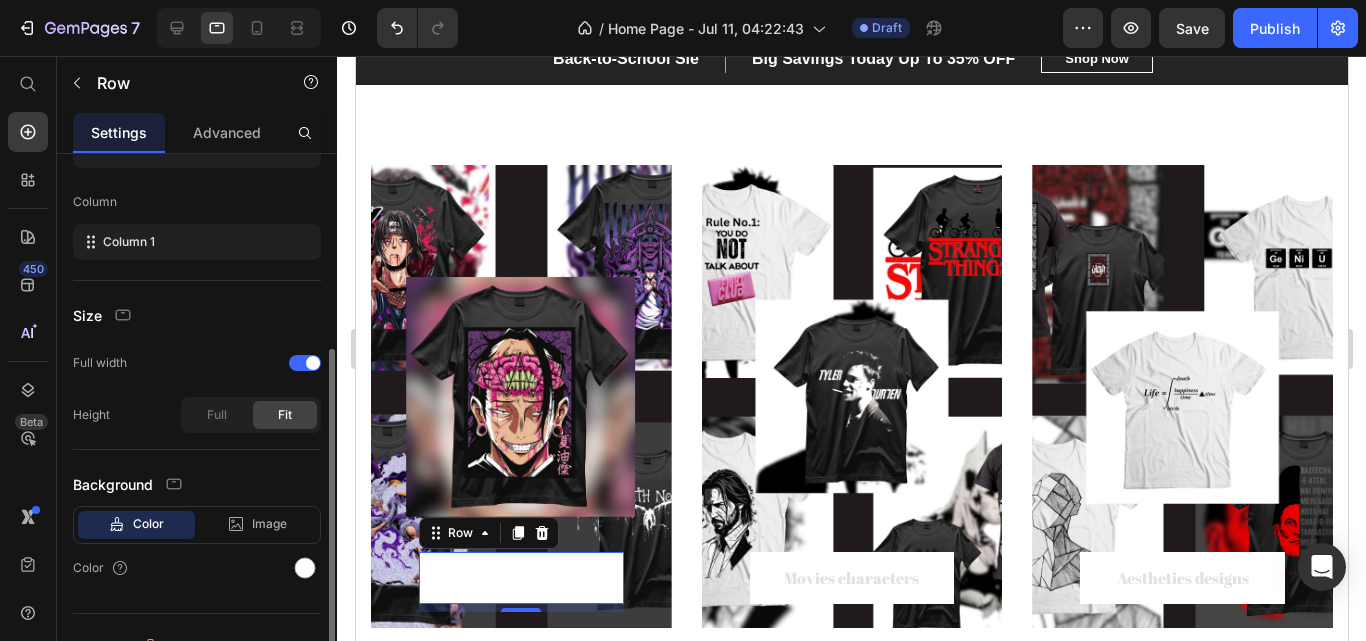 scroll, scrollTop: 272, scrollLeft: 0, axis: vertical 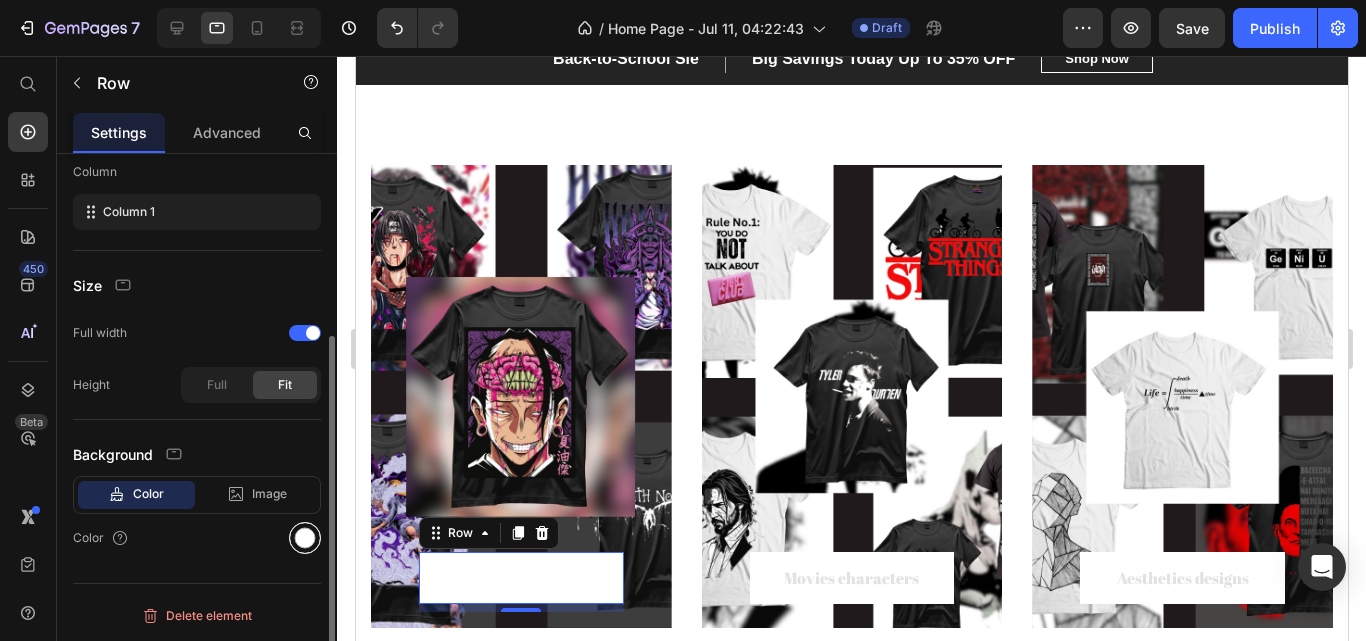 click at bounding box center [305, 538] 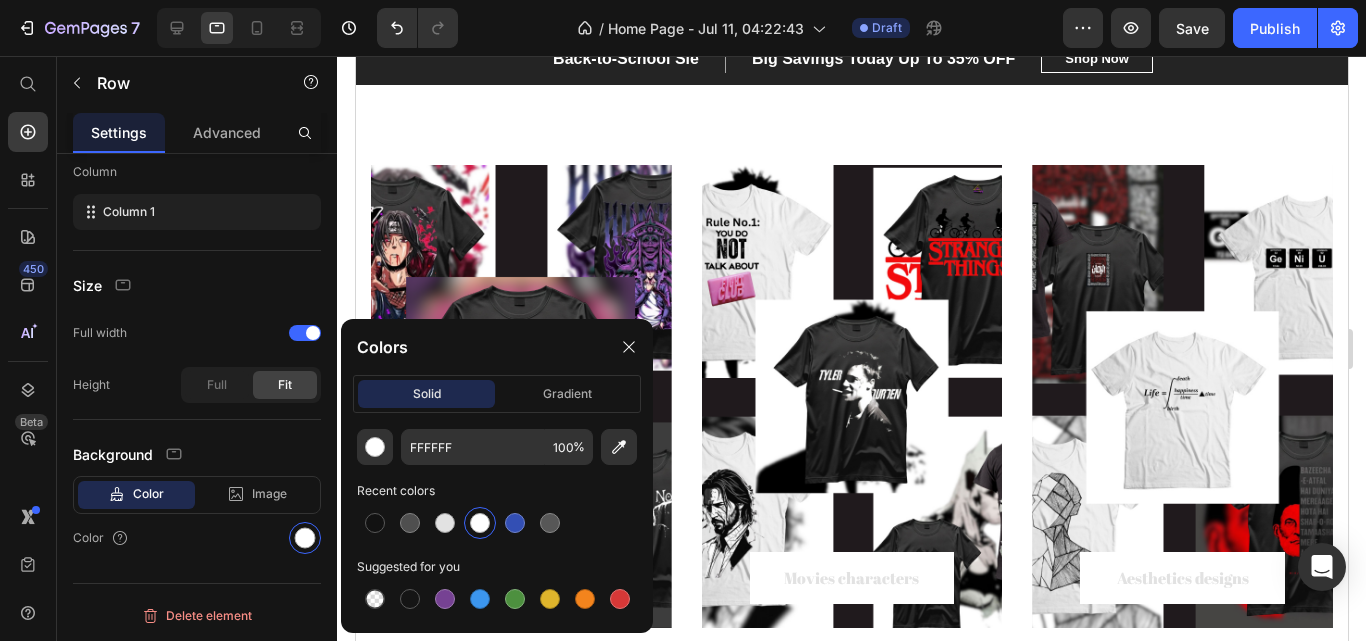 click on "Recent colors" at bounding box center (497, 491) 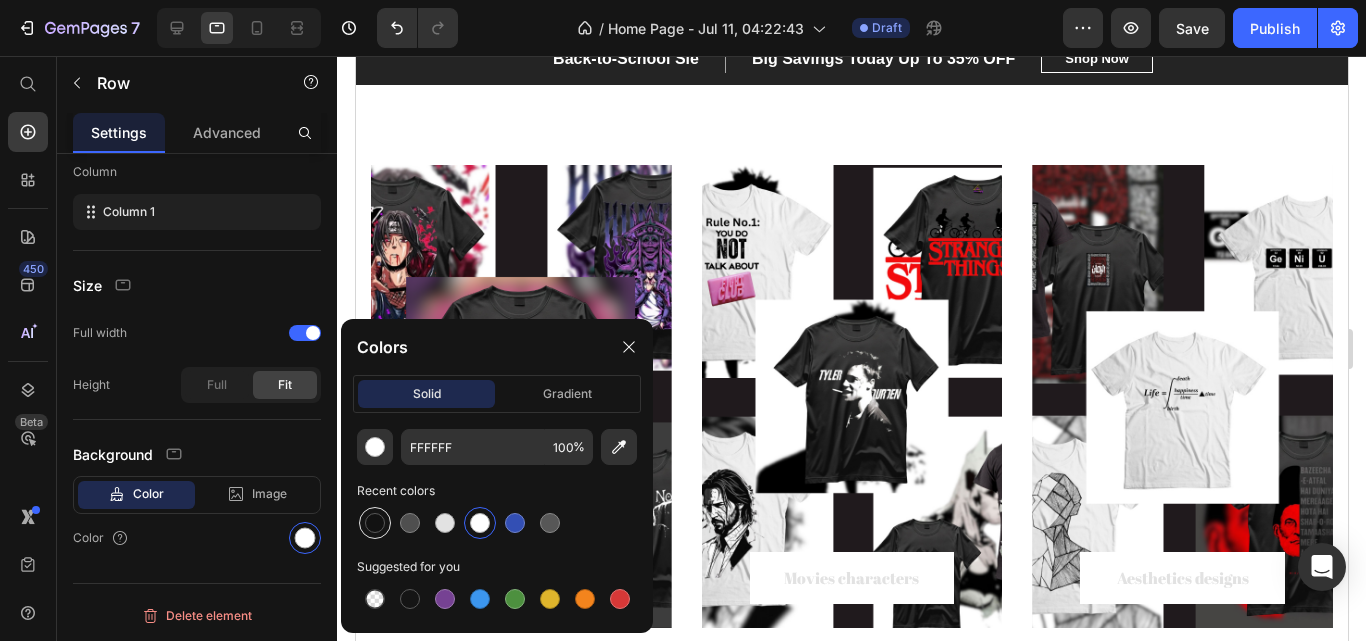 click at bounding box center (375, 523) 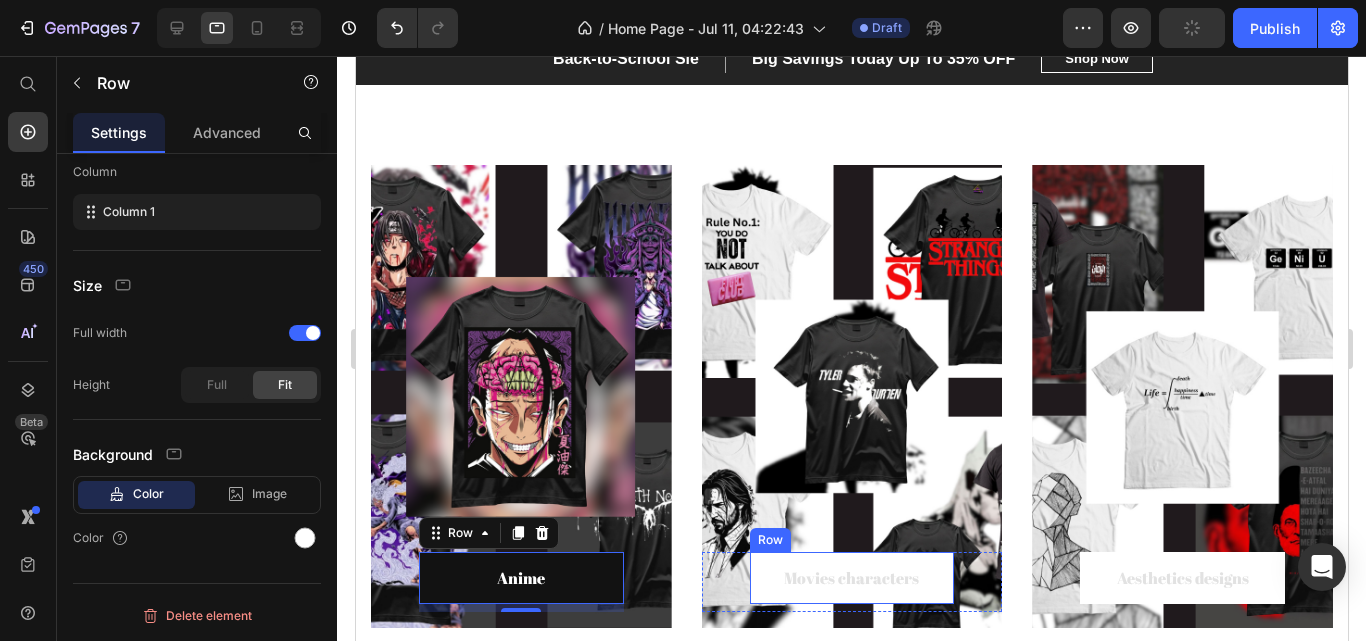 click on "Movies characters  Text block Row" at bounding box center (851, 578) 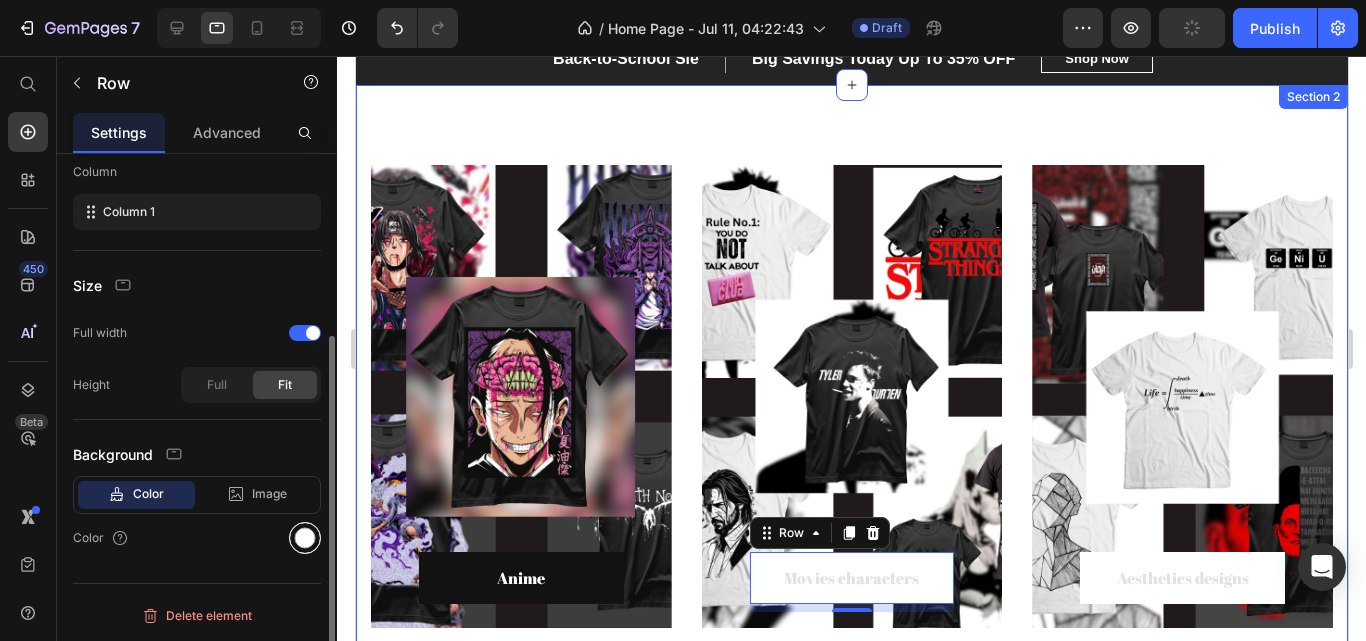 click at bounding box center (305, 538) 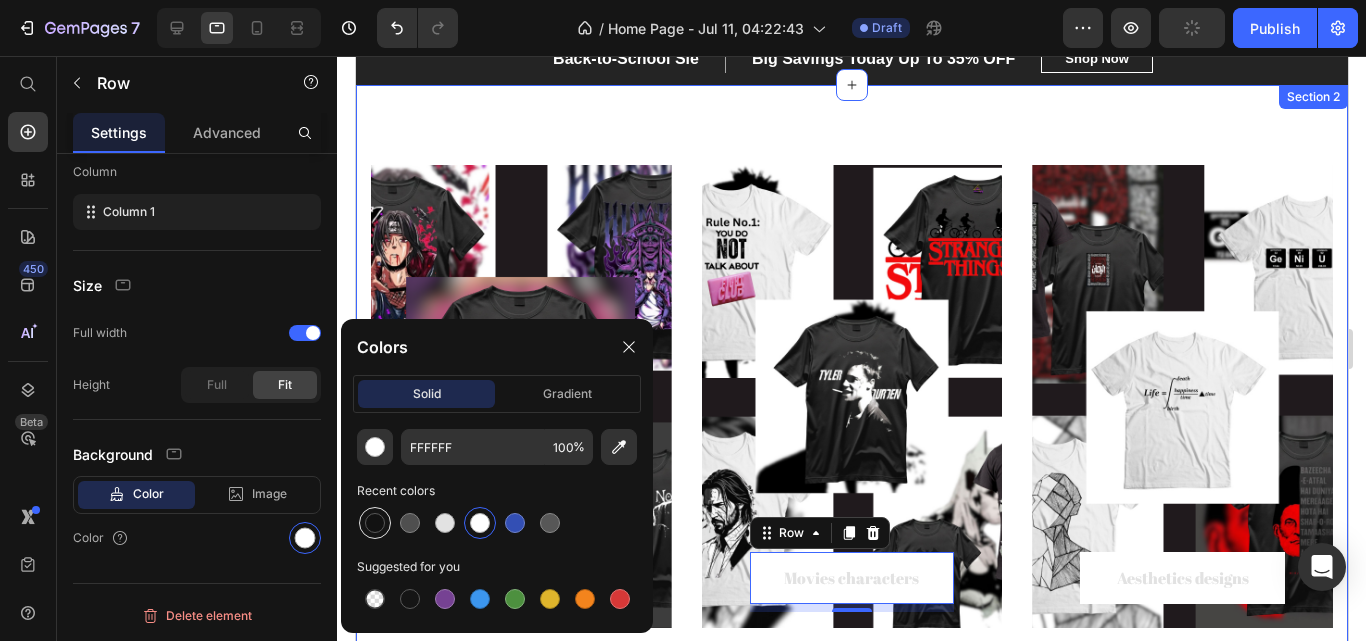 click at bounding box center [375, 523] 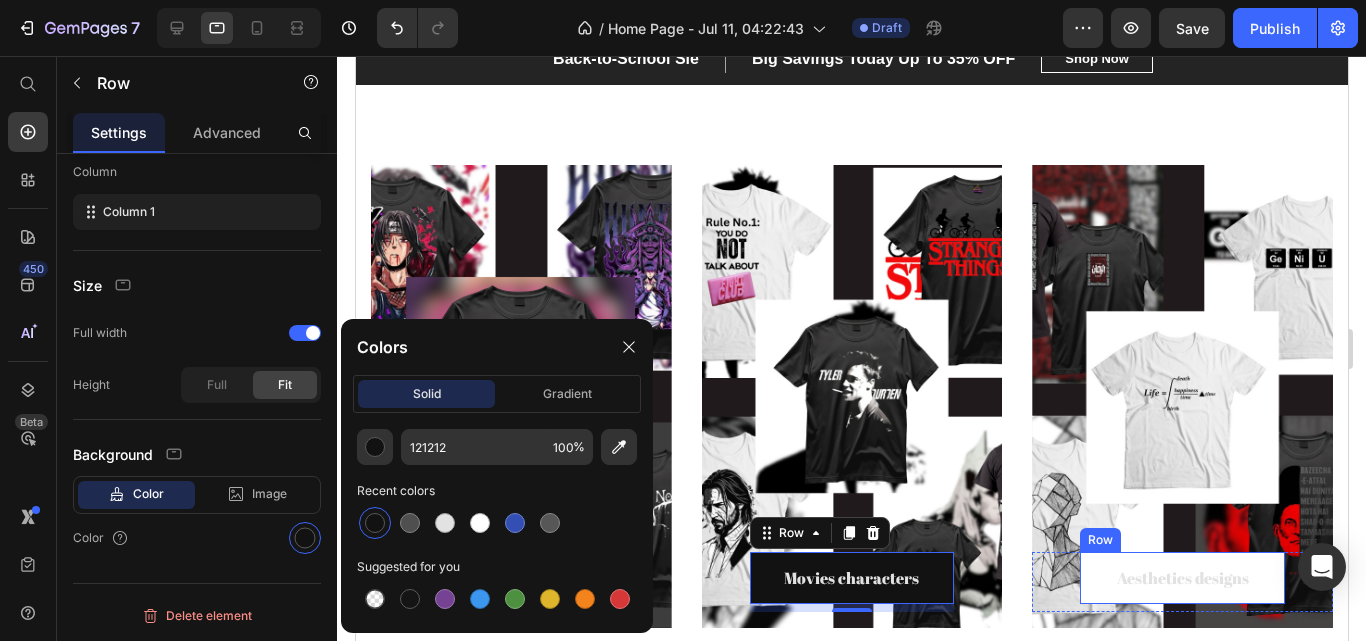 click on "Aesthetics designs Text block Row" at bounding box center (1181, 578) 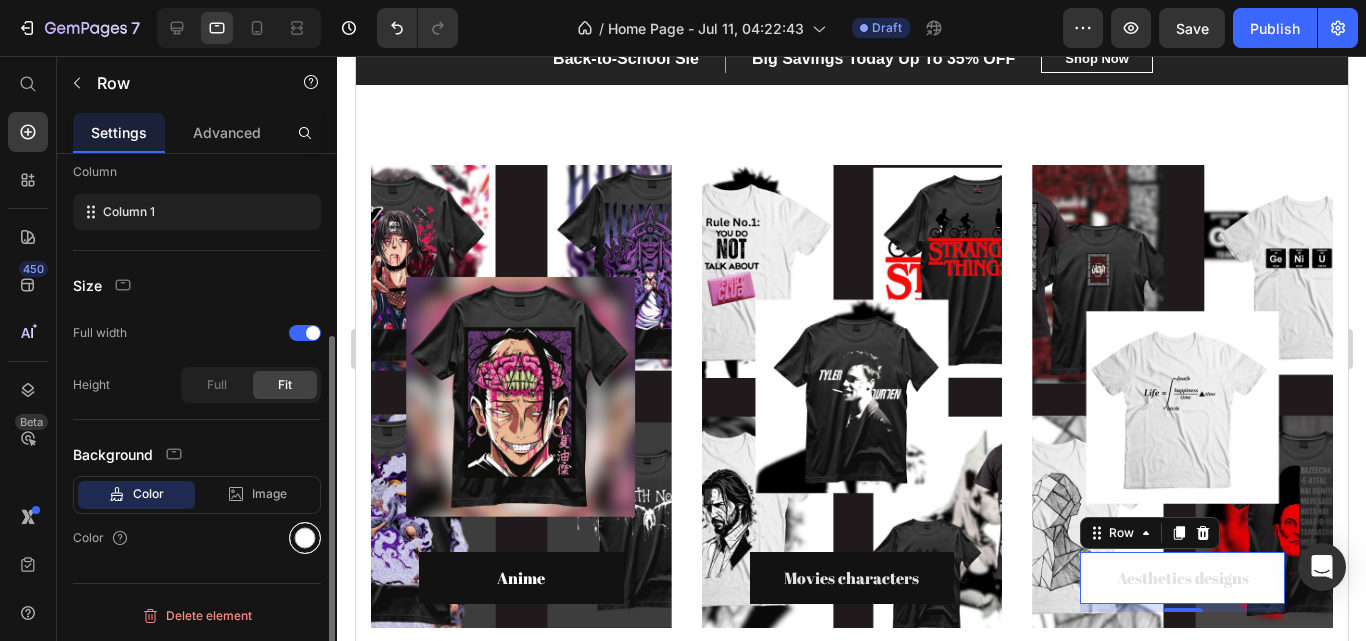 click at bounding box center [305, 538] 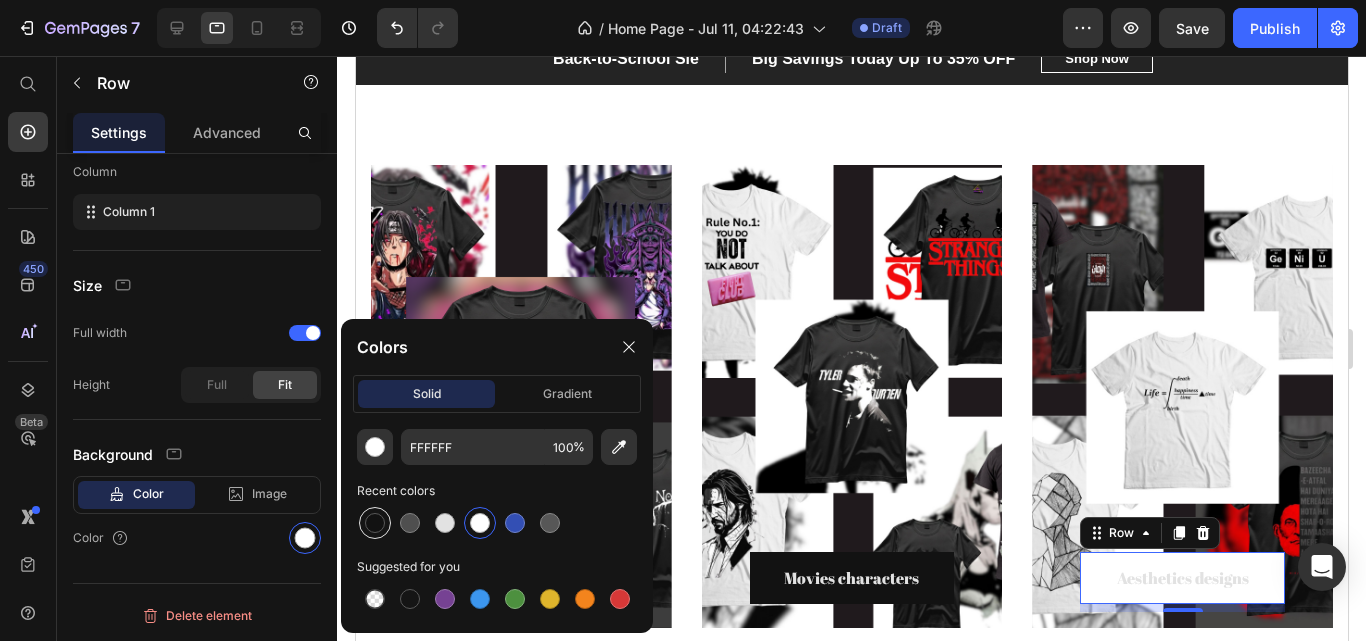 click at bounding box center [375, 523] 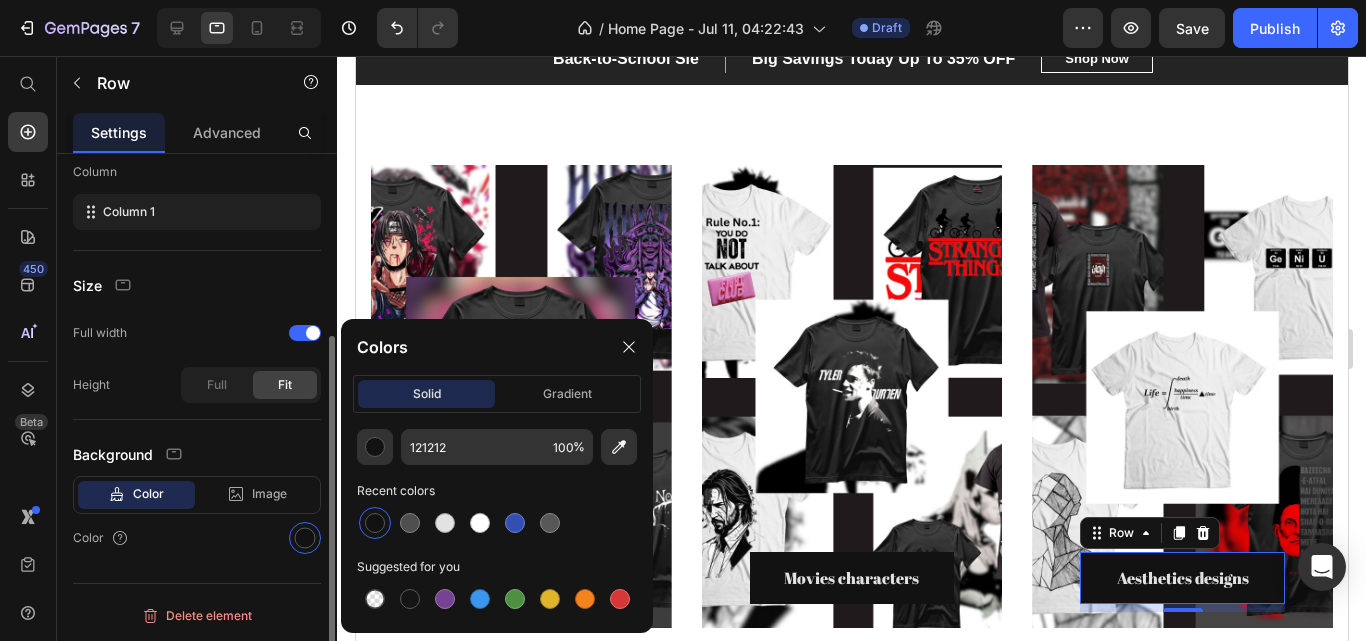click on "Background Color Image Video  Color" 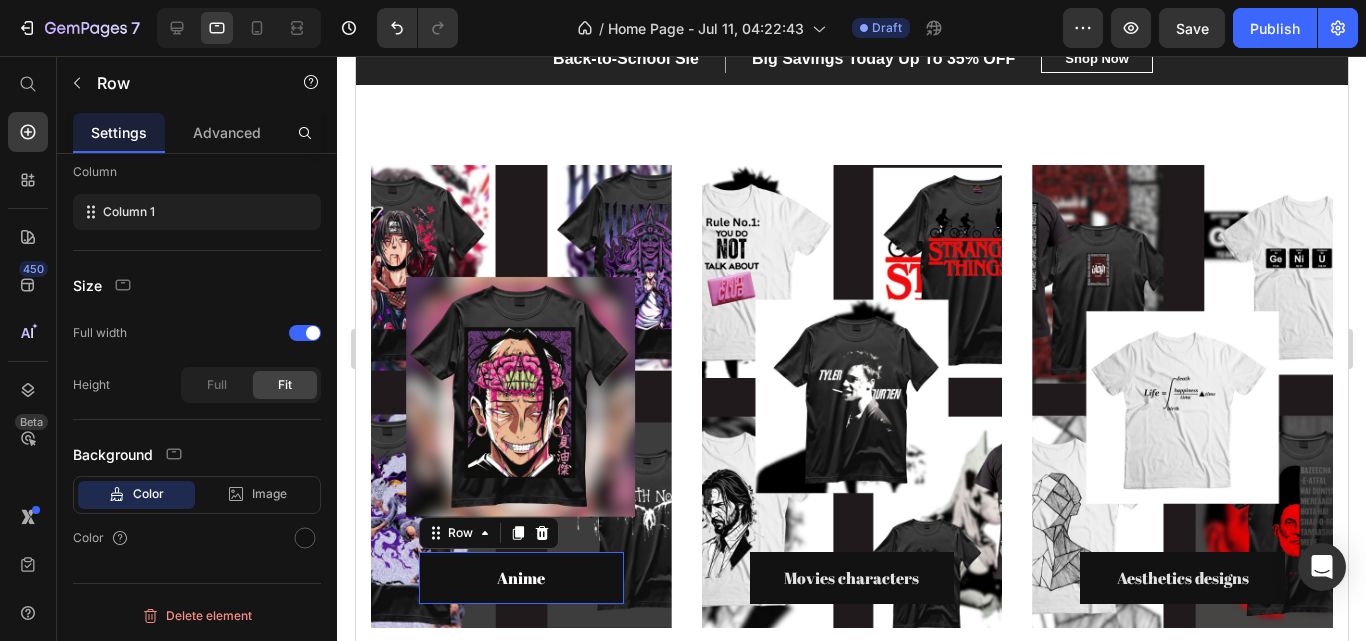 click on "Anime  Text block Row   0" at bounding box center [520, 578] 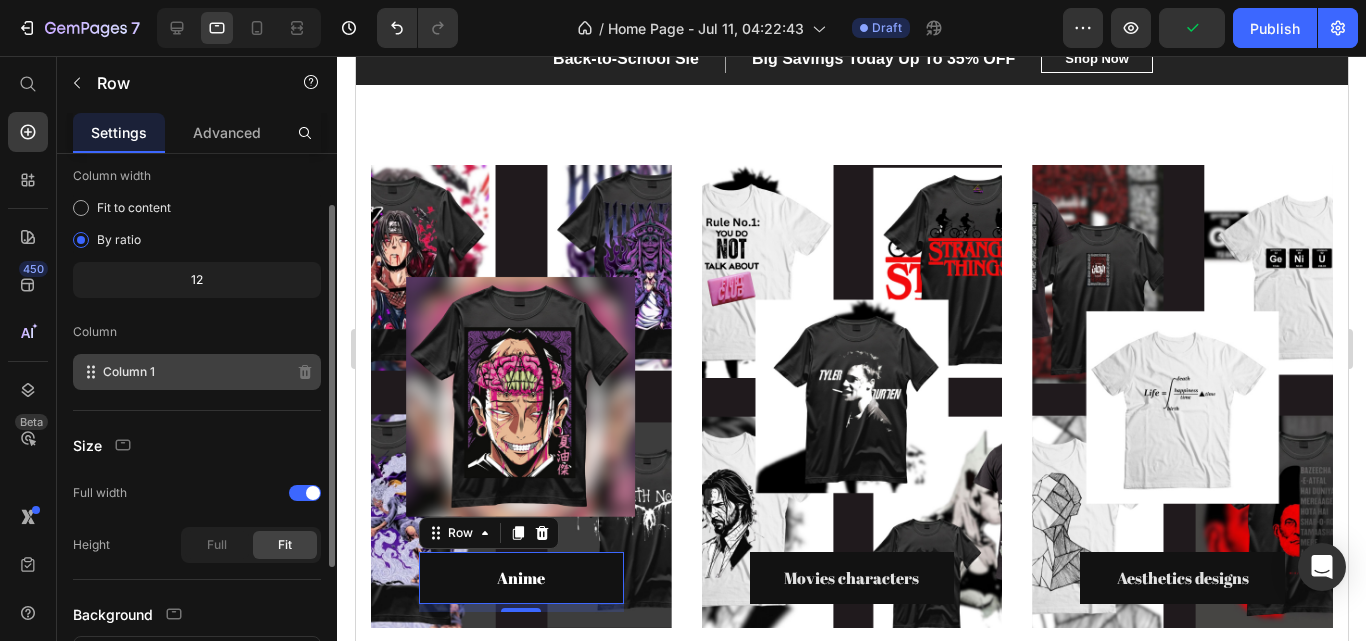 scroll, scrollTop: 91, scrollLeft: 0, axis: vertical 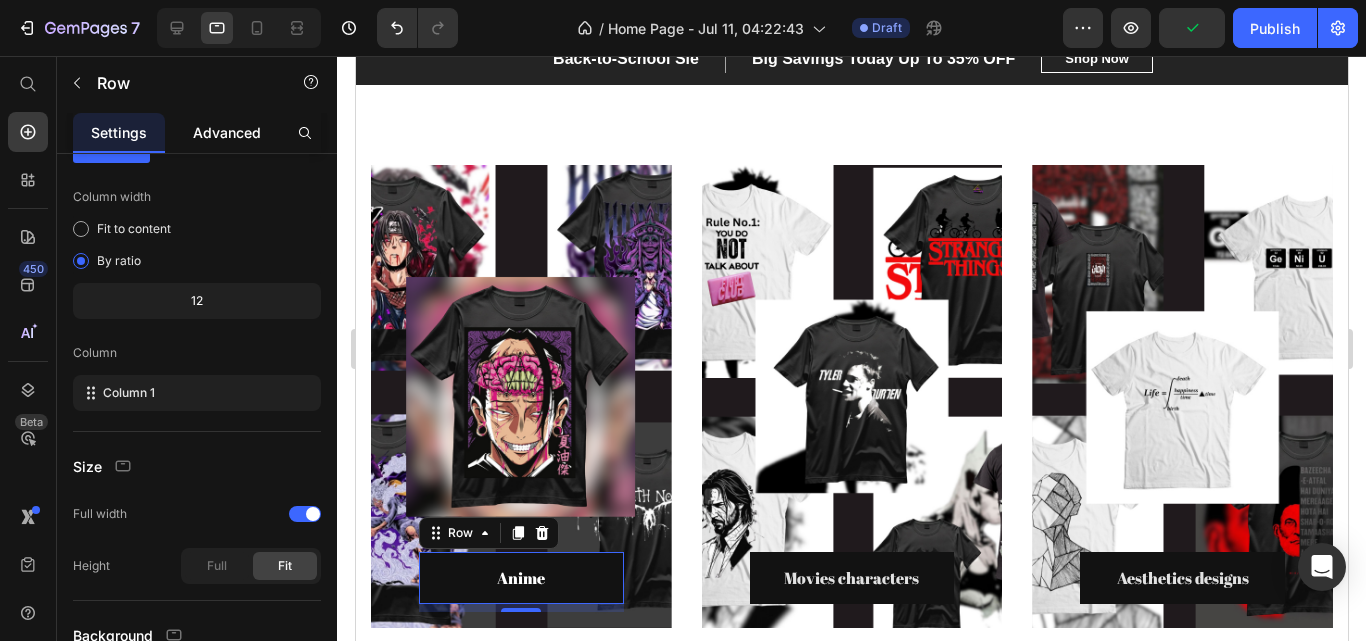 click on "Advanced" at bounding box center [227, 132] 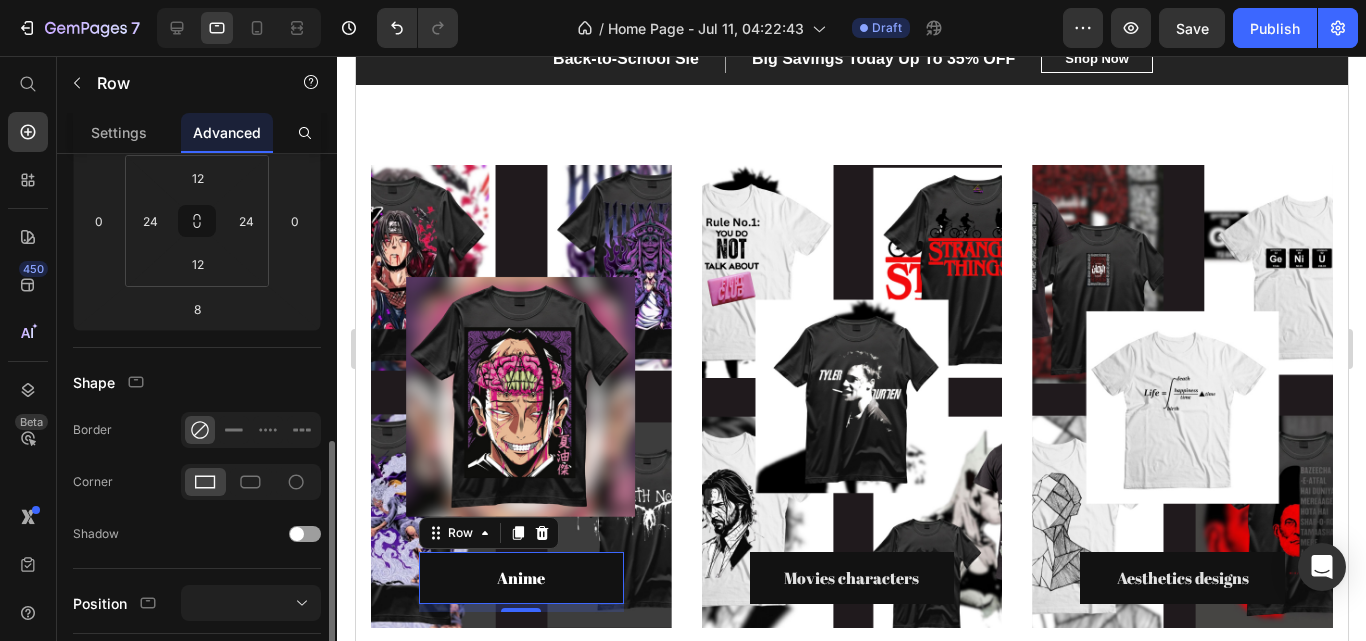 scroll, scrollTop: 417, scrollLeft: 0, axis: vertical 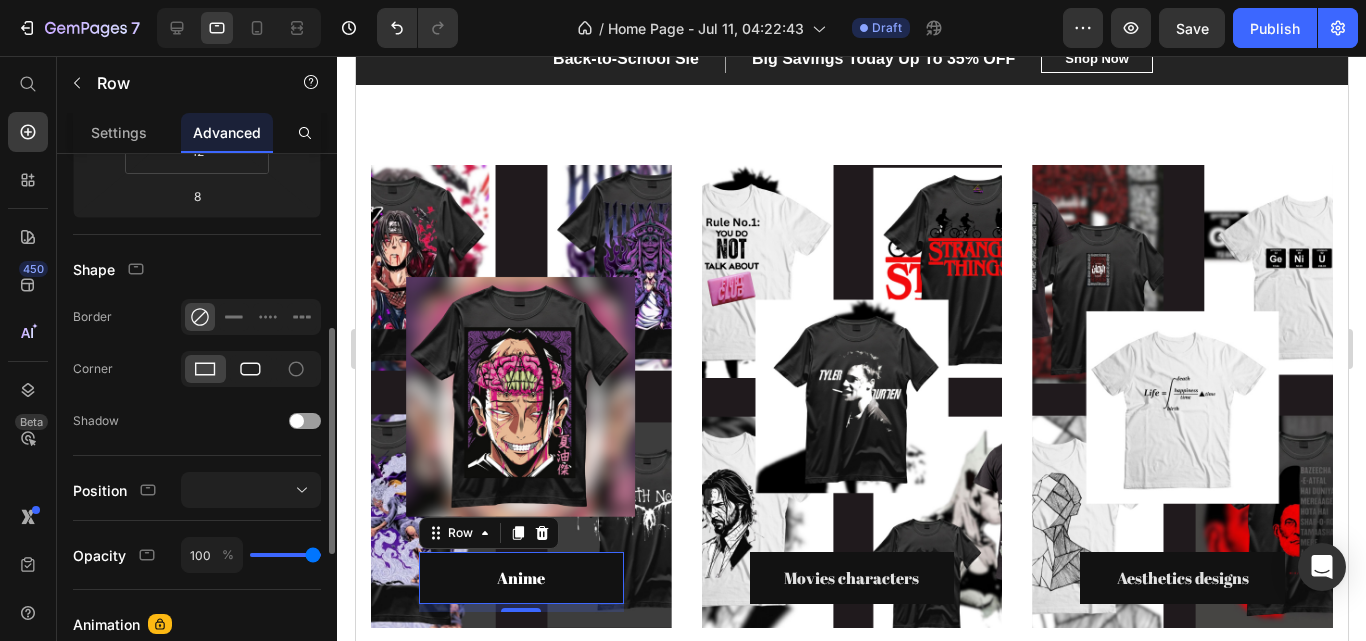 click 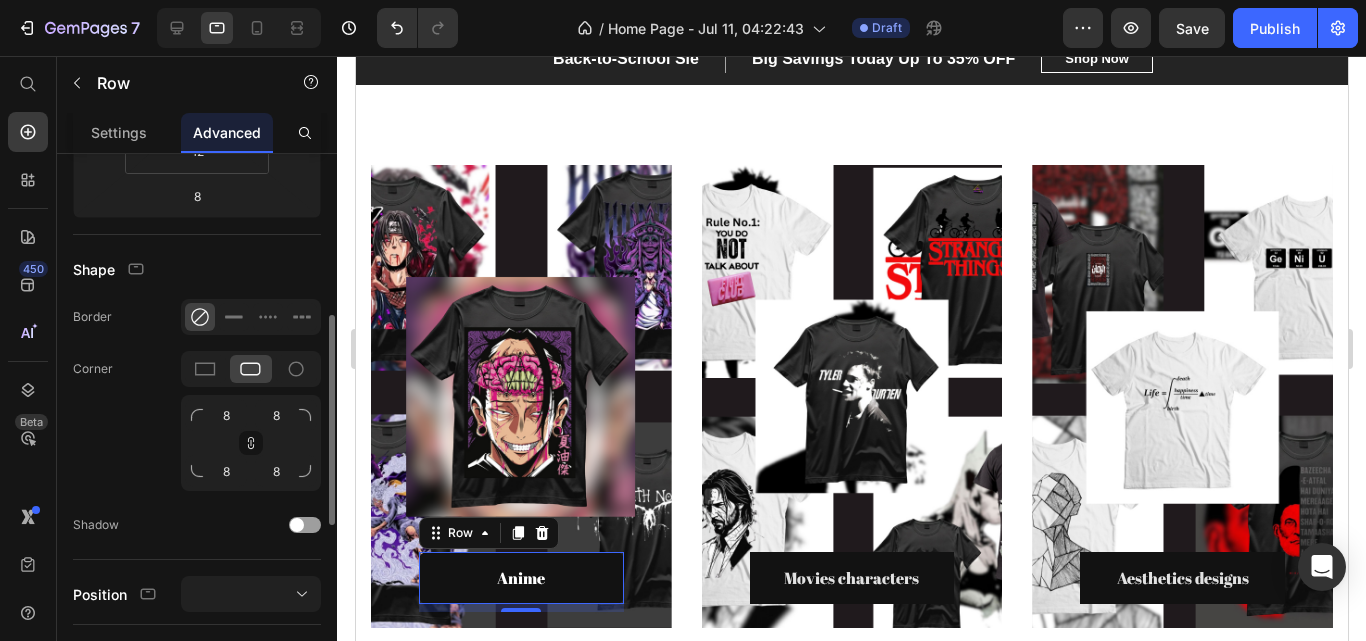 click on "Shape Border Corner 8 8 8 8 Shadow" 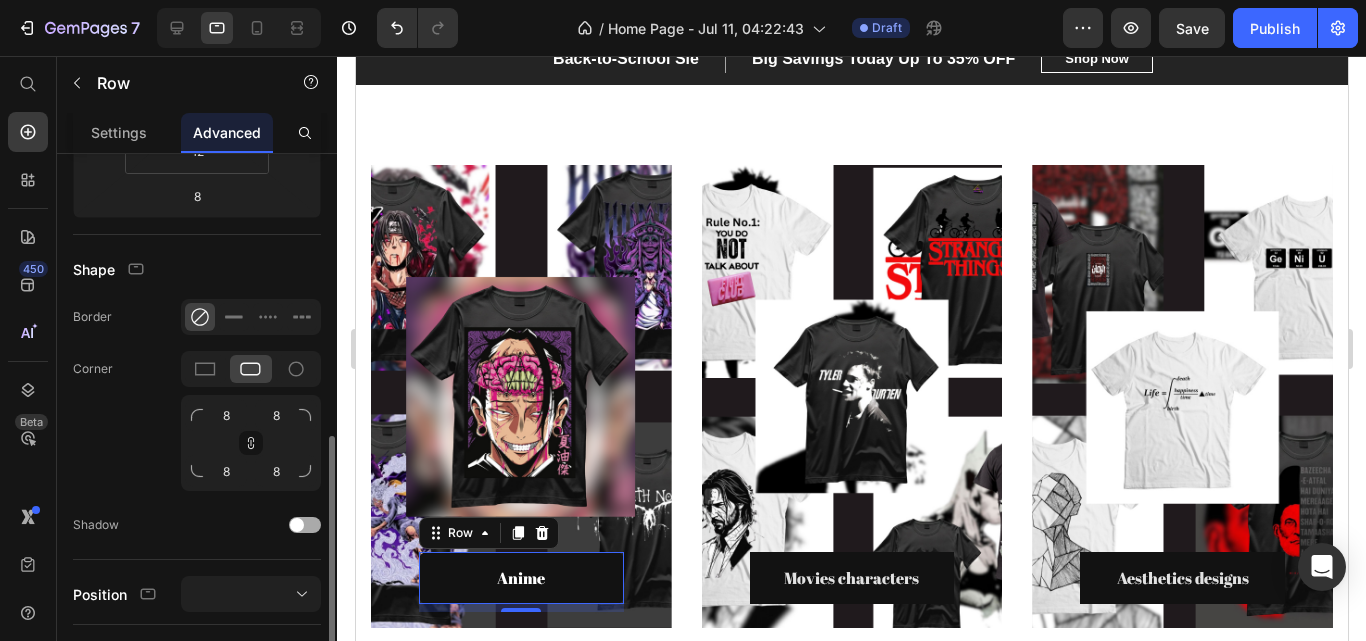 scroll, scrollTop: 505, scrollLeft: 0, axis: vertical 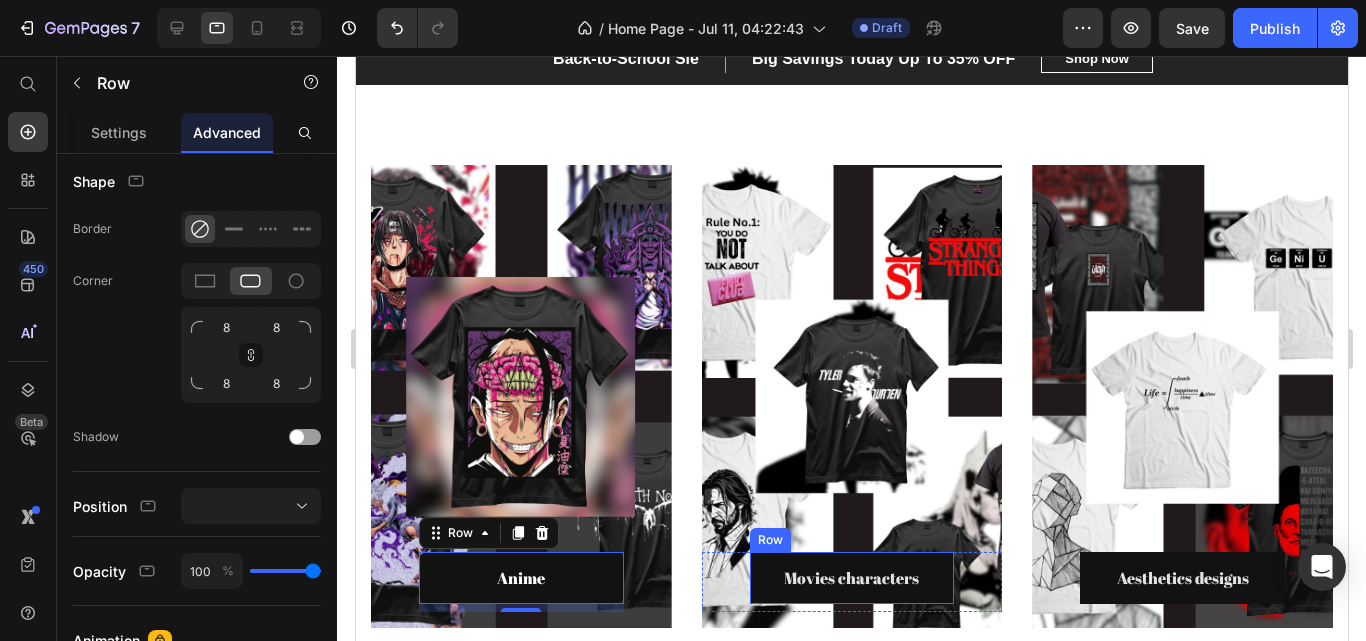 click on "Movies characters  Text block Row" at bounding box center [851, 578] 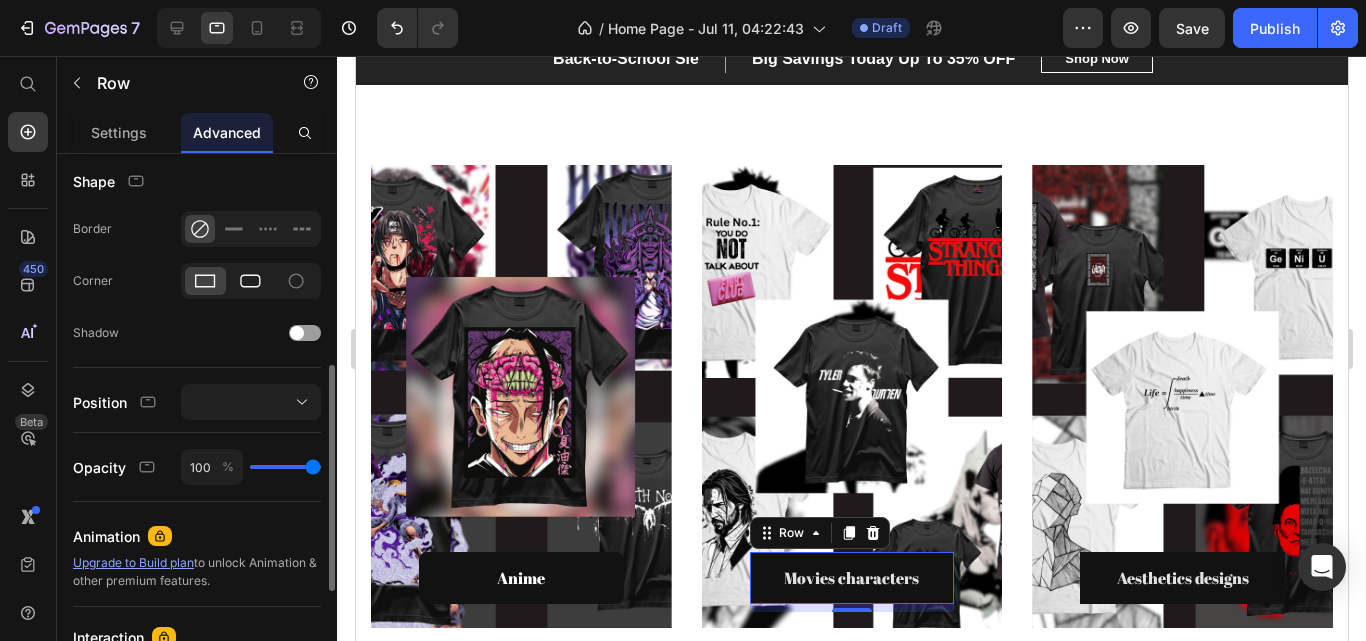click 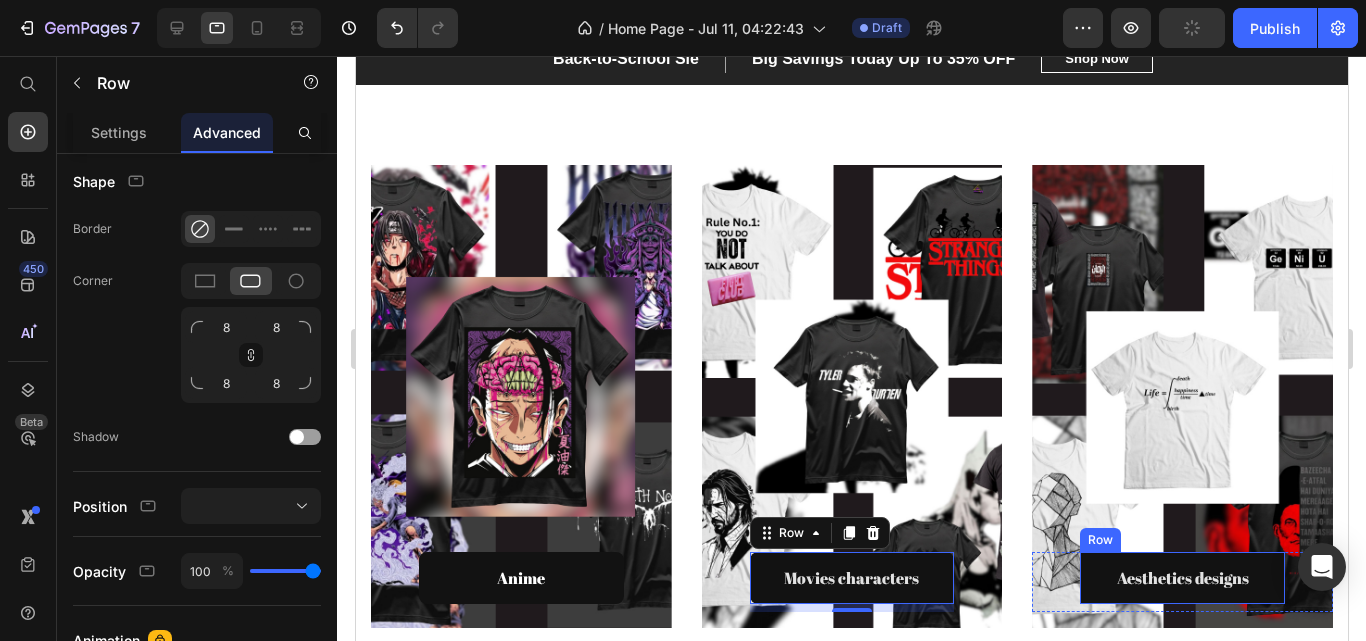click on "Aesthetics designs Text block Row" at bounding box center [1181, 578] 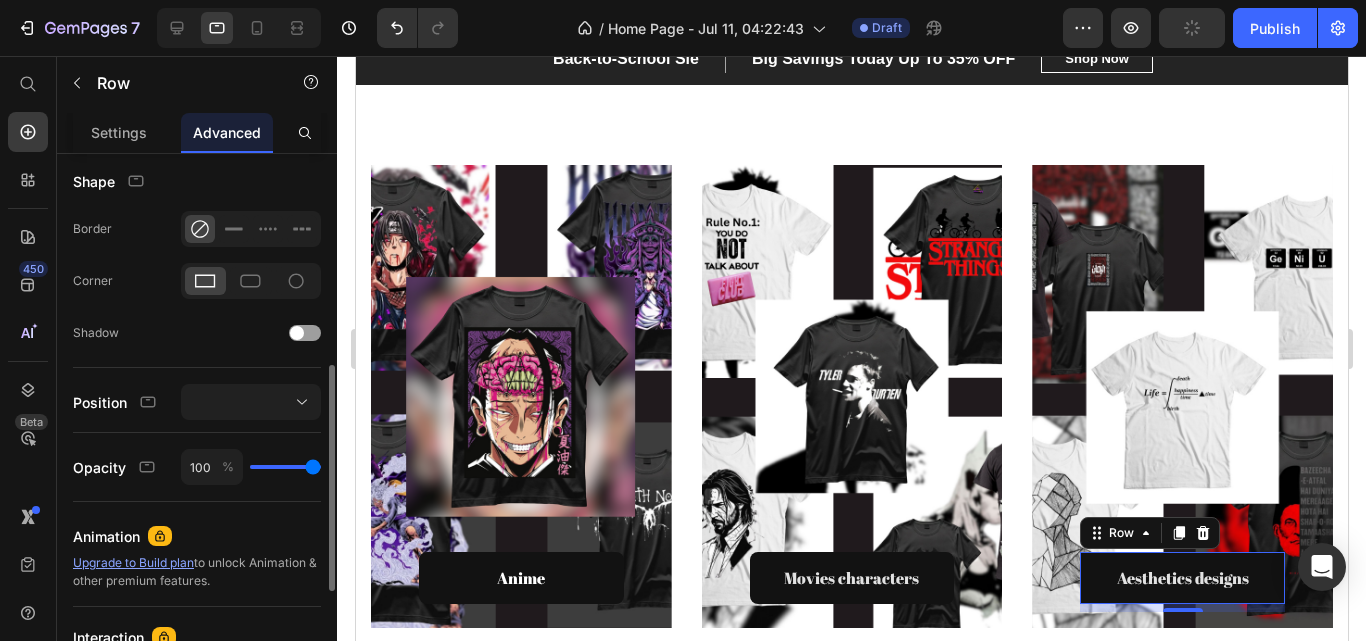 click 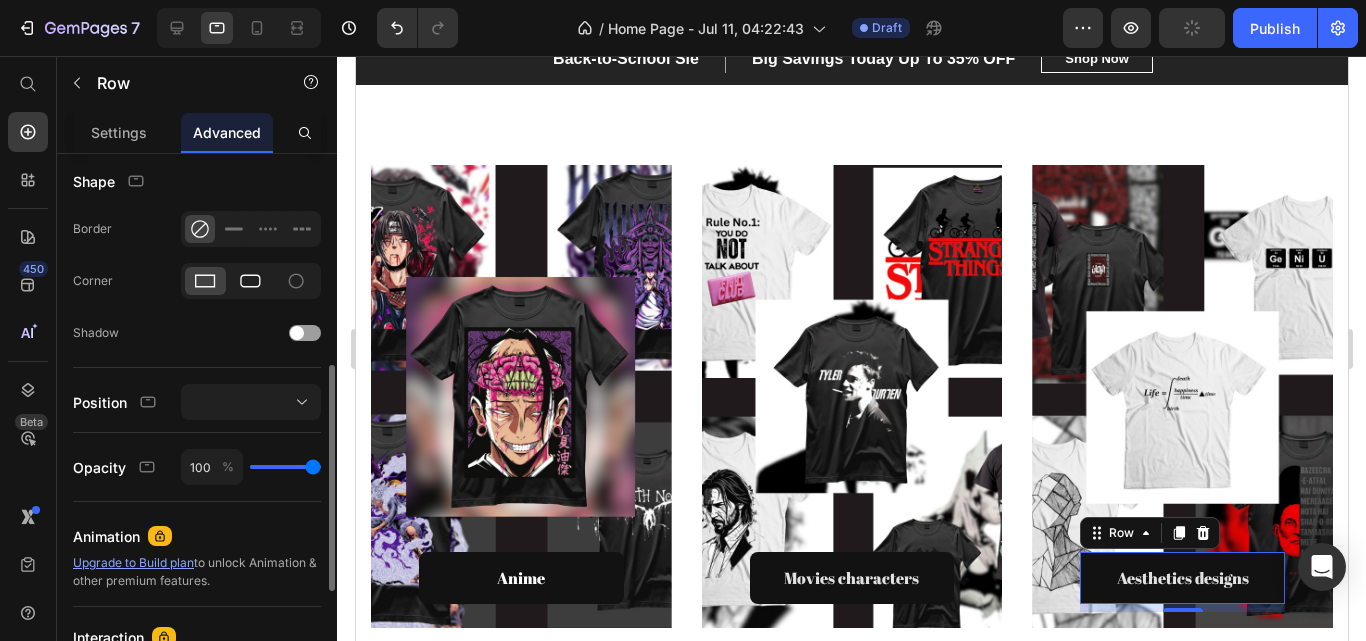 click 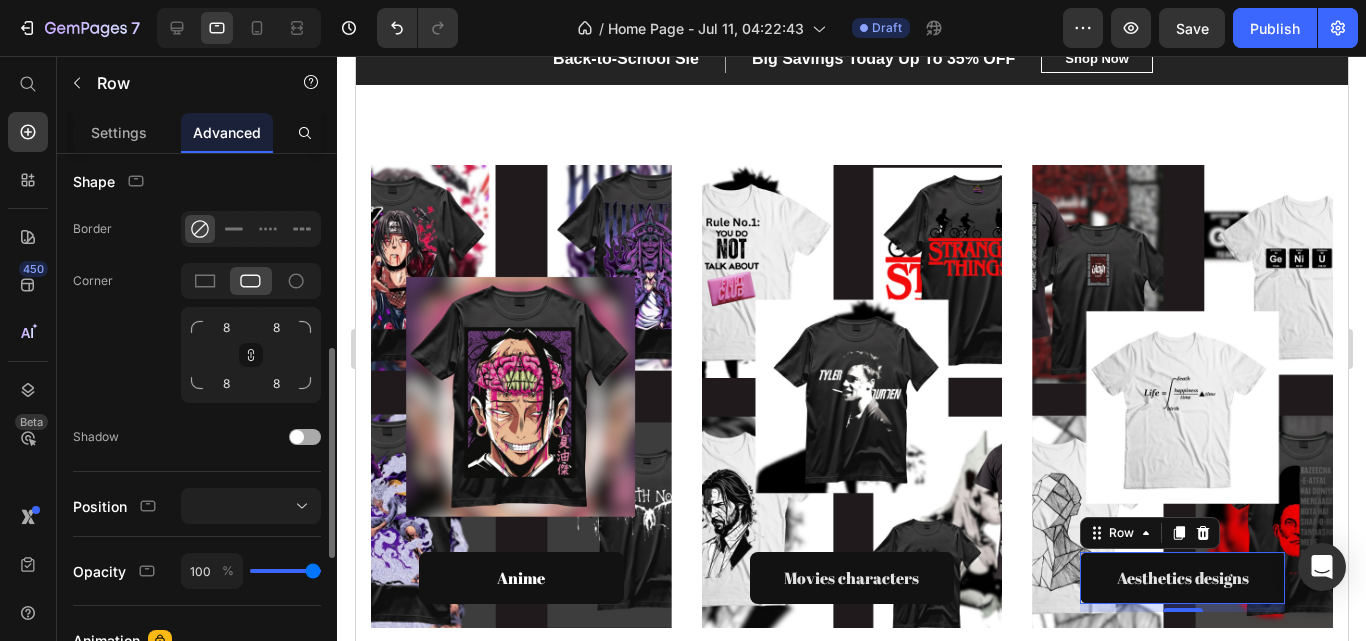 click on "Shadow" 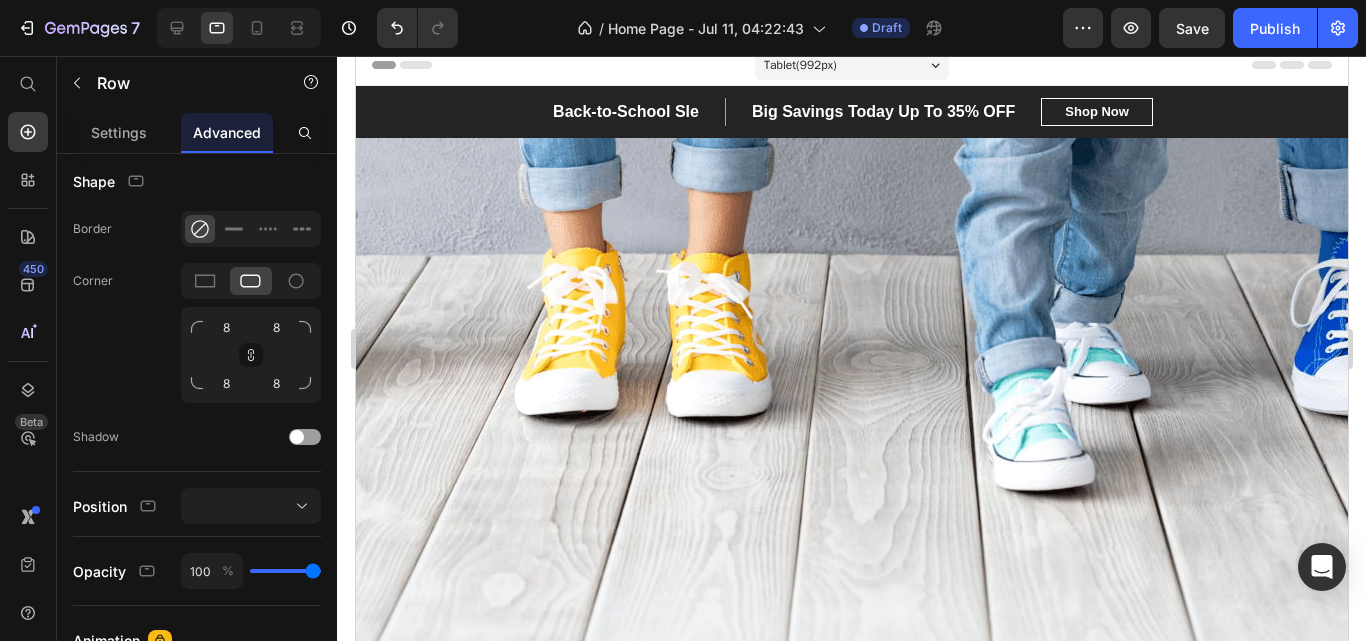 scroll, scrollTop: 0, scrollLeft: 0, axis: both 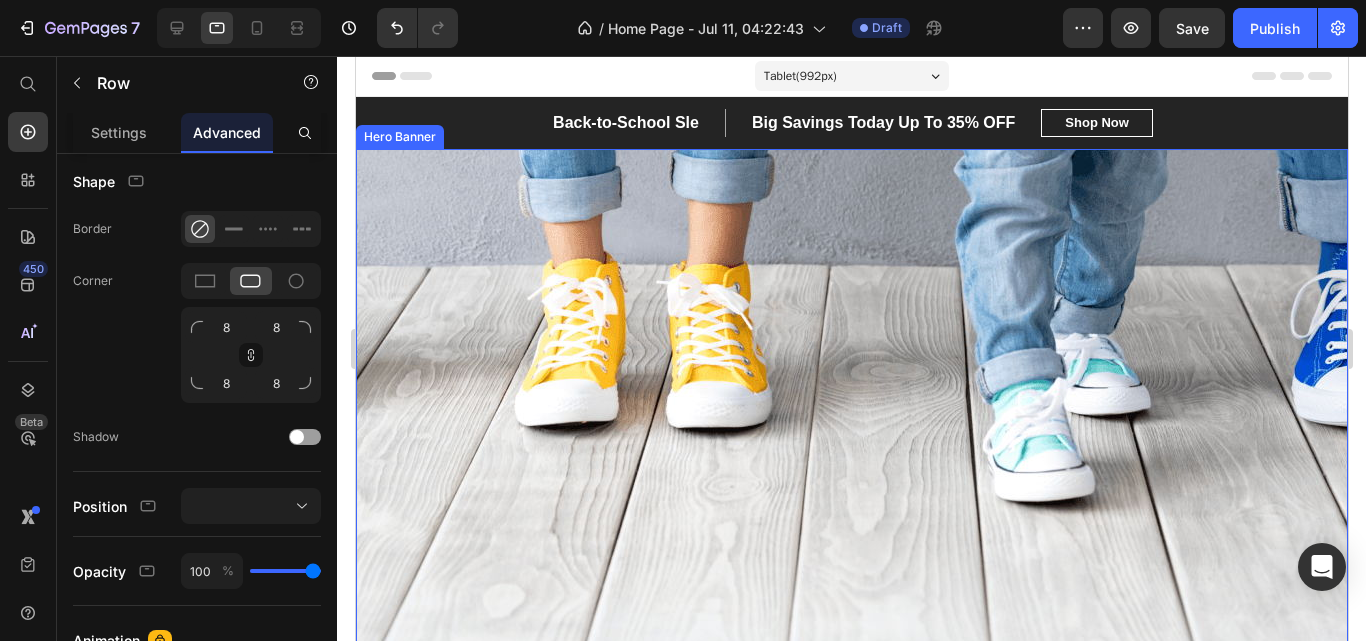 click at bounding box center [851, 499] 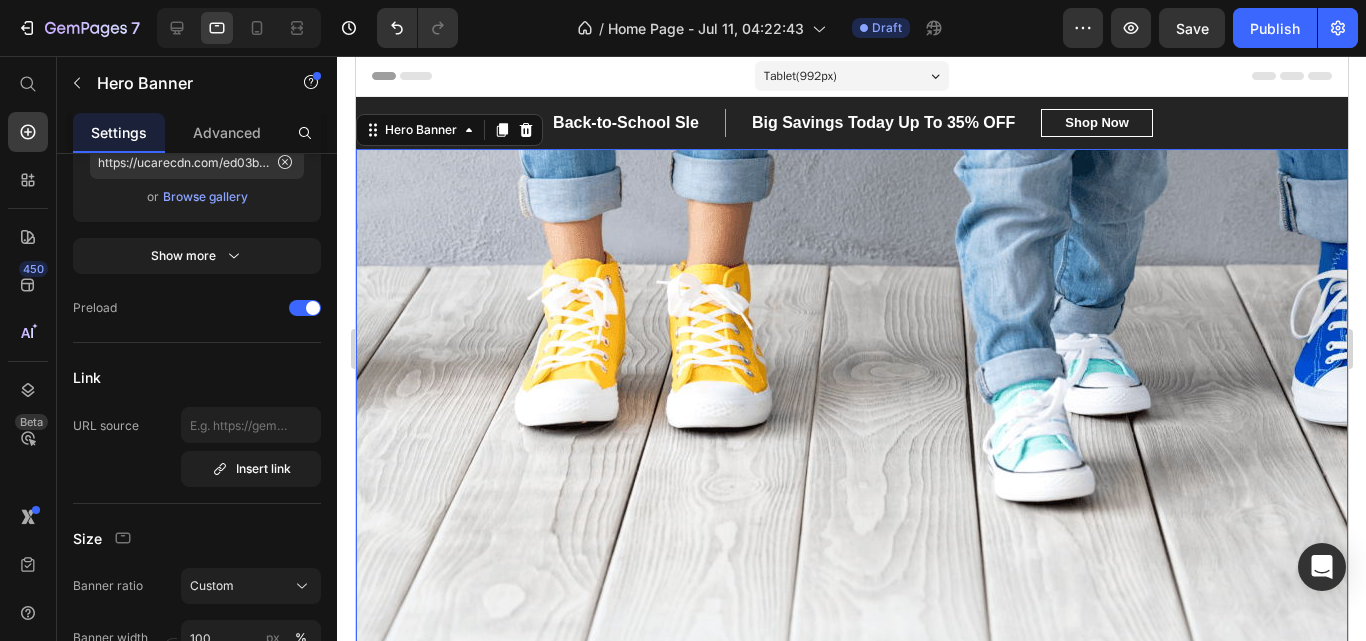 scroll, scrollTop: 0, scrollLeft: 0, axis: both 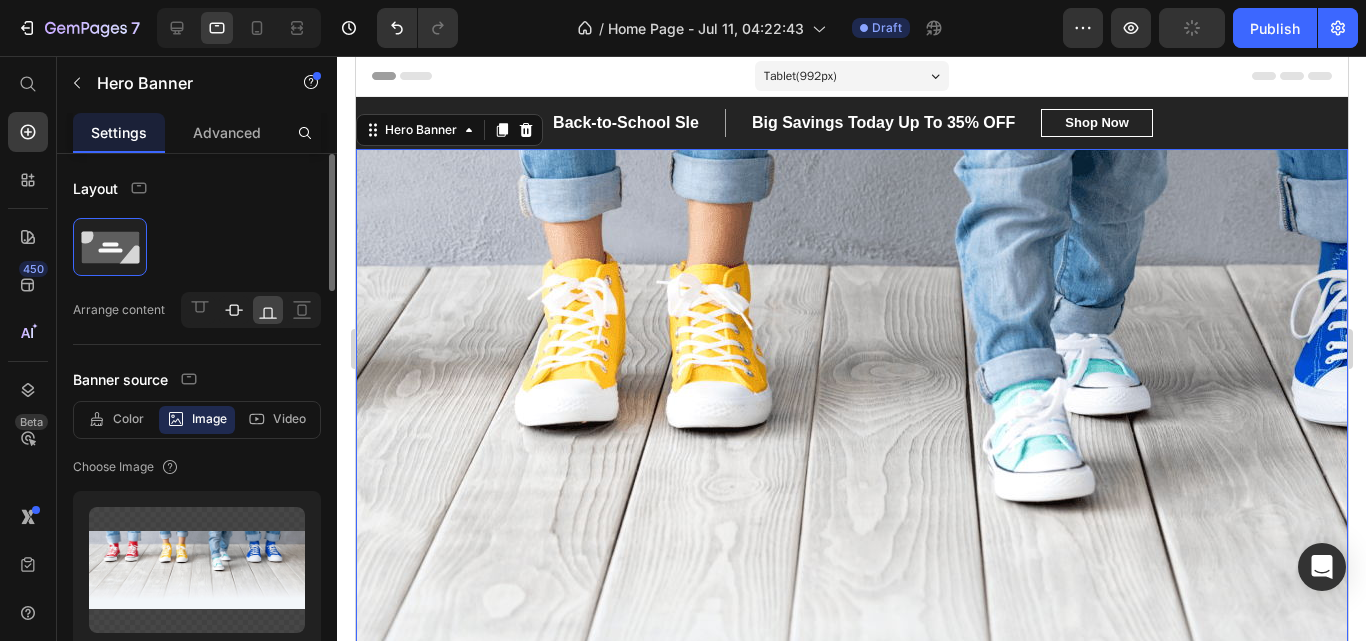 click 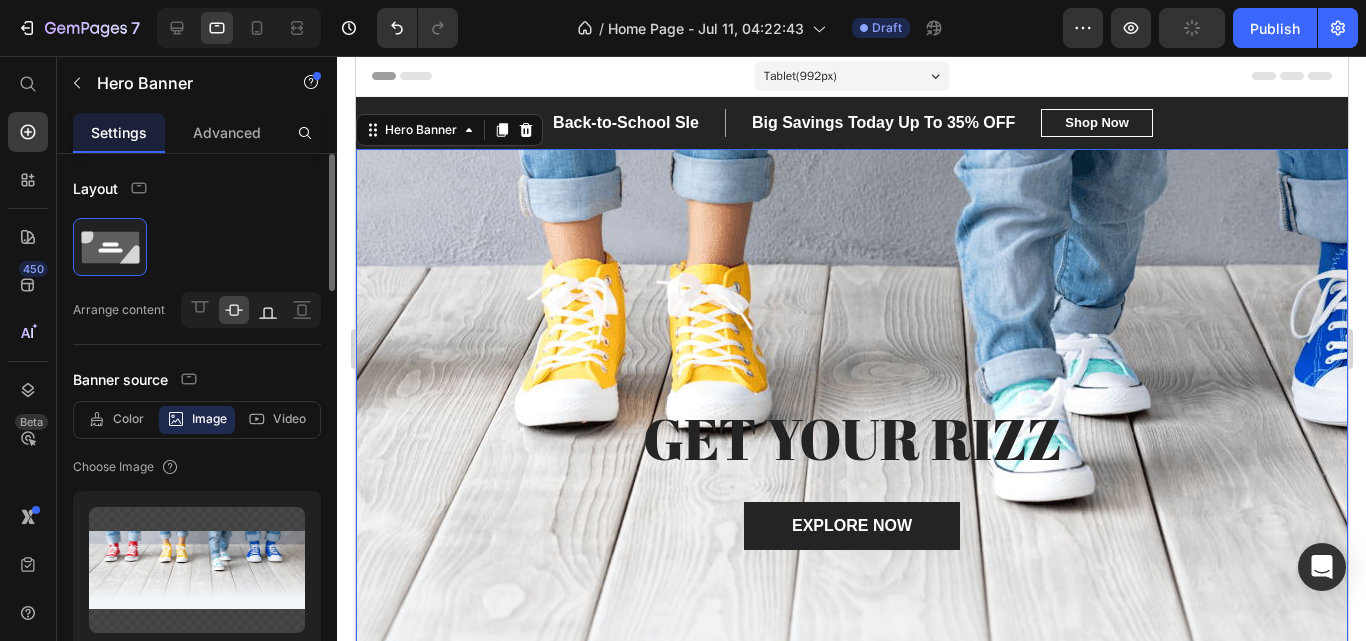 click 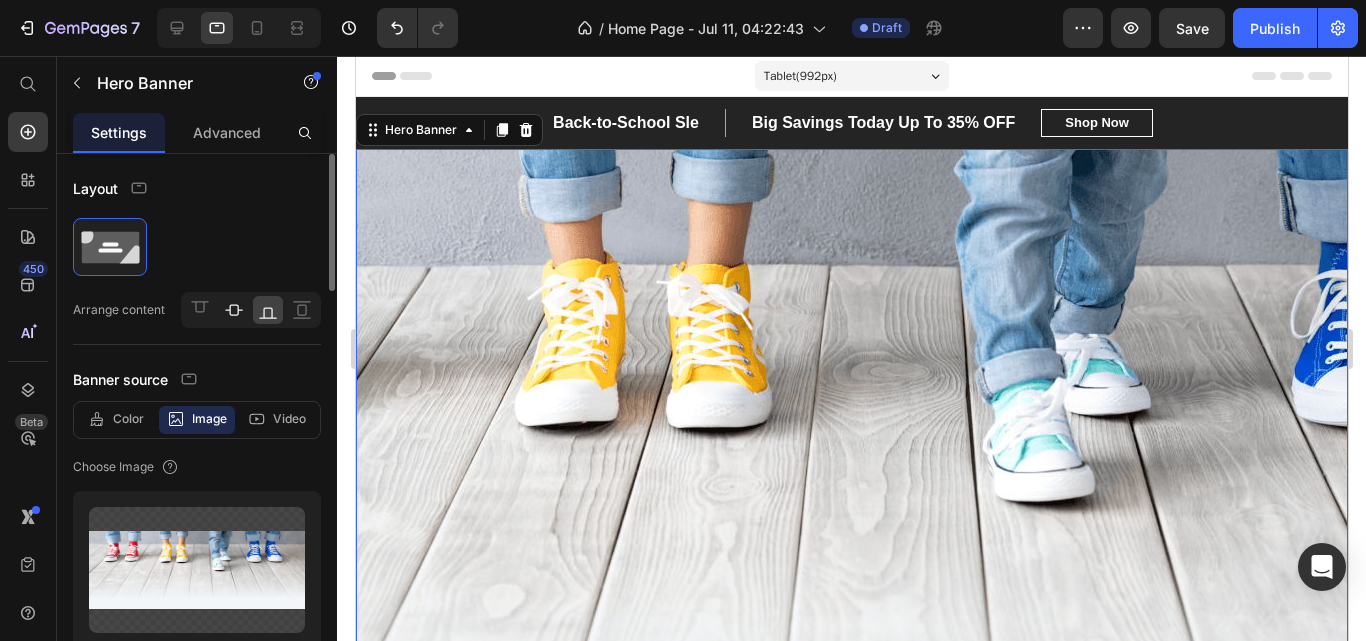 click 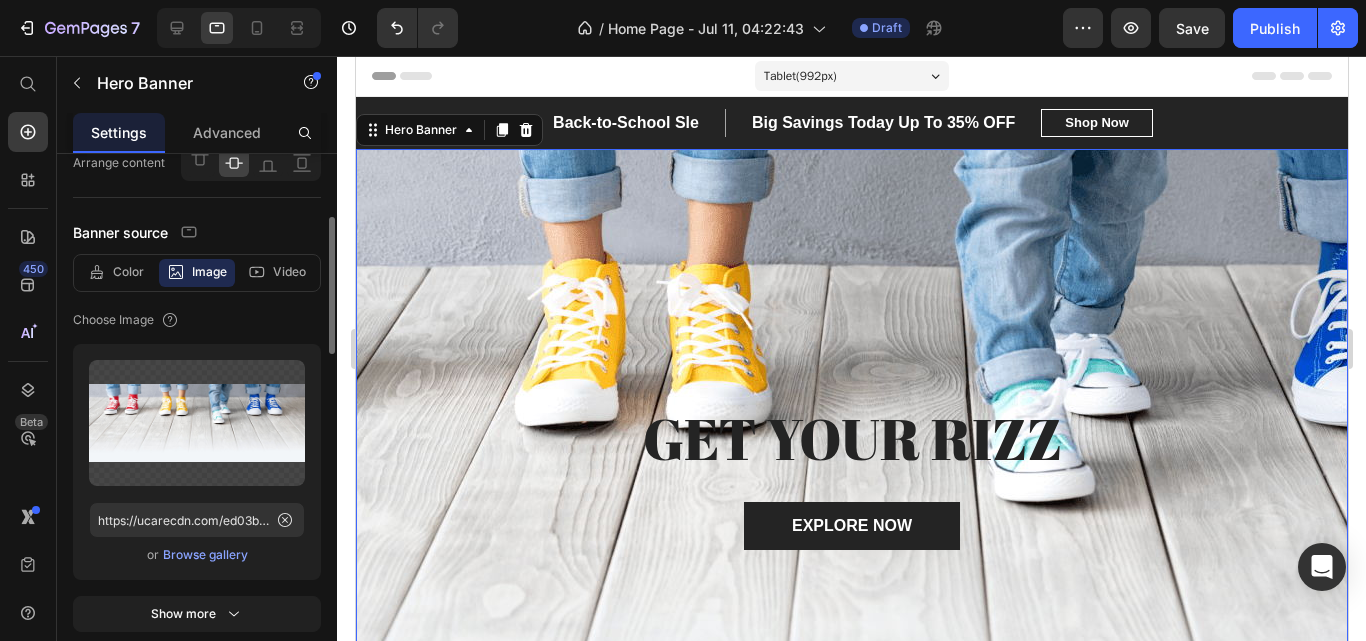 scroll, scrollTop: 175, scrollLeft: 0, axis: vertical 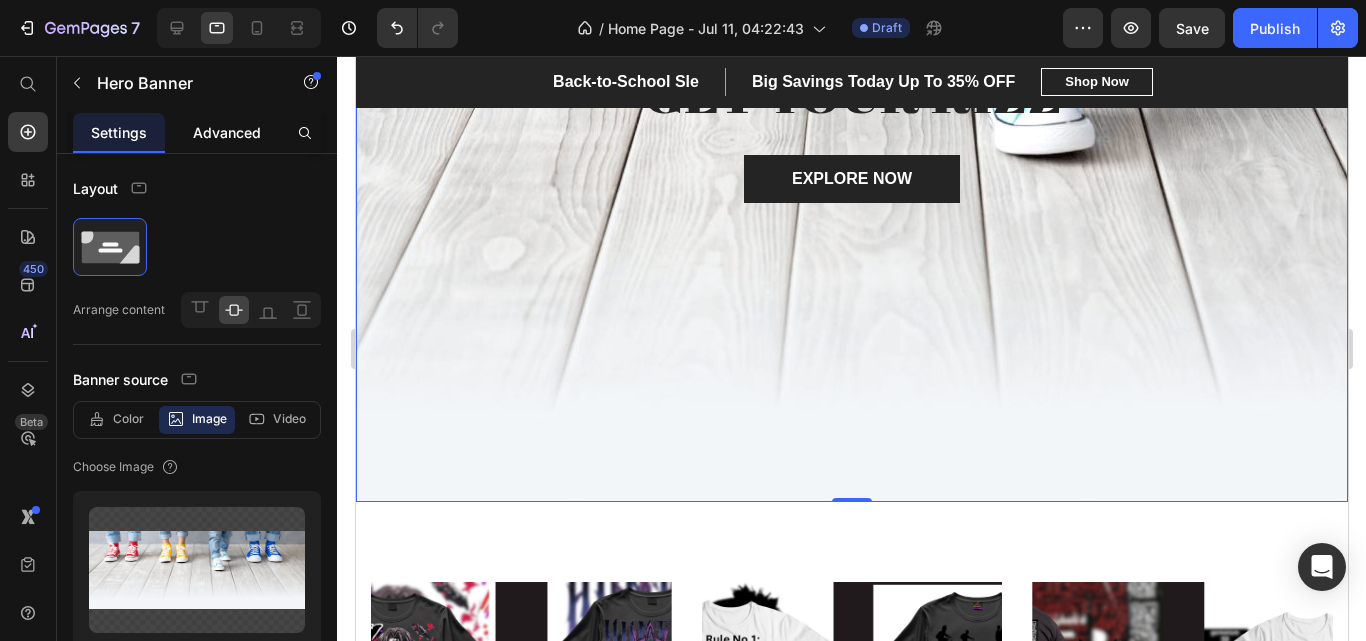 click on "Advanced" 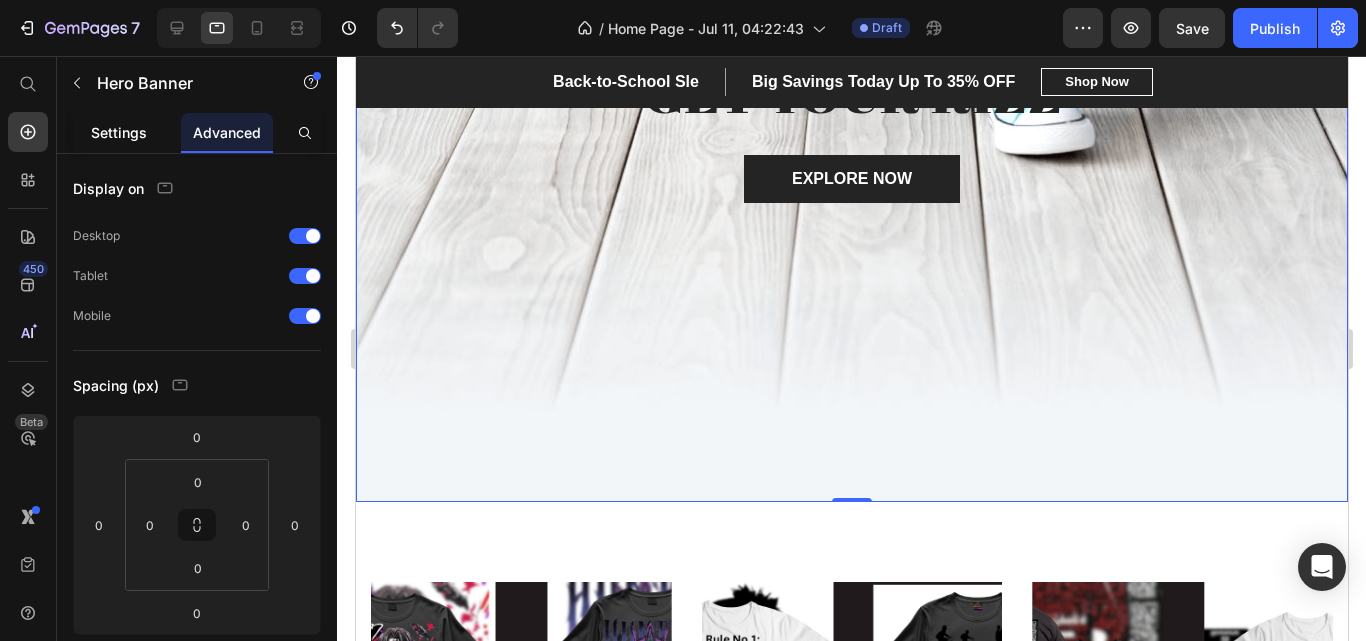 click on "Settings" at bounding box center (119, 132) 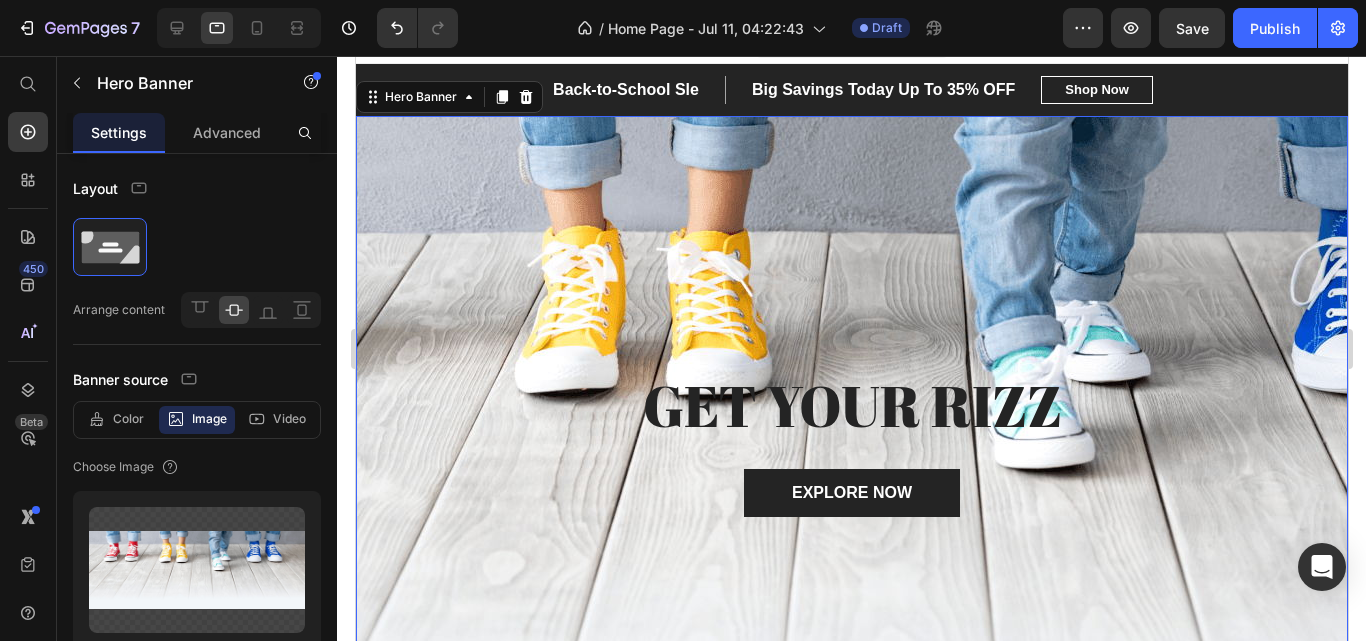 scroll, scrollTop: 0, scrollLeft: 0, axis: both 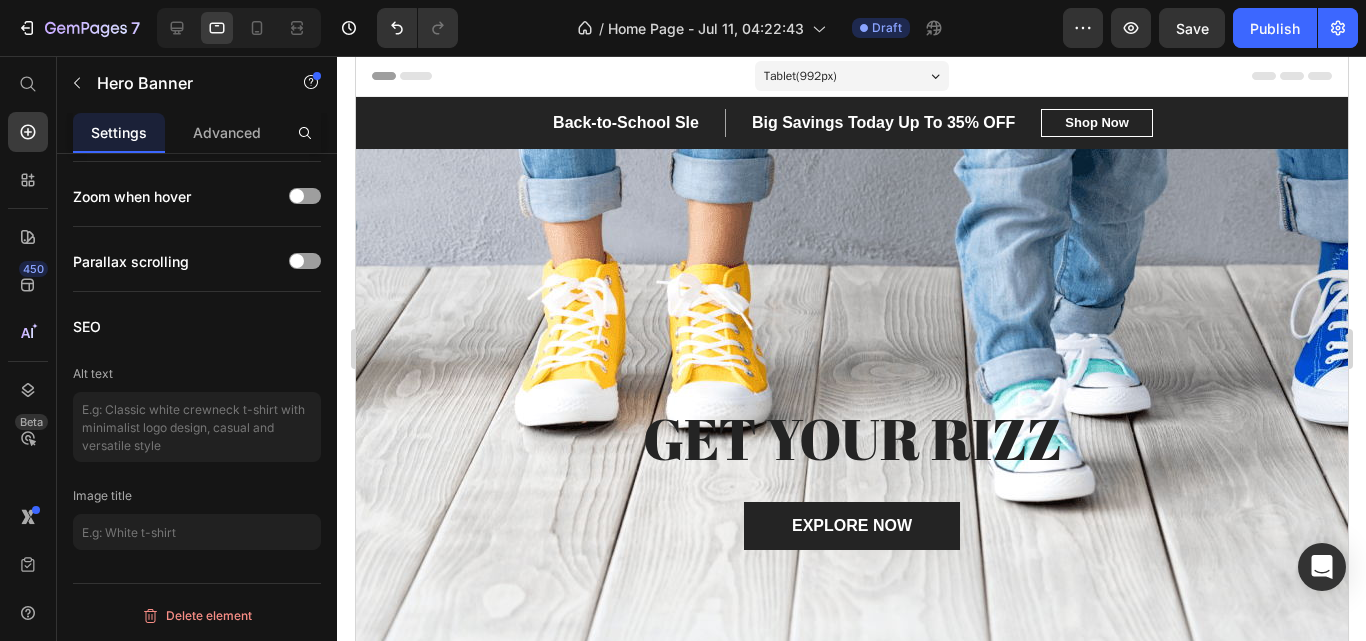click on "Tablet  ( 992 px)" at bounding box center (851, 76) 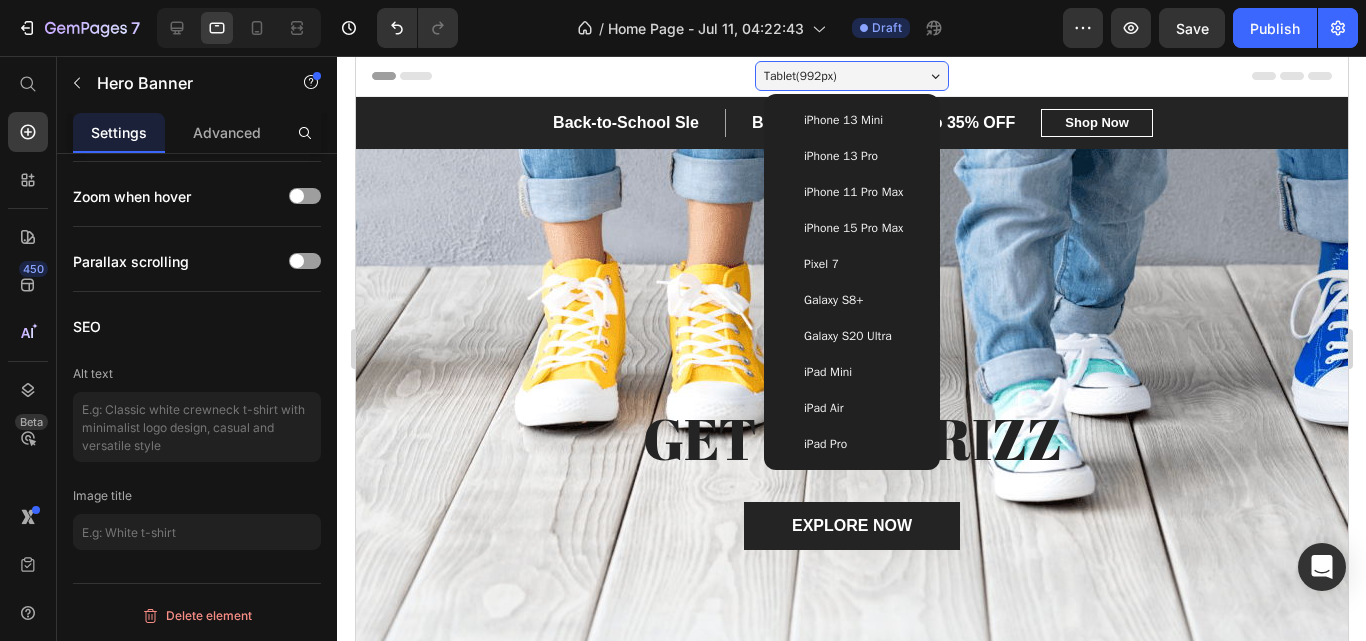 click on "iPhone 13 Pro" at bounding box center (851, 156) 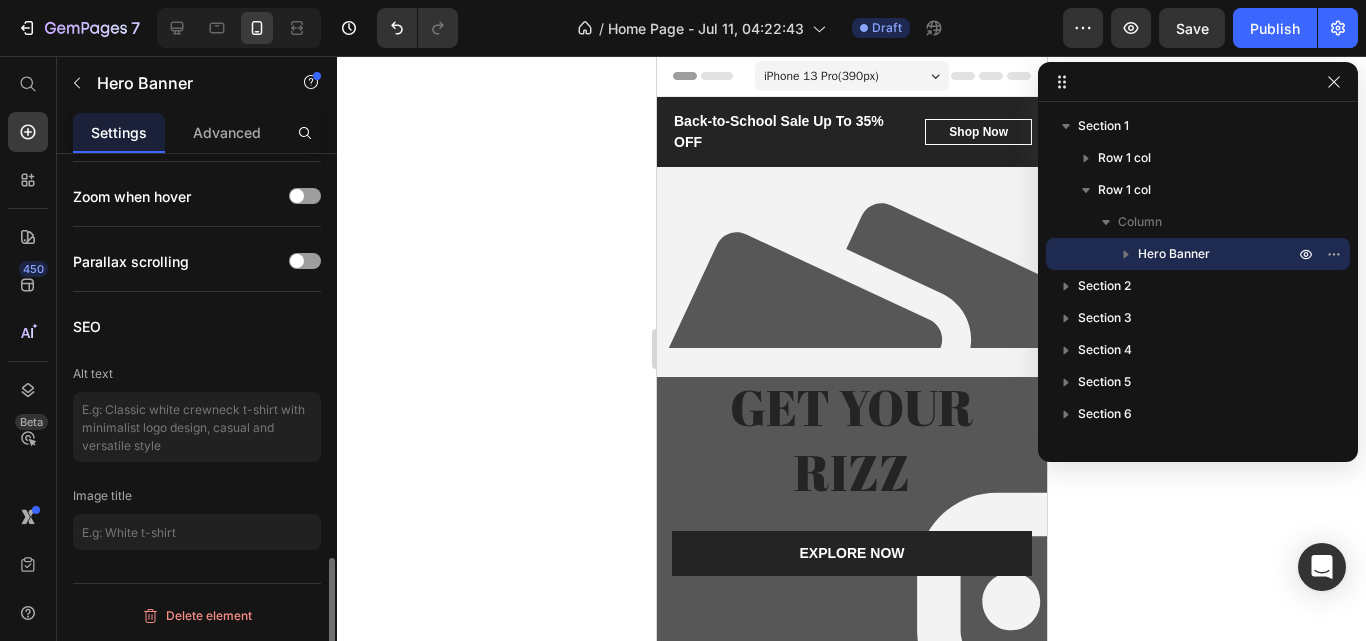 scroll, scrollTop: 1564, scrollLeft: 0, axis: vertical 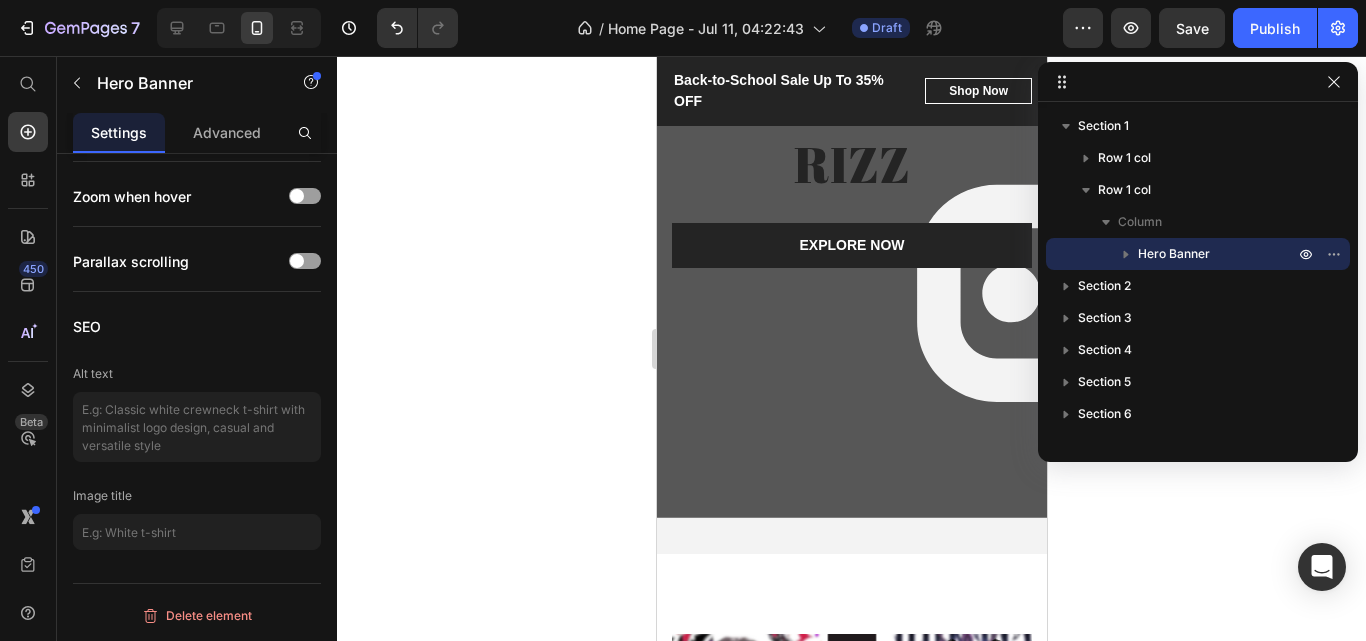 click on "GET YOUR RIZZ Heading EXPLORE NOW Button Row" at bounding box center (851, 206) 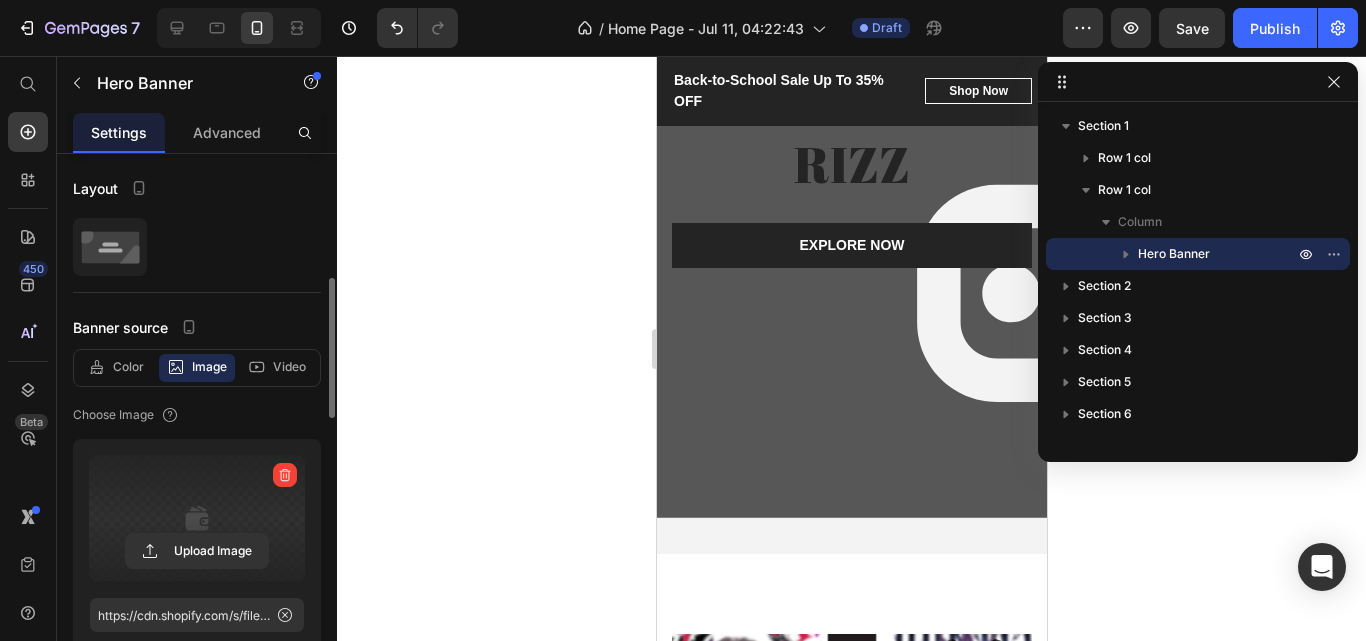 scroll, scrollTop: 126, scrollLeft: 0, axis: vertical 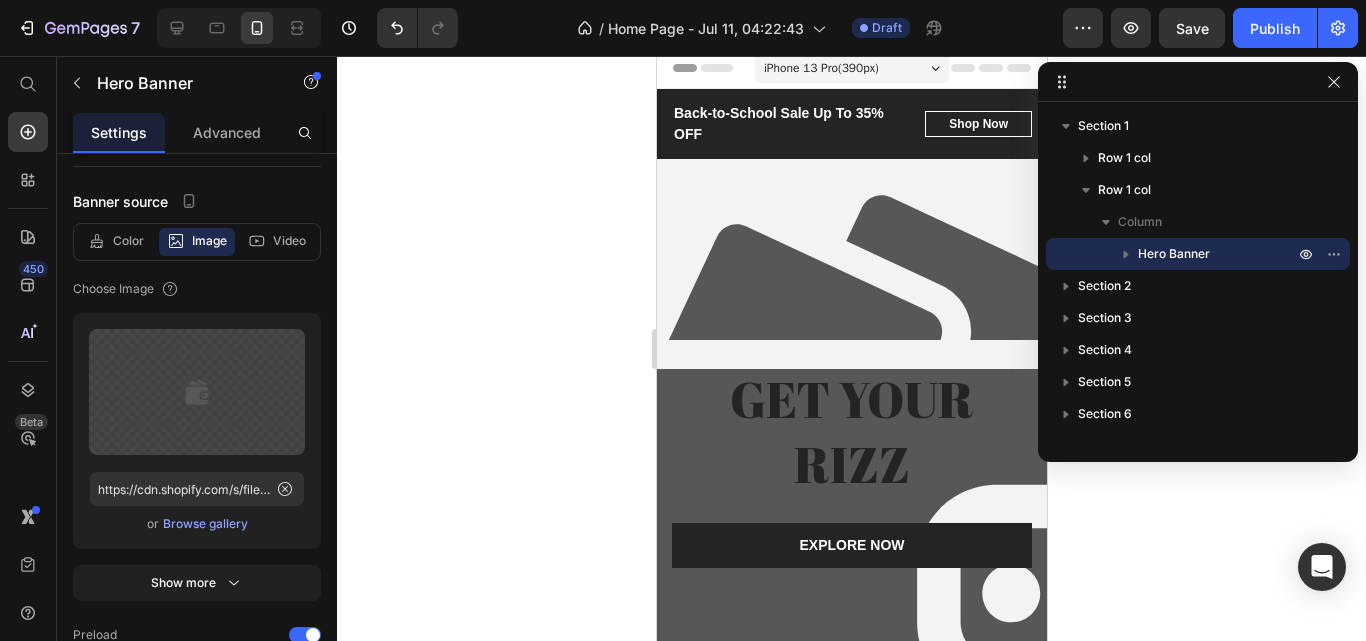 click at bounding box center (851, 506) 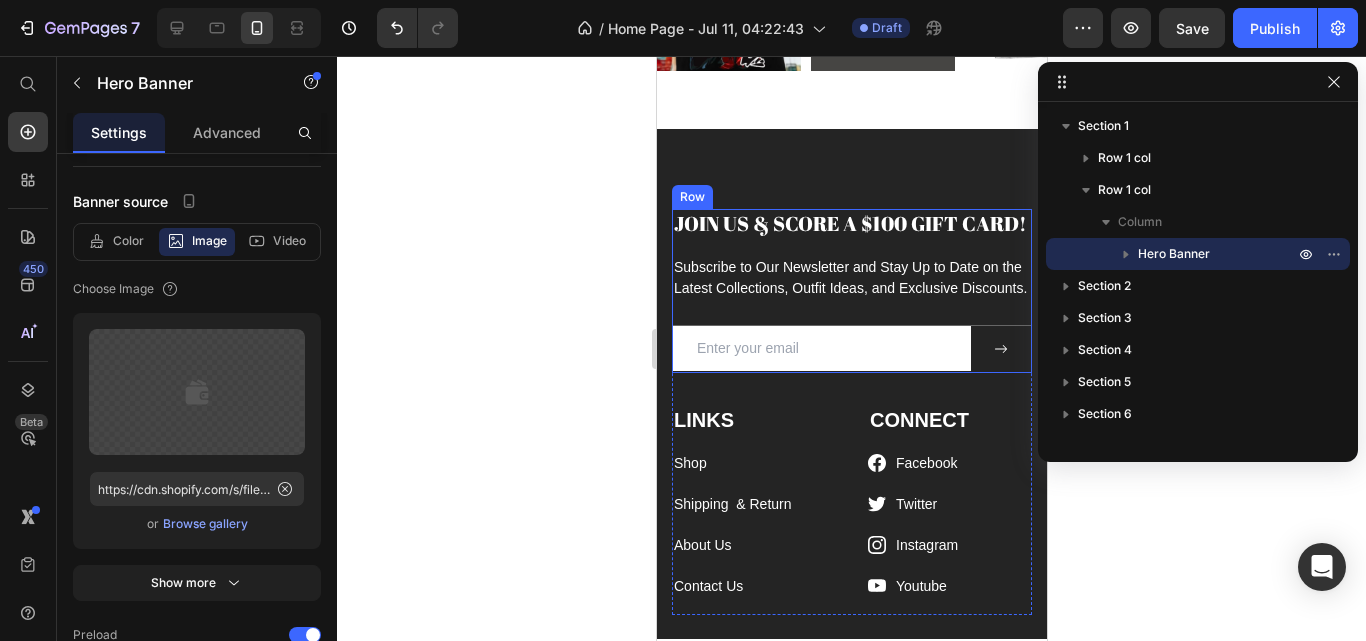 scroll, scrollTop: 4894, scrollLeft: 0, axis: vertical 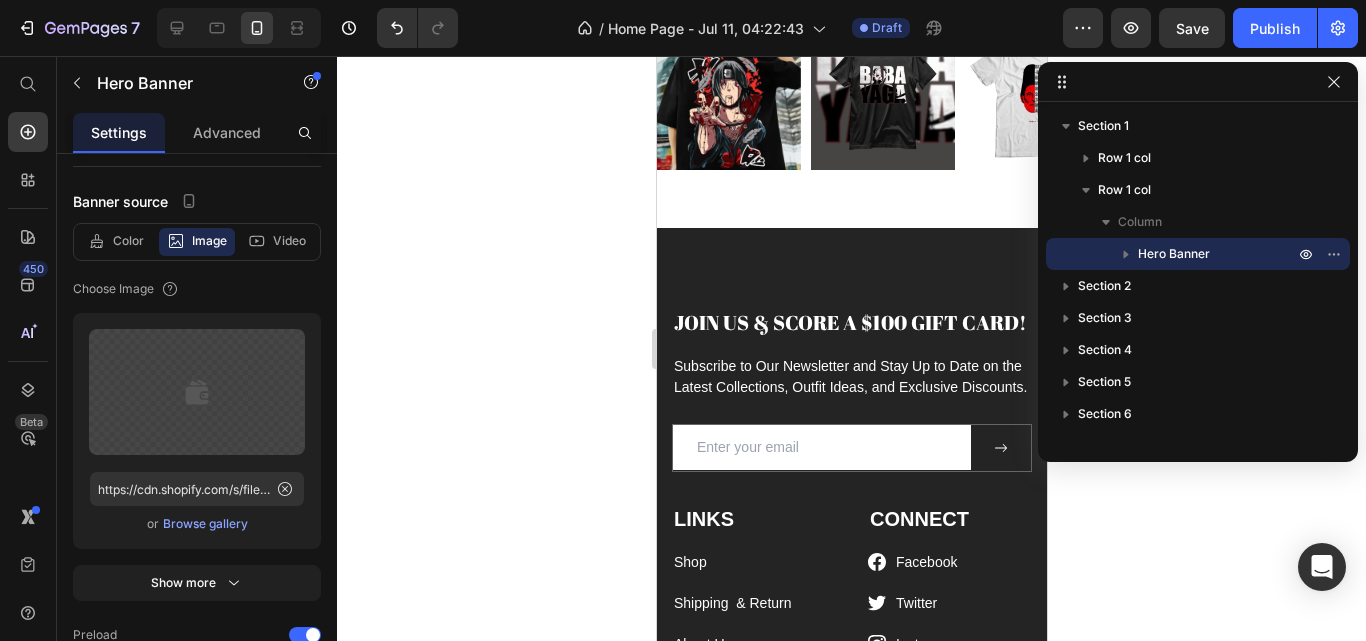 click on "Anime  Heading Movie   Characters Heading Aesthetics Heading Games Heading Image Carousel Row Section 8" at bounding box center (851, -34) 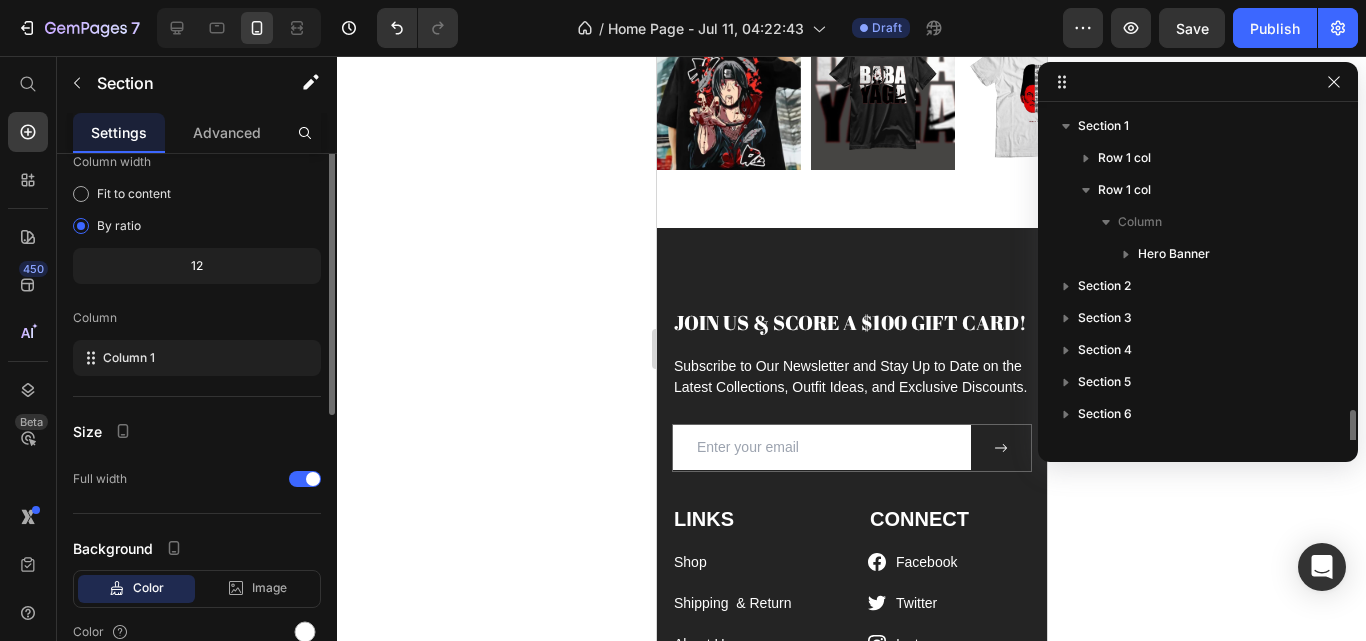 scroll, scrollTop: 182, scrollLeft: 0, axis: vertical 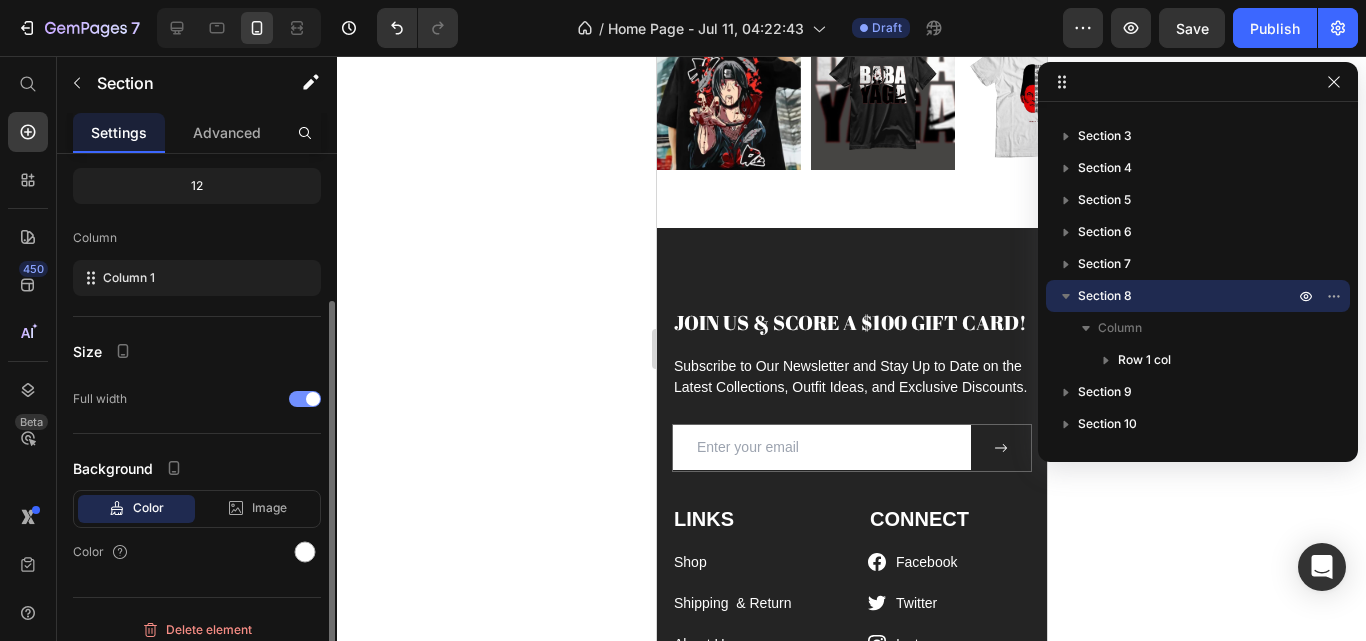 click at bounding box center (313, 399) 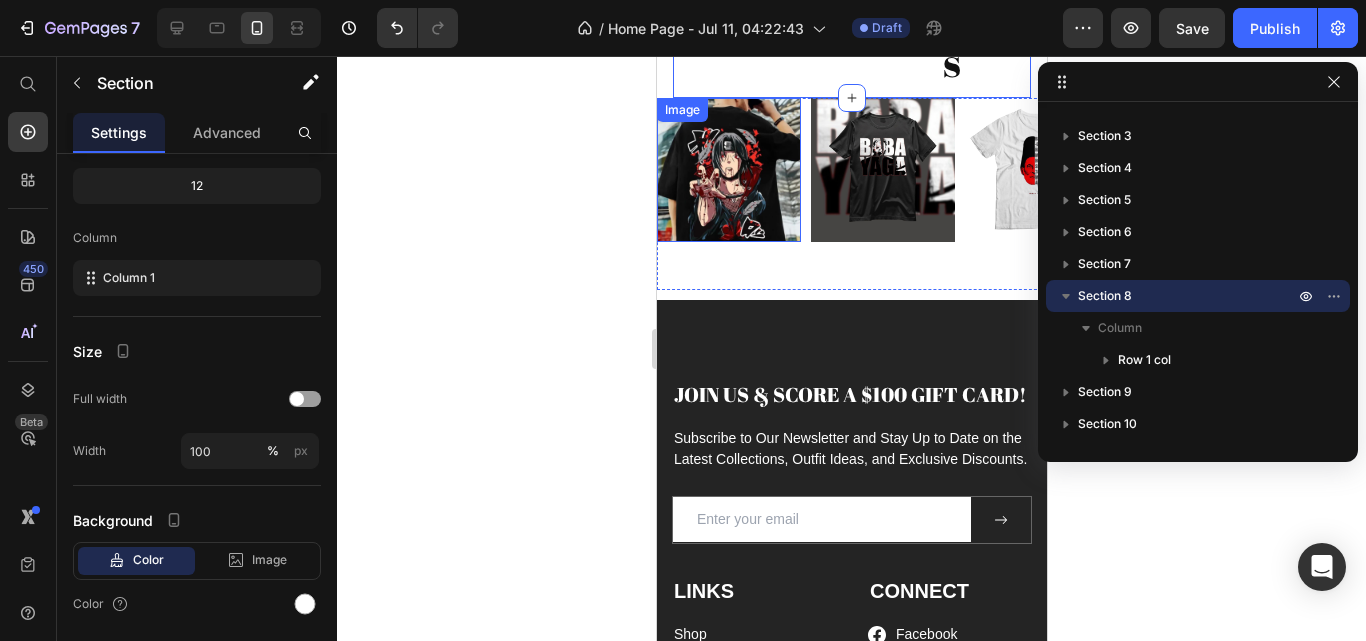 scroll, scrollTop: 4688, scrollLeft: 0, axis: vertical 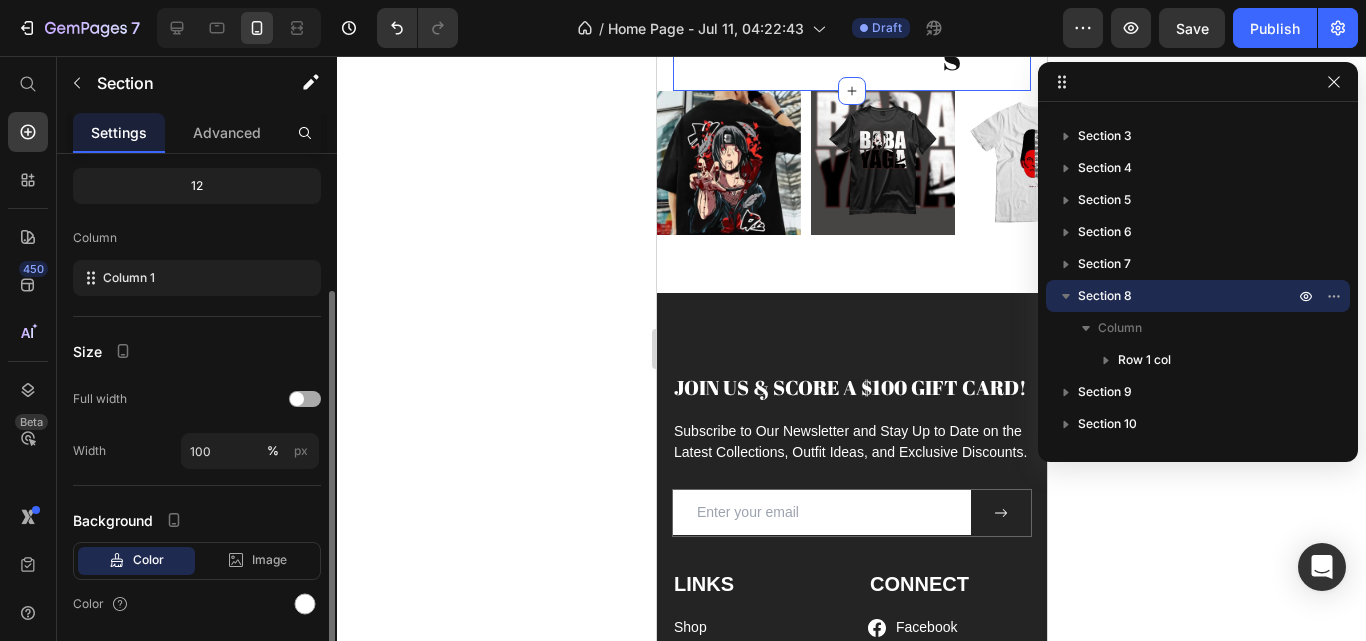click at bounding box center [305, 399] 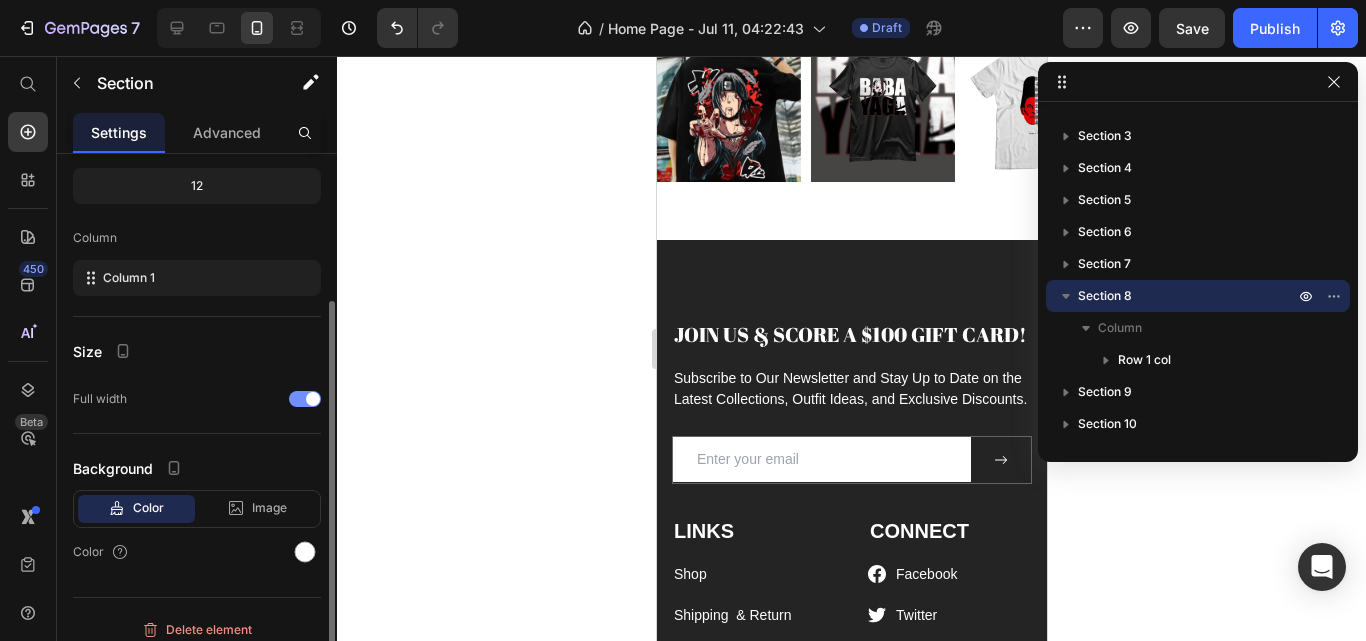 click at bounding box center (305, 399) 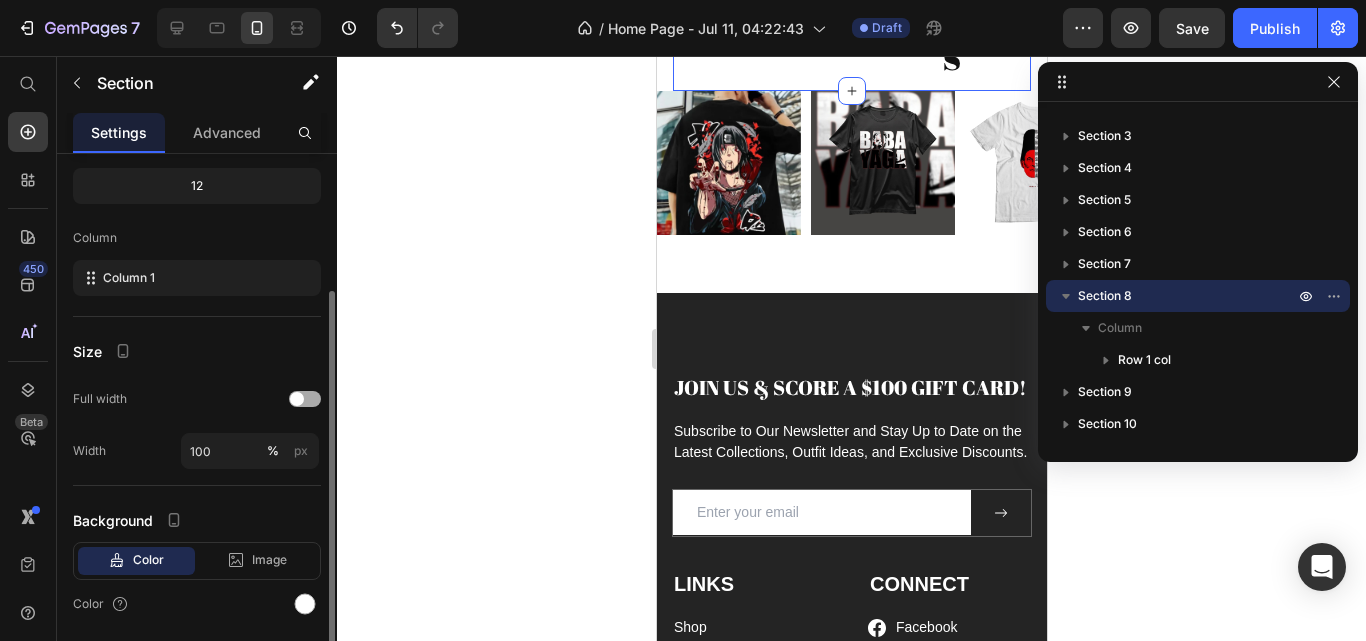 click at bounding box center (305, 399) 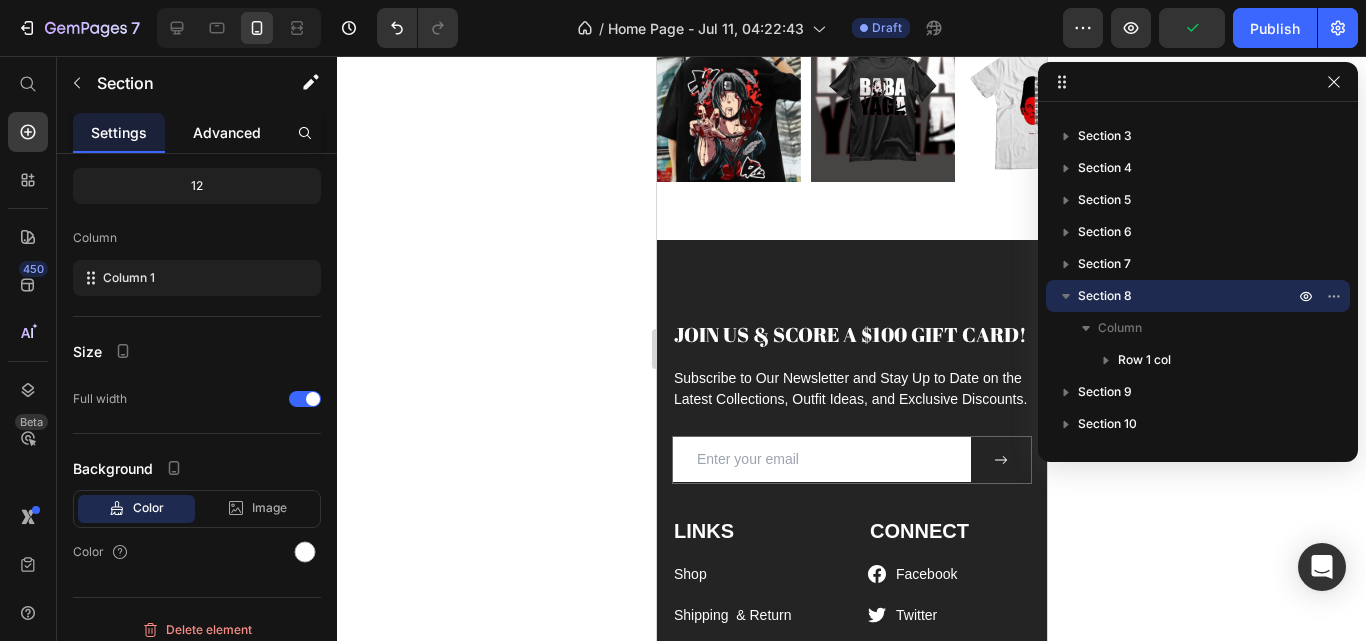 click on "Advanced" at bounding box center (227, 132) 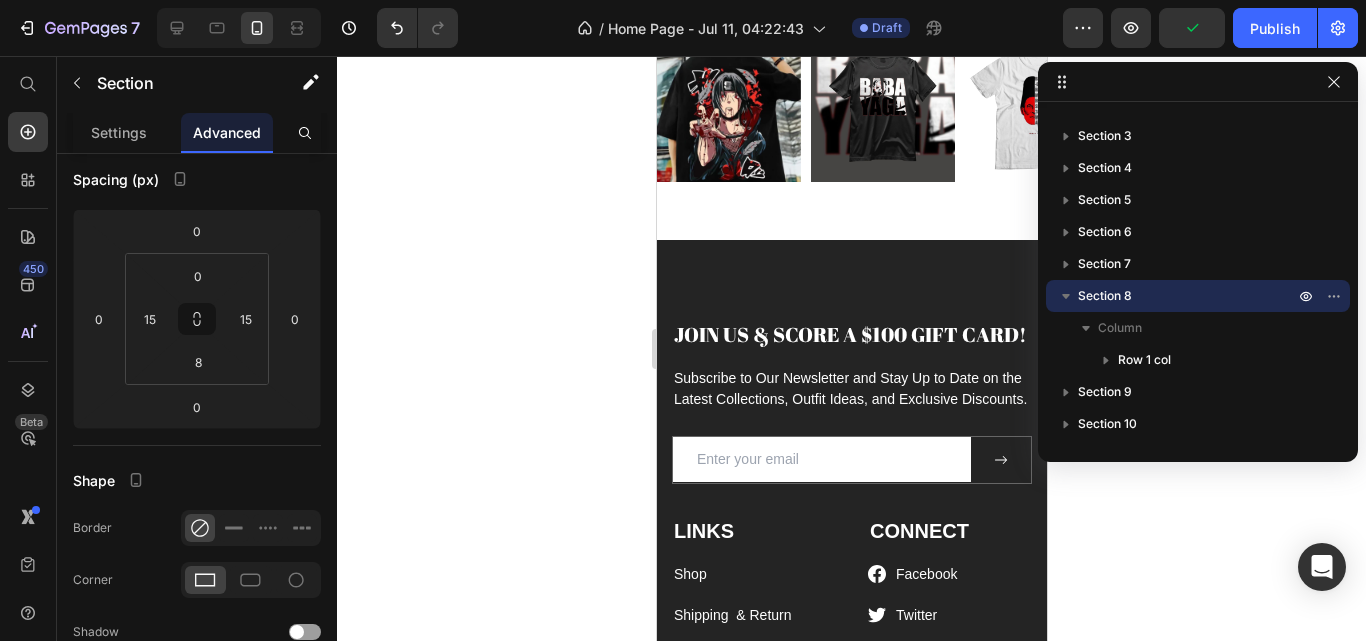 scroll, scrollTop: 0, scrollLeft: 0, axis: both 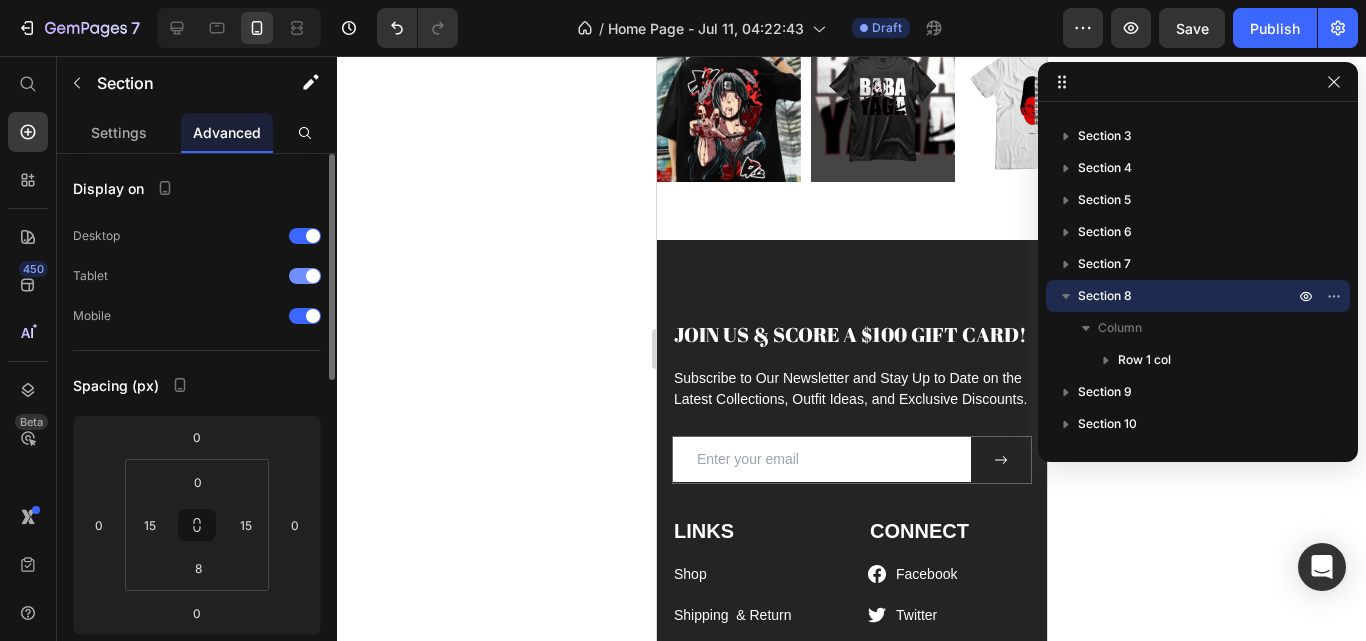 click at bounding box center (313, 276) 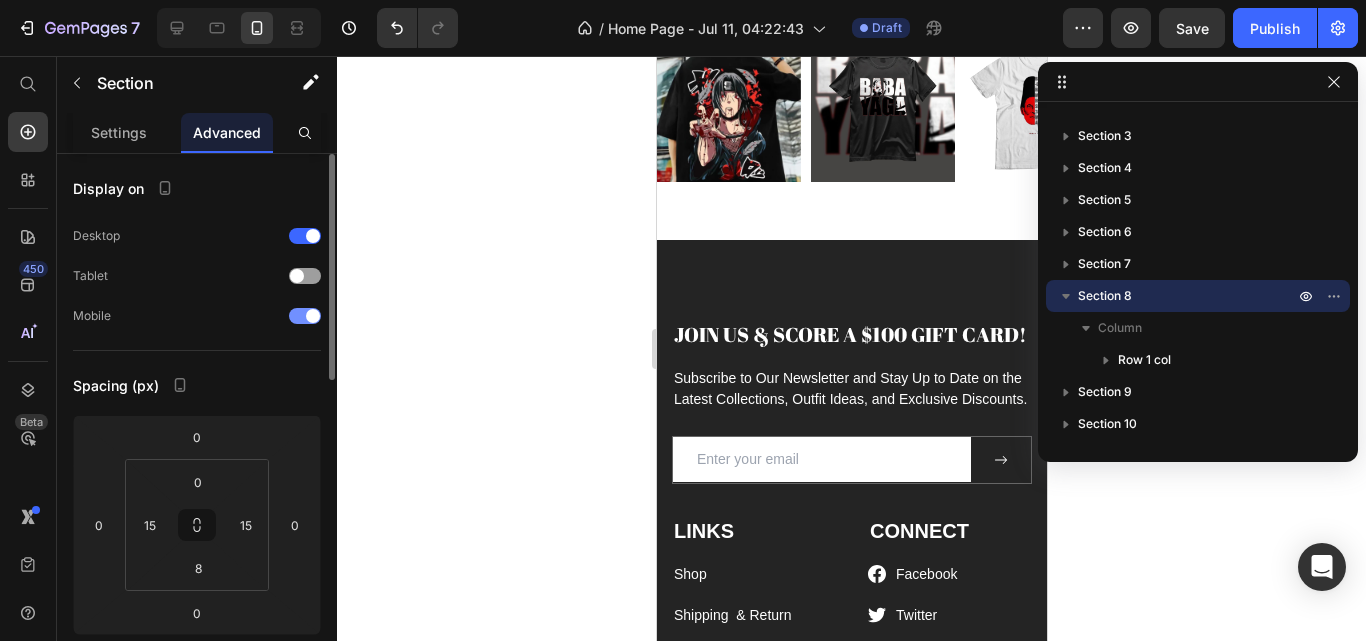 click at bounding box center (305, 316) 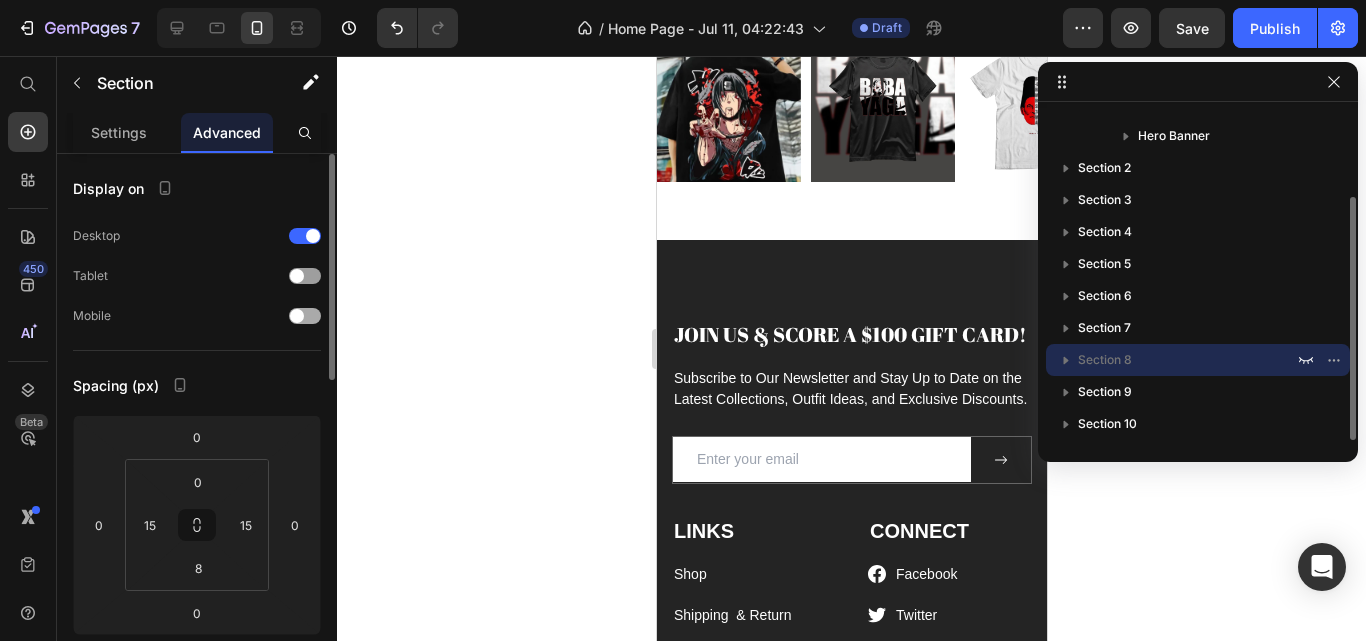 scroll, scrollTop: 118, scrollLeft: 0, axis: vertical 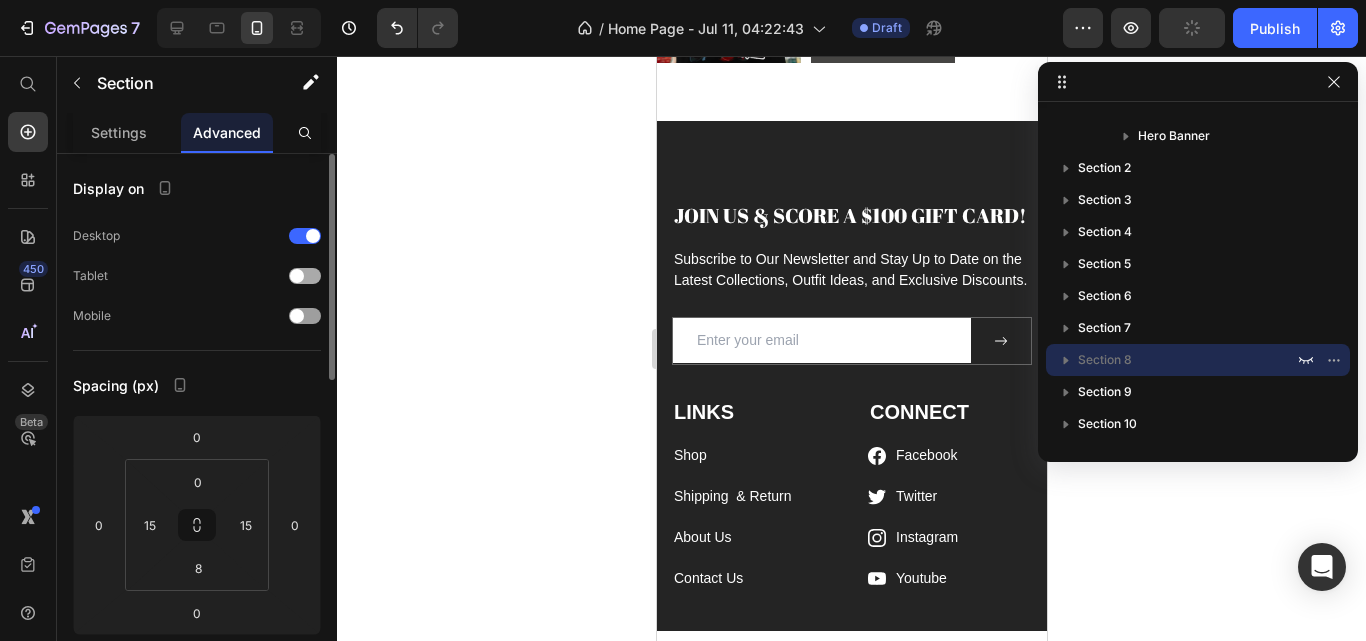 click at bounding box center [305, 276] 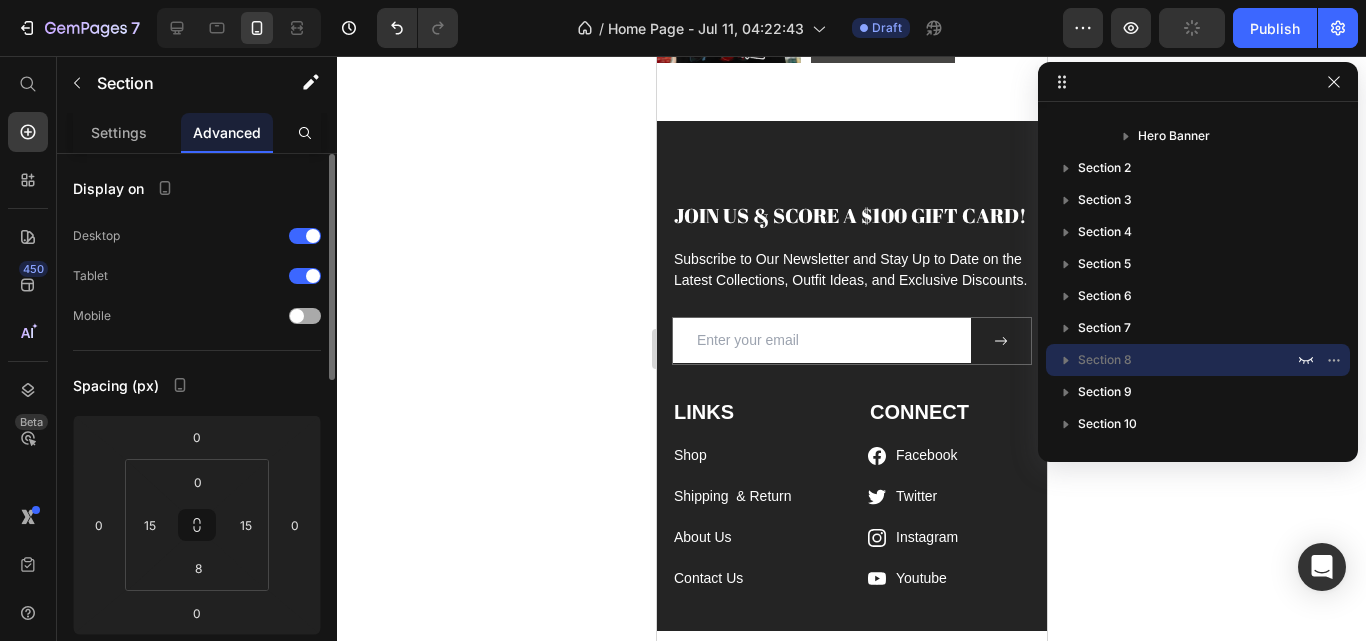 click at bounding box center (305, 316) 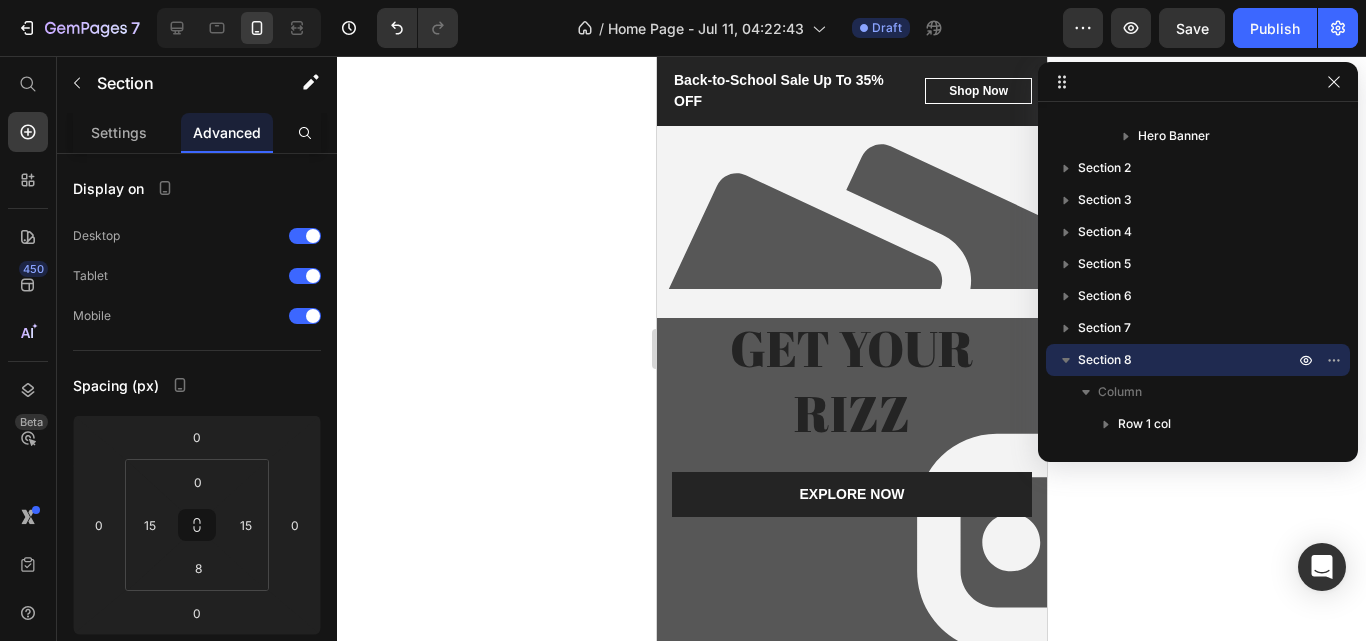 scroll, scrollTop: 0, scrollLeft: 0, axis: both 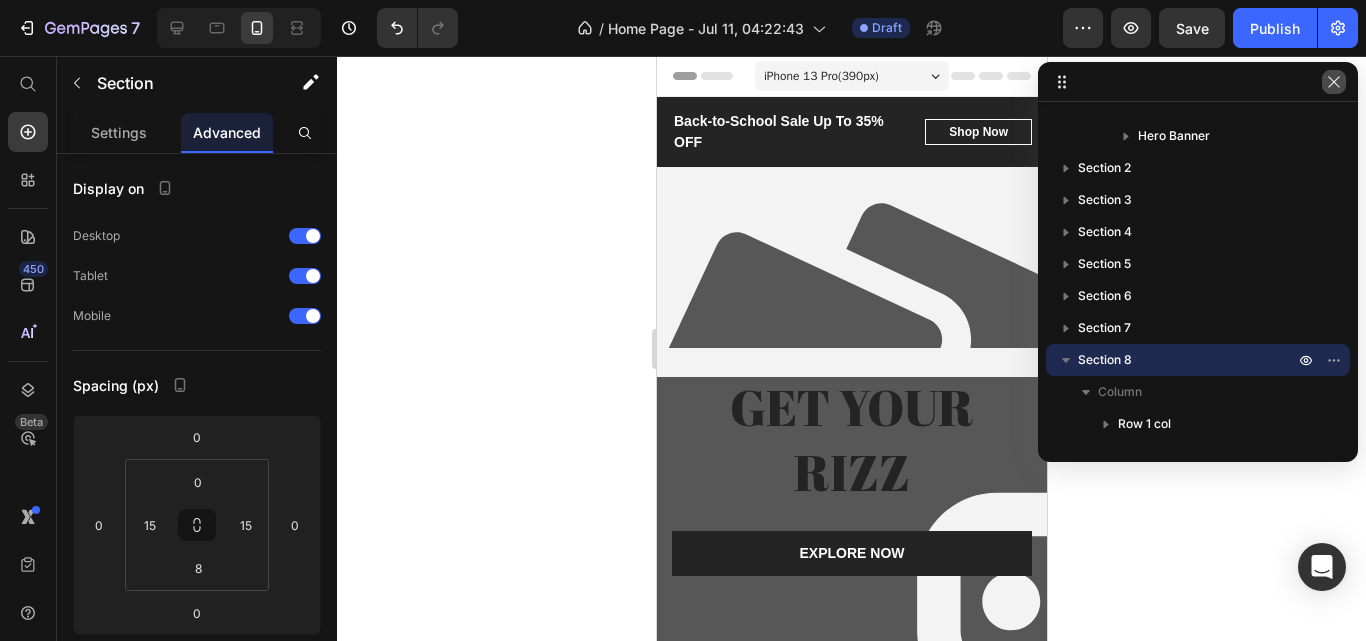 click at bounding box center [1334, 82] 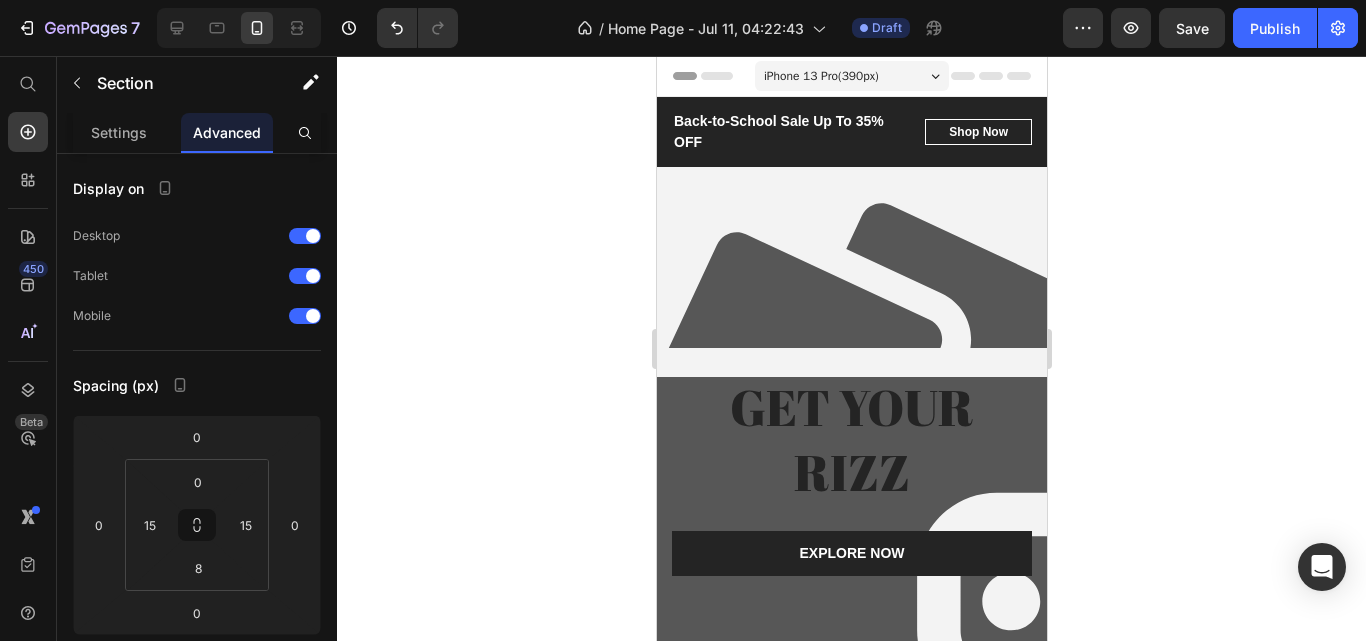 click on "iPhone 13 Pro  ( 390 px)" at bounding box center (820, 76) 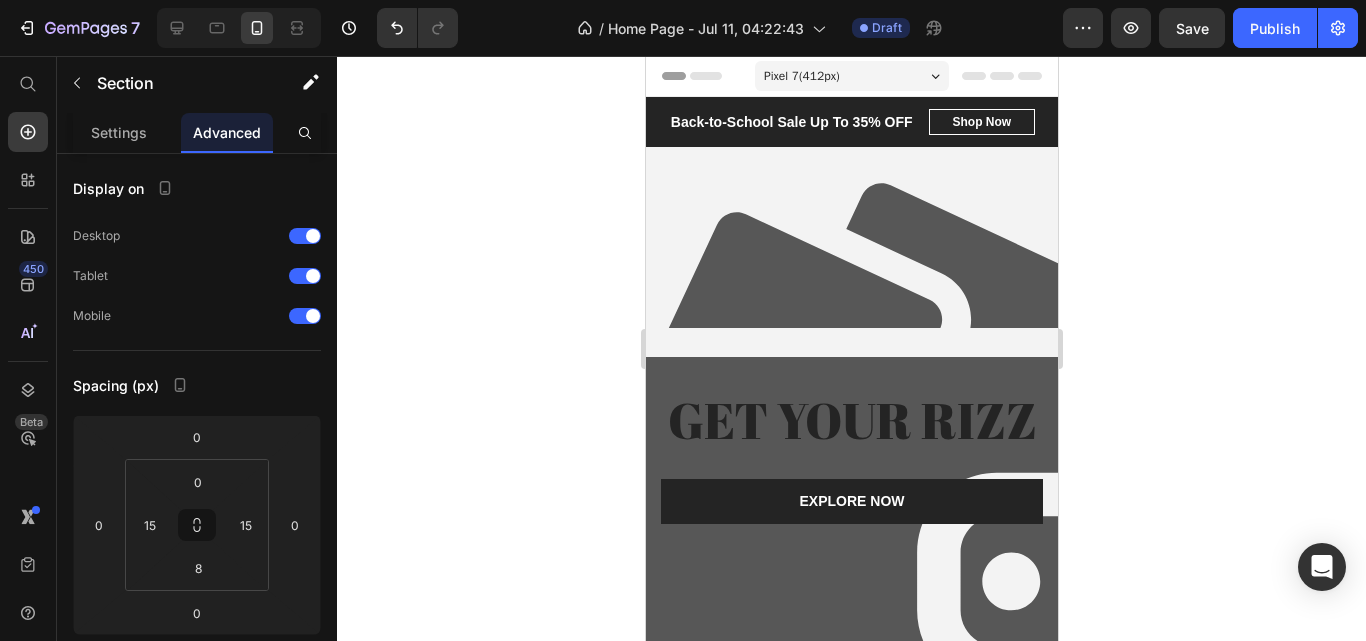 click on "Pixel 7  ( 412 px)" at bounding box center [851, 76] 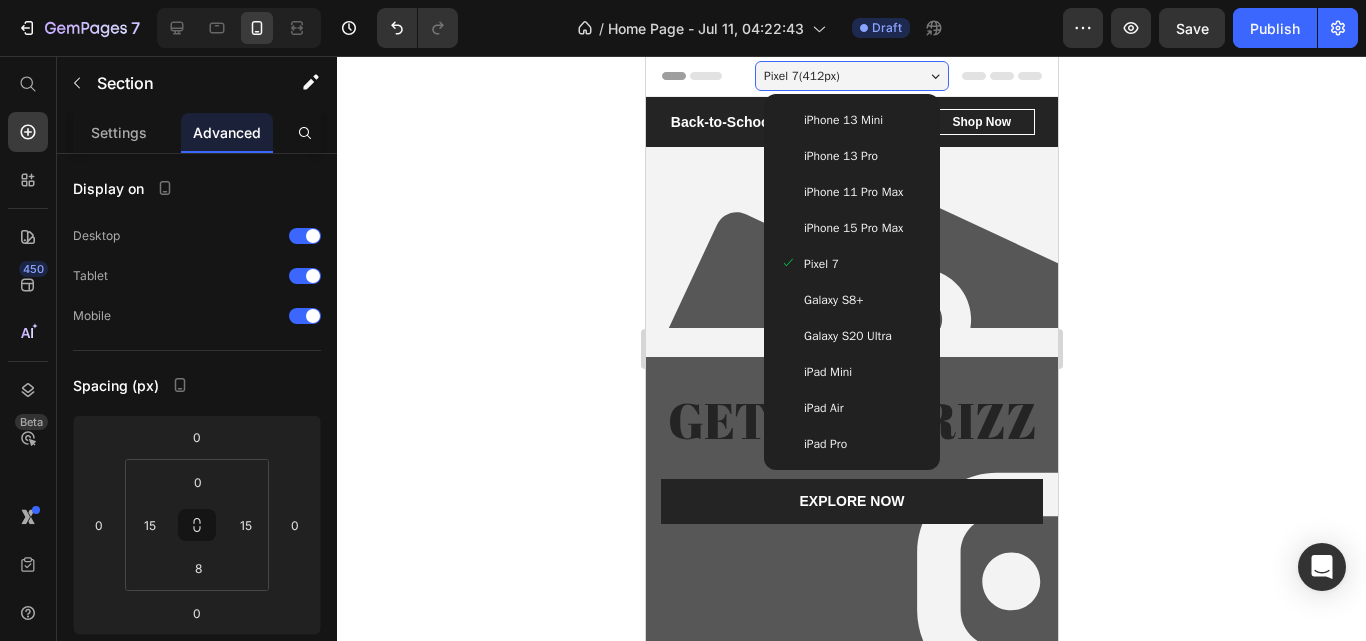 click on "Galaxy S8+" at bounding box center [832, 300] 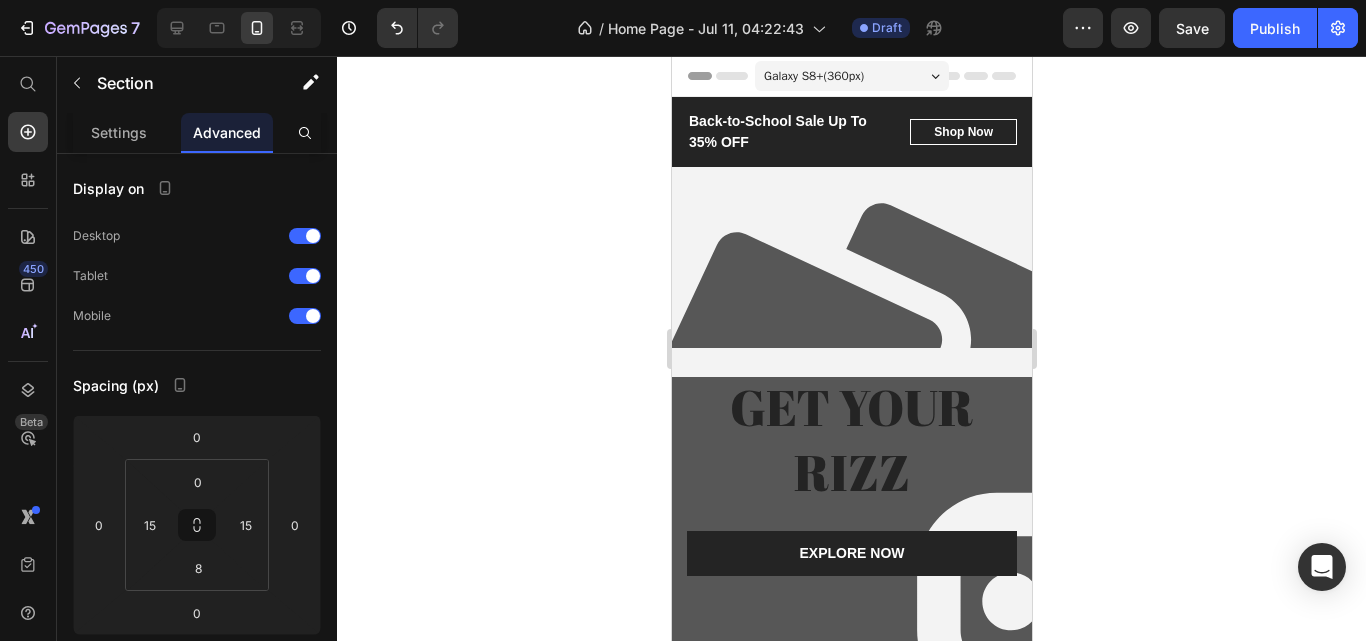 click on "Galaxy S8+  ( 360 px)" at bounding box center (813, 76) 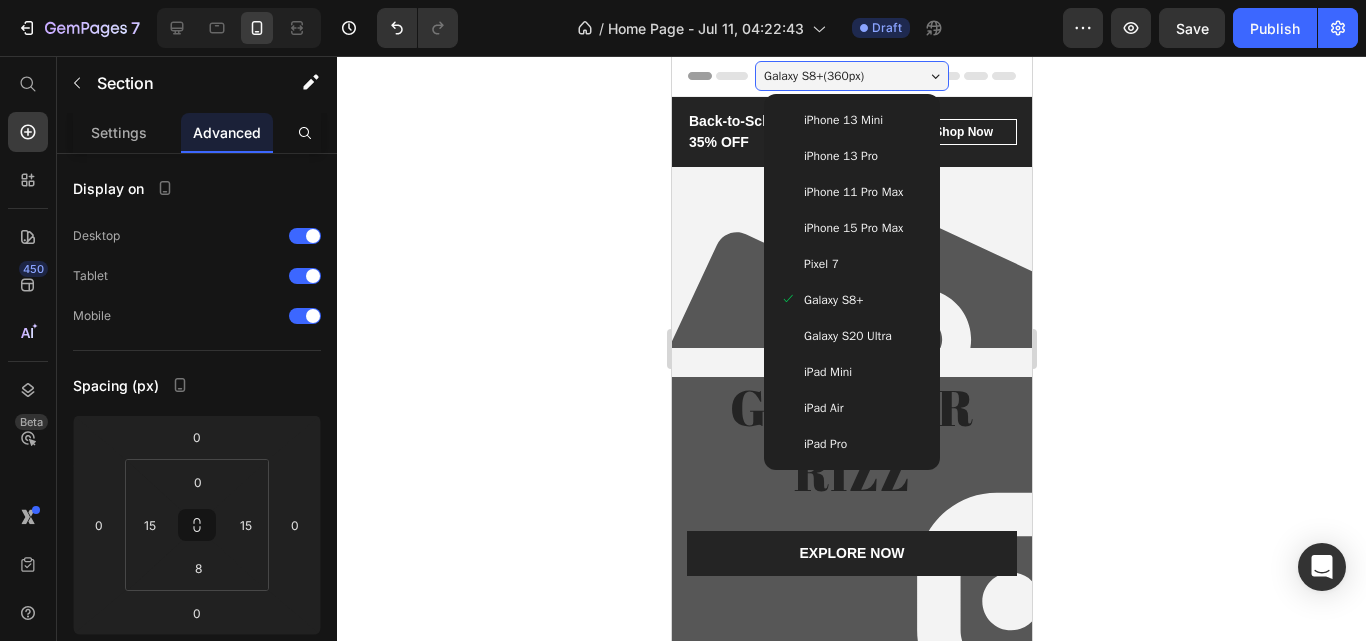 click on "iPad Pro" at bounding box center (824, 444) 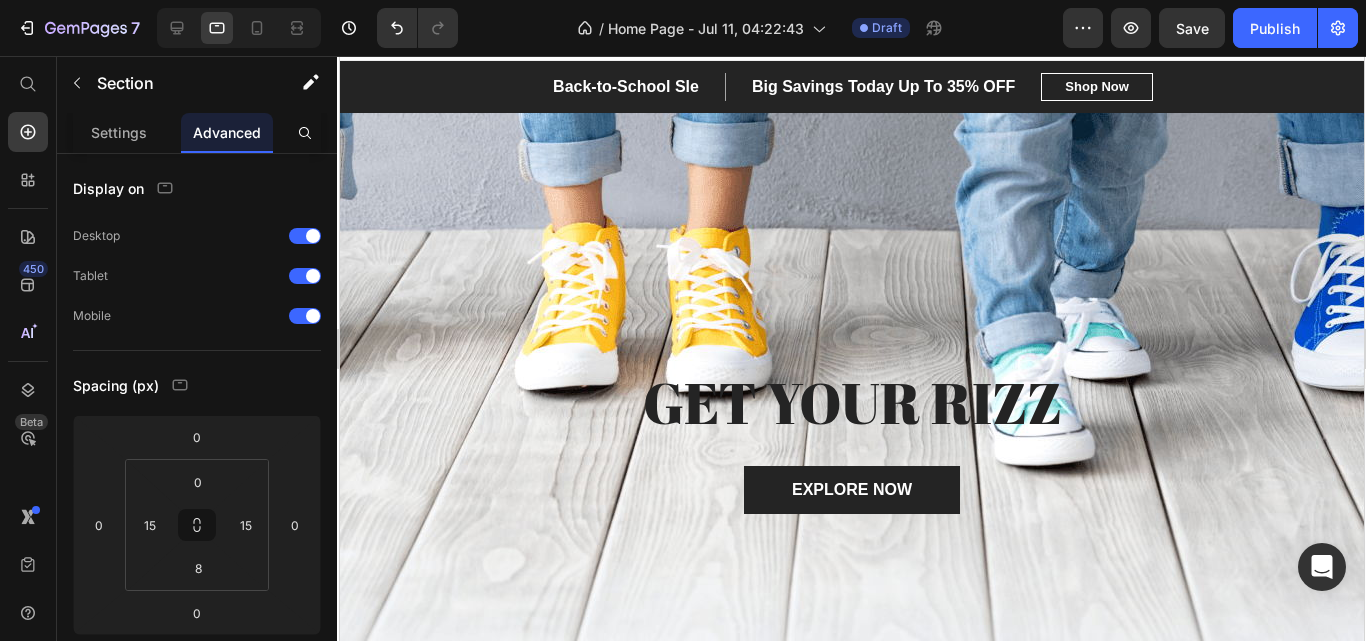 scroll, scrollTop: 0, scrollLeft: 0, axis: both 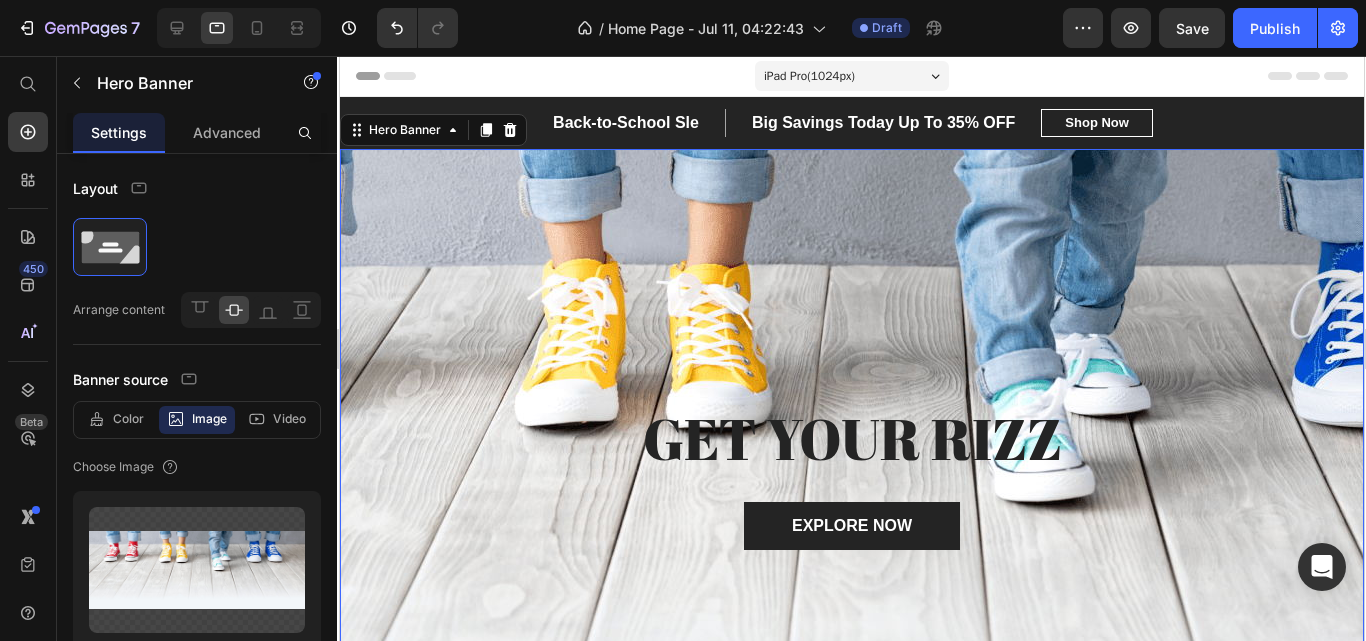 click at bounding box center (851, 499) 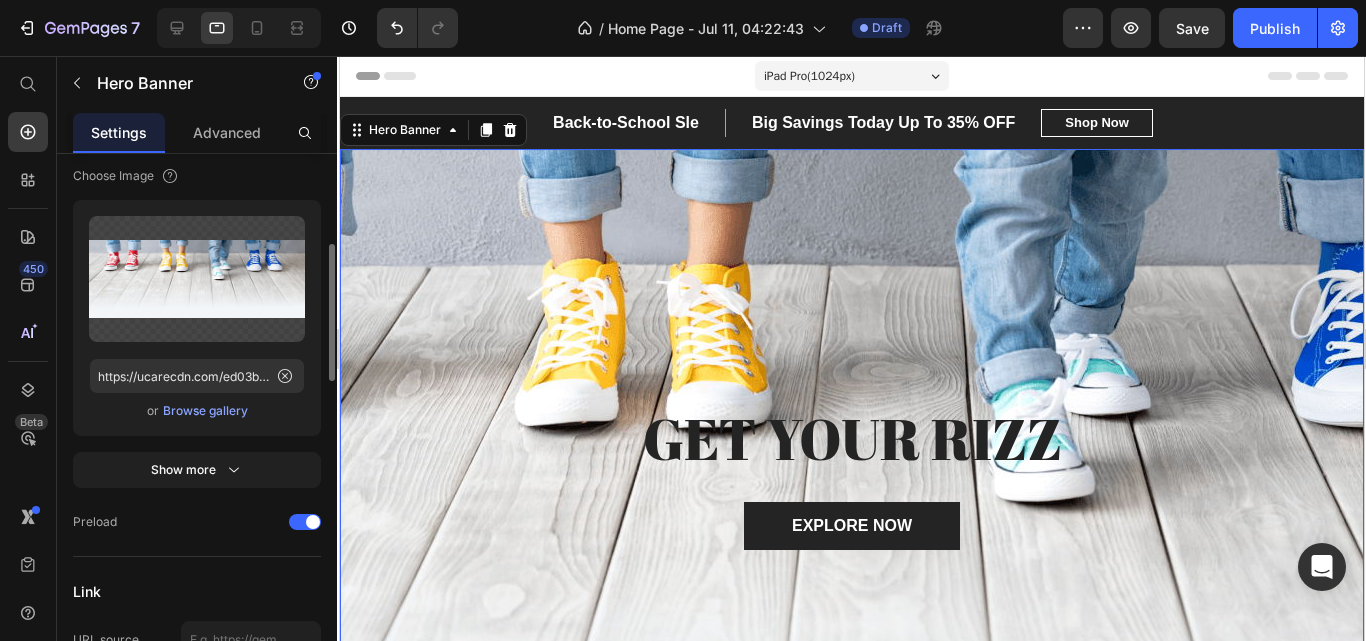 scroll, scrollTop: 305, scrollLeft: 0, axis: vertical 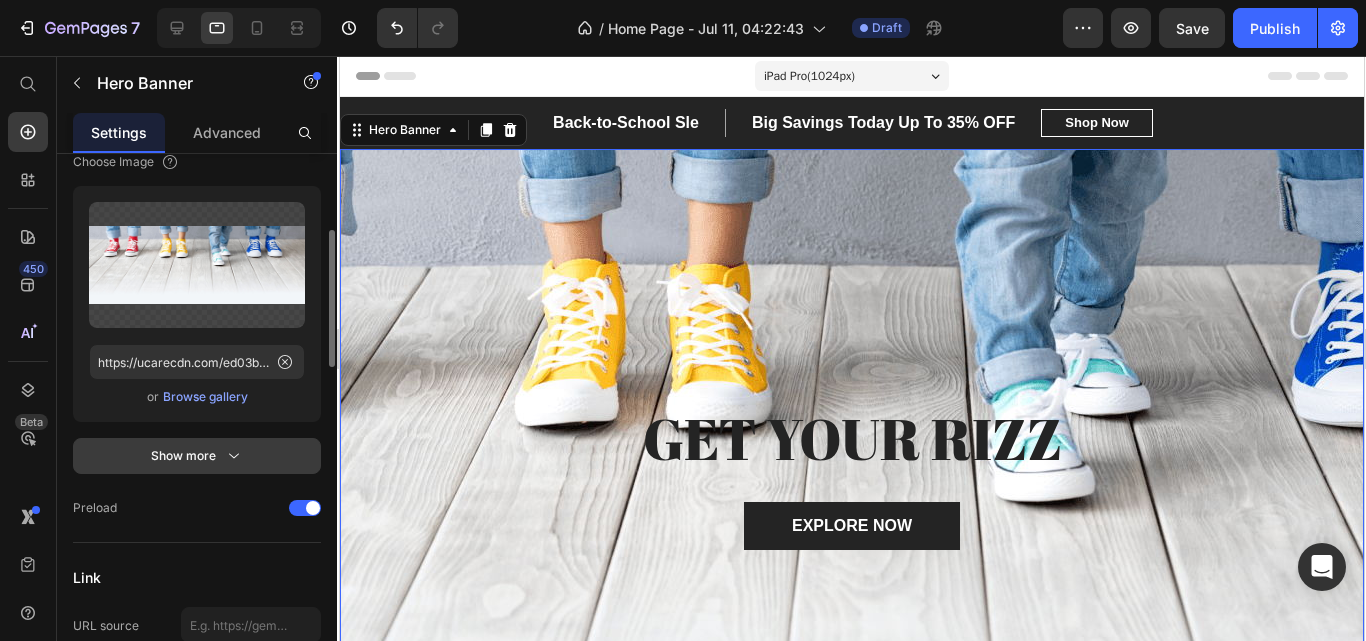 click 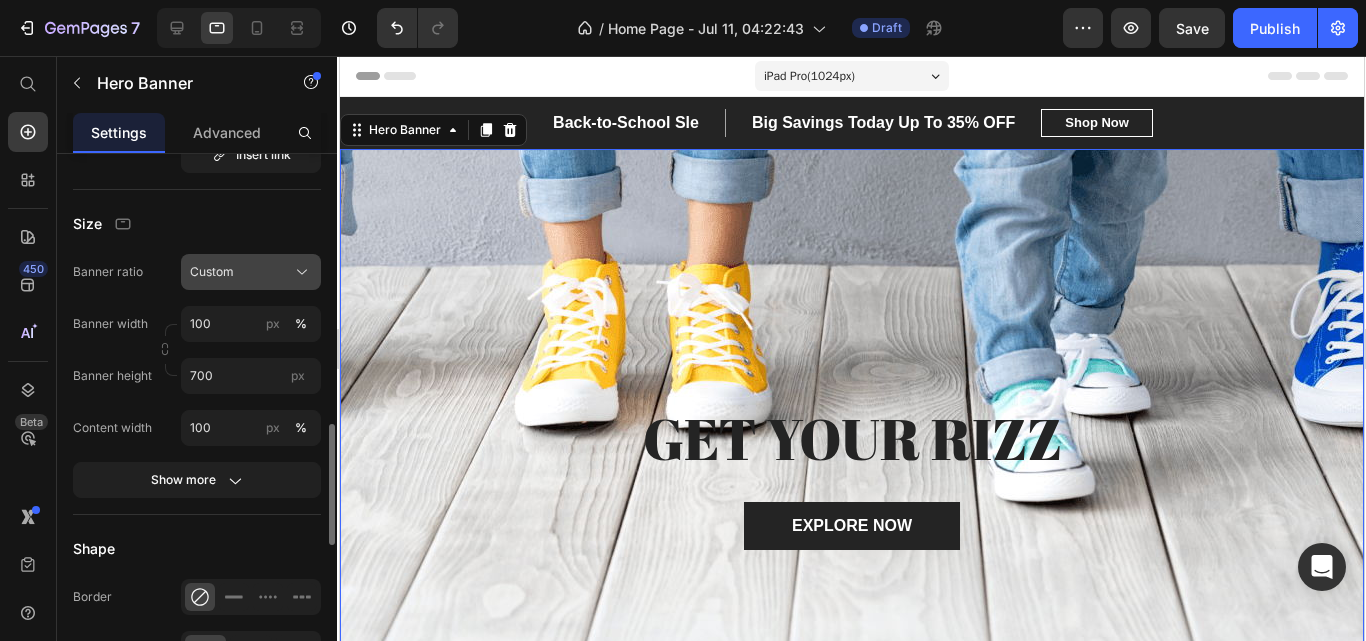 scroll, scrollTop: 1120, scrollLeft: 0, axis: vertical 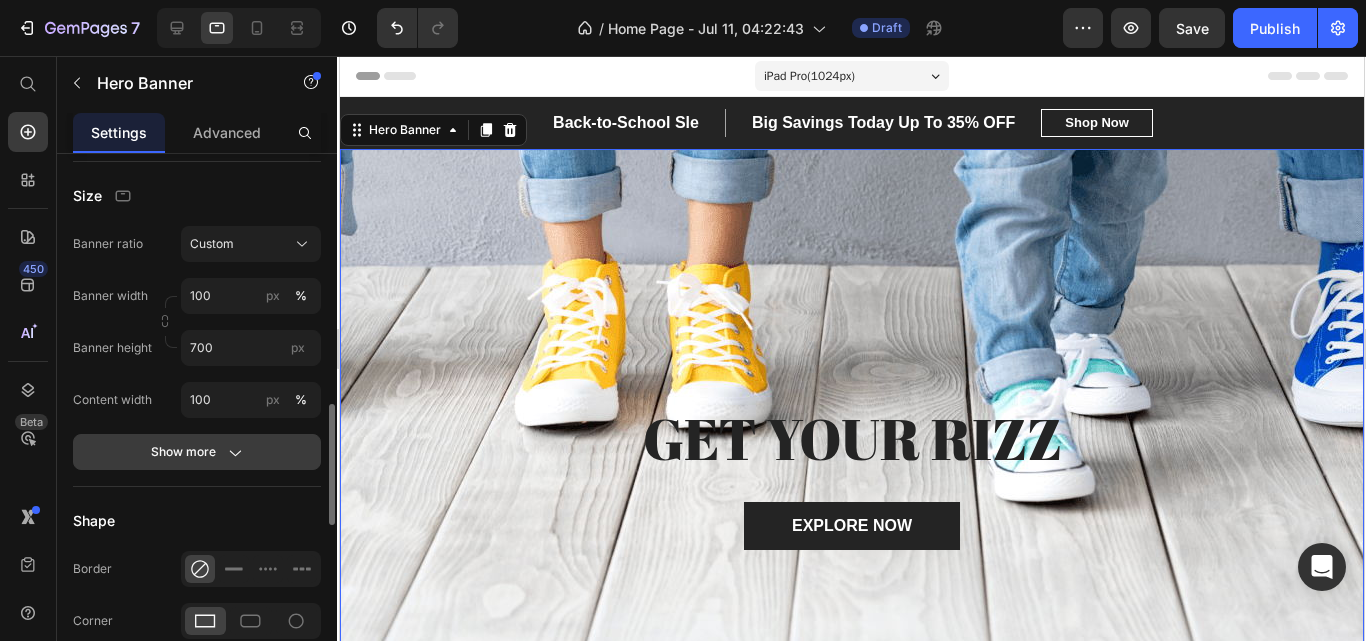 click on "Show more" 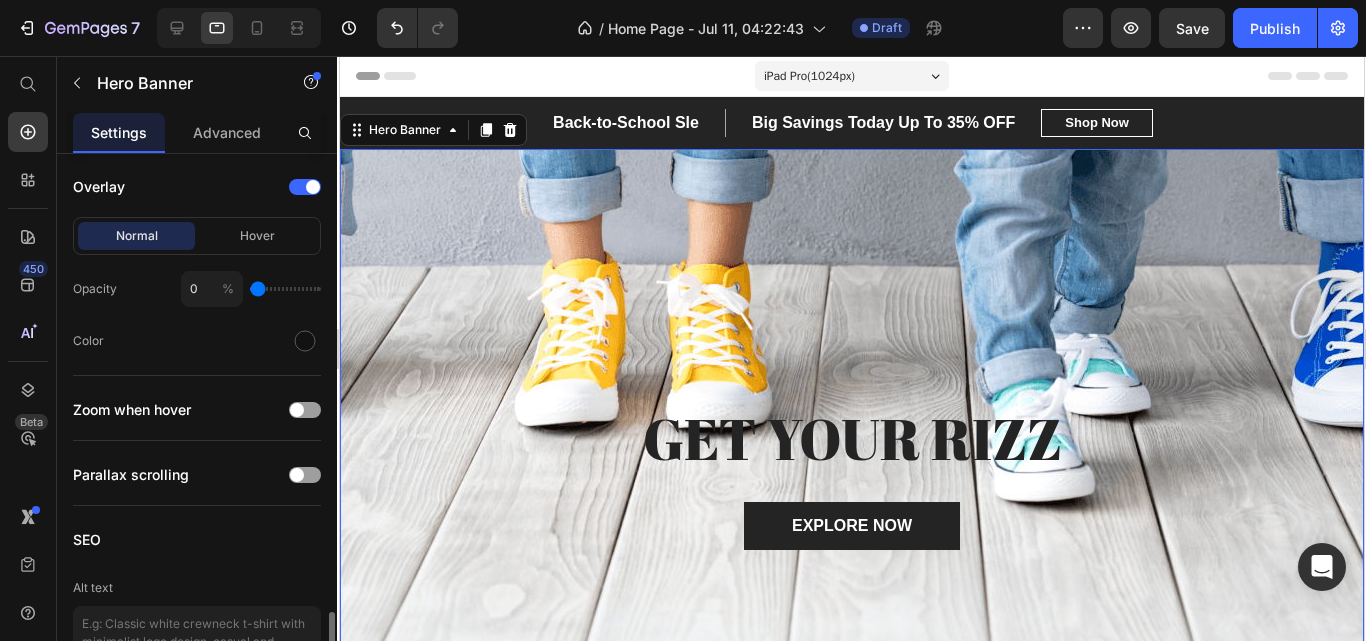 scroll, scrollTop: 1894, scrollLeft: 0, axis: vertical 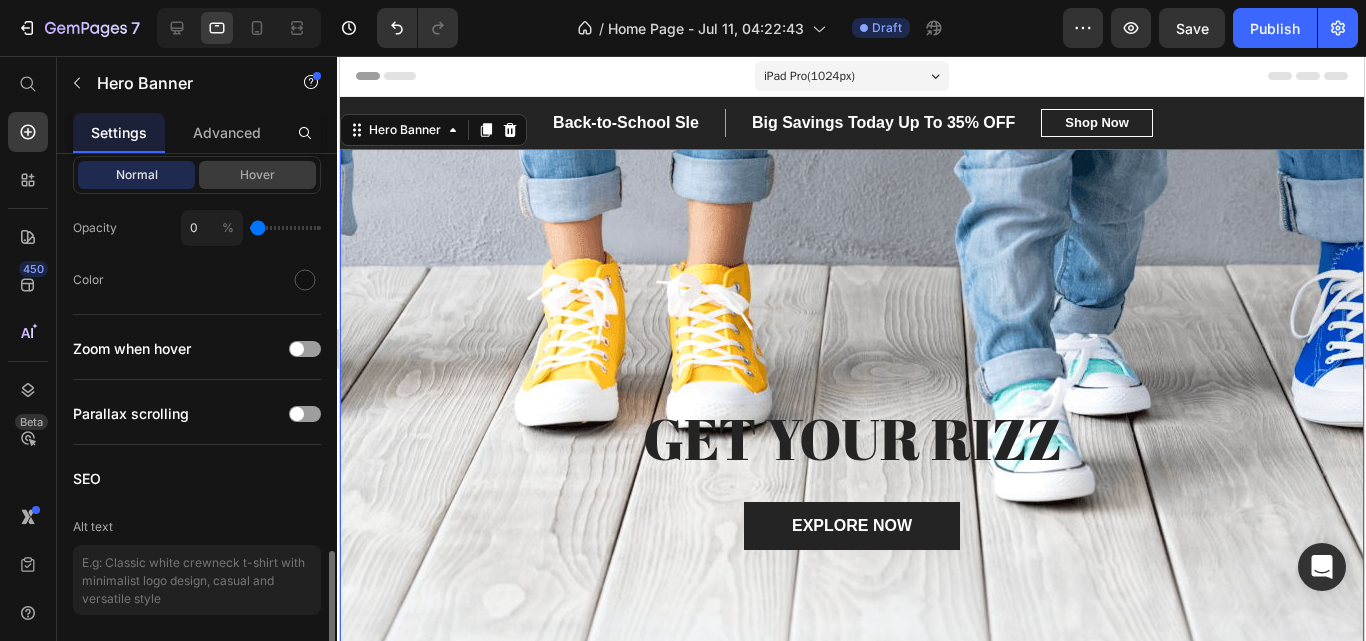 click on "Hover" at bounding box center [257, 175] 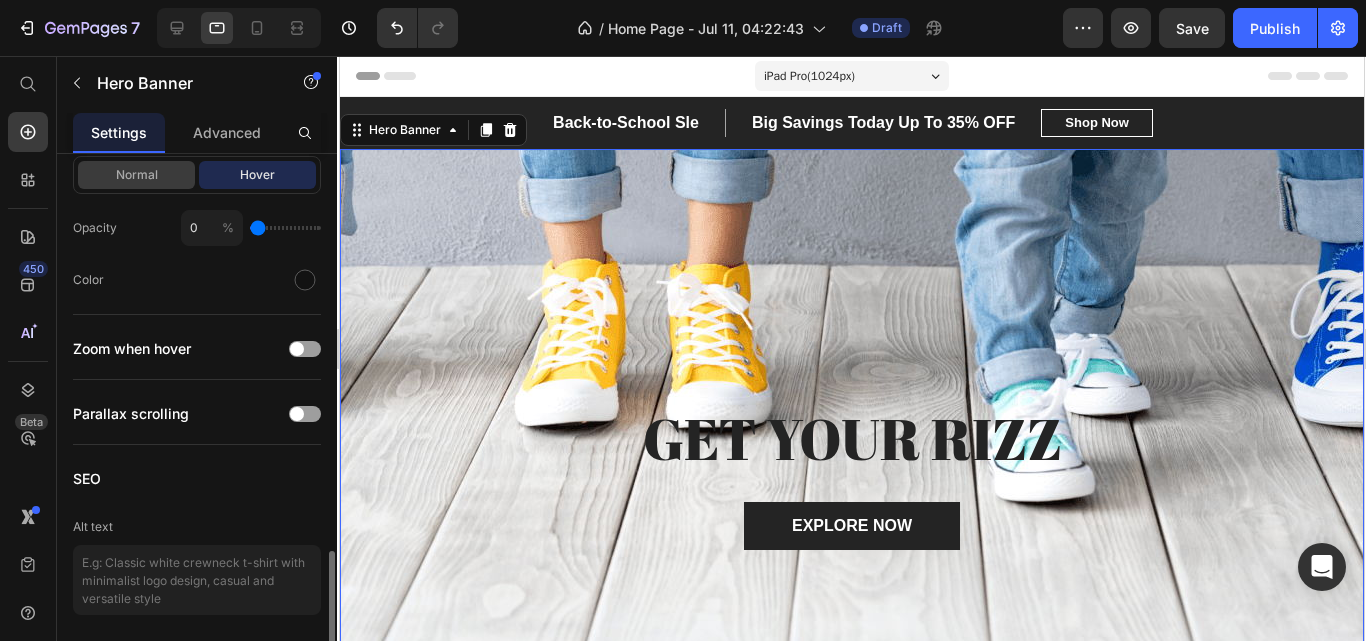 click on "Normal" at bounding box center (136, 175) 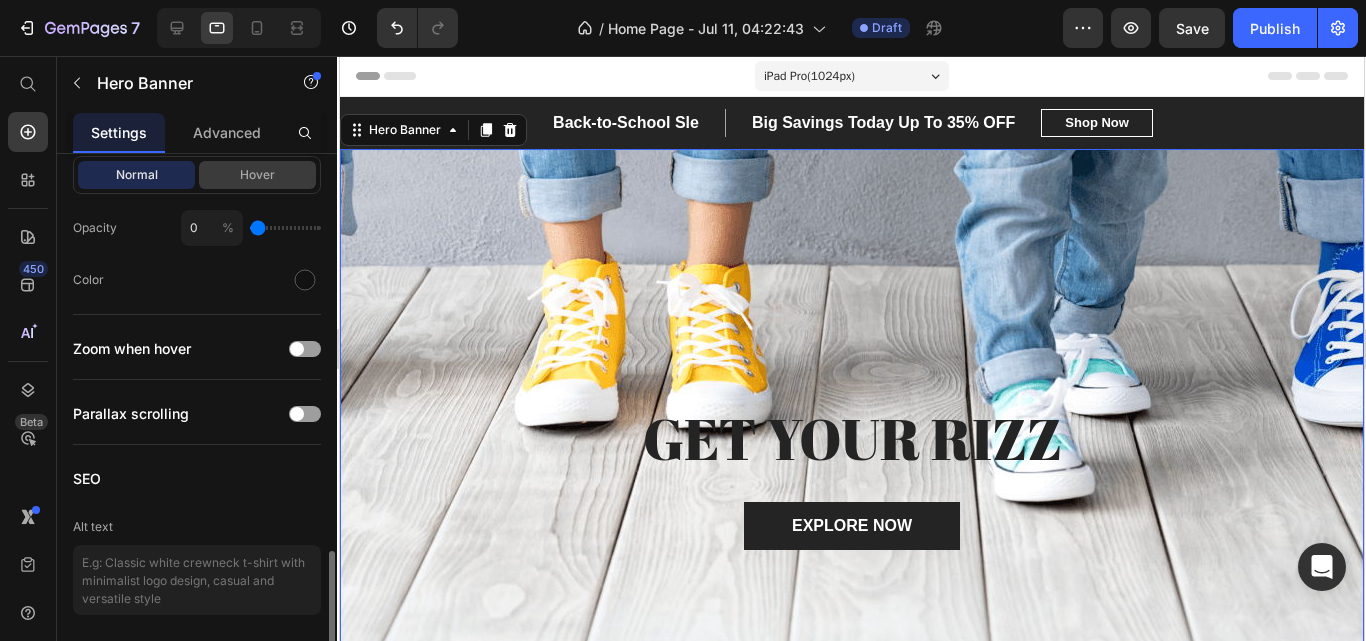 click on "Hover" at bounding box center (257, 175) 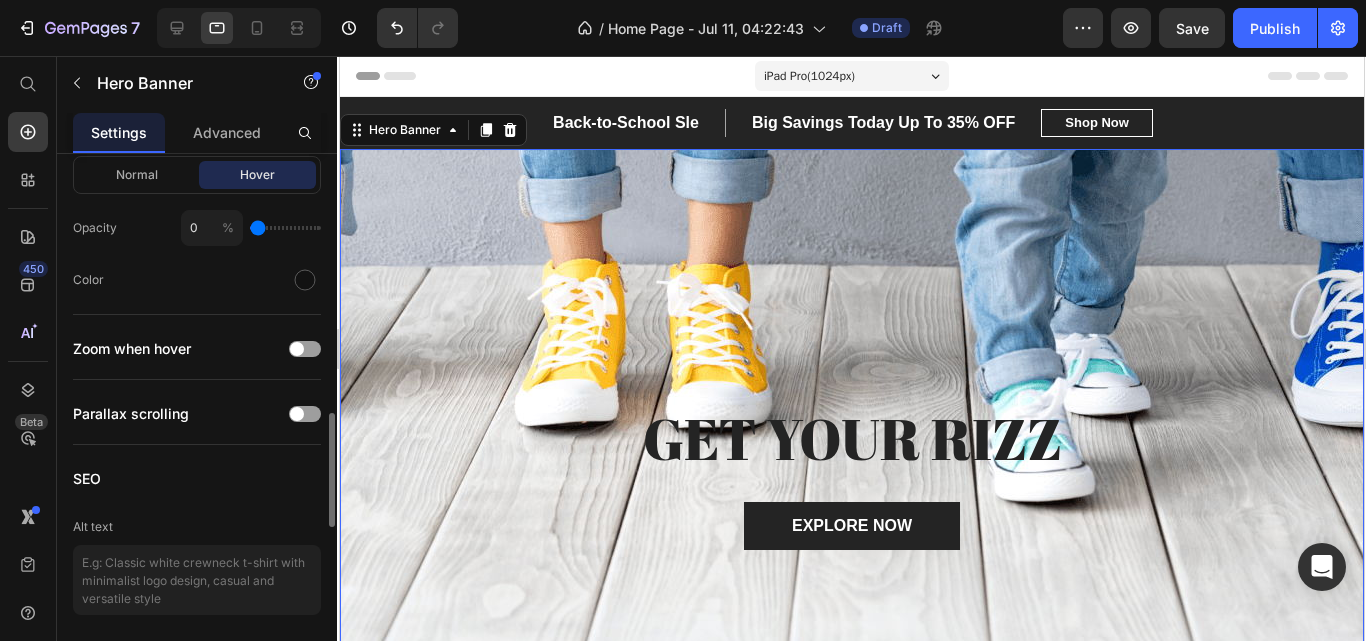 scroll, scrollTop: 1780, scrollLeft: 0, axis: vertical 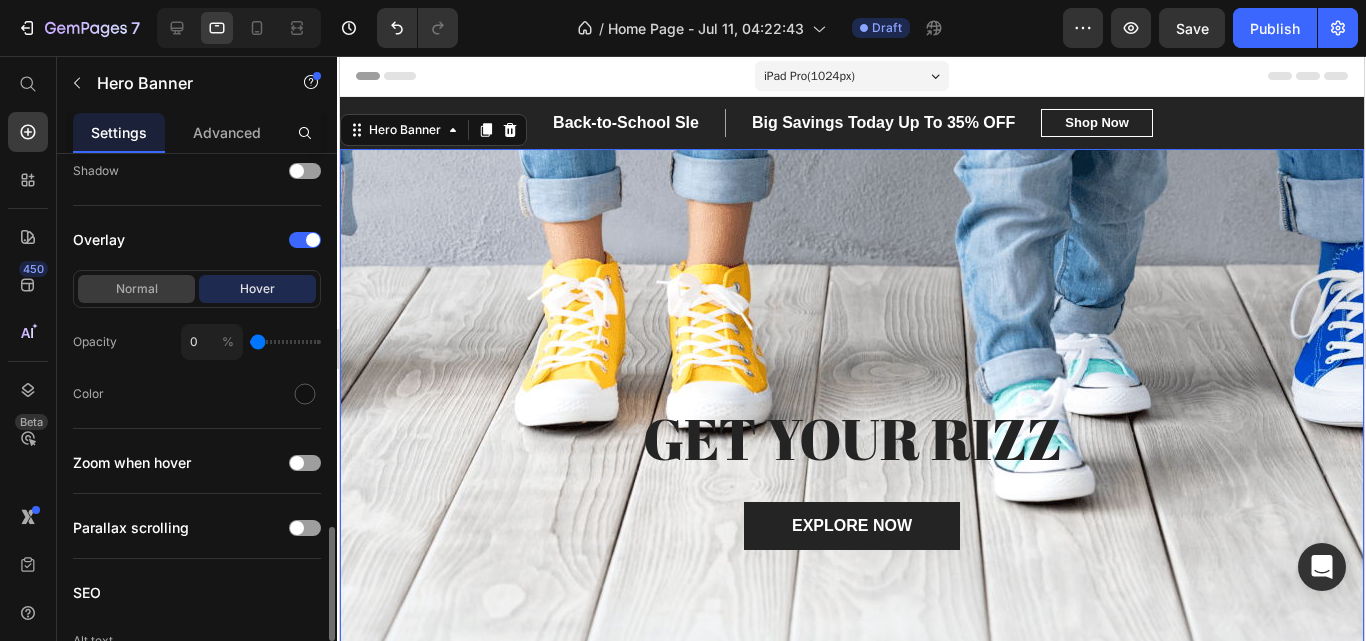 click on "Normal" at bounding box center (136, 289) 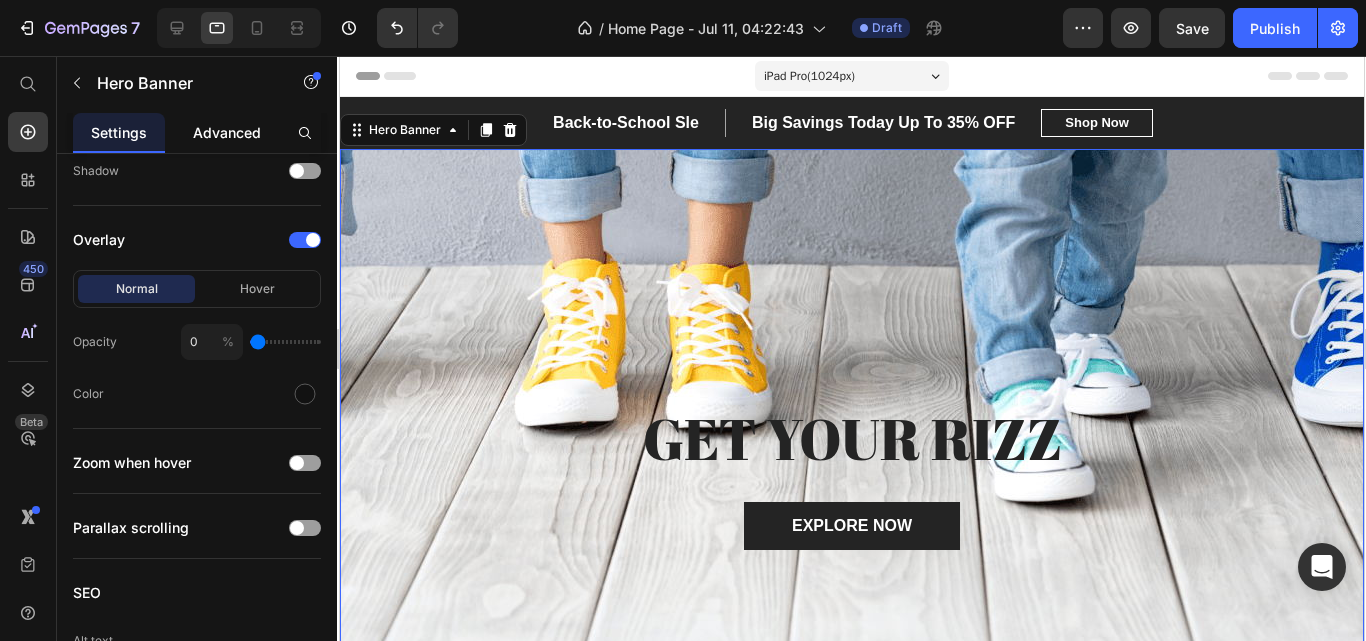 click on "Advanced" at bounding box center [227, 132] 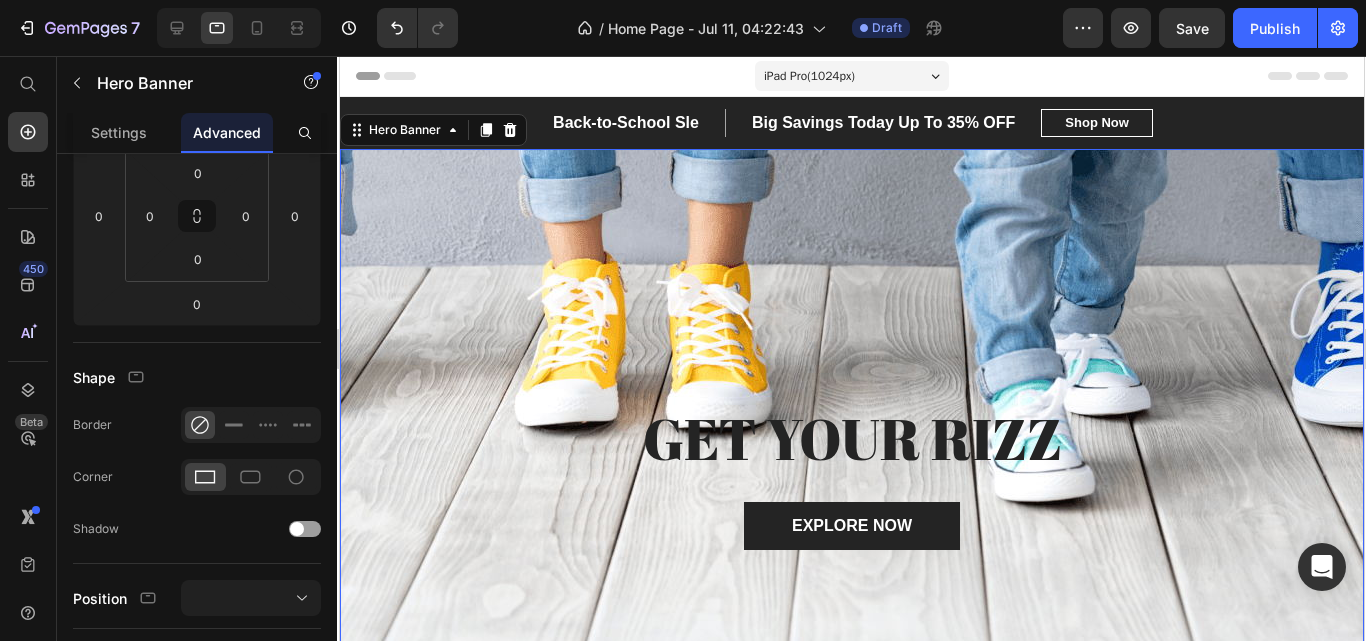 scroll, scrollTop: 0, scrollLeft: 0, axis: both 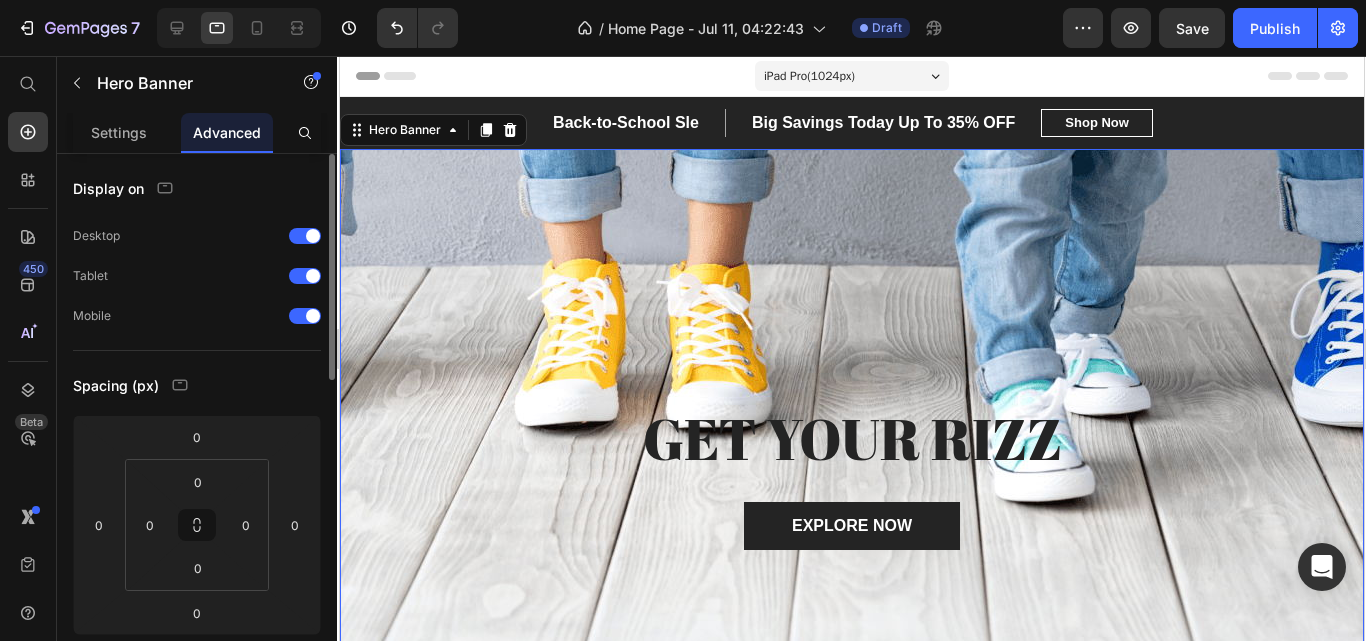click on "Display on Desktop Tablet Mobile Spacing (px) 0 0 0 0 0 0 0 0 Shape Border Corner Shadow Position Opacity 100 % Animation Upgrade to Build plan  to unlock Animation & other premium features. Interaction Upgrade to Optimize plan  to unlock Interaction & other premium features. CSS class  Delete element" at bounding box center (197, 806) 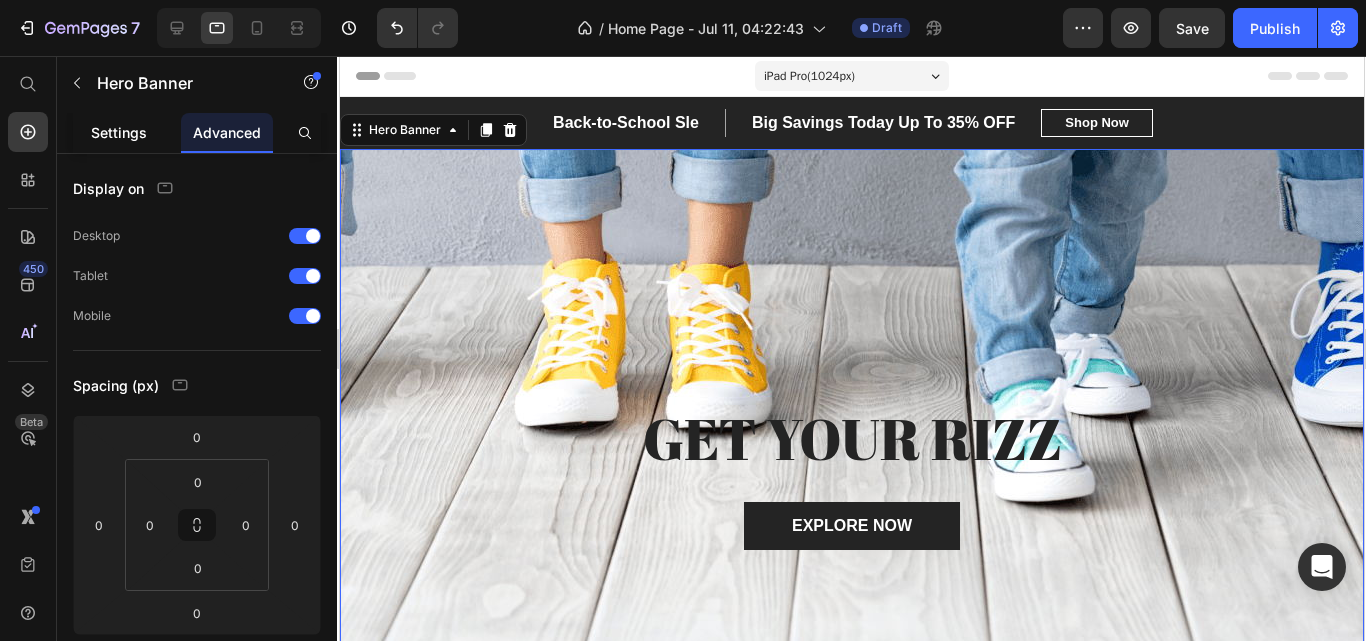 click on "Settings" at bounding box center [119, 132] 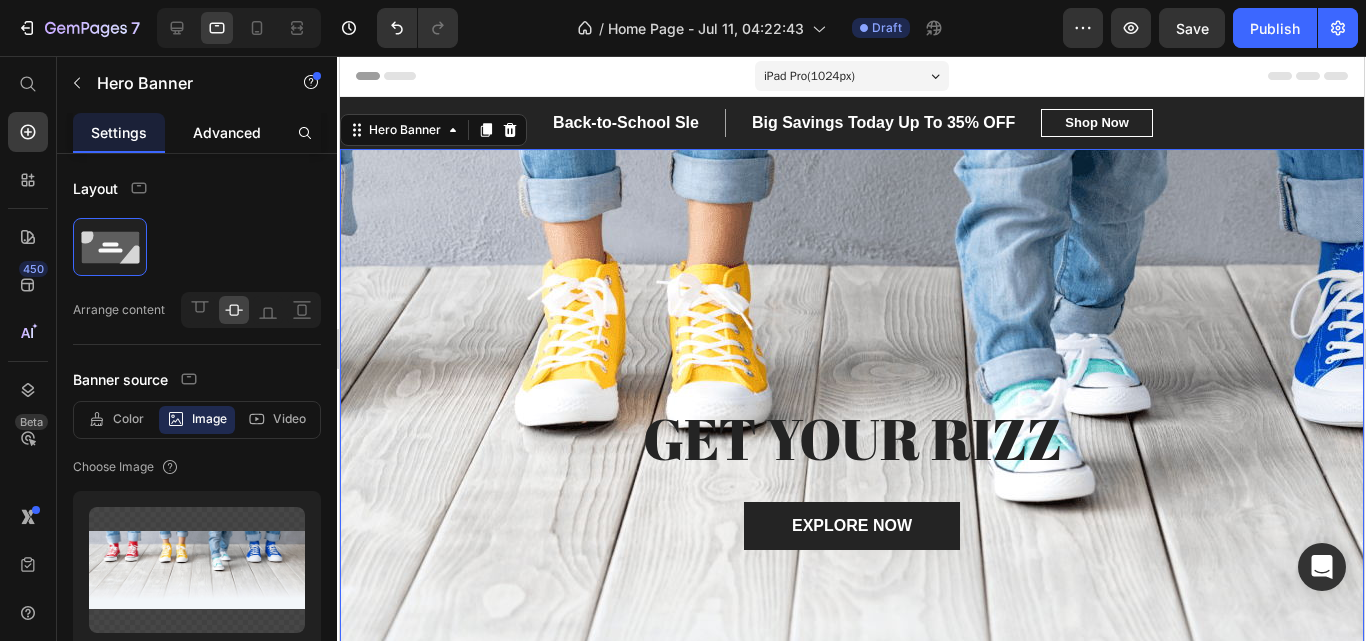 click on "Advanced" at bounding box center [227, 132] 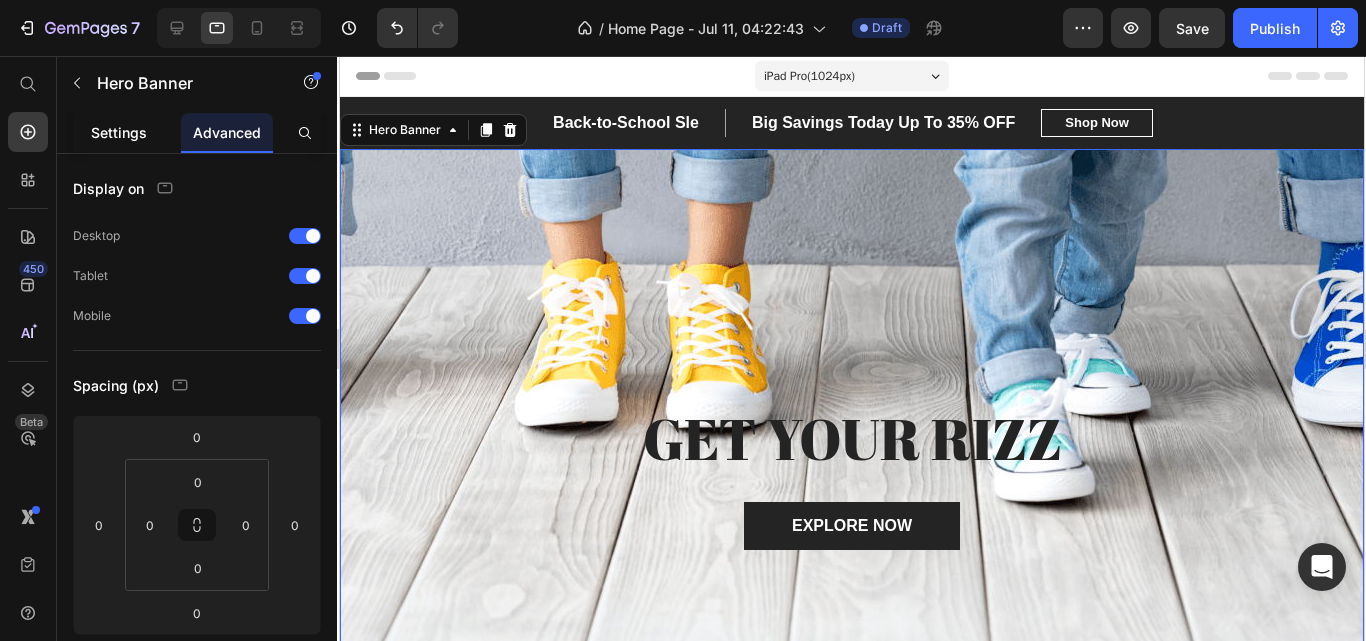 click on "Settings" 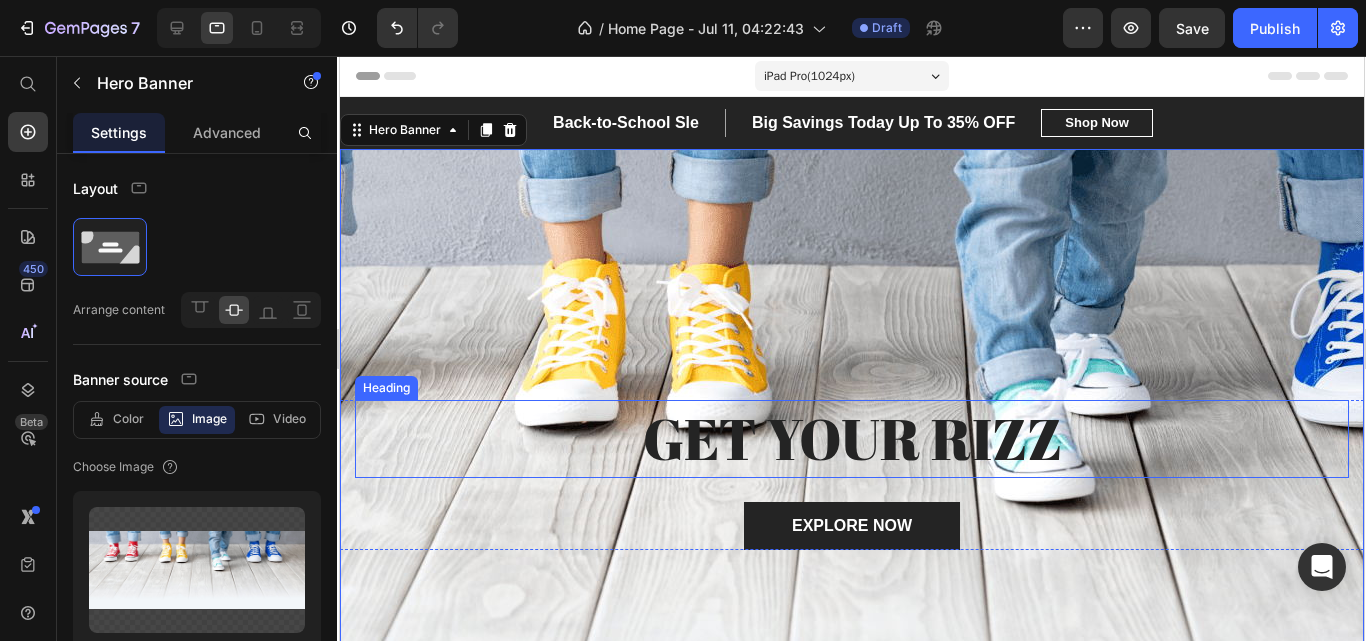 click on "GET YOUR RIZZ" at bounding box center (851, 439) 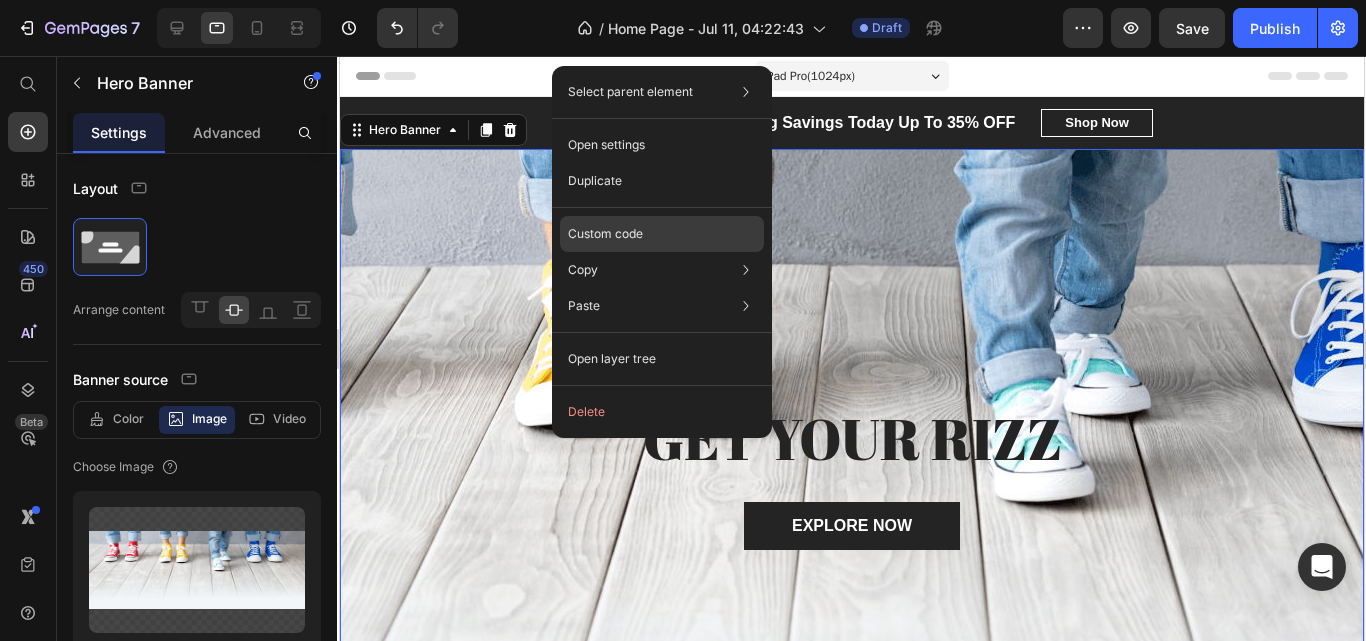 click on "Custom code" 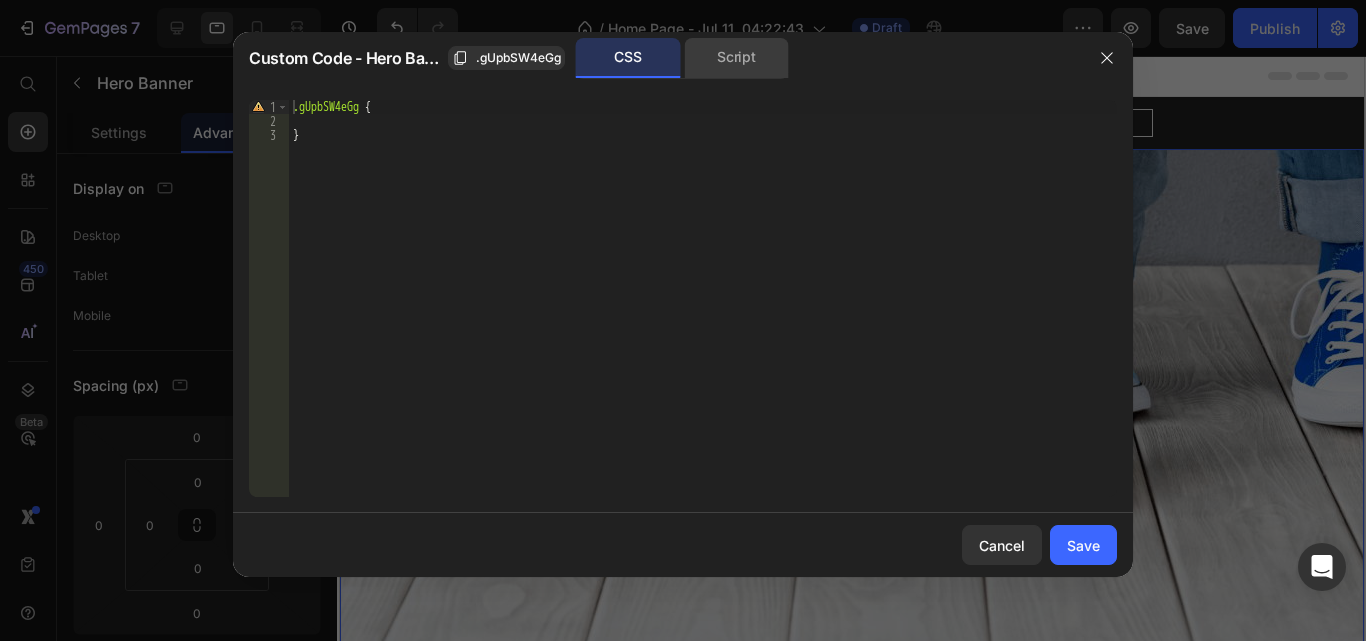 click on "Script" 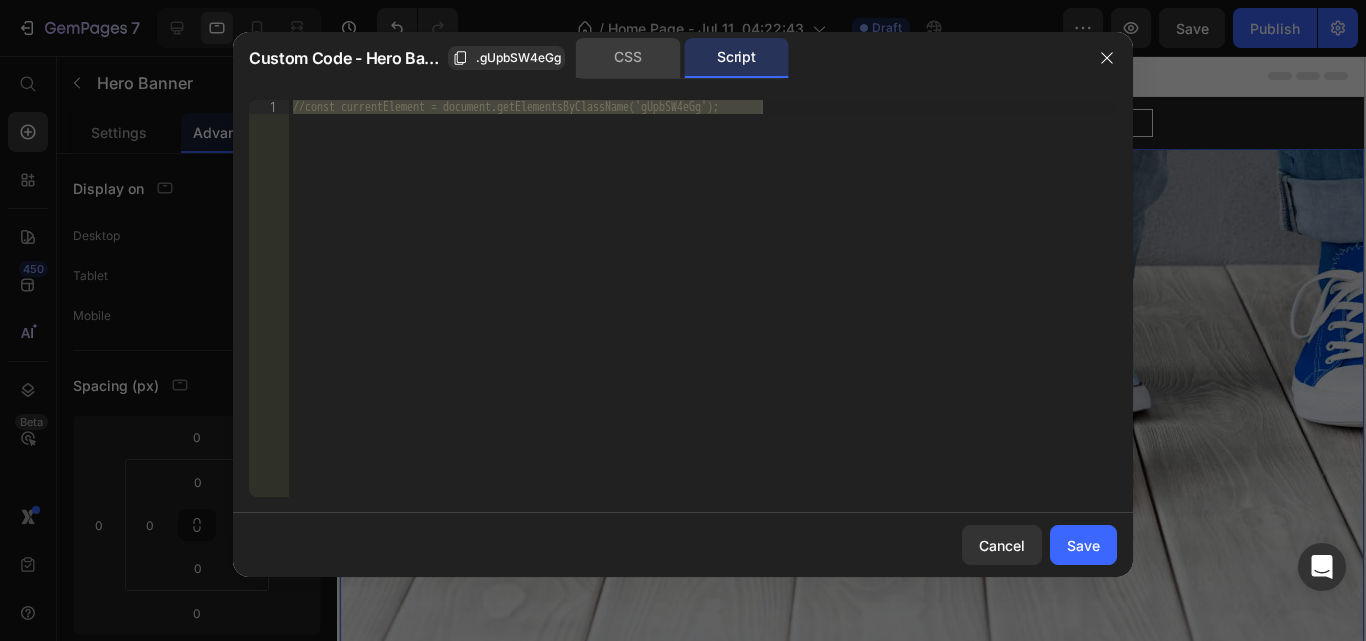 click on "CSS" 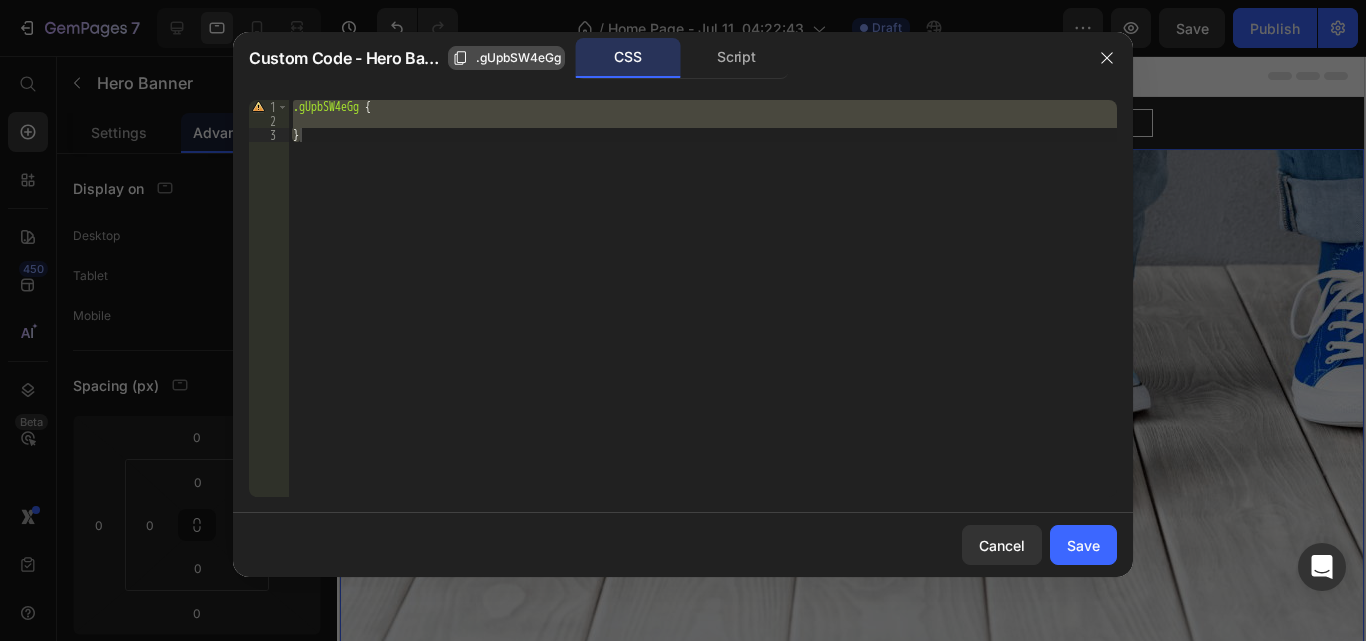click on ".gUpbSW4eGg" 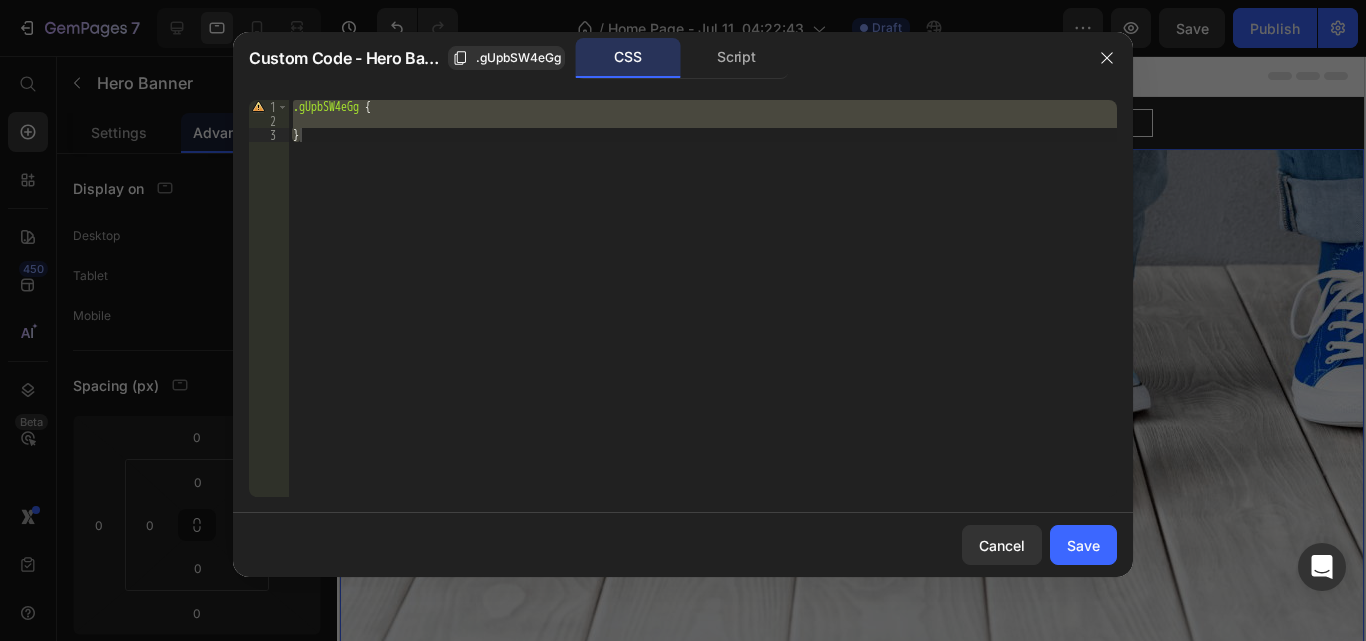 click on "Custom Code - Hero Banner" at bounding box center (344, 58) 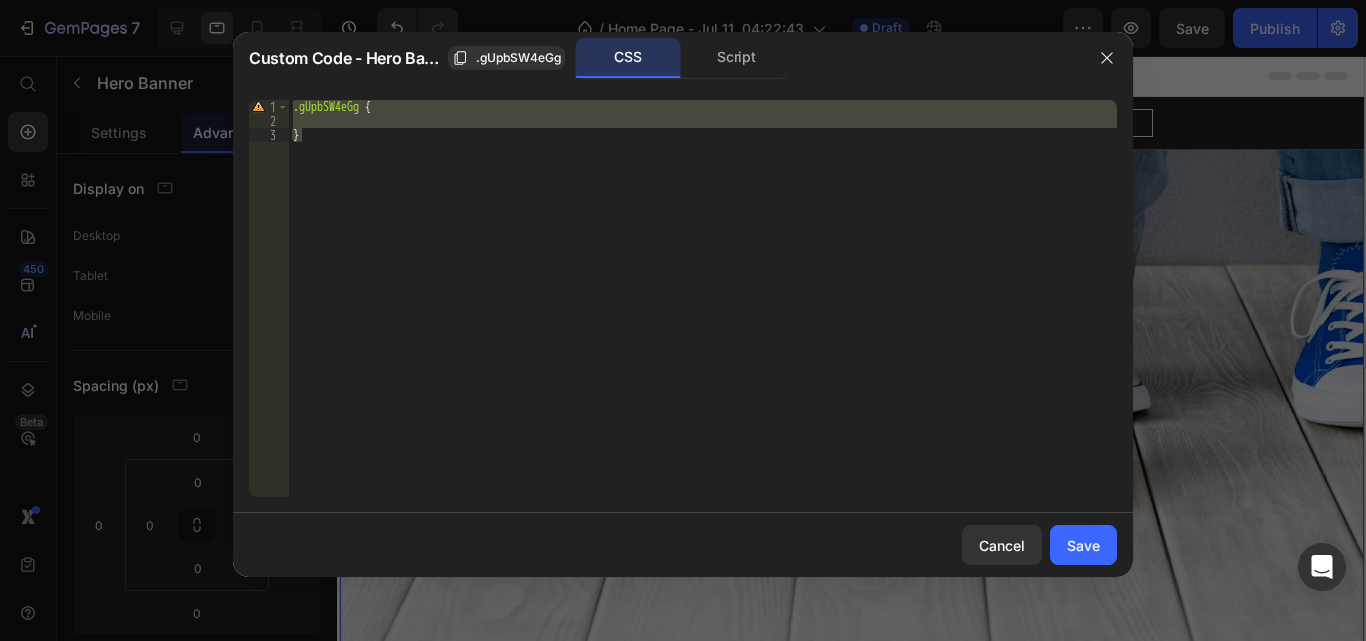 type on "}" 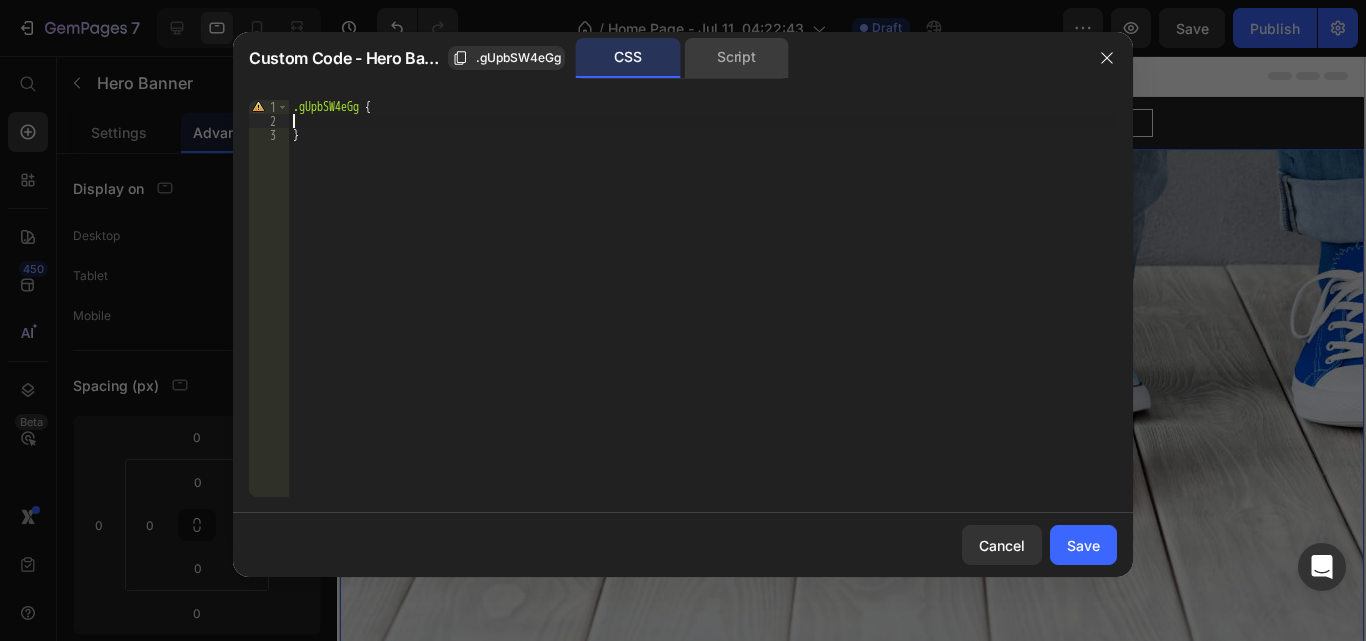 click on "Script" 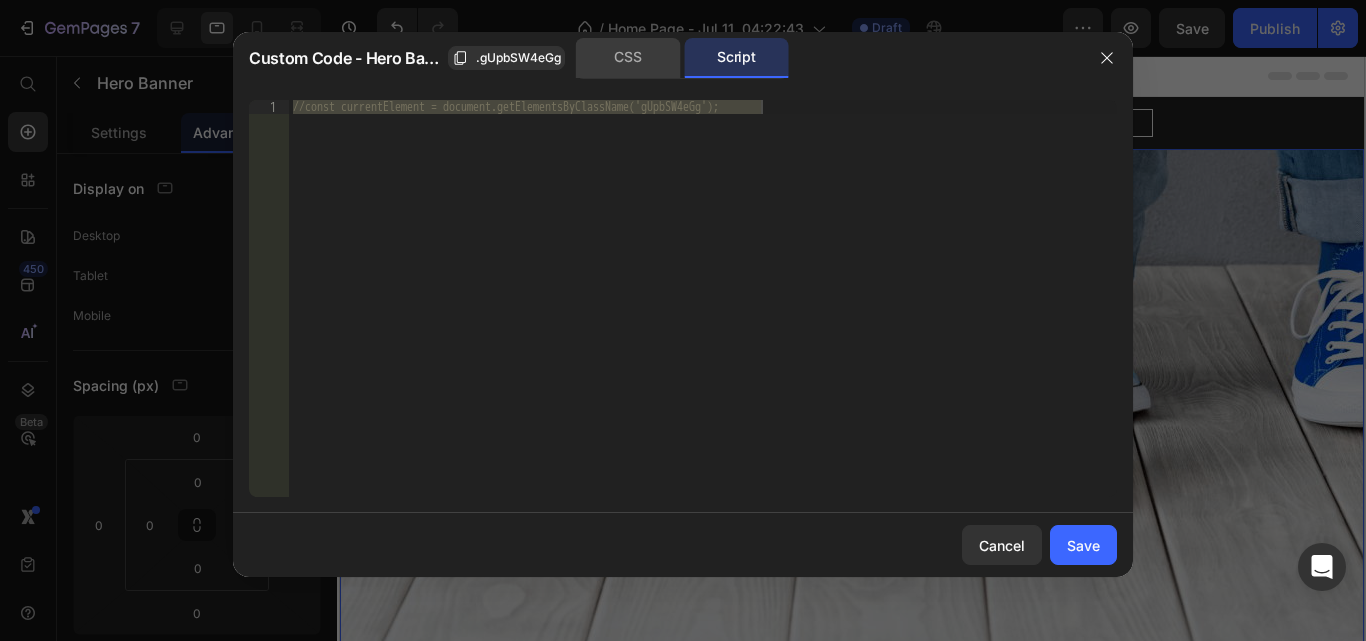 click on "CSS" 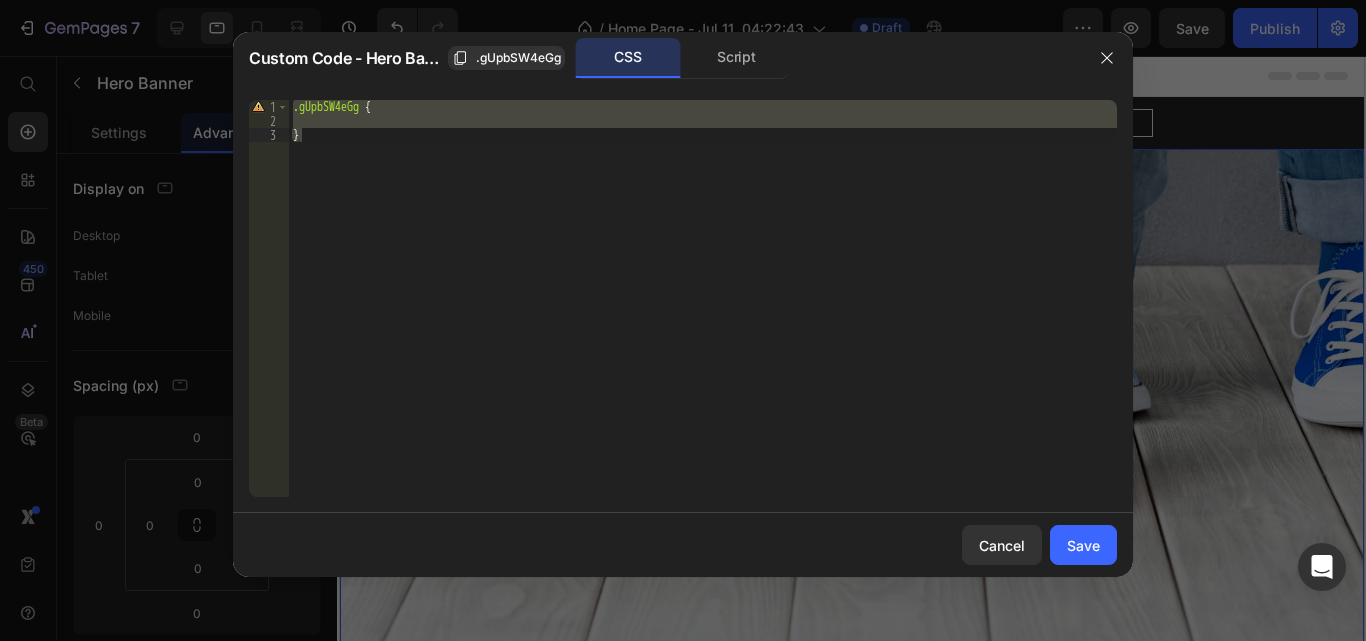 click on ".gUpbSW4eGg   { }" at bounding box center (703, 298) 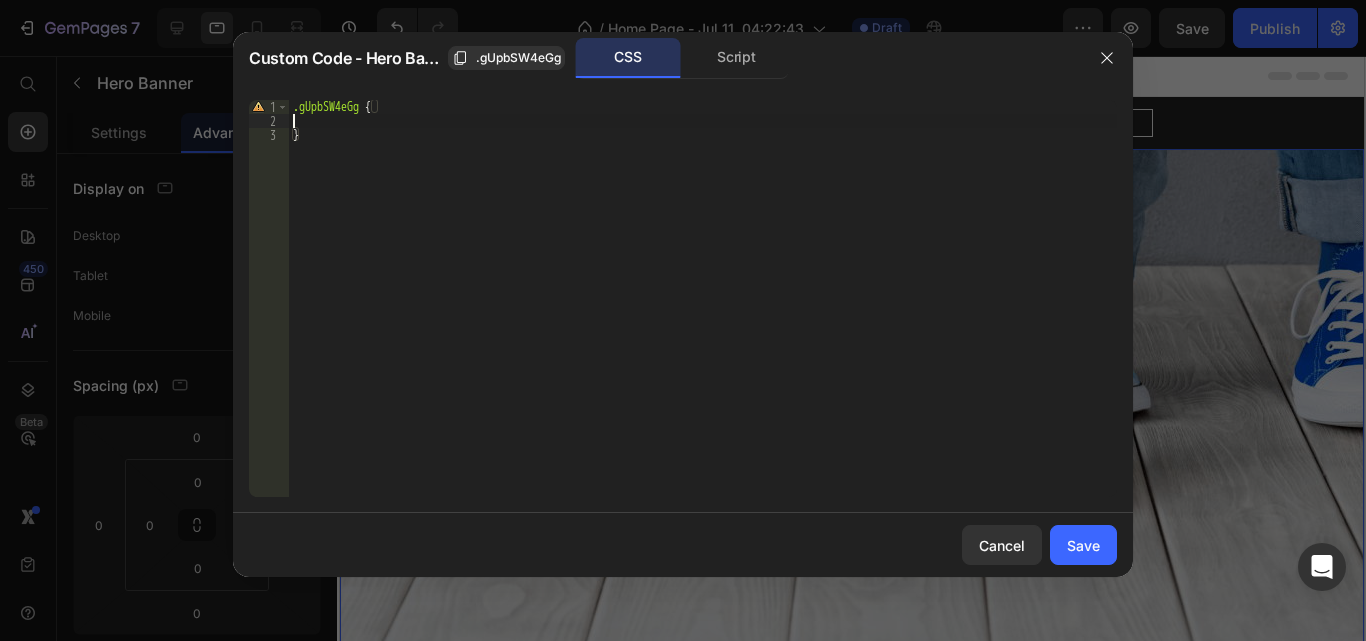 click on ".gUpbSW4eGg   { }" at bounding box center (703, 312) 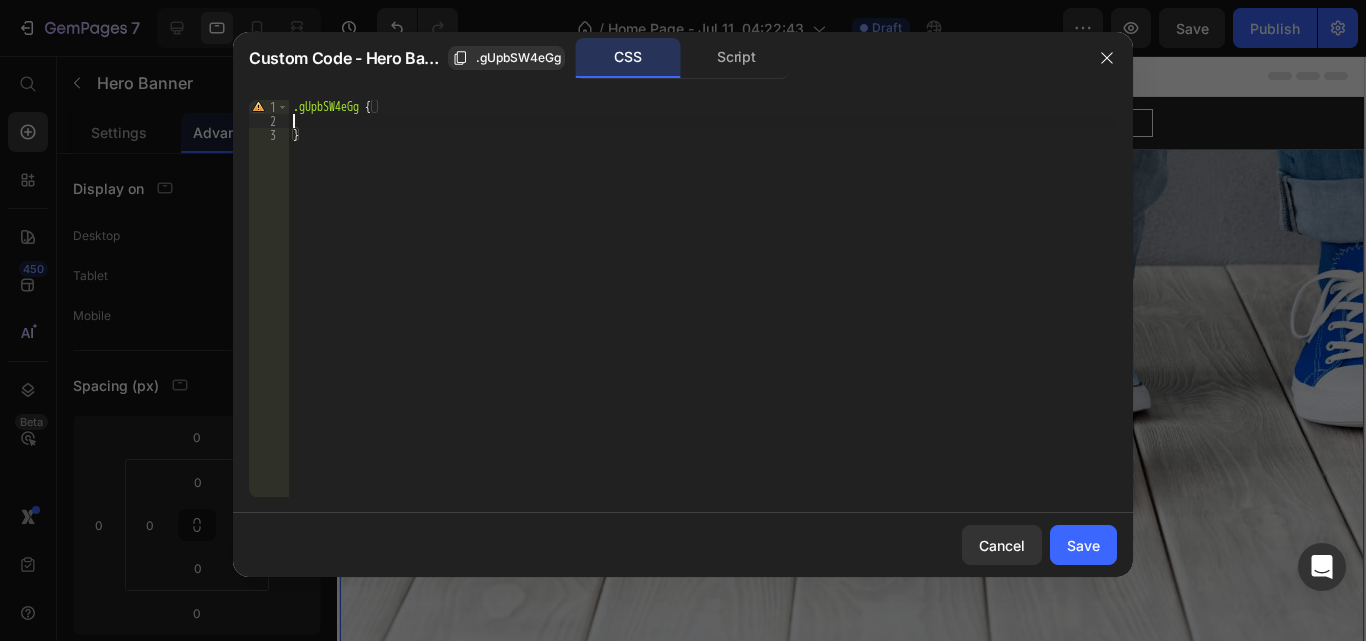 type 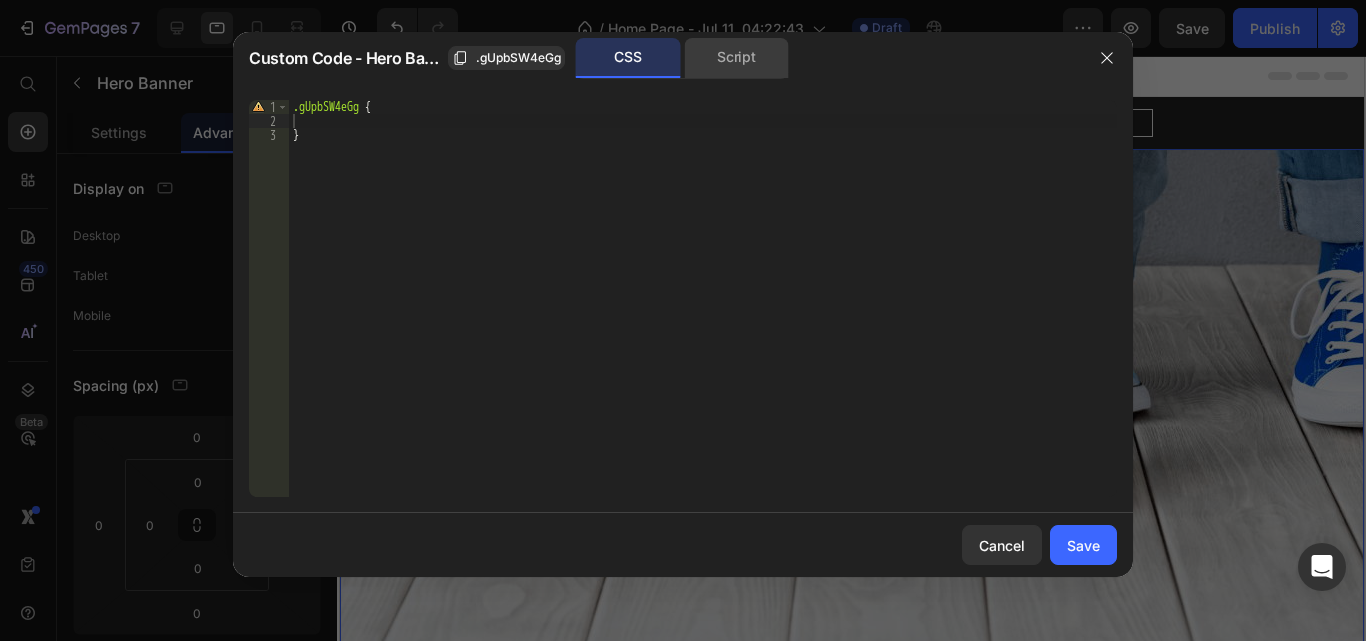 click on "Script" 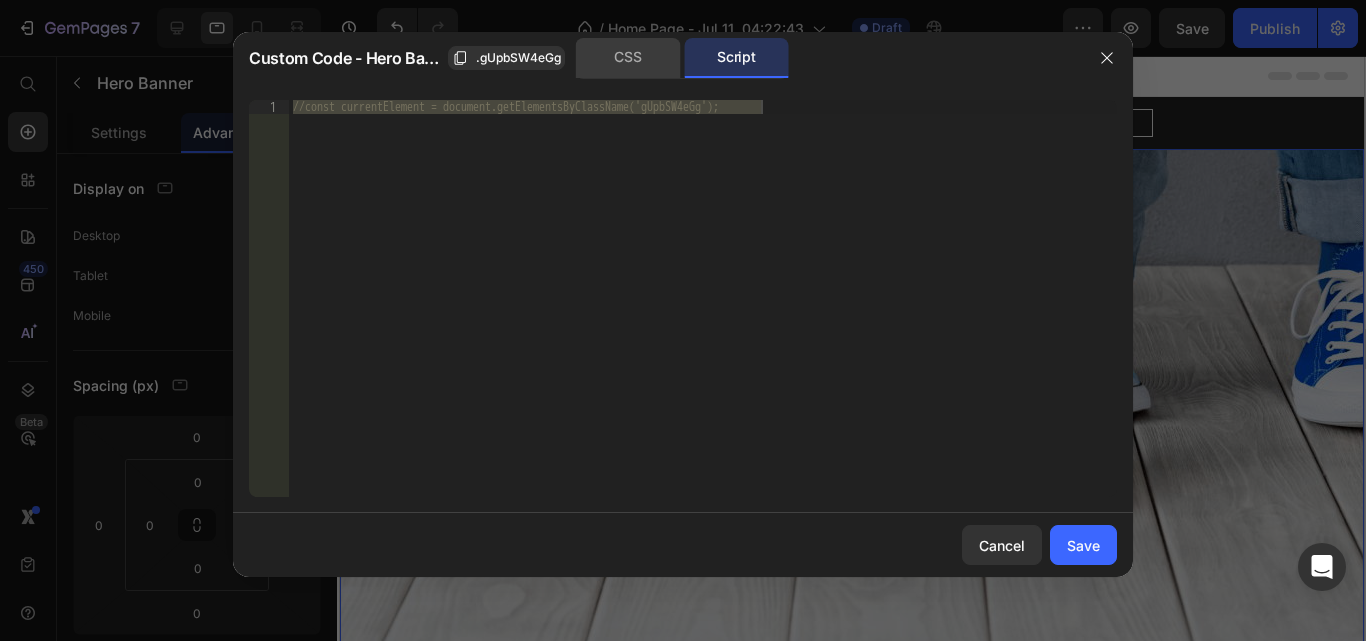 click on "CSS" 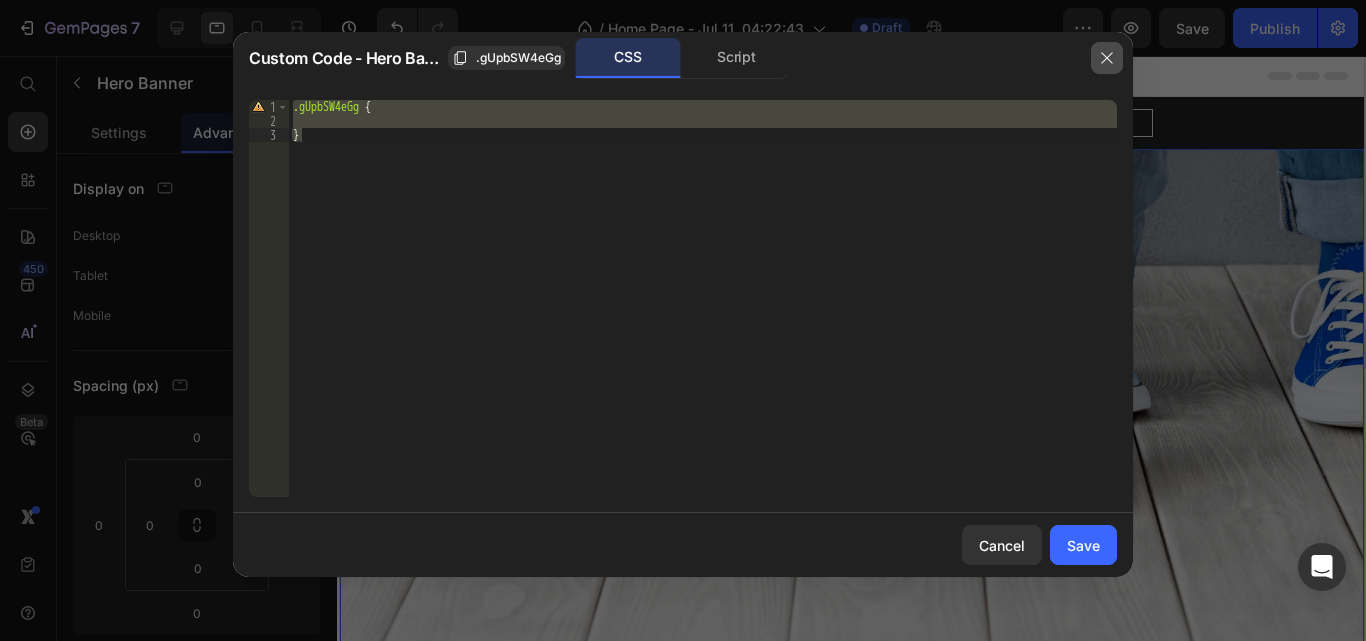 click at bounding box center (1107, 58) 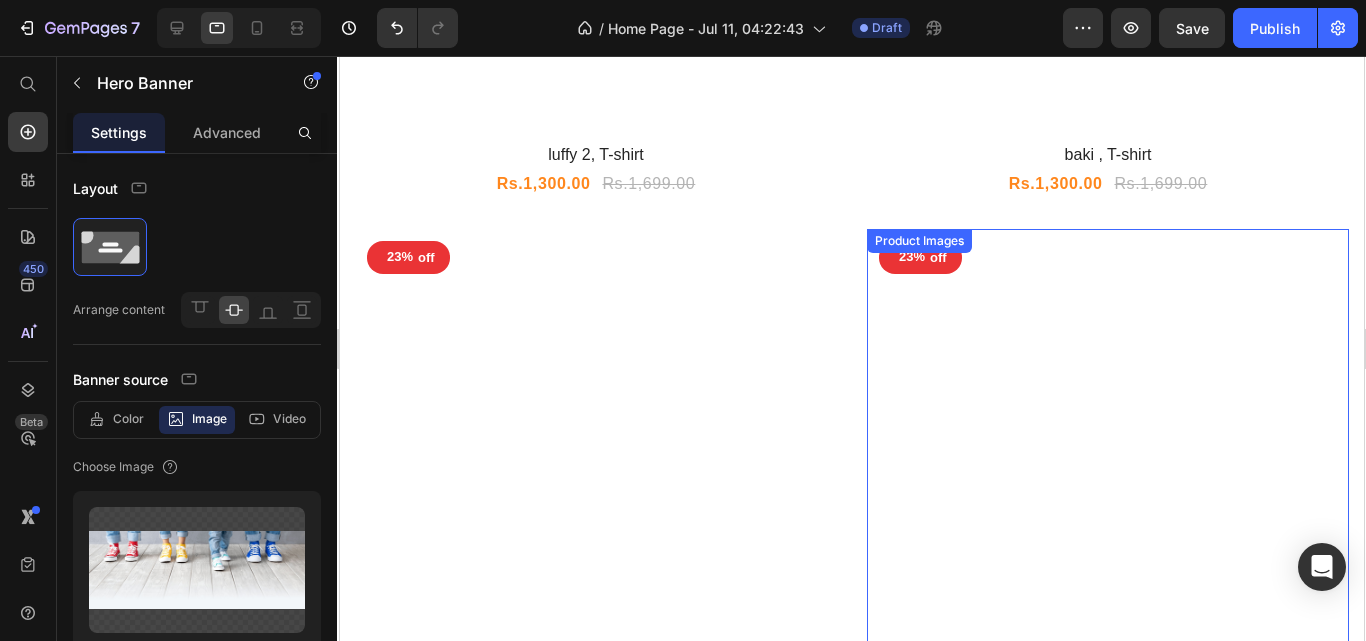 scroll, scrollTop: 1861, scrollLeft: 0, axis: vertical 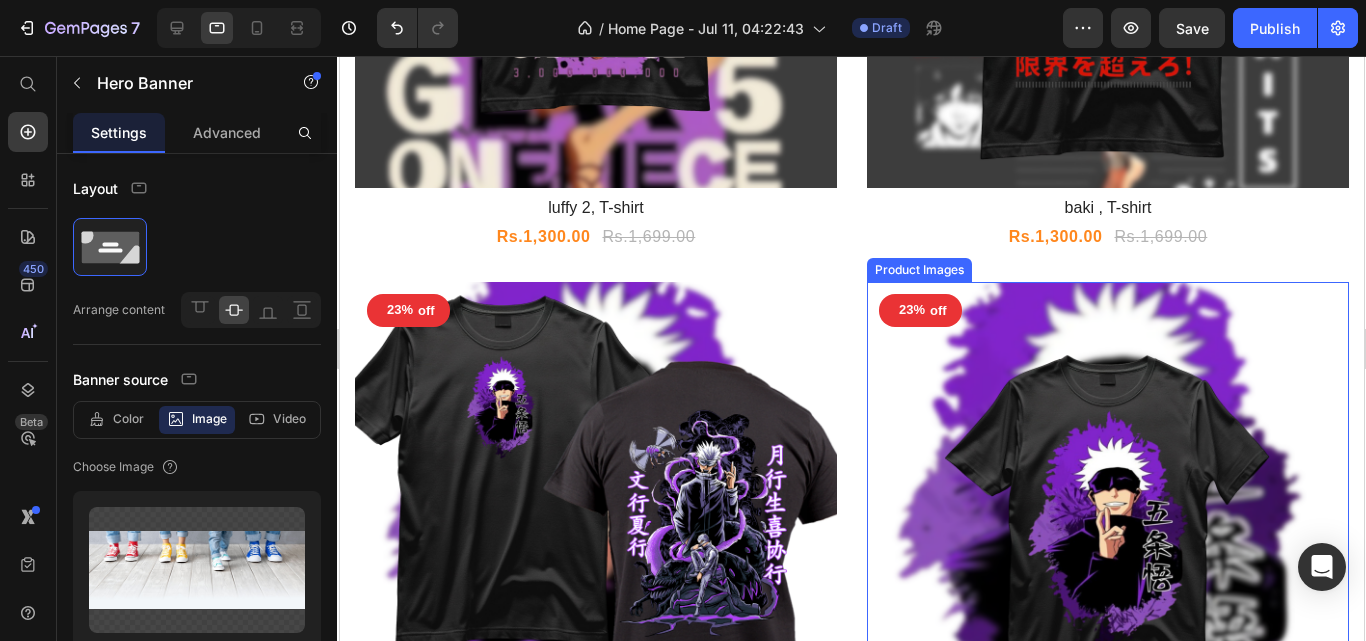 click at bounding box center (1107, 523) 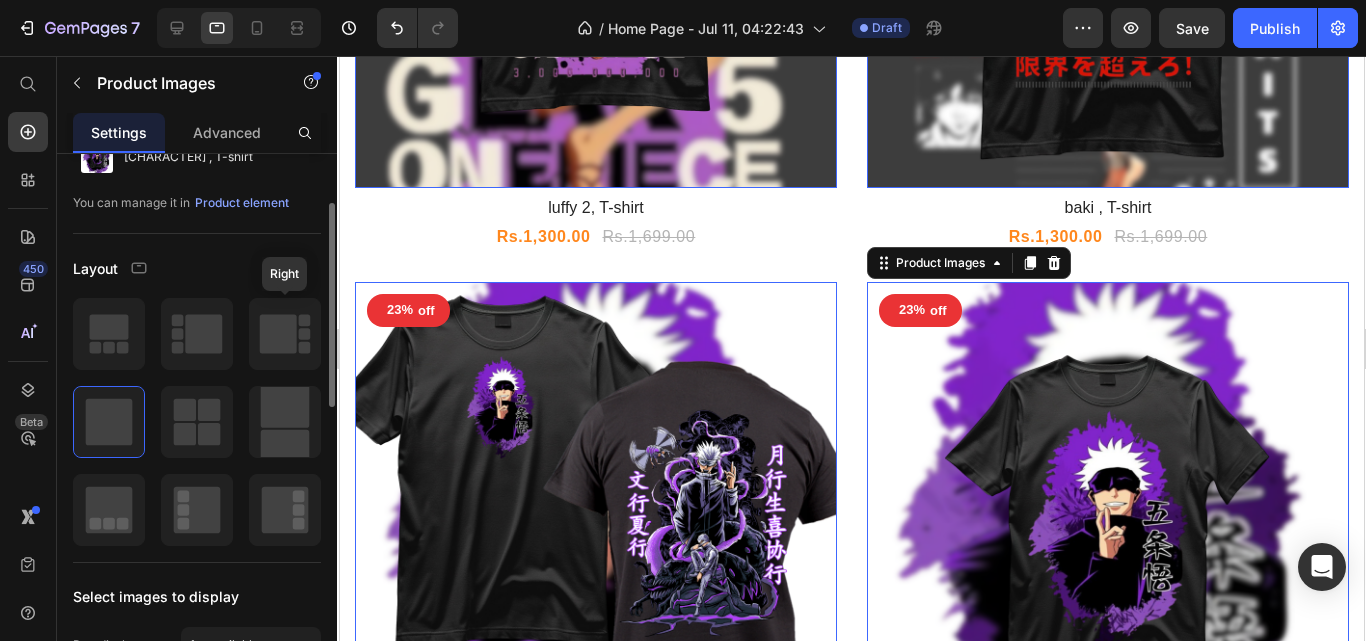 scroll, scrollTop: 102, scrollLeft: 0, axis: vertical 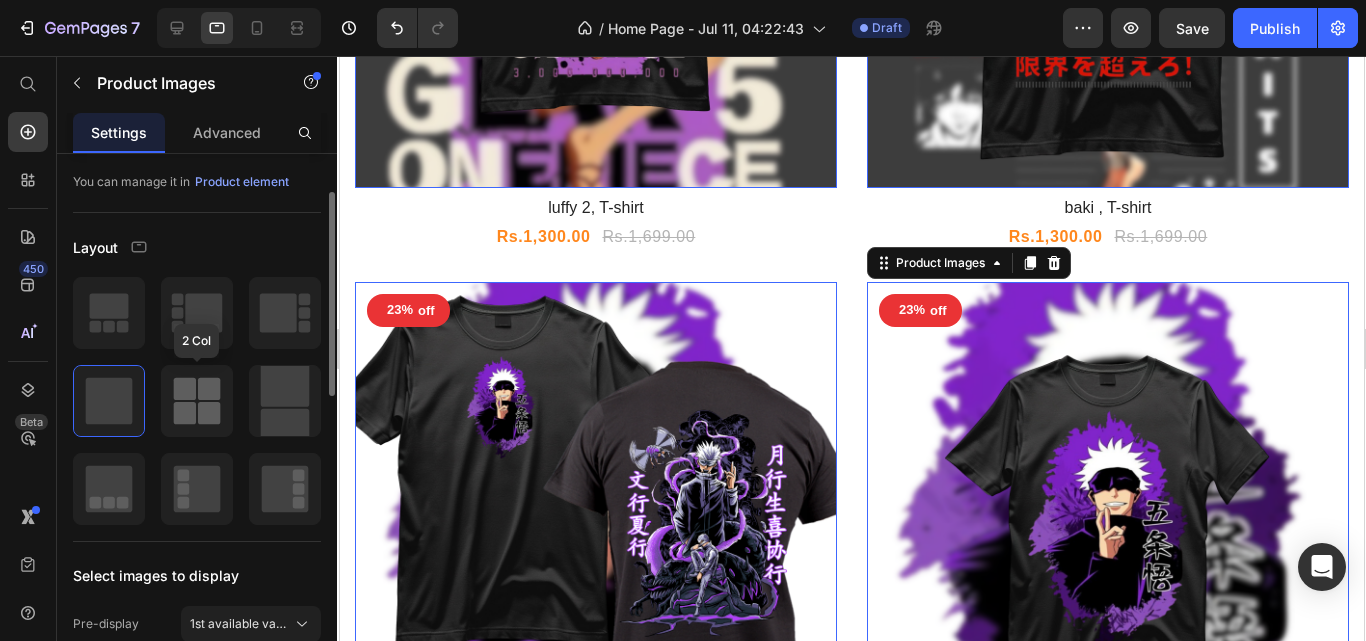 click 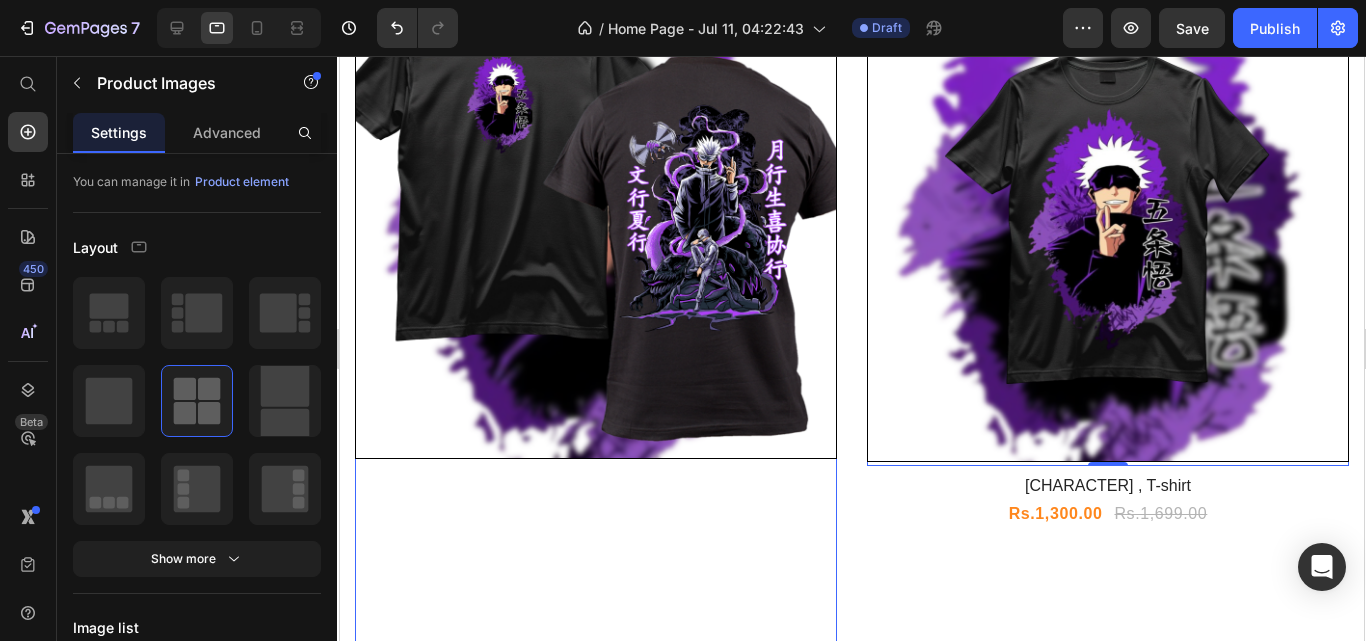 scroll, scrollTop: 2188, scrollLeft: 0, axis: vertical 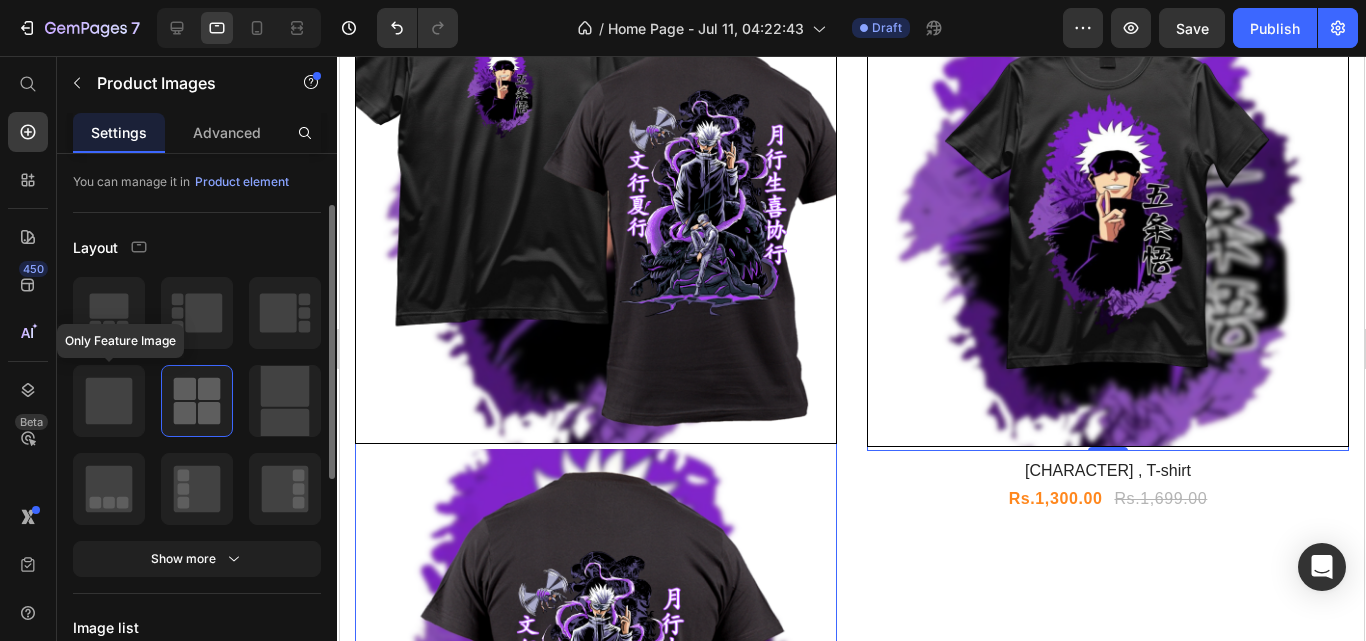 click 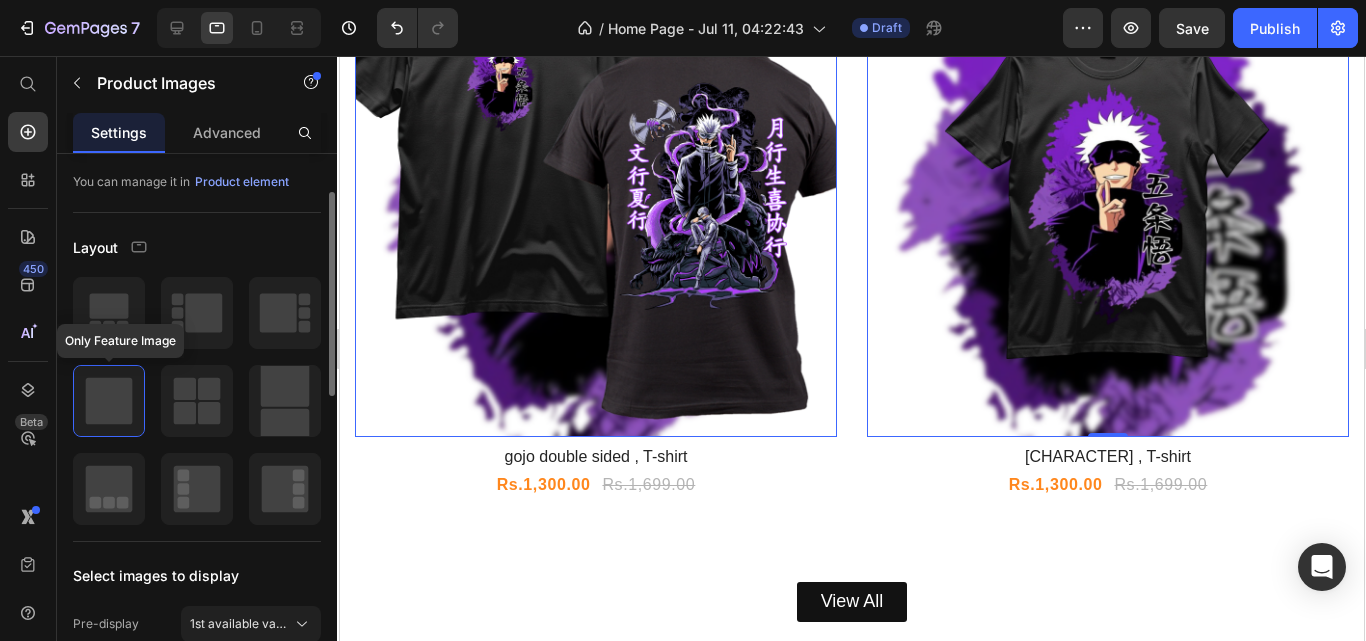 scroll, scrollTop: 2181, scrollLeft: 0, axis: vertical 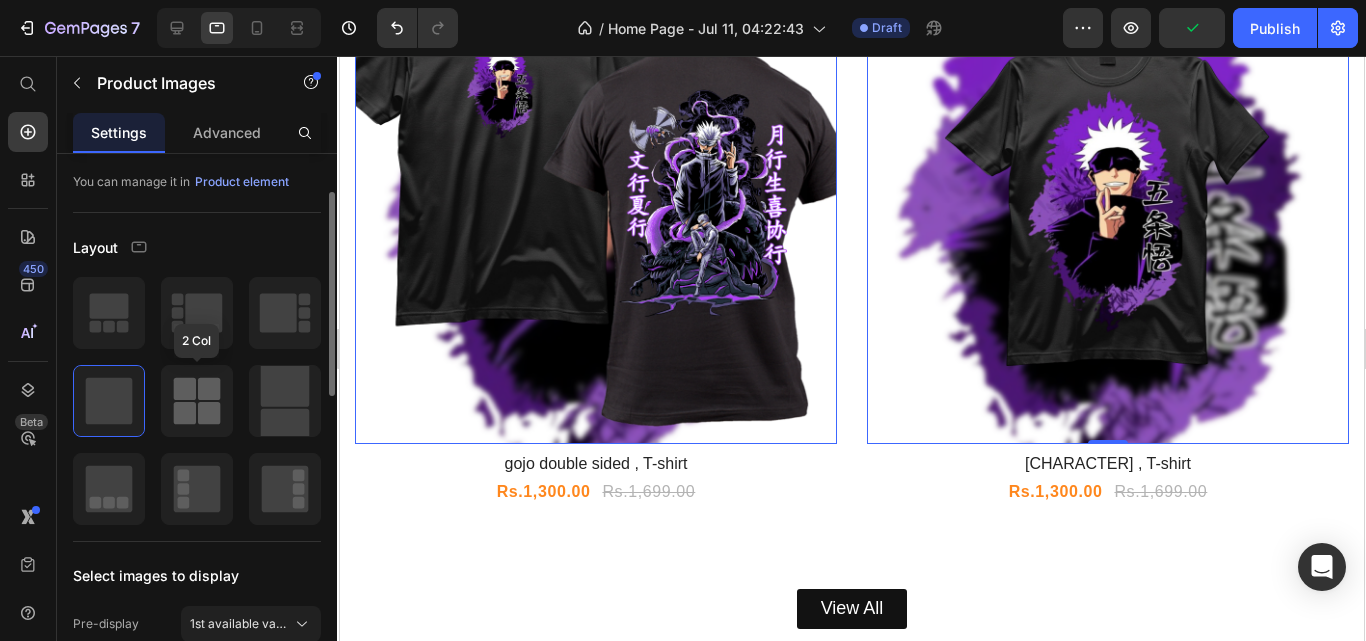 click 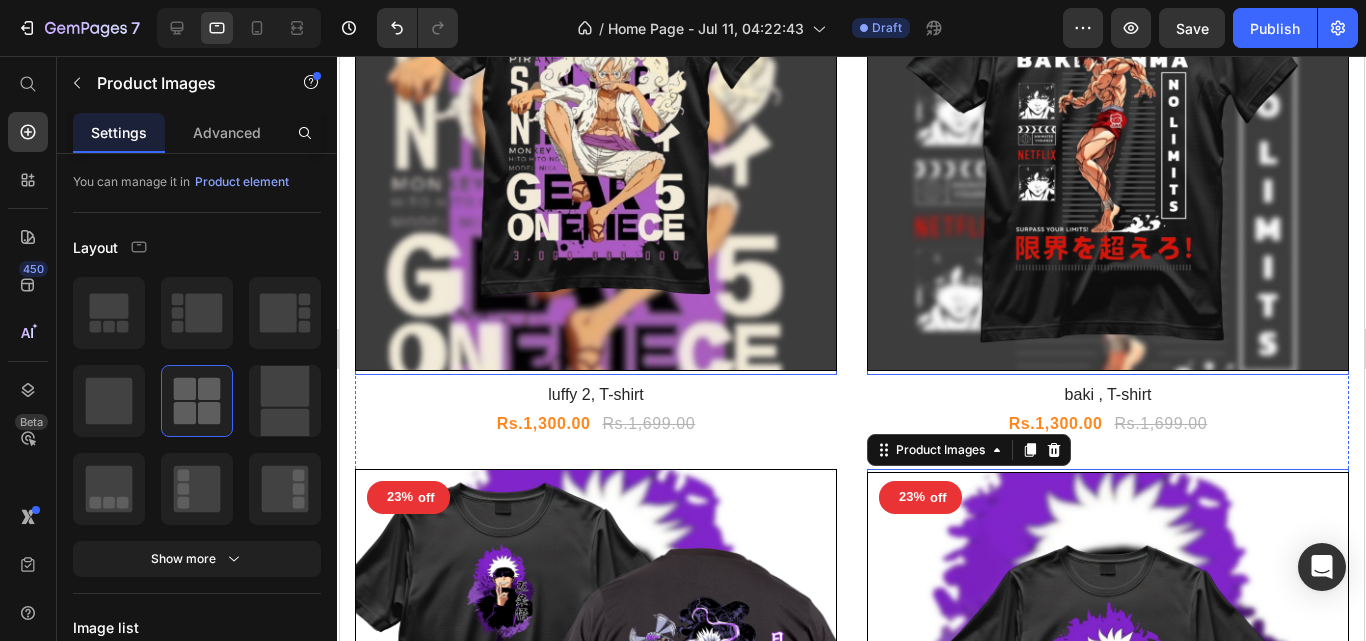 scroll, scrollTop: 1728, scrollLeft: 0, axis: vertical 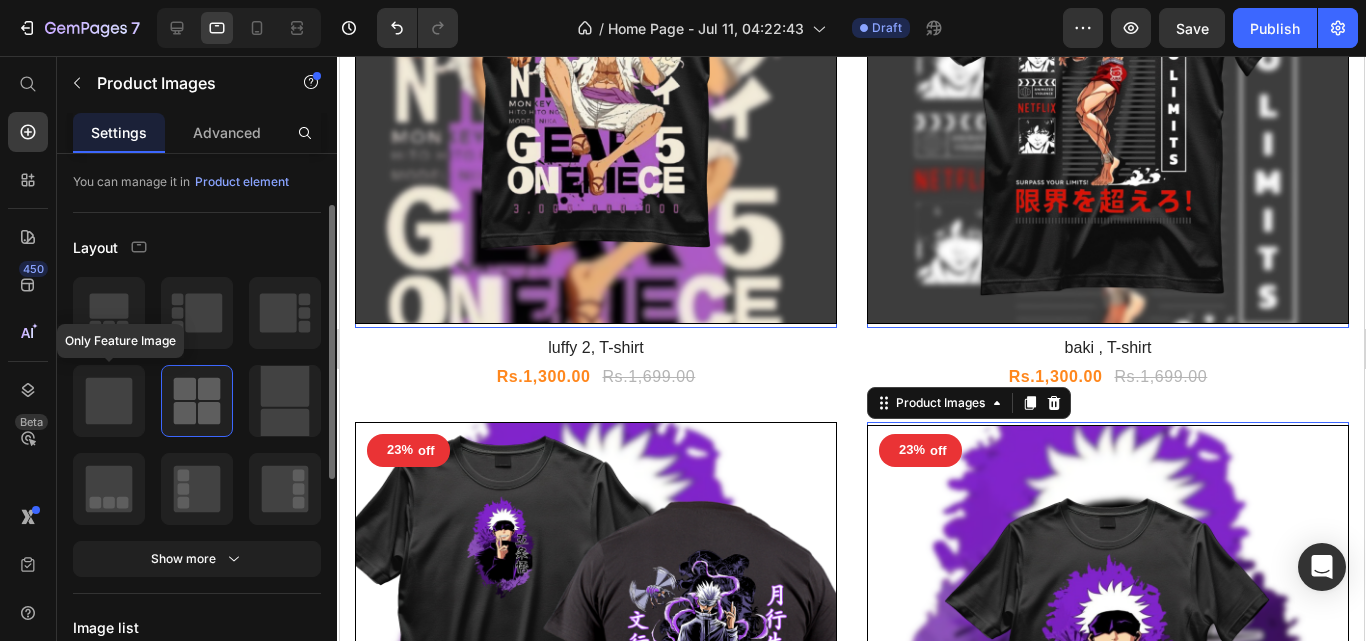 click 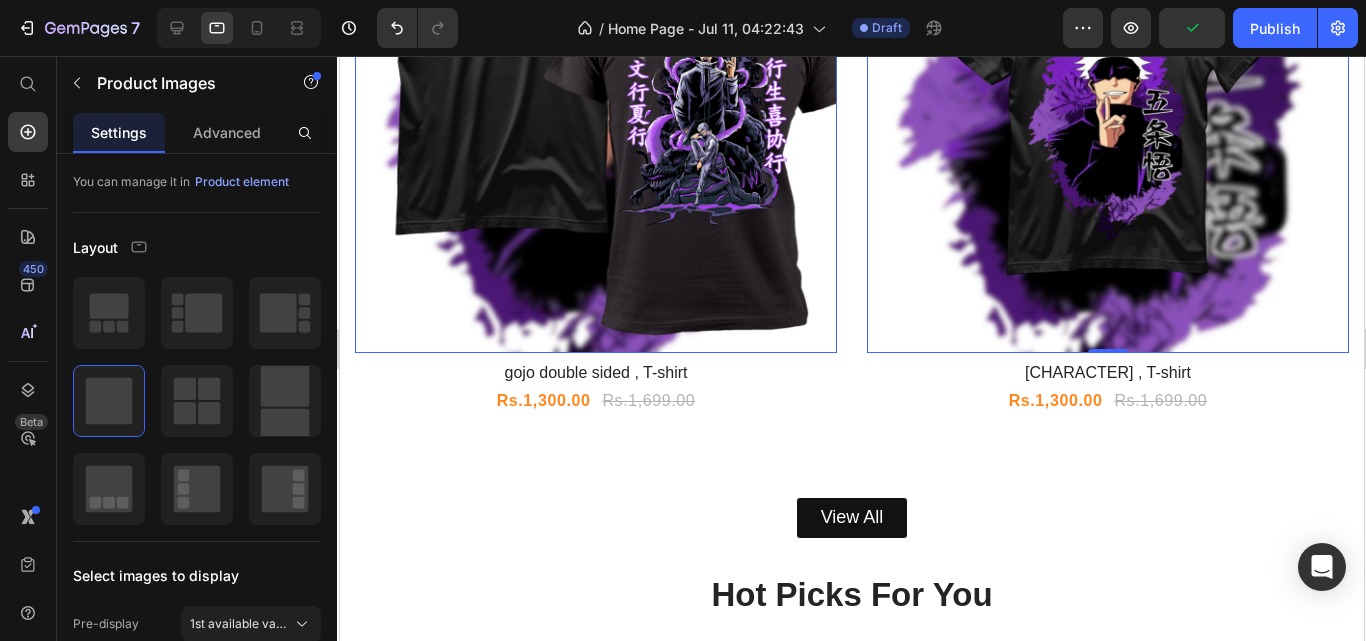scroll, scrollTop: 2308, scrollLeft: 0, axis: vertical 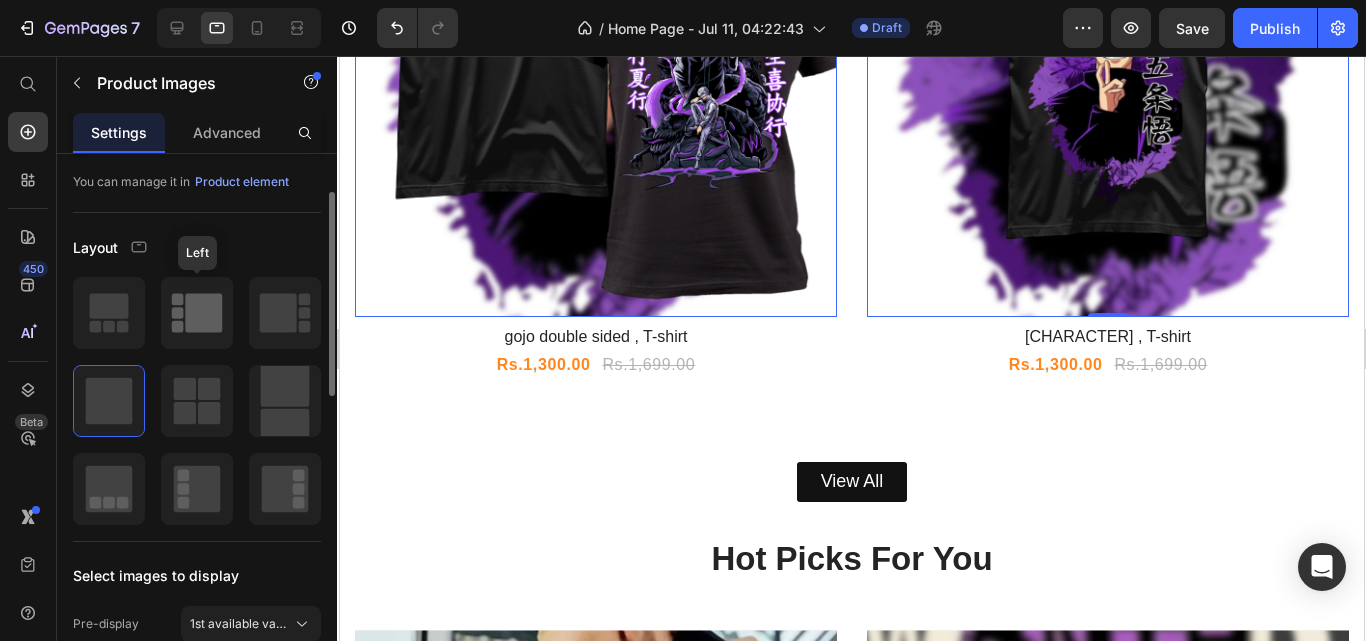 click 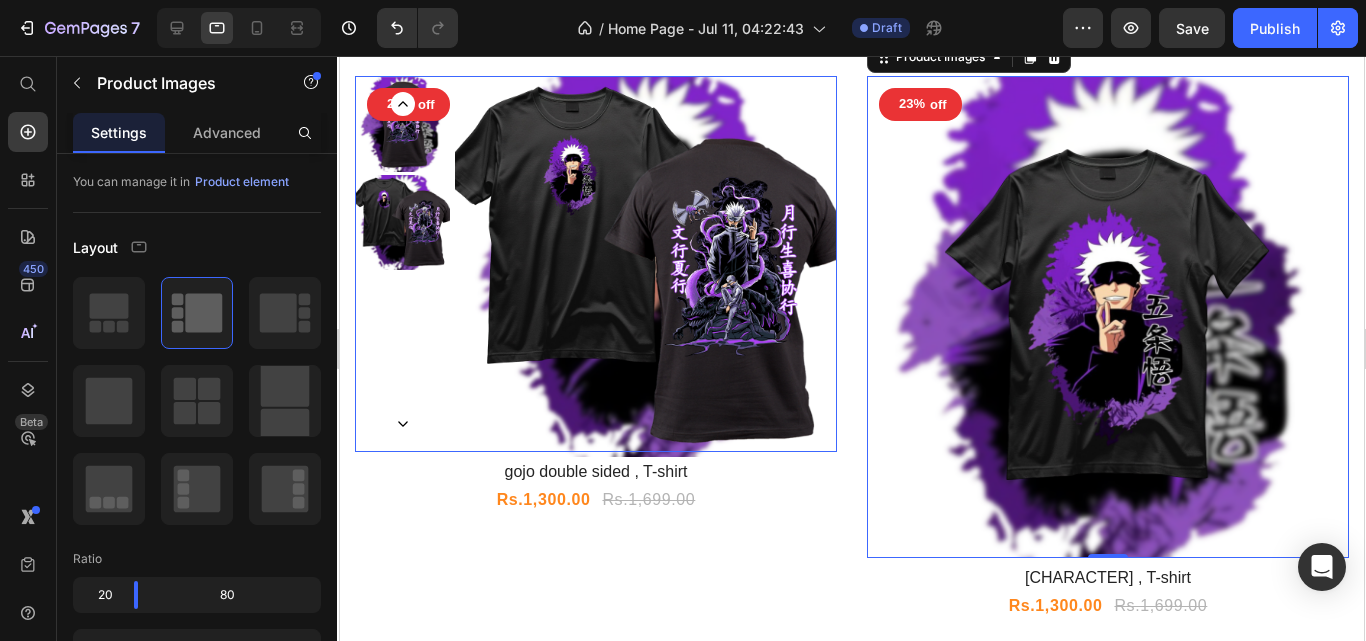 scroll, scrollTop: 2068, scrollLeft: 0, axis: vertical 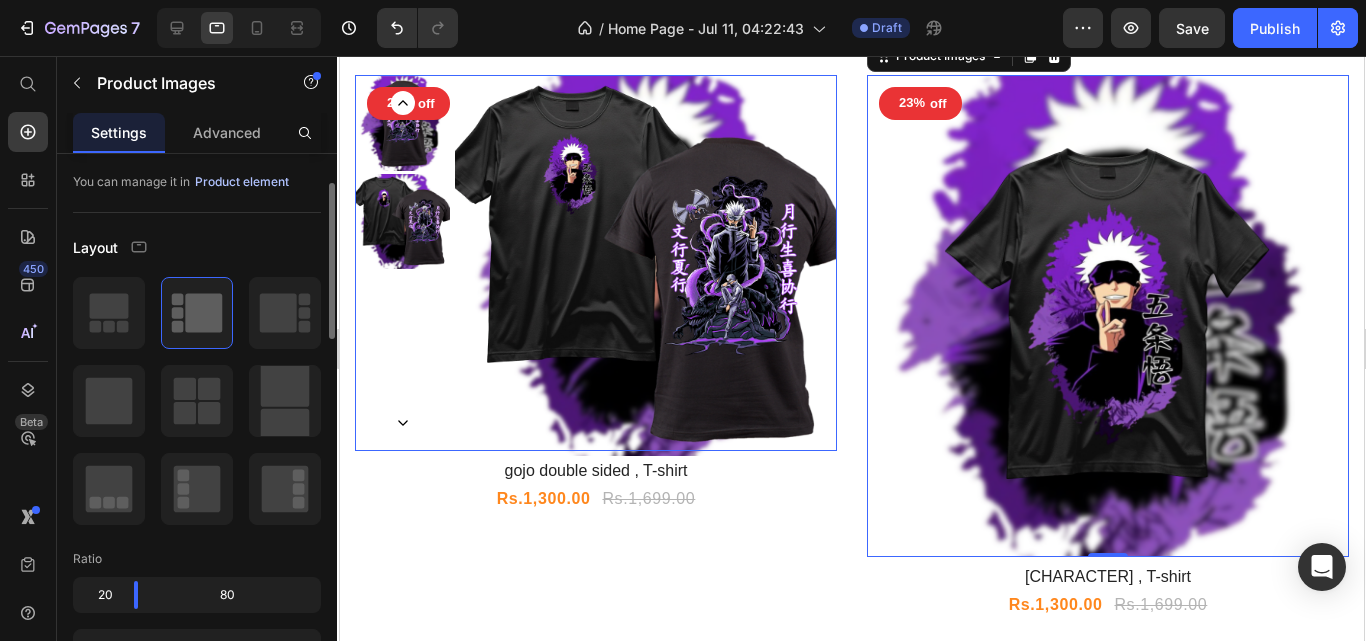 click on "Product element" at bounding box center [242, 182] 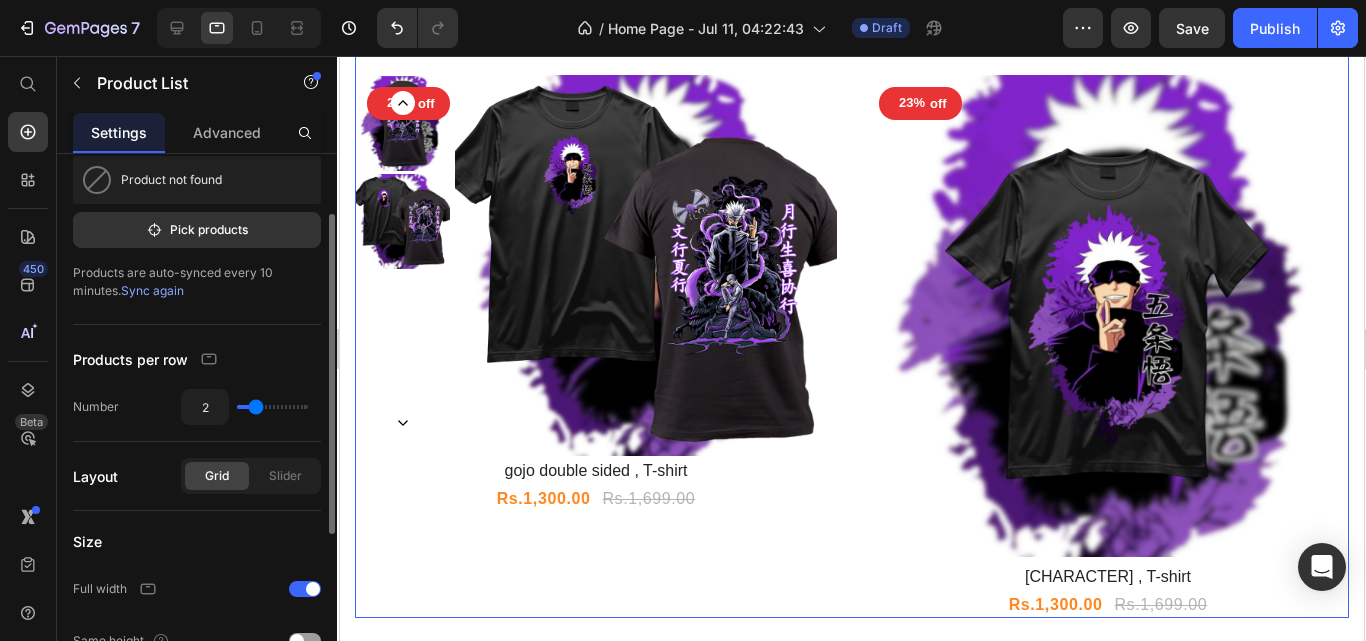 scroll, scrollTop: 0, scrollLeft: 0, axis: both 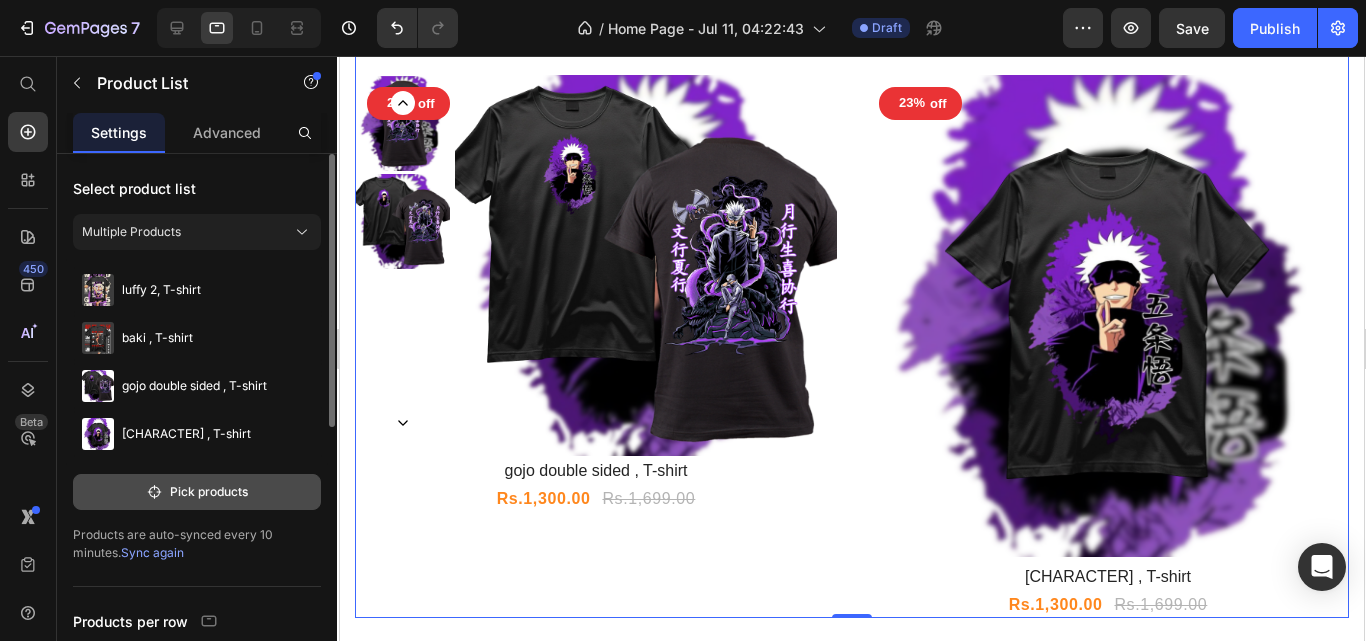 click on "Pick products" at bounding box center (197, 492) 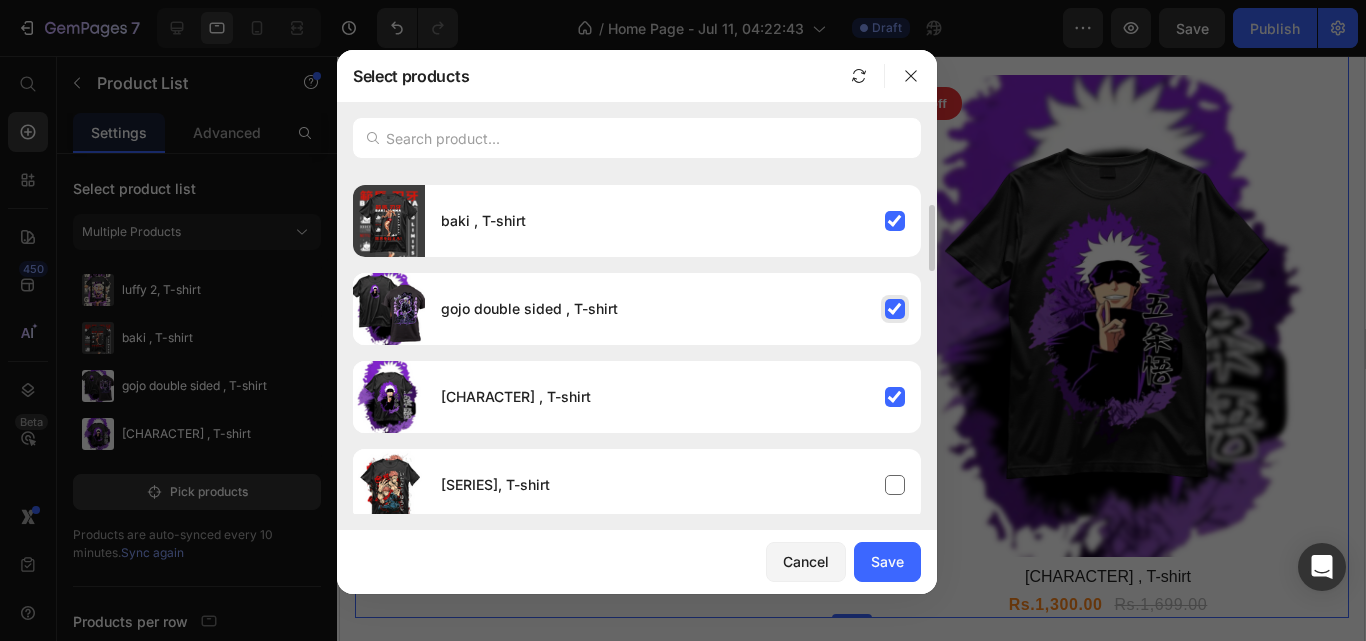scroll, scrollTop: 112, scrollLeft: 0, axis: vertical 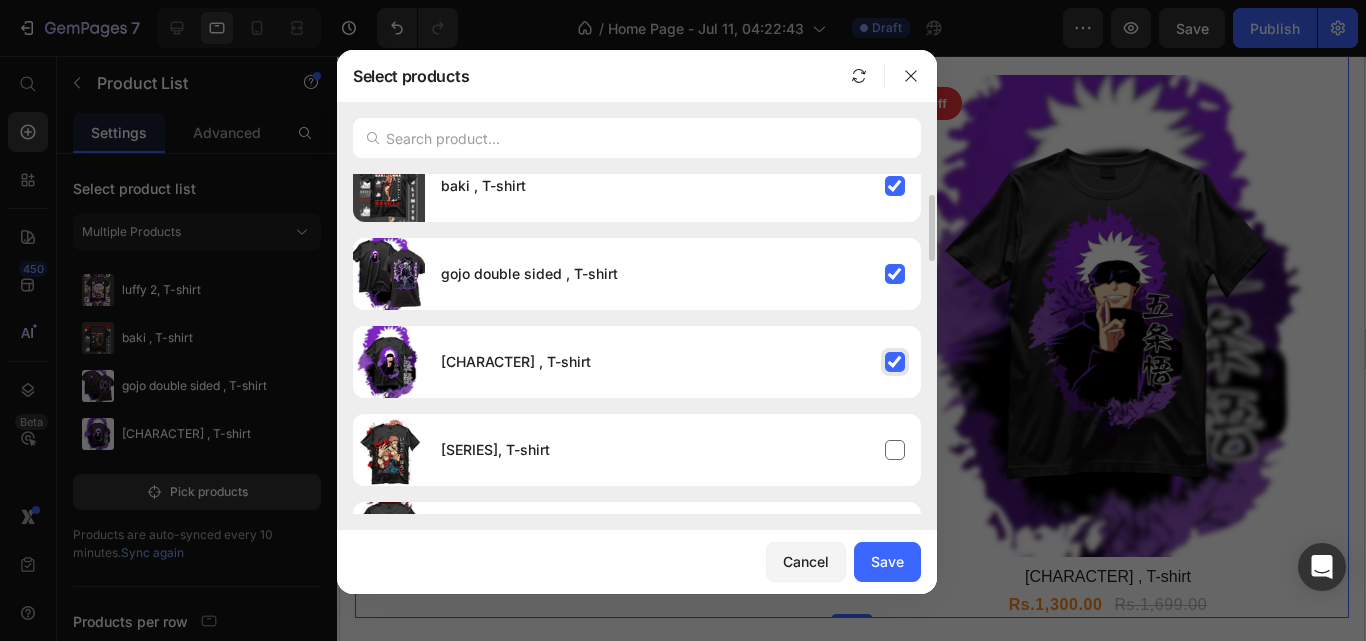 click on "gojo 3 , T-shirt" at bounding box center [673, 362] 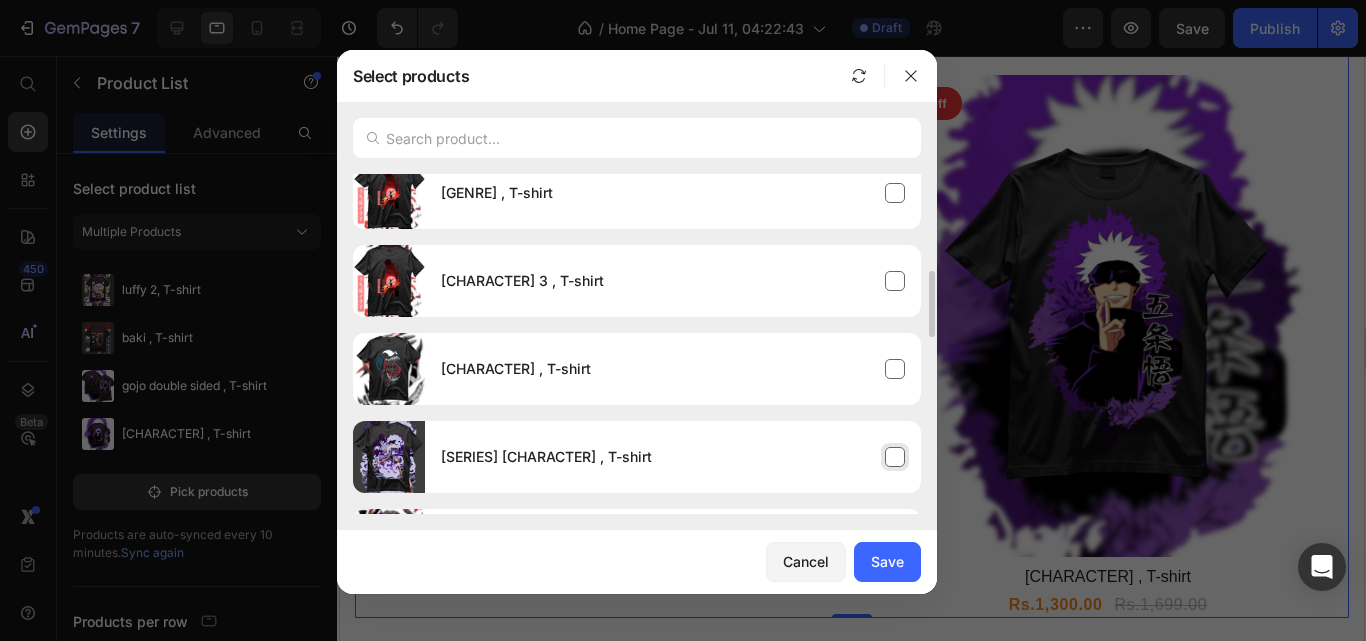 scroll, scrollTop: 524, scrollLeft: 0, axis: vertical 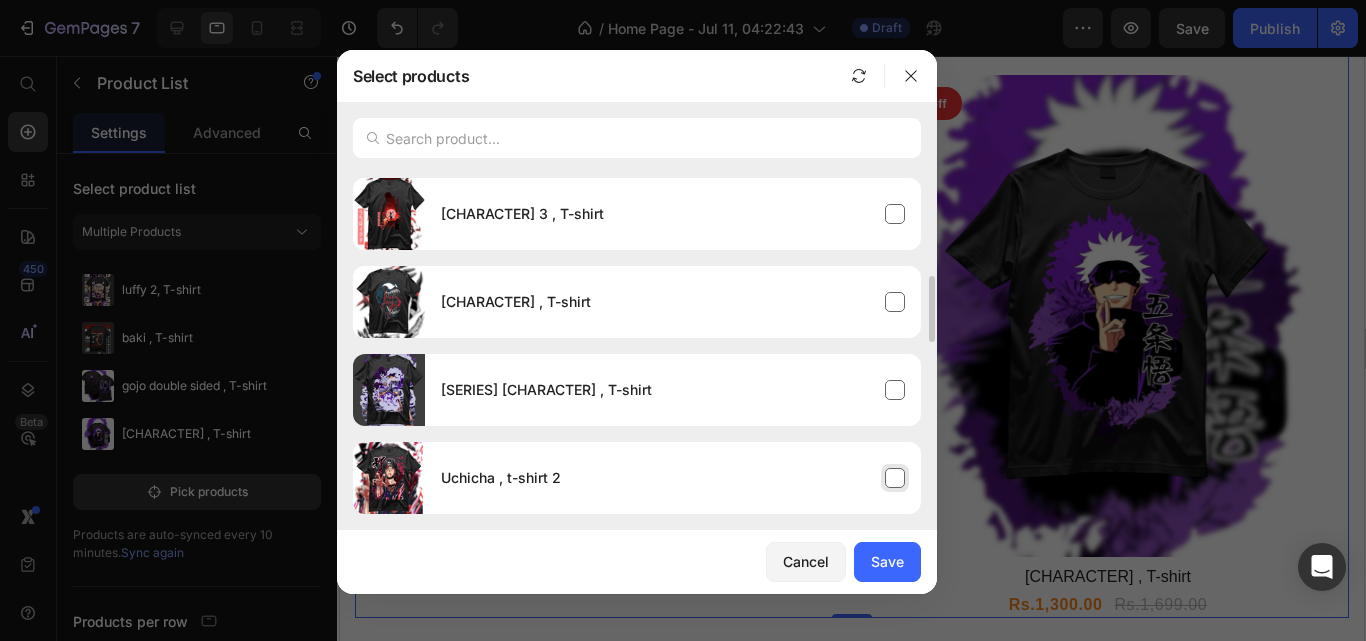 click on "Uchicha , t-shirt 2" at bounding box center [673, 478] 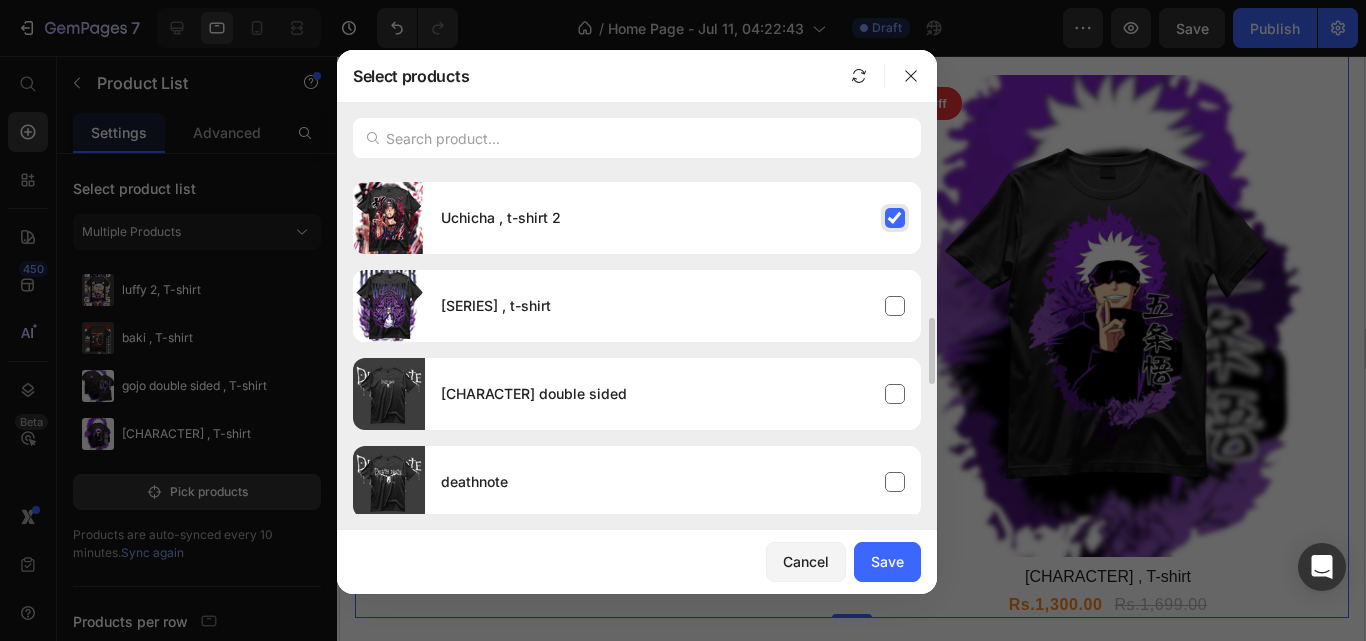 scroll, scrollTop: 791, scrollLeft: 0, axis: vertical 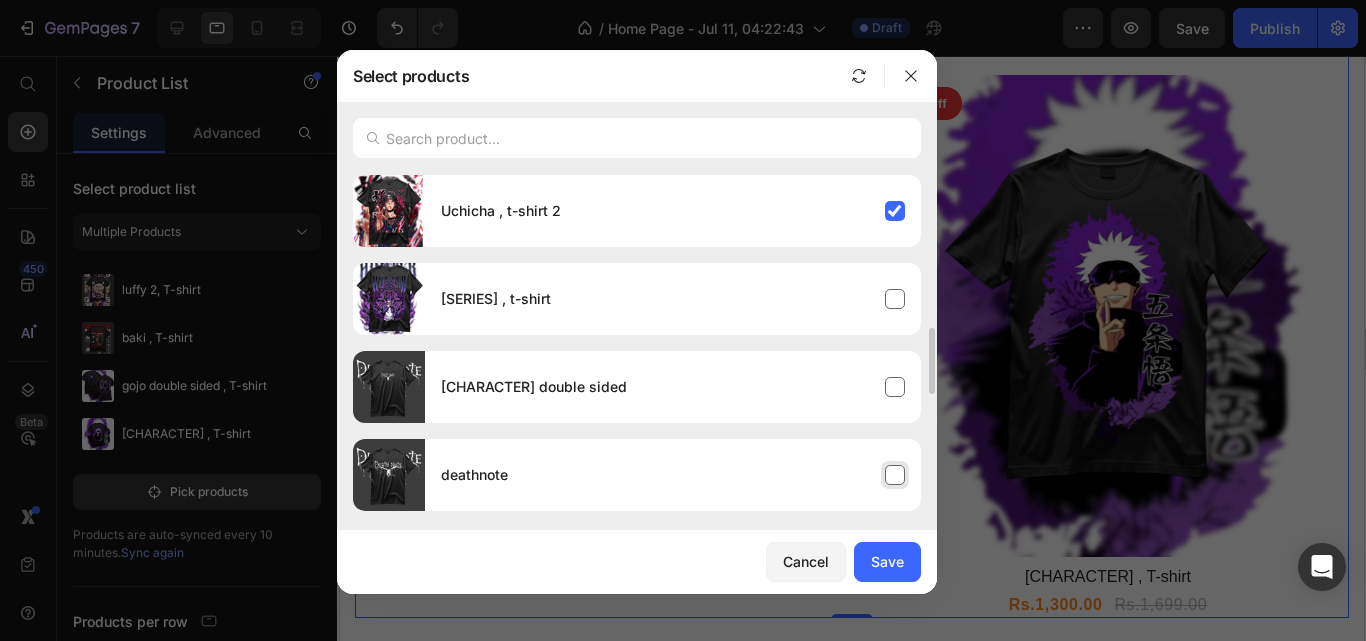 click on "deathnote" at bounding box center [673, 475] 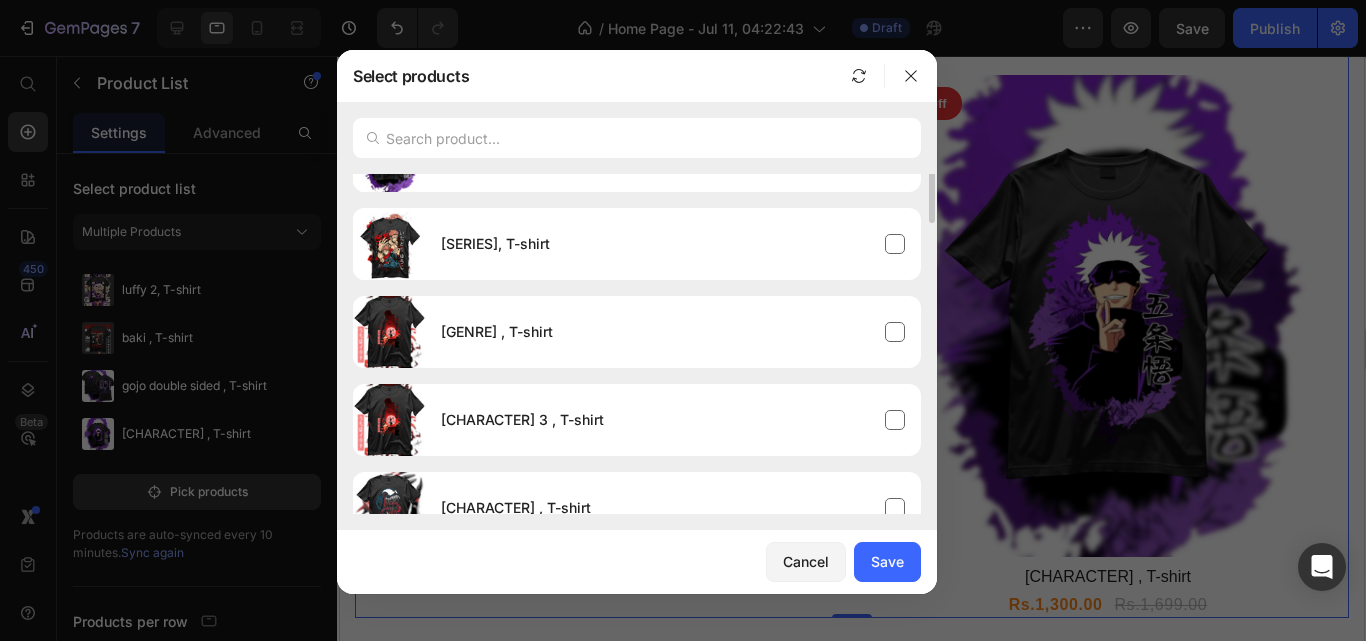 scroll, scrollTop: 0, scrollLeft: 0, axis: both 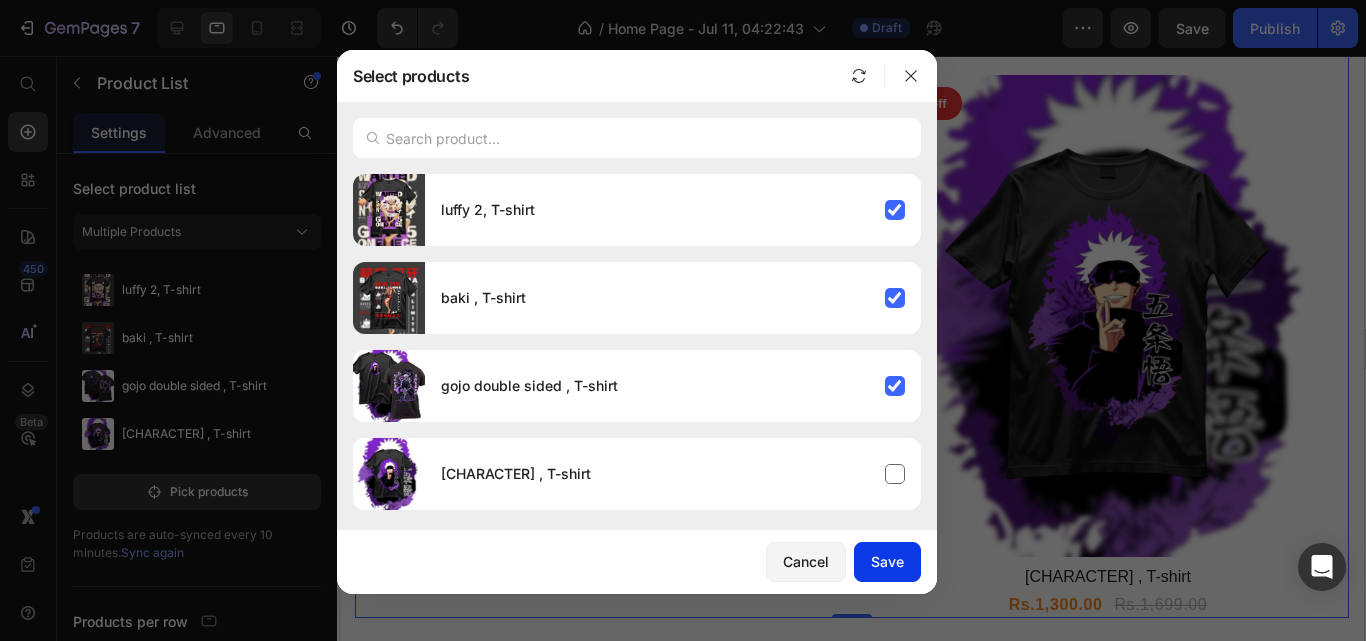 click on "Save" at bounding box center [887, 561] 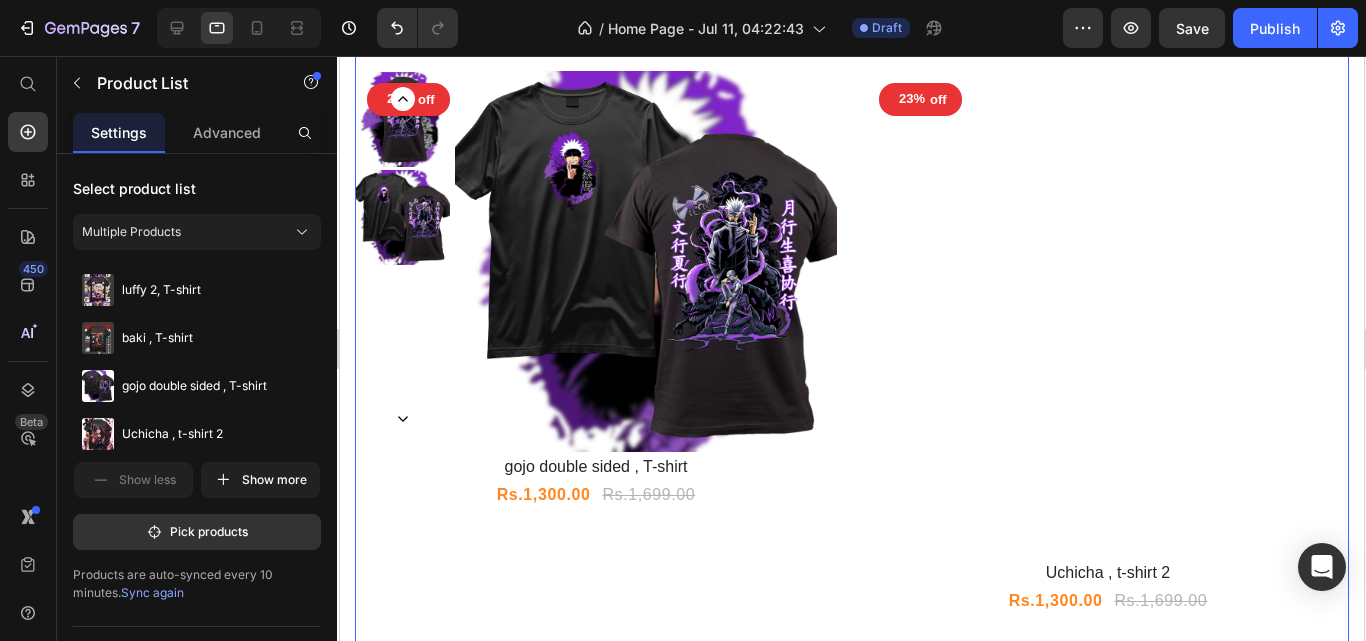 scroll, scrollTop: 1968, scrollLeft: 0, axis: vertical 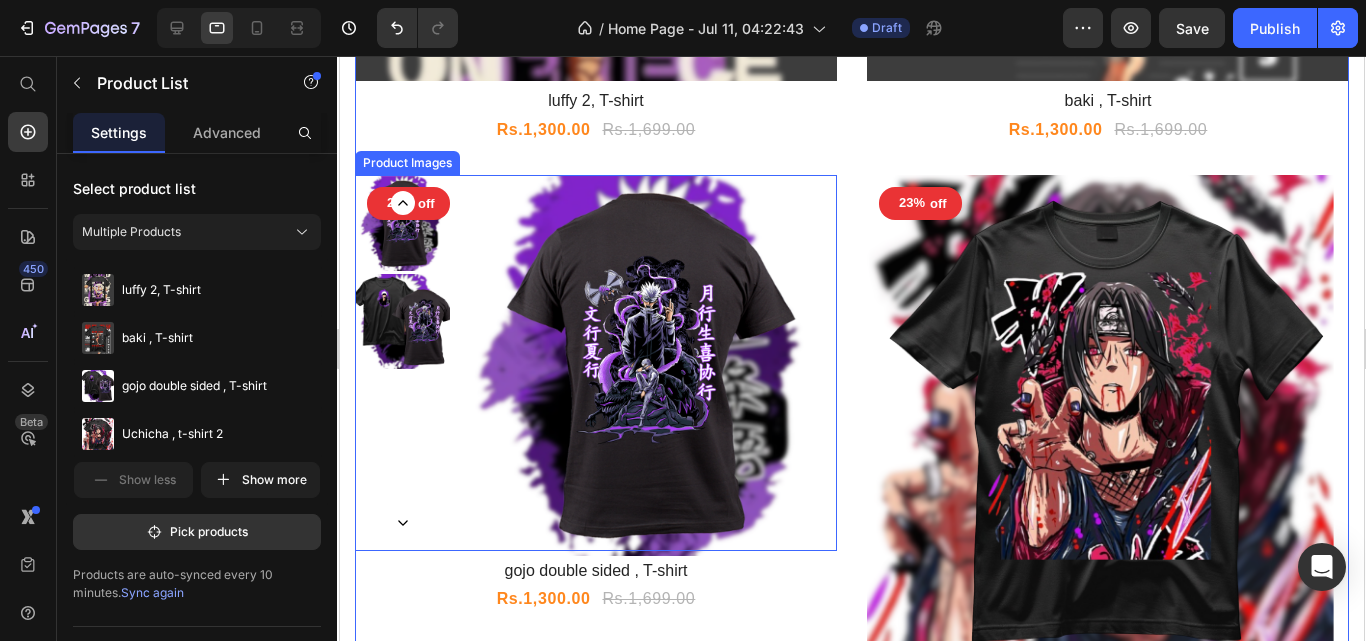 click at bounding box center (645, 366) 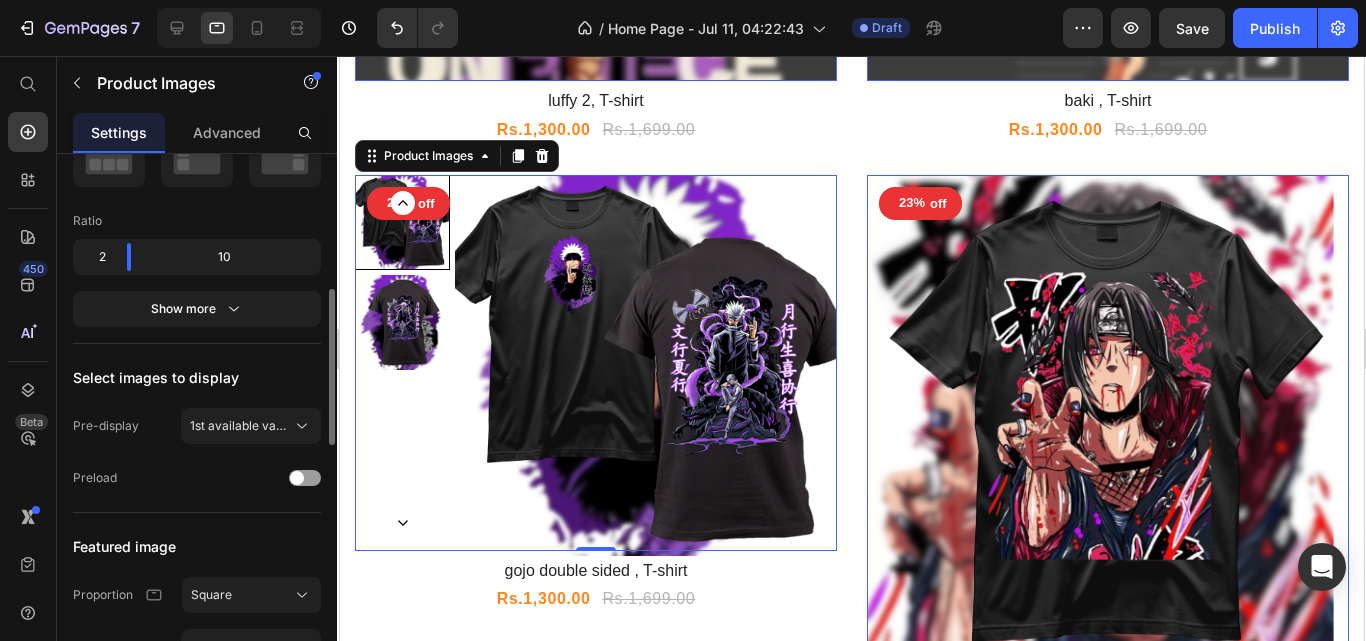 scroll, scrollTop: 454, scrollLeft: 0, axis: vertical 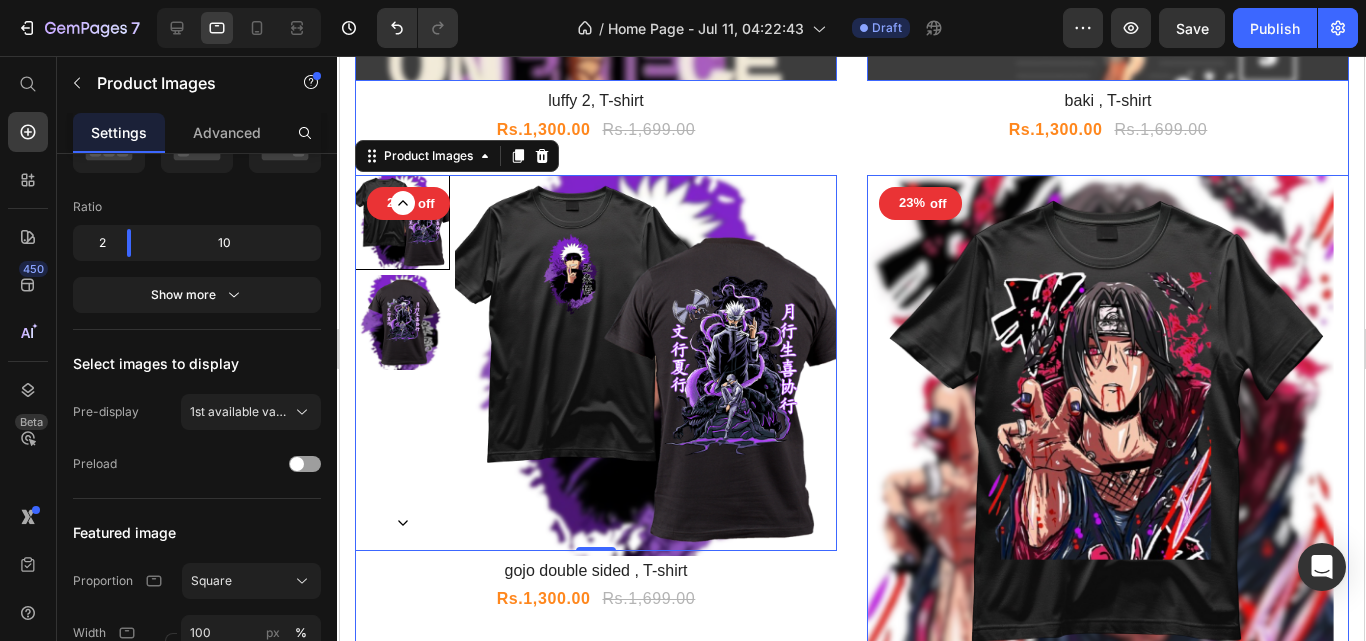 click on "23% off Product Tag
Product Images   0 Row gojo double sided , T-shirt Product Title Rs.1,300.00 Product Price Rs.1,699.00 Product Price Row" at bounding box center [595, 447] 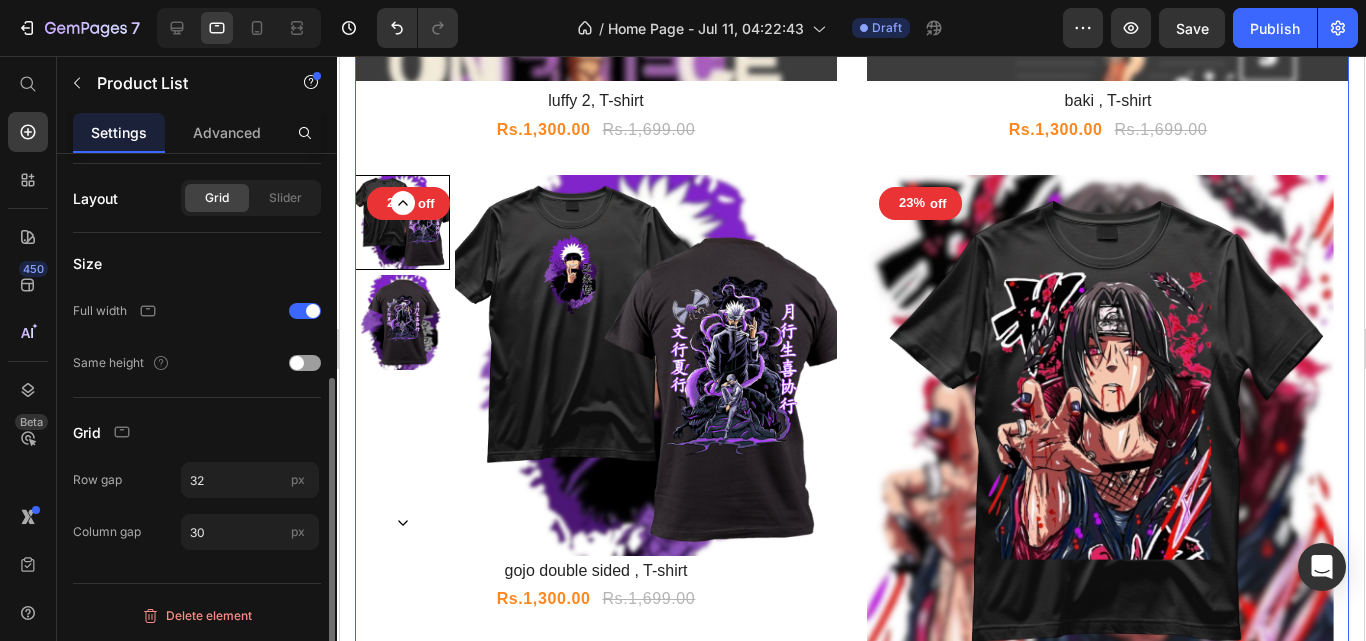 scroll, scrollTop: 0, scrollLeft: 0, axis: both 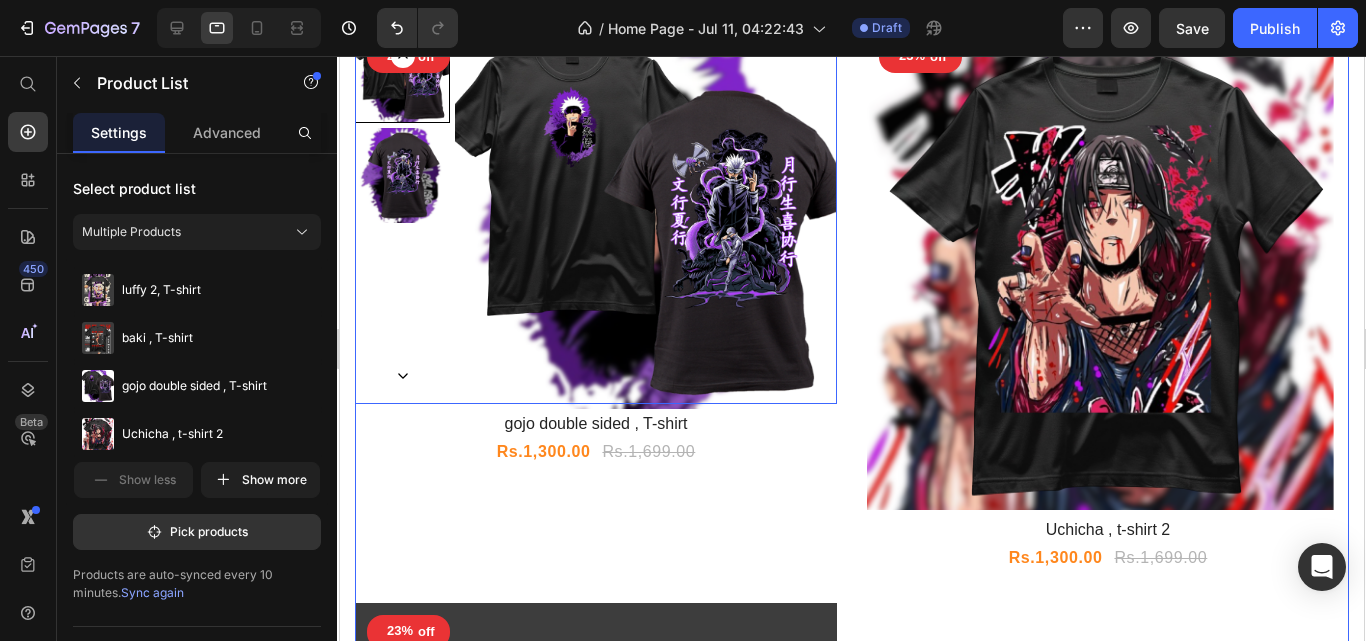 click 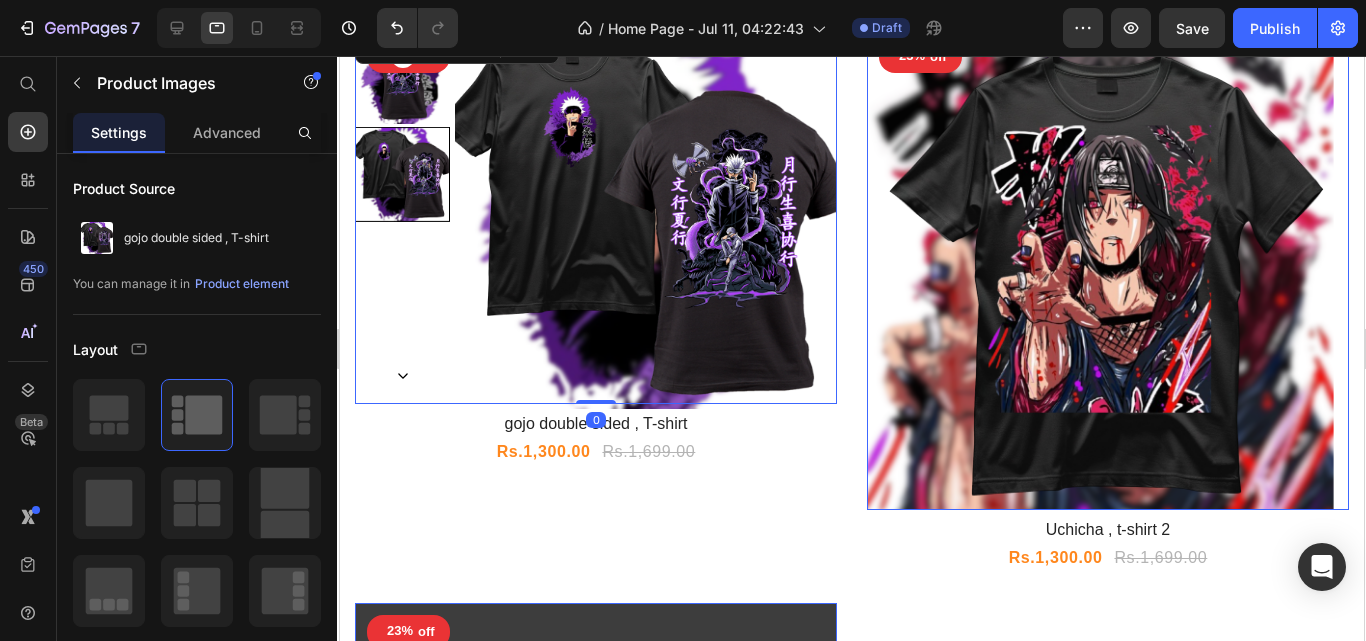 click 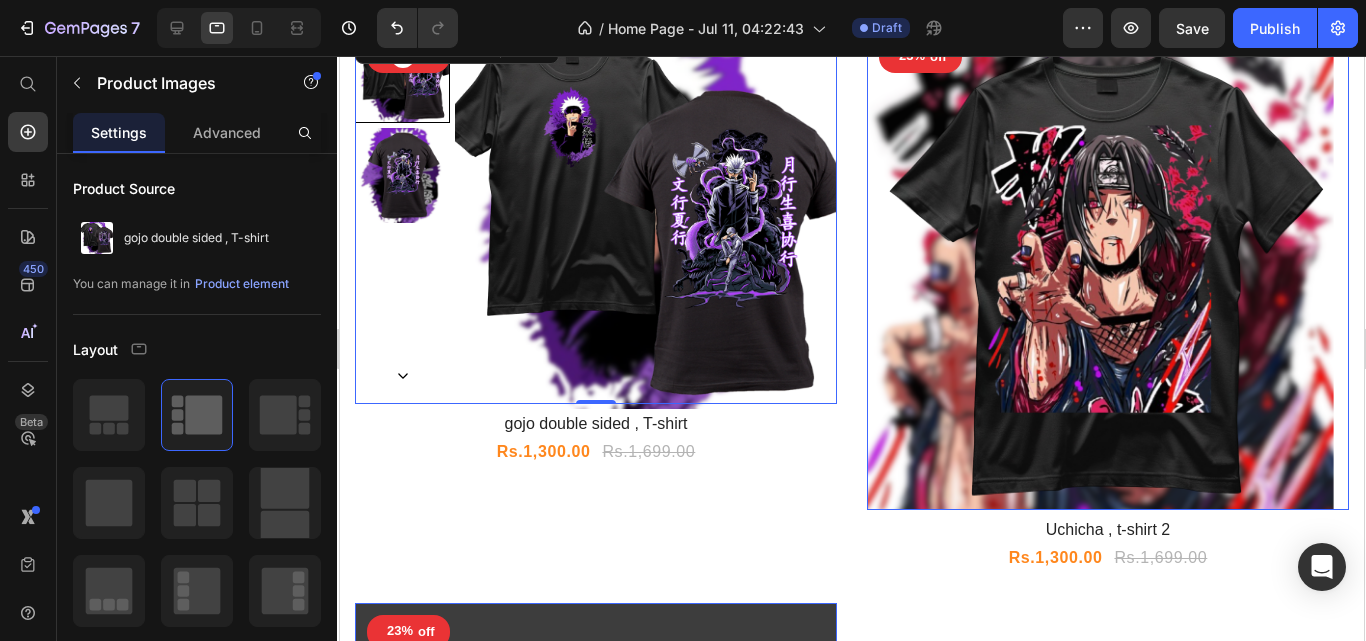 click 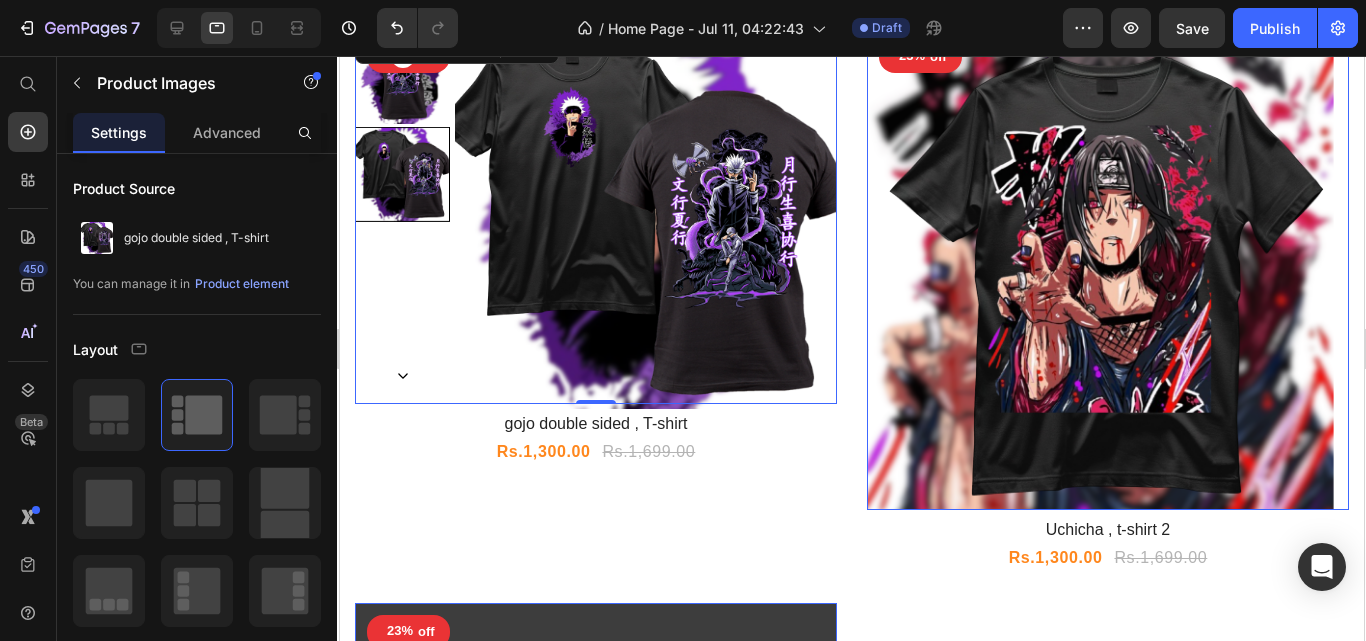 click 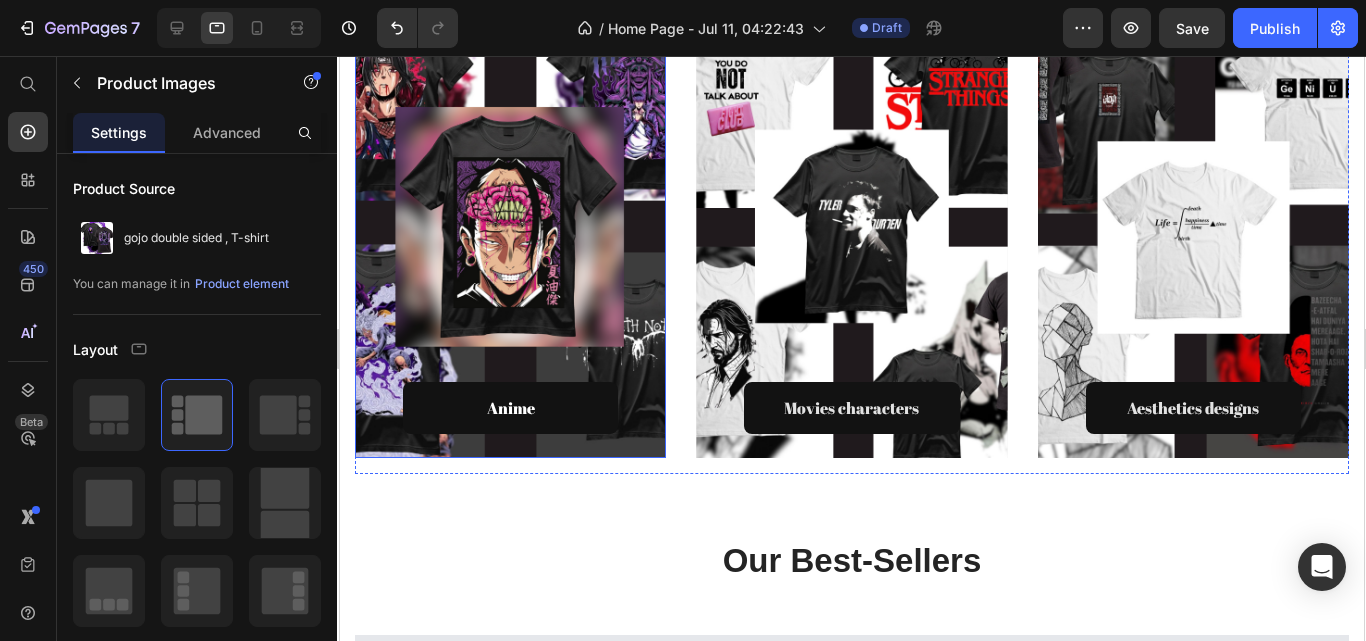 scroll, scrollTop: 987, scrollLeft: 0, axis: vertical 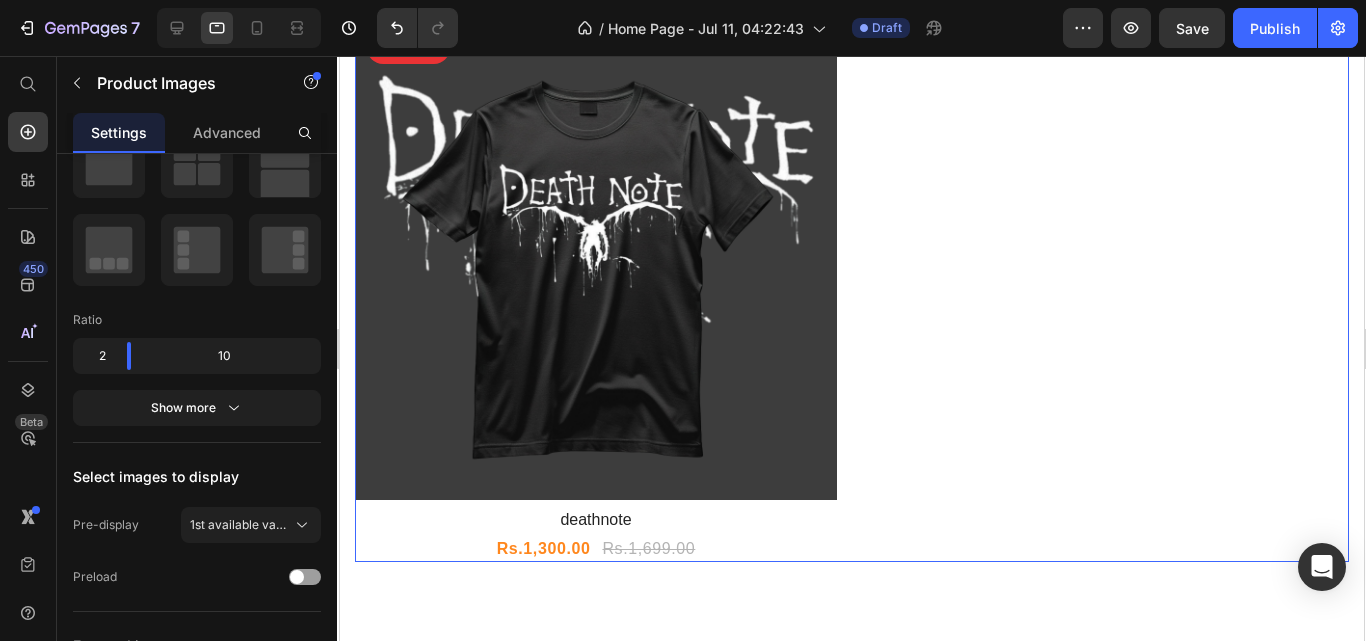 click on "23% off Product Tag Product Images Row luffy 2, T-shirt Product Title Rs.1,300.00 Product Price Rs.1,699.00 Product Price Row 23% off Product Tag Product Images Row baki , T-shirt Product Title Rs.1,300.00 Product Price Rs.1,699.00 Product Price Row 23% off Product Tag
Product Images Row gojo double sided , T-shirt Product Title Rs.1,300.00 Product Price Rs.1,699.00 Product Price Row 23% off Product Tag Product Images Row Uchicha , t-shirt 2 Product Title Rs.1,300.00 Product Price Rs.1,699.00 Product Price Row 23% off Product Tag Product Images Row deathnote Product Title Rs.1,300.00 Product Price Rs.1,699.00 Product Price Row" at bounding box center (851, -286) 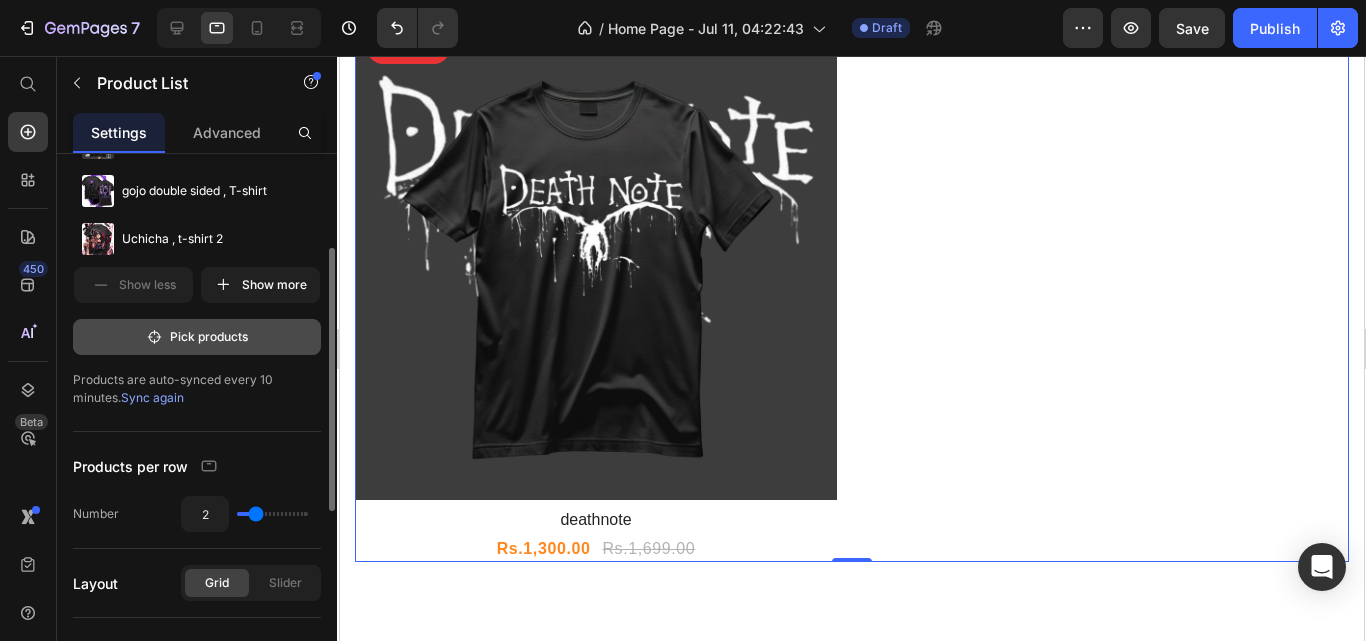 scroll, scrollTop: 202, scrollLeft: 0, axis: vertical 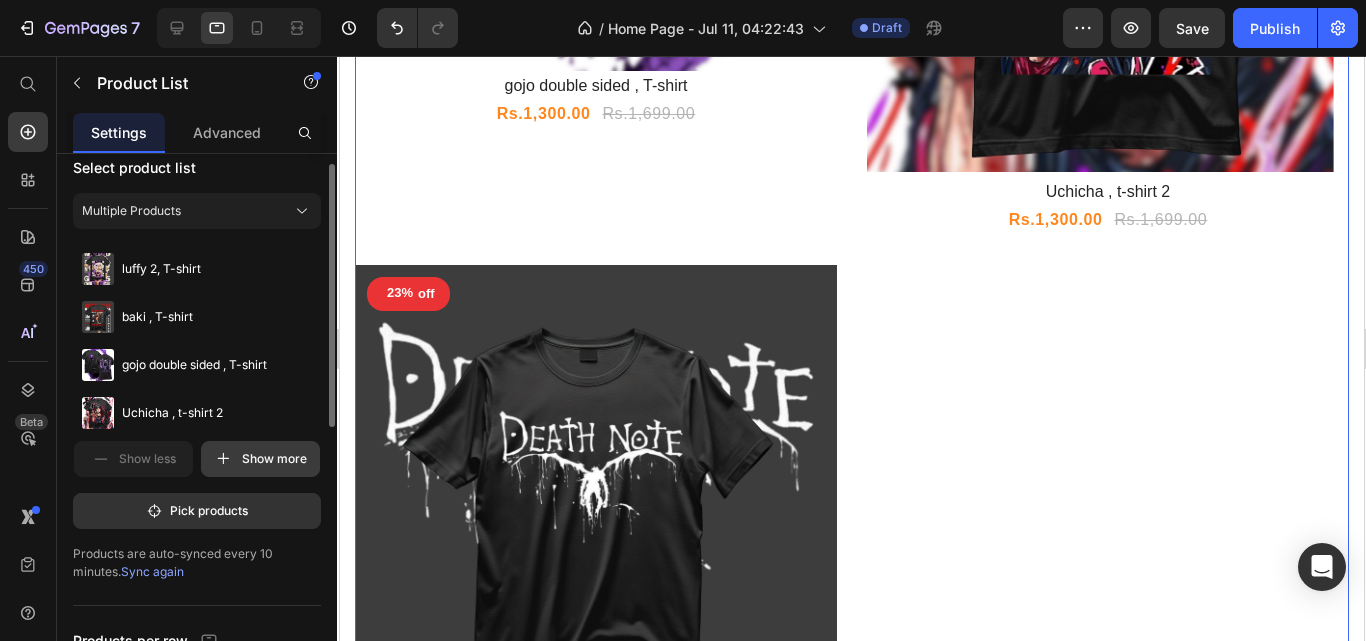 click on "Show more" at bounding box center [260, 459] 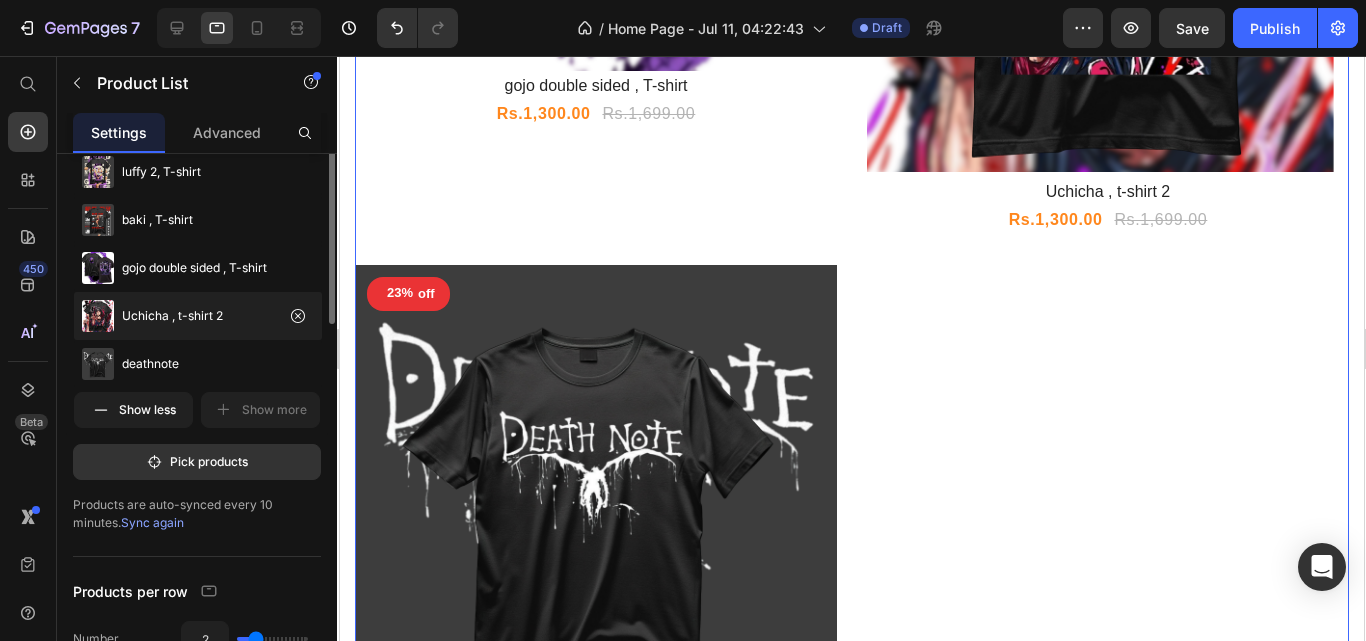 scroll, scrollTop: 4, scrollLeft: 0, axis: vertical 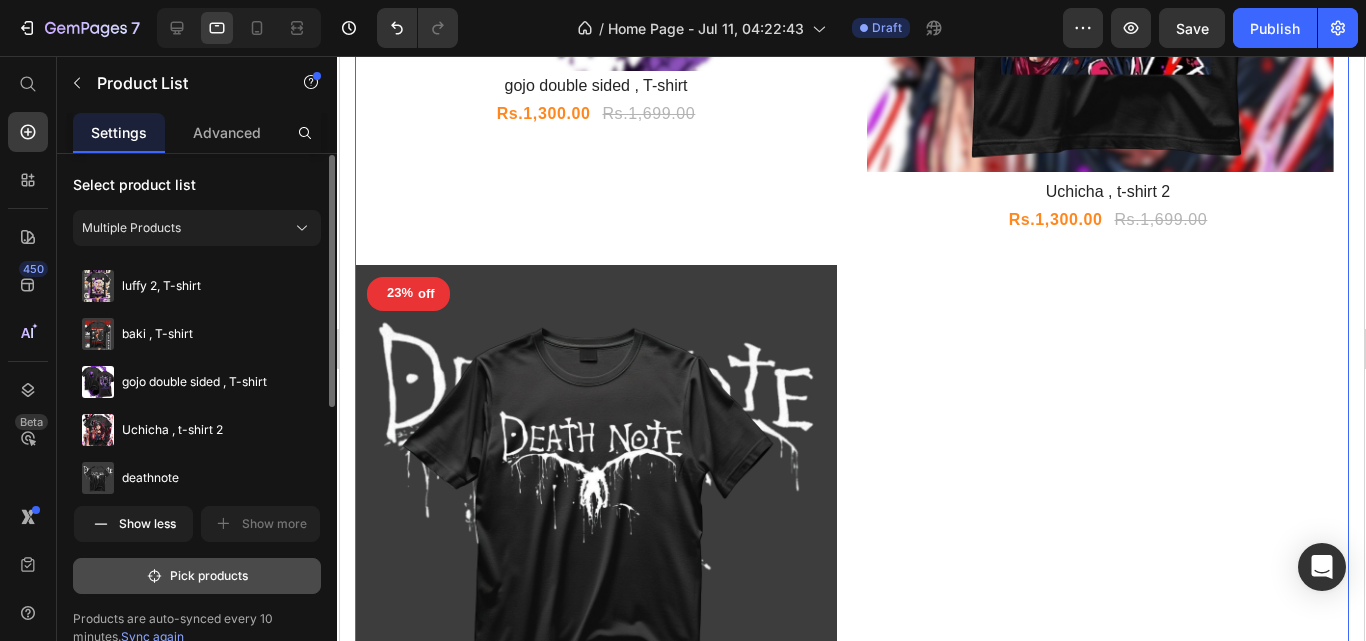 click on "Pick products" at bounding box center [197, 576] 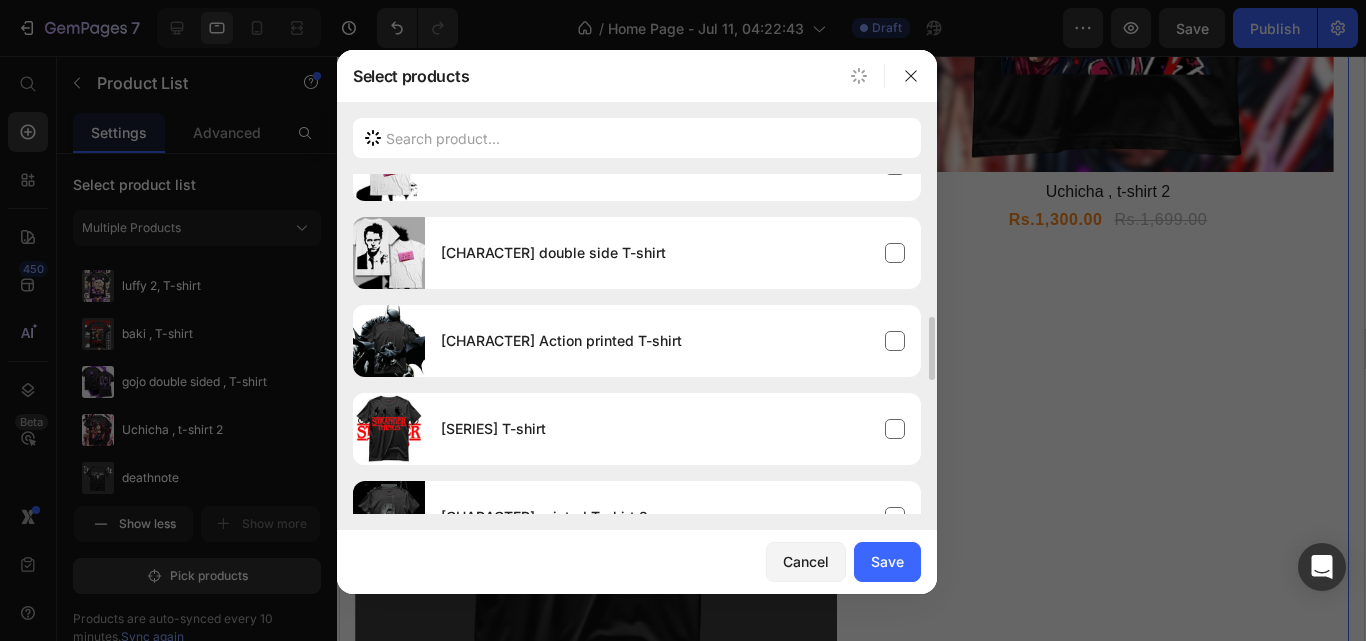 scroll, scrollTop: 1264, scrollLeft: 0, axis: vertical 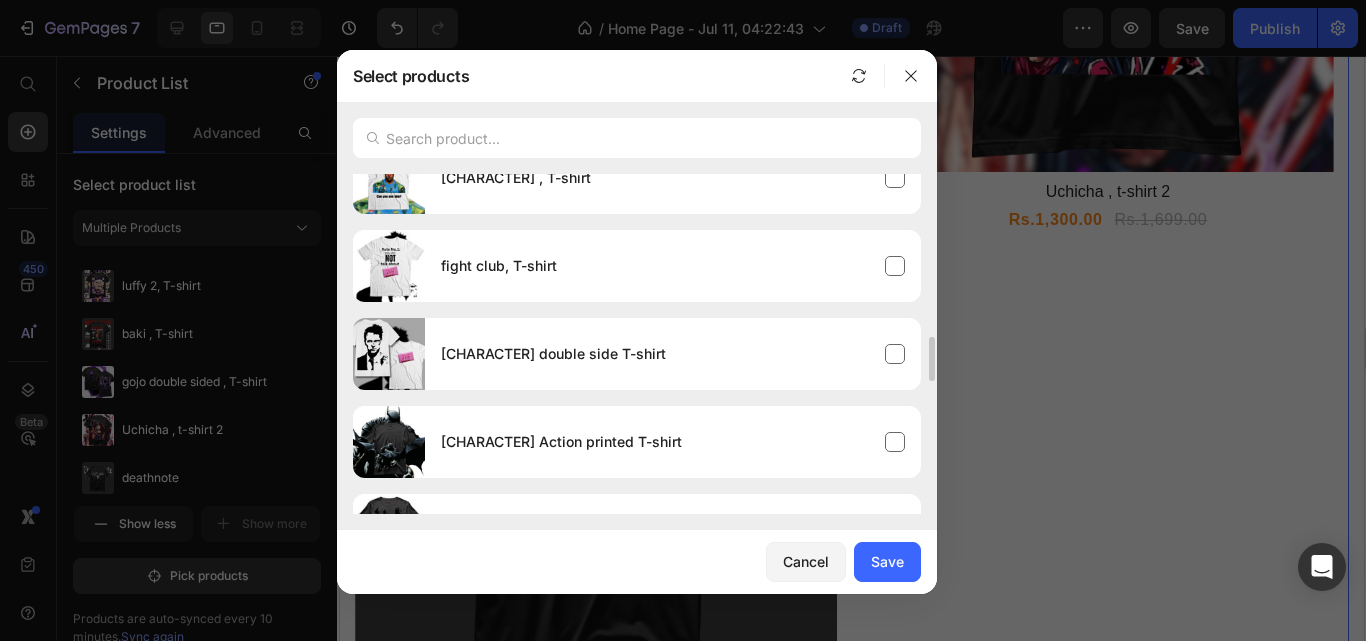 click on "fight club, T-shirt" at bounding box center [499, 266] 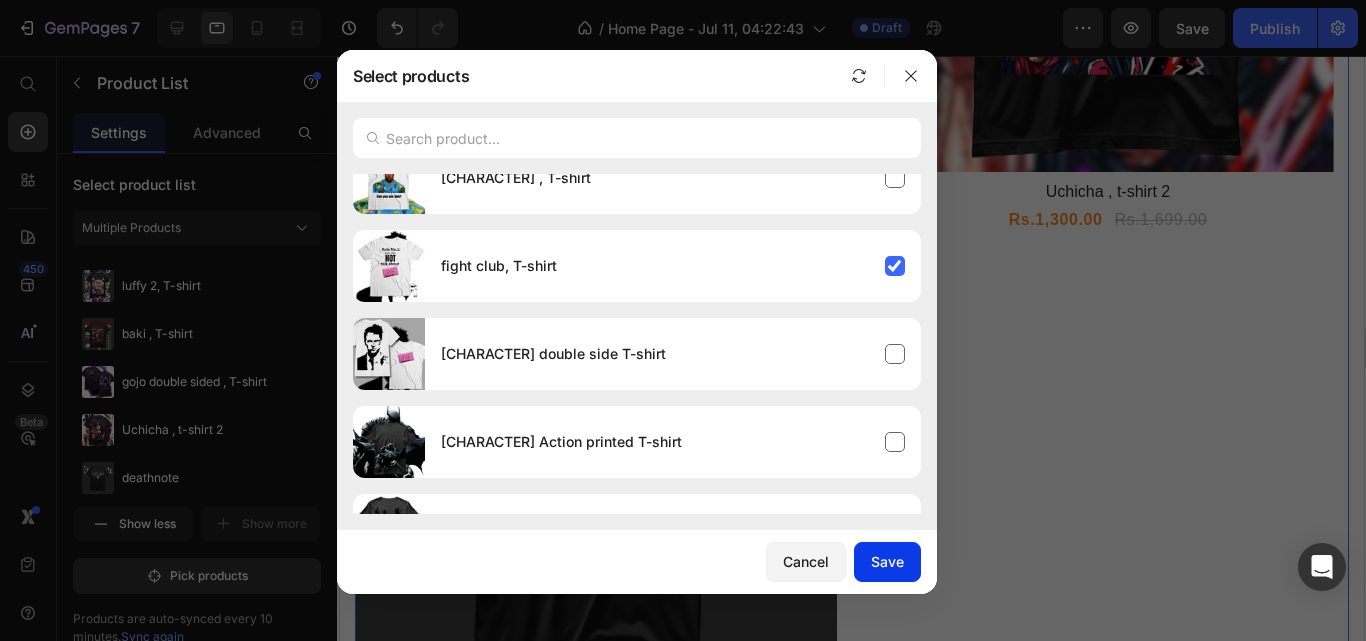 click on "Save" at bounding box center [887, 561] 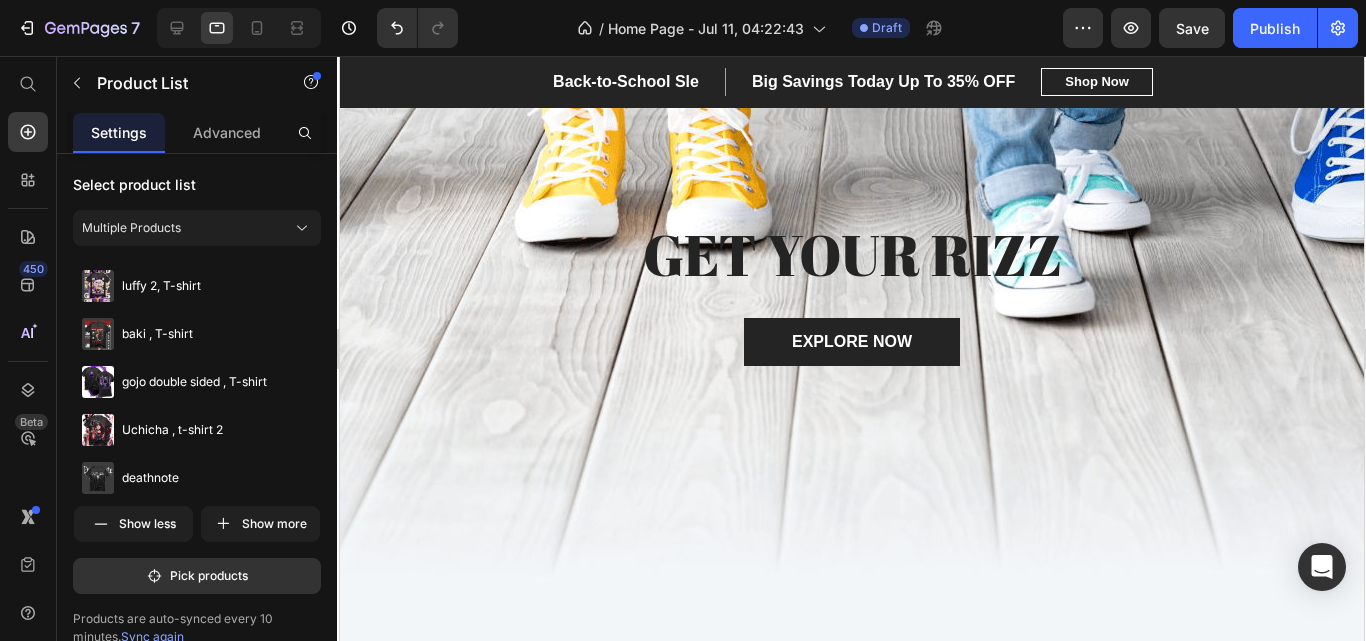 scroll, scrollTop: 0, scrollLeft: 0, axis: both 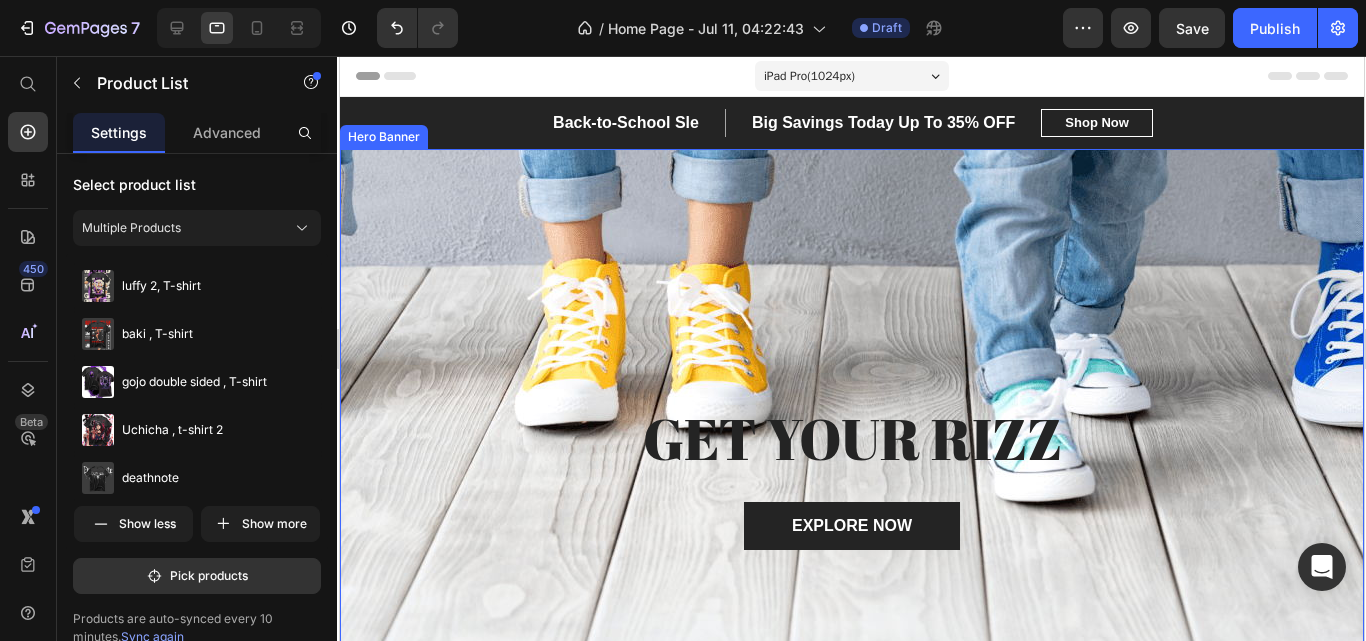 click at bounding box center [851, 499] 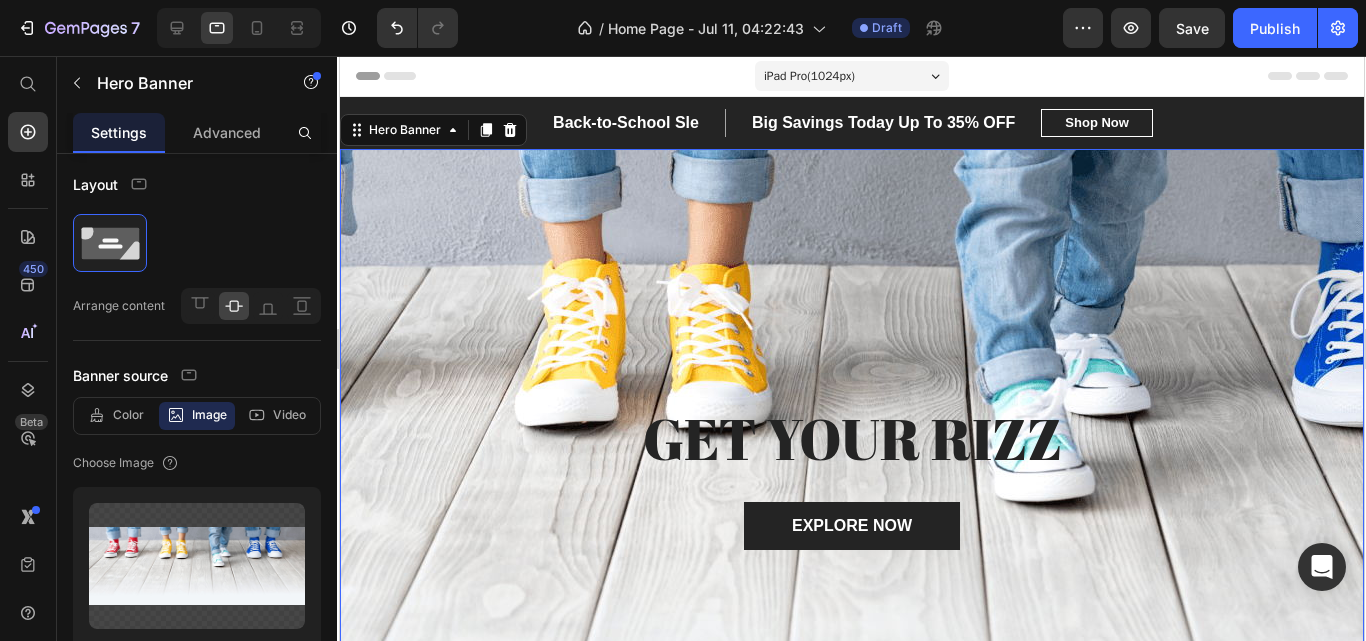 scroll, scrollTop: 0, scrollLeft: 0, axis: both 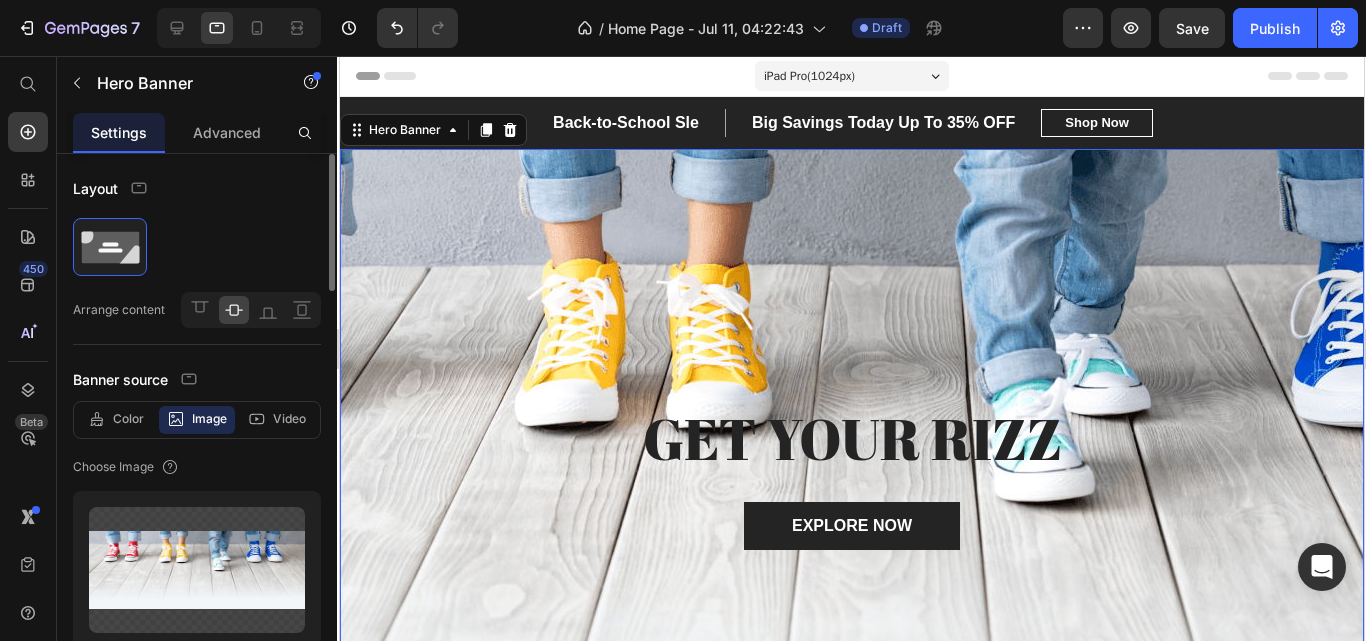 click on "Choose Image" 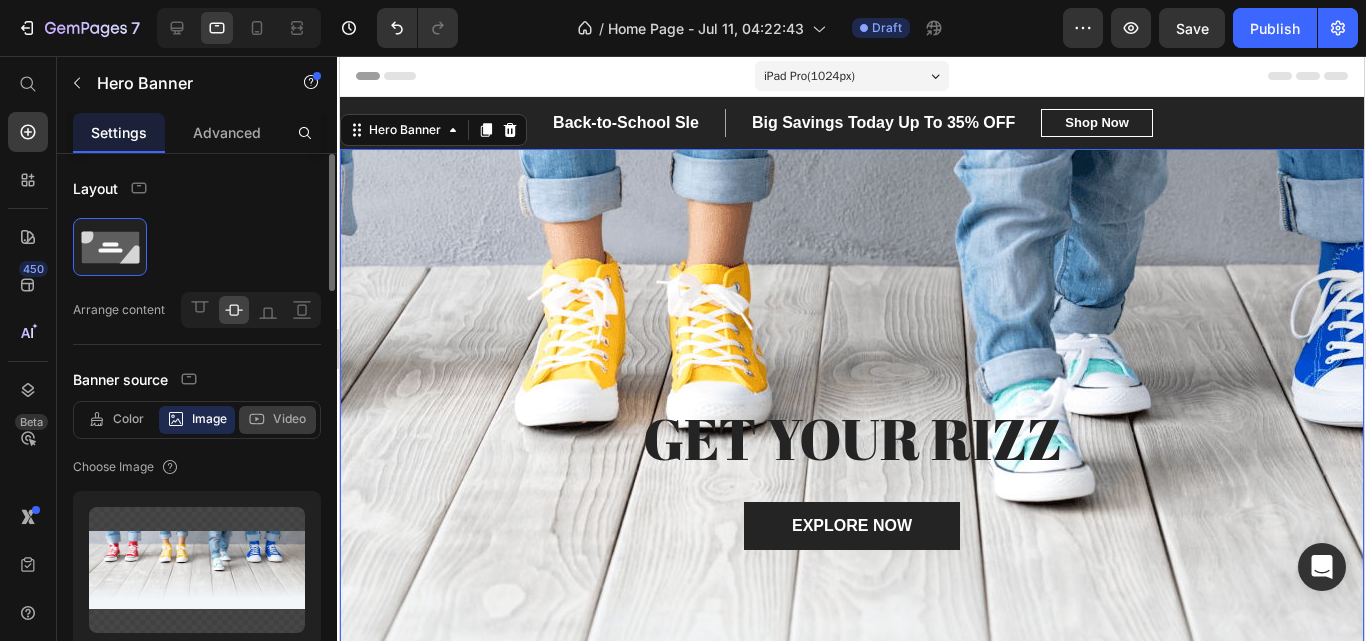 click on "Video" at bounding box center (289, 419) 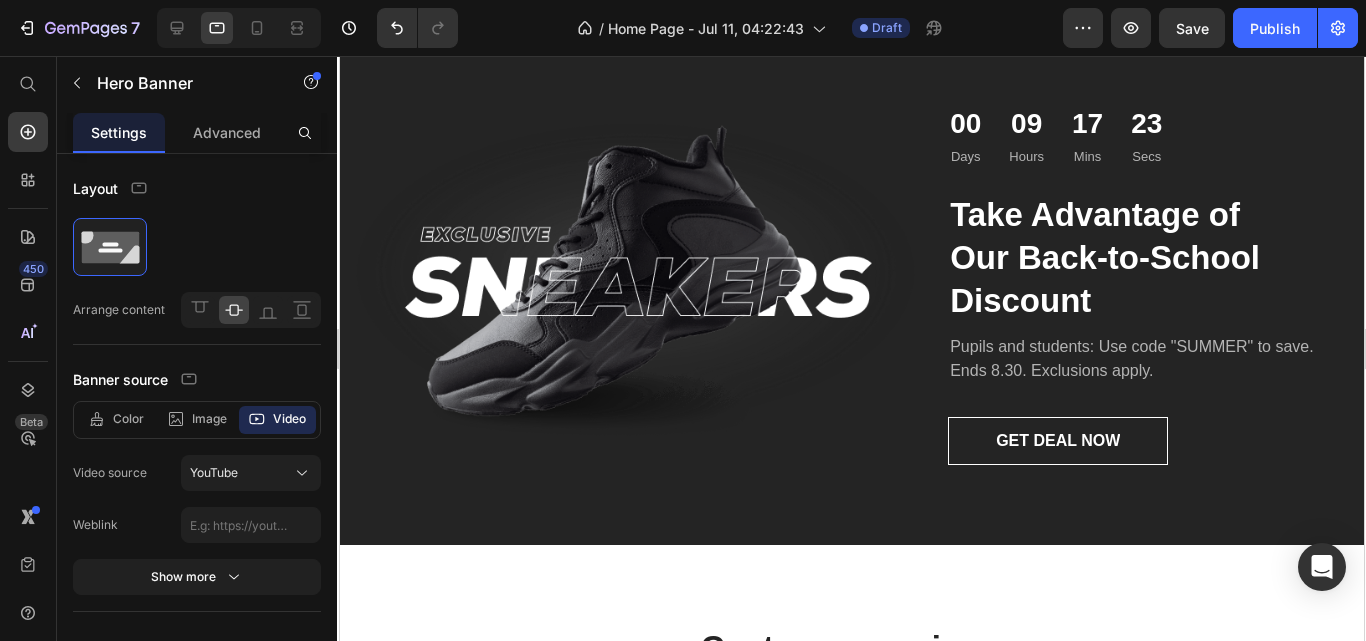 scroll, scrollTop: 2427, scrollLeft: 0, axis: vertical 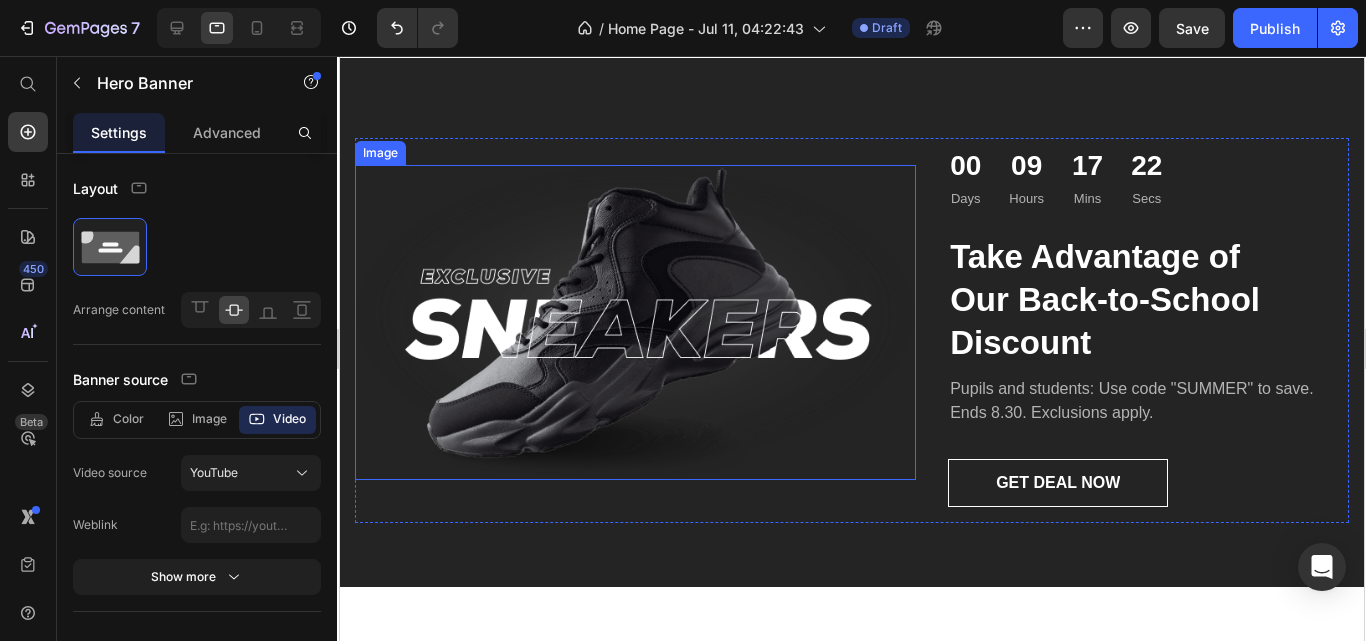 click at bounding box center (634, 323) 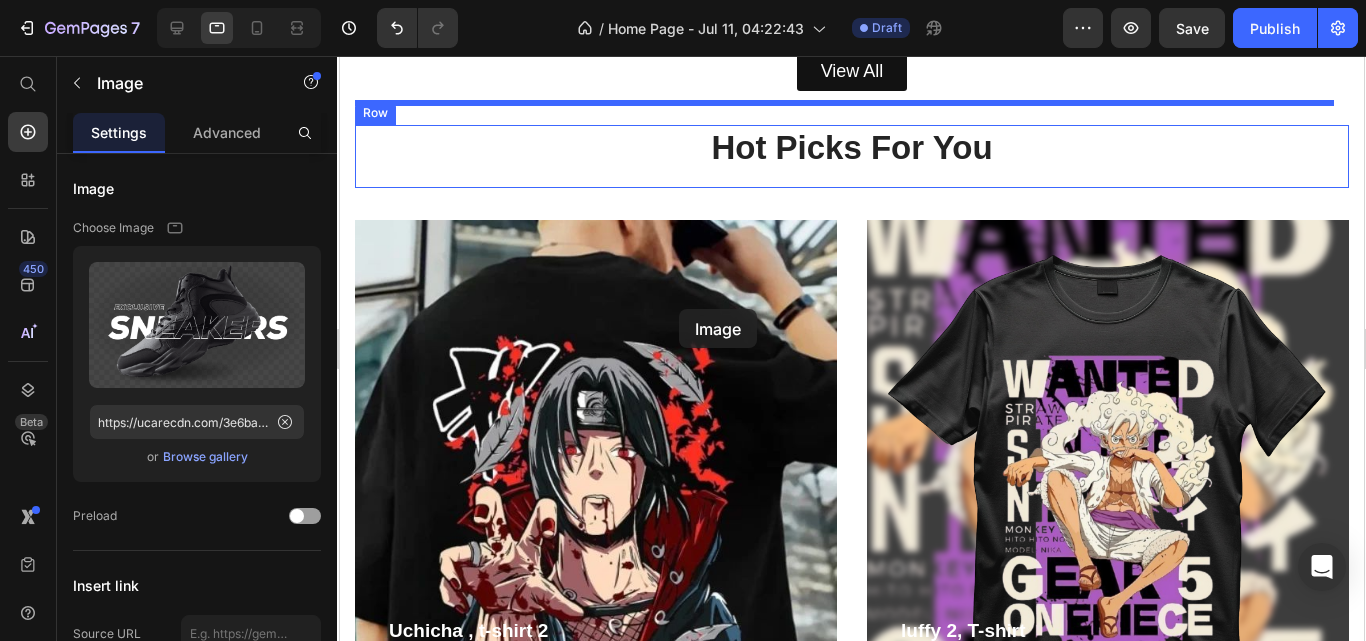 scroll, scrollTop: 3102, scrollLeft: 0, axis: vertical 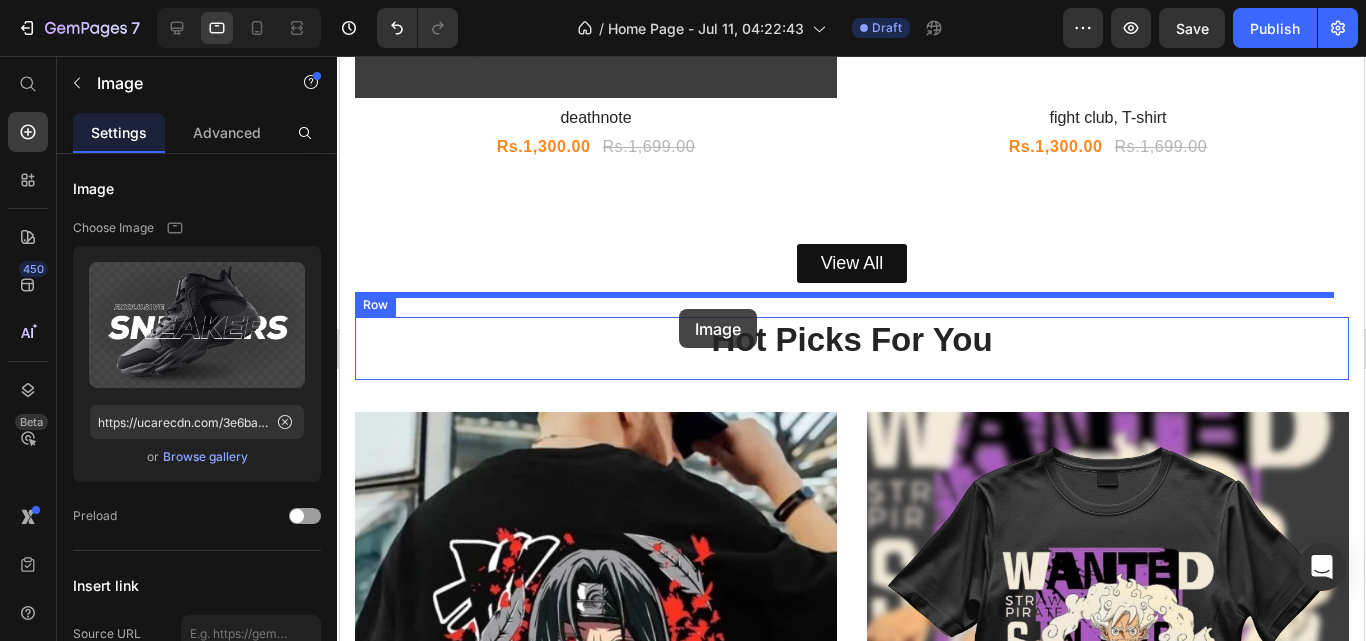 drag, startPoint x: 634, startPoint y: 324, endPoint x: 678, endPoint y: 309, distance: 46.486557 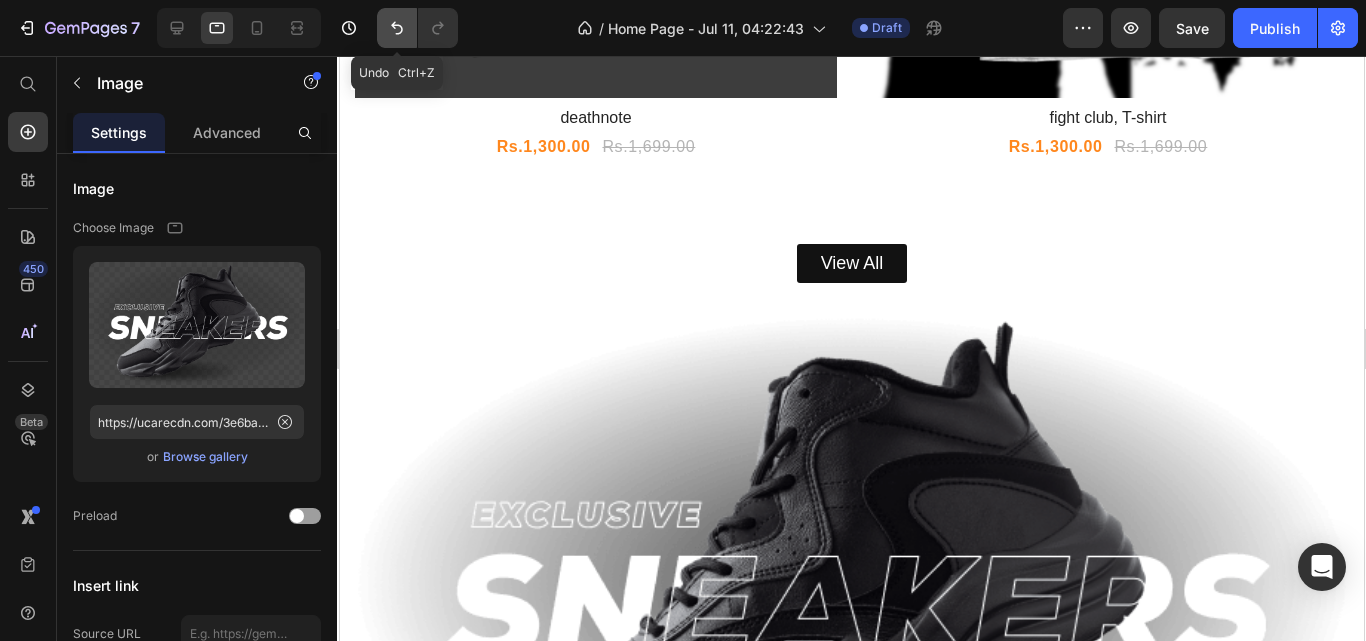 drag, startPoint x: 405, startPoint y: 28, endPoint x: 294, endPoint y: 238, distance: 237.53105 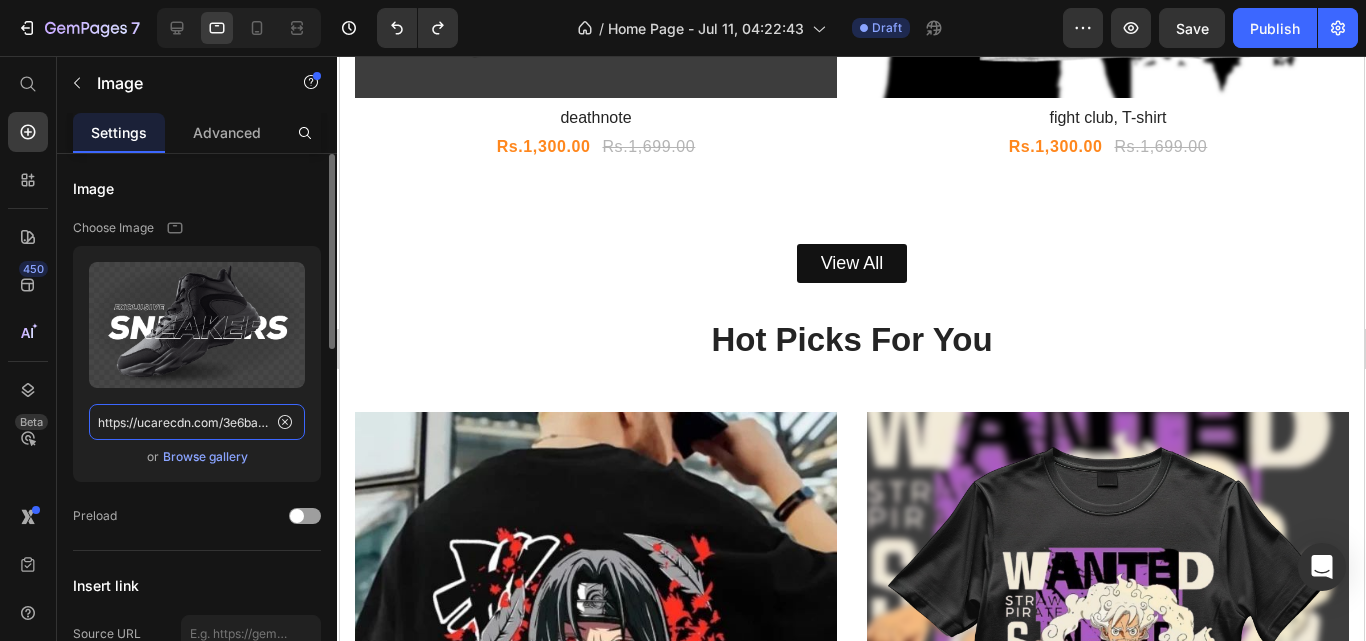 click on "https://ucarecdn.com/3e6badc3-15b3-41f1-b7f7-8cad6ebcb67d/-/format/auto/" 